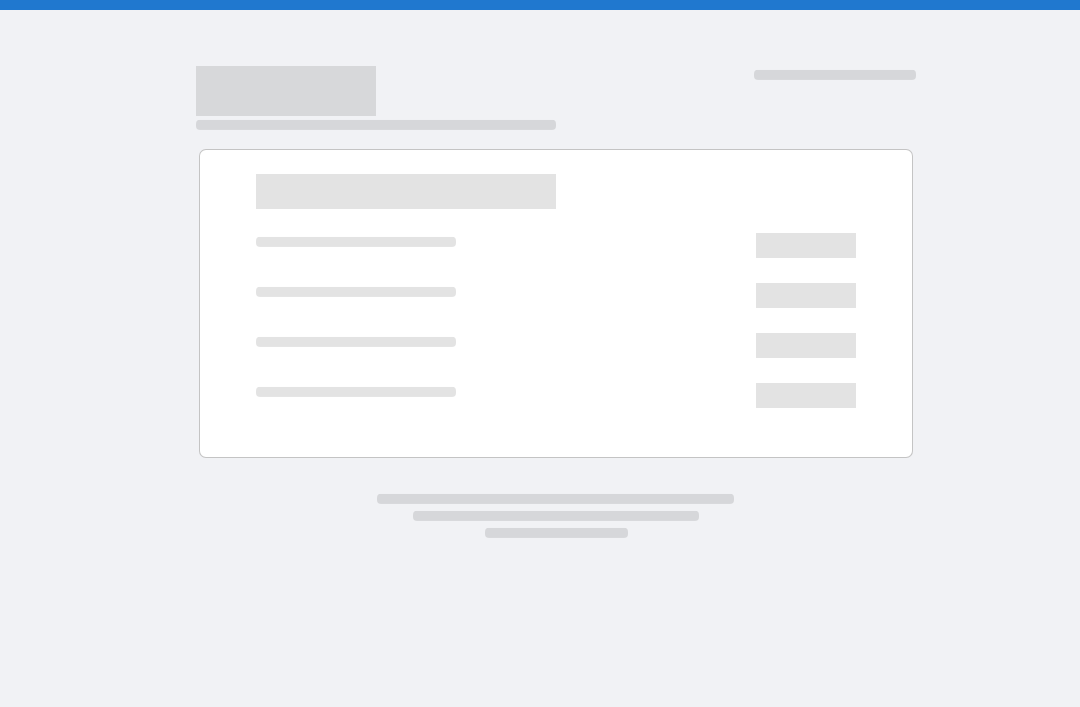 scroll, scrollTop: 0, scrollLeft: 0, axis: both 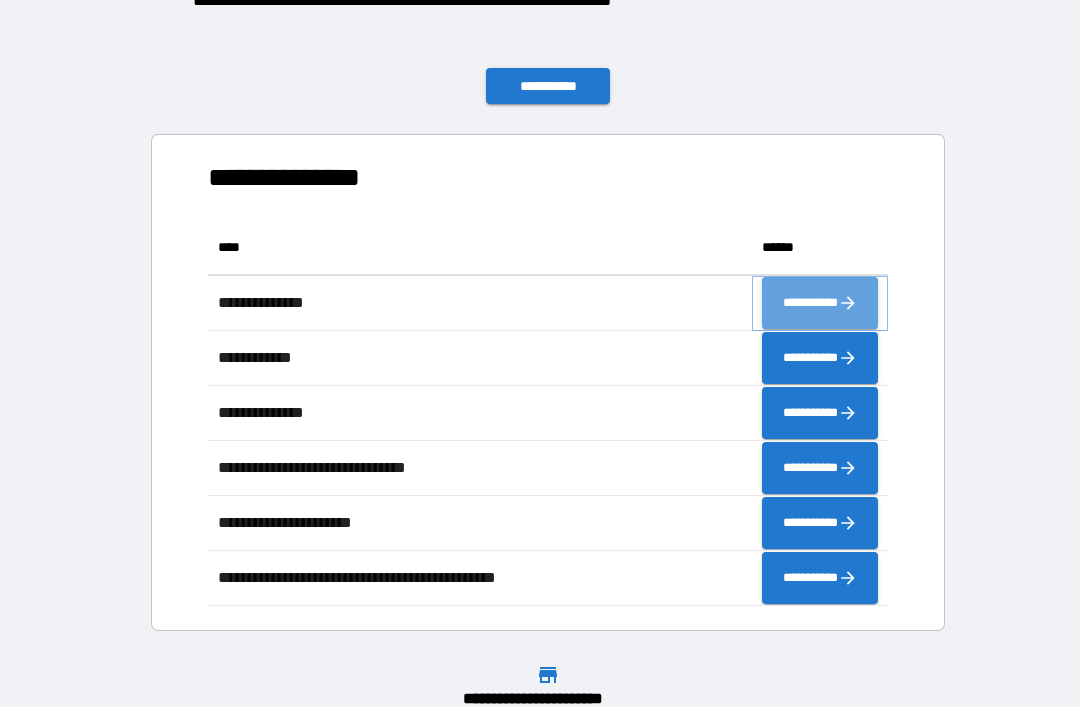 click on "**********" at bounding box center (820, 303) 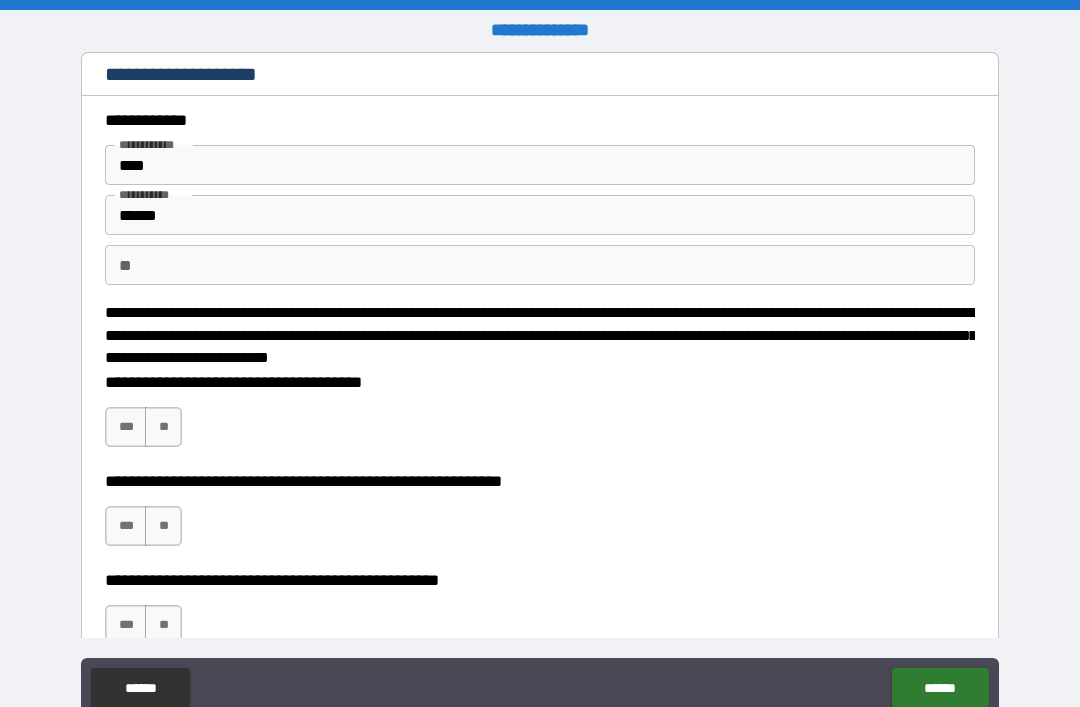 click on "***" at bounding box center [126, 427] 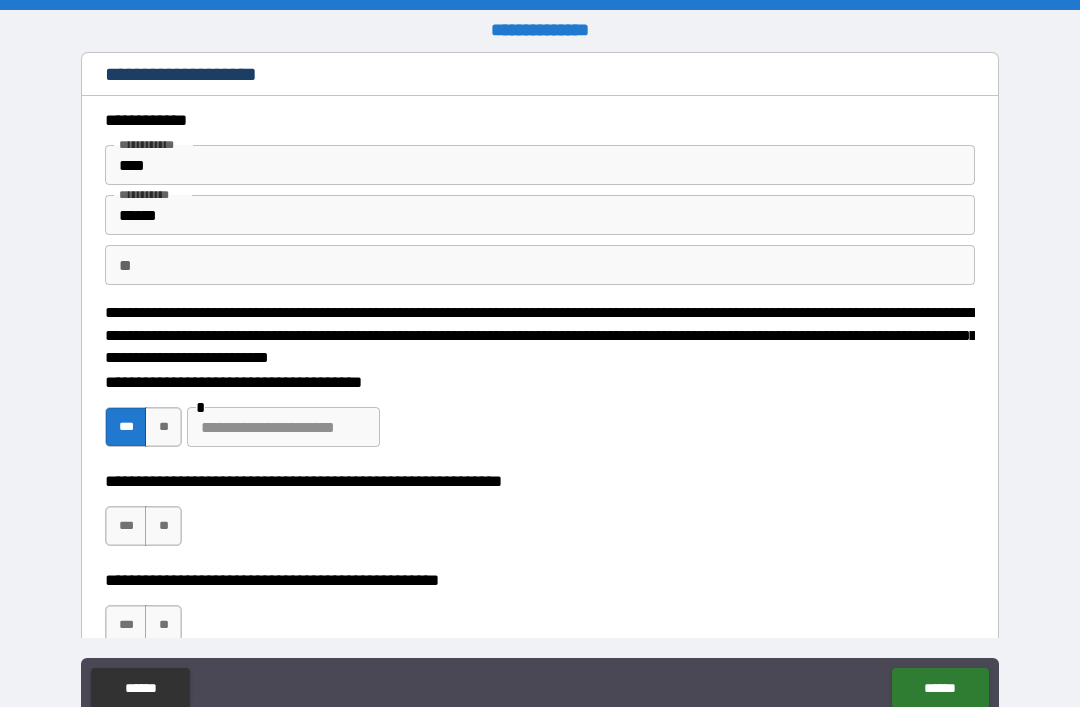 click on "**" at bounding box center (163, 427) 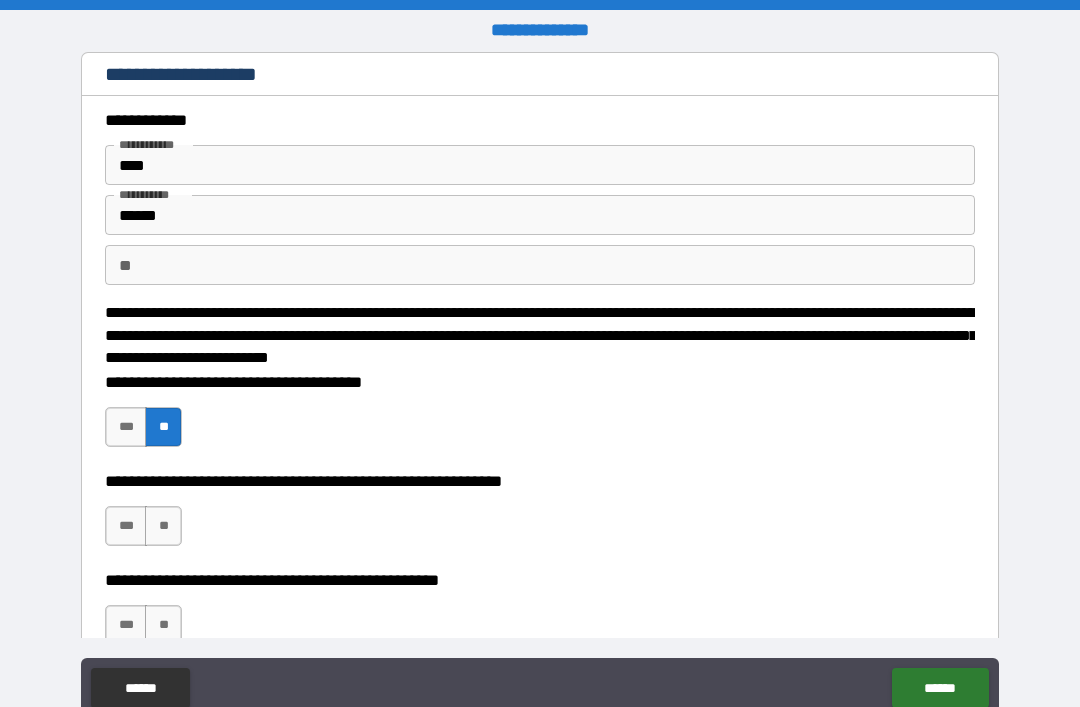 click on "**" at bounding box center [163, 526] 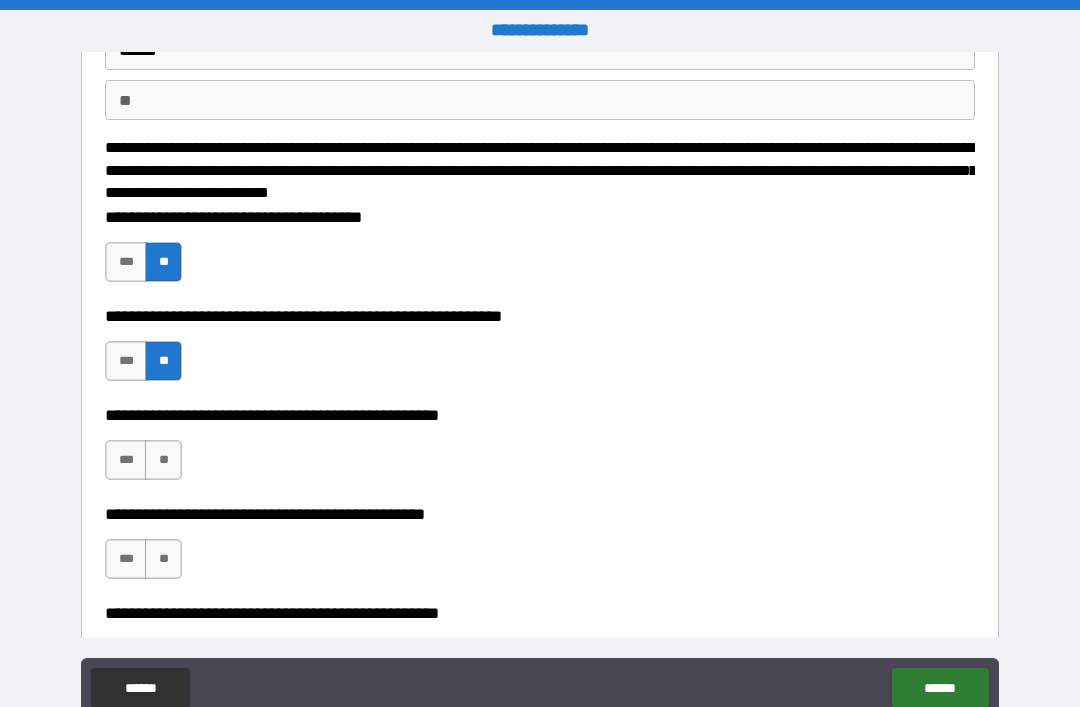 scroll, scrollTop: 169, scrollLeft: 0, axis: vertical 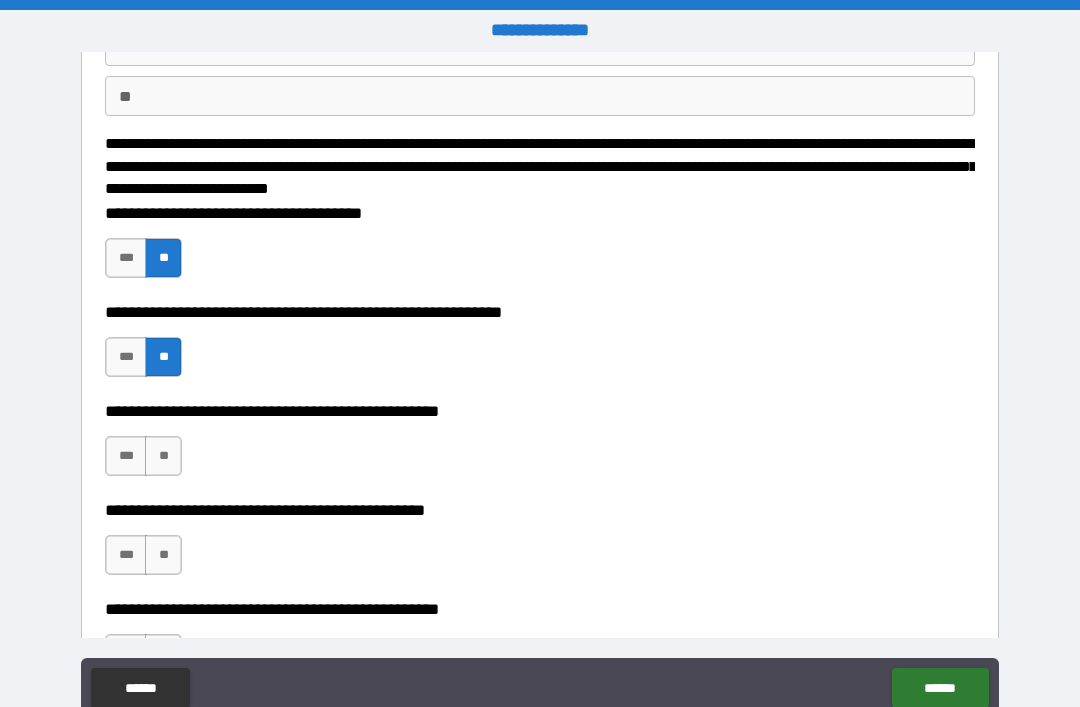 click on "***" at bounding box center [126, 357] 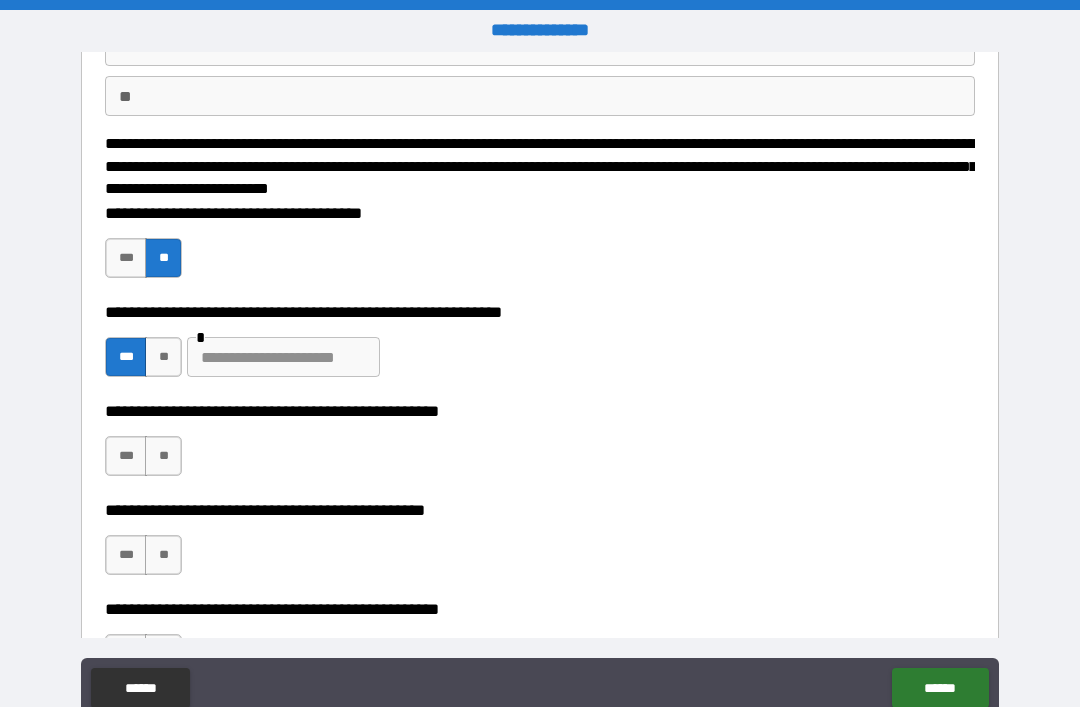 click at bounding box center (283, 357) 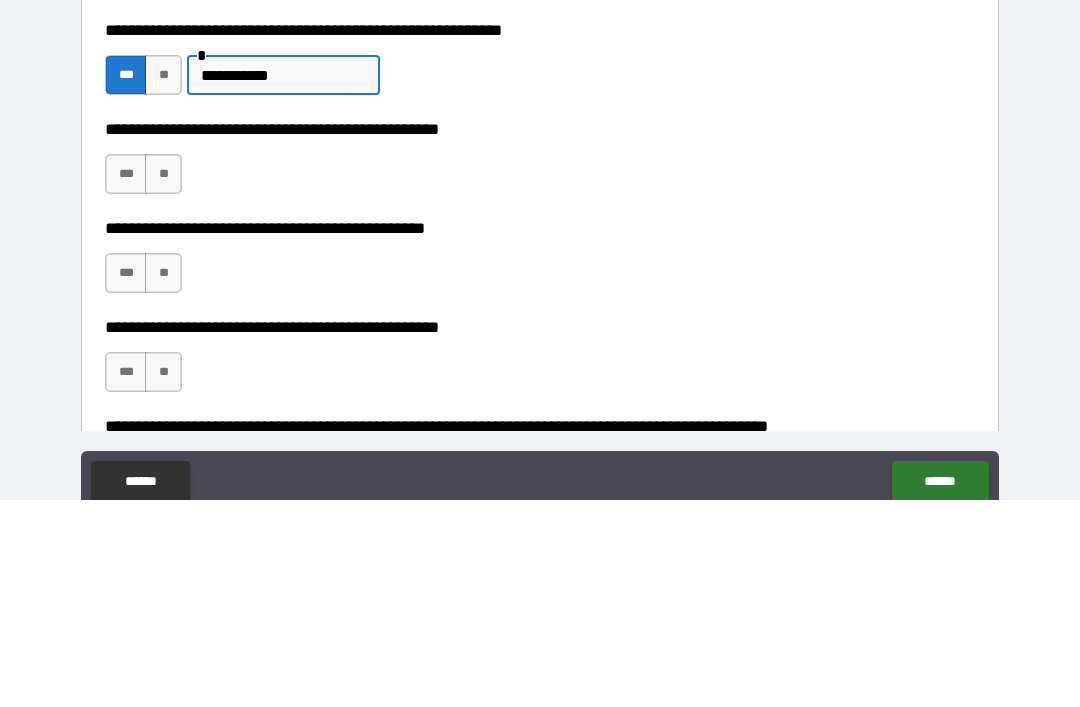 scroll, scrollTop: 247, scrollLeft: 0, axis: vertical 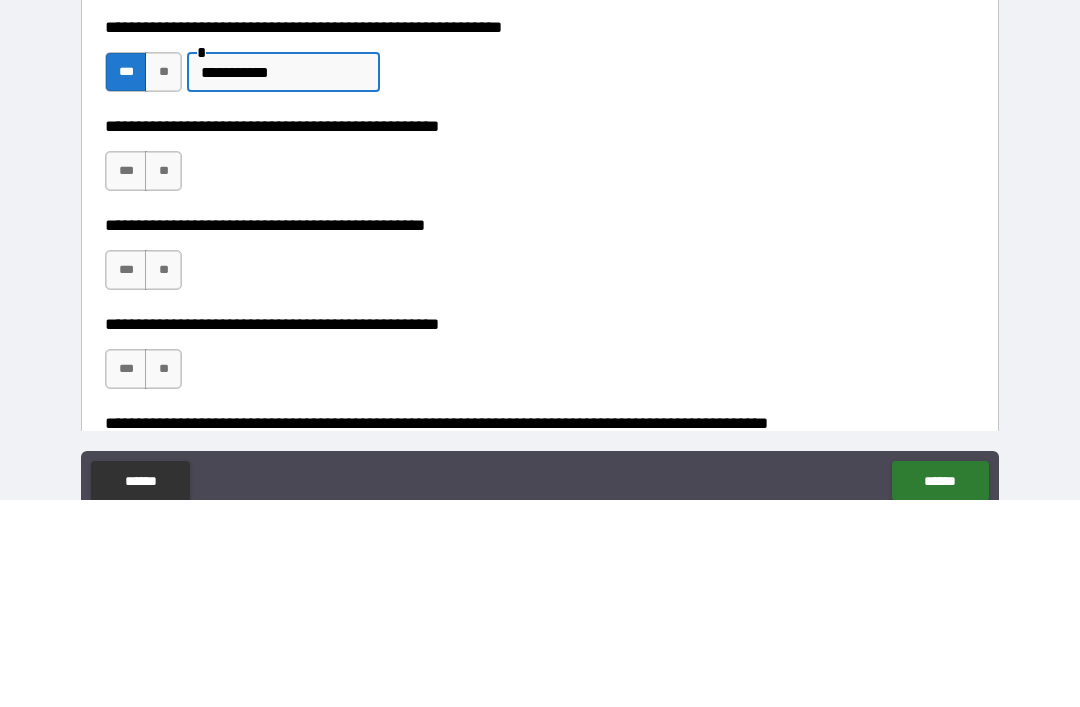 type on "**********" 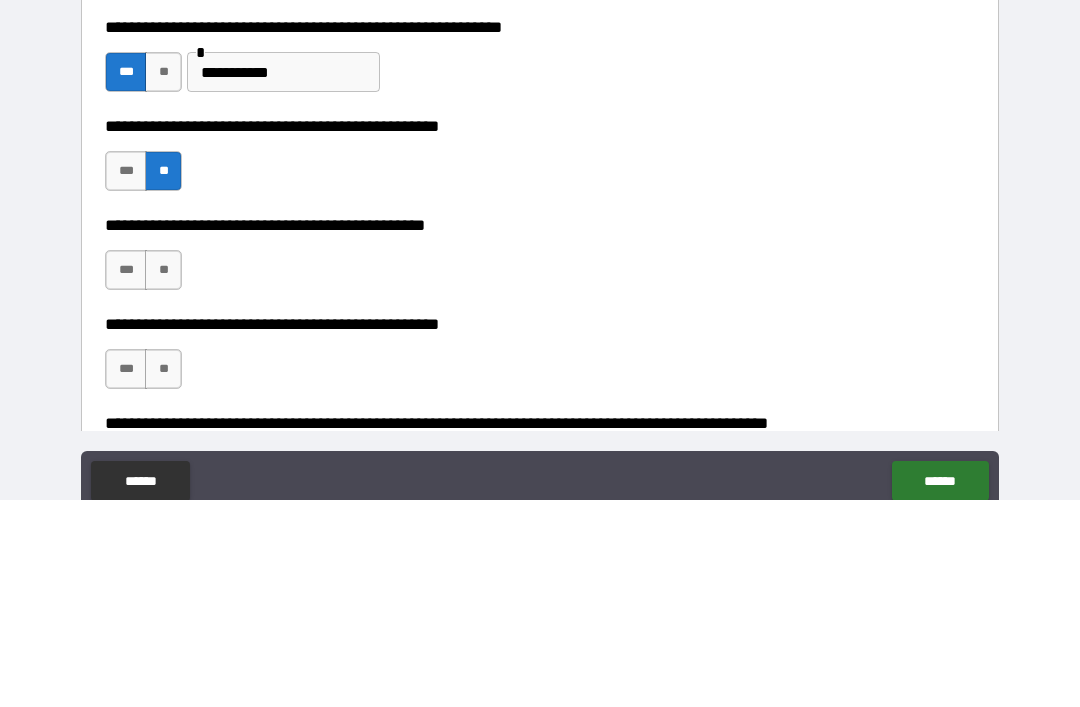 scroll, scrollTop: 64, scrollLeft: 0, axis: vertical 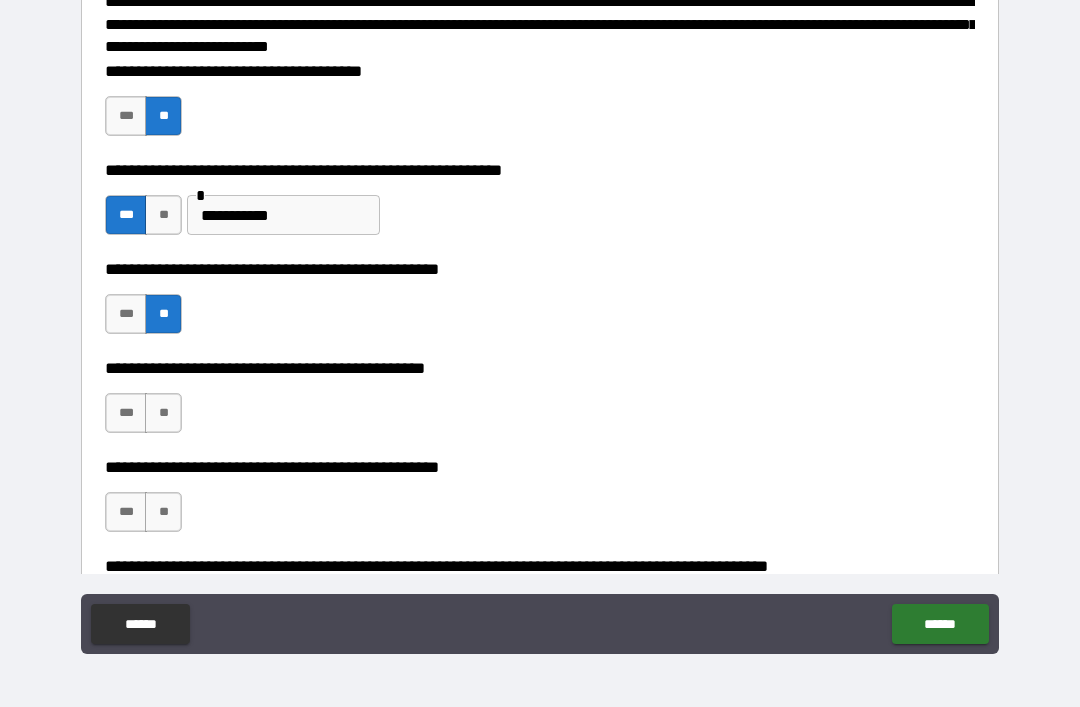 click on "**" at bounding box center (163, 413) 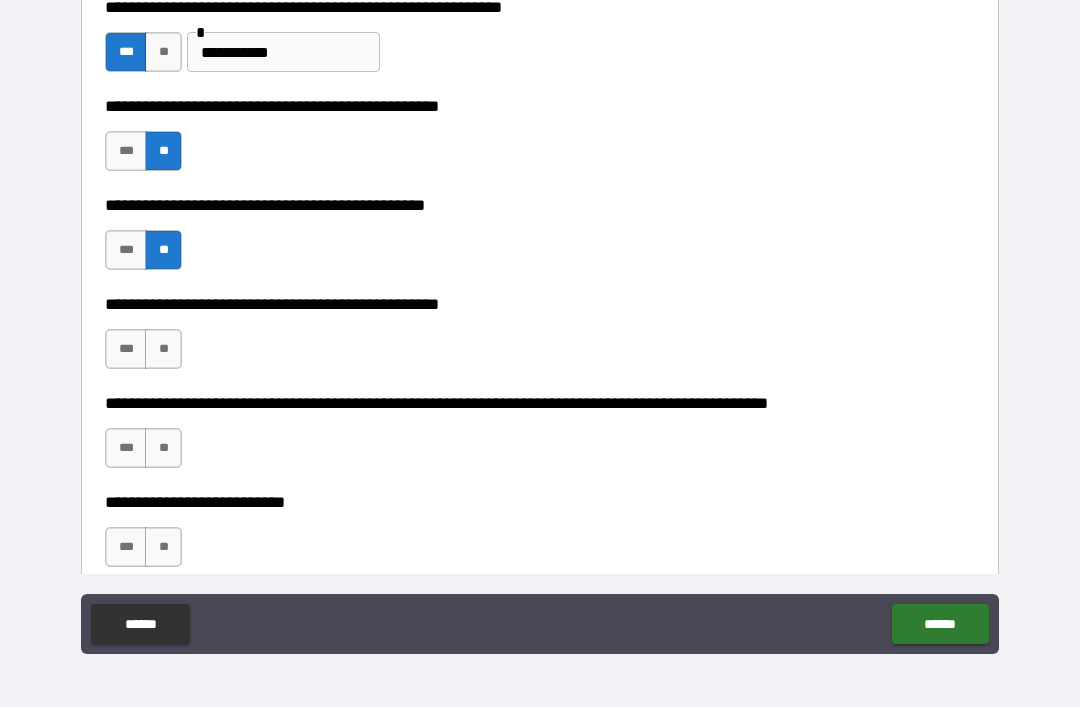 scroll, scrollTop: 413, scrollLeft: 0, axis: vertical 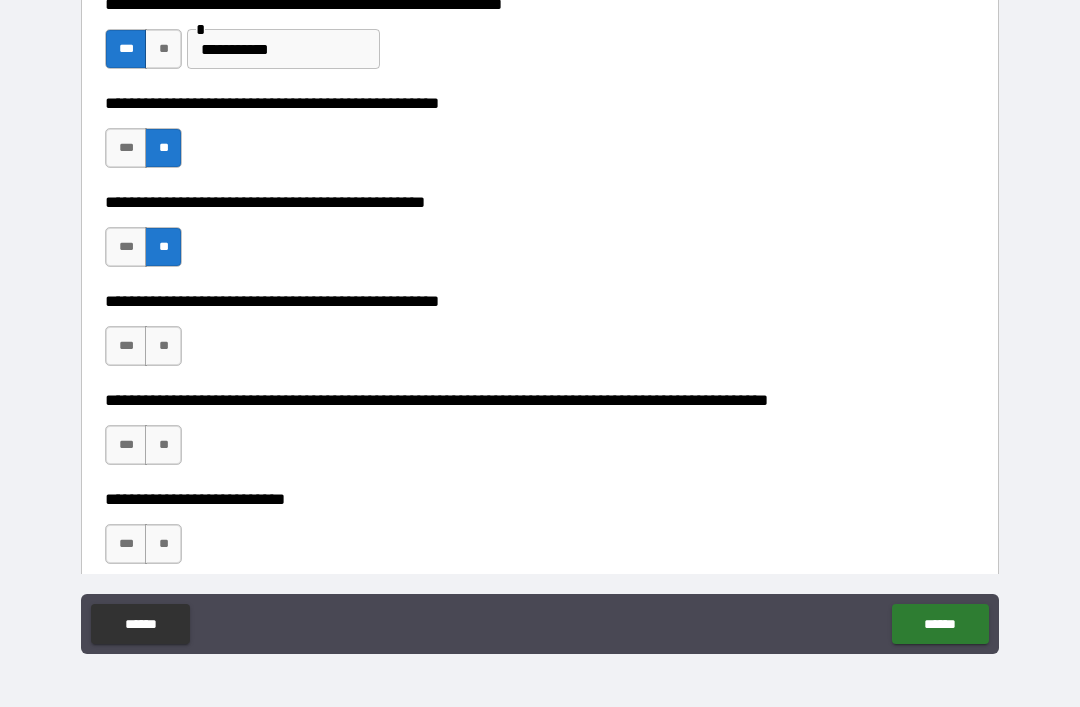 click on "**" at bounding box center (163, 346) 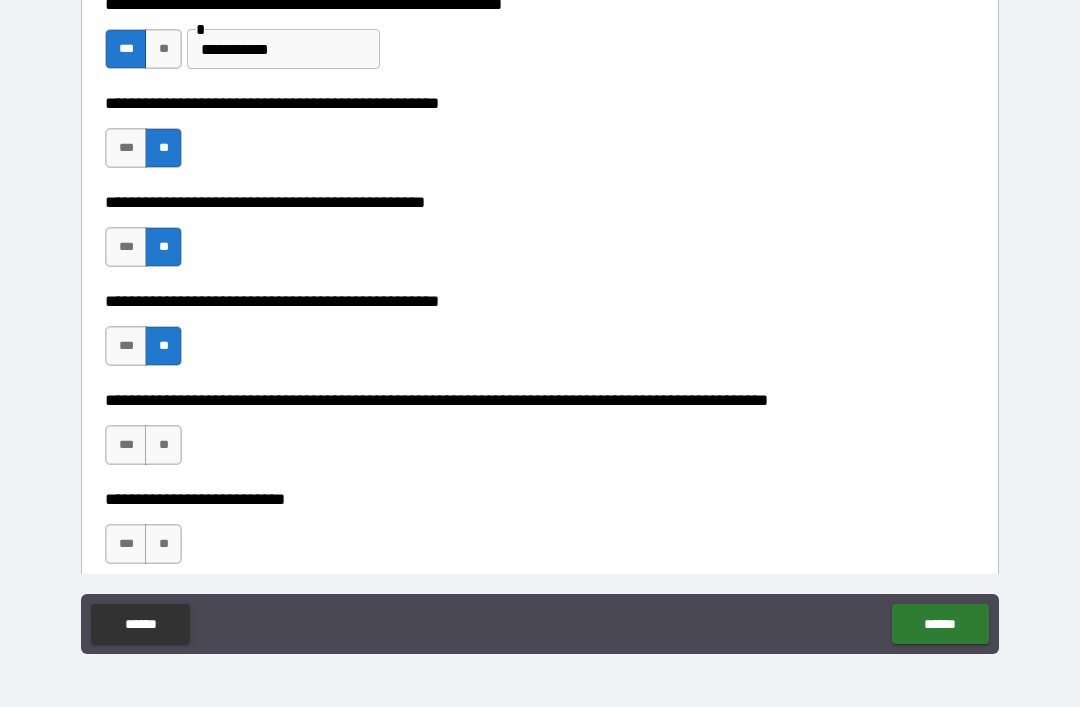 click on "**" at bounding box center [163, 445] 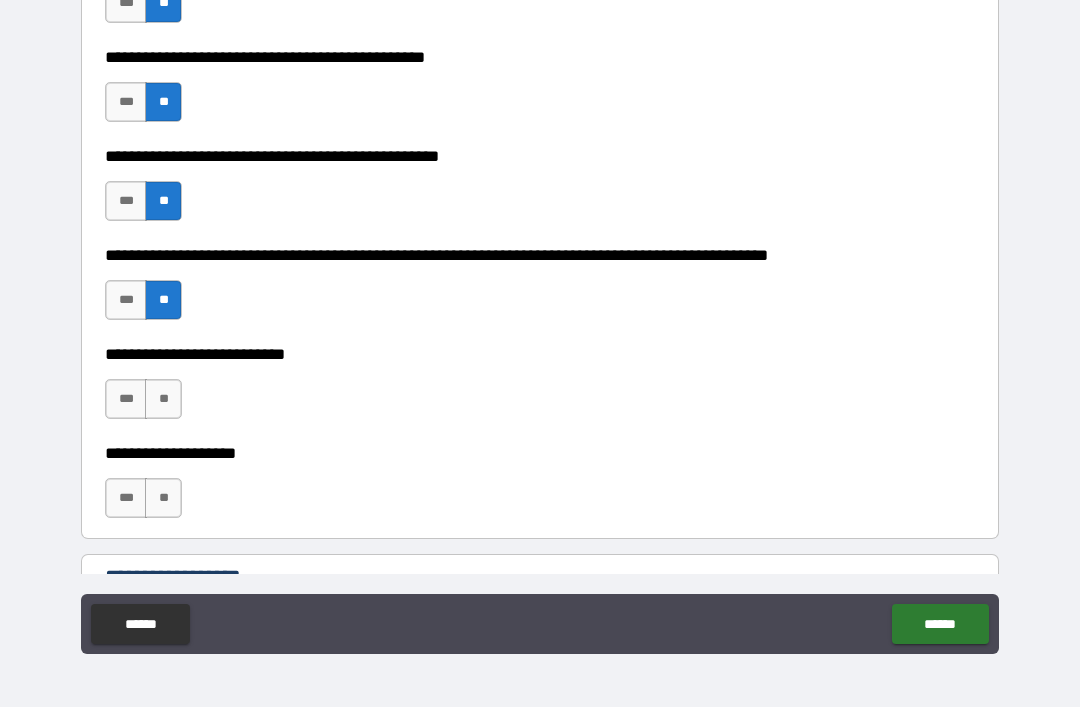 scroll, scrollTop: 562, scrollLeft: 0, axis: vertical 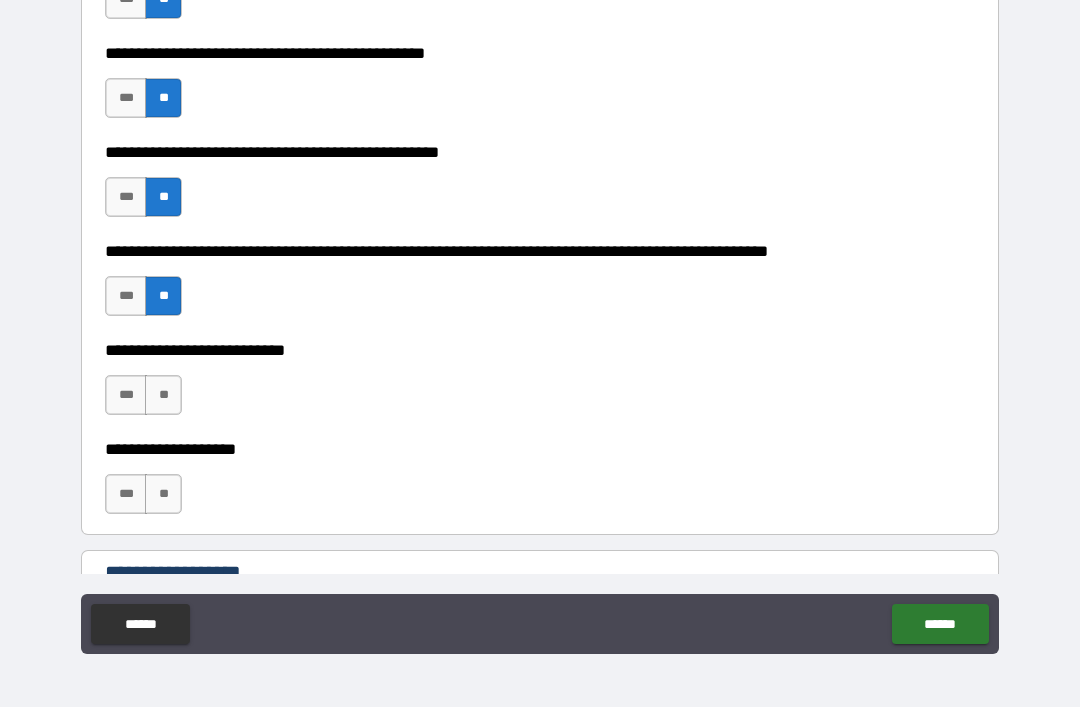 click on "**" at bounding box center [163, 395] 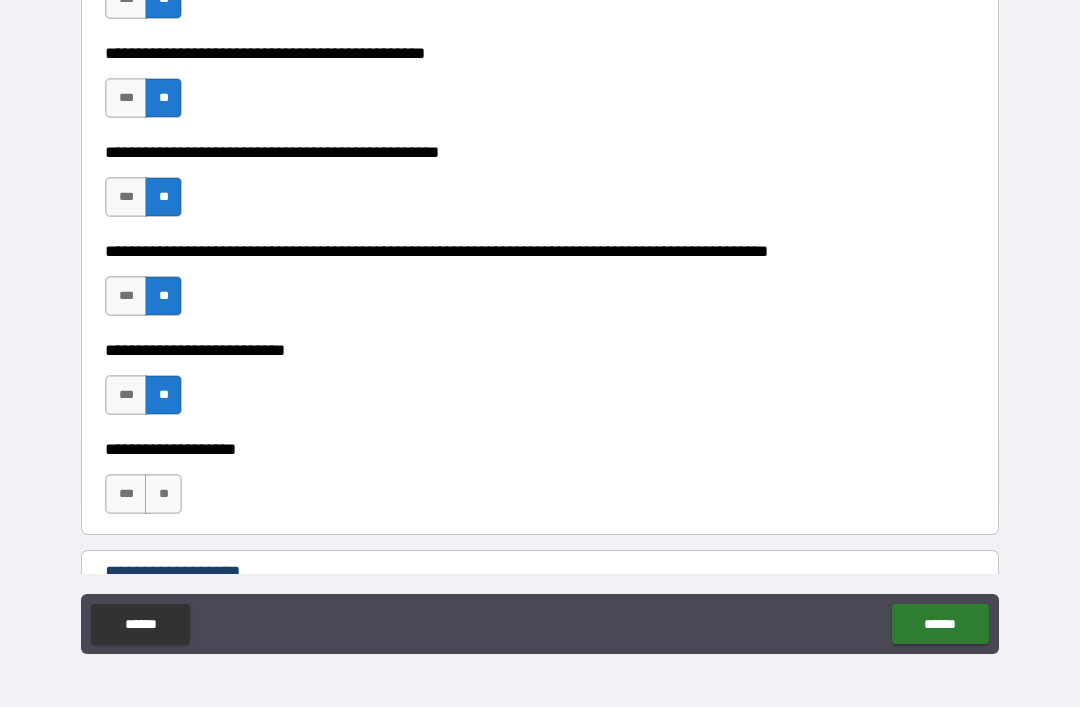 click on "**" at bounding box center [163, 494] 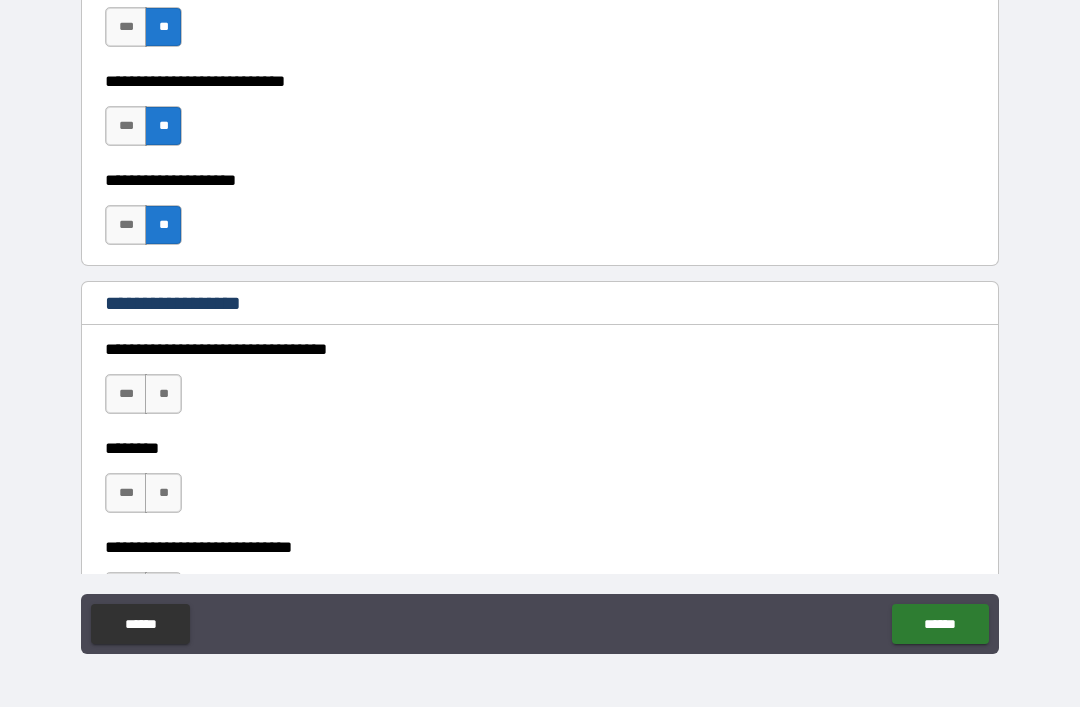 scroll, scrollTop: 869, scrollLeft: 0, axis: vertical 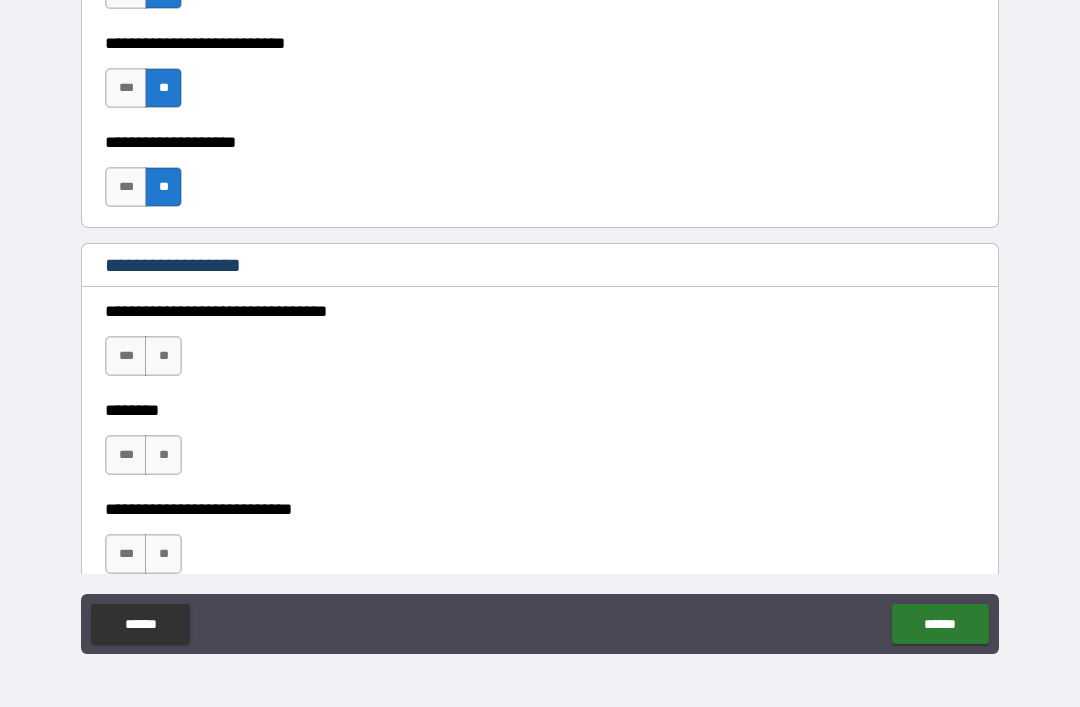 click on "**" at bounding box center (163, 356) 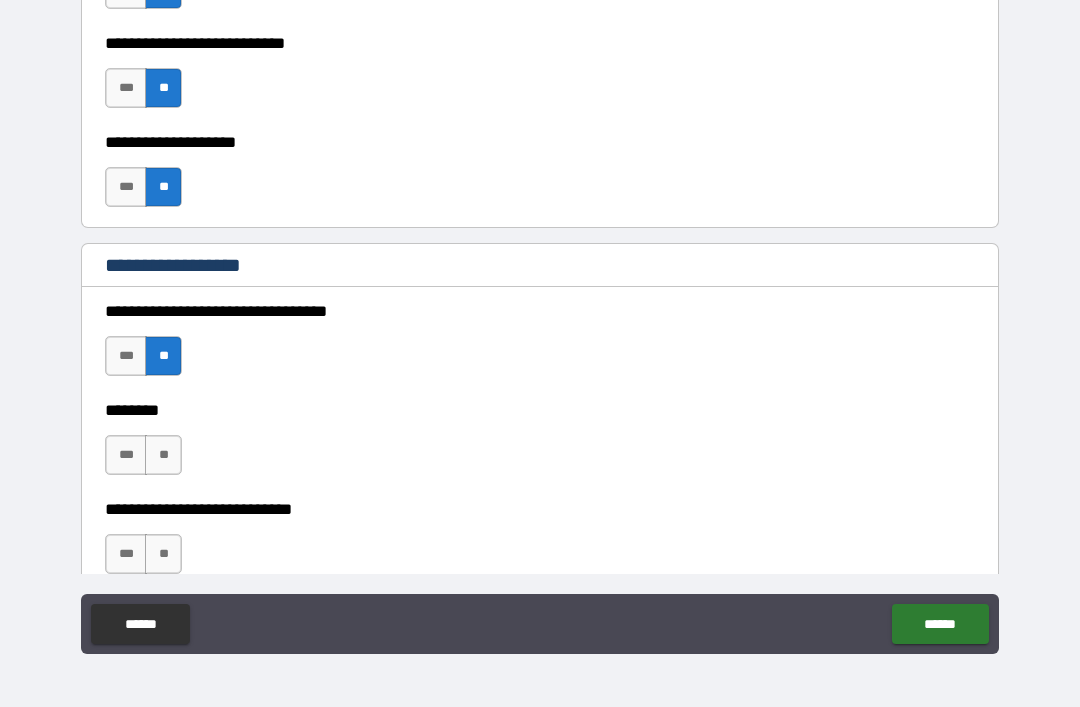 click on "**" at bounding box center (163, 356) 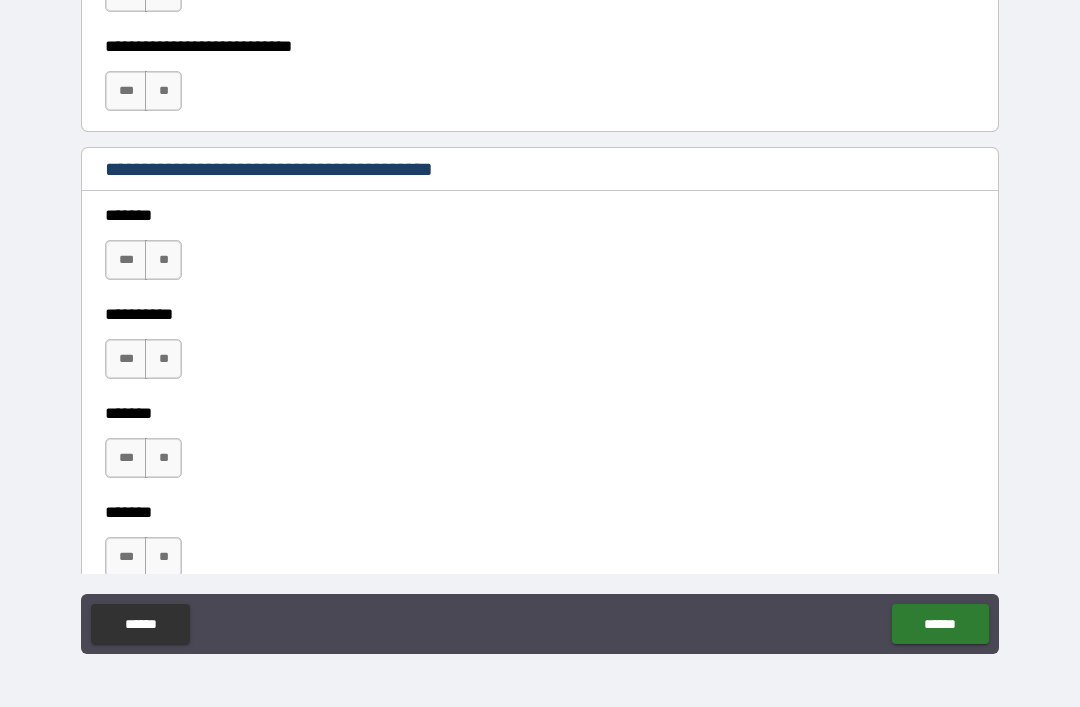 scroll, scrollTop: 1333, scrollLeft: 0, axis: vertical 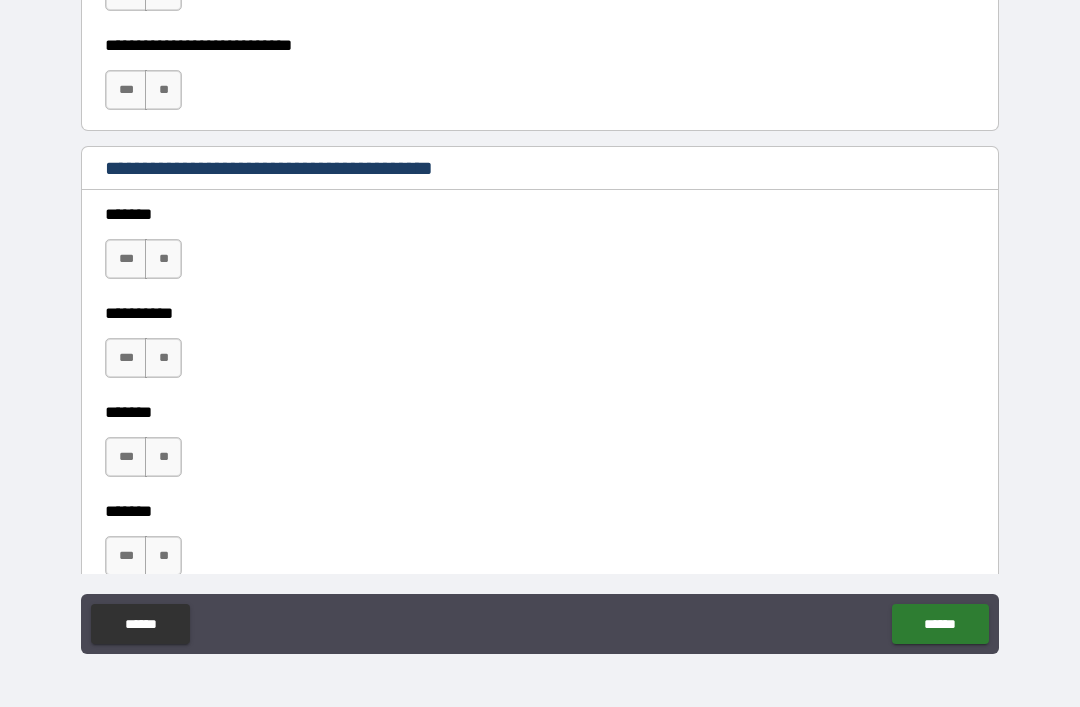 click on "**" at bounding box center (163, 259) 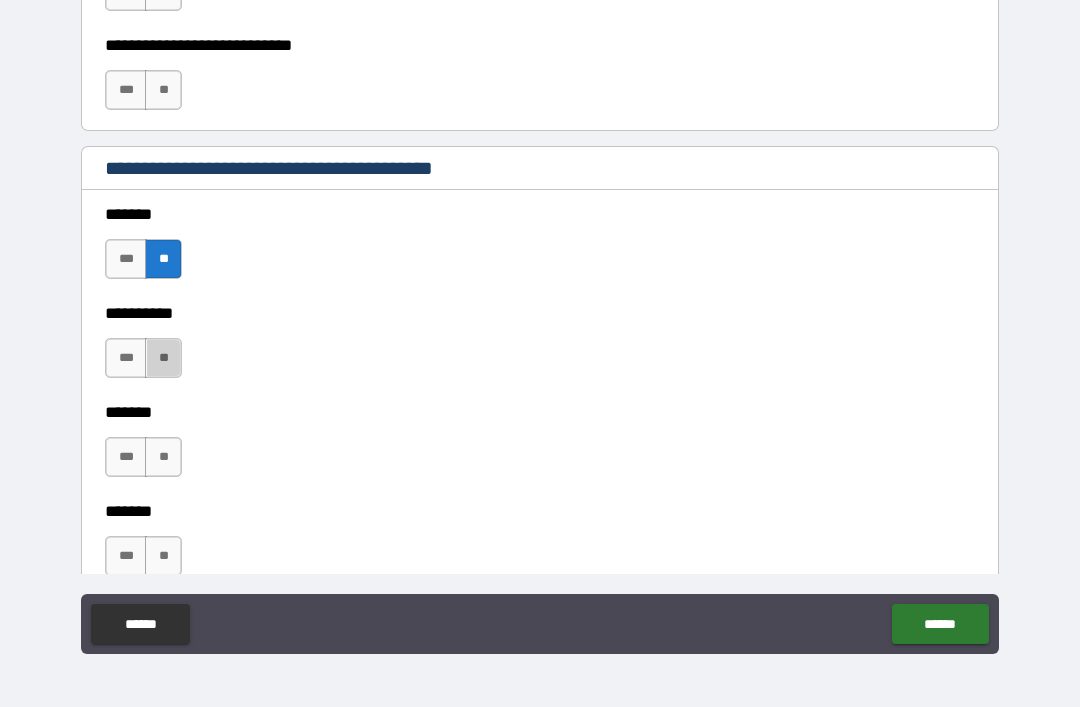 click on "**" at bounding box center [163, 358] 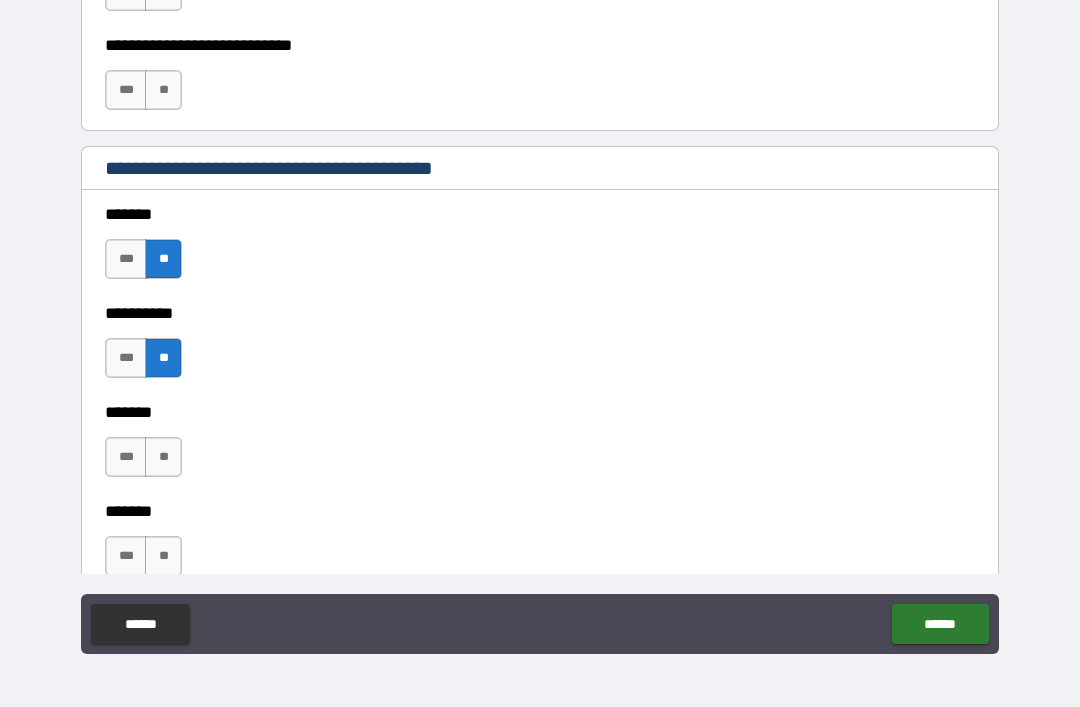 click on "**" at bounding box center (163, 457) 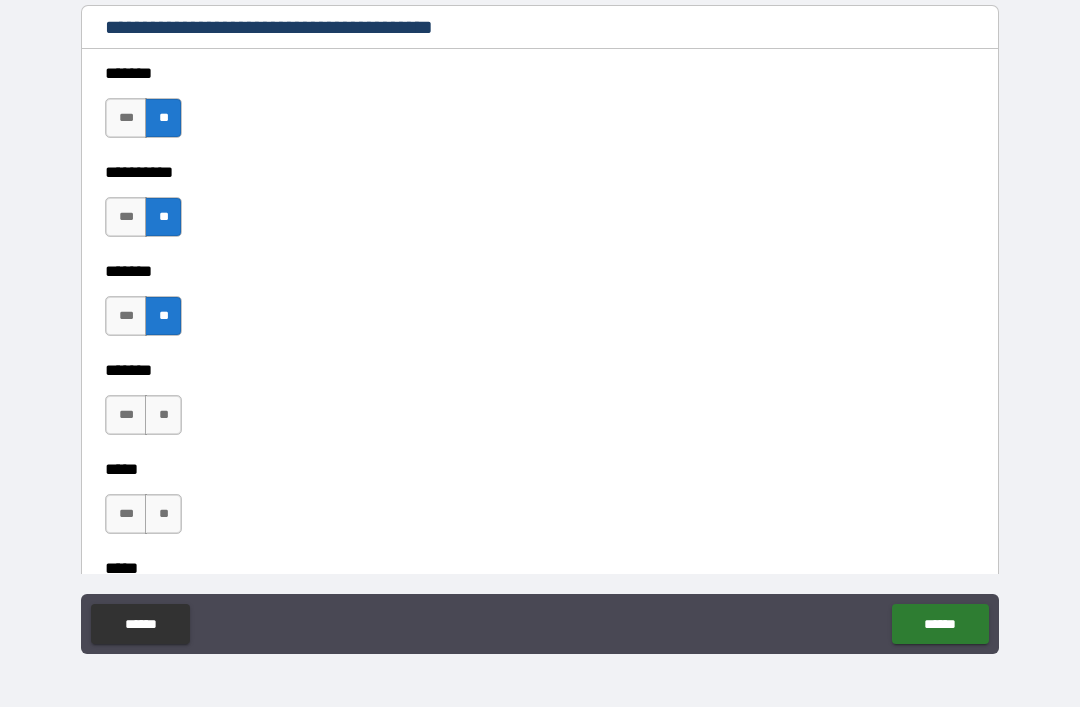 scroll, scrollTop: 1487, scrollLeft: 0, axis: vertical 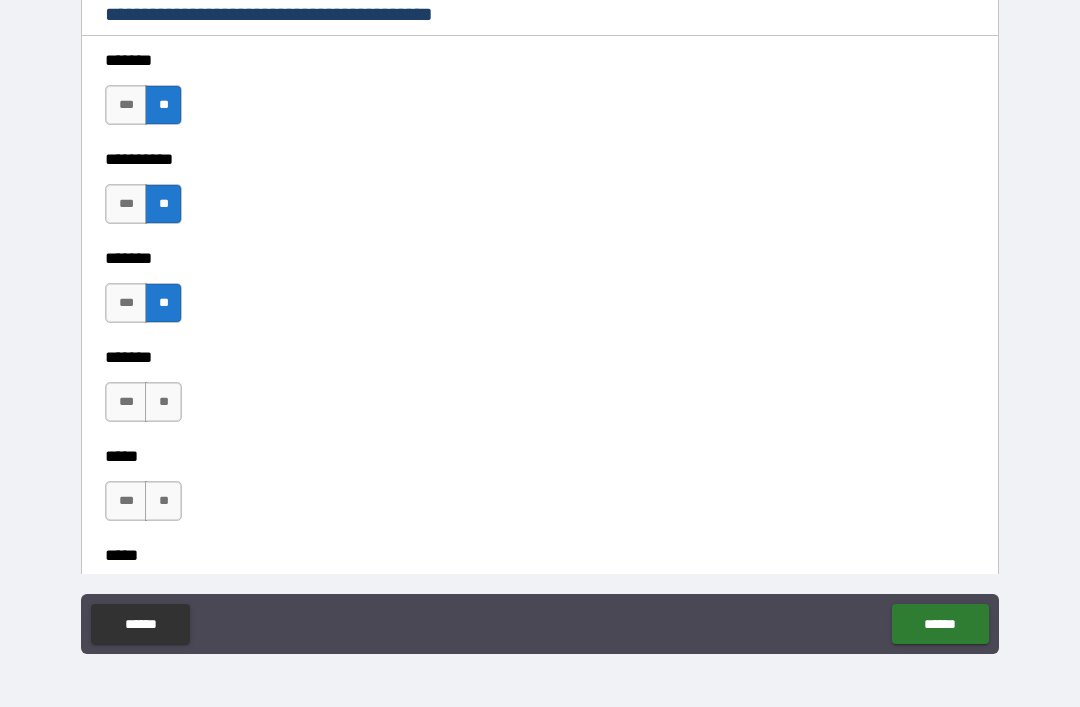 click on "**" at bounding box center (163, 402) 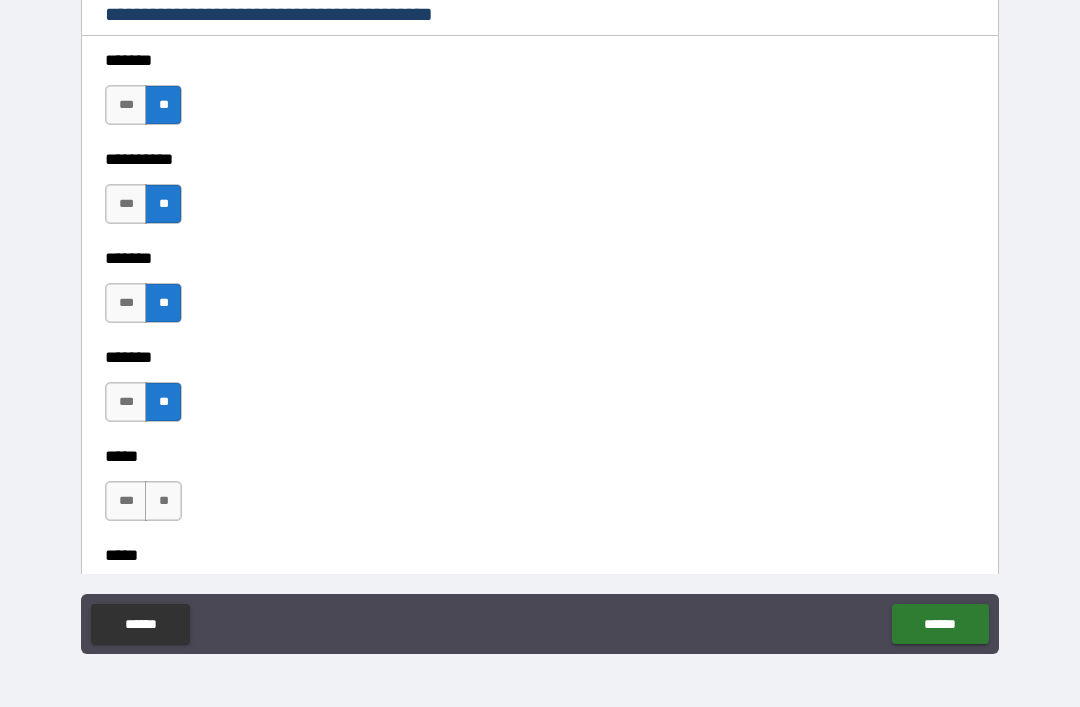 click on "**" at bounding box center [163, 501] 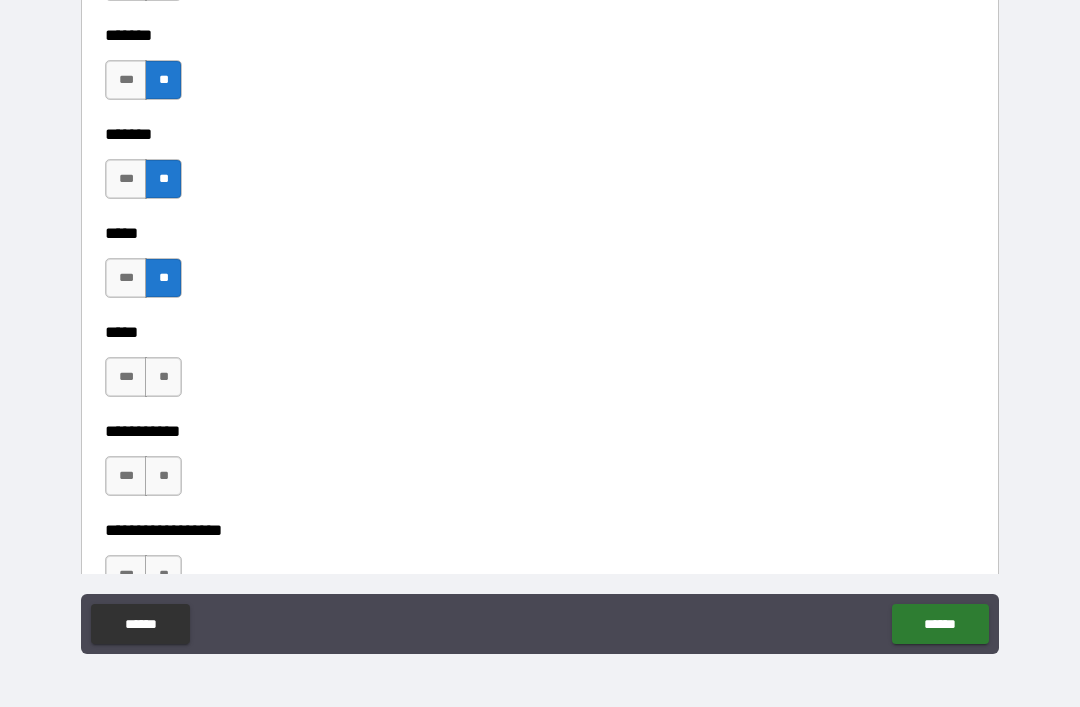 scroll, scrollTop: 1710, scrollLeft: 0, axis: vertical 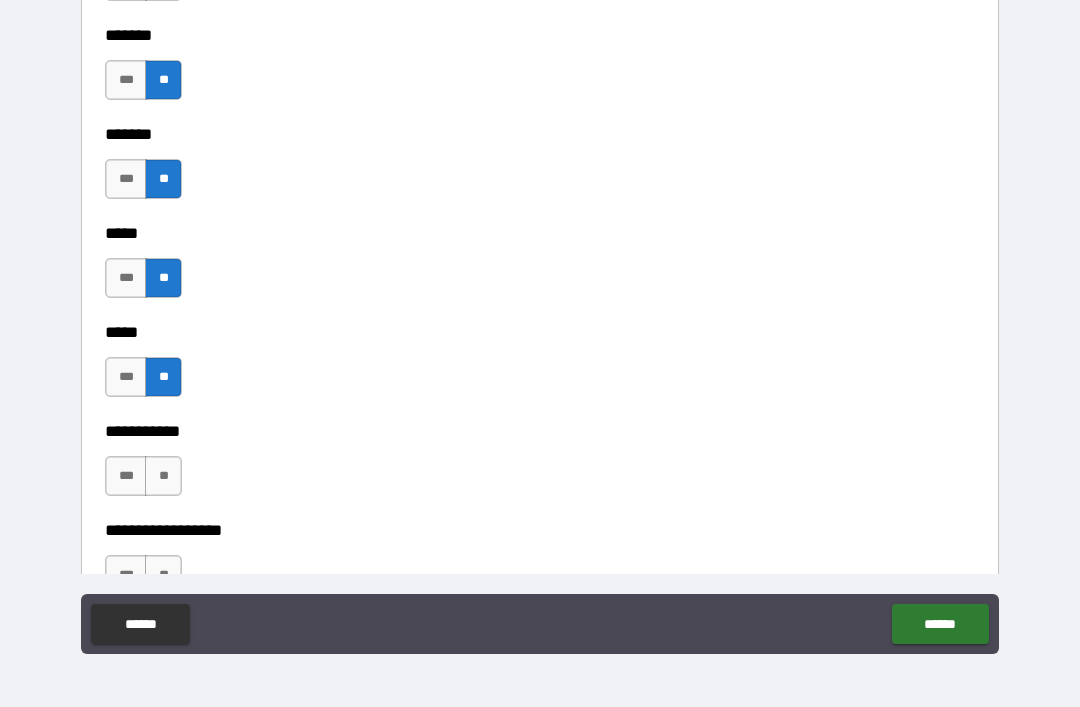 click on "**" at bounding box center (163, 476) 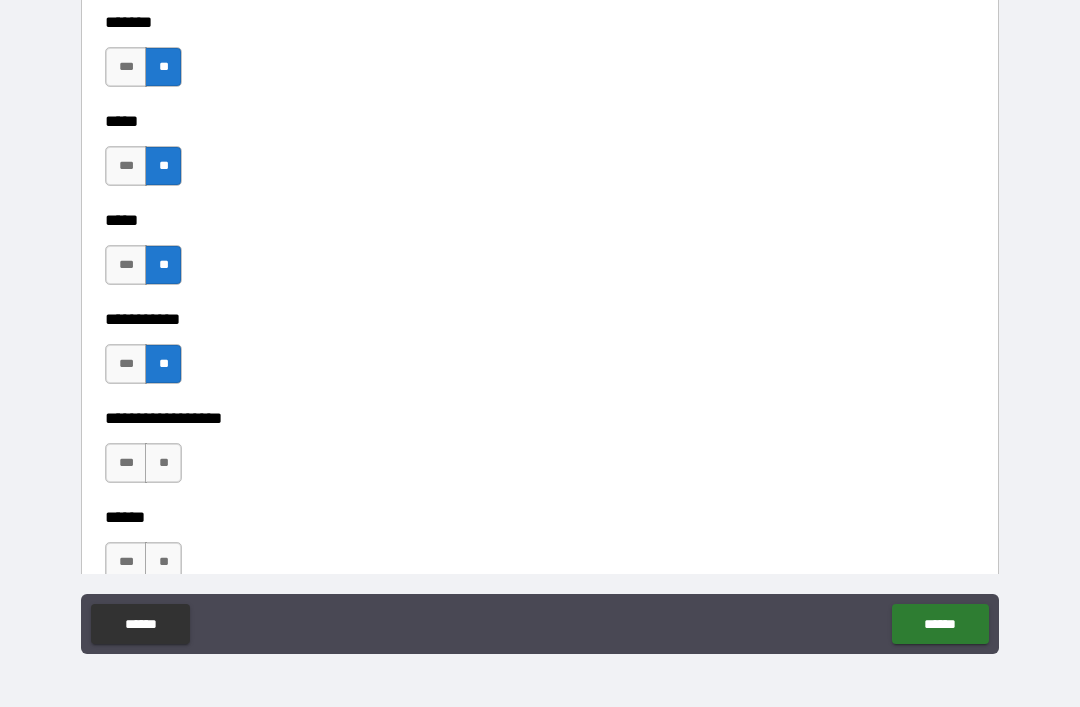 scroll, scrollTop: 1842, scrollLeft: 0, axis: vertical 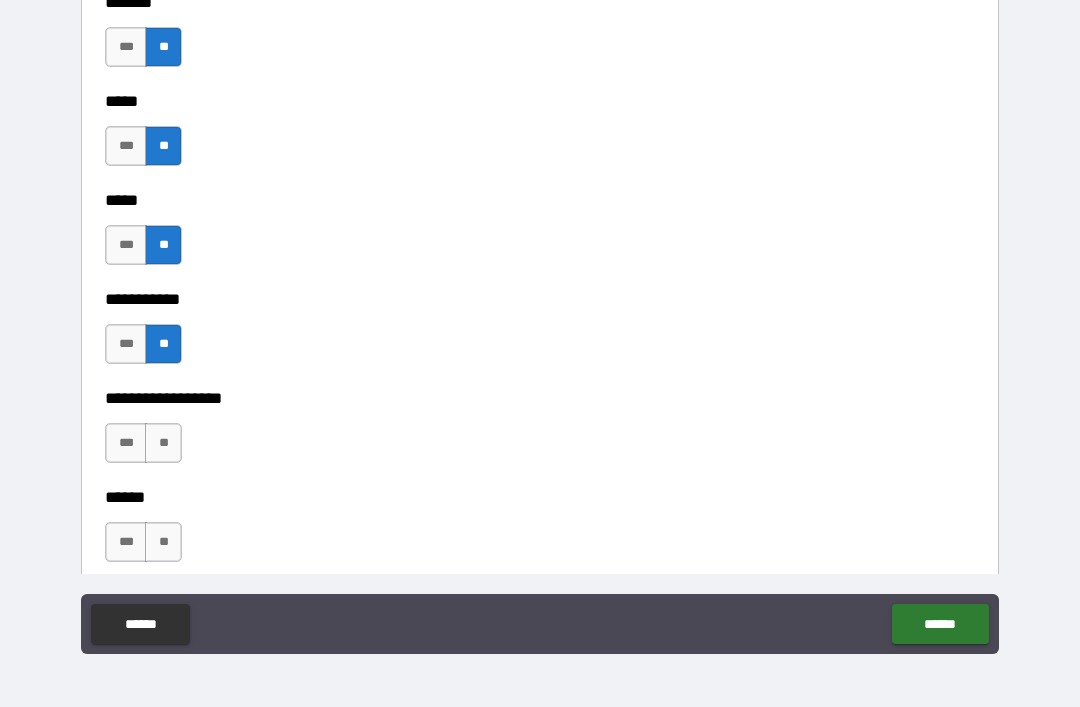 click on "**" at bounding box center [163, 443] 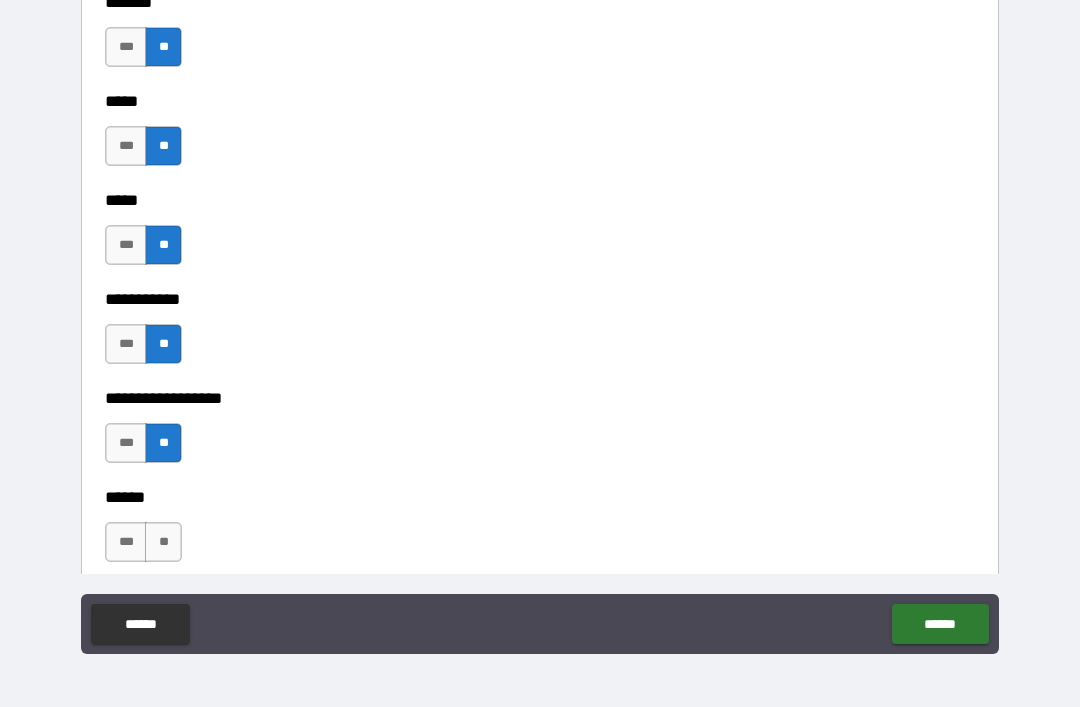 click on "**" at bounding box center [163, 542] 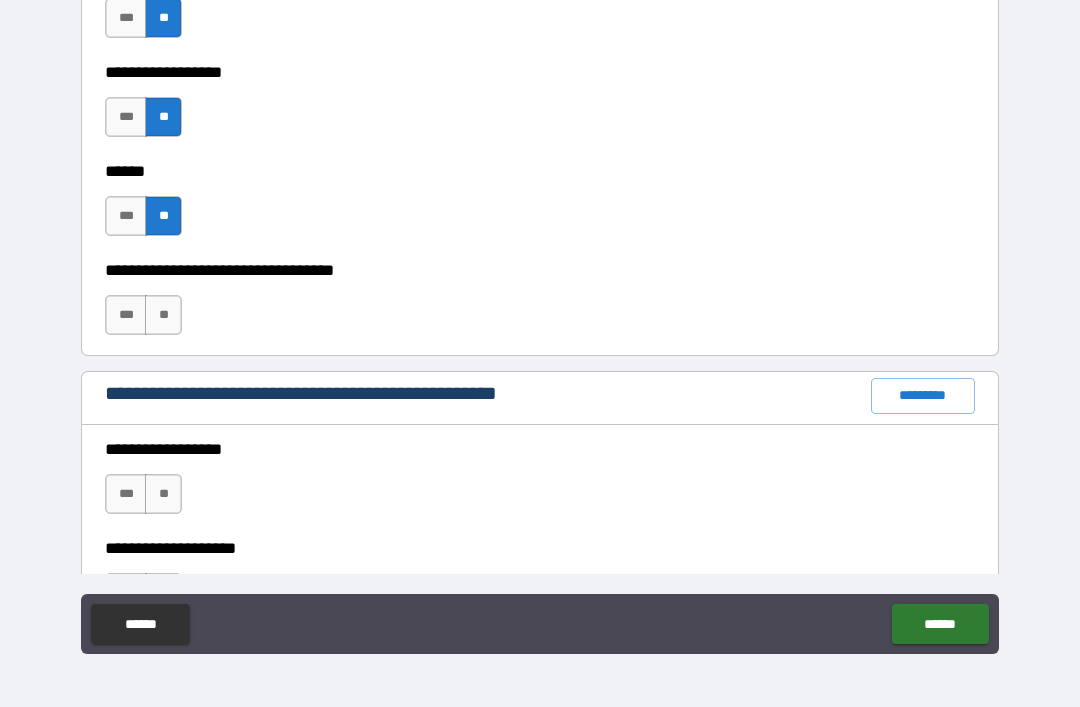 scroll, scrollTop: 2173, scrollLeft: 0, axis: vertical 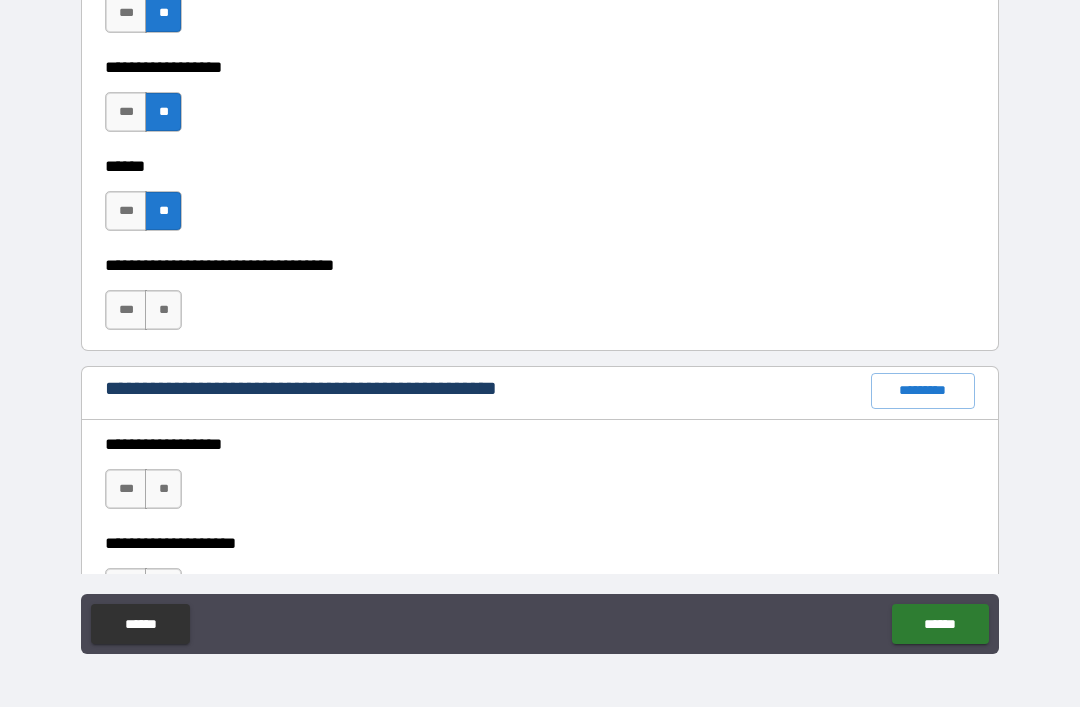 click on "**" at bounding box center (163, 310) 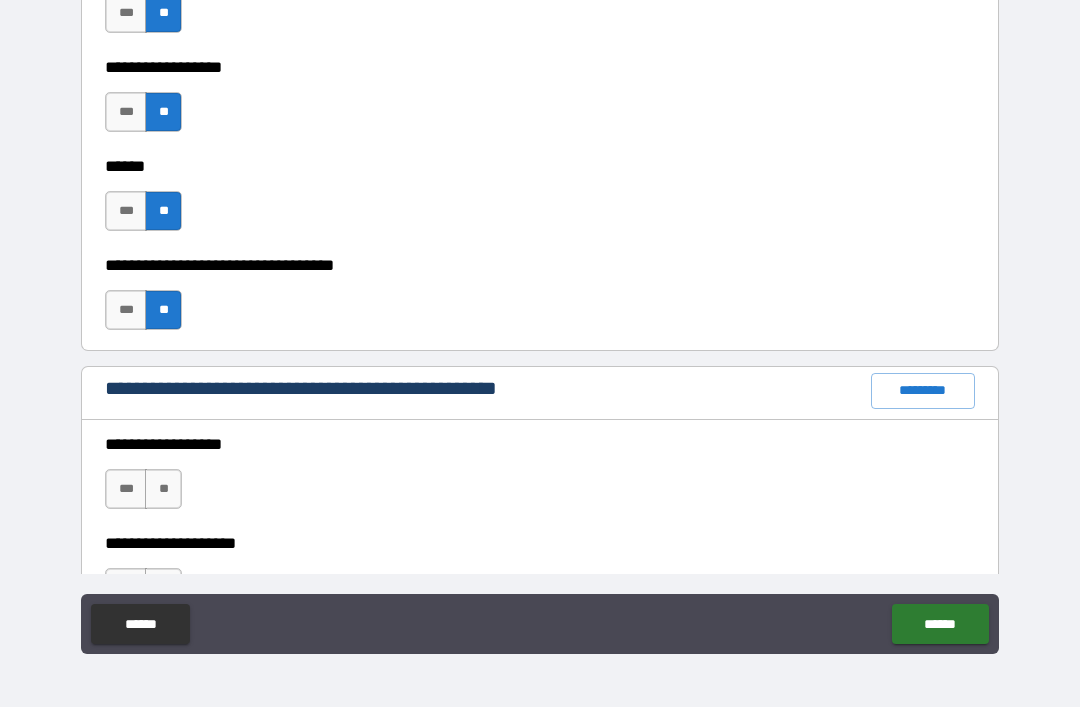 click on "**" at bounding box center [163, 489] 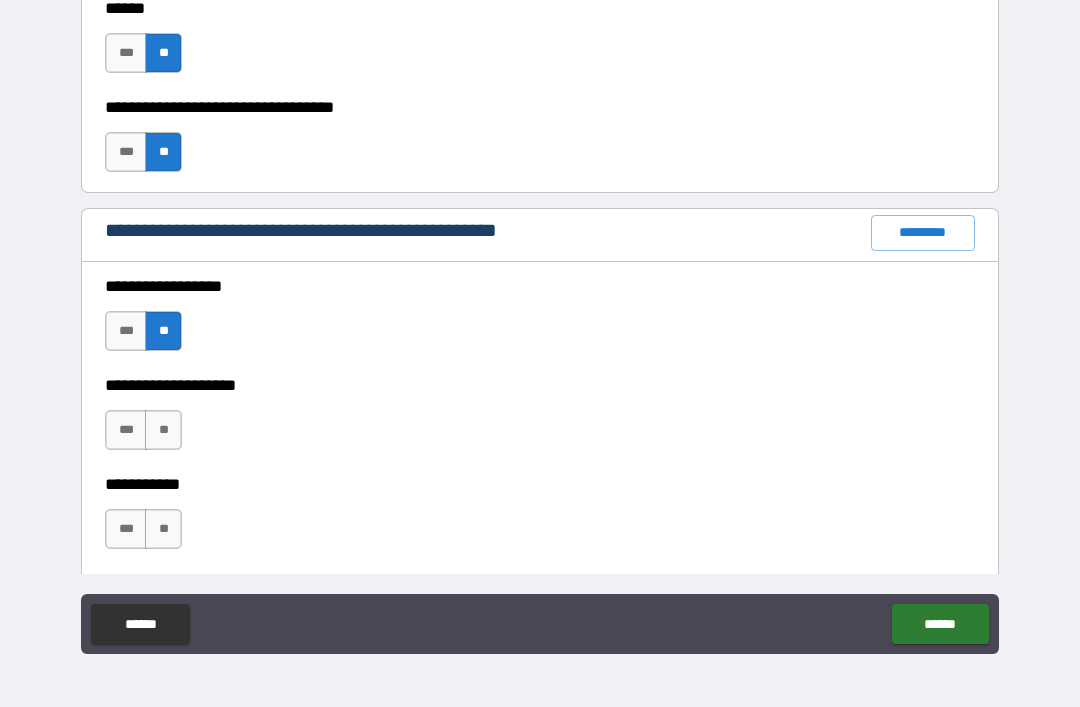 scroll, scrollTop: 2353, scrollLeft: 0, axis: vertical 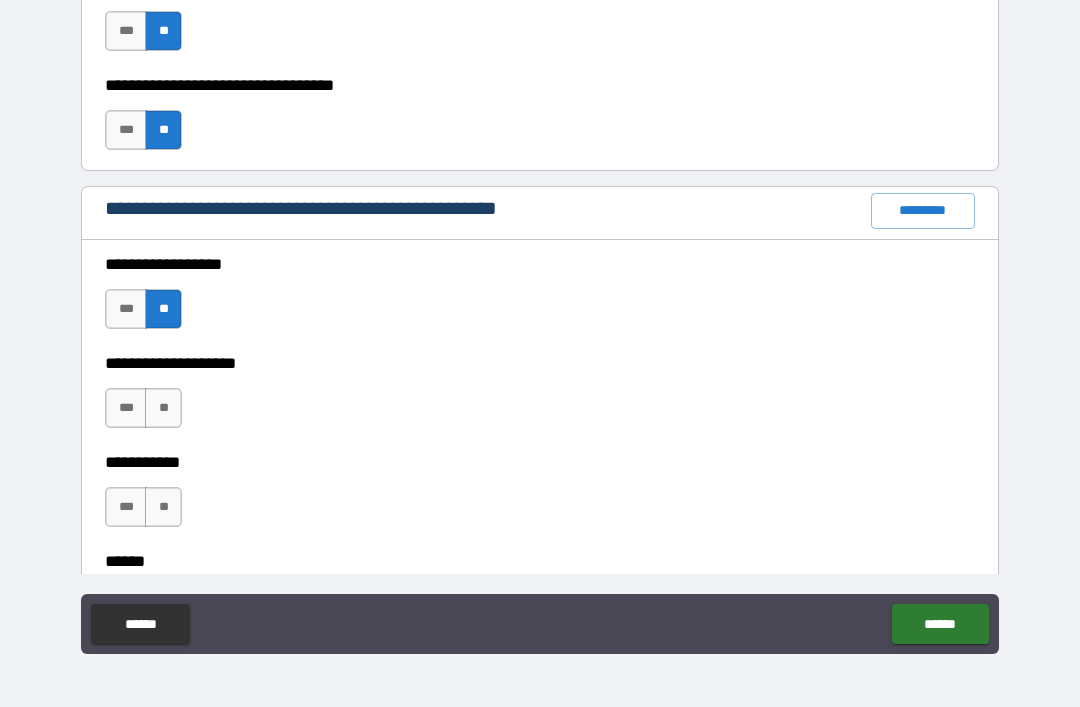 click on "**" at bounding box center [163, 408] 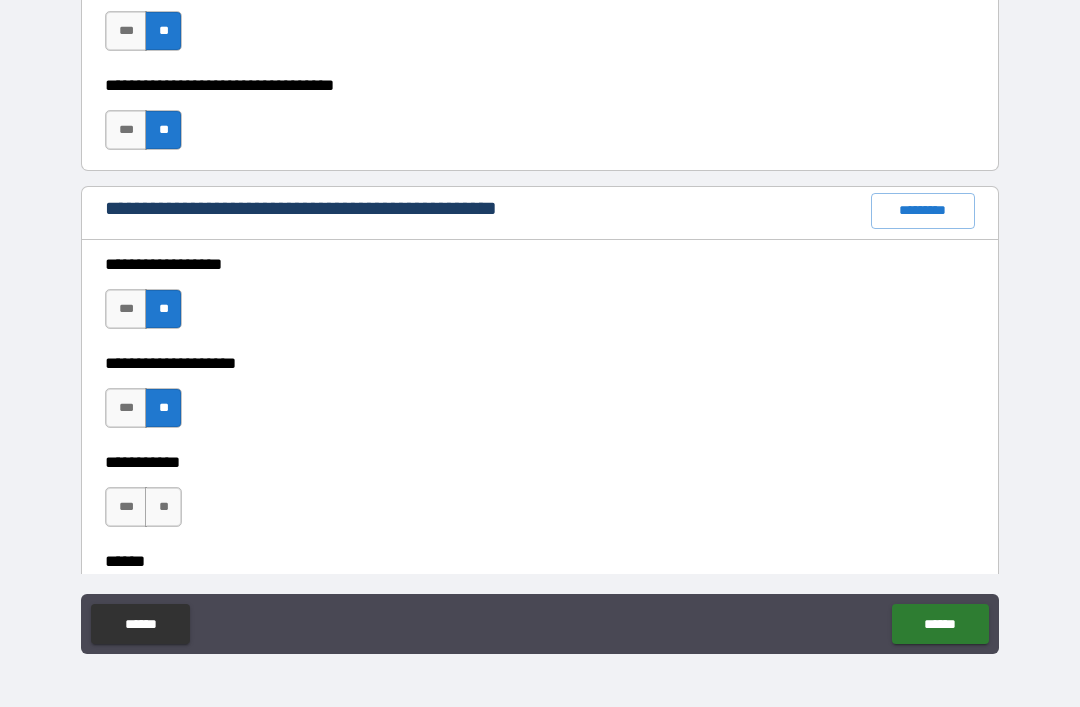 click on "**" at bounding box center (163, 507) 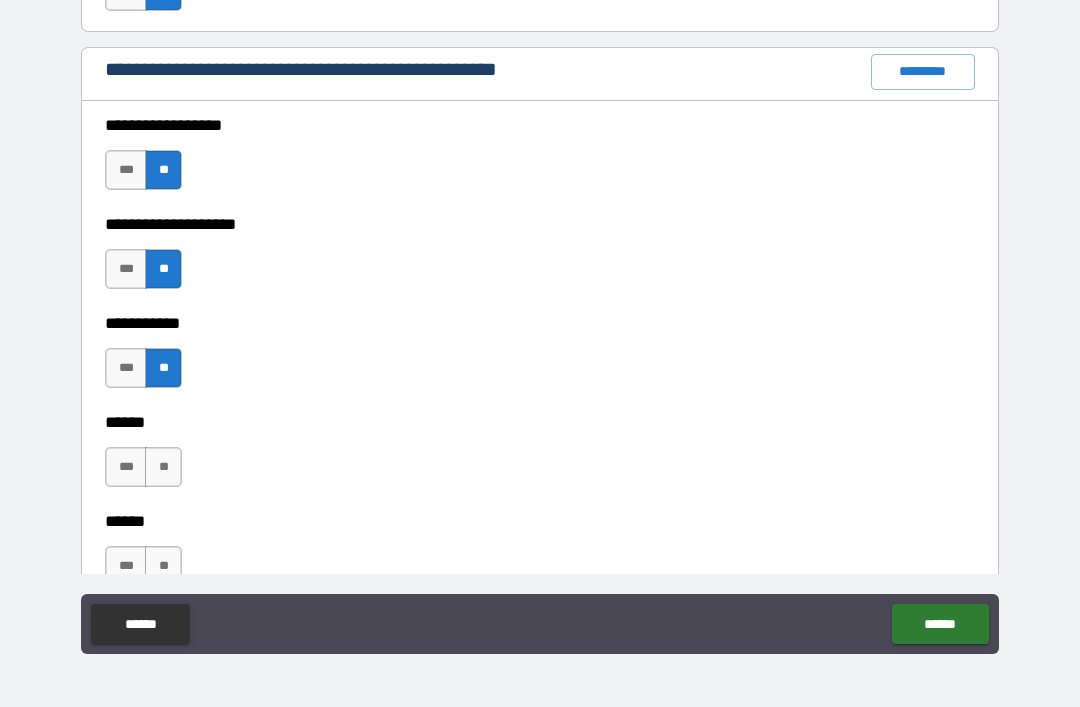 scroll, scrollTop: 2504, scrollLeft: 0, axis: vertical 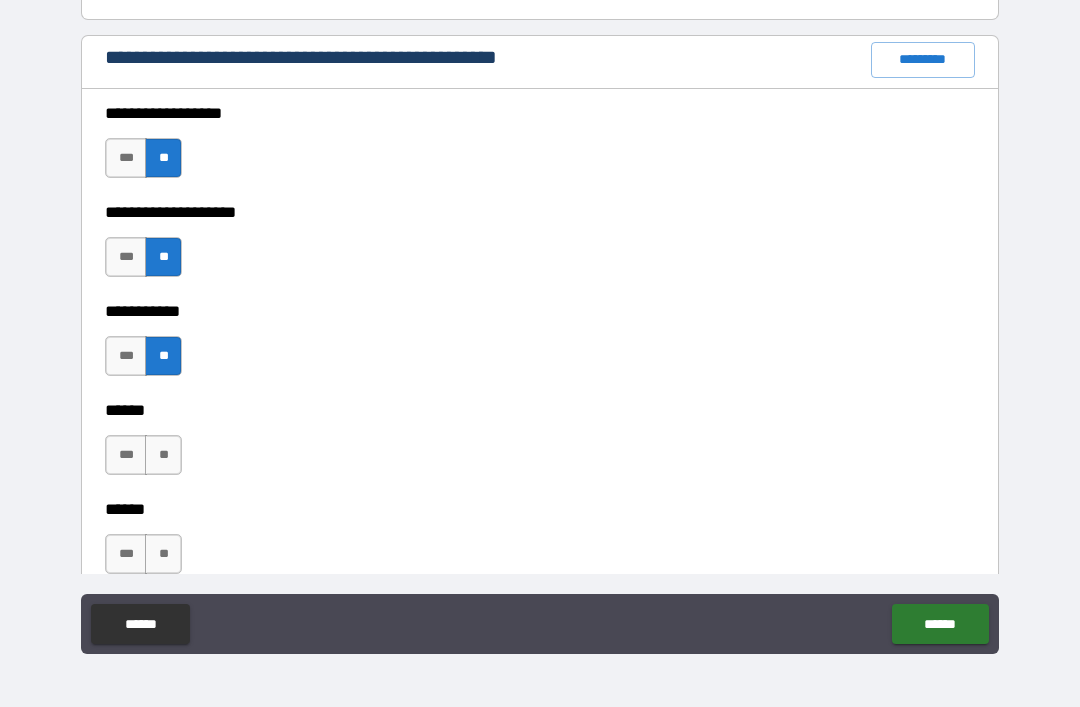 click on "**" at bounding box center (163, 455) 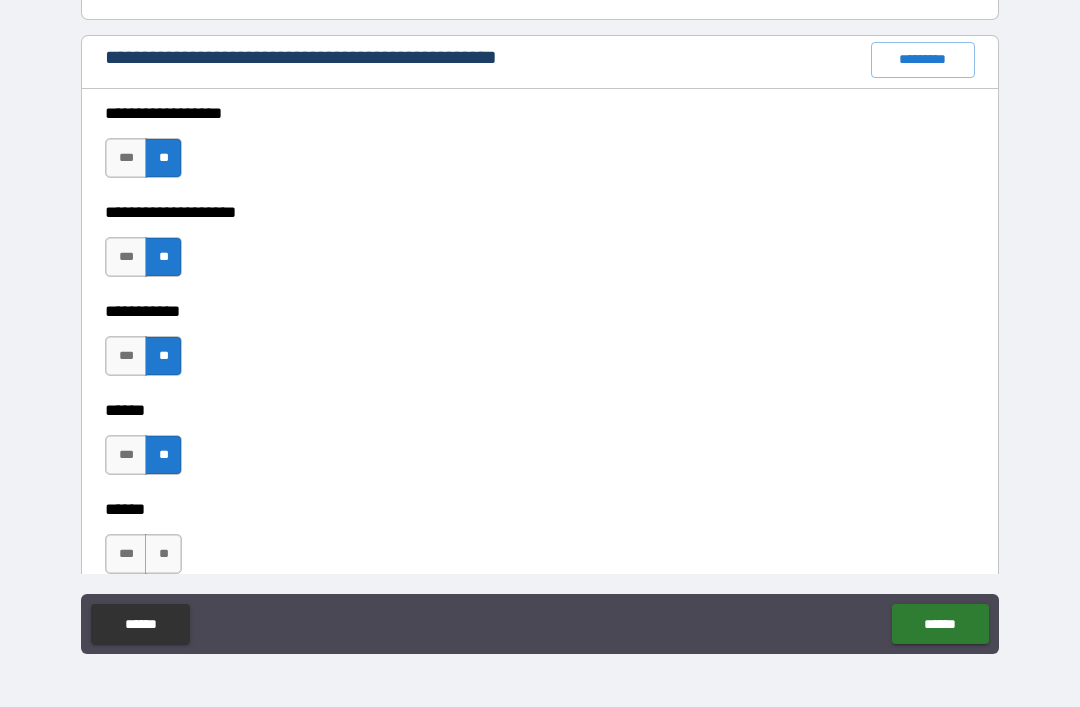 click on "**" at bounding box center (163, 554) 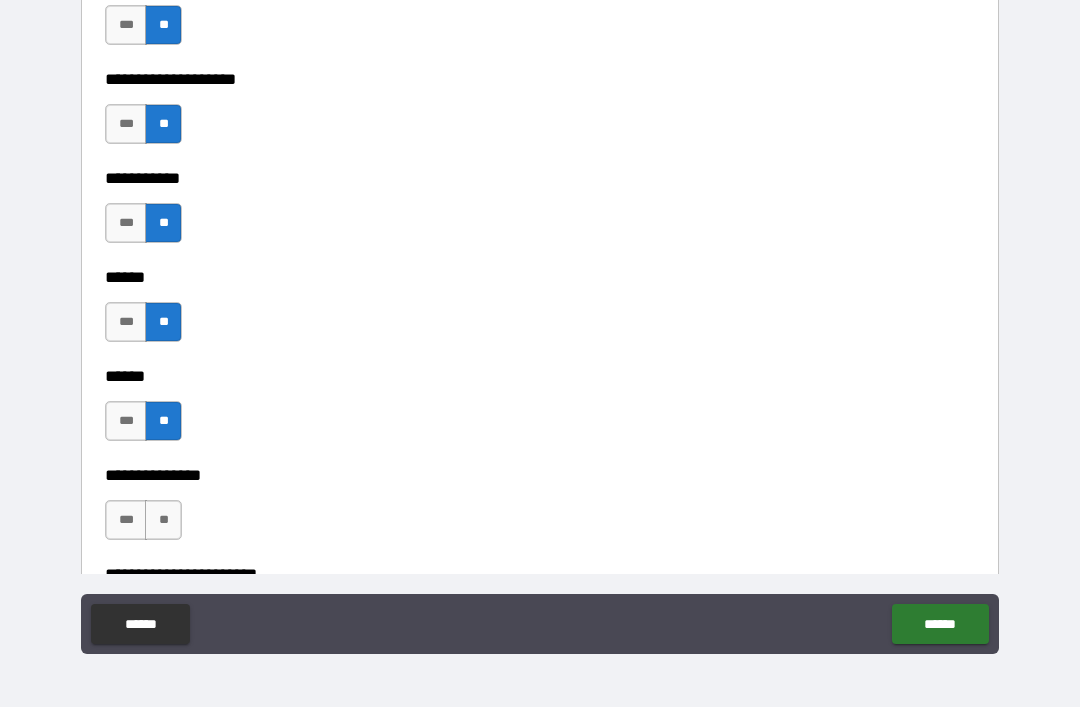 scroll, scrollTop: 2647, scrollLeft: 0, axis: vertical 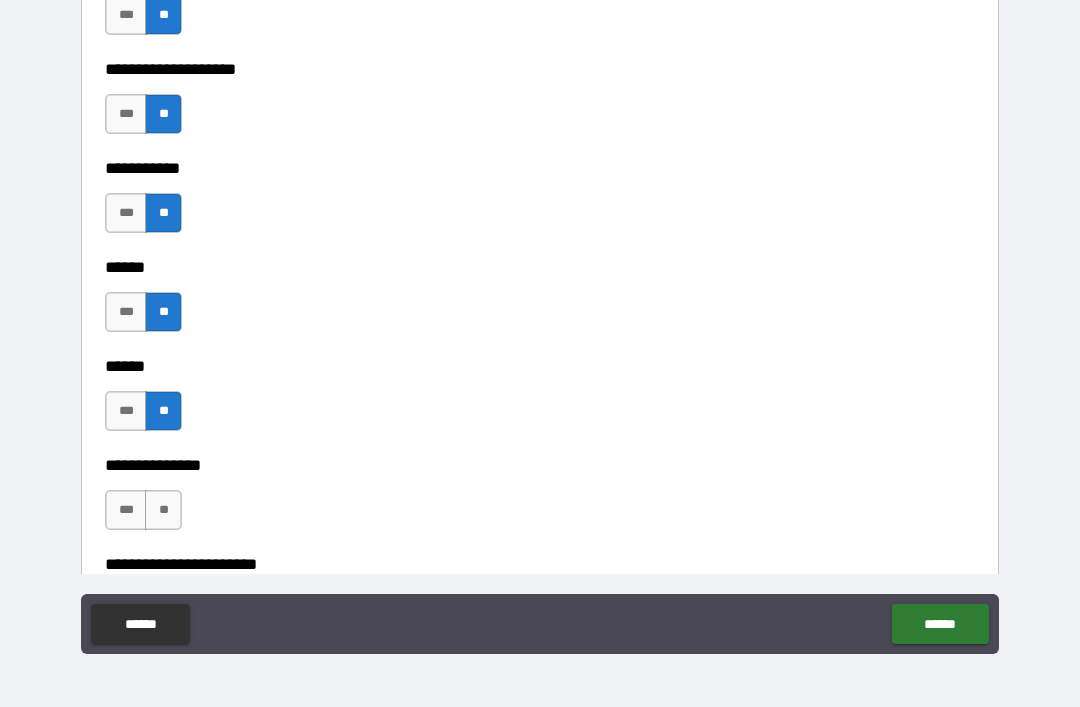 click on "**" at bounding box center (163, 510) 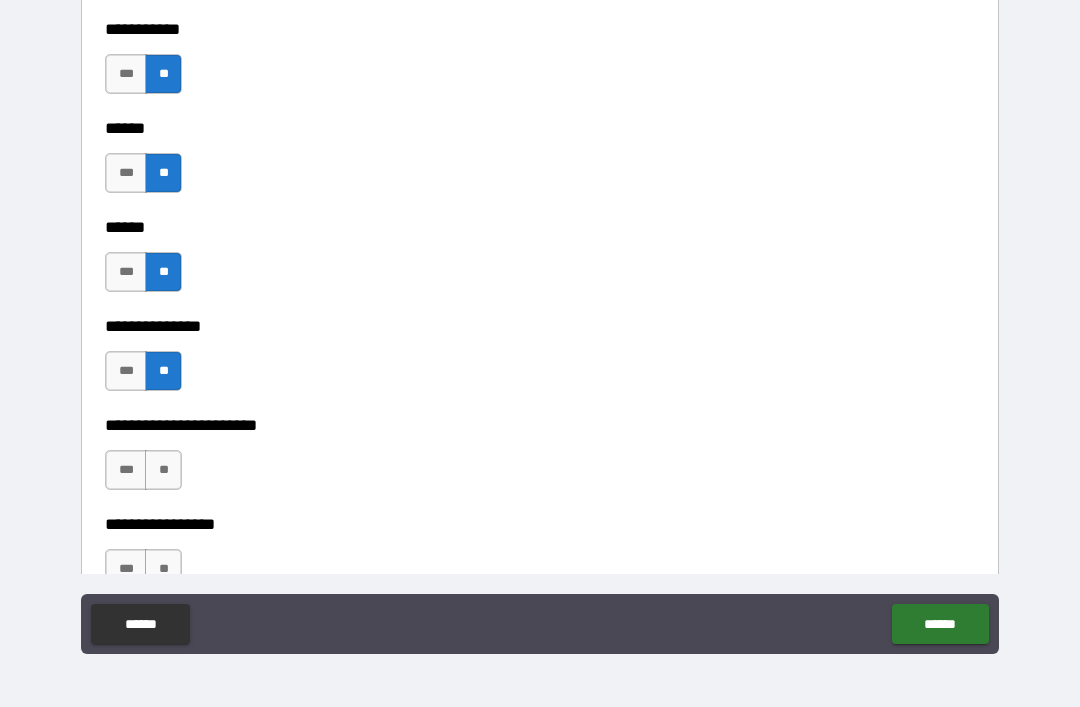 scroll, scrollTop: 2806, scrollLeft: 0, axis: vertical 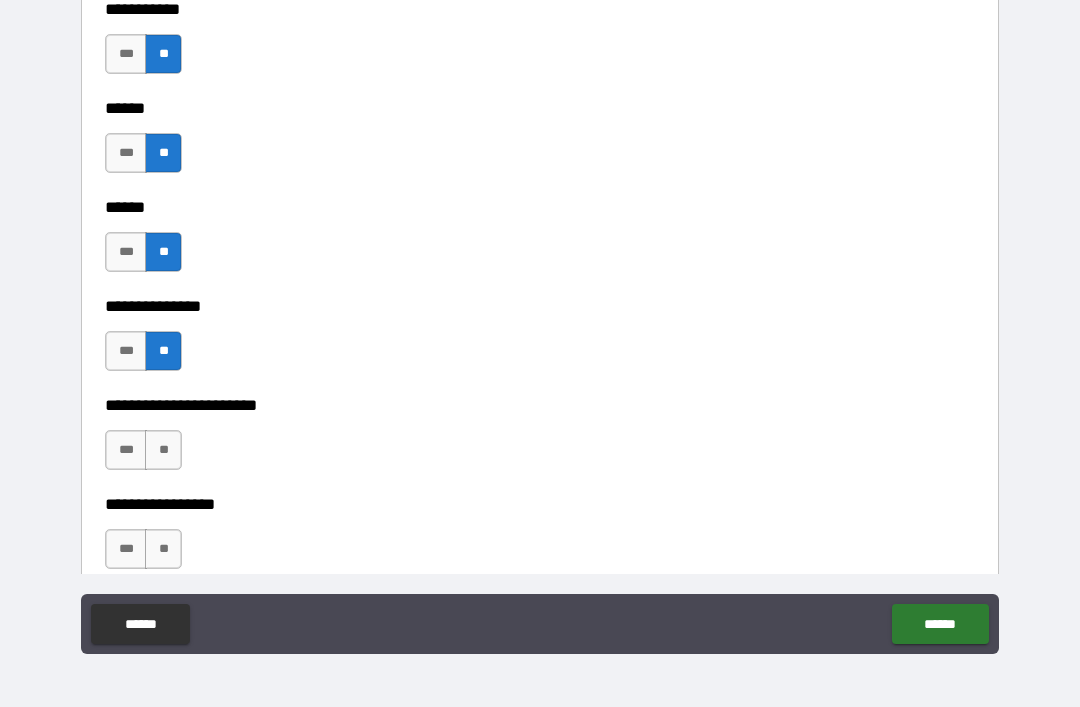 click on "**" at bounding box center [163, 450] 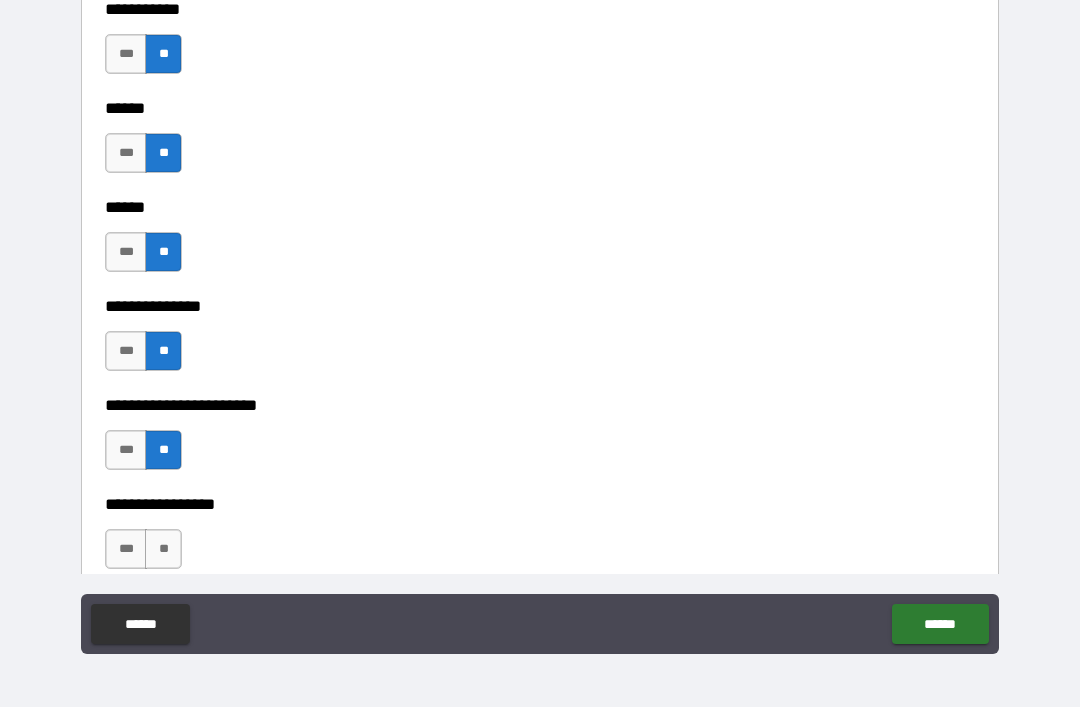 click on "**" at bounding box center (163, 549) 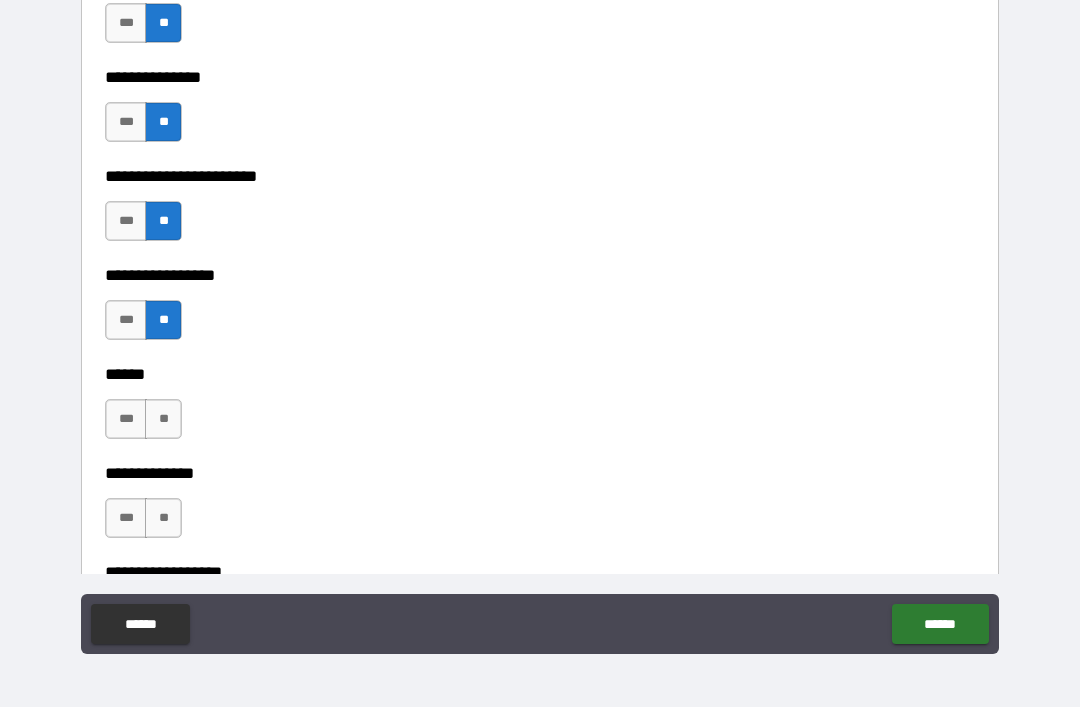 scroll, scrollTop: 3034, scrollLeft: 0, axis: vertical 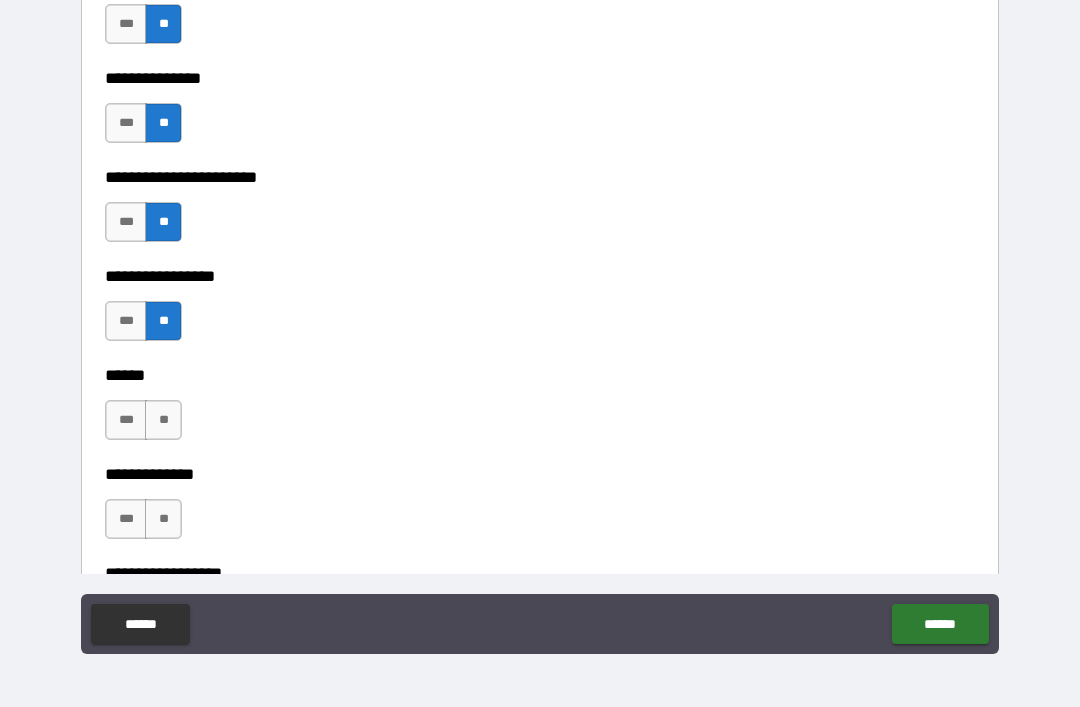 click on "**" at bounding box center (163, 420) 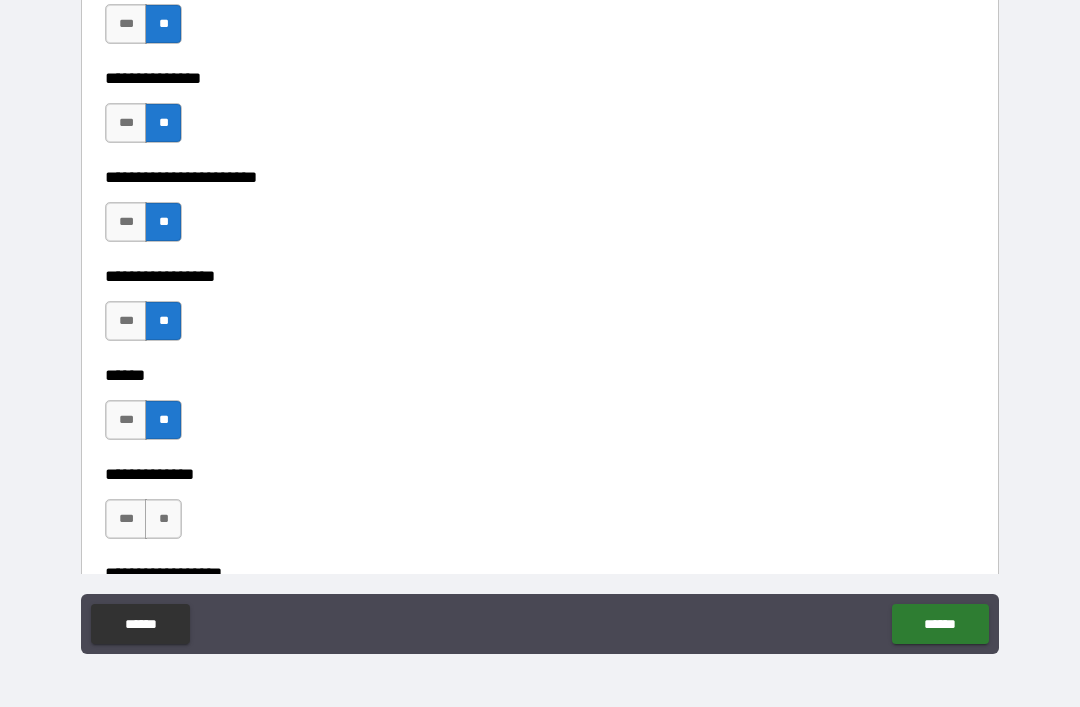 click on "**" at bounding box center [163, 519] 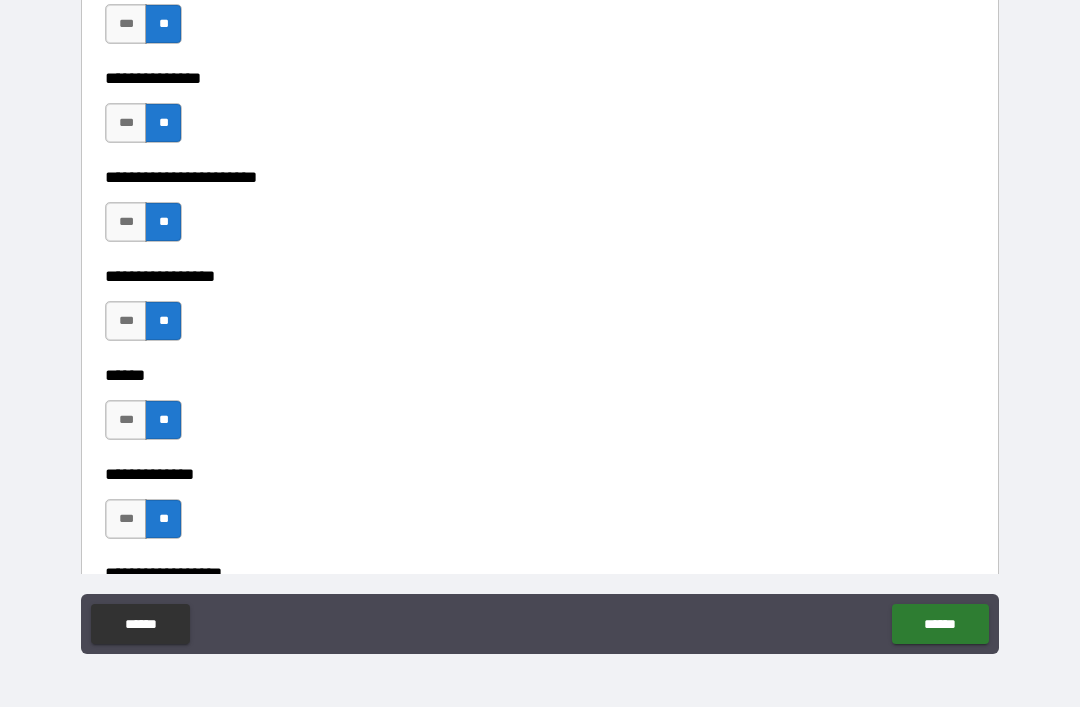 scroll, scrollTop: 3172, scrollLeft: 0, axis: vertical 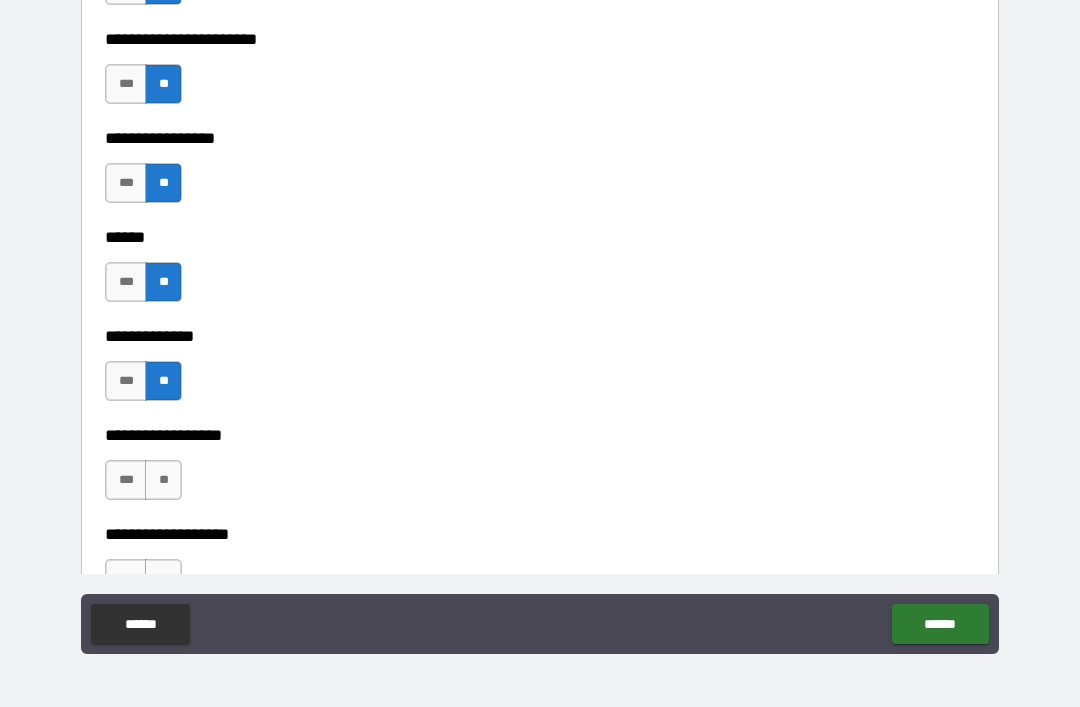 click on "**" at bounding box center (163, 480) 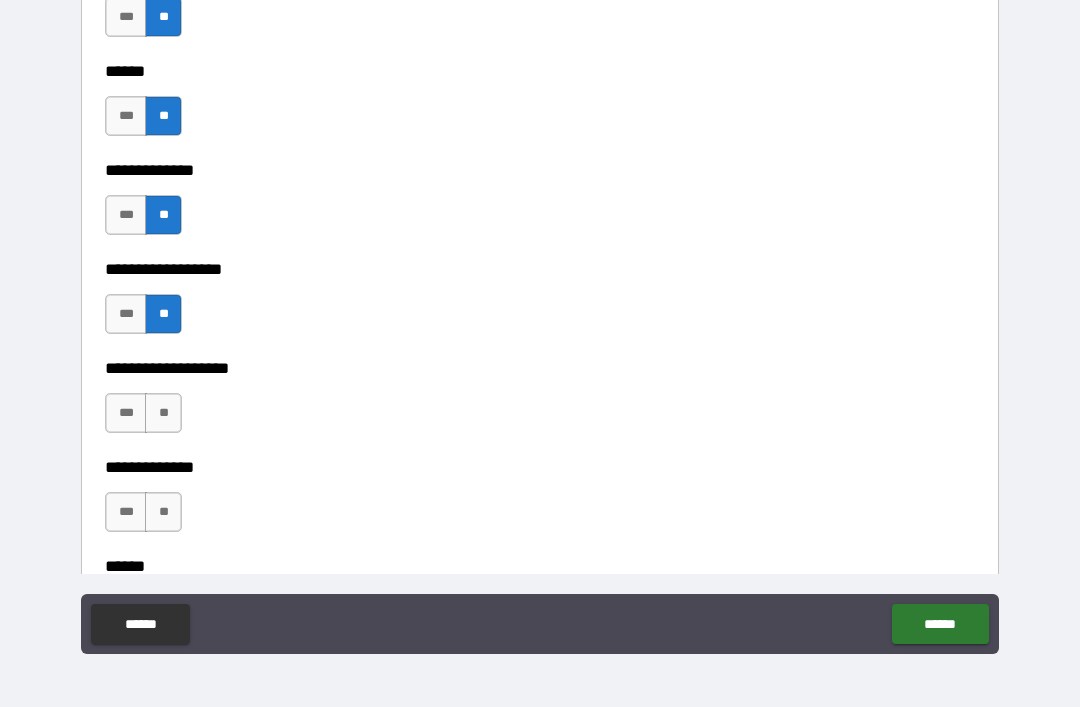 scroll, scrollTop: 3341, scrollLeft: 0, axis: vertical 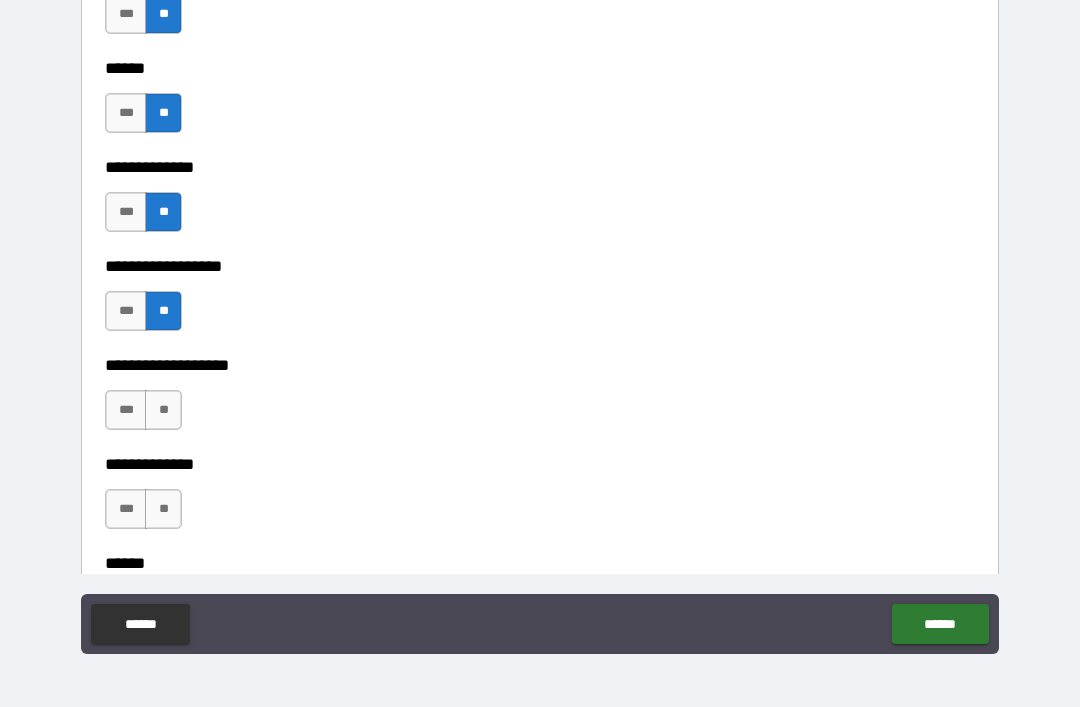 click on "**" at bounding box center (163, 410) 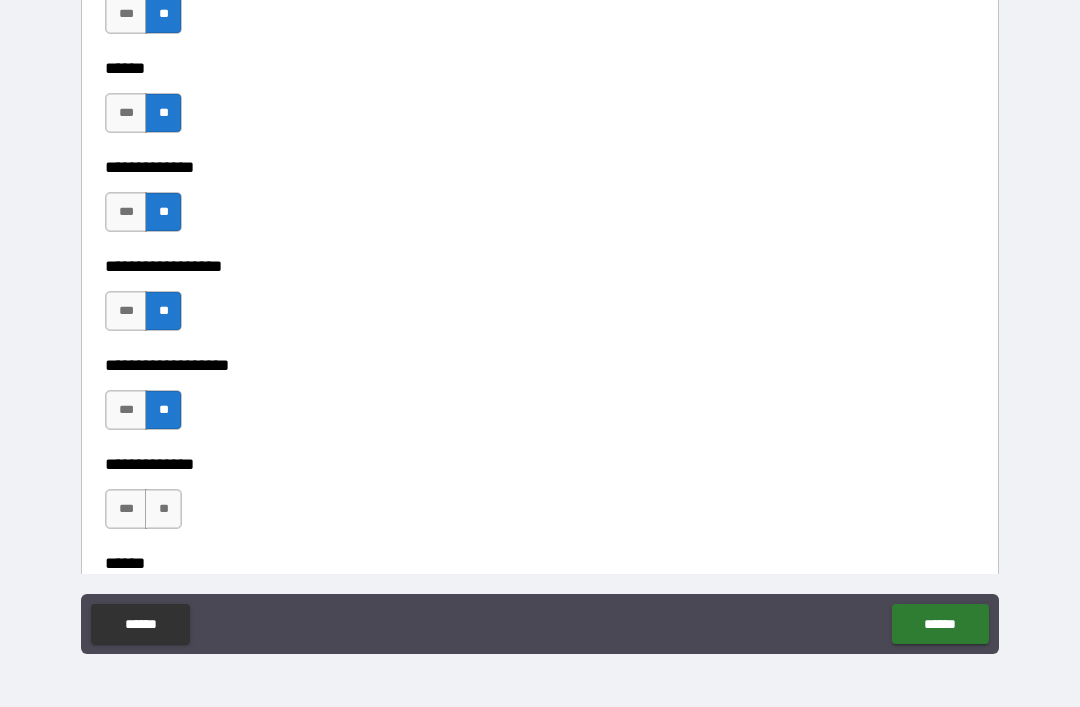 click on "**" at bounding box center (163, 509) 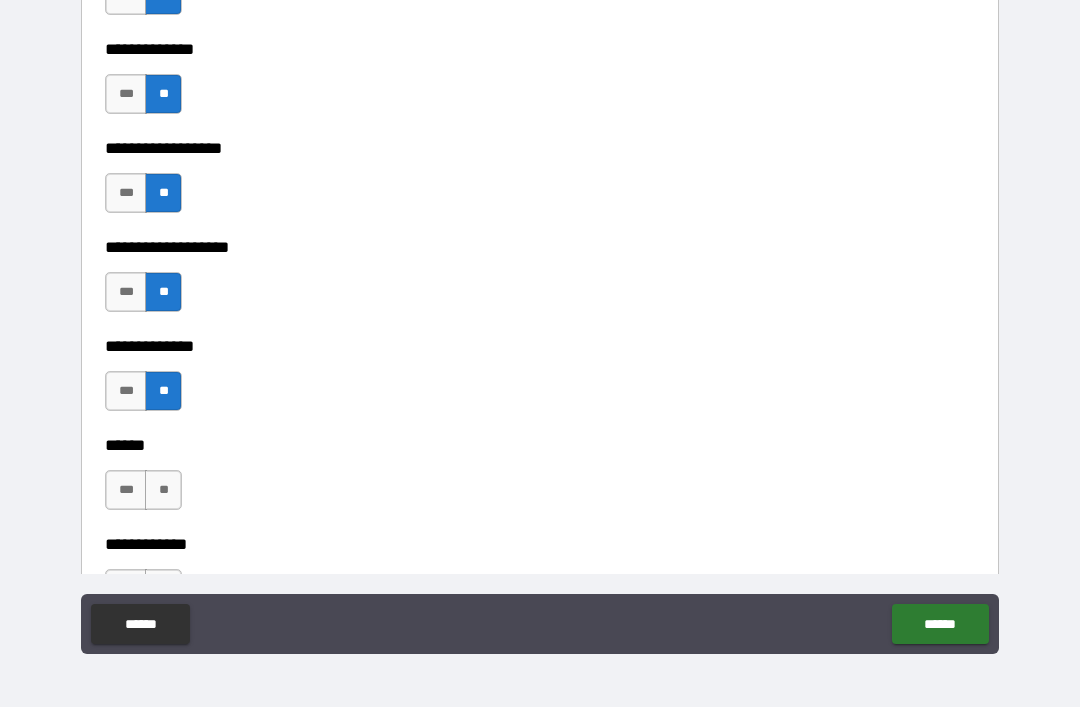 scroll, scrollTop: 3466, scrollLeft: 0, axis: vertical 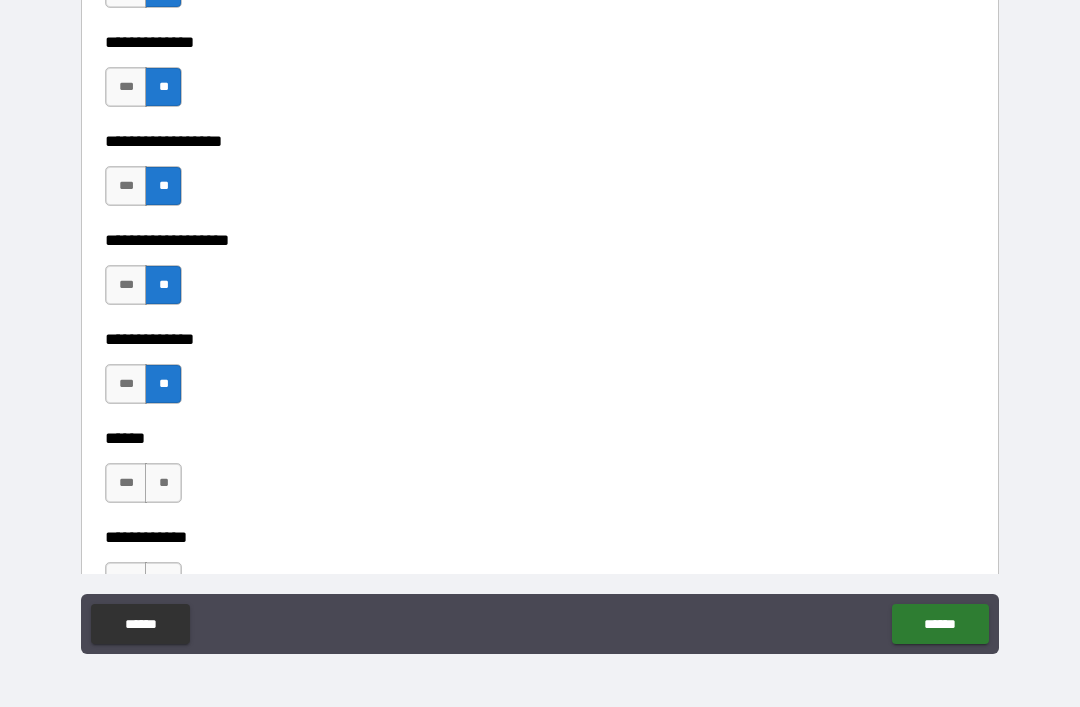click on "**" at bounding box center [163, 483] 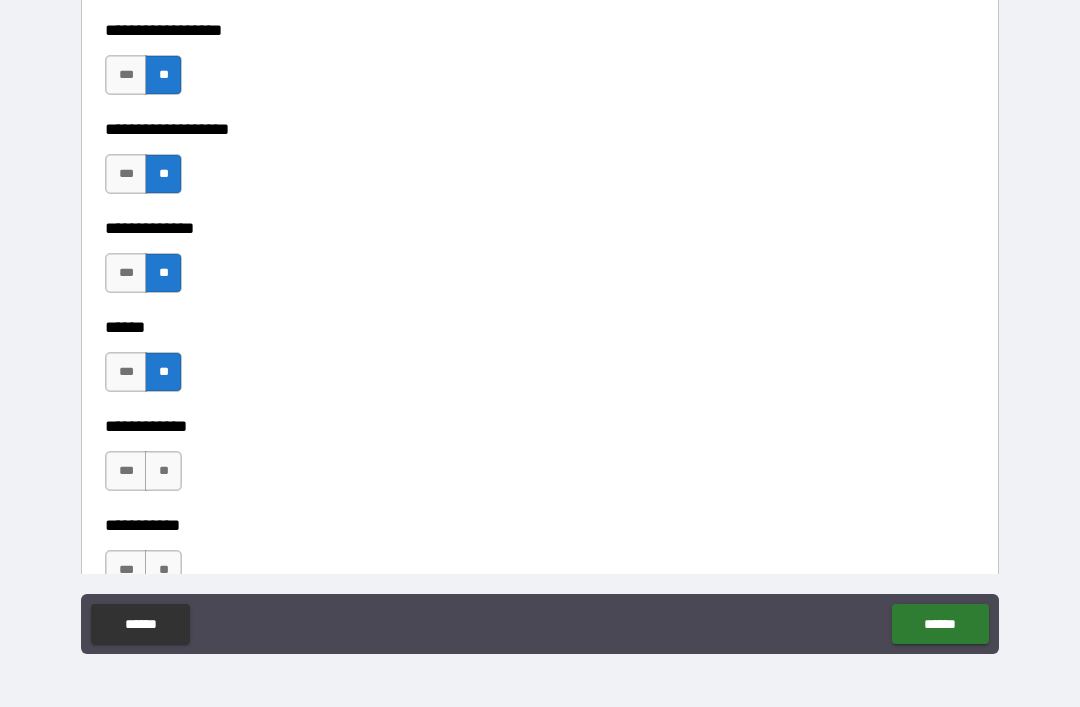 scroll, scrollTop: 3585, scrollLeft: 0, axis: vertical 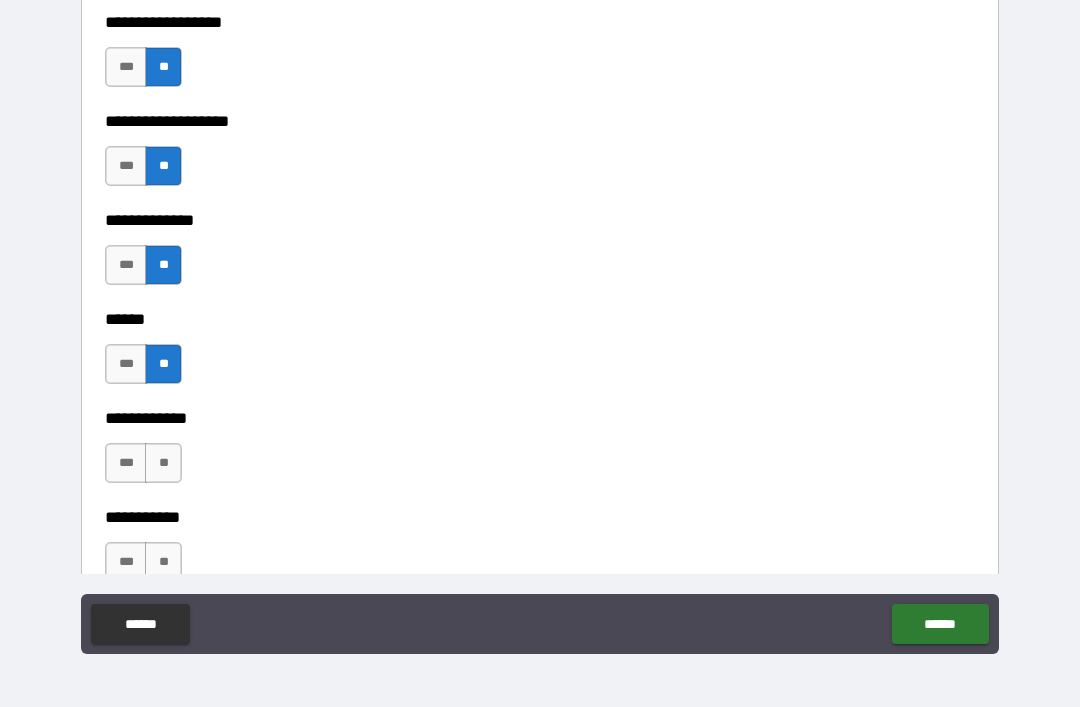 click on "**" at bounding box center (163, 463) 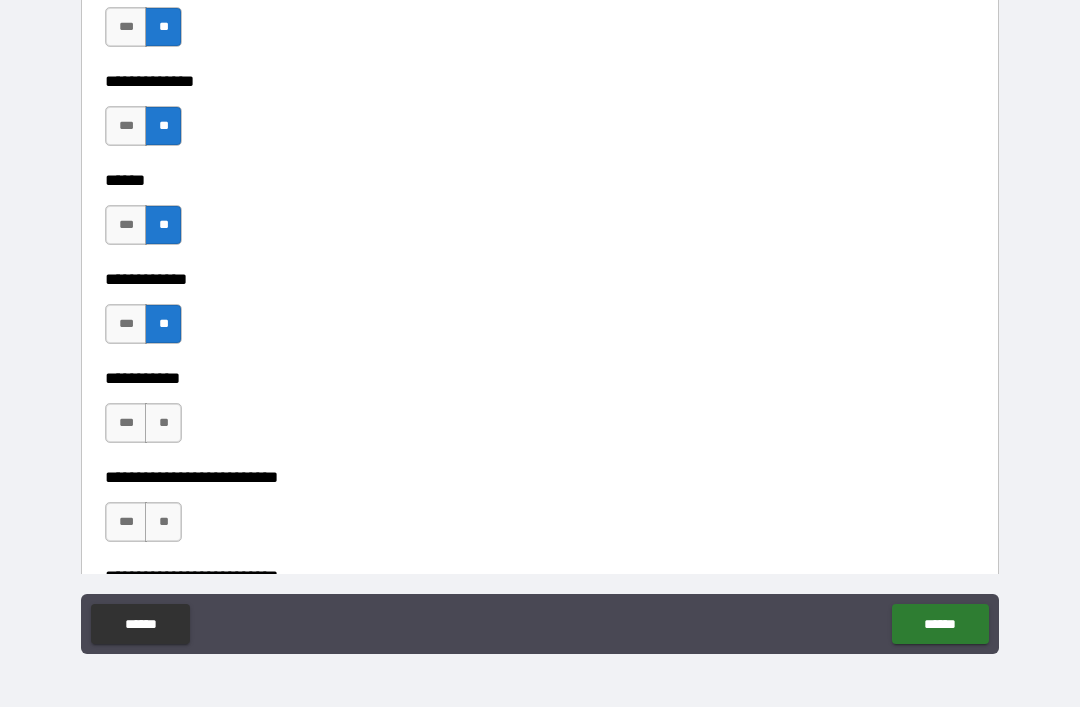 scroll, scrollTop: 3730, scrollLeft: 0, axis: vertical 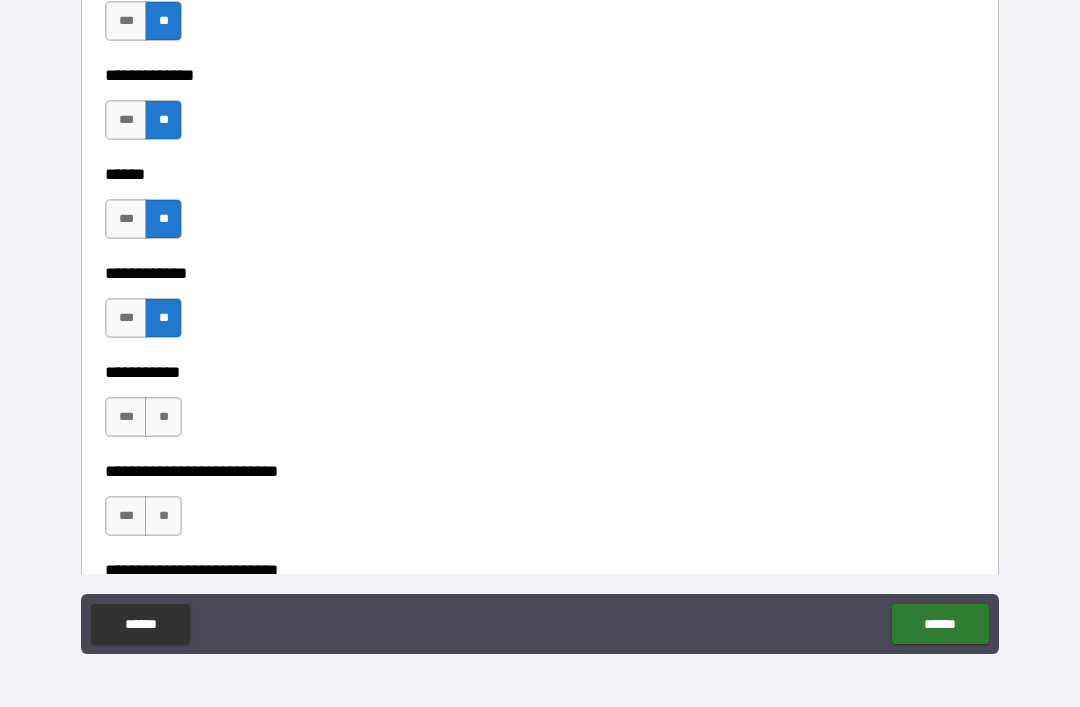 click on "**" at bounding box center (163, 417) 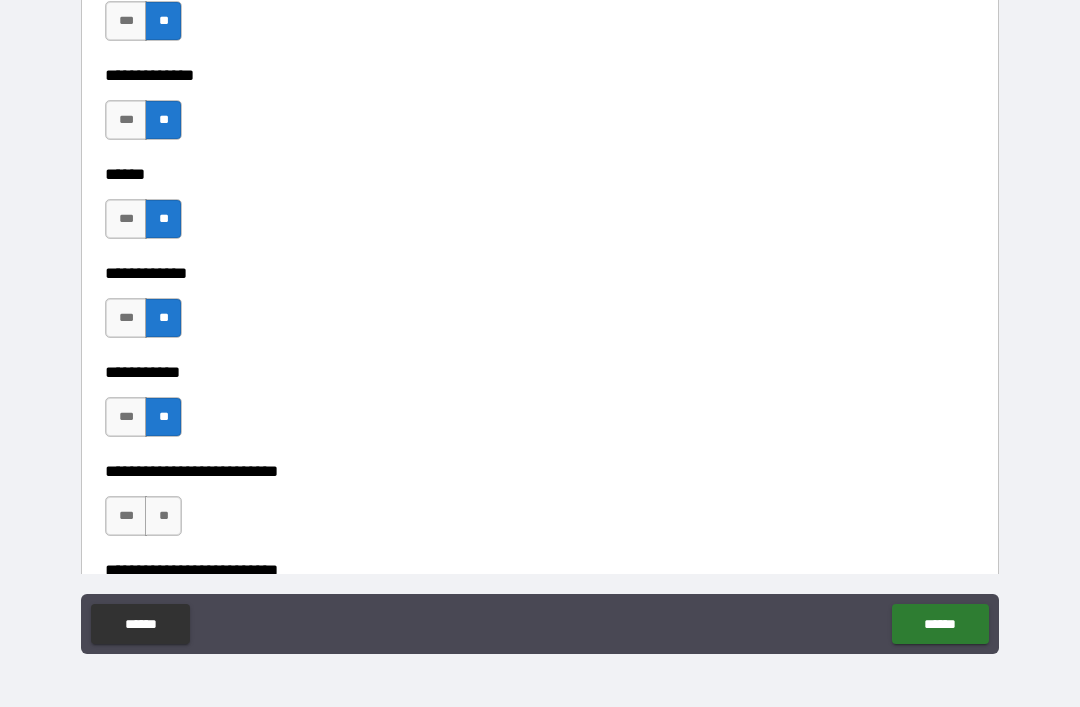 click on "**" at bounding box center (163, 516) 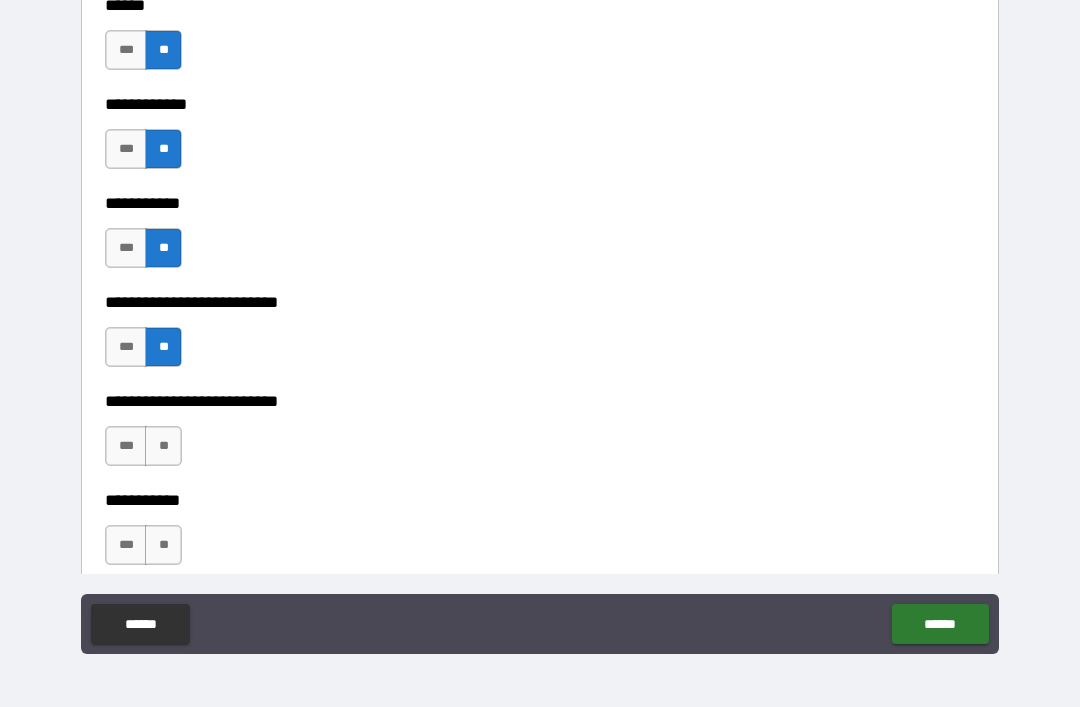 scroll, scrollTop: 3901, scrollLeft: 0, axis: vertical 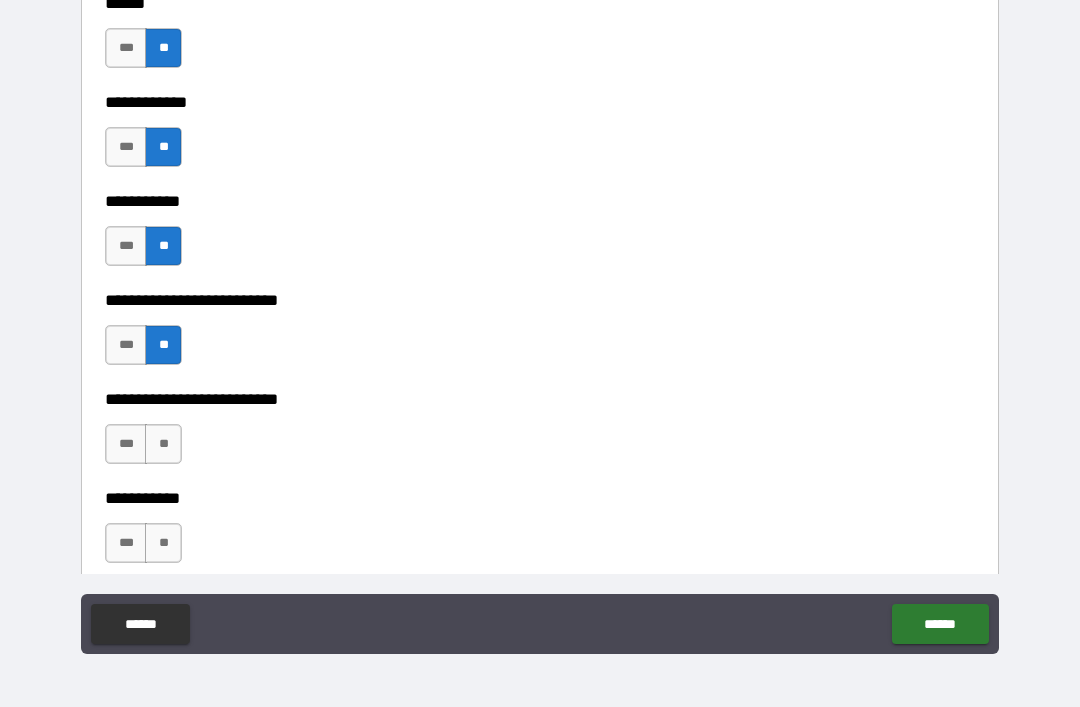 click on "**" at bounding box center [163, 444] 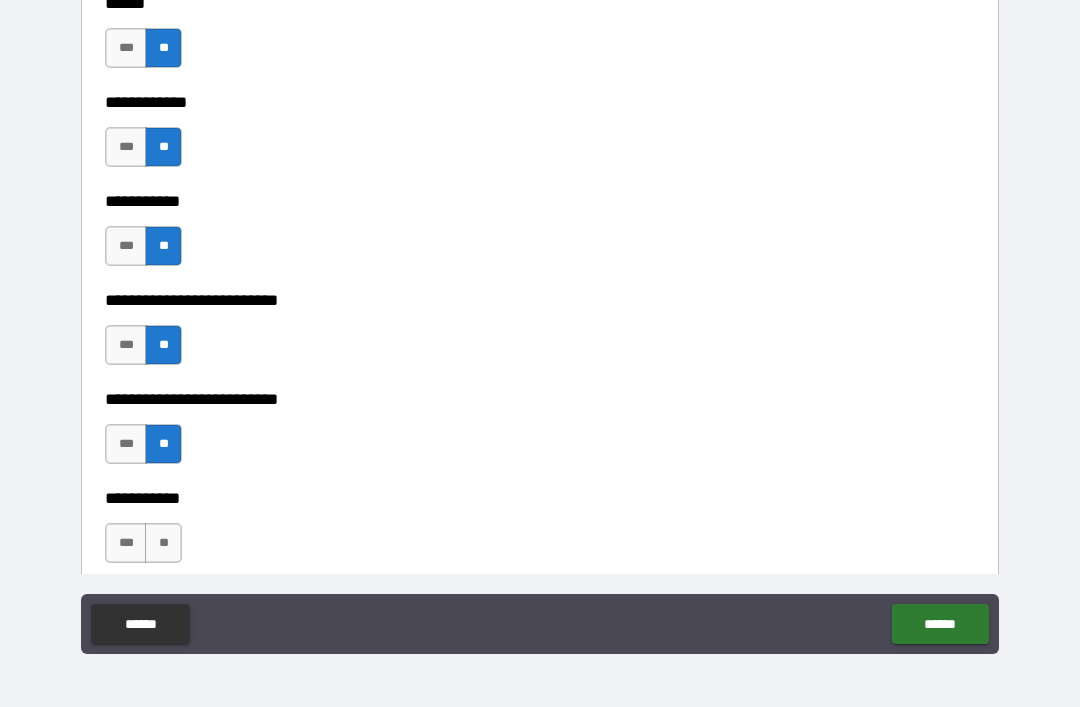 click on "**" at bounding box center (163, 444) 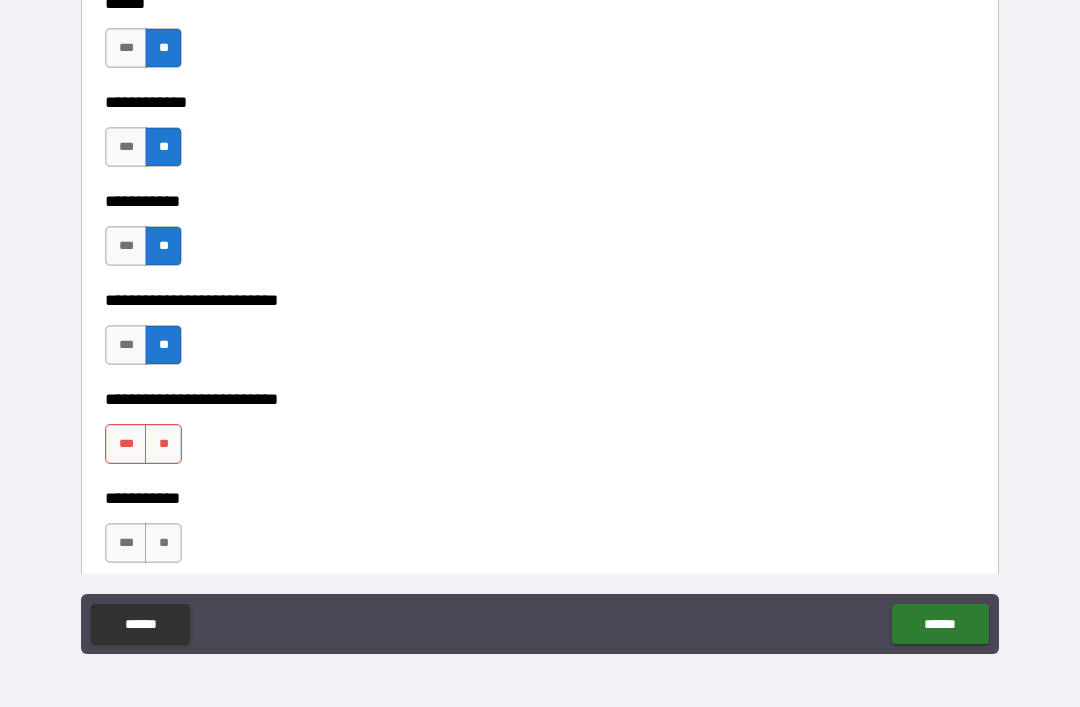 click on "**" at bounding box center (163, 543) 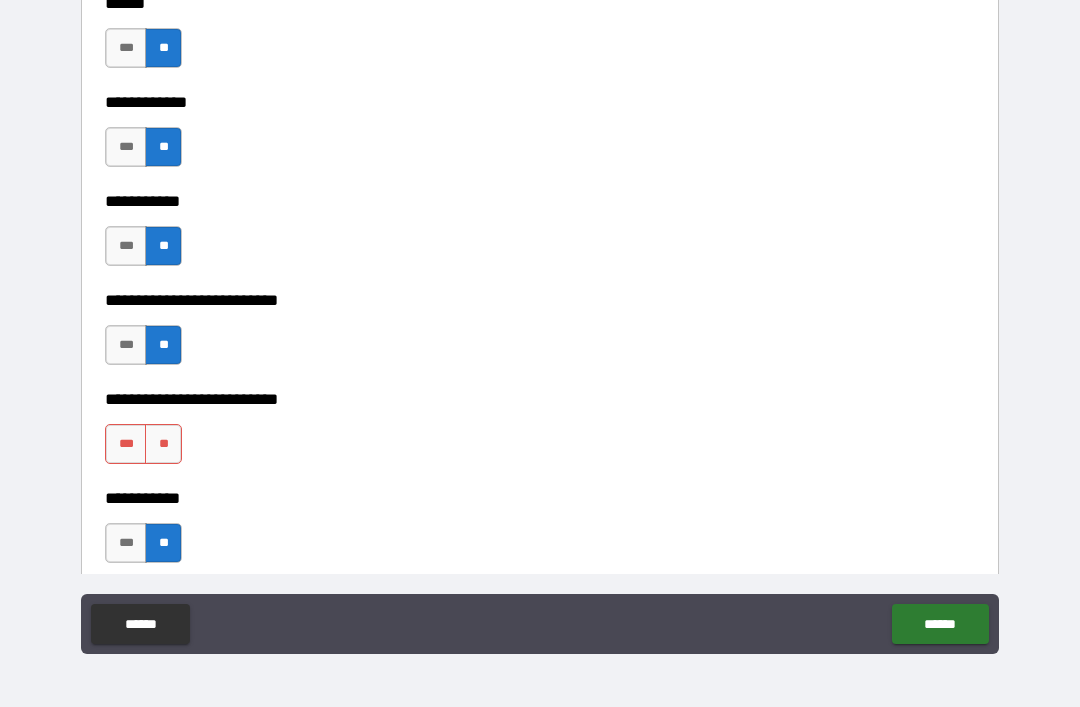 click on "**" at bounding box center (163, 444) 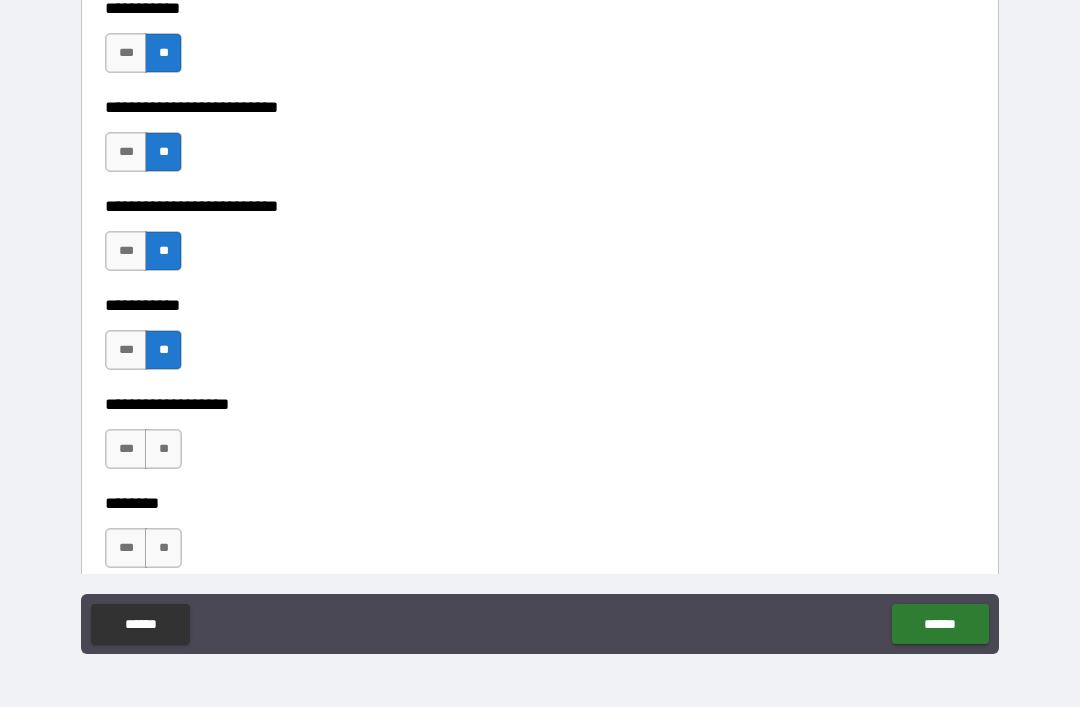 scroll, scrollTop: 4097, scrollLeft: 0, axis: vertical 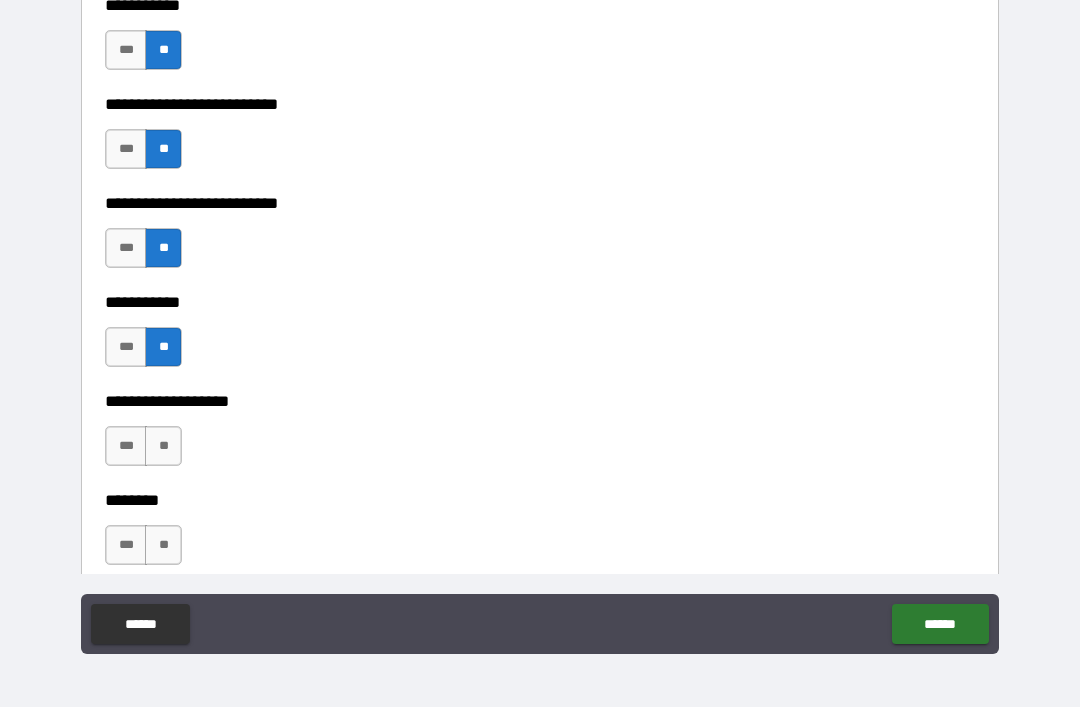 click on "**" at bounding box center [163, 446] 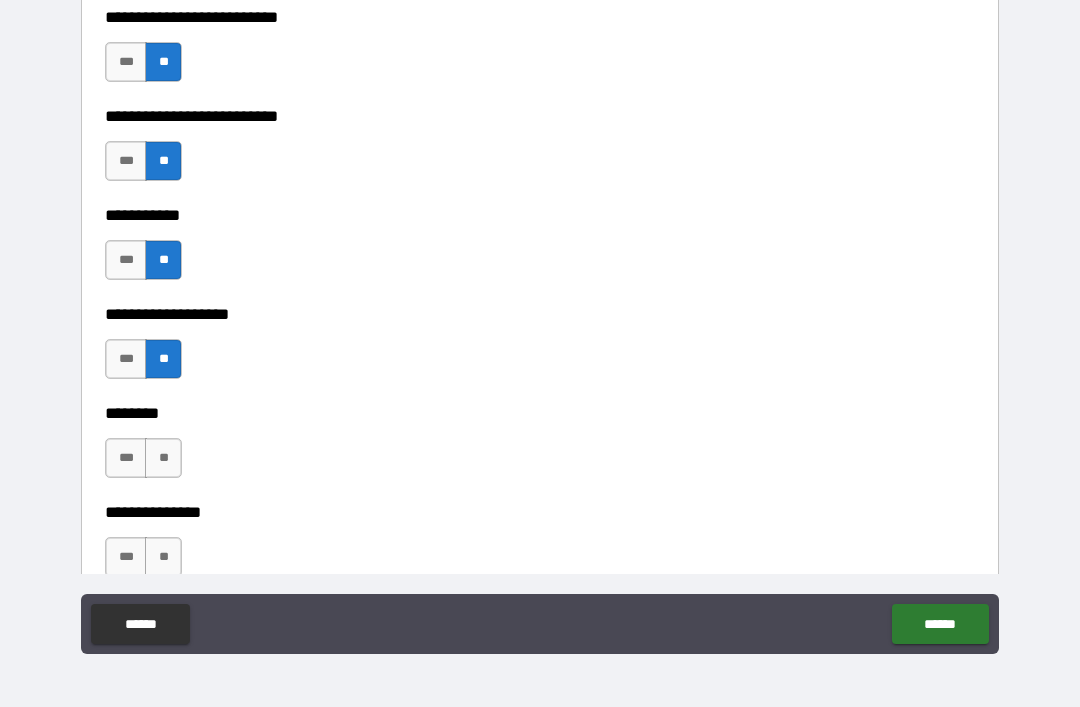 scroll, scrollTop: 4192, scrollLeft: 0, axis: vertical 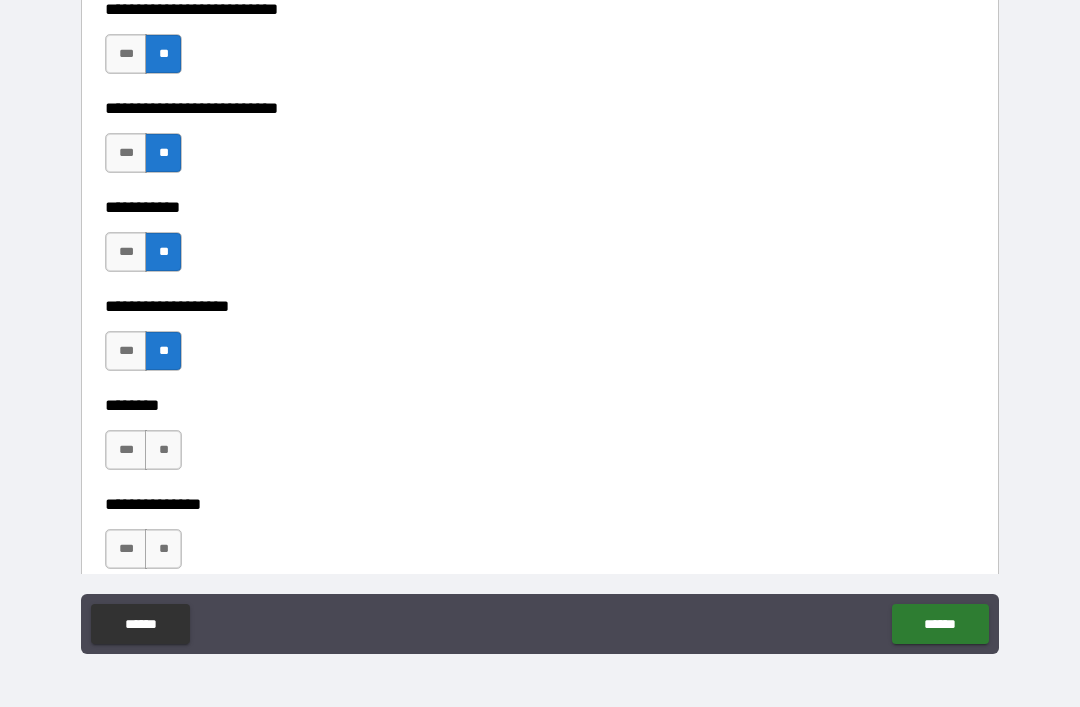 click on "**" at bounding box center (163, 450) 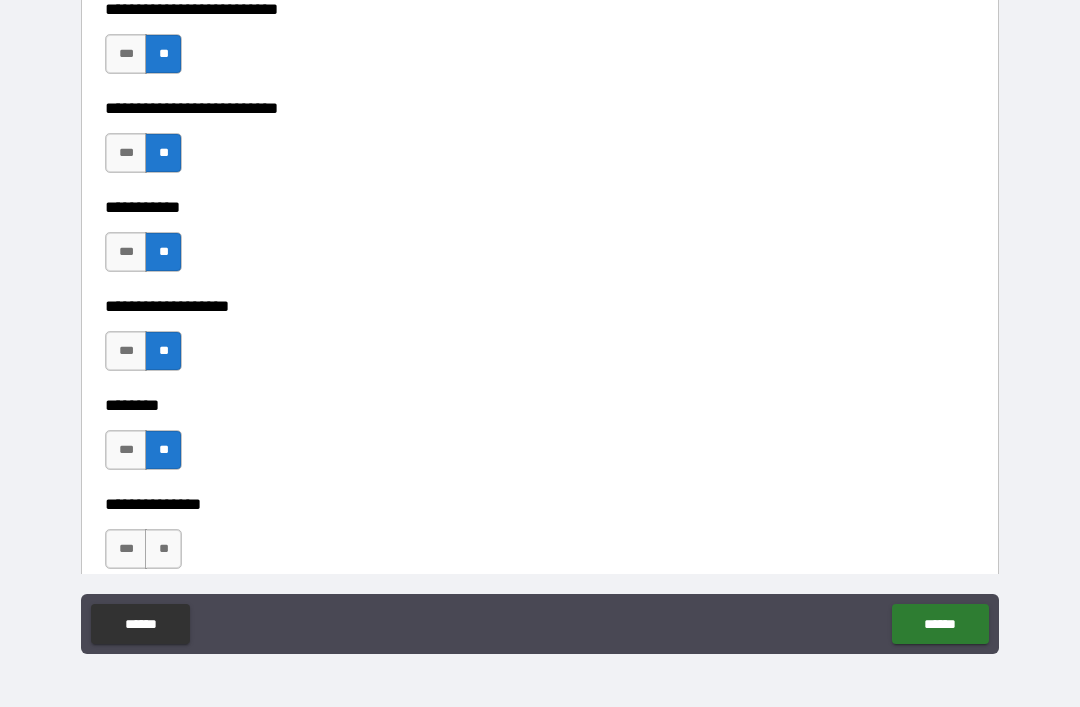 click on "**" at bounding box center (163, 549) 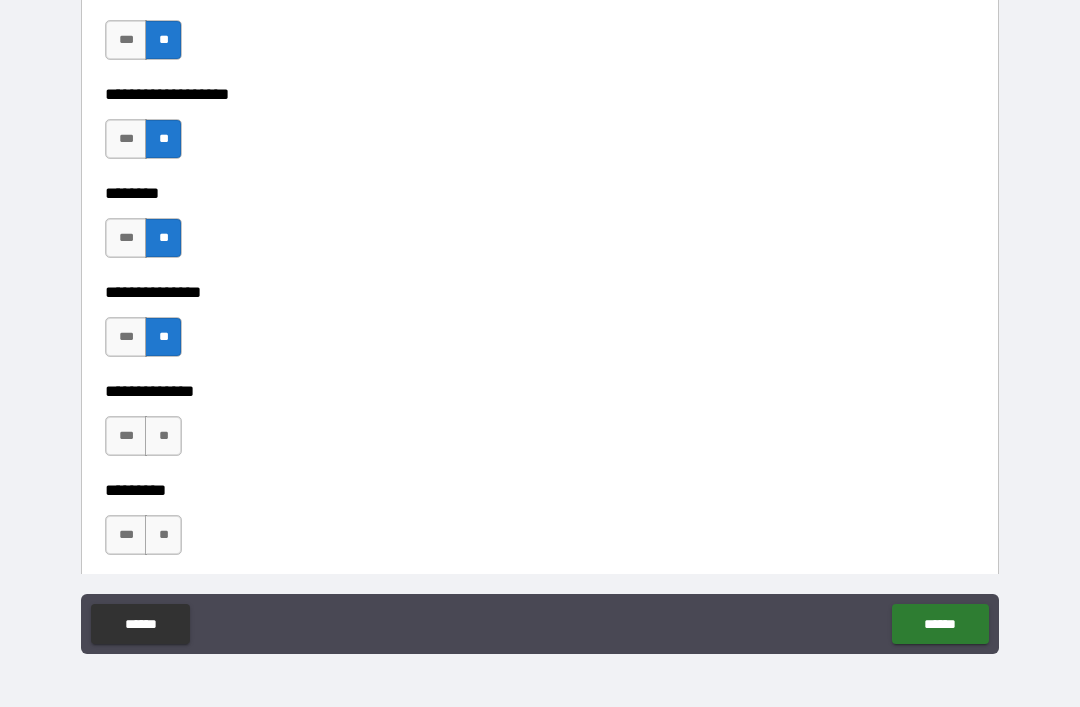 scroll, scrollTop: 4410, scrollLeft: 0, axis: vertical 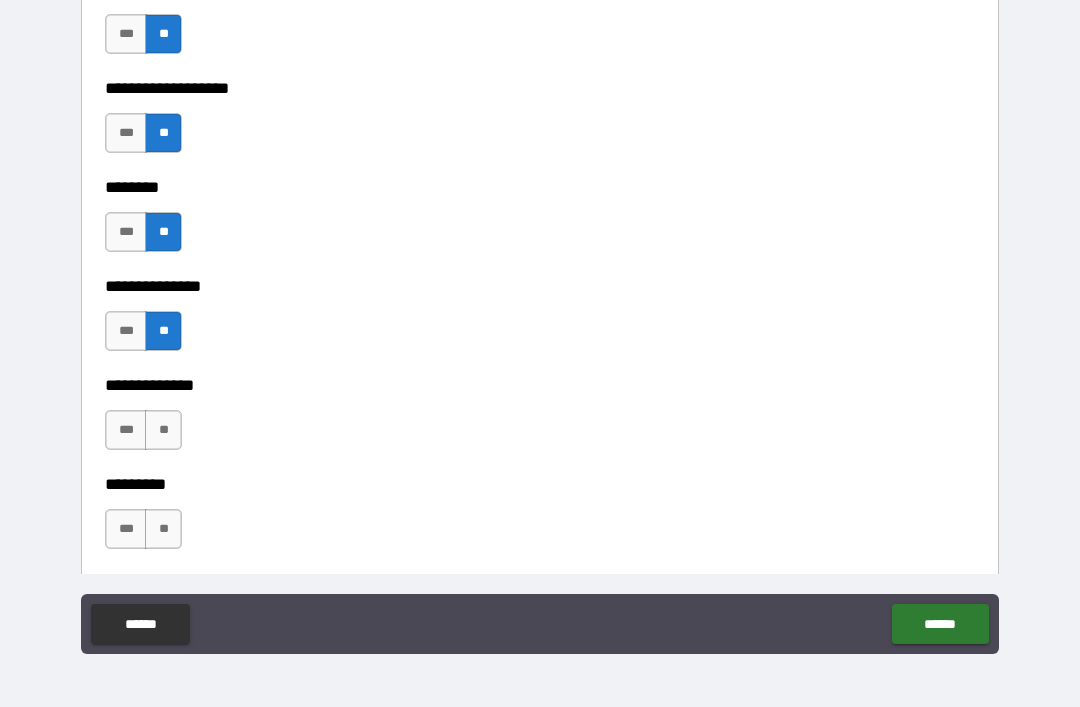 click on "**" at bounding box center [163, 430] 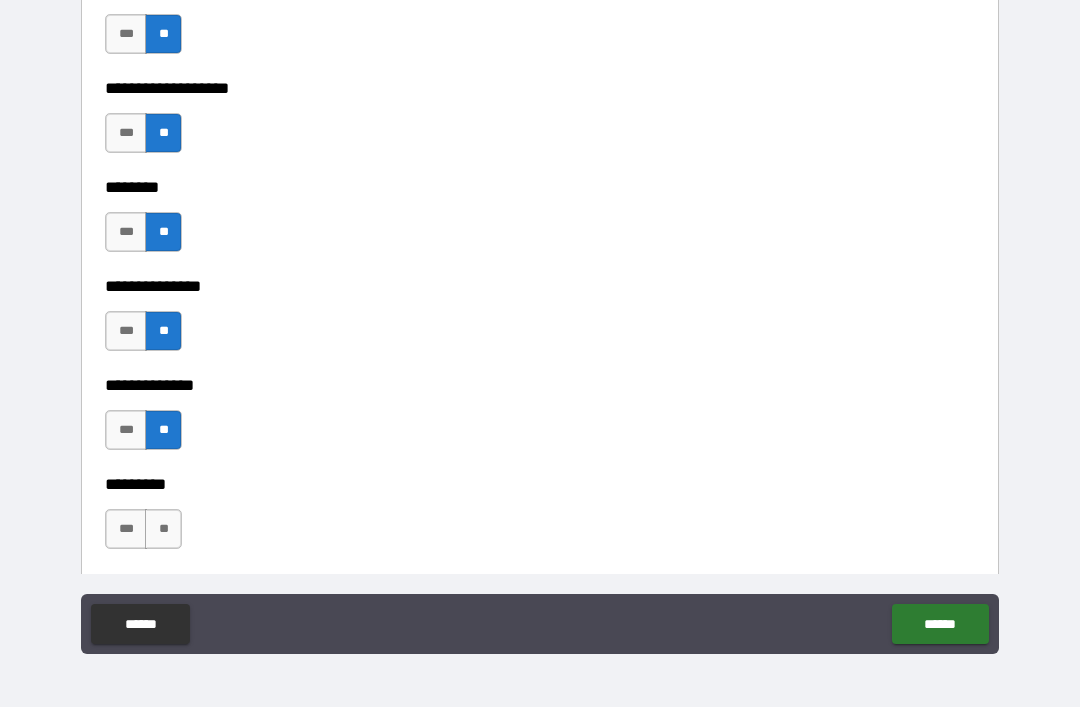 click on "**" at bounding box center (163, 529) 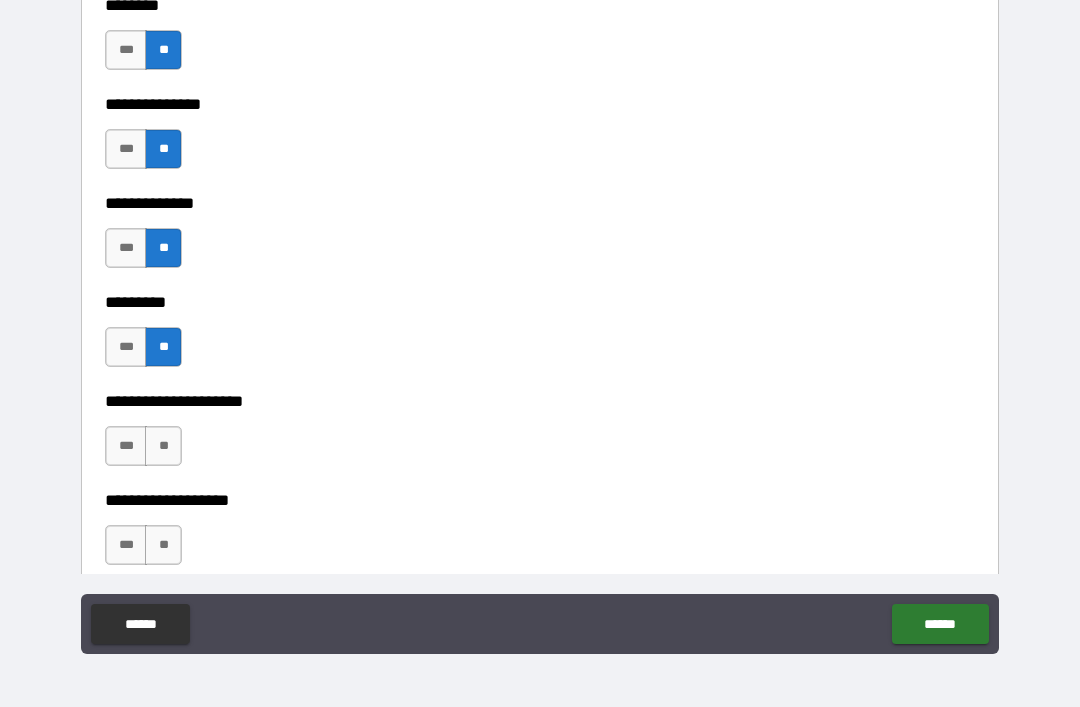 scroll, scrollTop: 4604, scrollLeft: 0, axis: vertical 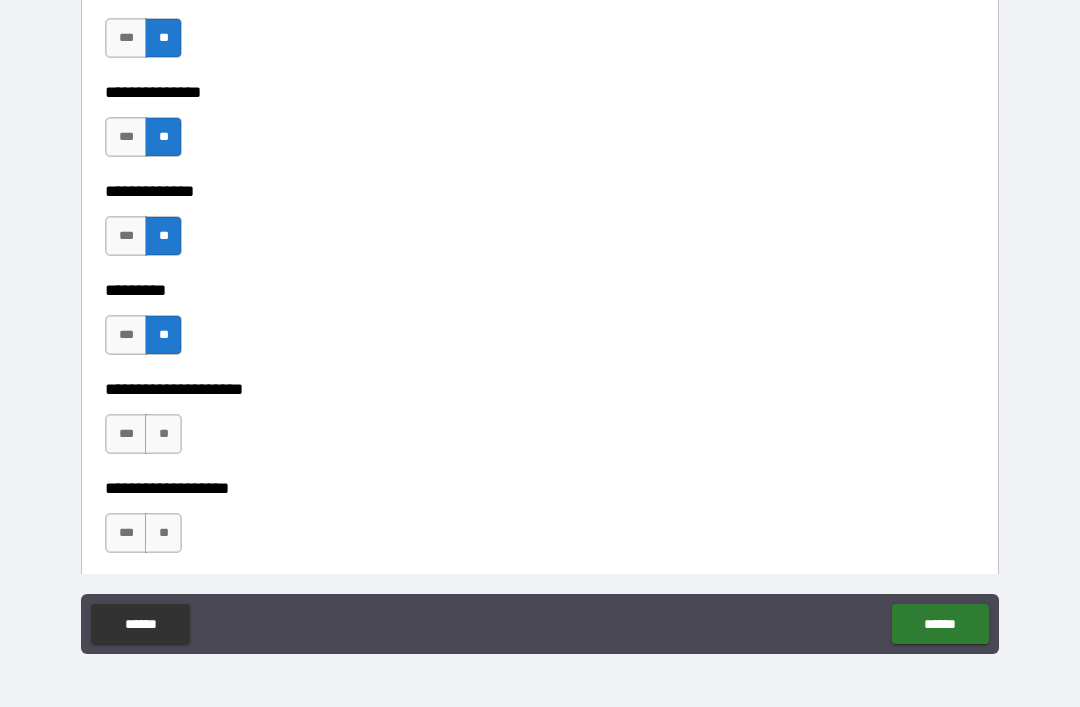 click on "**" at bounding box center [163, 434] 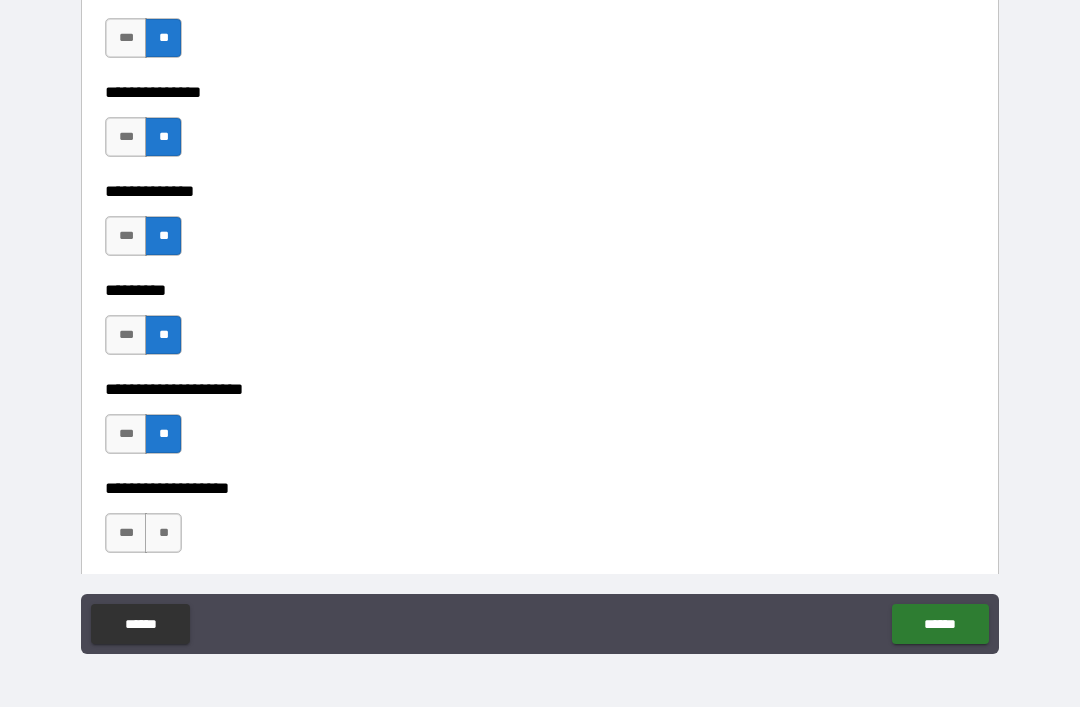 click on "**" at bounding box center [163, 533] 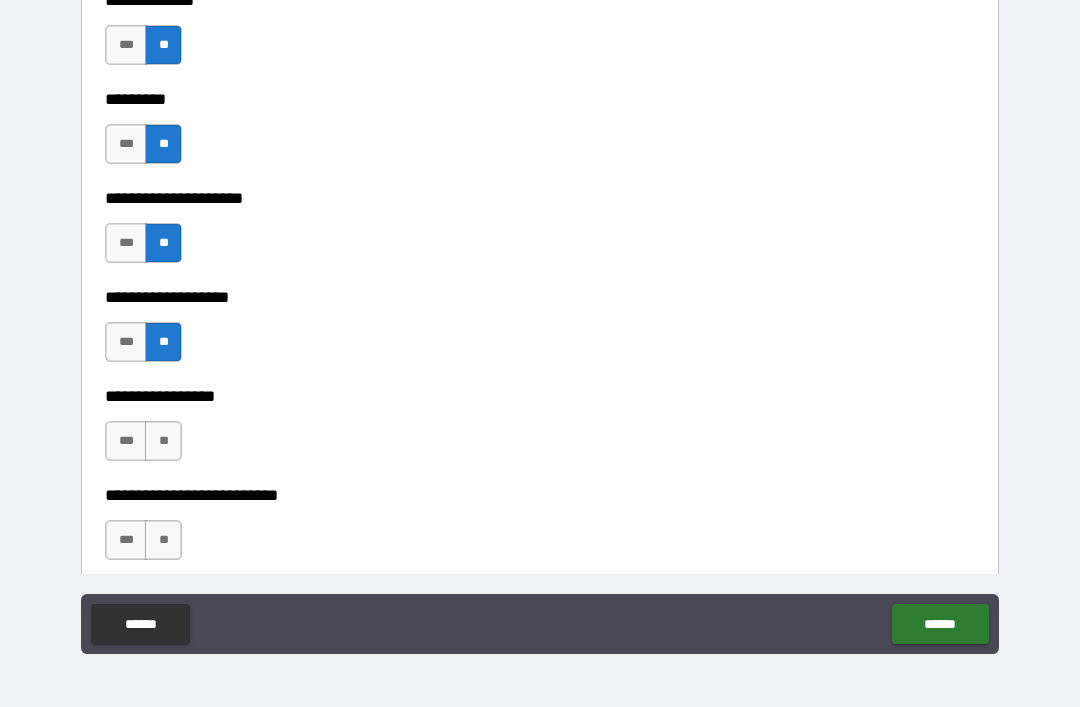 scroll, scrollTop: 4814, scrollLeft: 0, axis: vertical 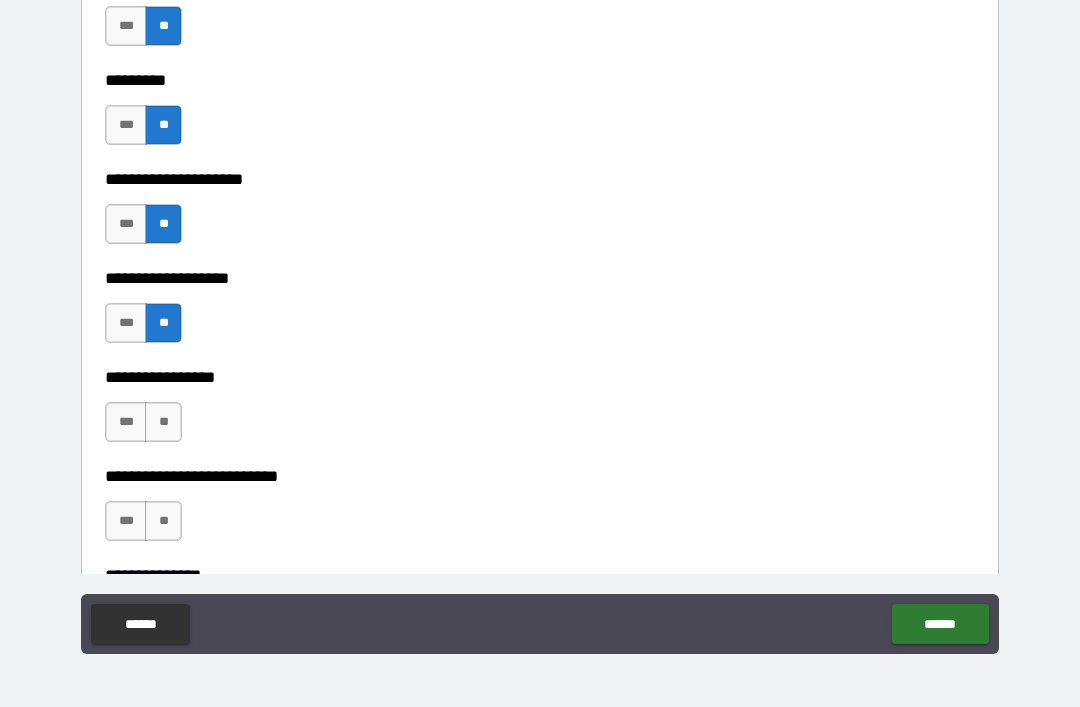 click on "**" at bounding box center (163, 422) 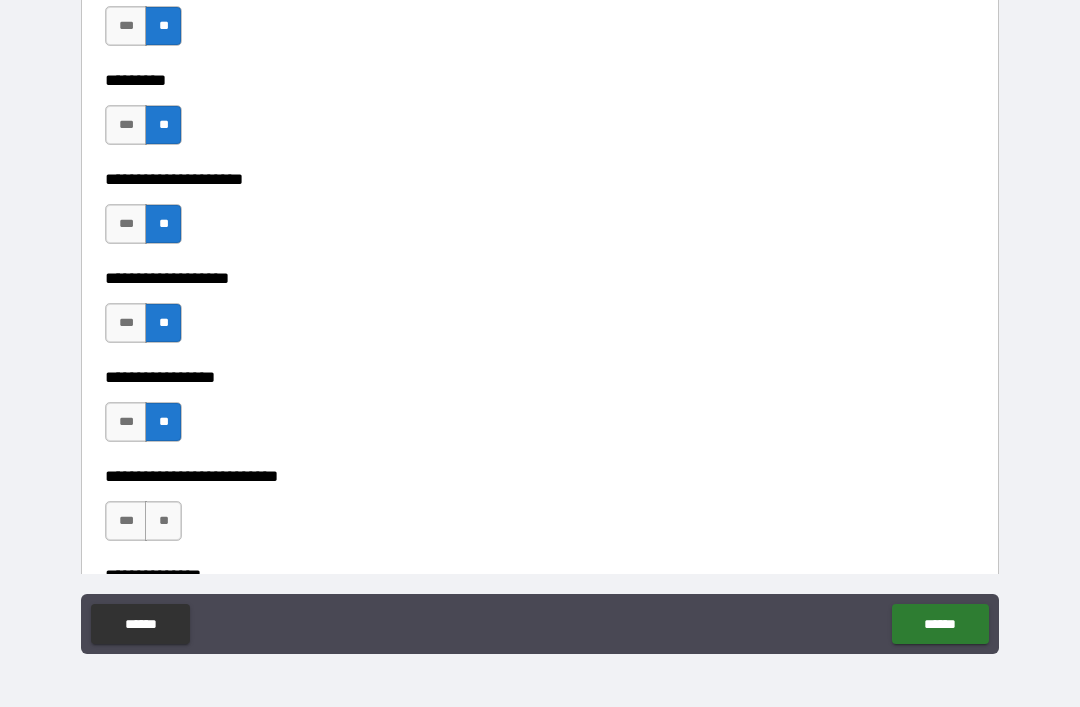 click on "**" at bounding box center (163, 521) 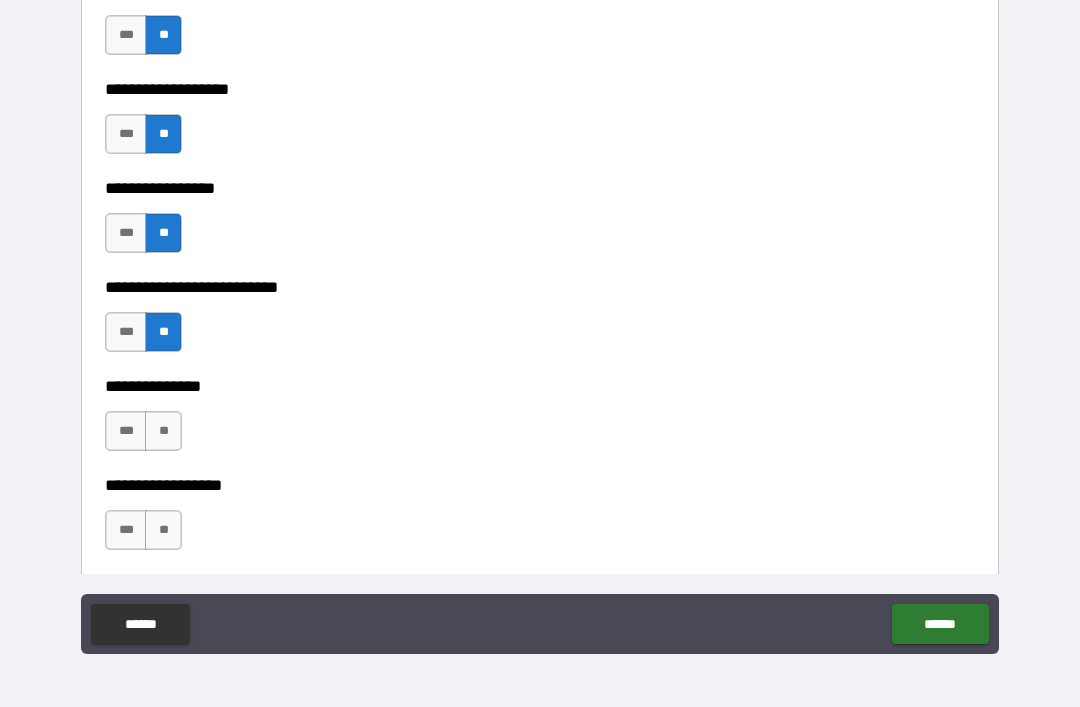 scroll, scrollTop: 5017, scrollLeft: 0, axis: vertical 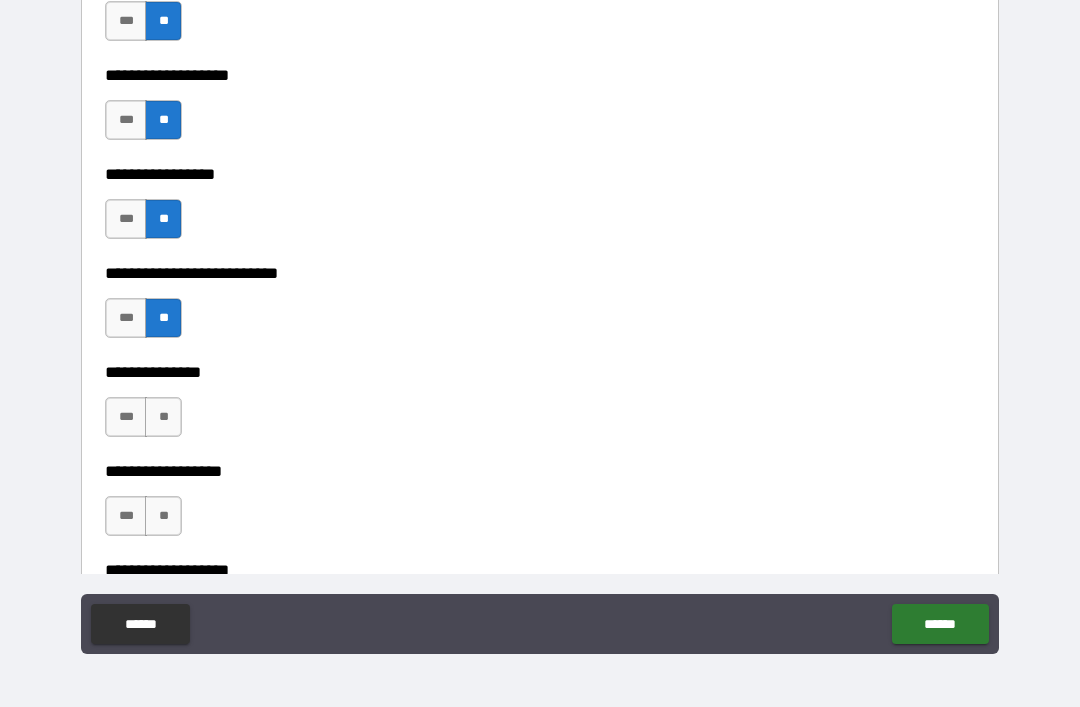 click on "**" at bounding box center (163, 417) 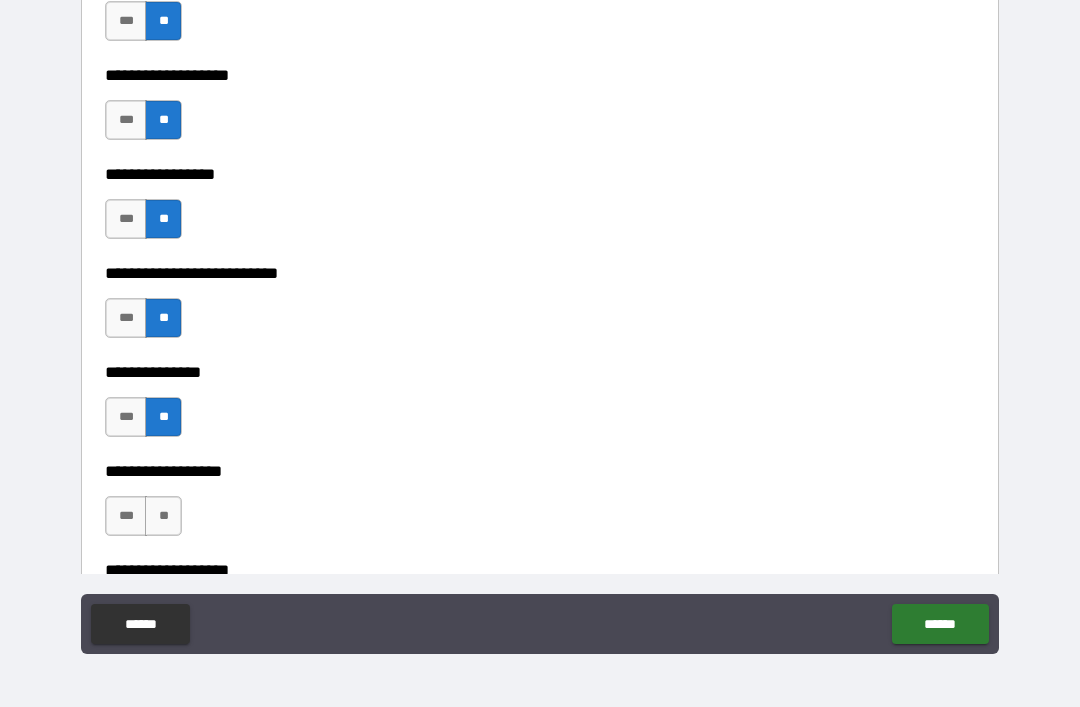 click on "**" at bounding box center [163, 516] 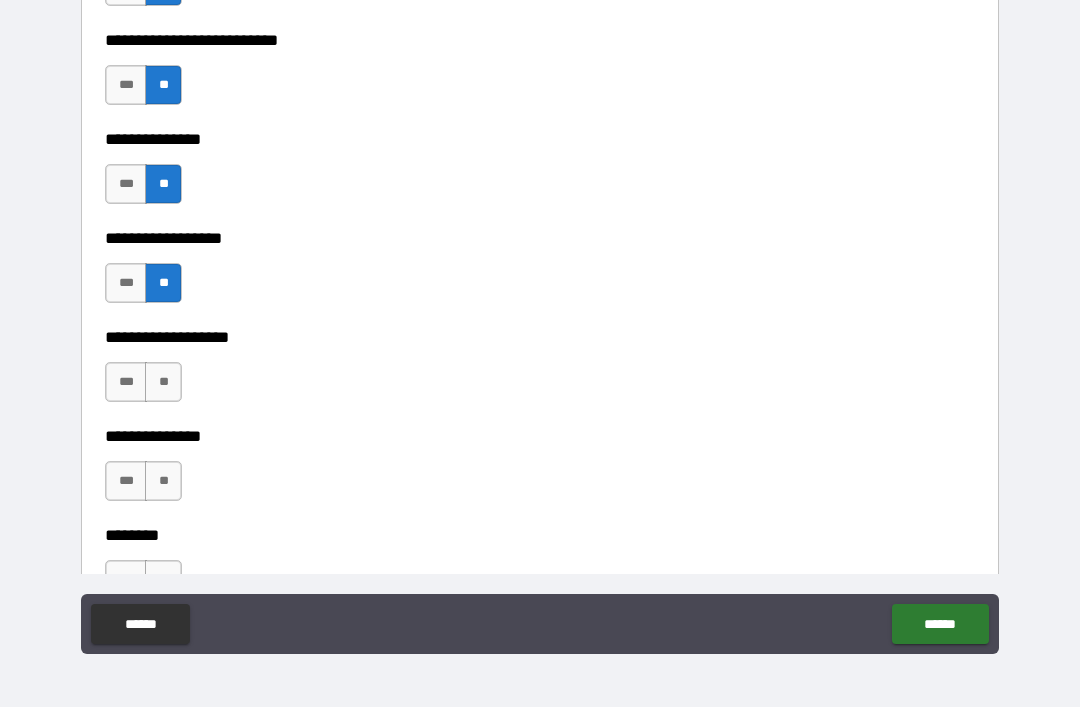 scroll, scrollTop: 5252, scrollLeft: 0, axis: vertical 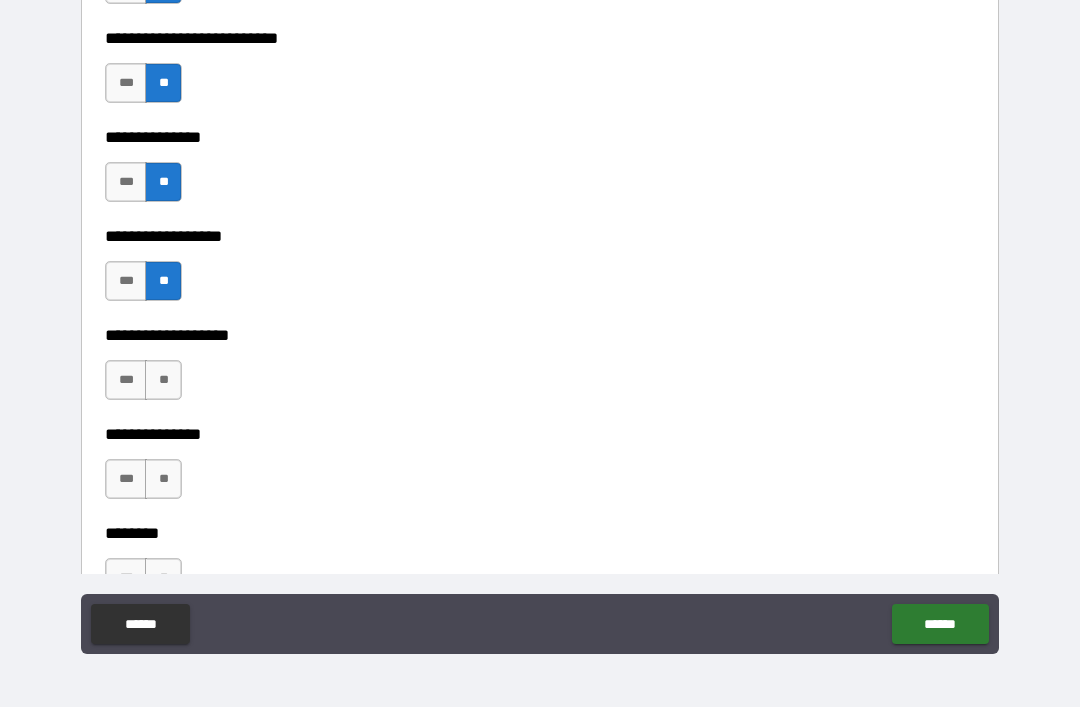 click on "**" at bounding box center (163, 380) 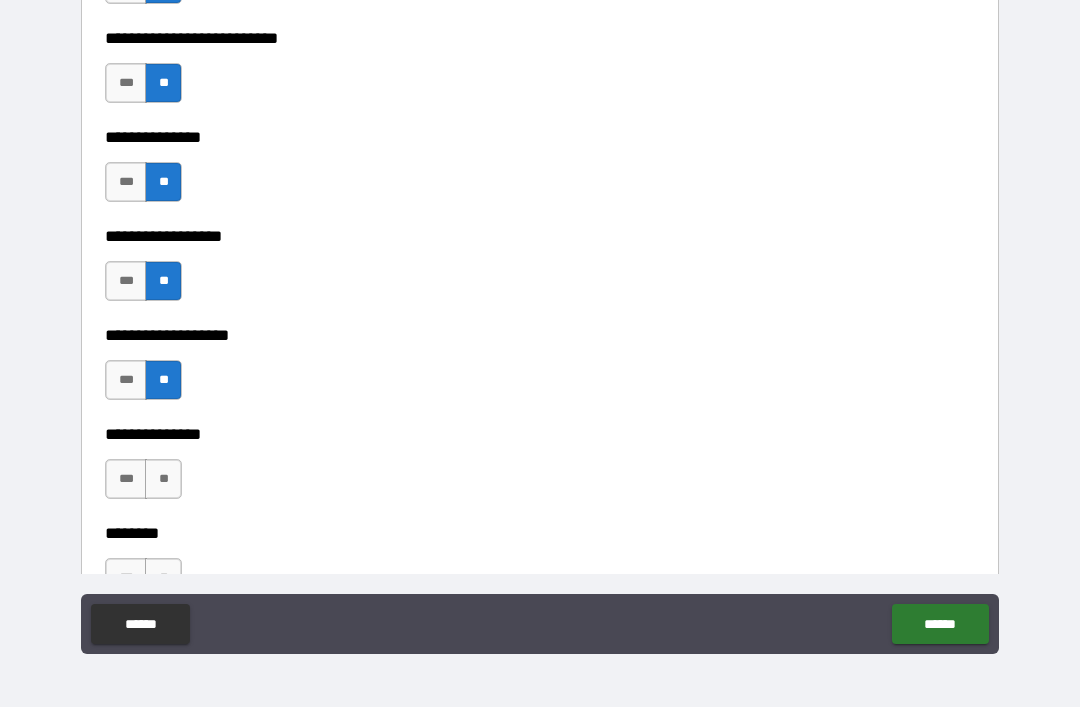 click on "**" at bounding box center (163, 479) 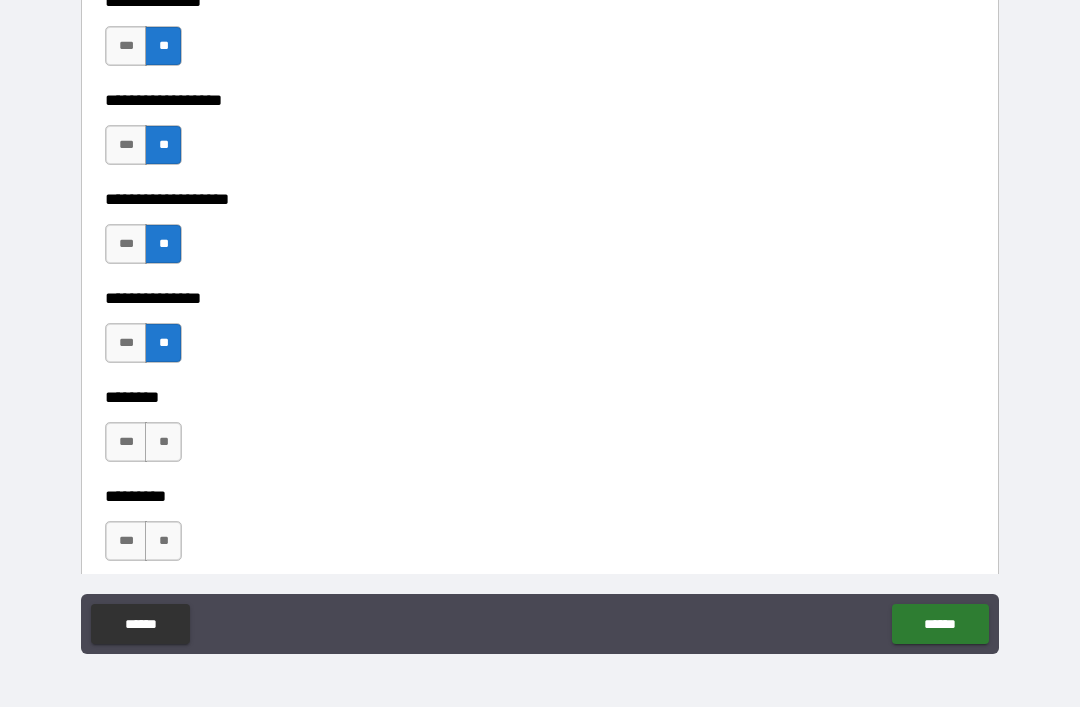 scroll, scrollTop: 5423, scrollLeft: 0, axis: vertical 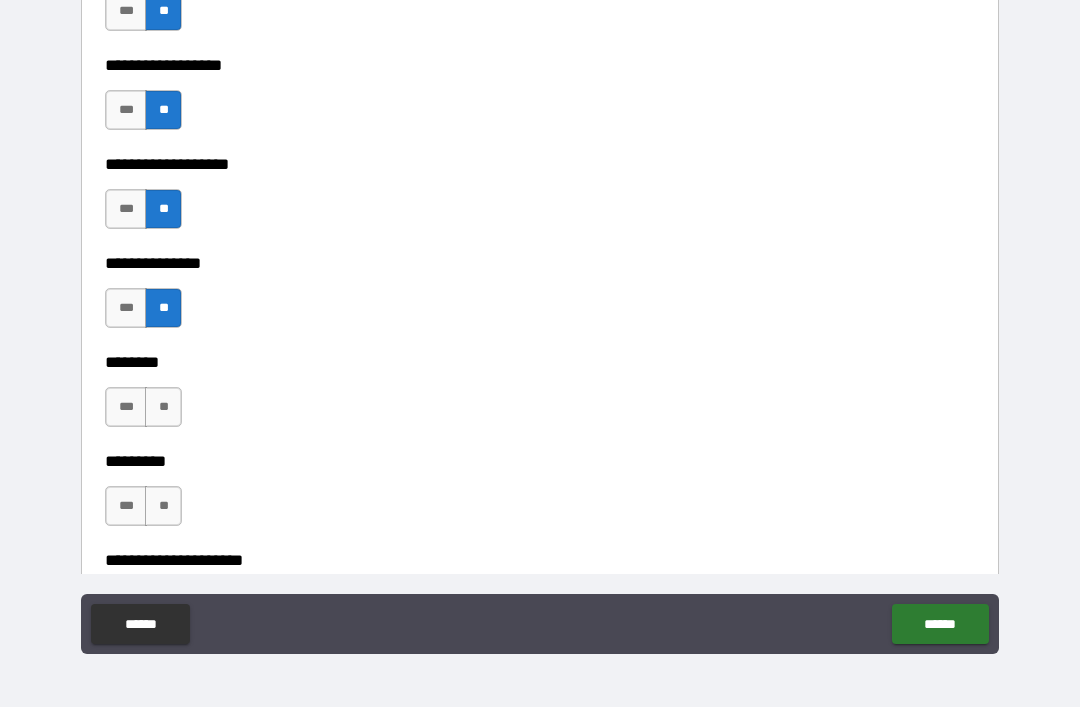 click on "**" at bounding box center (163, 407) 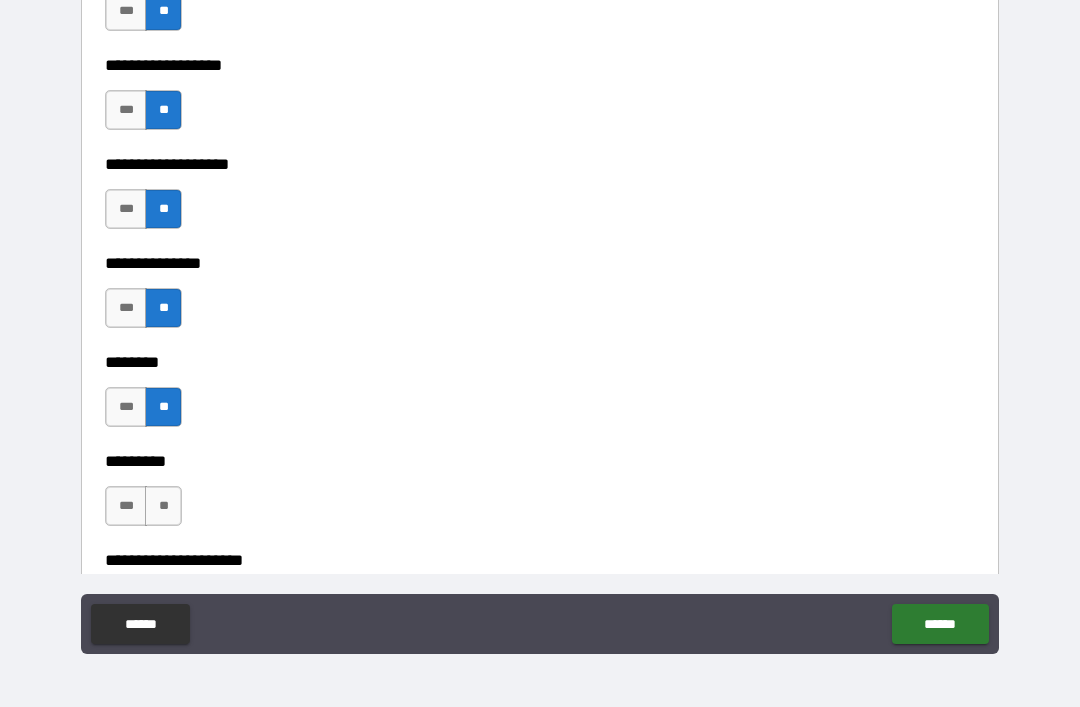click on "**" at bounding box center [163, 506] 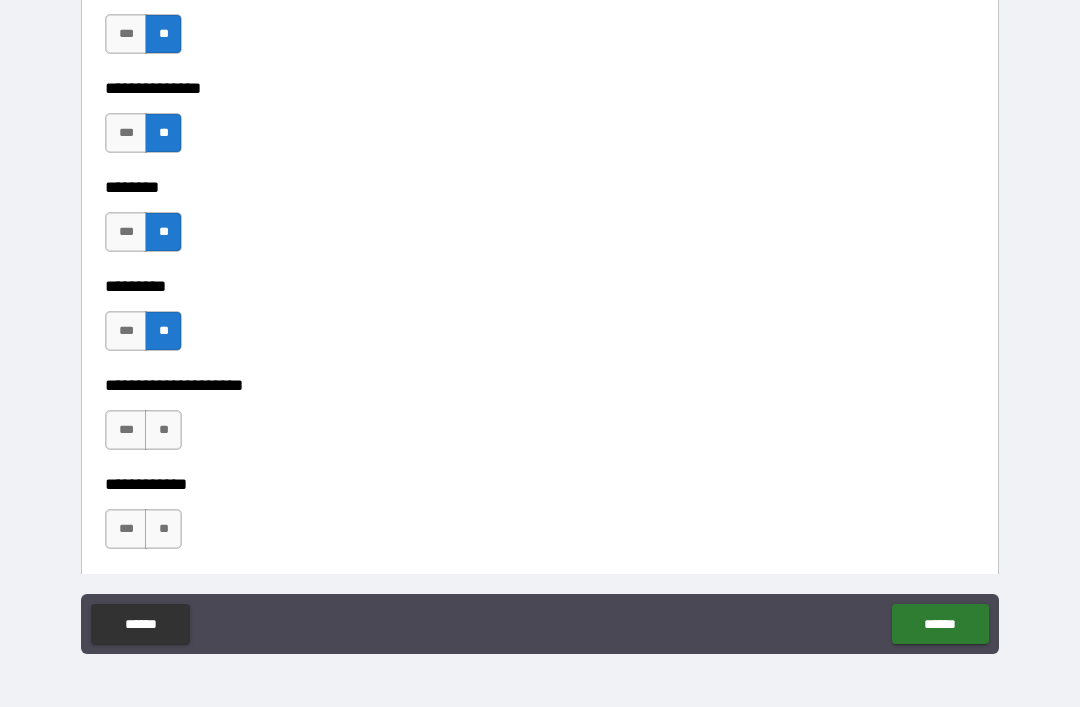scroll, scrollTop: 5644, scrollLeft: 0, axis: vertical 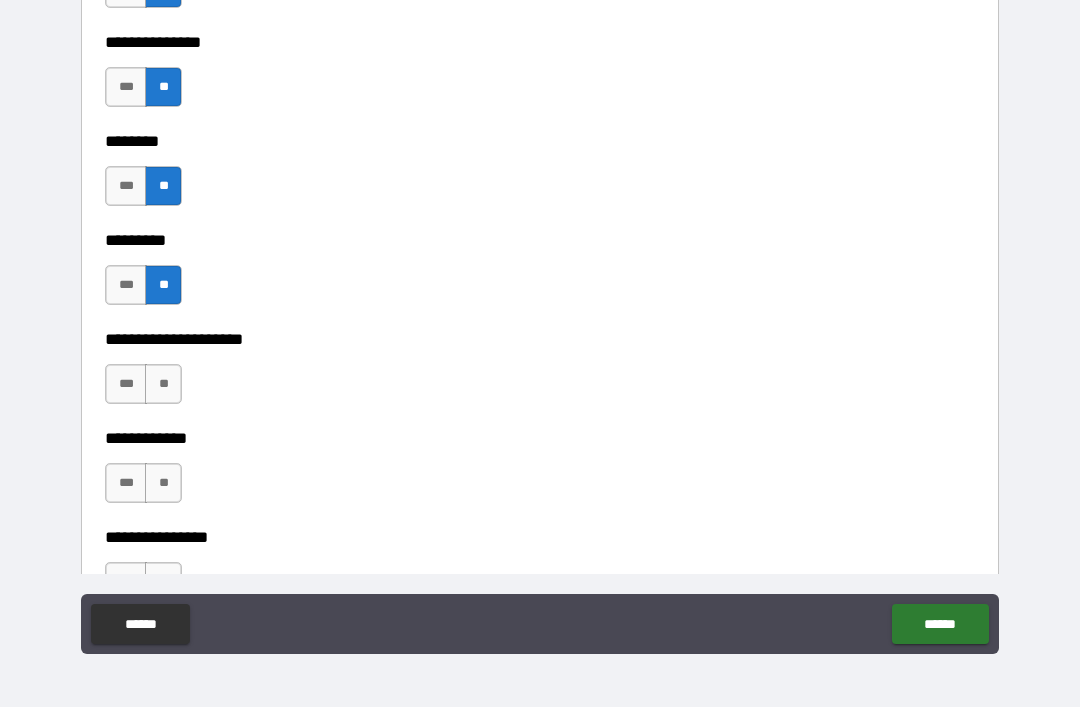 click on "**" at bounding box center [163, 384] 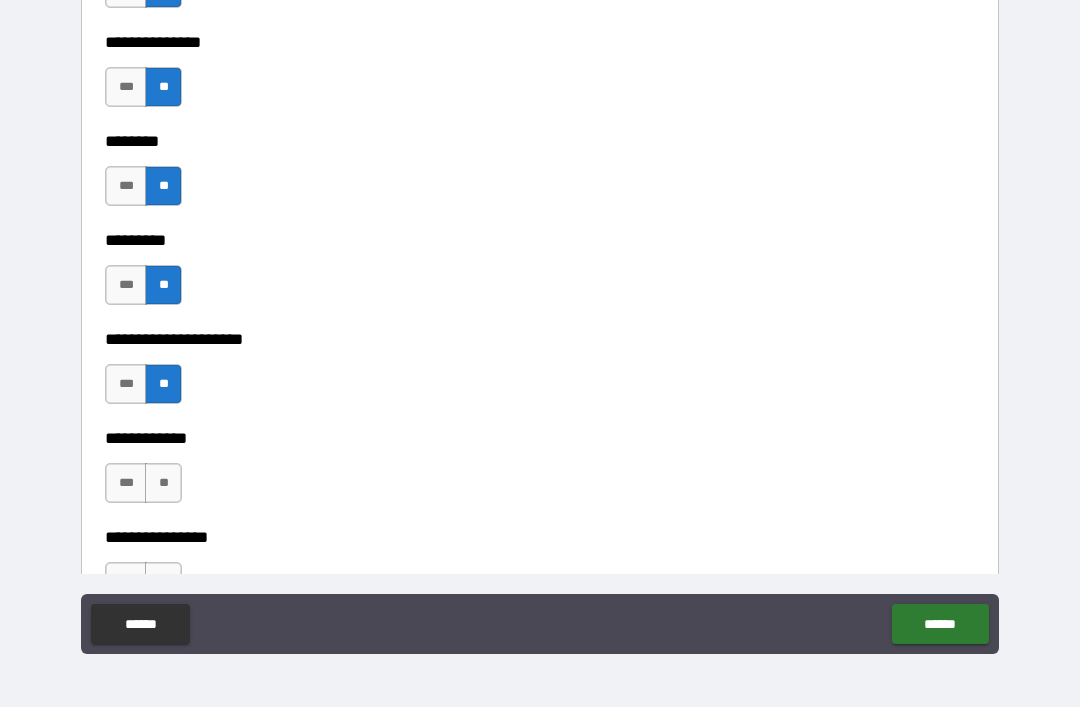 click on "**" at bounding box center [163, 483] 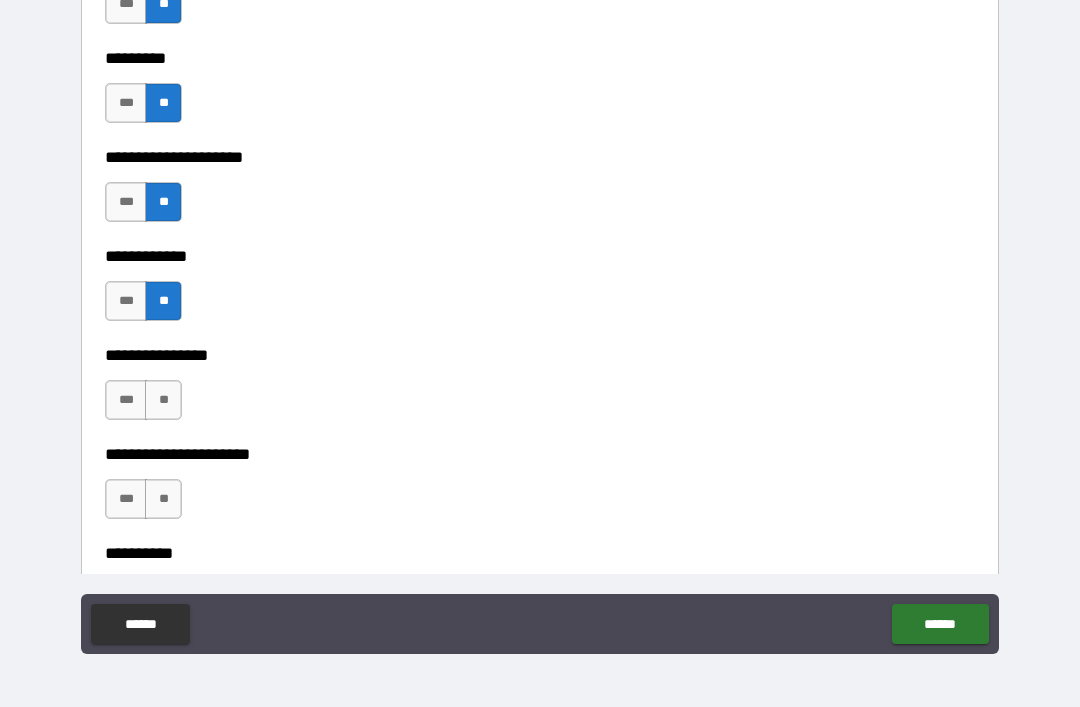 scroll, scrollTop: 5834, scrollLeft: 0, axis: vertical 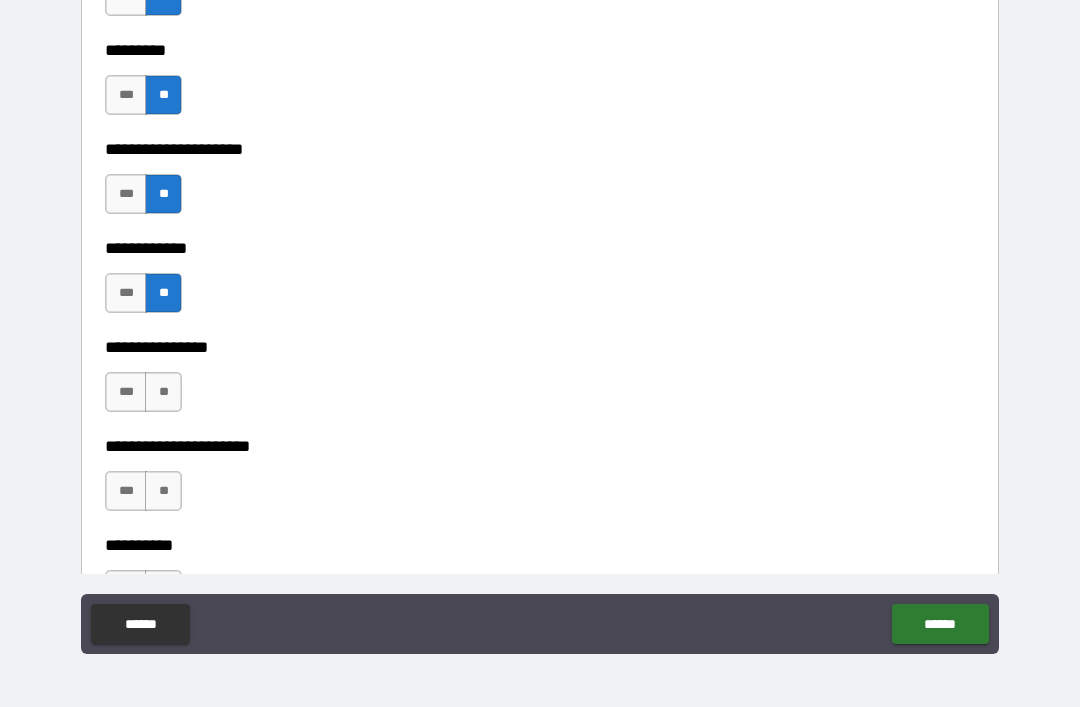 click on "**" at bounding box center [163, 392] 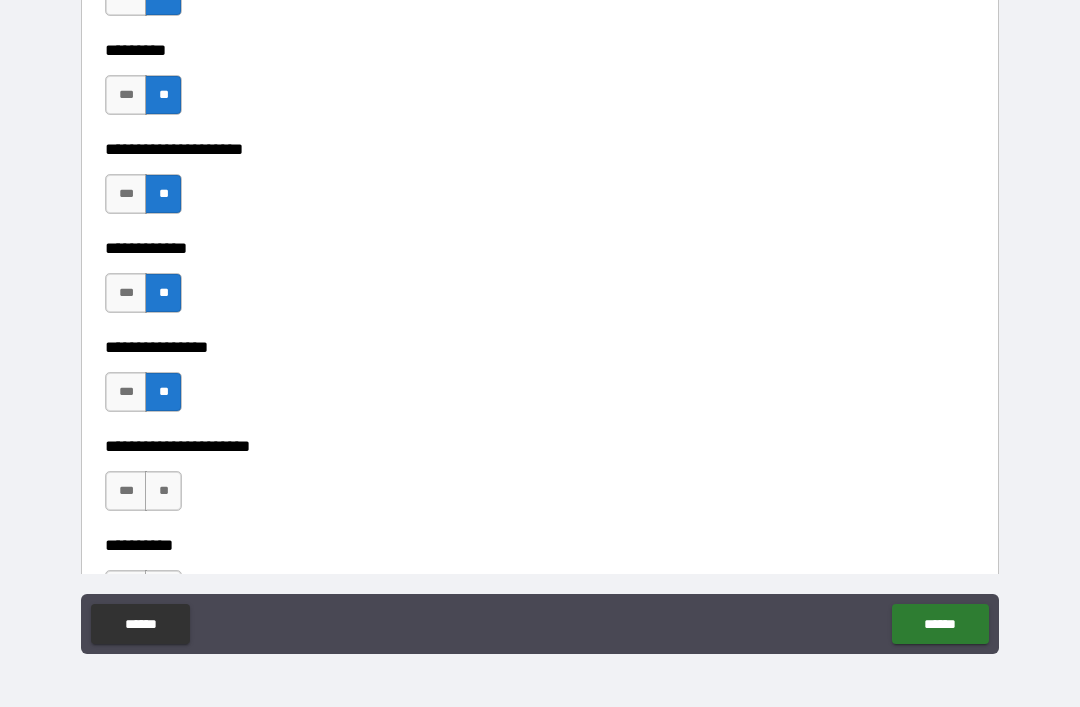 click on "**" at bounding box center [163, 491] 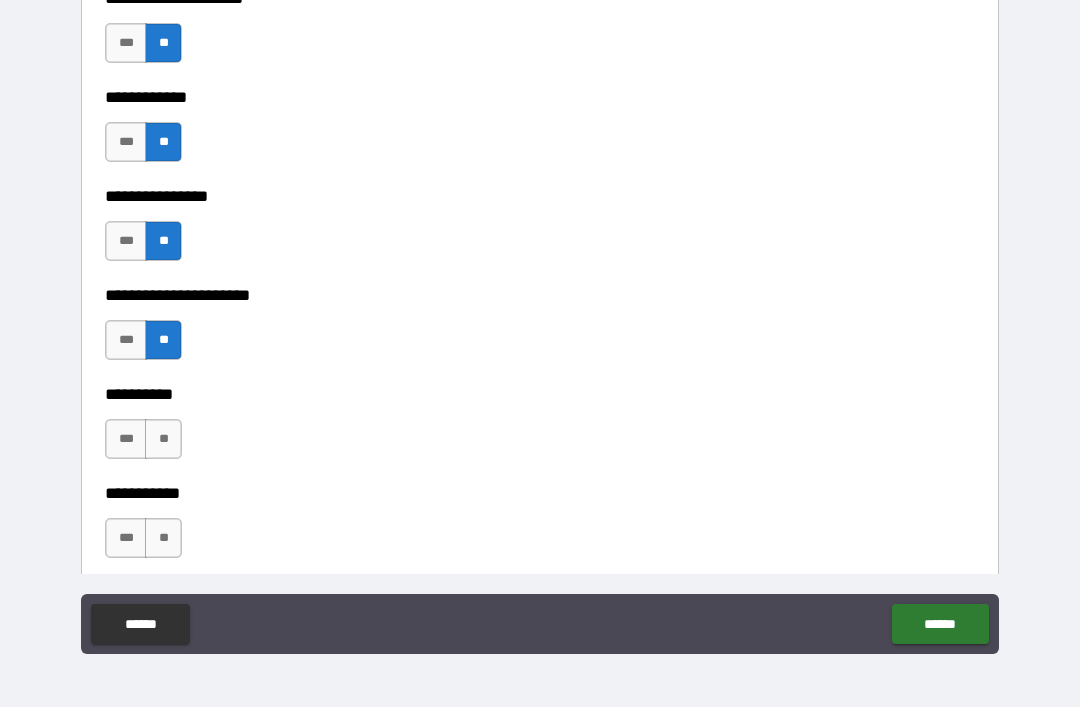 scroll, scrollTop: 5999, scrollLeft: 0, axis: vertical 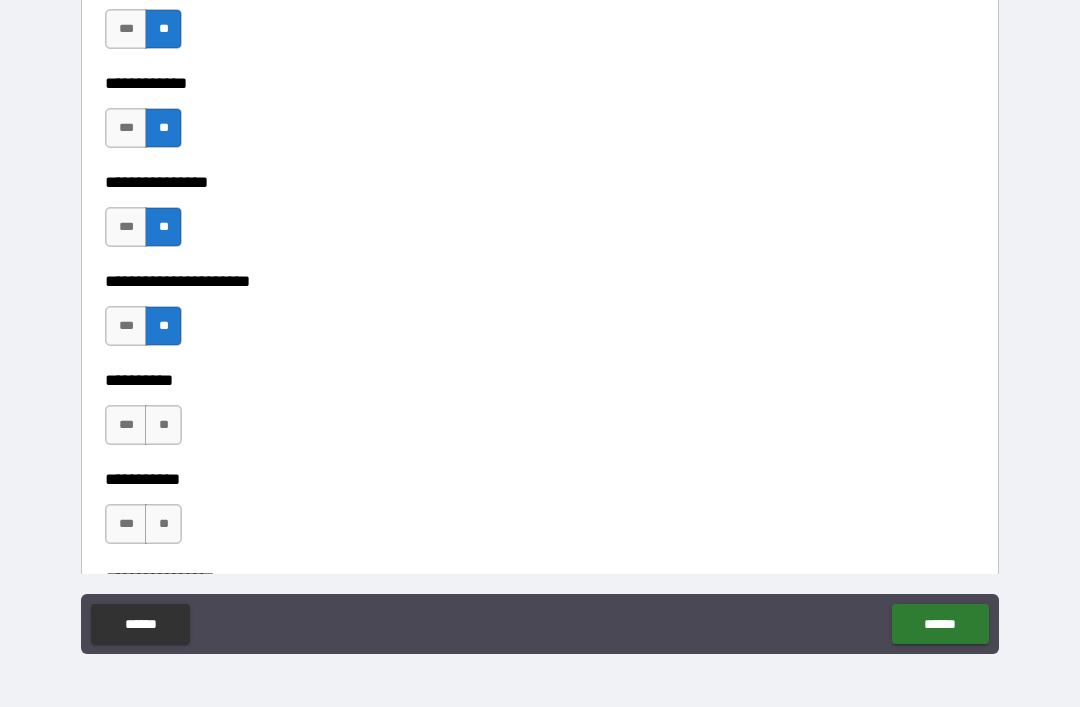 click on "**" at bounding box center (163, 425) 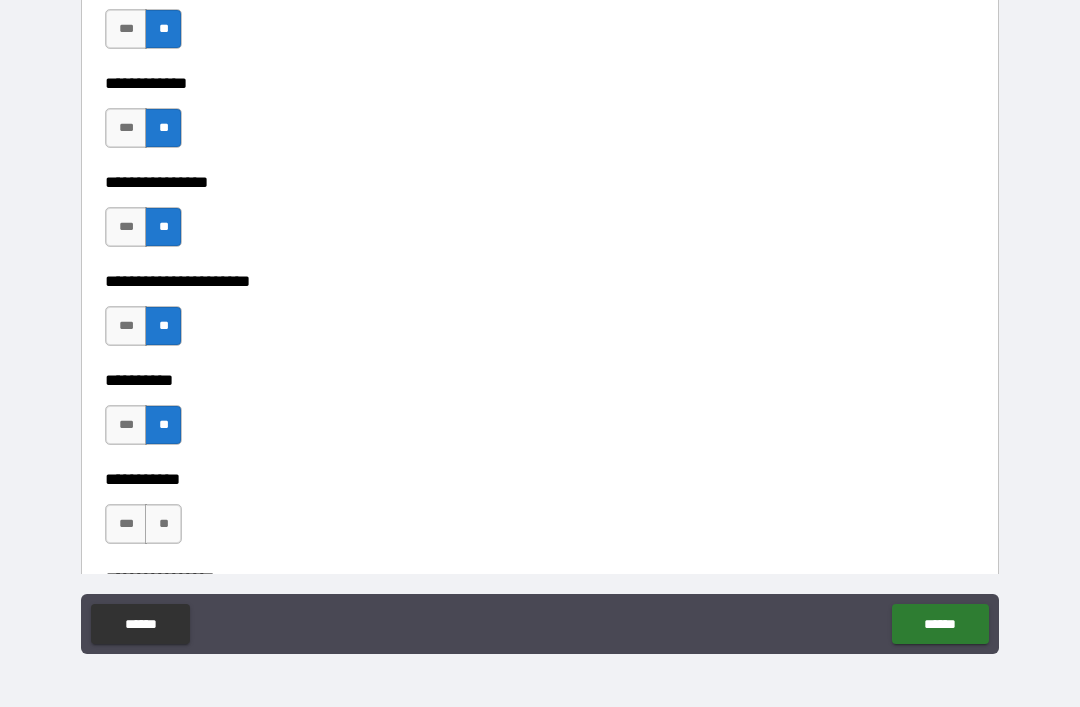 click on "**" at bounding box center (163, 524) 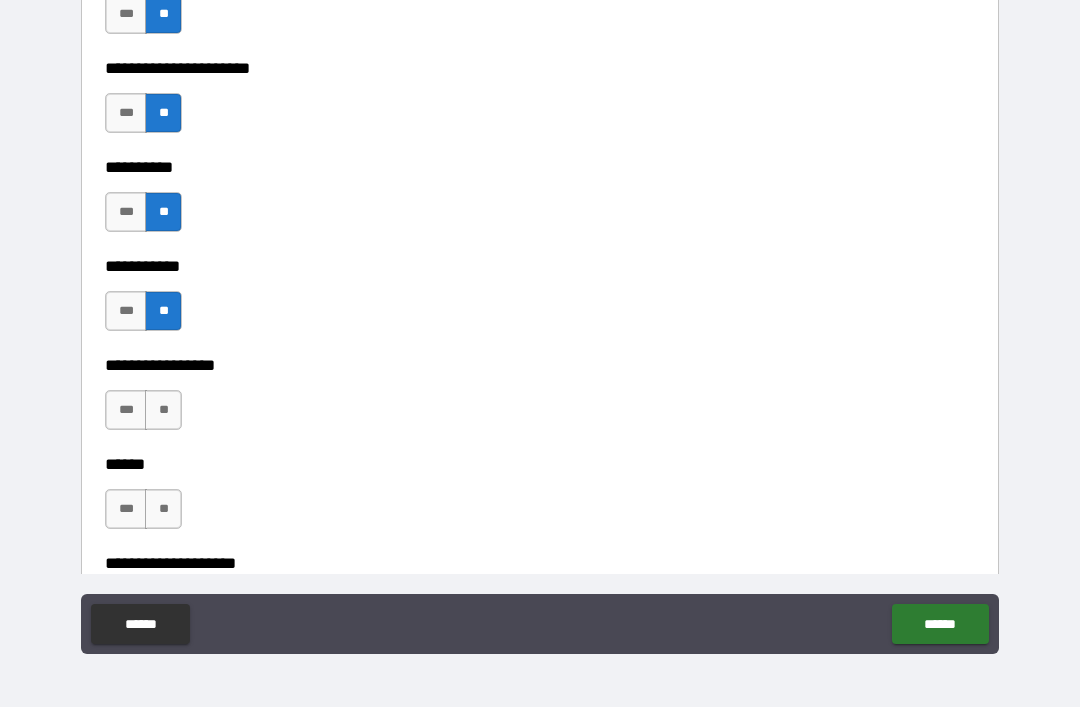 scroll, scrollTop: 6213, scrollLeft: 0, axis: vertical 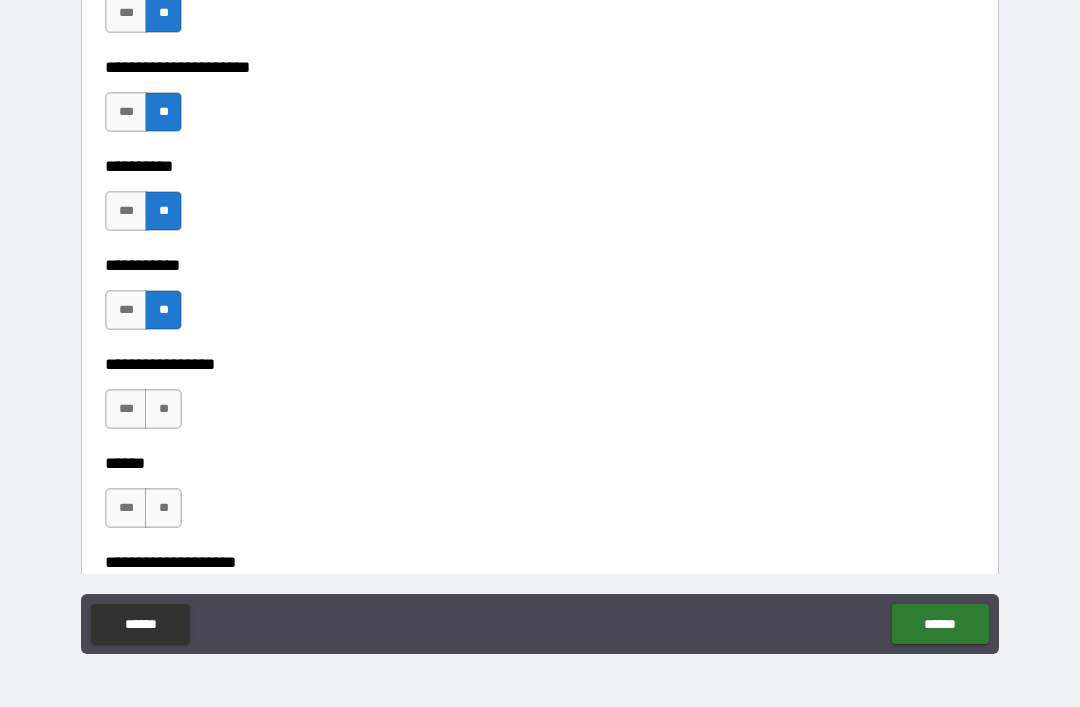 click on "**" at bounding box center (163, 409) 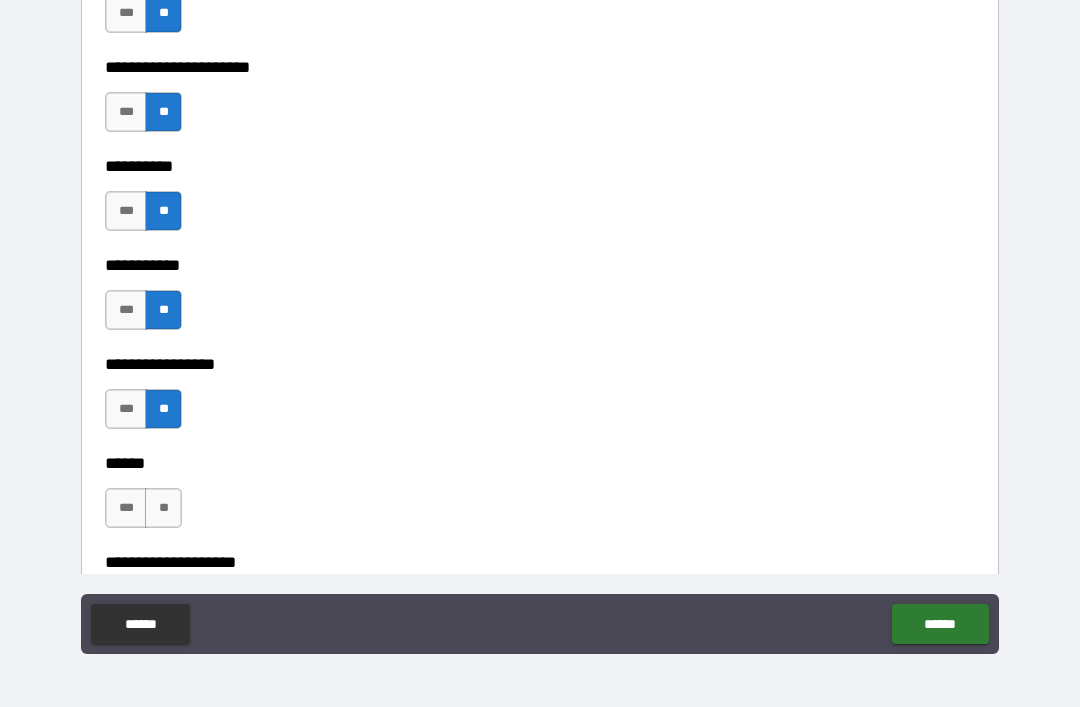 click on "**" at bounding box center (163, 508) 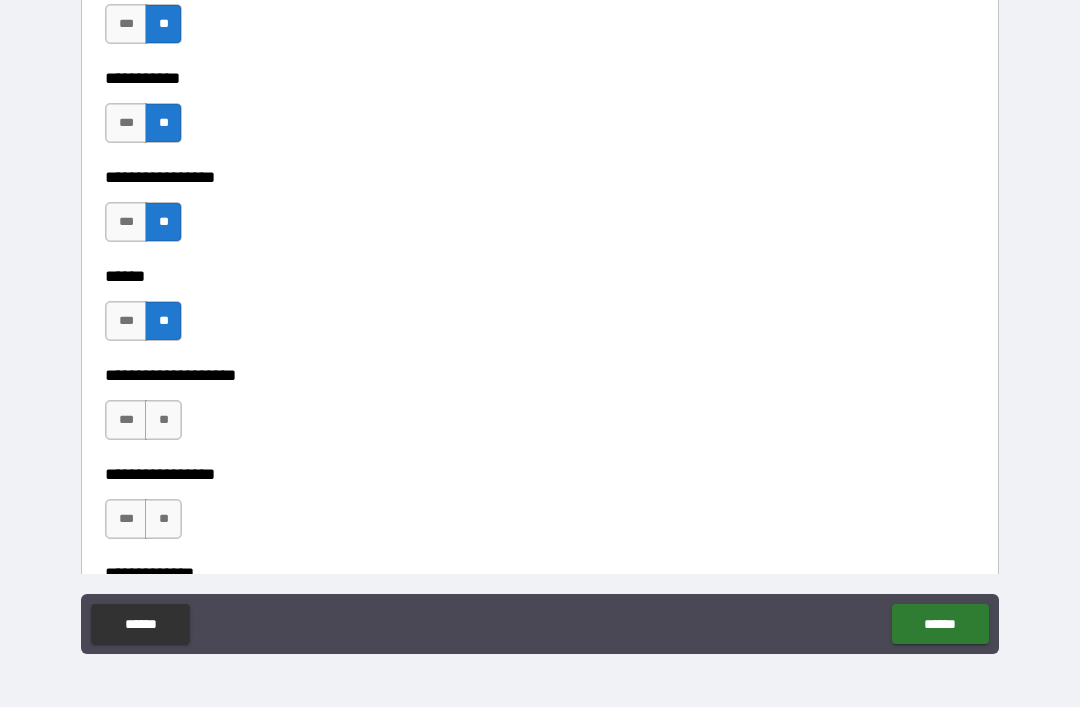 scroll, scrollTop: 6411, scrollLeft: 0, axis: vertical 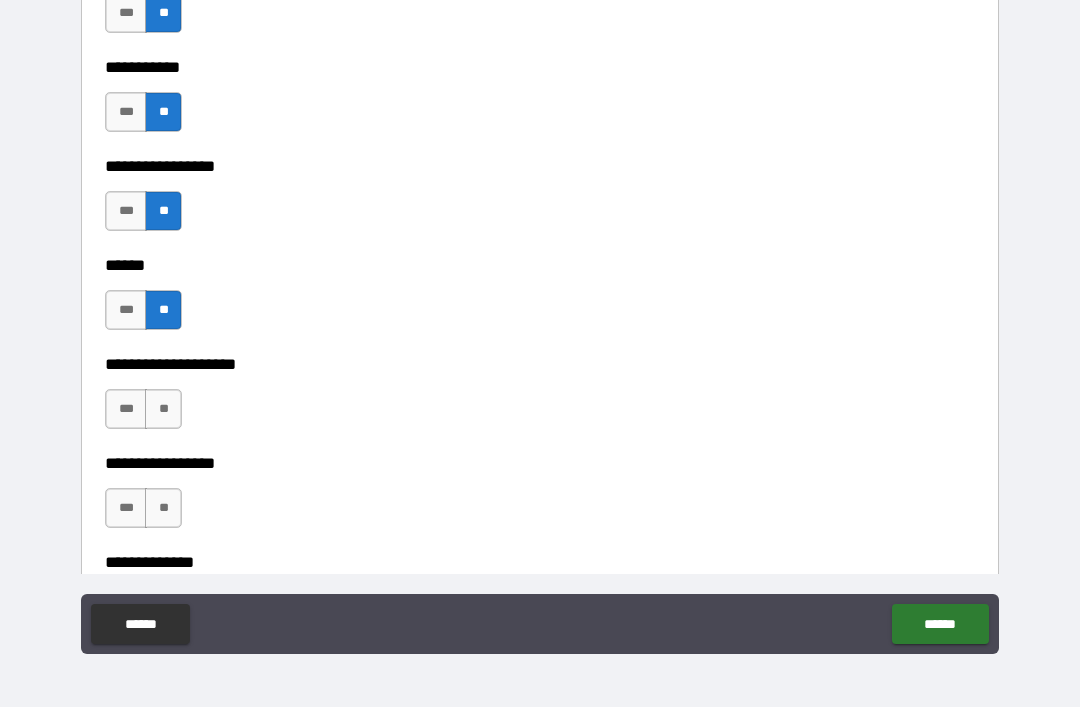 click on "**" at bounding box center [163, 409] 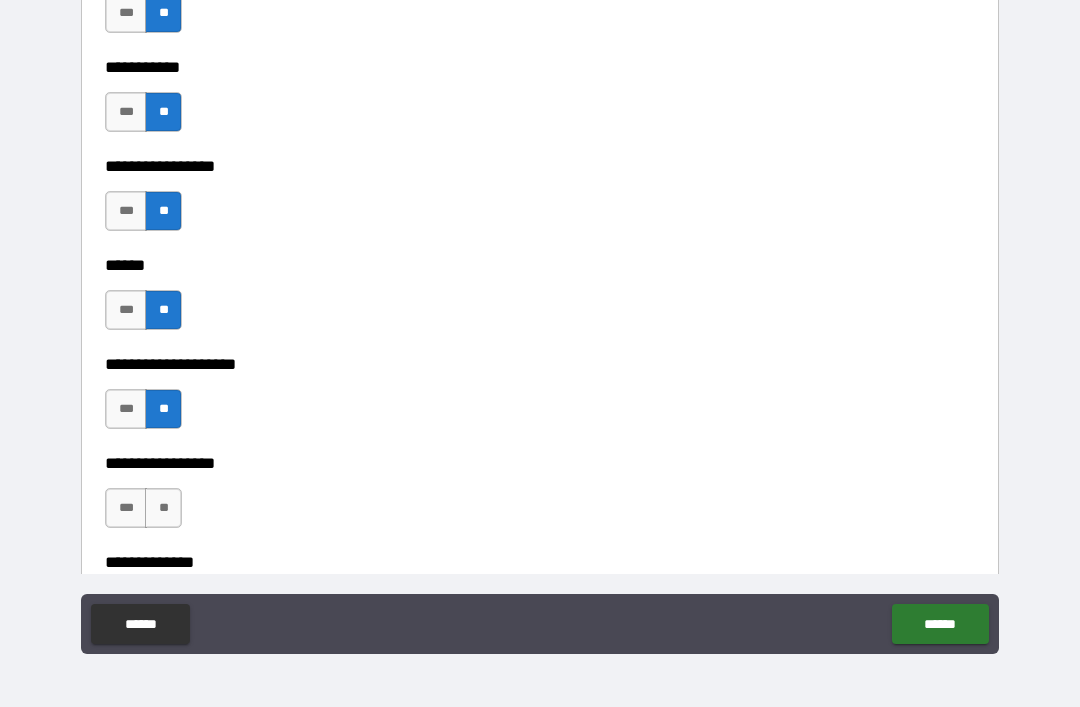 click on "**" at bounding box center (163, 508) 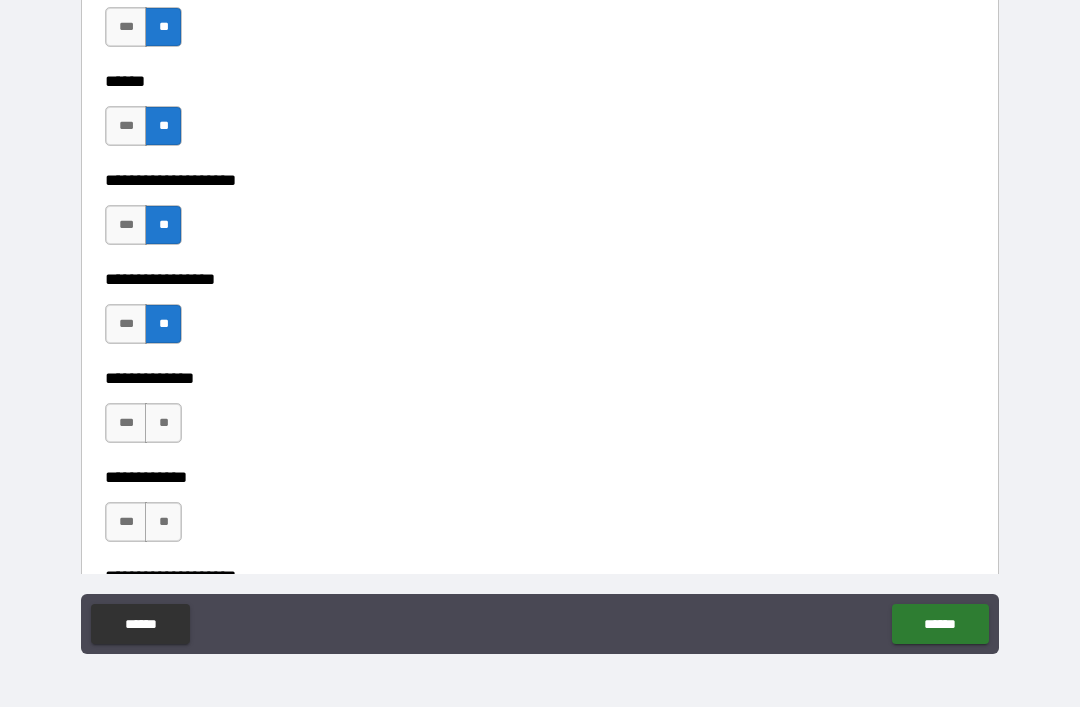 scroll, scrollTop: 6599, scrollLeft: 0, axis: vertical 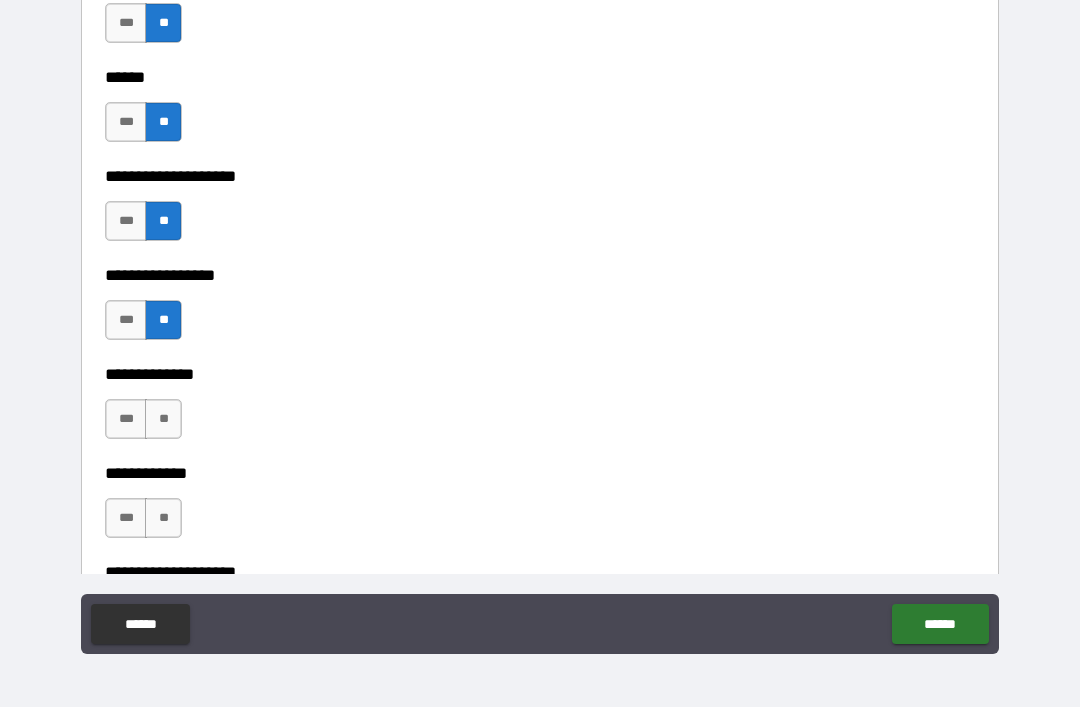 click on "**" at bounding box center [163, 419] 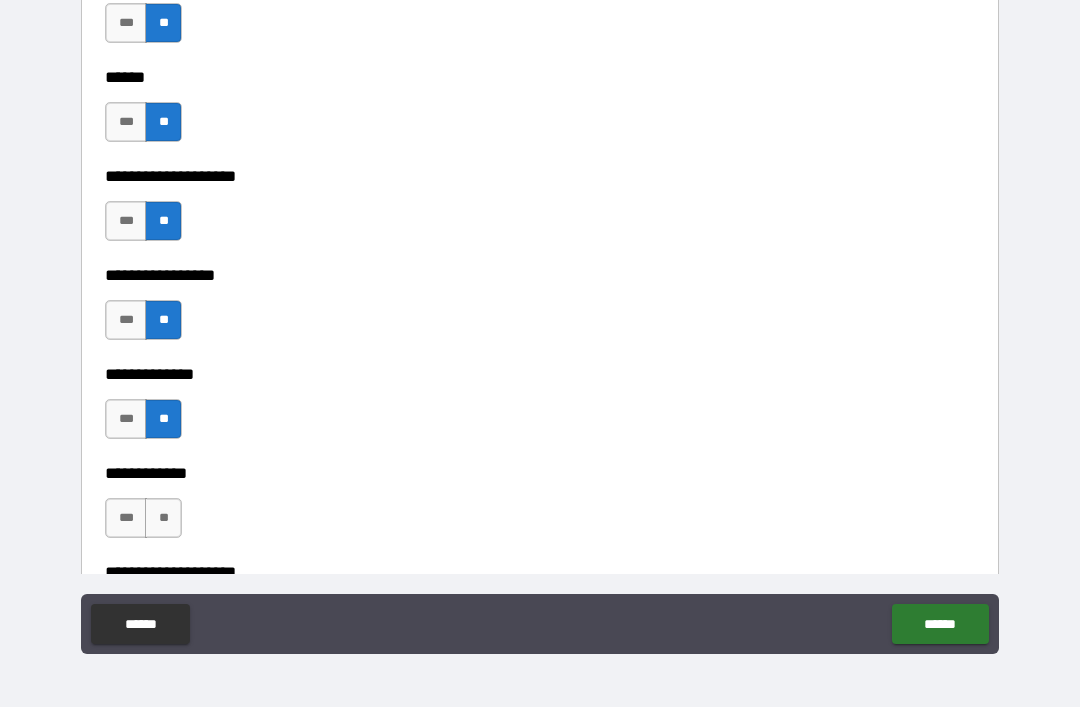 click on "**" at bounding box center (163, 518) 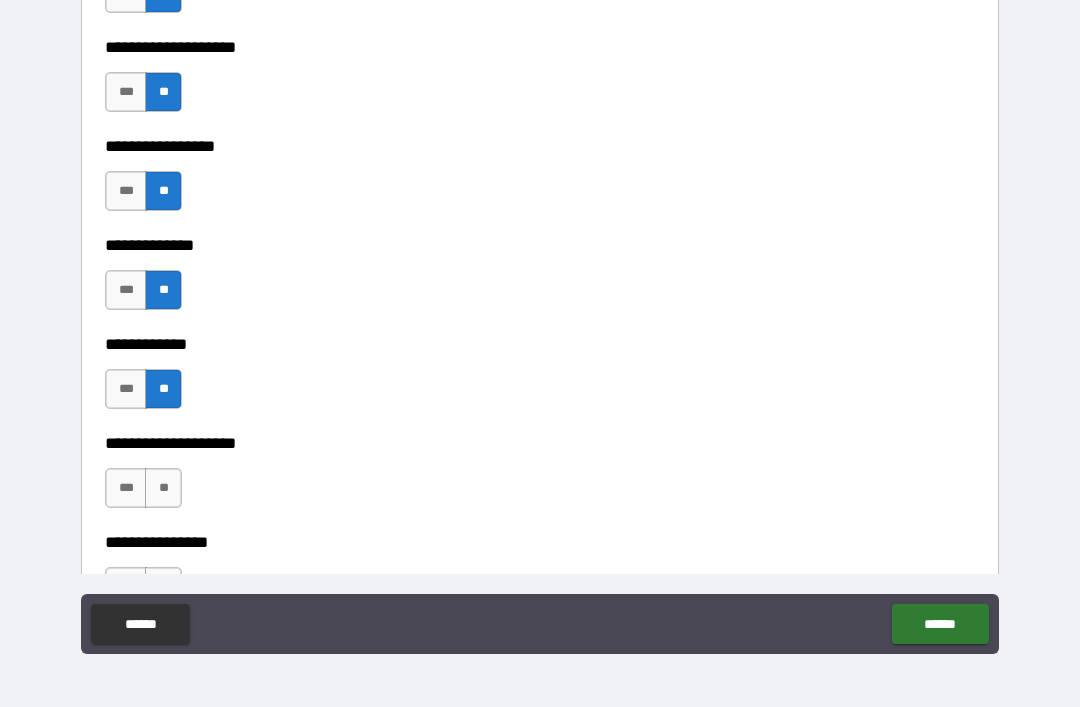 scroll, scrollTop: 6823, scrollLeft: 0, axis: vertical 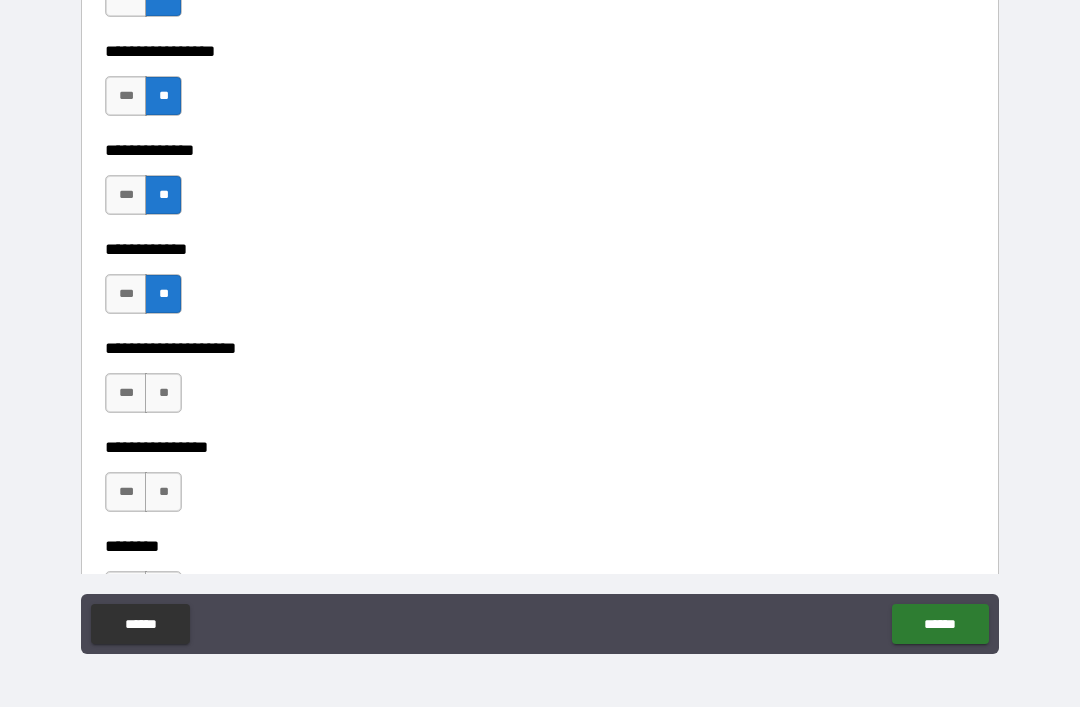 click on "**" at bounding box center [163, 393] 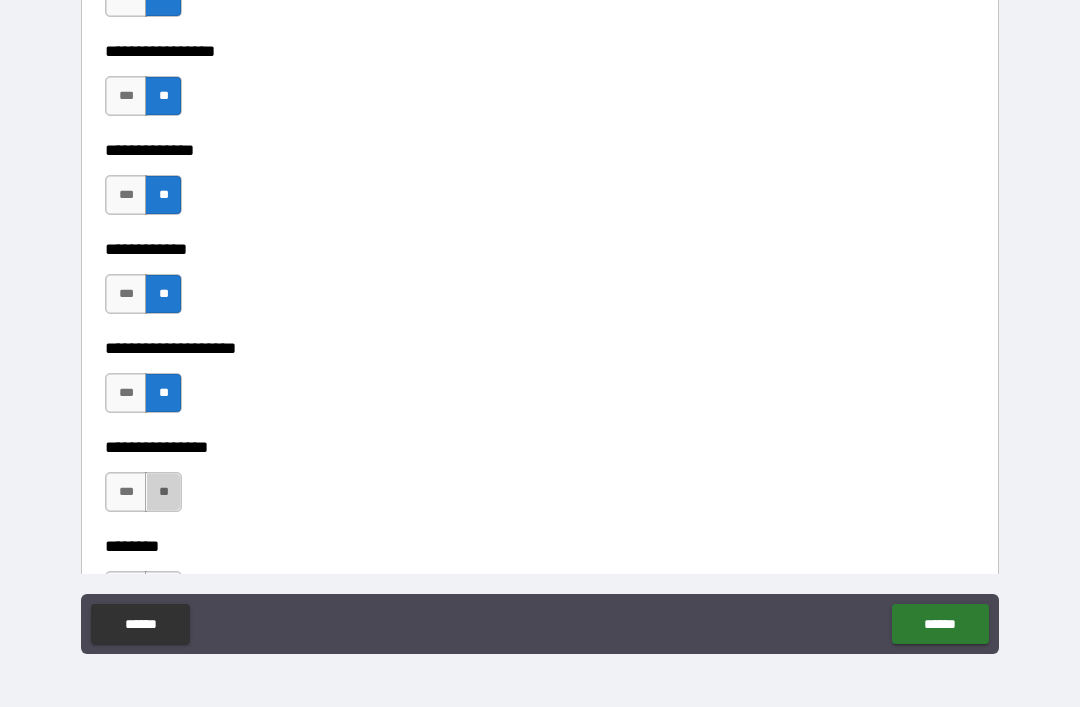 click on "**" at bounding box center [163, 492] 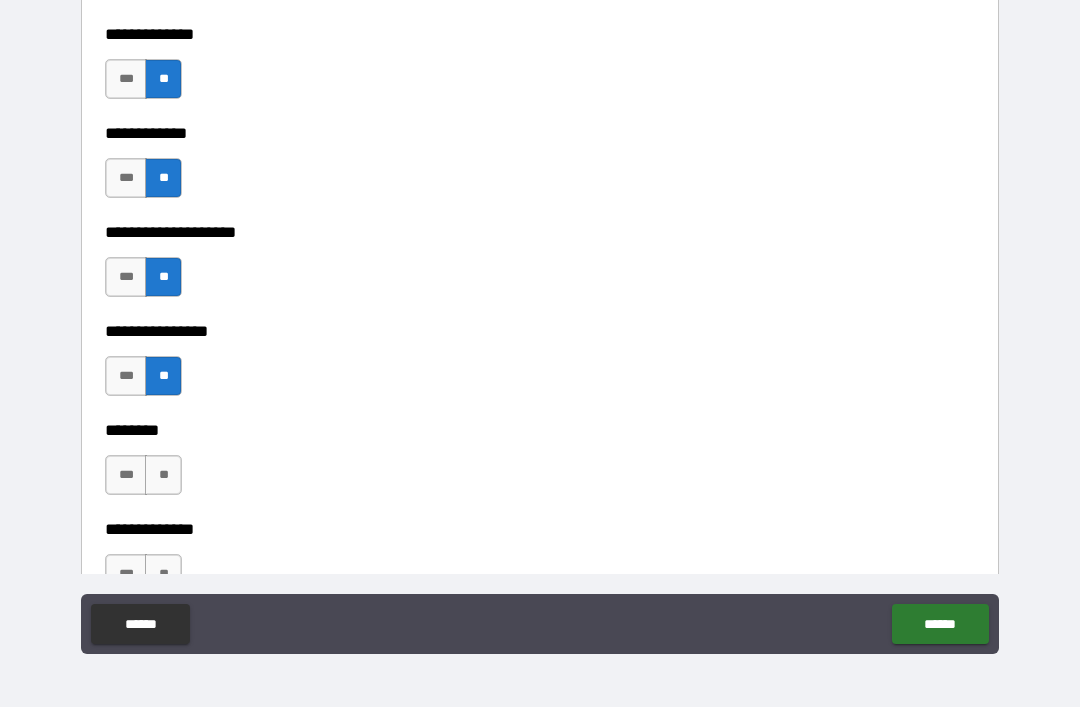 scroll, scrollTop: 7027, scrollLeft: 0, axis: vertical 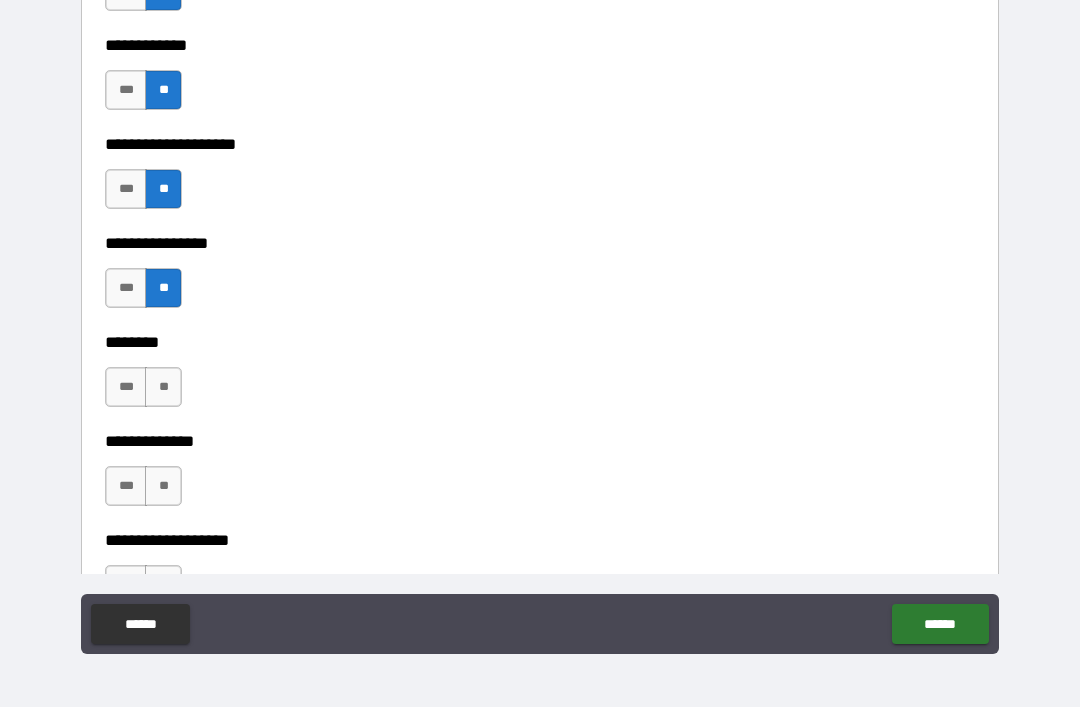 click on "**" at bounding box center (163, 387) 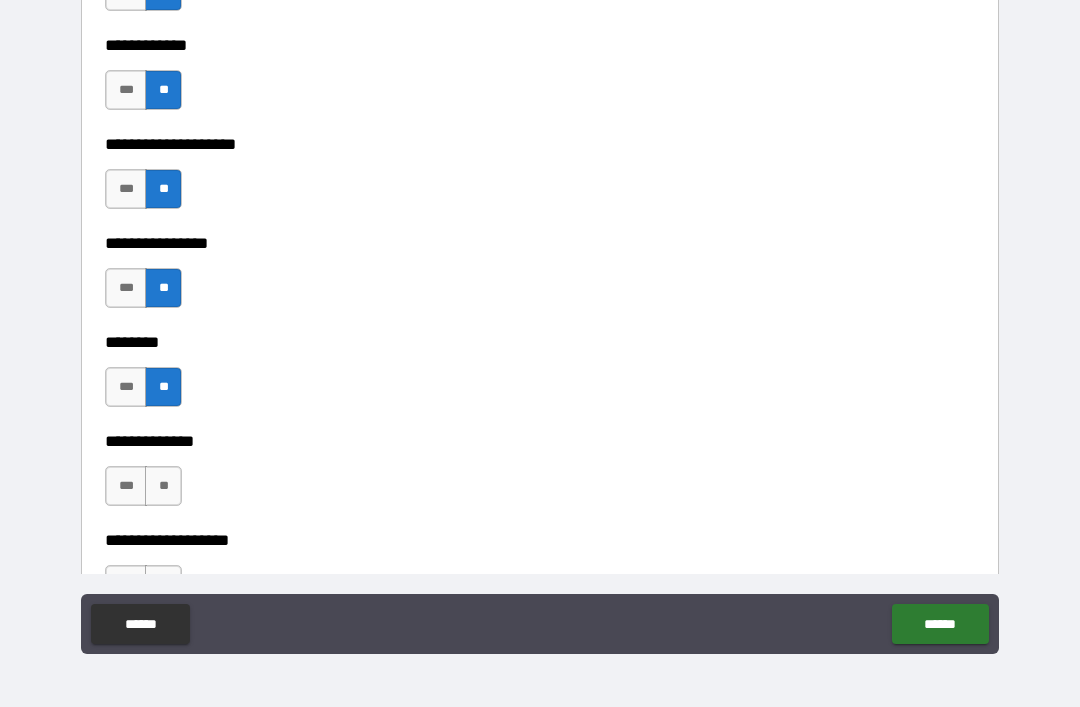 click on "**" at bounding box center (163, 486) 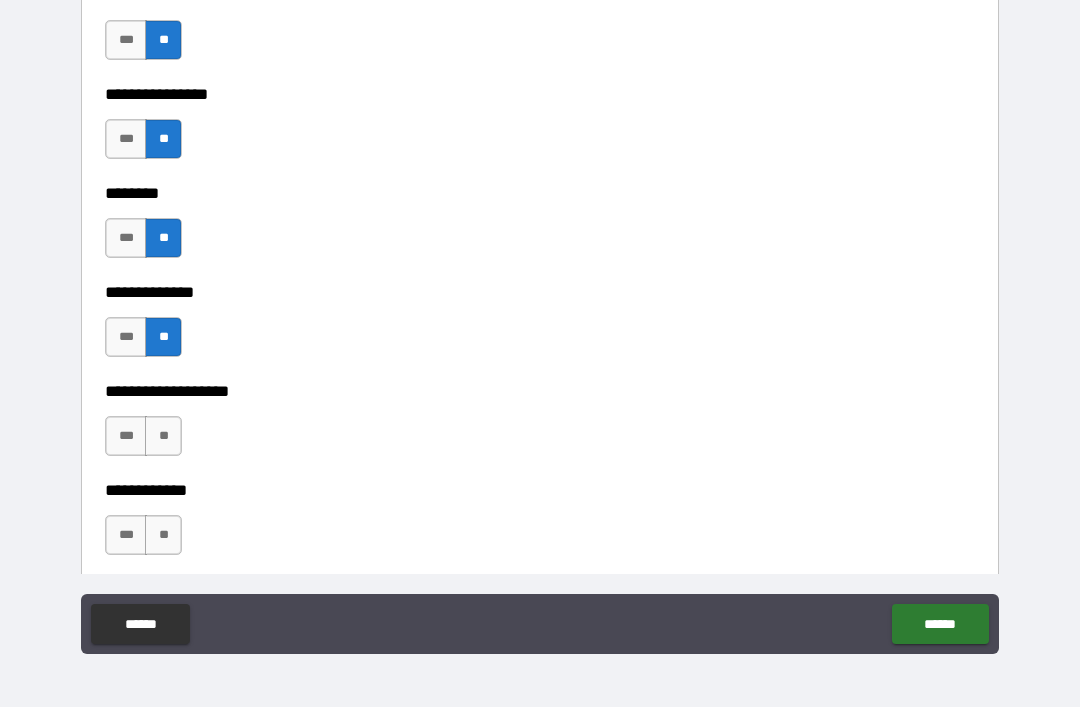 scroll, scrollTop: 7228, scrollLeft: 0, axis: vertical 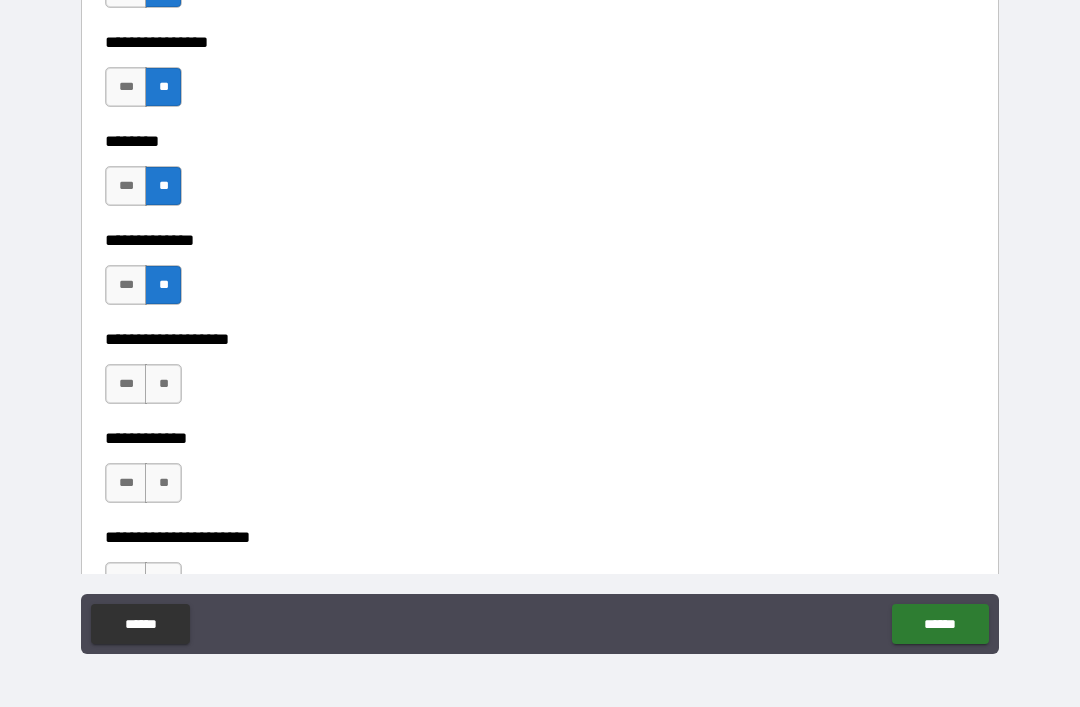click on "**" at bounding box center [163, 384] 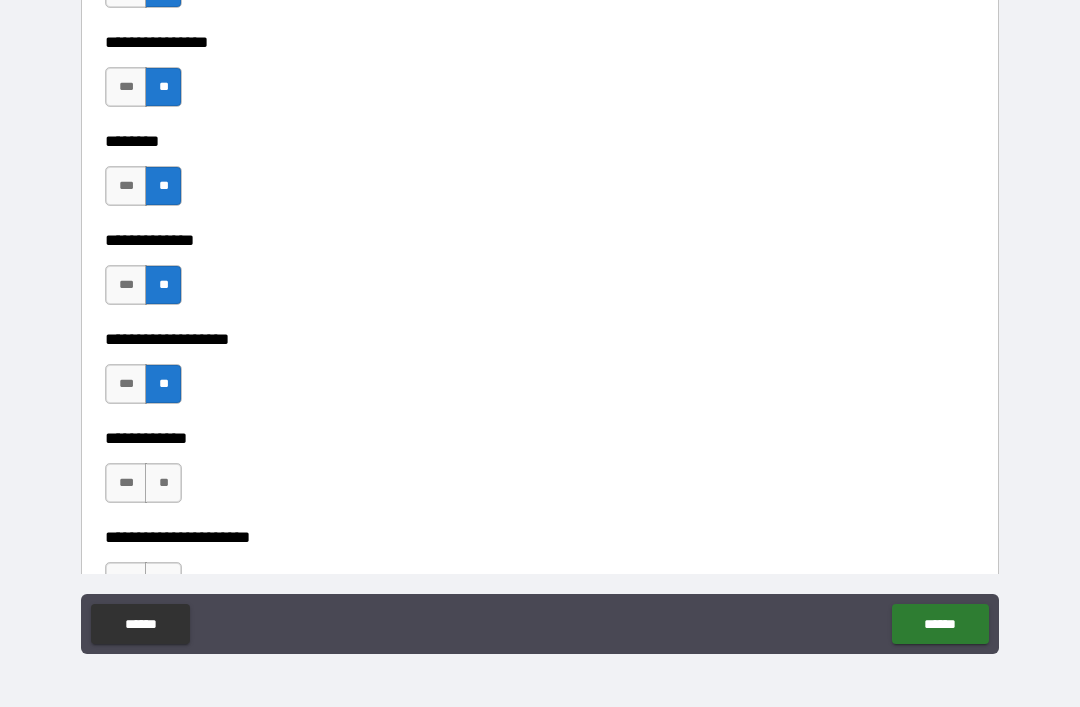 click on "**" at bounding box center [163, 483] 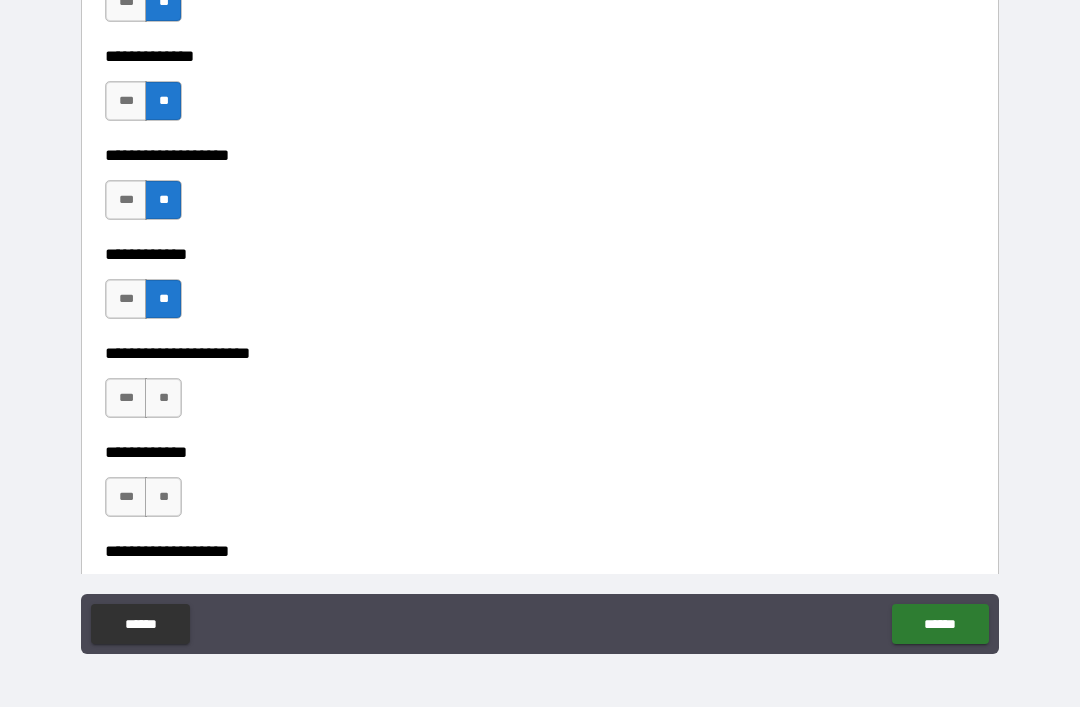 scroll, scrollTop: 7413, scrollLeft: 0, axis: vertical 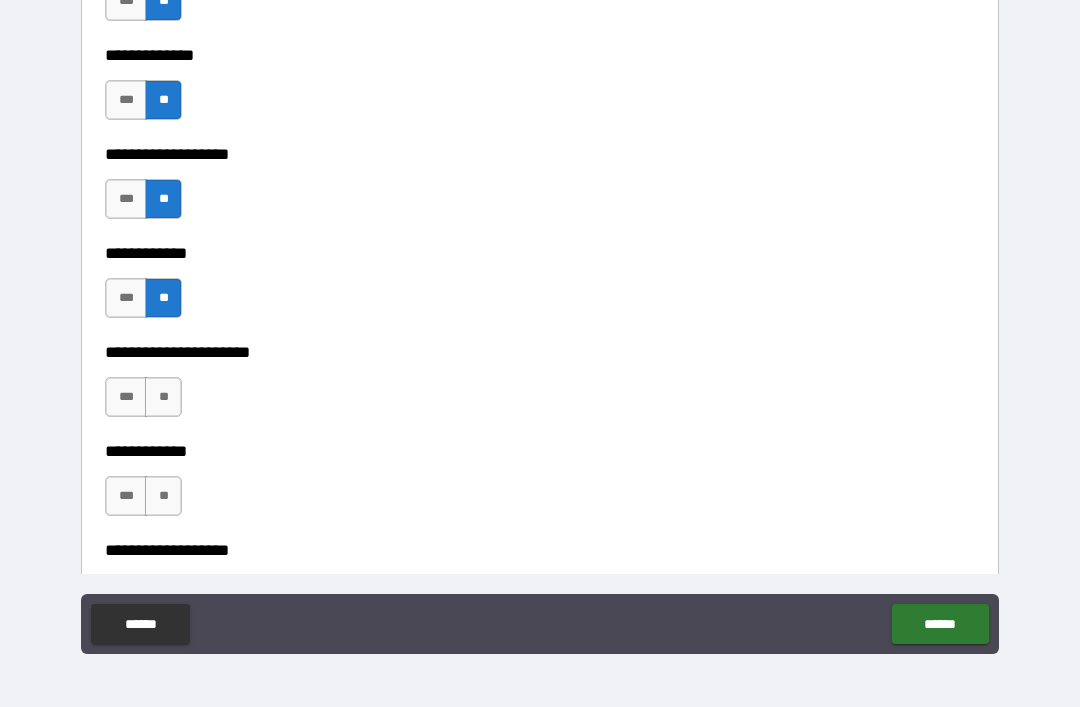 click on "**" at bounding box center [163, 397] 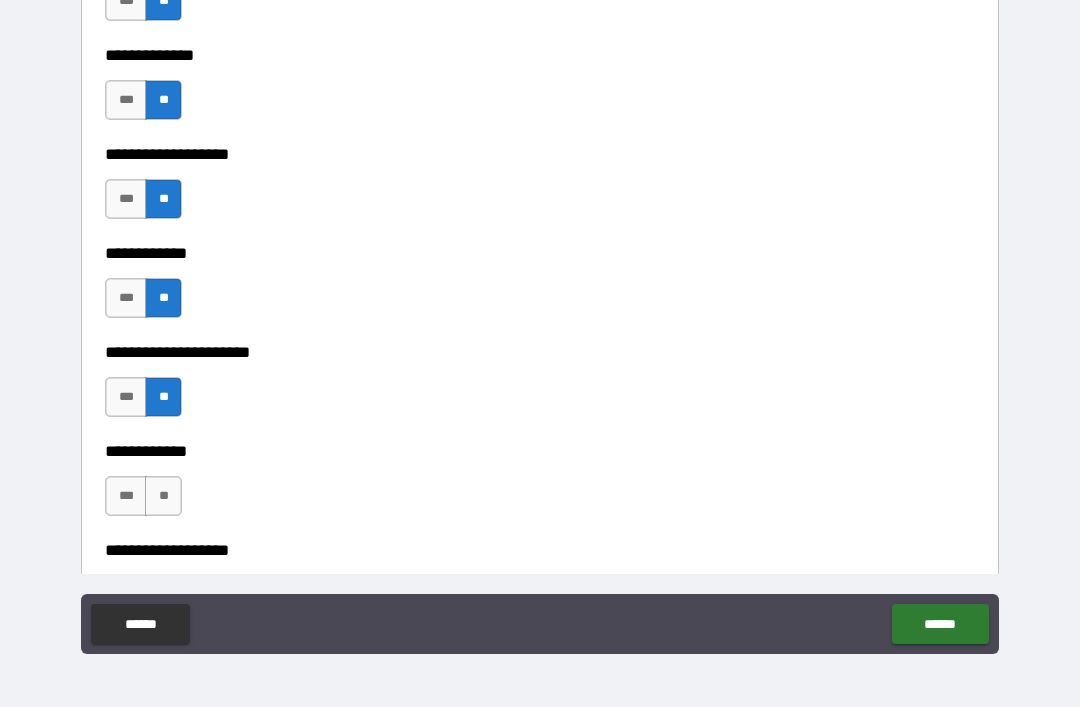 click on "**" at bounding box center (163, 496) 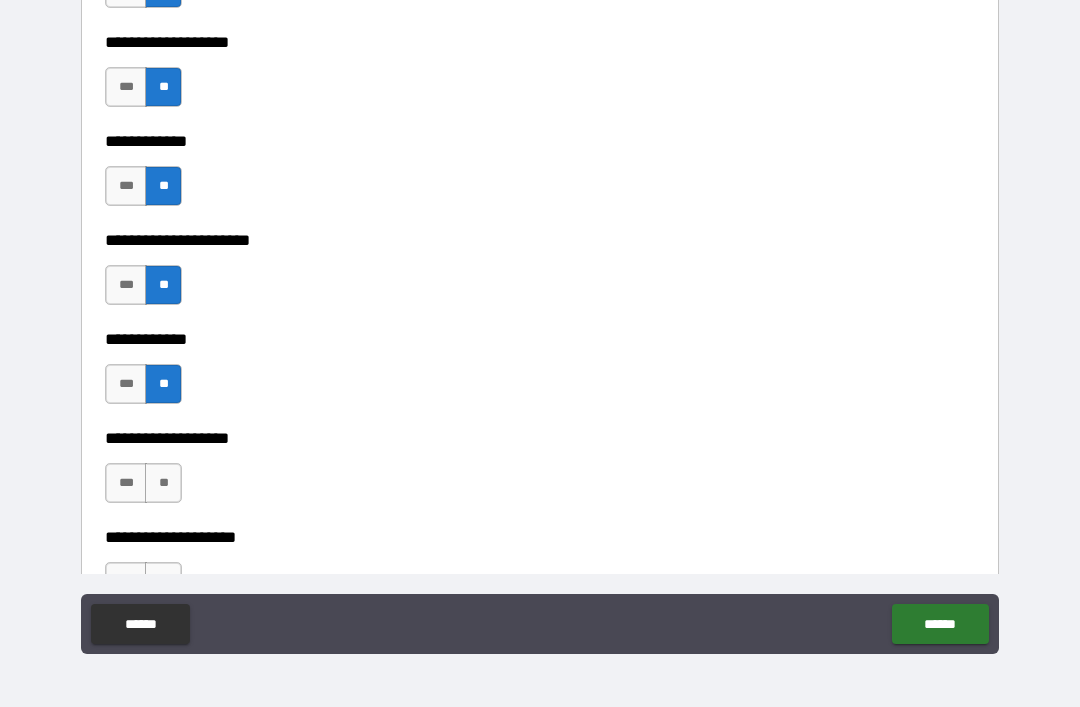 scroll, scrollTop: 7534, scrollLeft: 0, axis: vertical 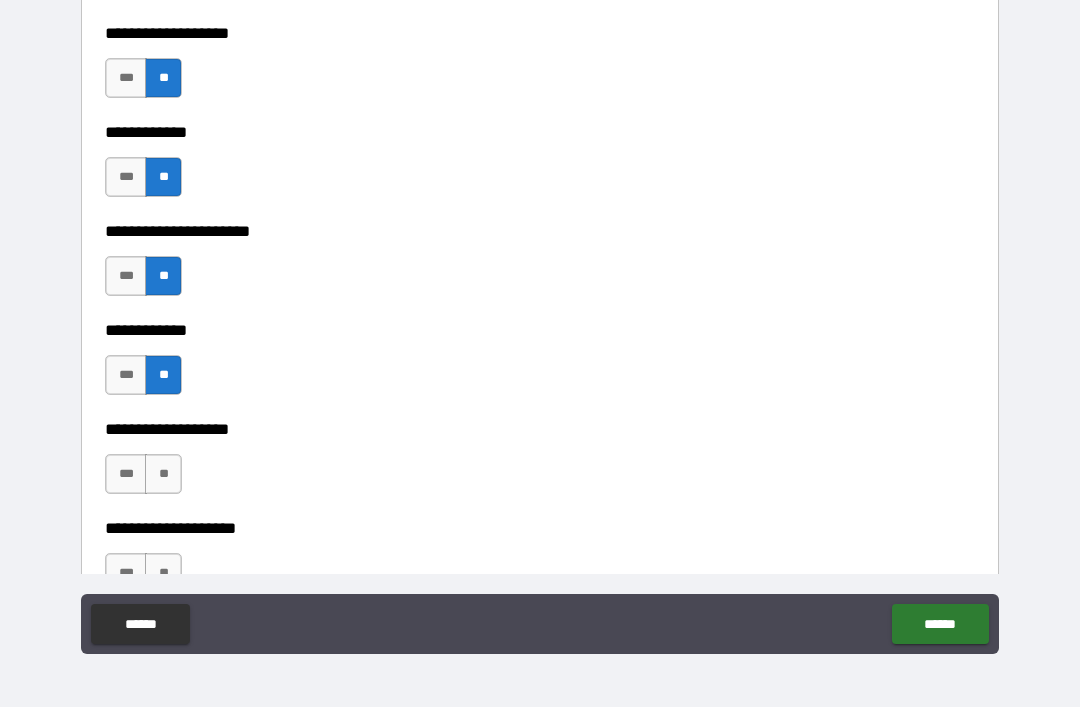 click on "**" at bounding box center (163, 474) 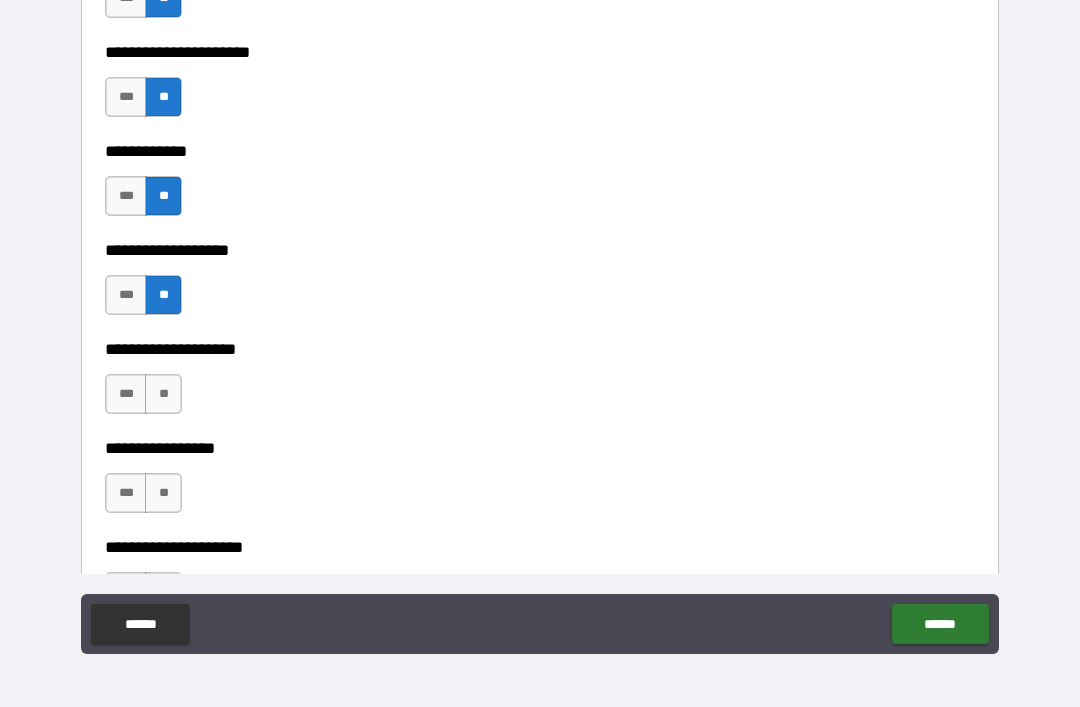 scroll 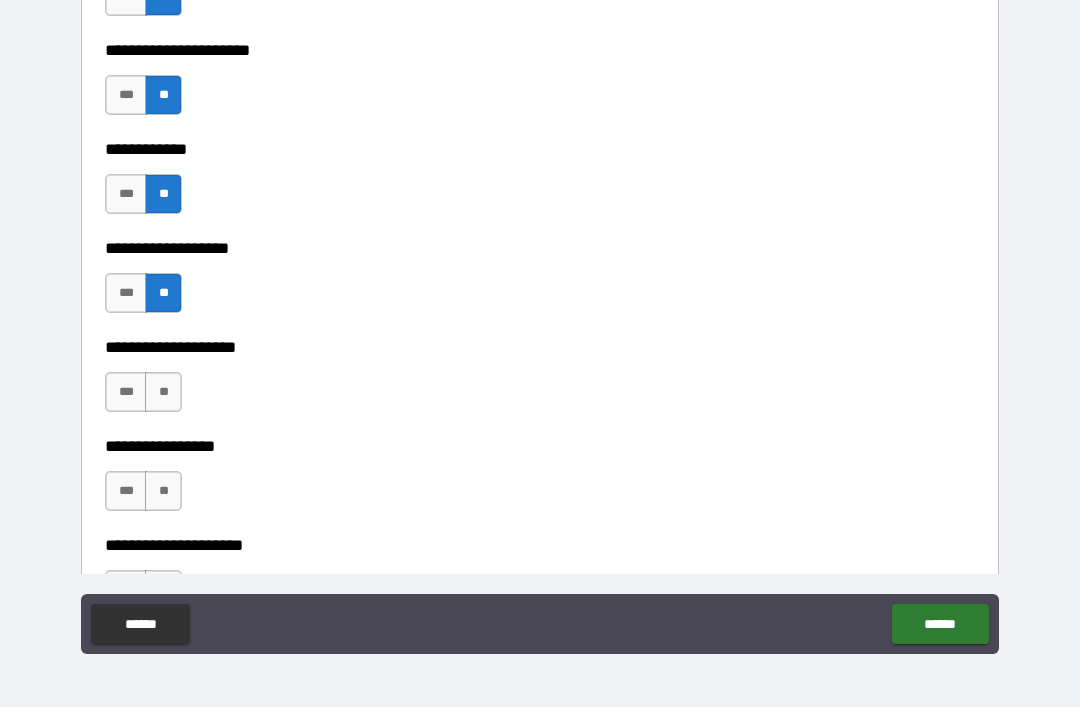click on "**" at bounding box center (163, 392) 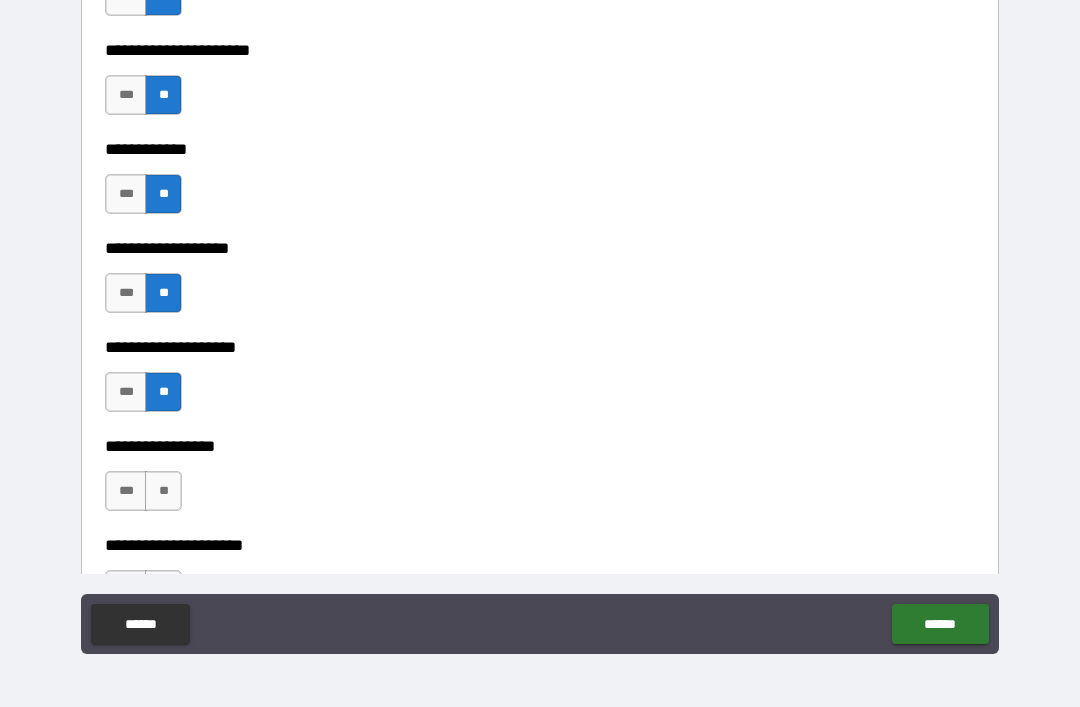 click on "**" at bounding box center (163, 491) 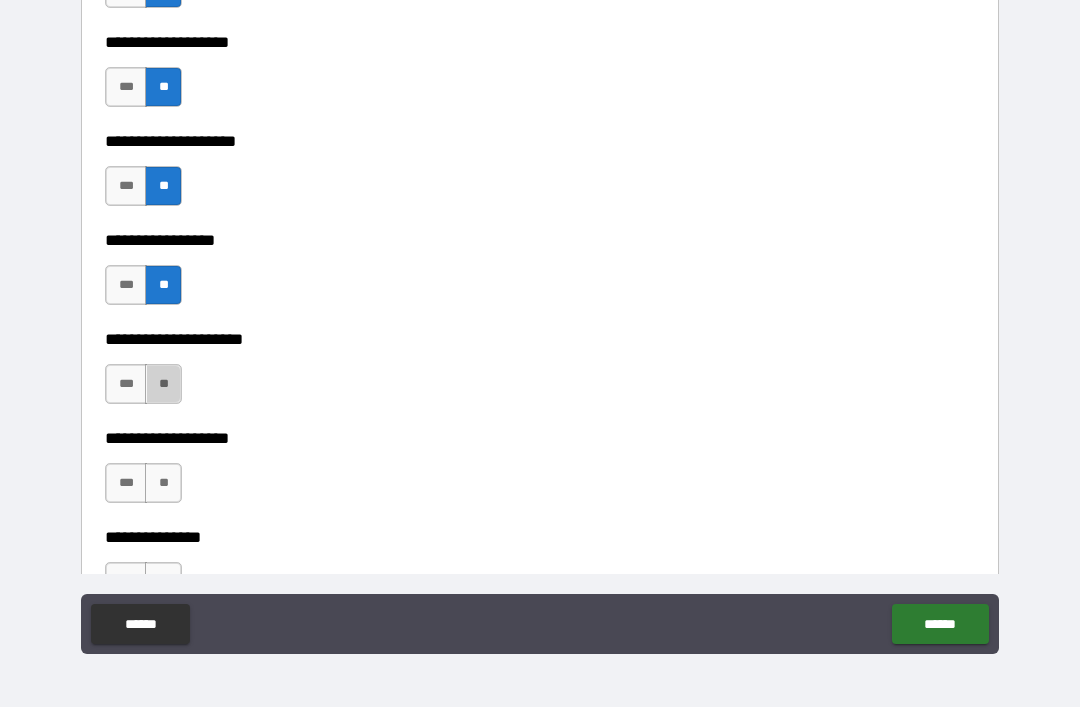 click on "**" at bounding box center [163, 384] 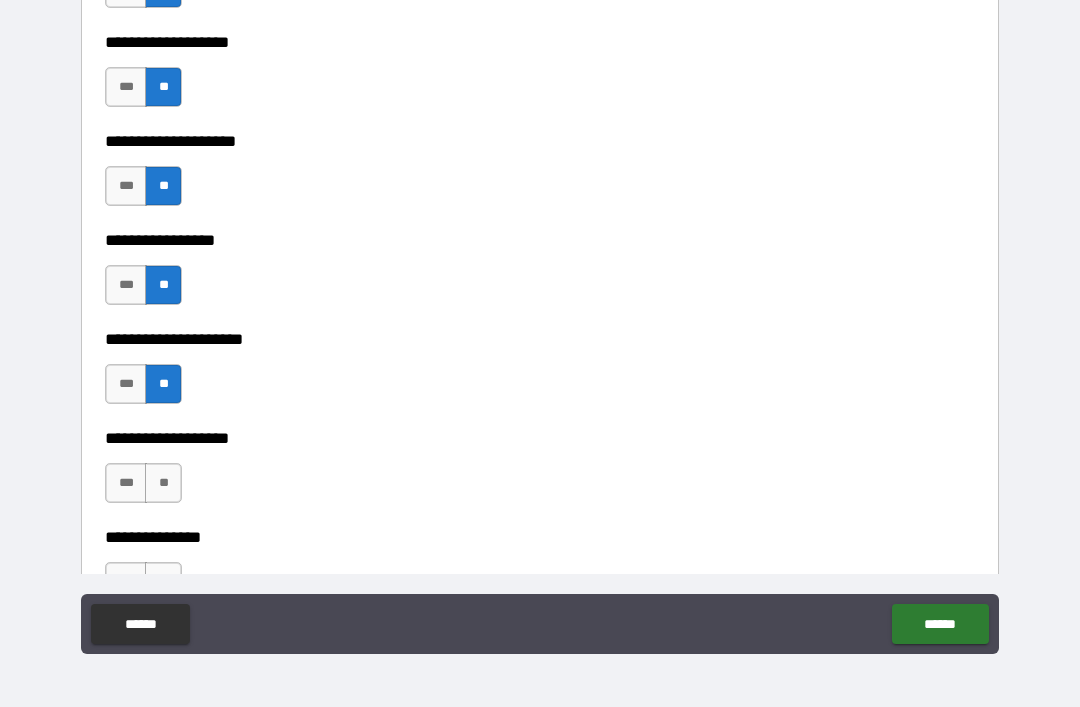 click on "**" at bounding box center [163, 483] 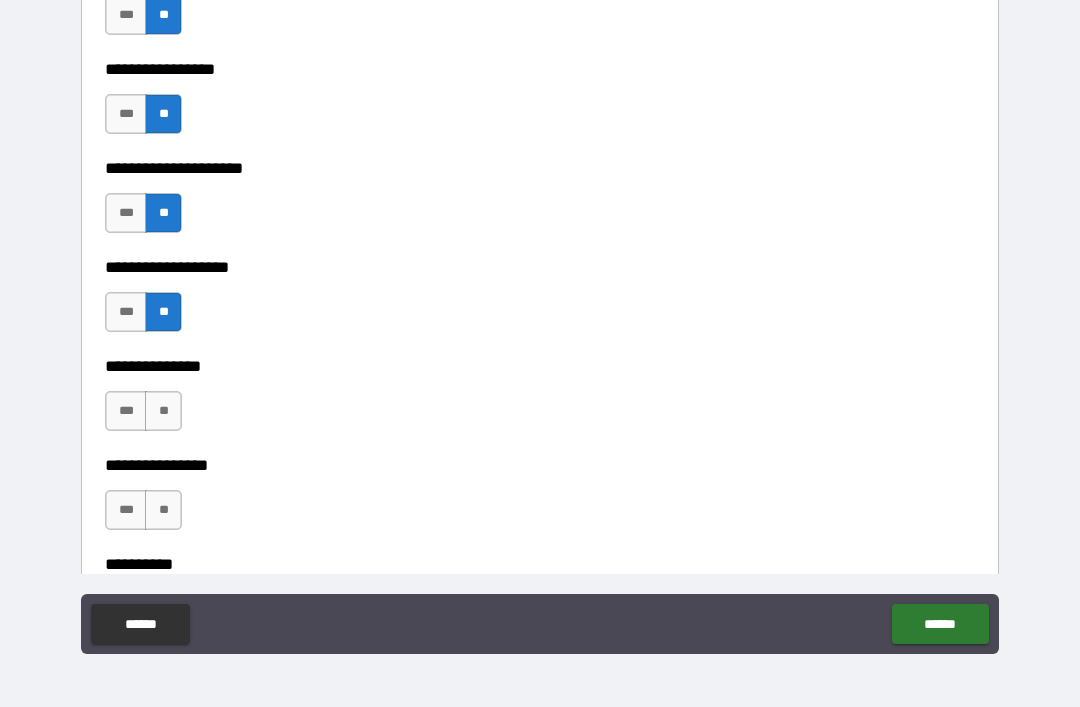 scroll, scrollTop: 8094, scrollLeft: 0, axis: vertical 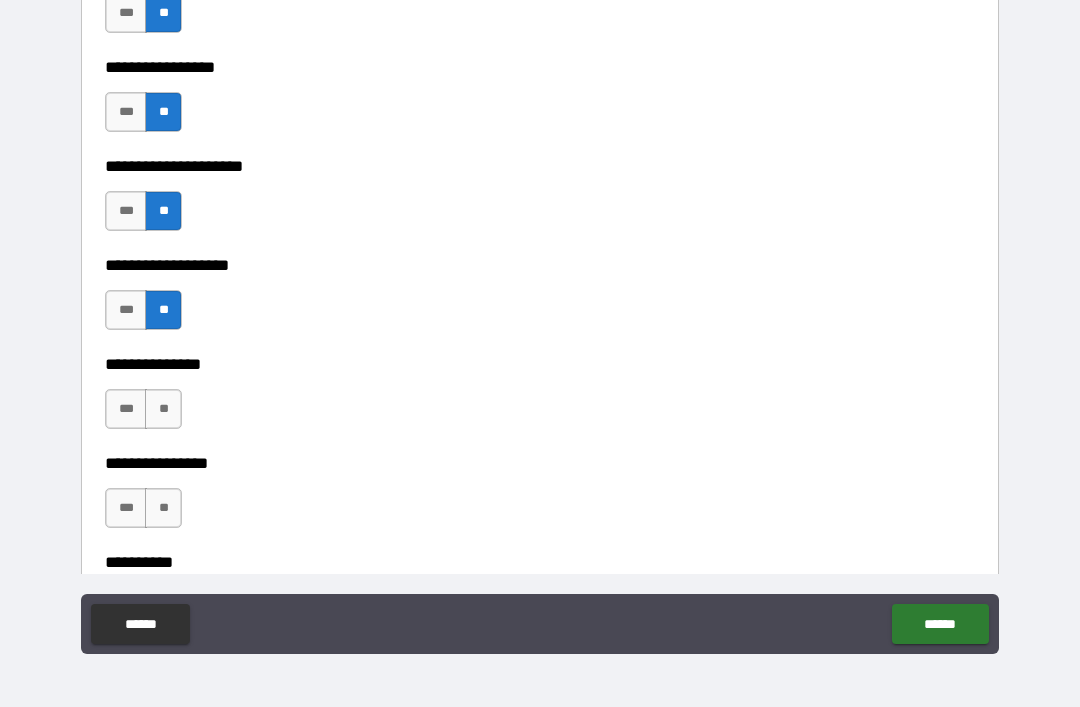 click on "**" at bounding box center (163, 409) 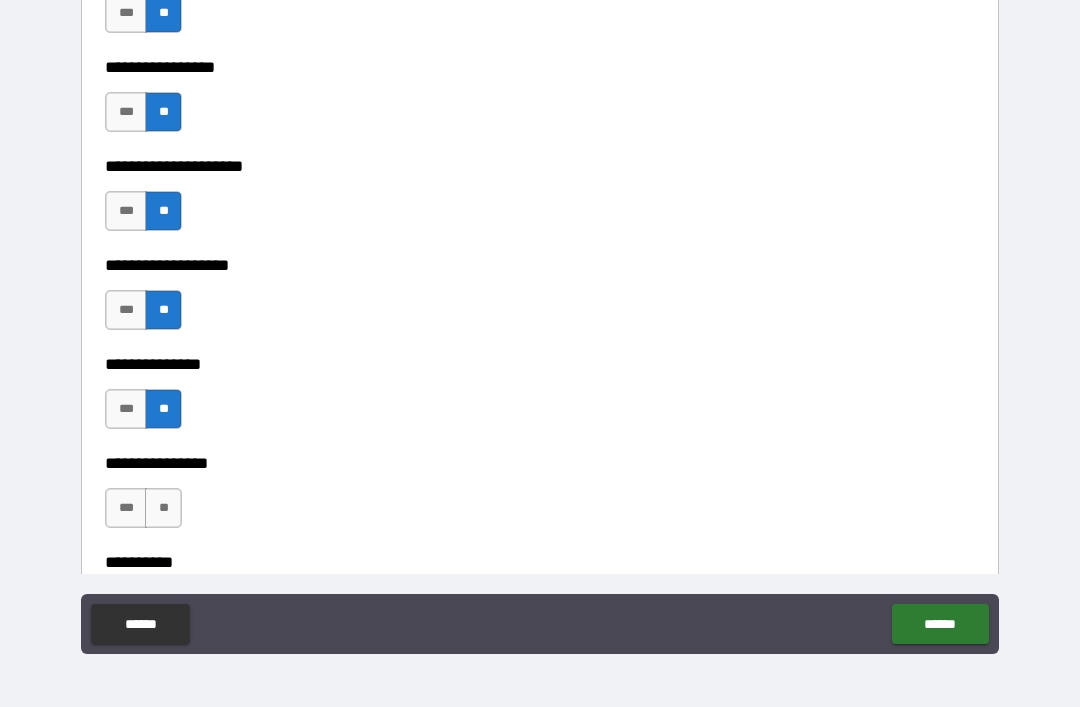 click on "**" at bounding box center [163, 508] 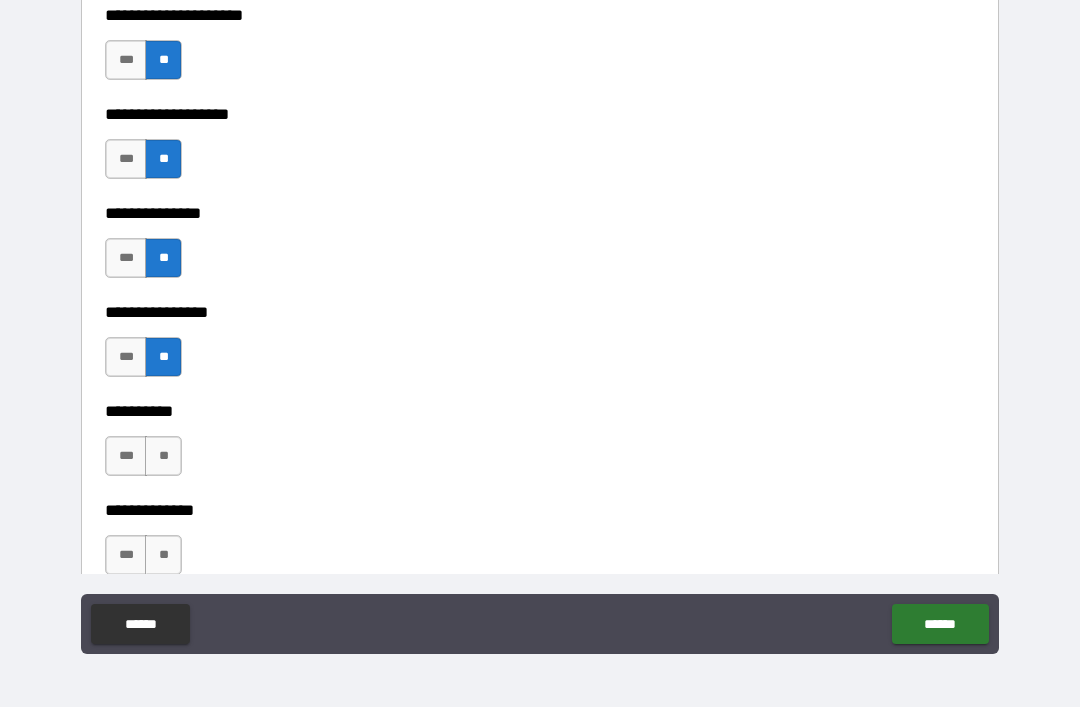 scroll, scrollTop: 8312, scrollLeft: 0, axis: vertical 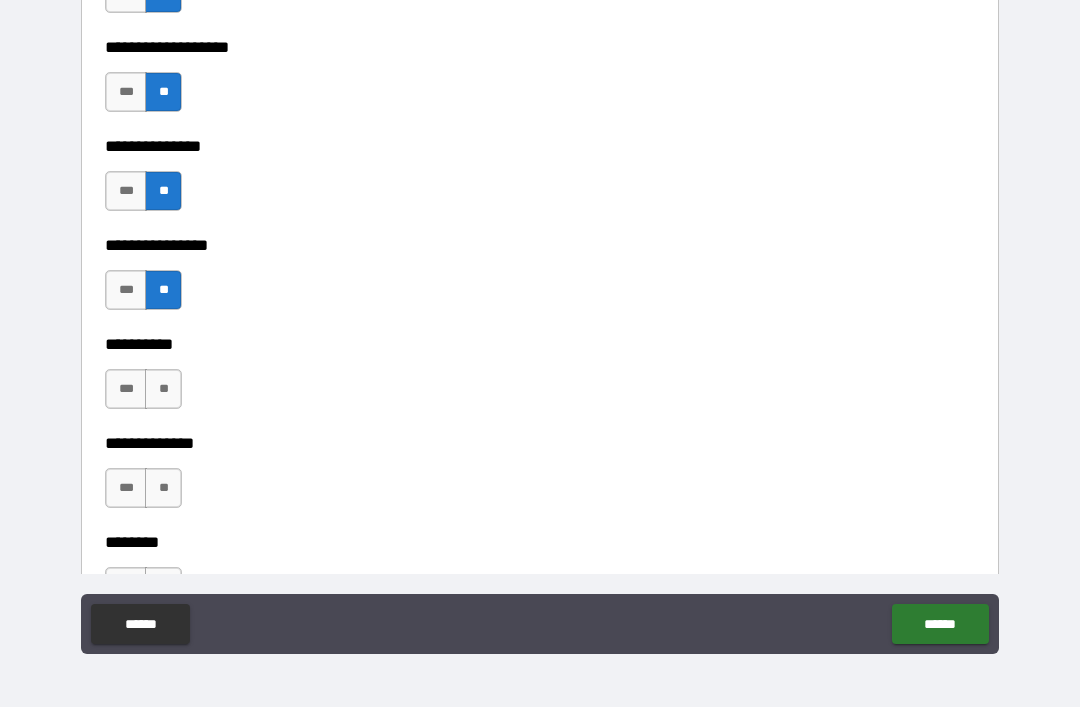 click on "**" at bounding box center (163, 389) 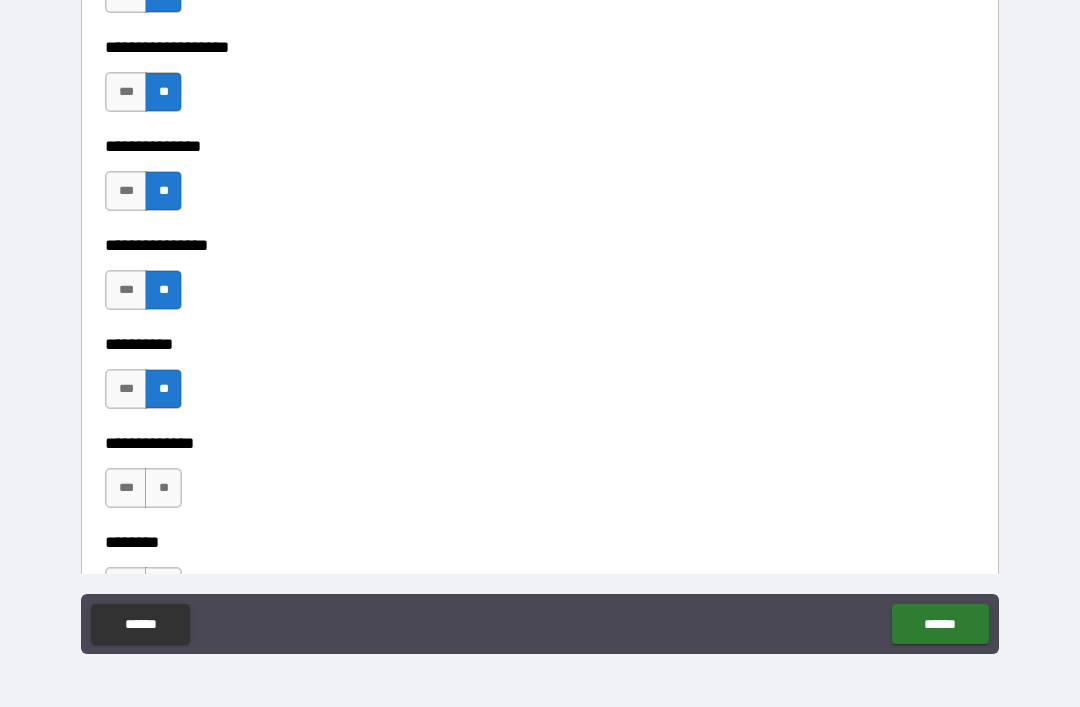 click on "**" at bounding box center [163, 488] 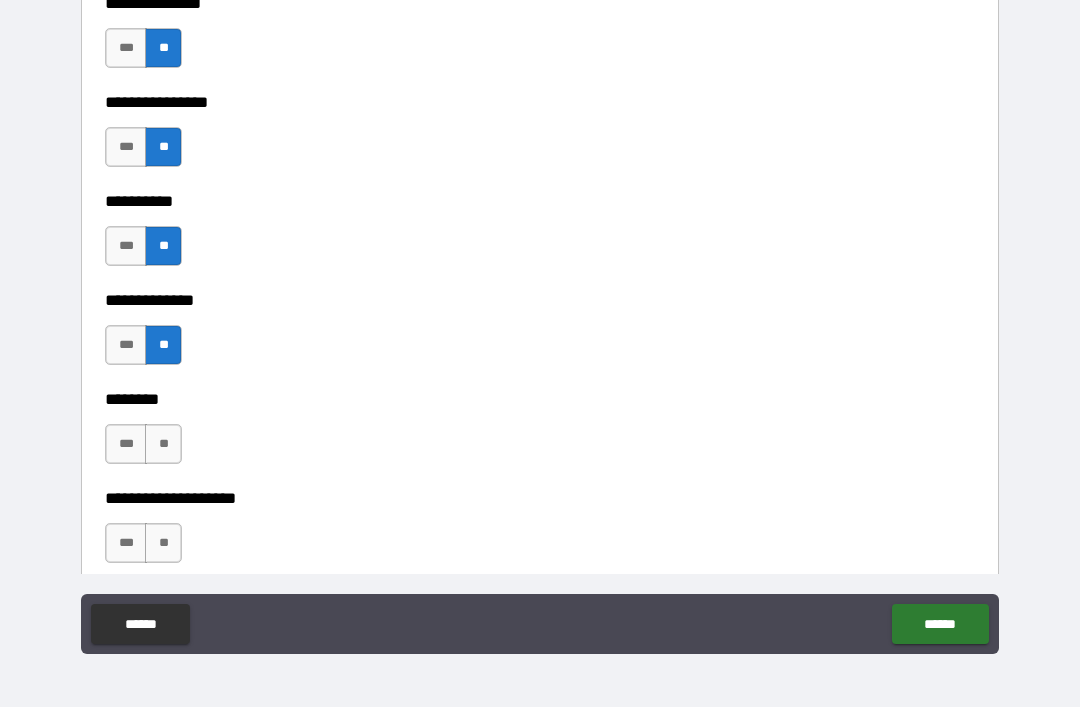 click on "**" at bounding box center (163, 444) 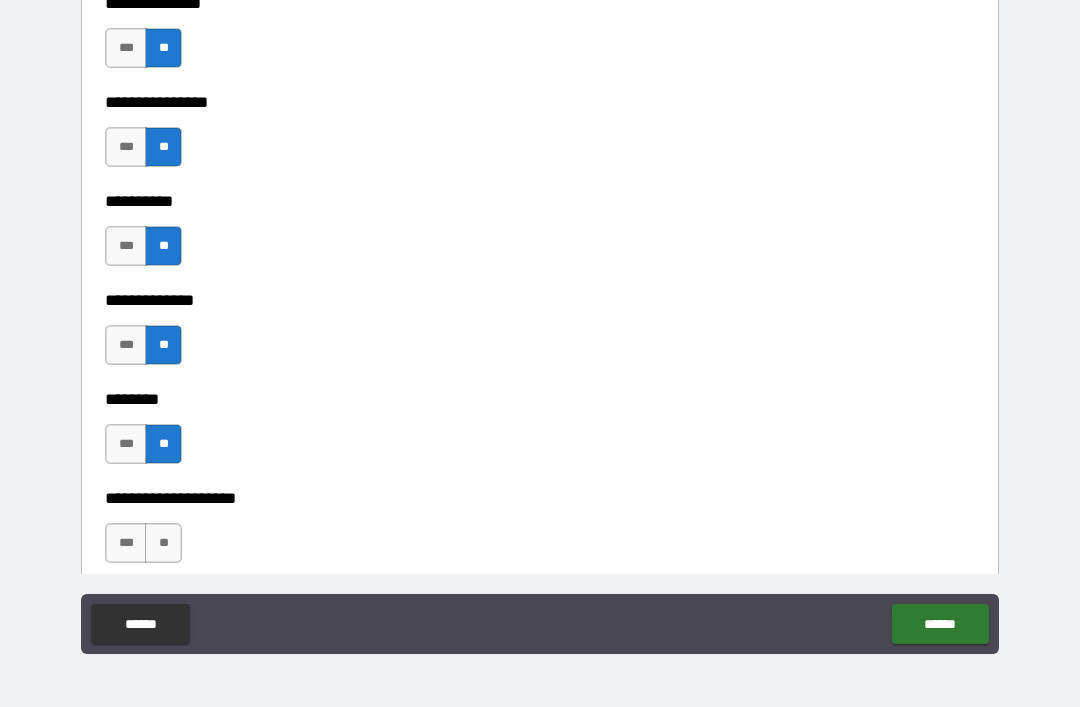 click on "**" at bounding box center [163, 543] 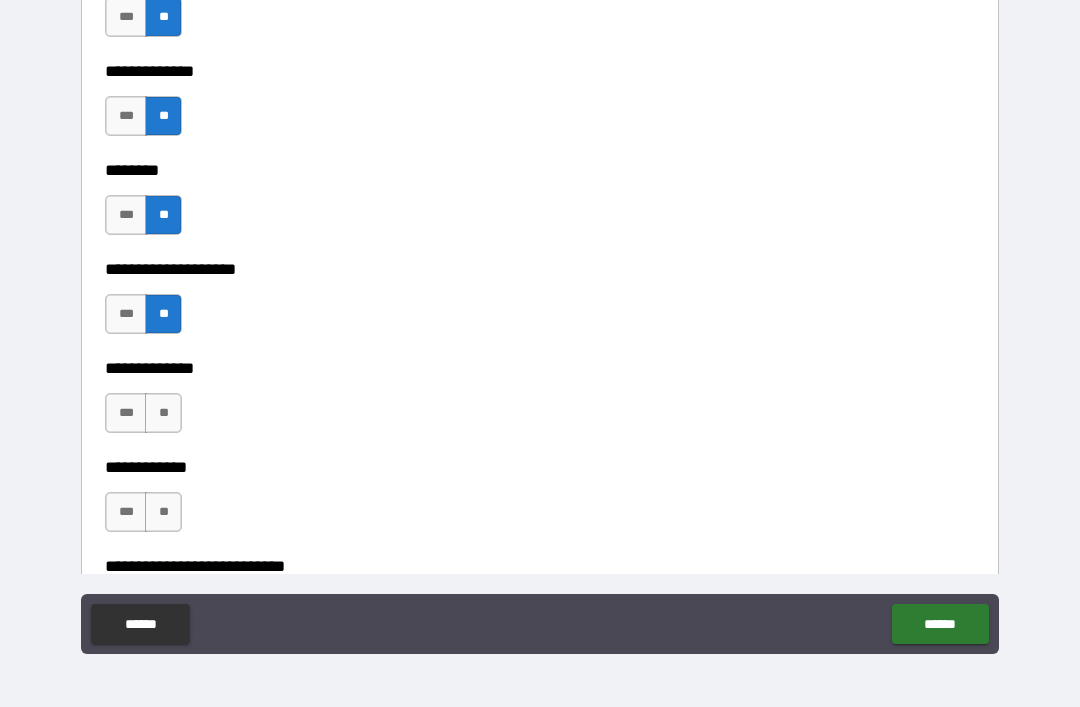 click on "**" at bounding box center [163, 413] 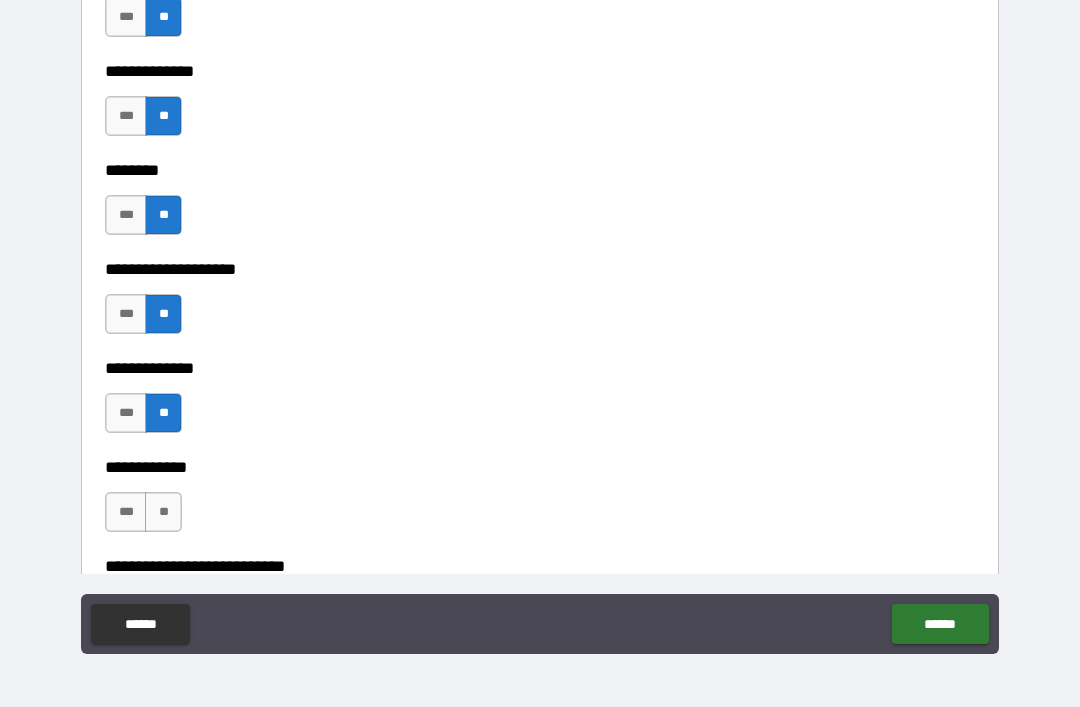 click on "**" at bounding box center [163, 512] 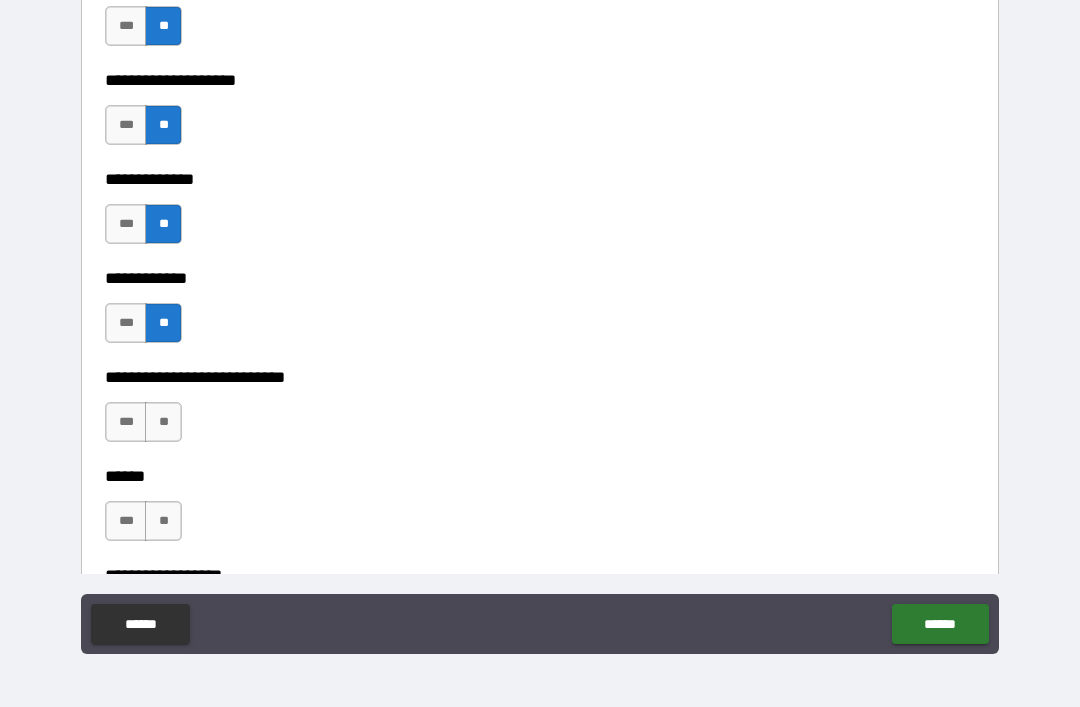 click on "**" at bounding box center [163, 422] 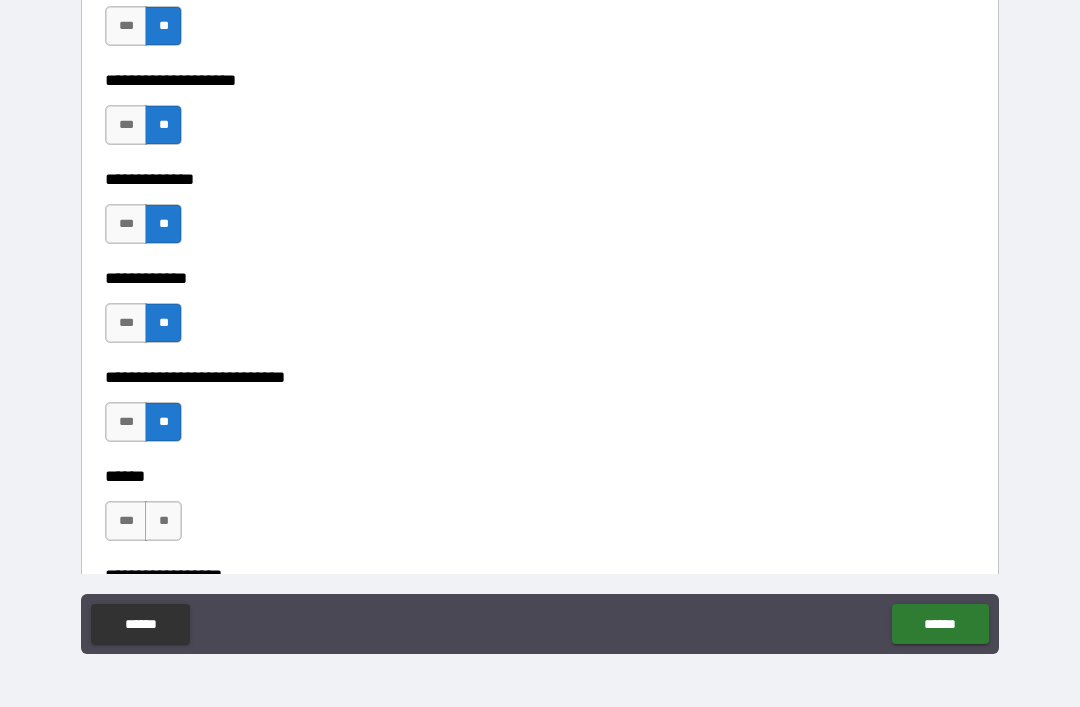 click on "**" at bounding box center (163, 521) 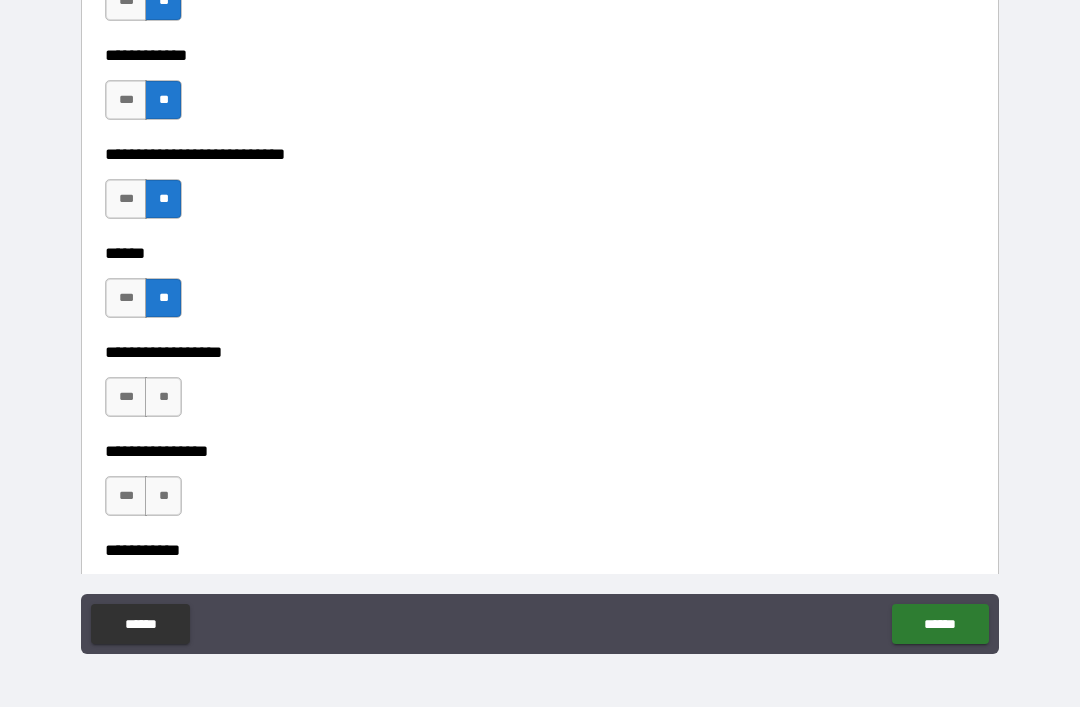 click on "**" at bounding box center (163, 397) 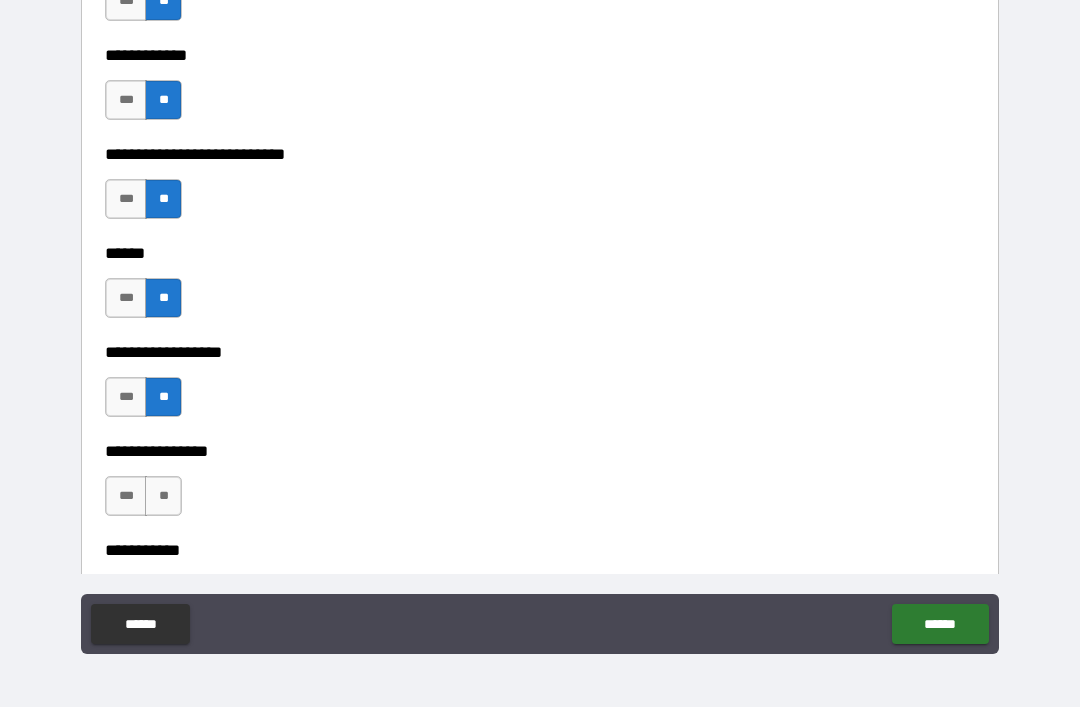 click on "**" at bounding box center [163, 496] 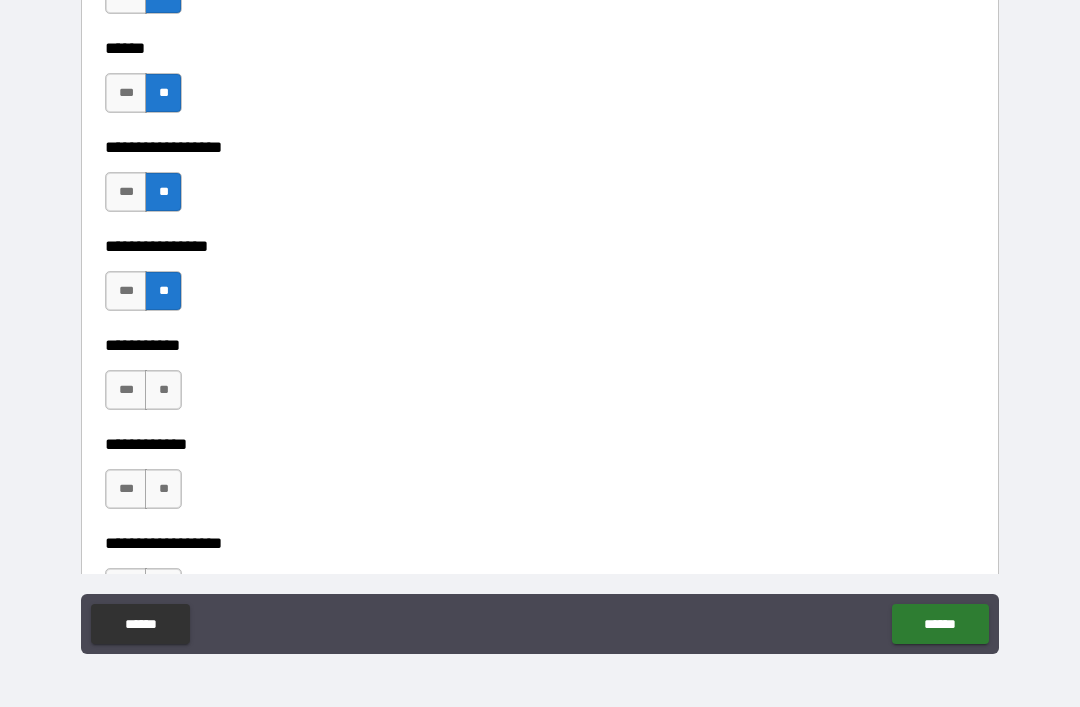 click on "**" at bounding box center (163, 390) 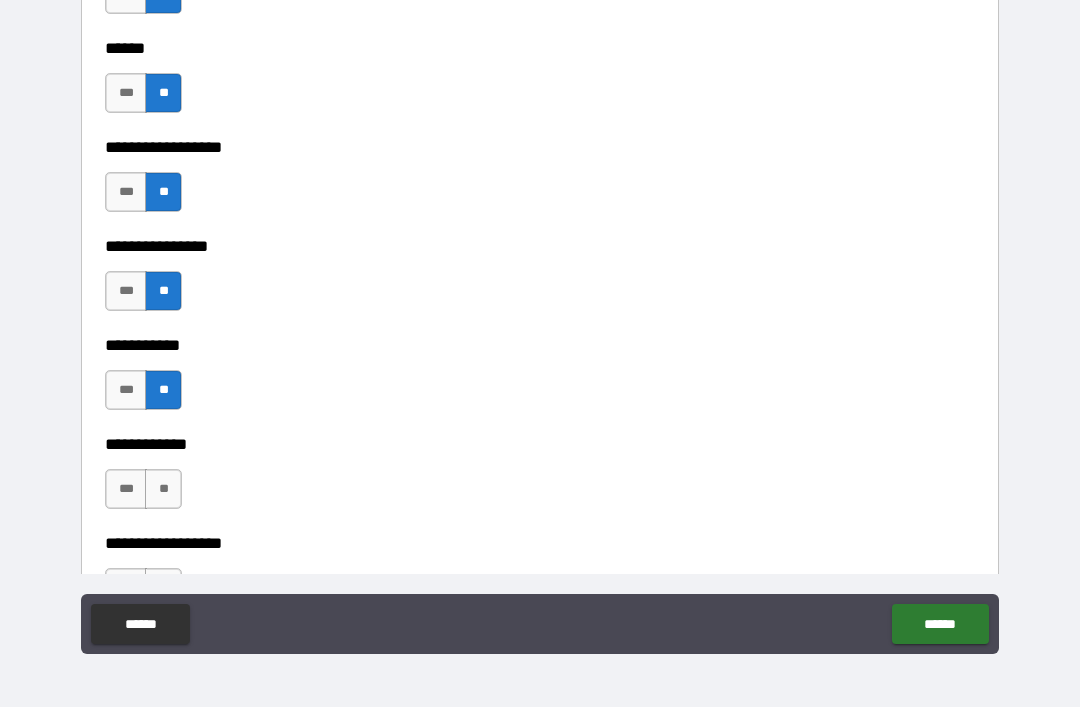 click on "**" at bounding box center [163, 489] 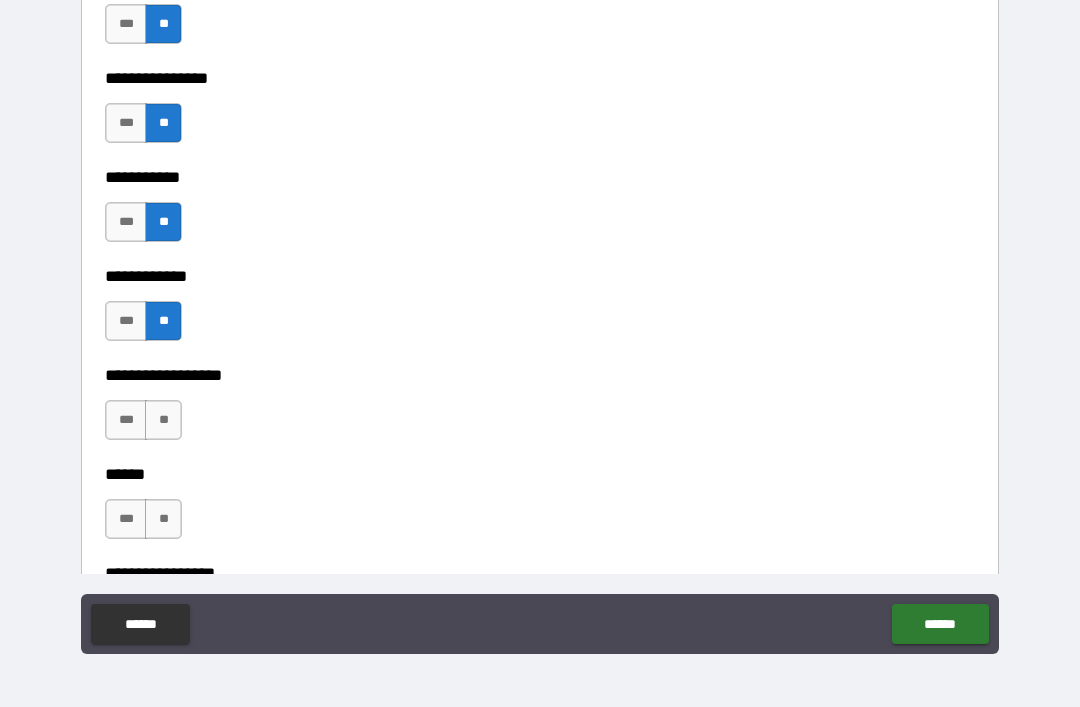 click on "**" at bounding box center [163, 420] 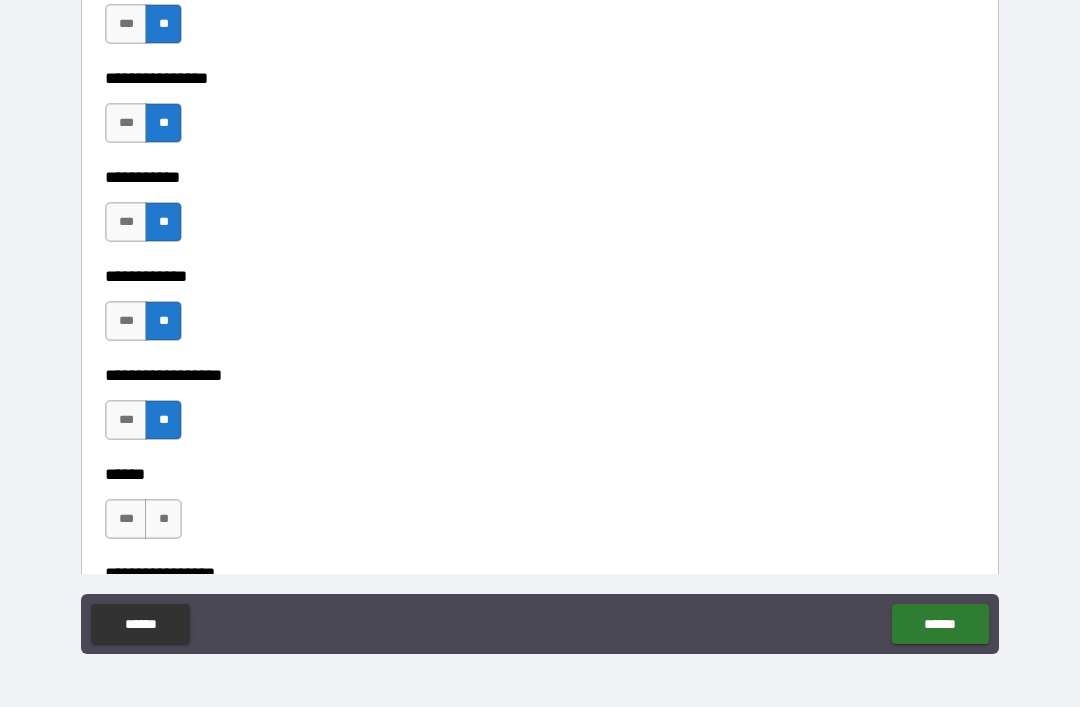 click on "**" at bounding box center (163, 519) 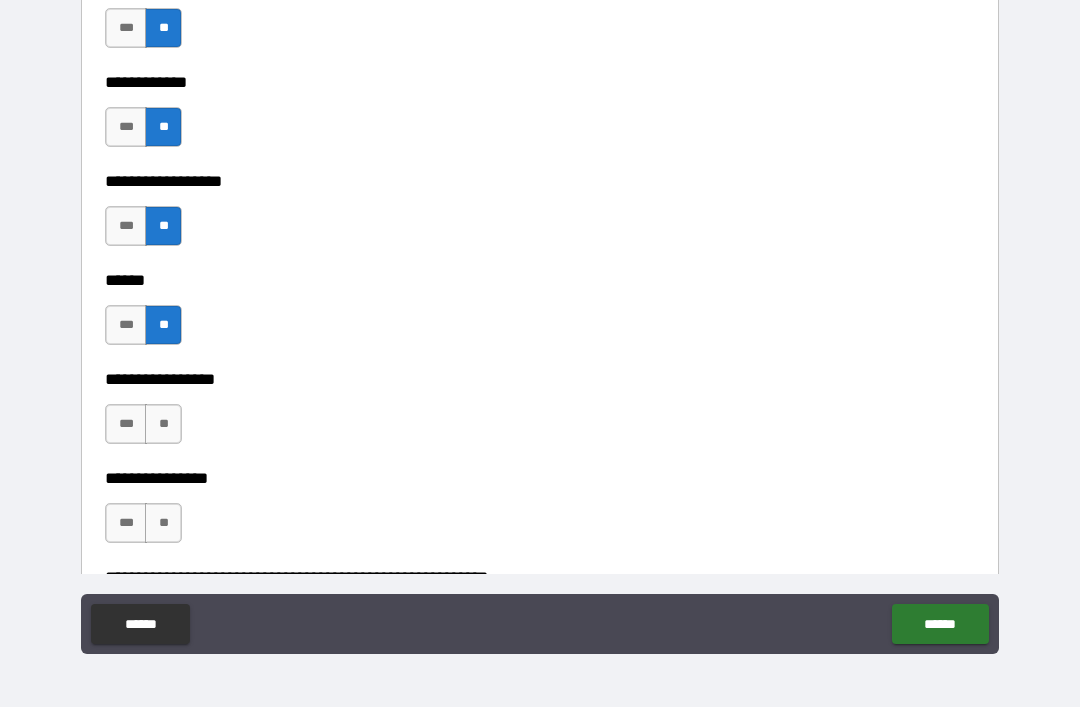 click on "**" at bounding box center [163, 424] 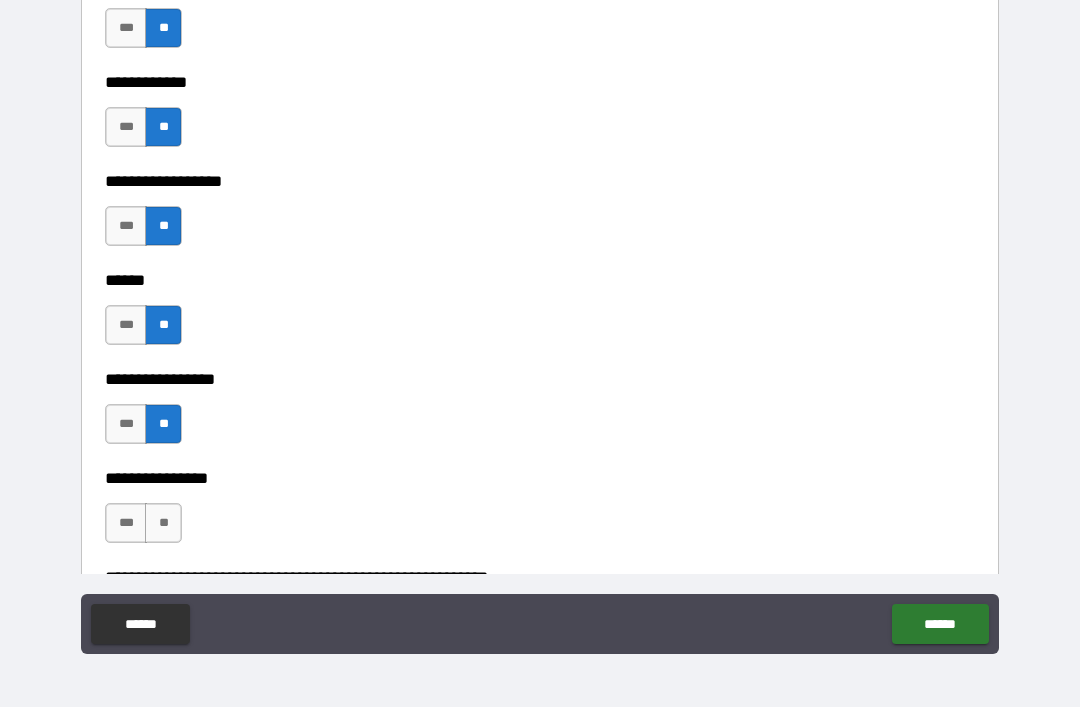 click on "**" at bounding box center [163, 523] 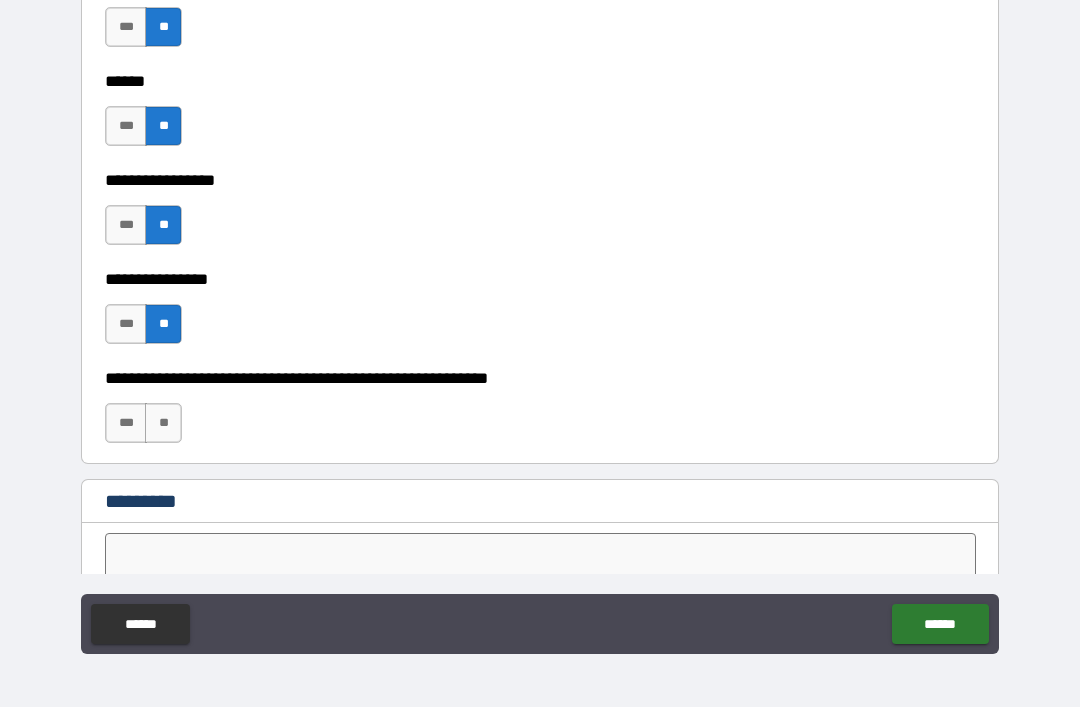 click on "**" at bounding box center (163, 423) 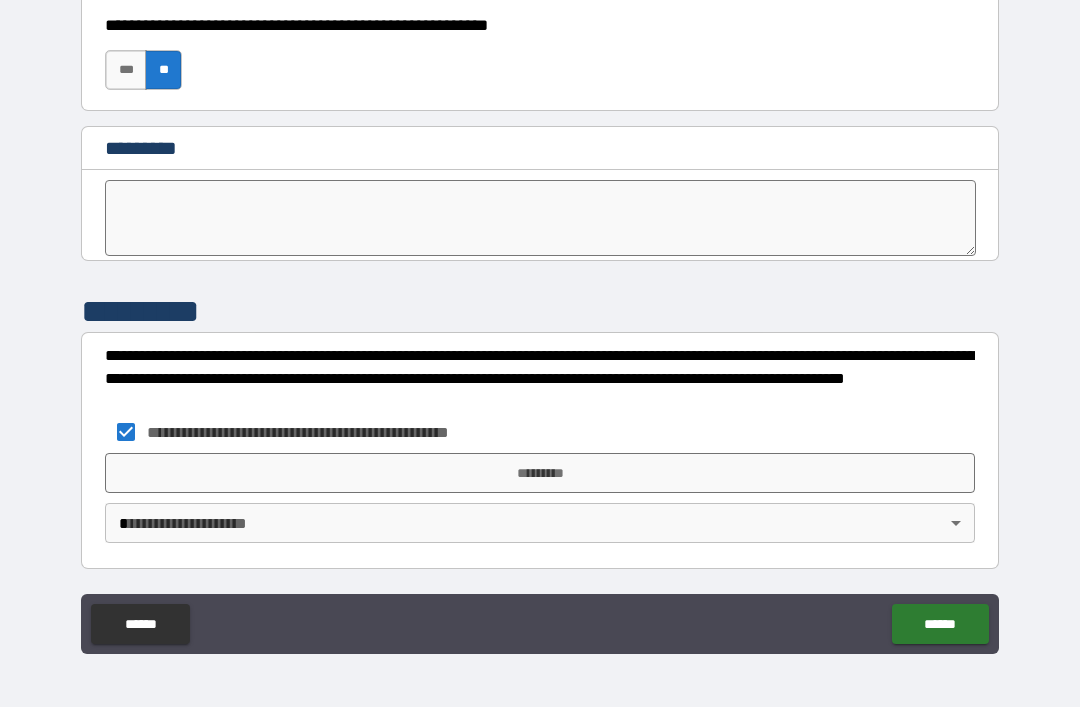 click on "*********" at bounding box center [540, 473] 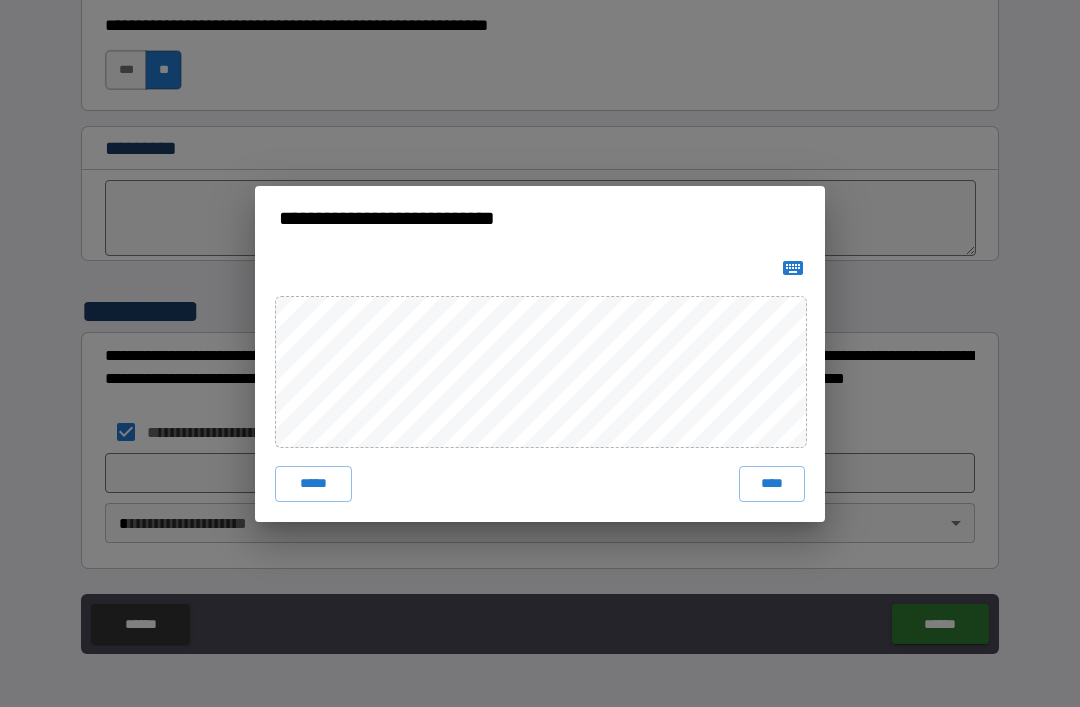 click on "****" at bounding box center (772, 484) 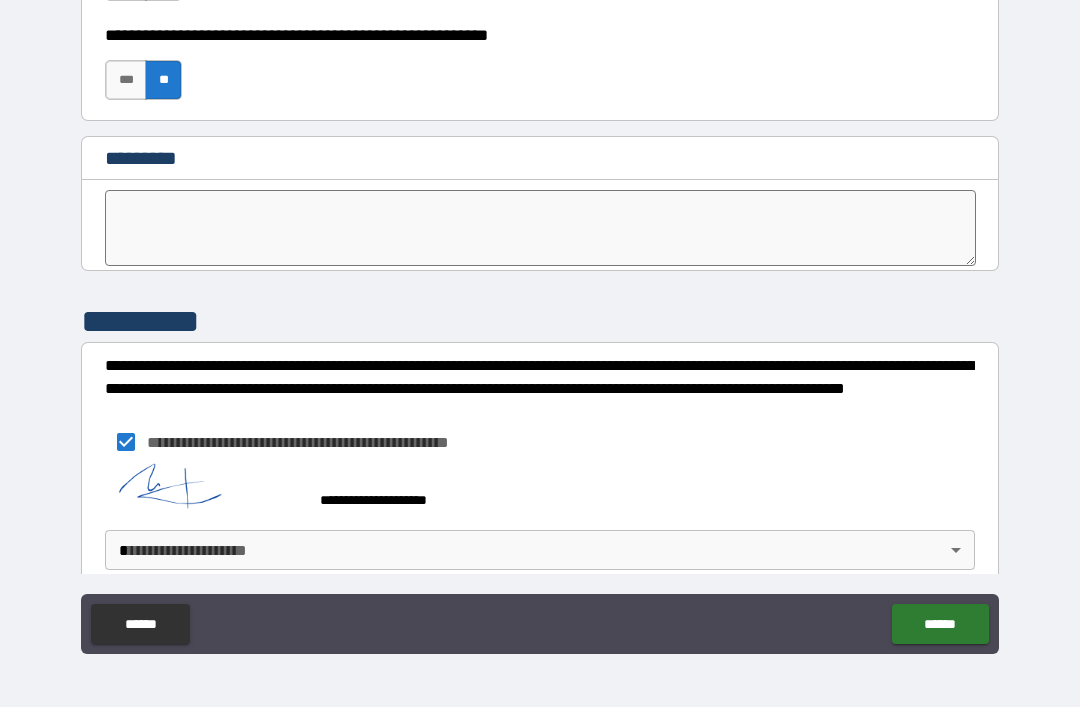 click on "**********" at bounding box center [540, 321] 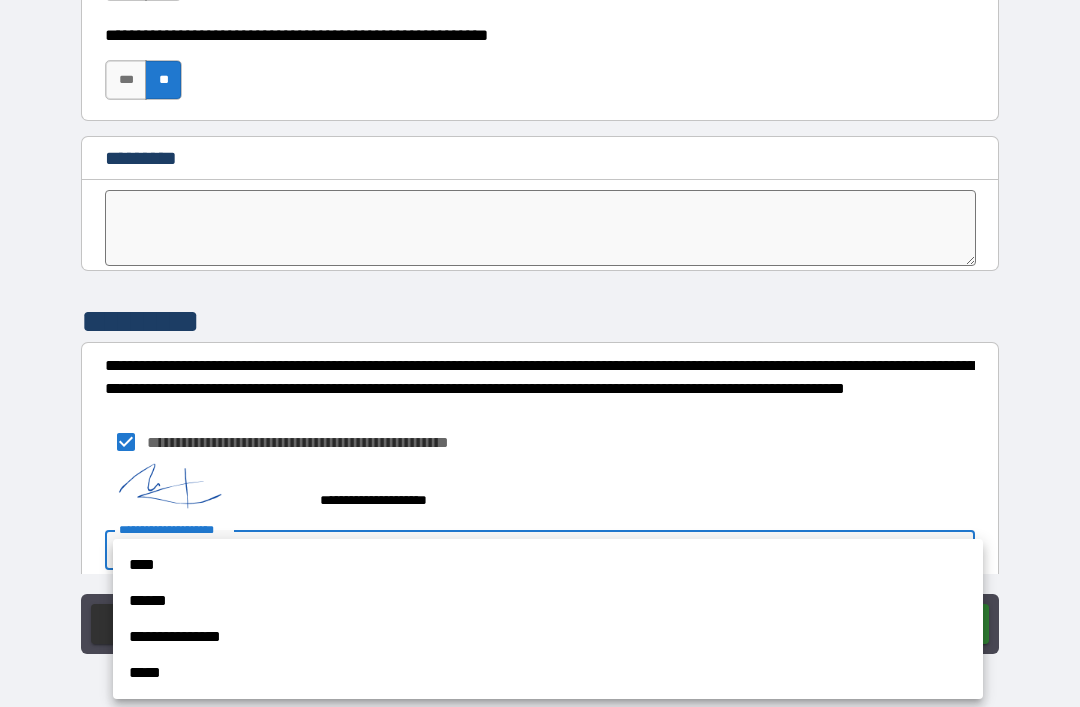 click on "**********" at bounding box center [548, 637] 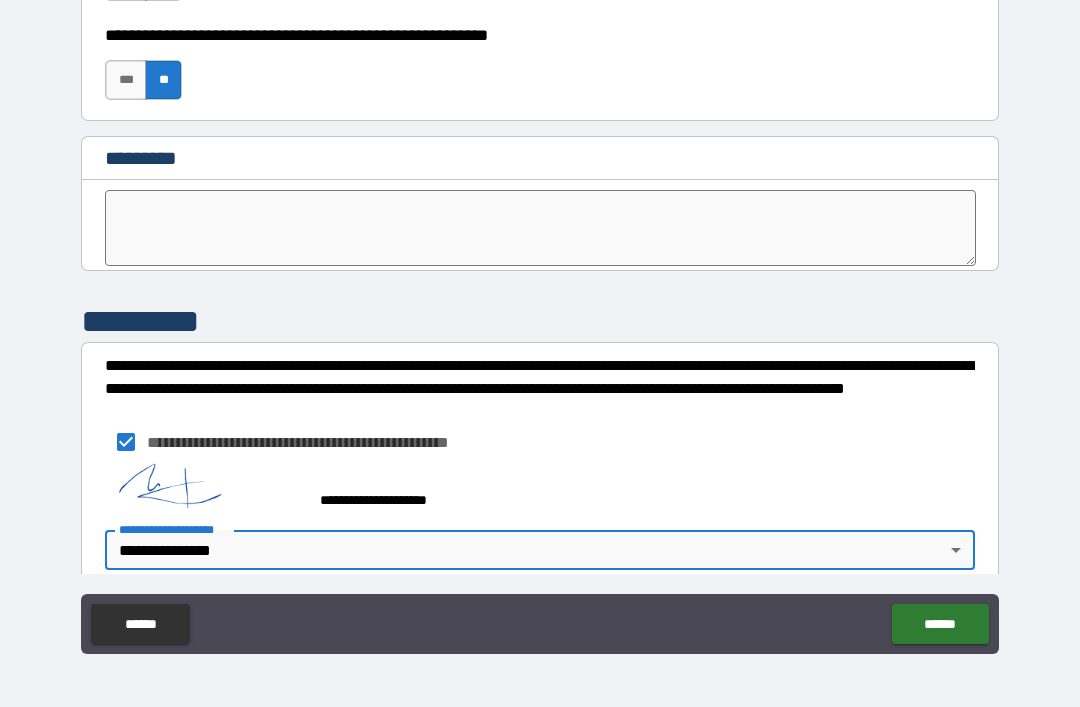 click on "******" at bounding box center [940, 624] 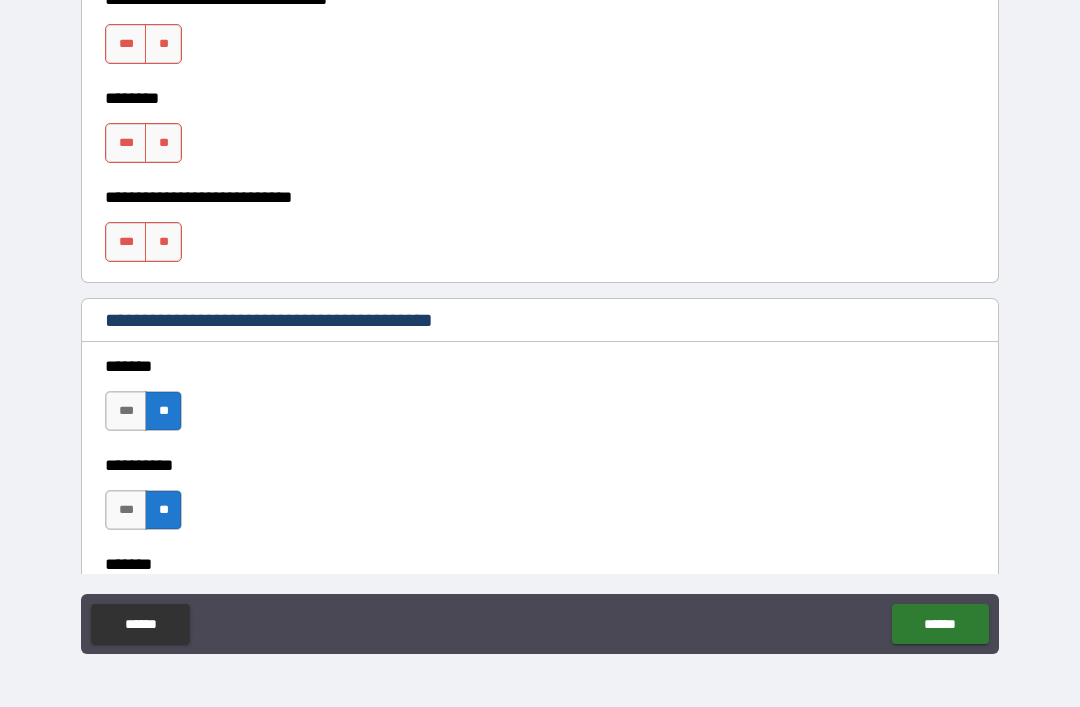 scroll, scrollTop: 1043, scrollLeft: 0, axis: vertical 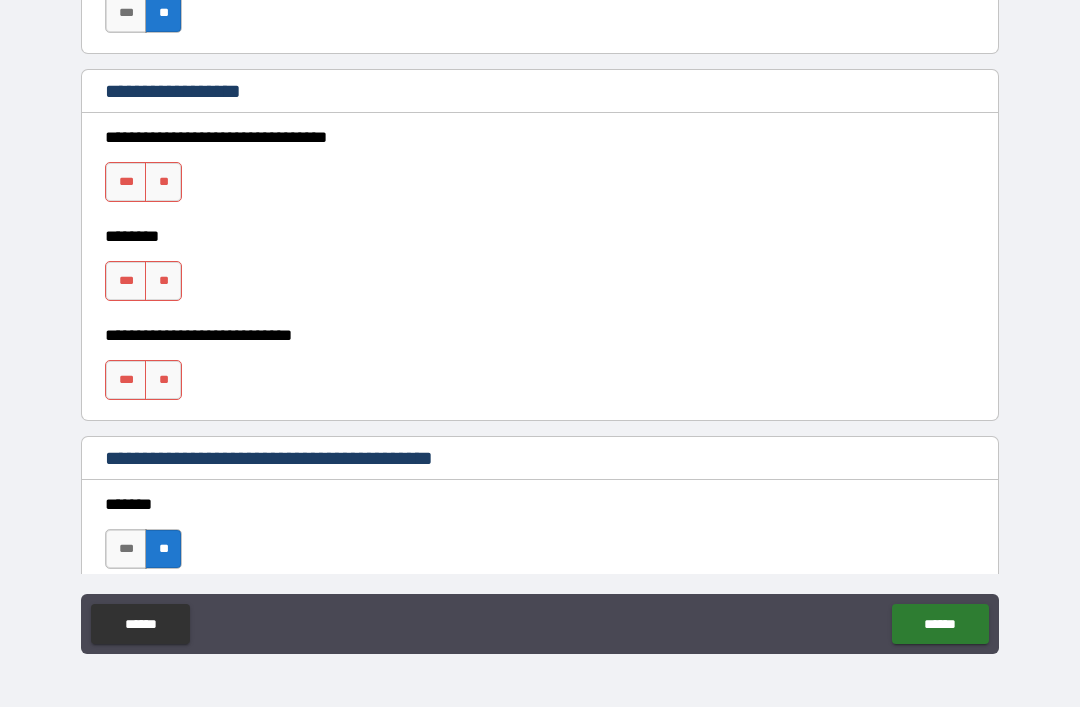 click on "**" at bounding box center (163, 182) 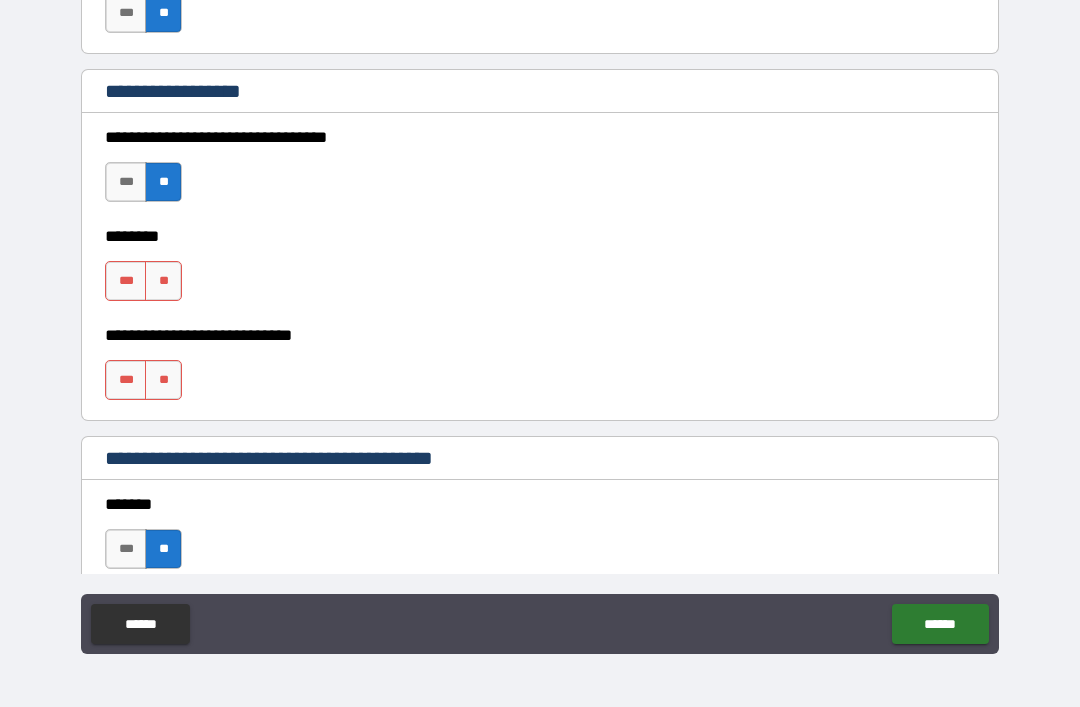 click on "**" at bounding box center (163, 281) 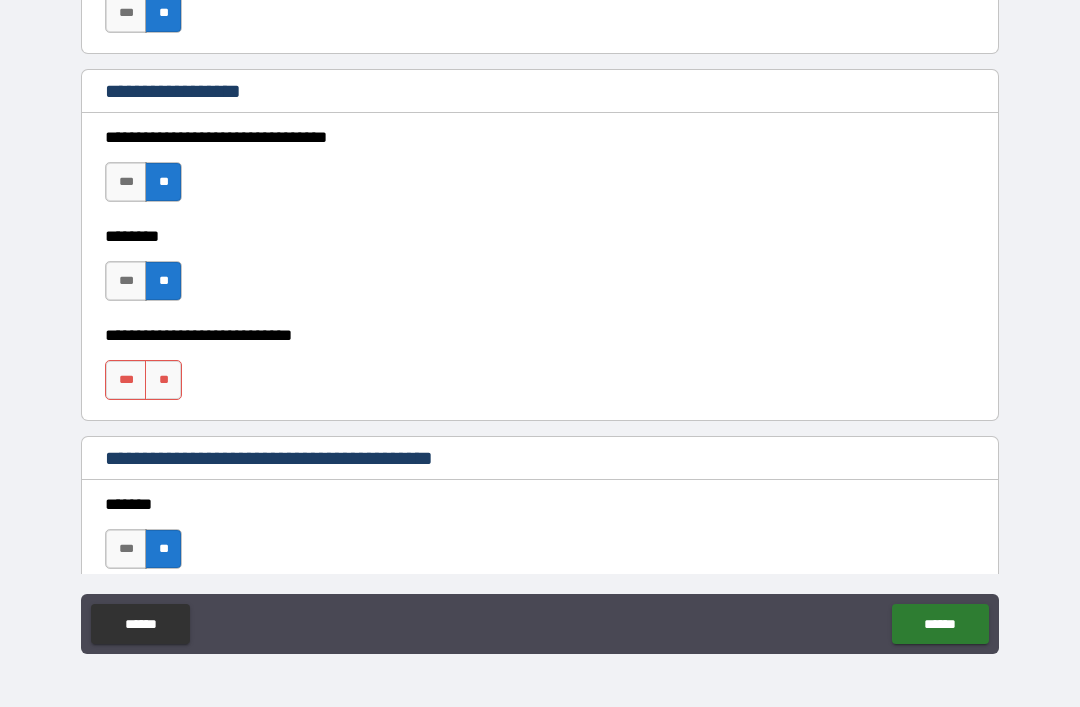 click on "**" at bounding box center [163, 380] 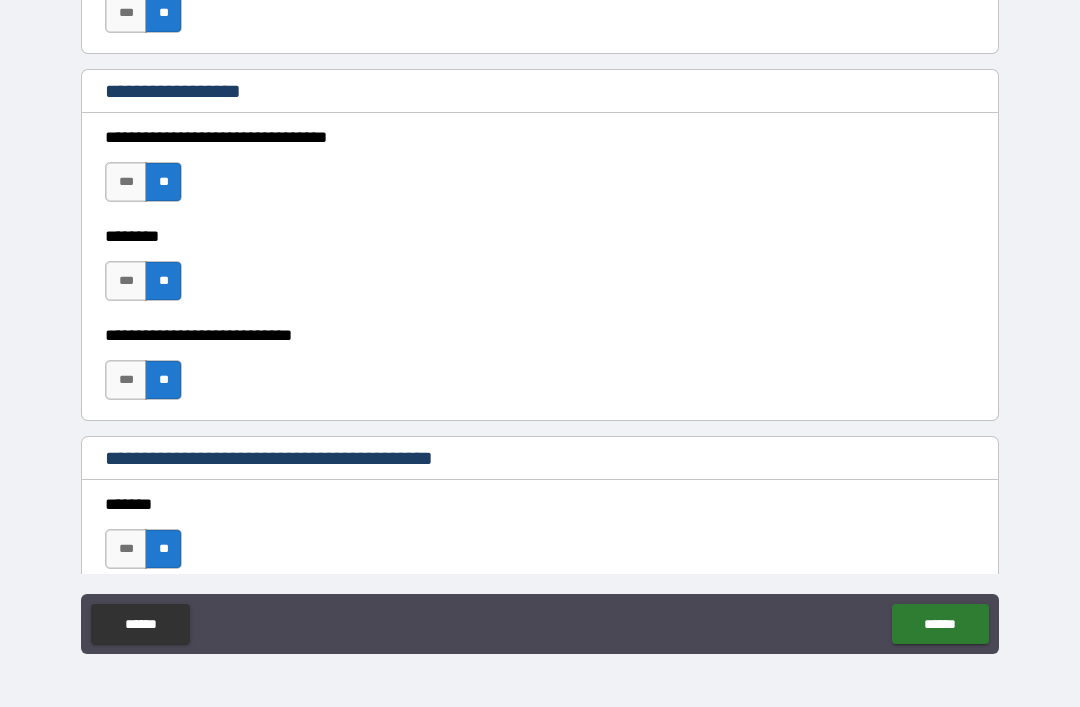 click on "******" at bounding box center (940, 624) 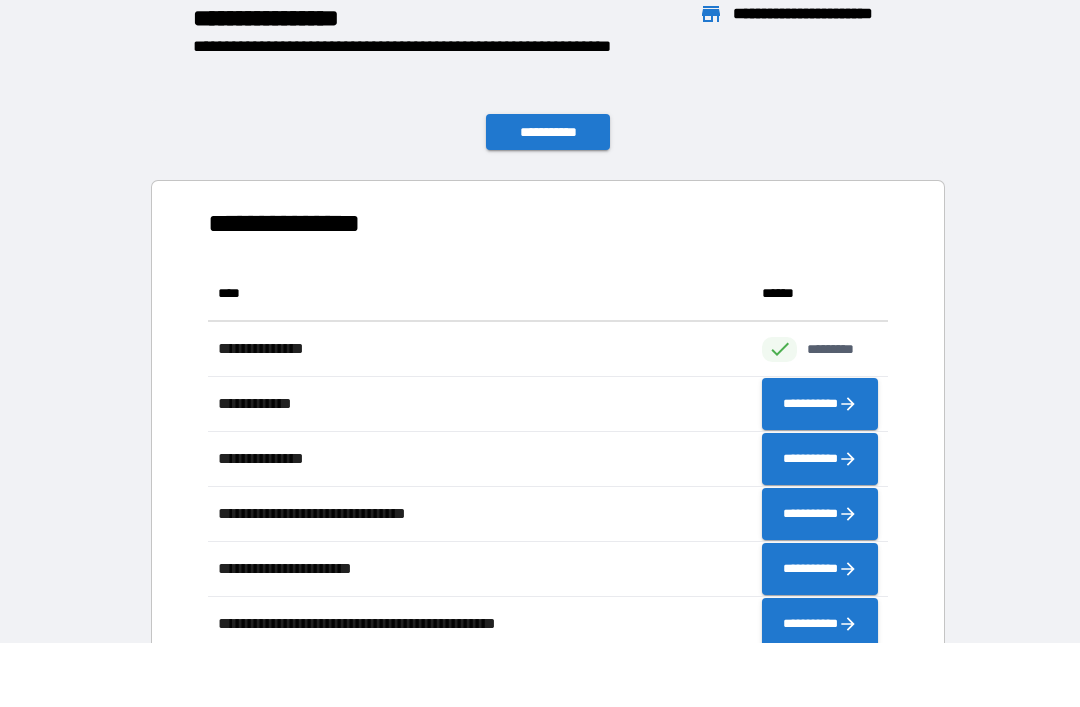 scroll, scrollTop: 386, scrollLeft: 680, axis: both 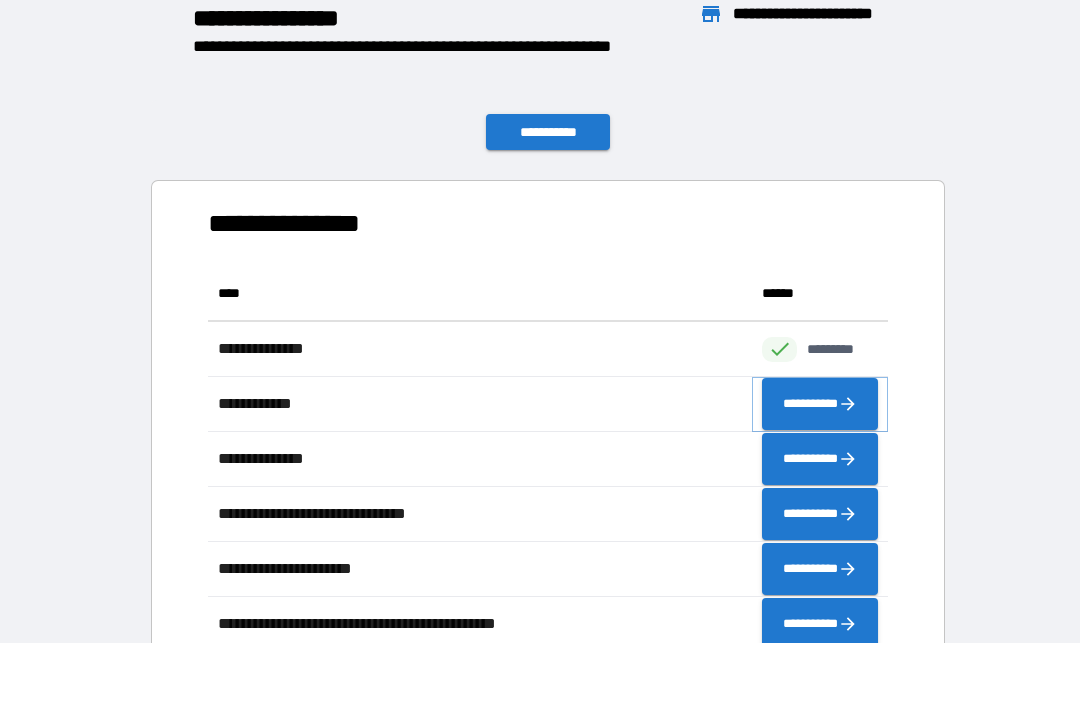 click on "**********" at bounding box center [820, 404] 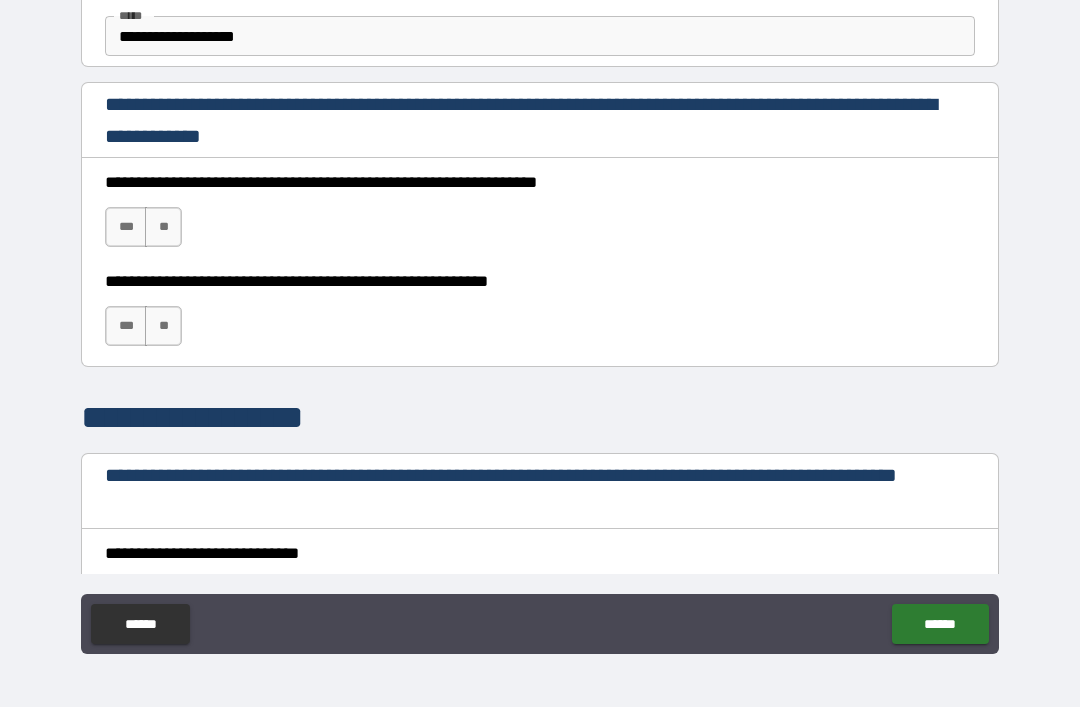 scroll, scrollTop: 1264, scrollLeft: 0, axis: vertical 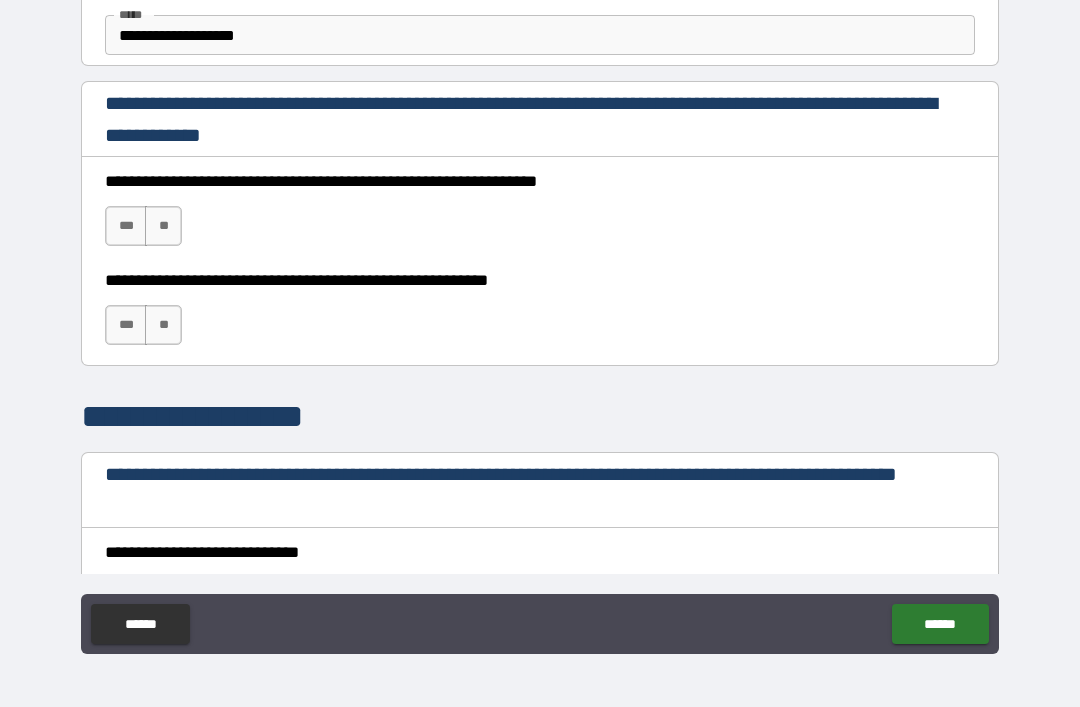 click on "***" at bounding box center [126, 226] 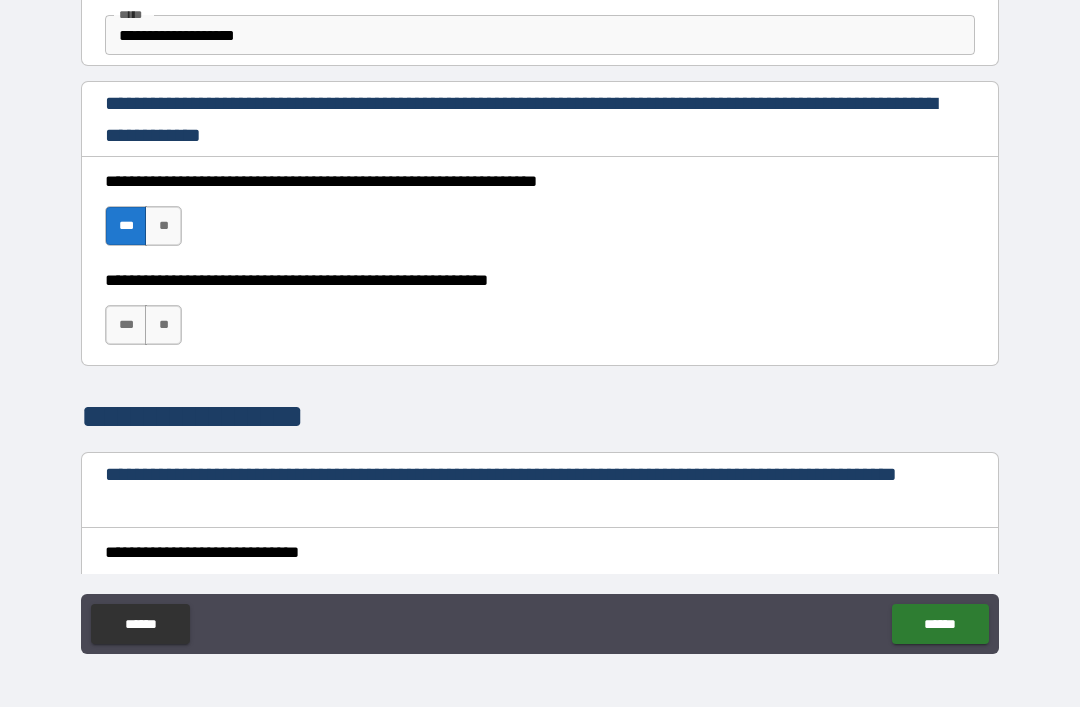 click on "***" at bounding box center (126, 325) 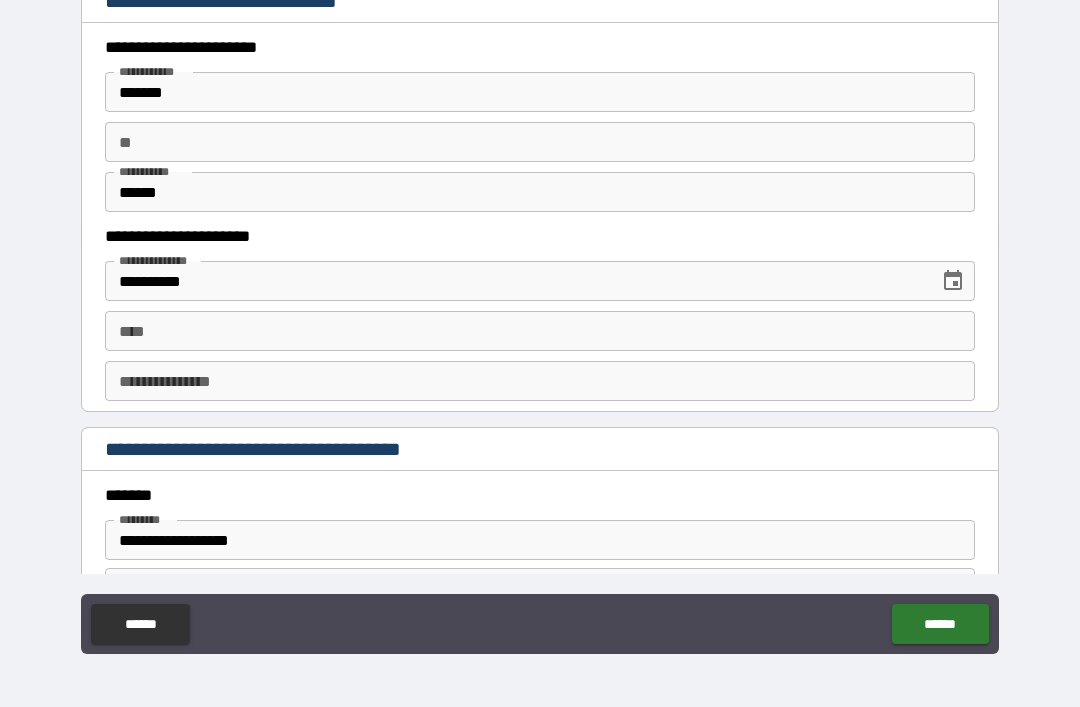 scroll, scrollTop: 1929, scrollLeft: 0, axis: vertical 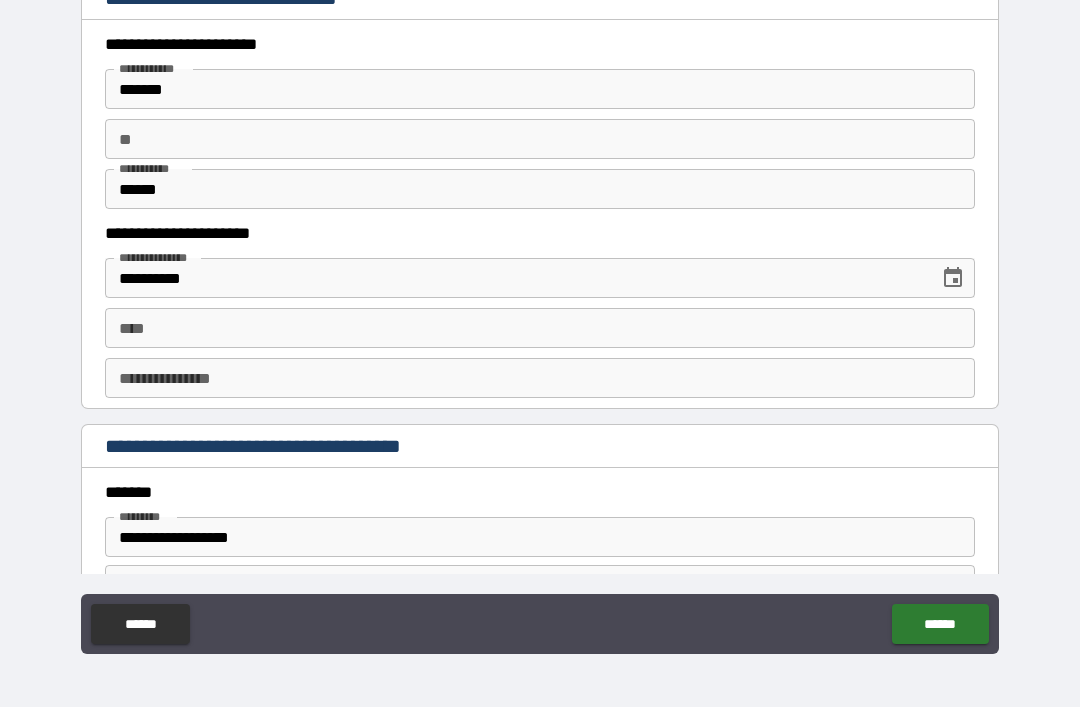 click on "****" at bounding box center [540, 328] 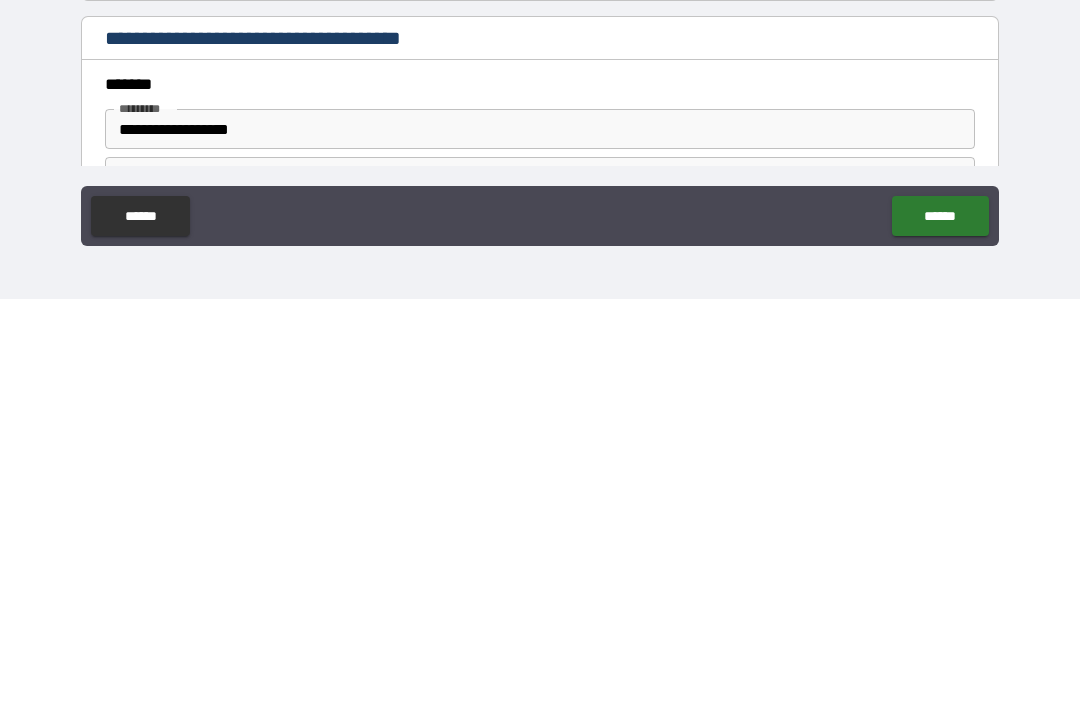 click on "******" at bounding box center [940, 624] 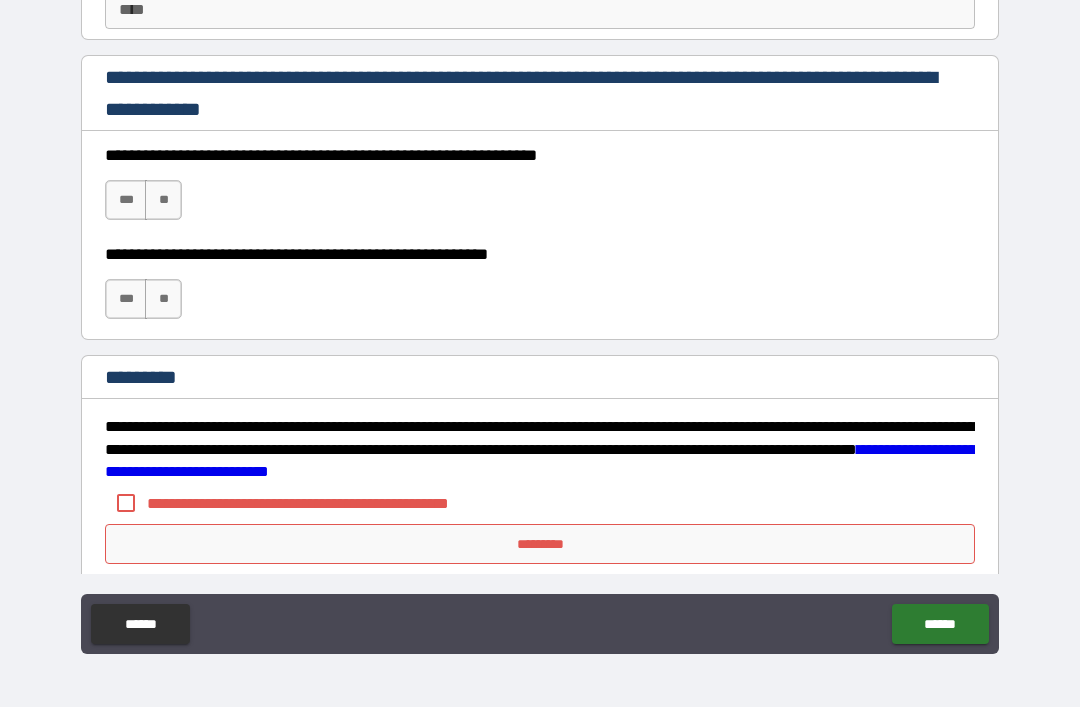 scroll, scrollTop: 2928, scrollLeft: 0, axis: vertical 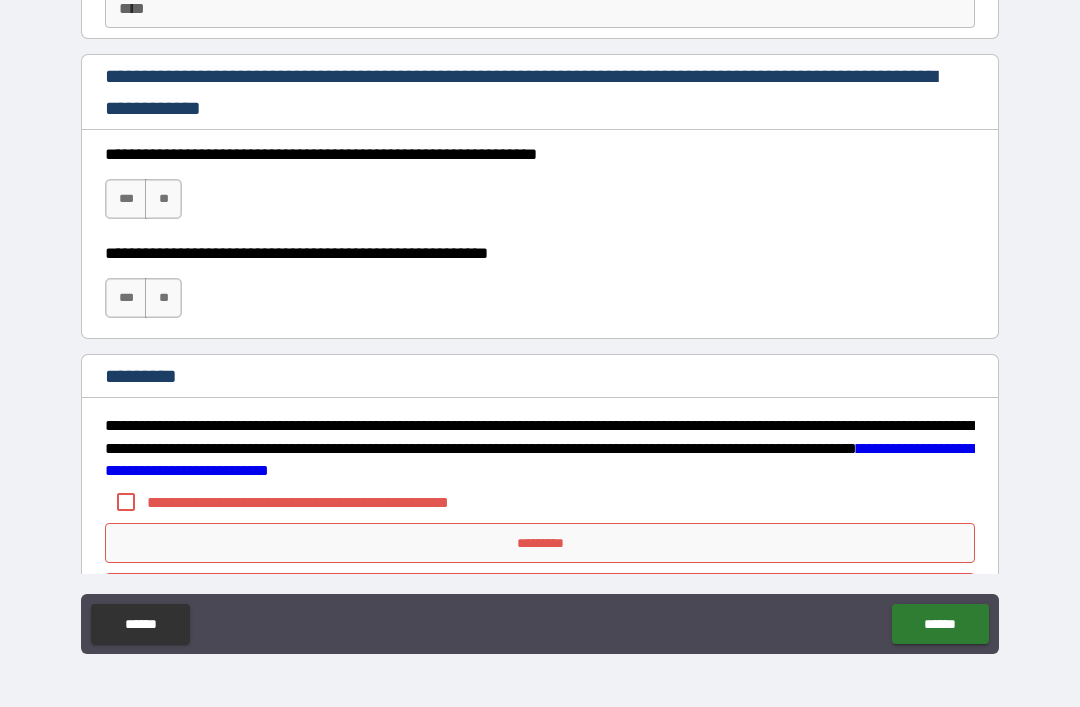 click on "***" at bounding box center [126, 199] 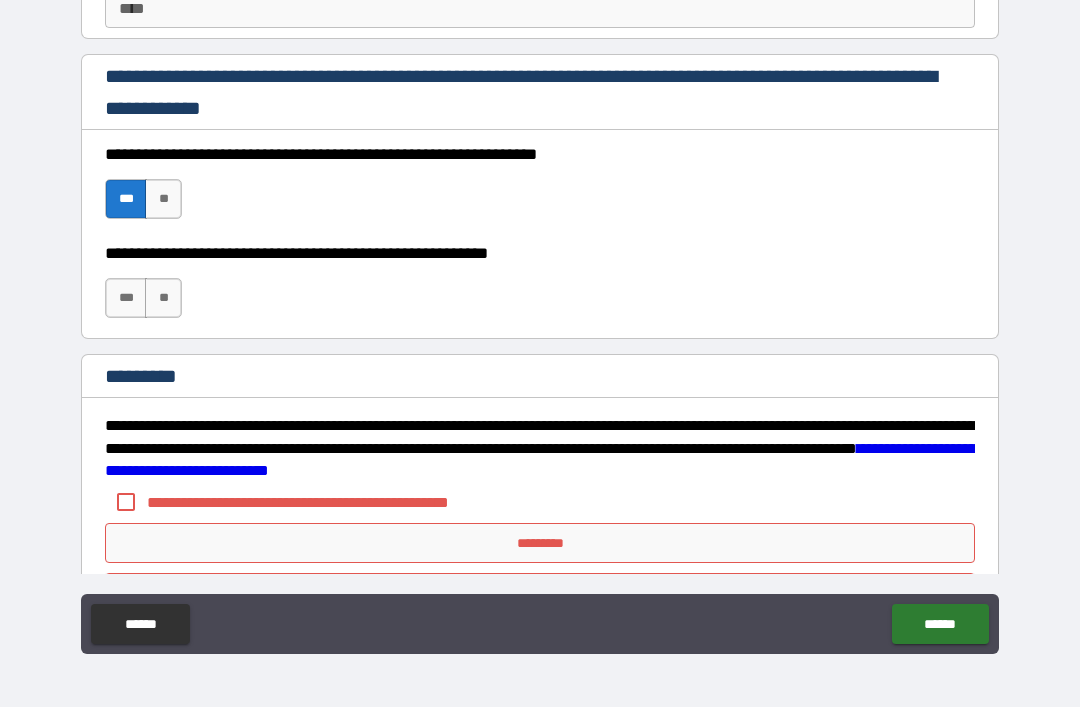 click on "***" at bounding box center (126, 298) 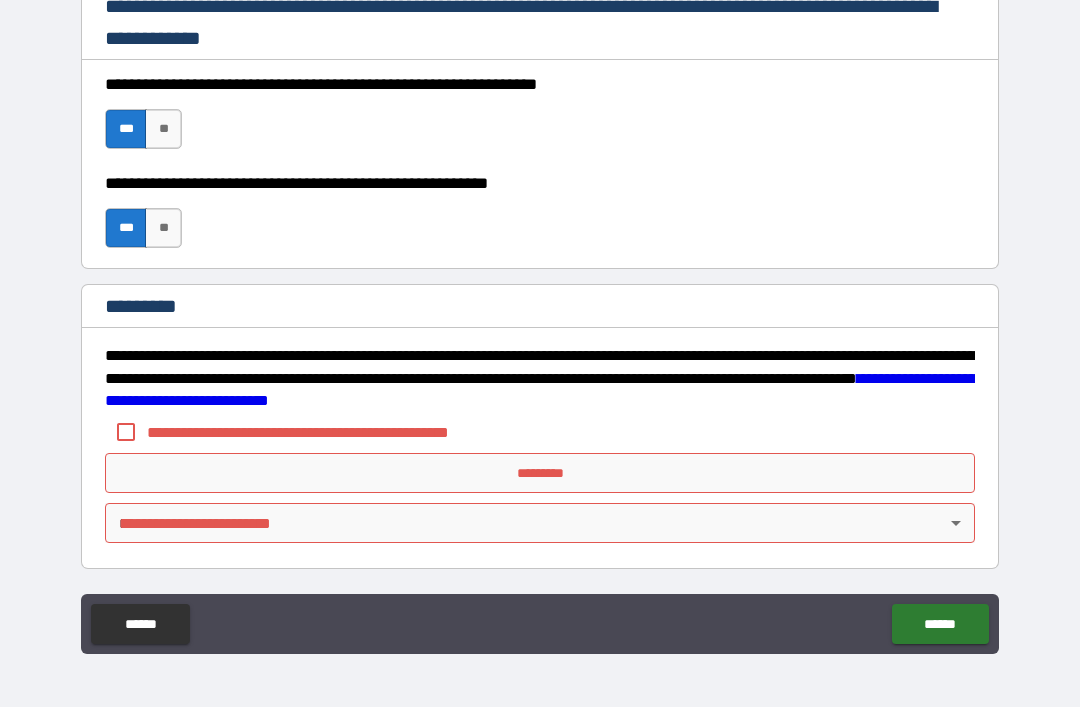 scroll, scrollTop: 2998, scrollLeft: 0, axis: vertical 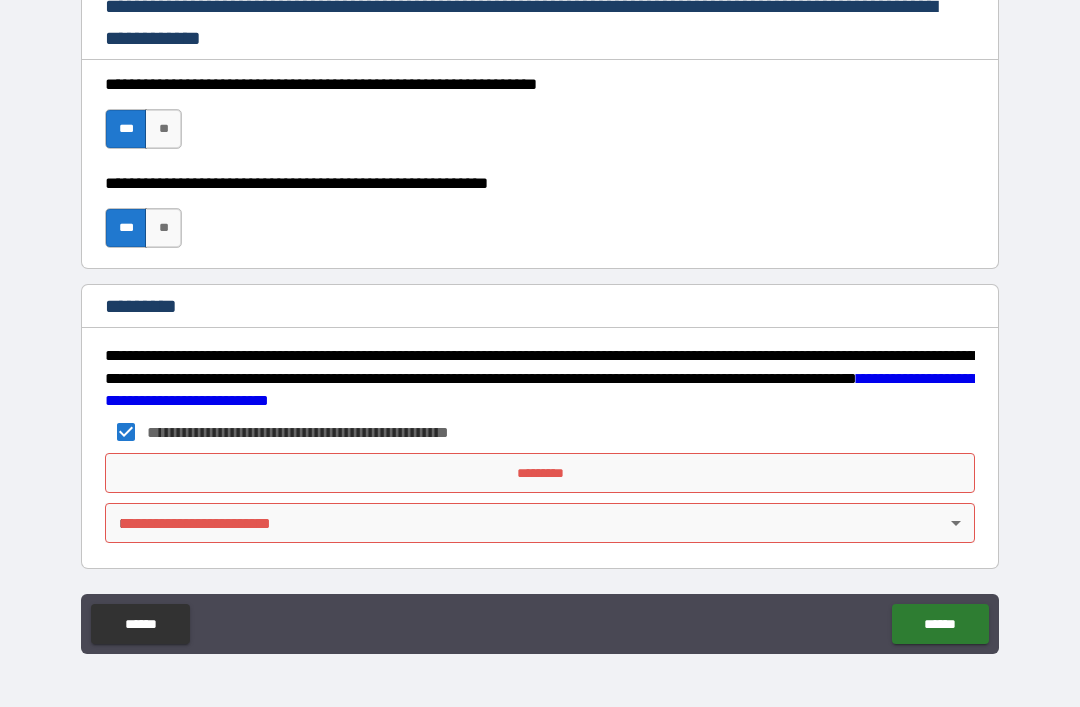 click on "*********" at bounding box center (540, 473) 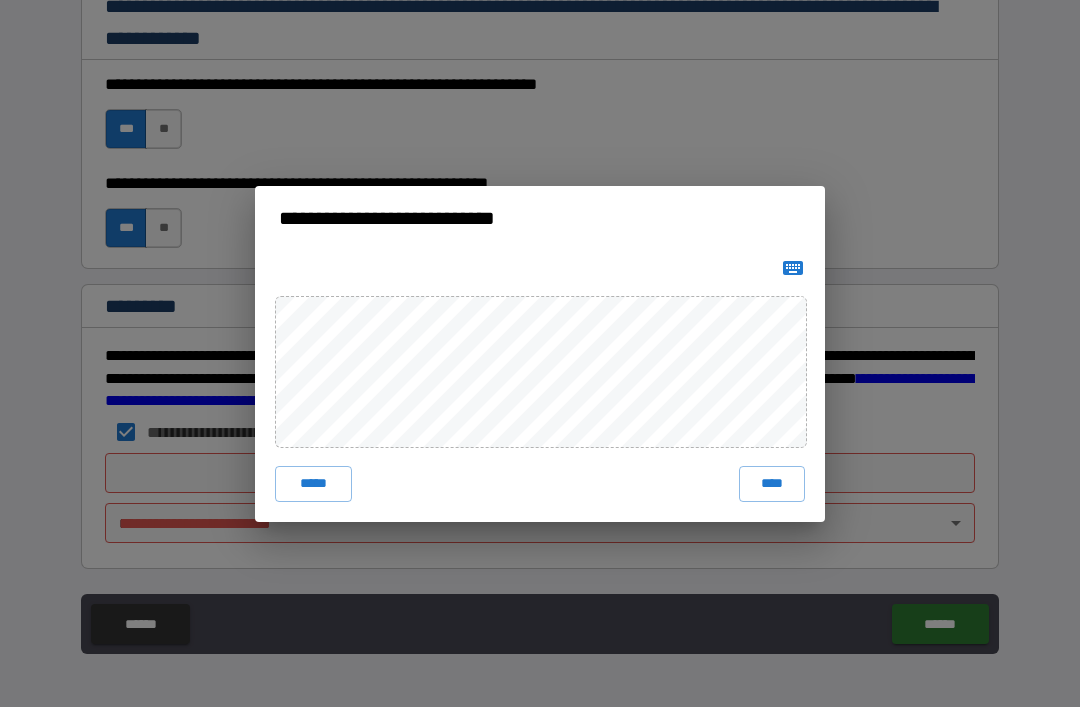 click on "****" at bounding box center (772, 484) 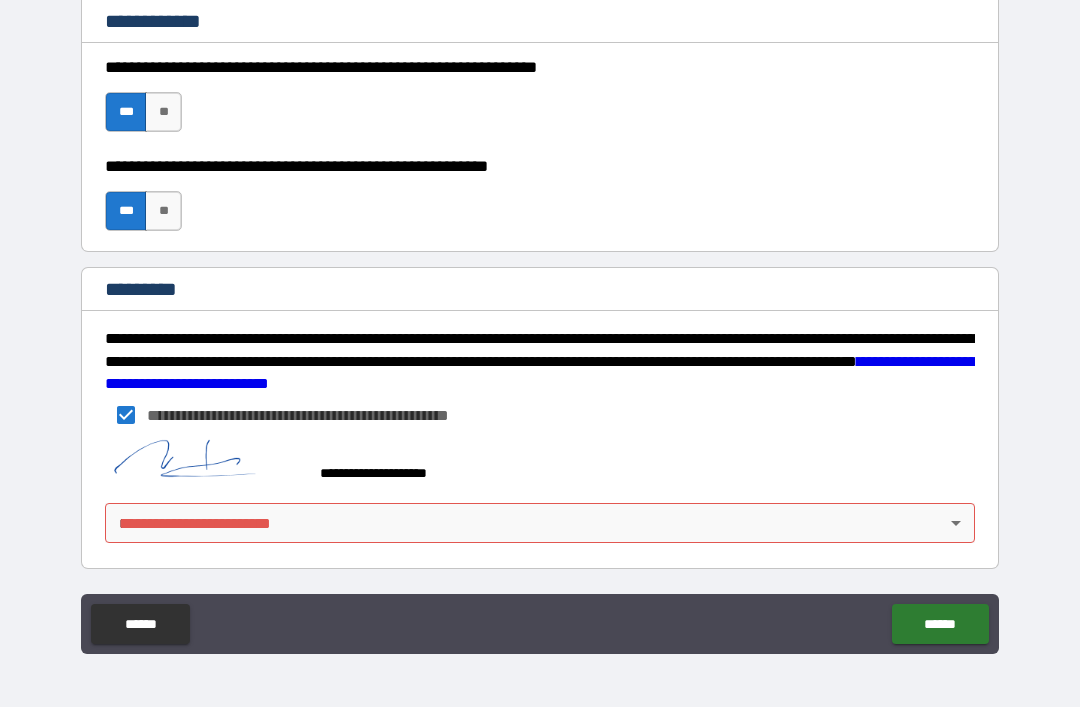 scroll, scrollTop: 3015, scrollLeft: 0, axis: vertical 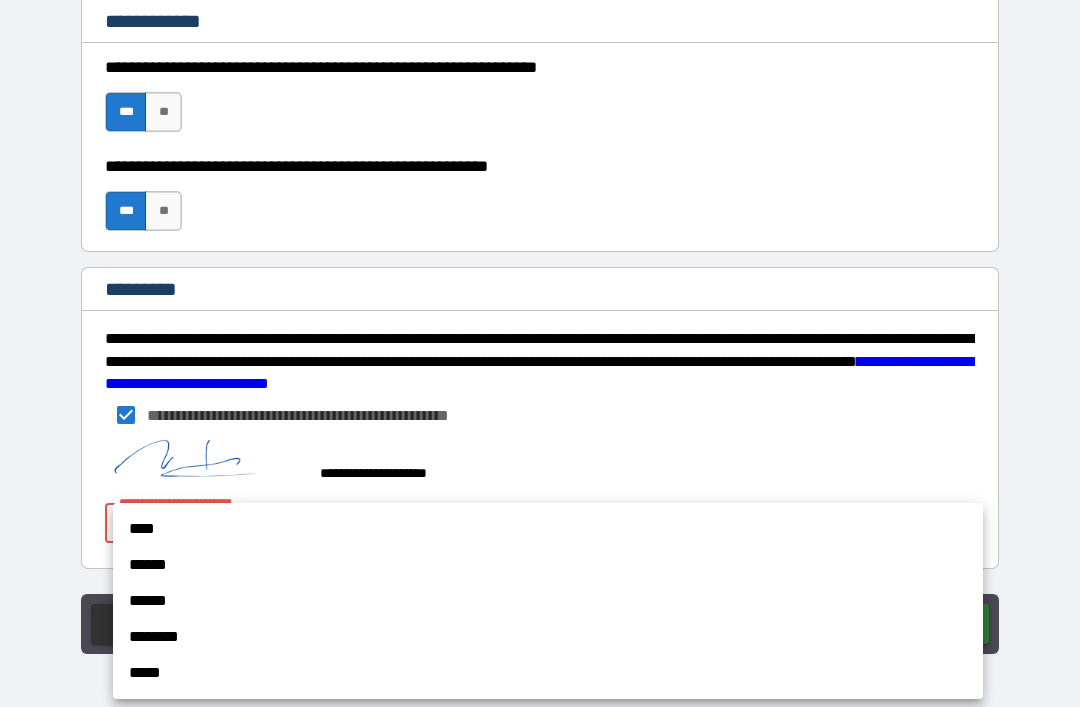 click on "******" at bounding box center (548, 565) 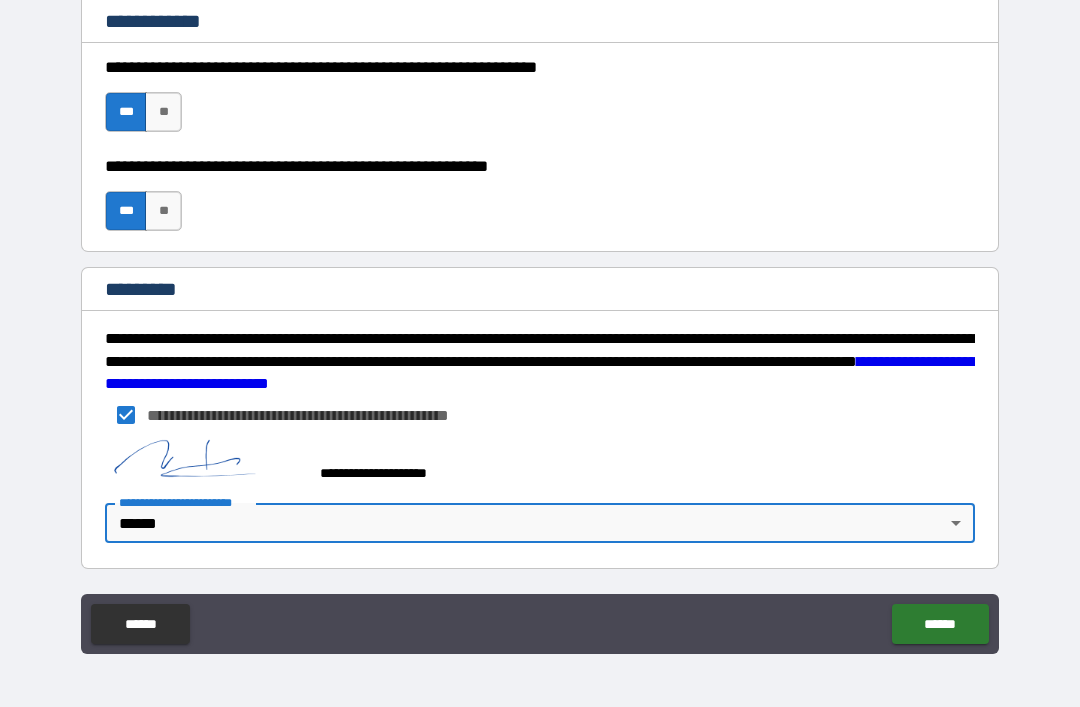 click on "******" at bounding box center (940, 624) 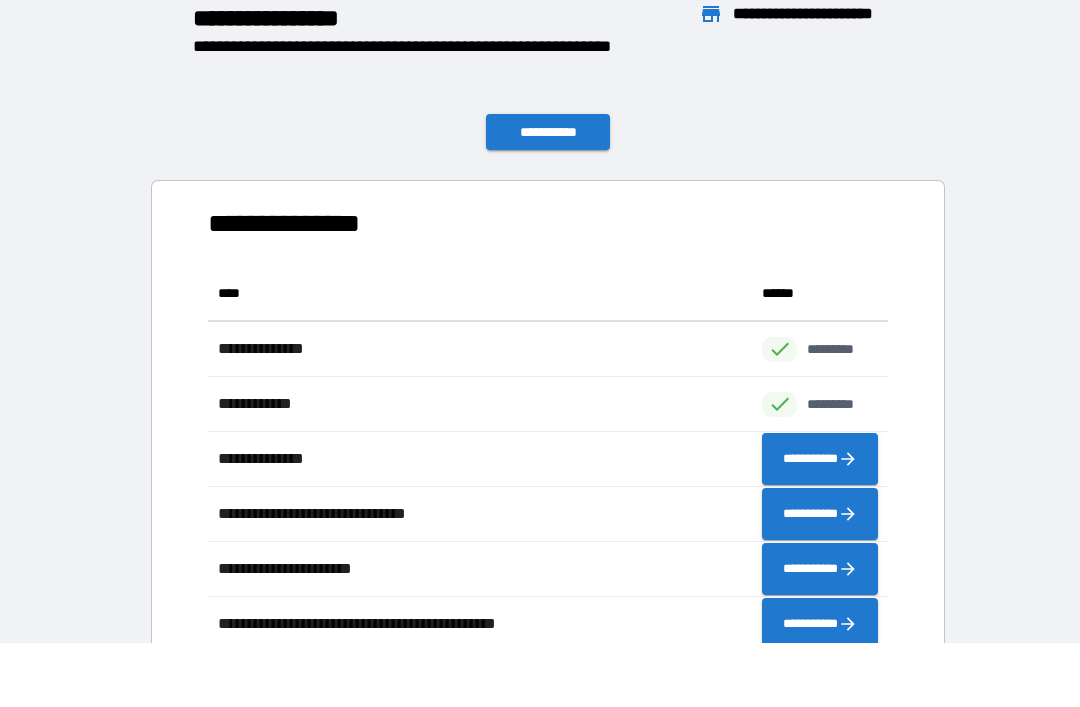scroll, scrollTop: 386, scrollLeft: 680, axis: both 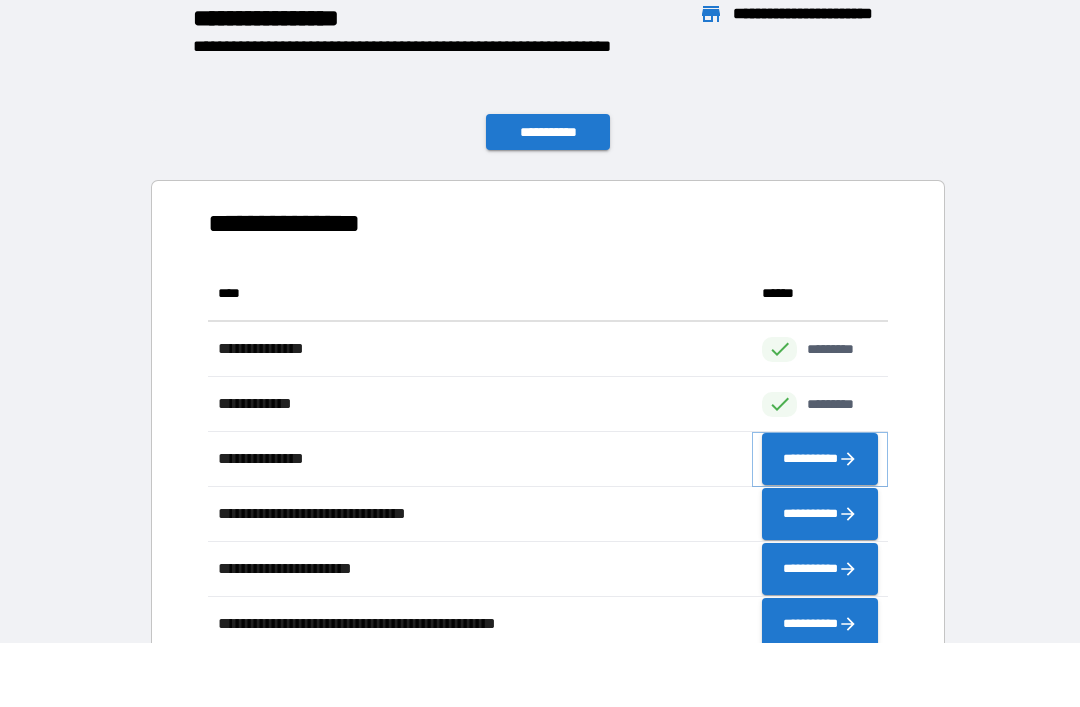click 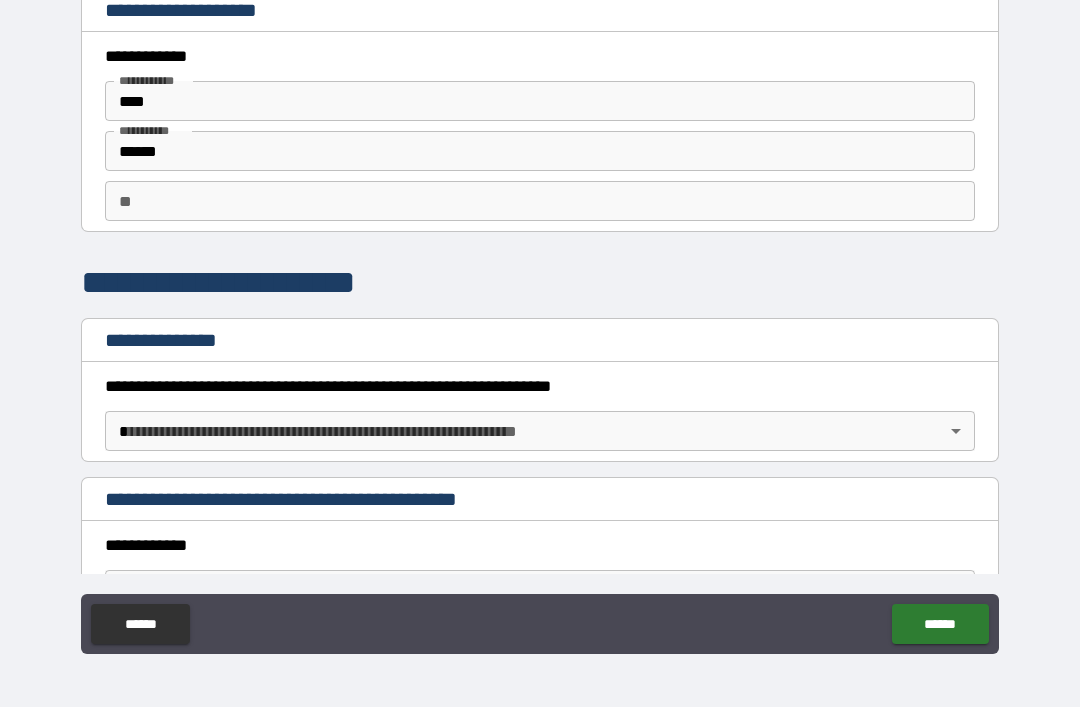 click on "**********" at bounding box center [540, 321] 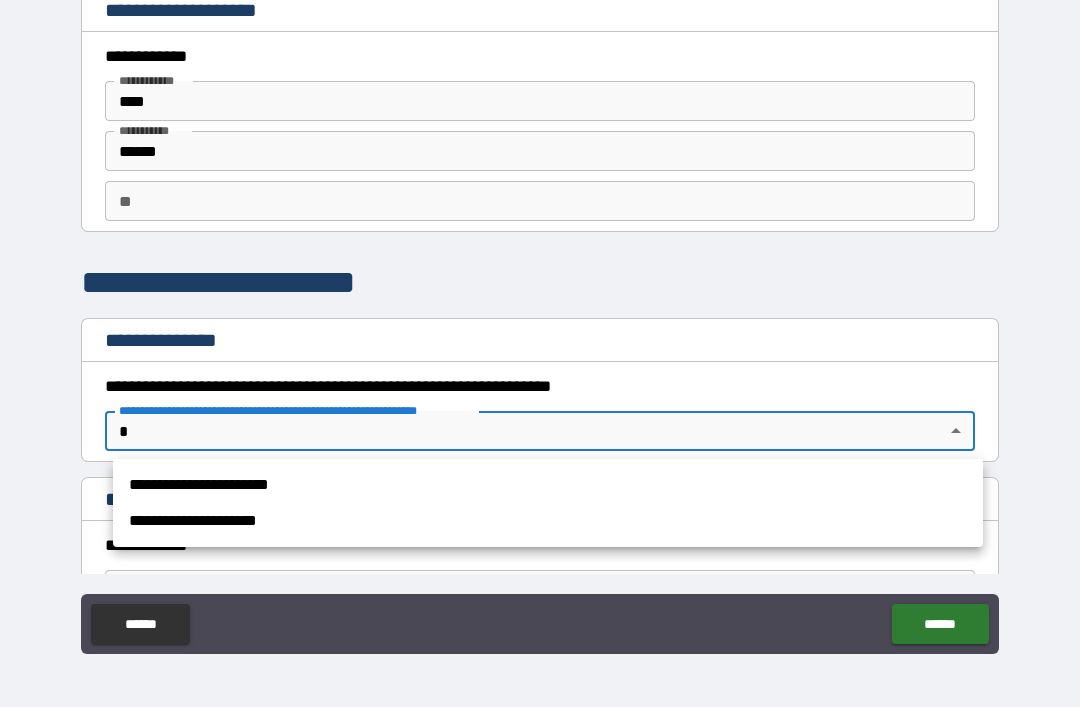 click on "**********" at bounding box center [548, 485] 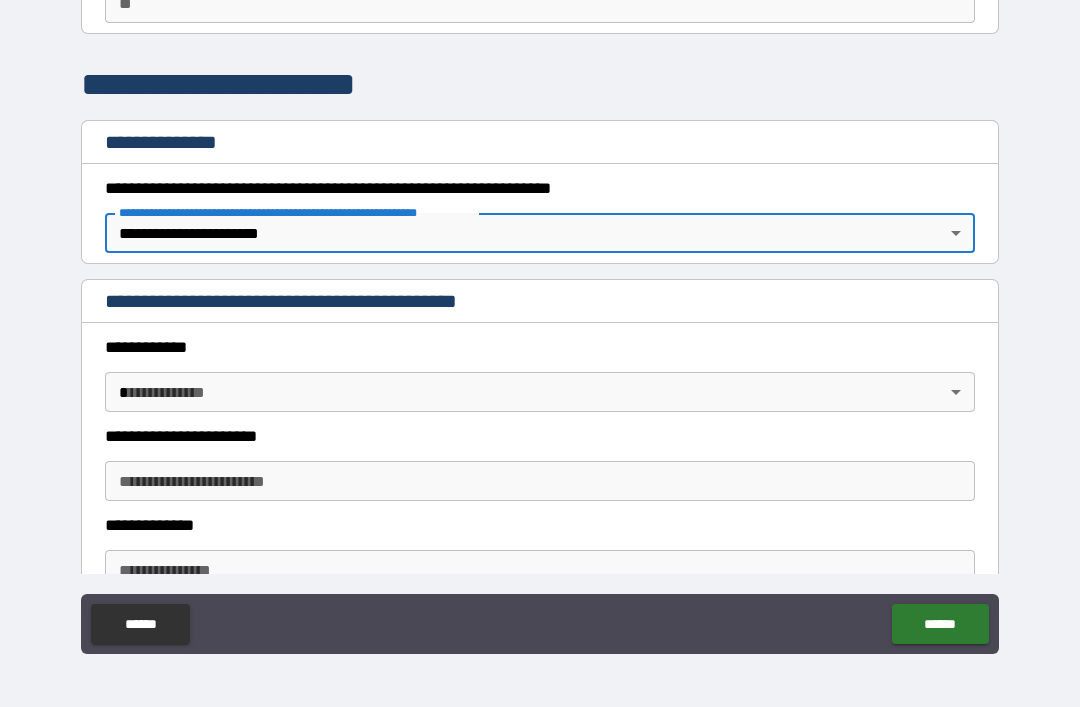 scroll, scrollTop: 201, scrollLeft: 0, axis: vertical 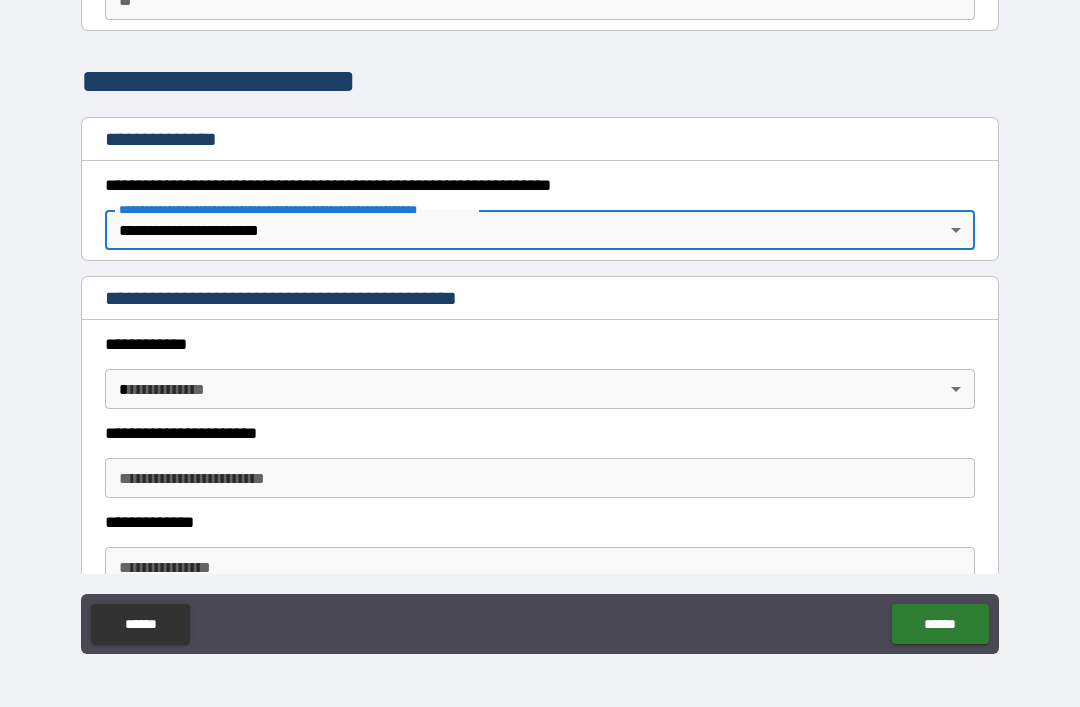 click on "**********" at bounding box center (540, 321) 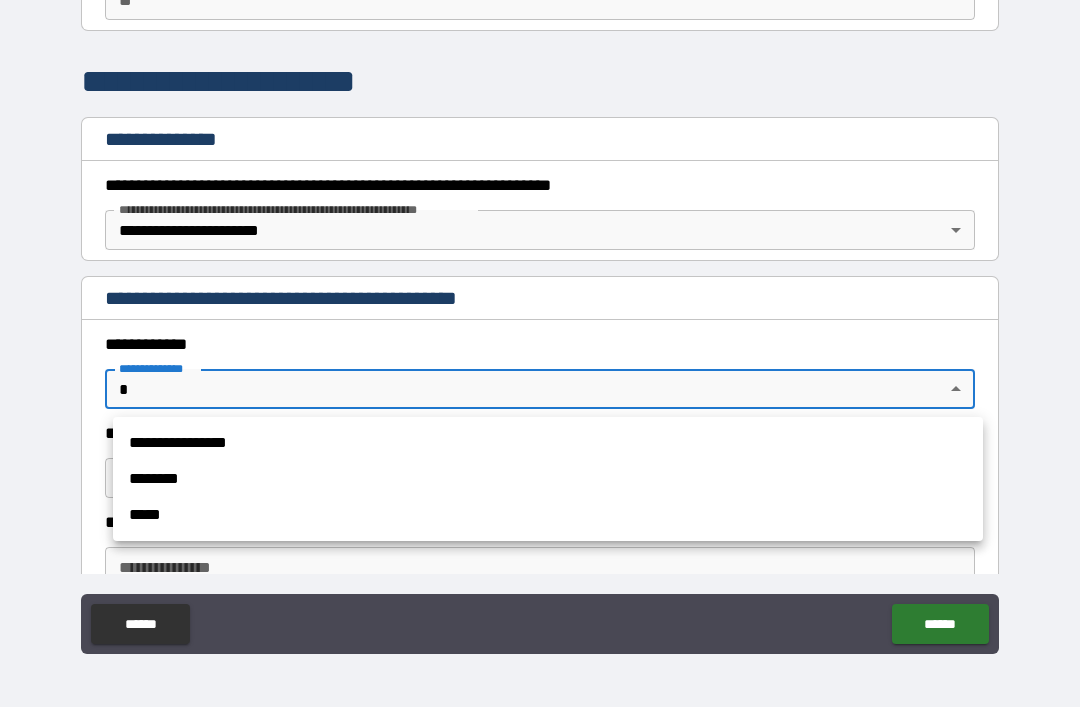 click on "**********" at bounding box center (548, 443) 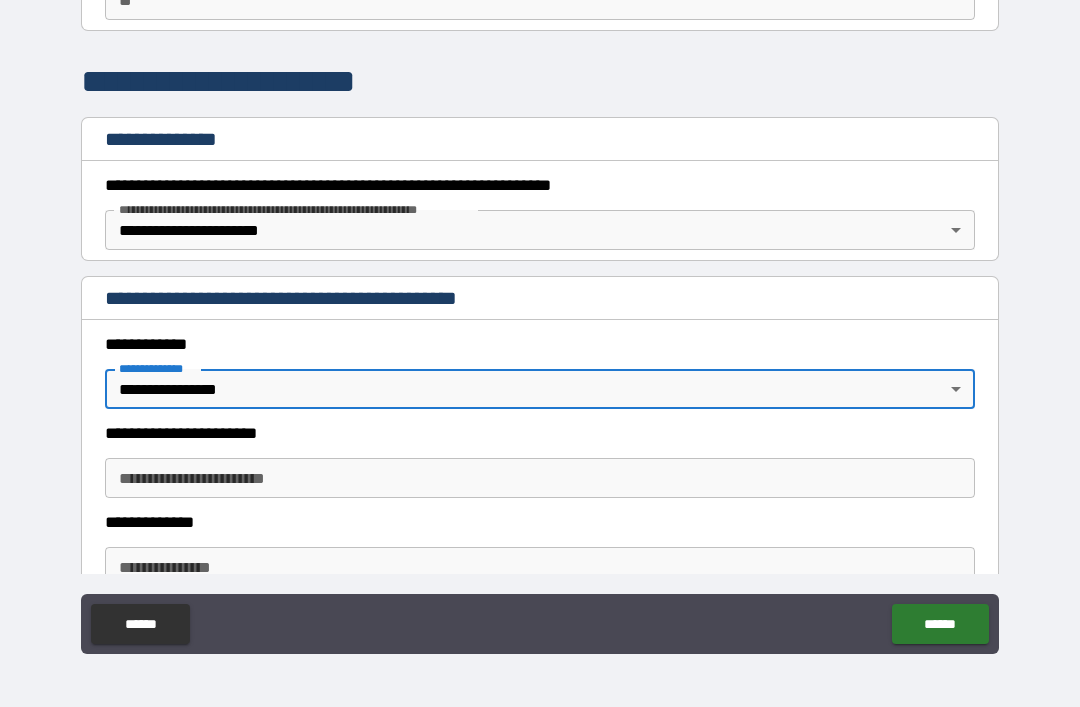 click on "**********" at bounding box center [540, 478] 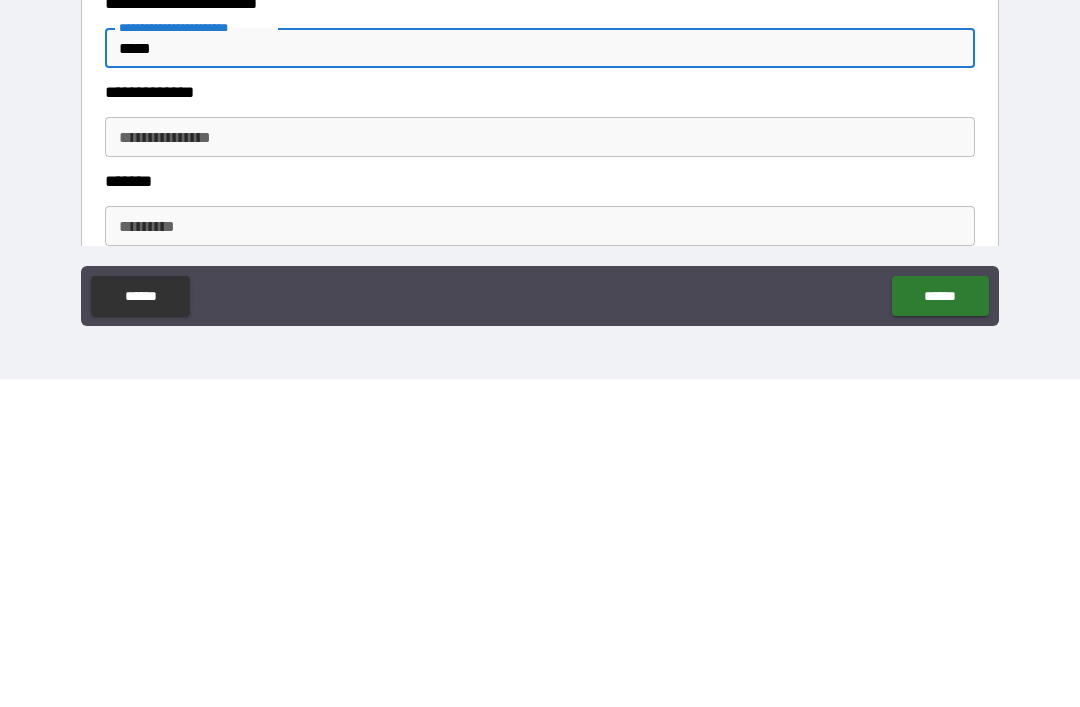 scroll, scrollTop: 301, scrollLeft: 0, axis: vertical 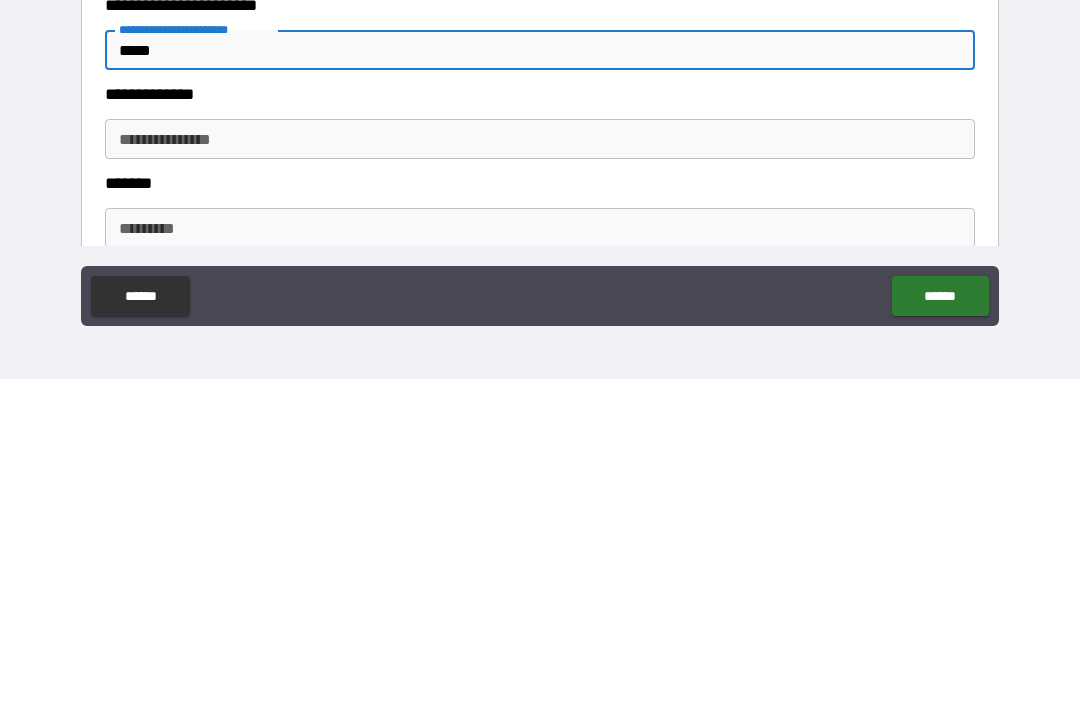 type on "*****" 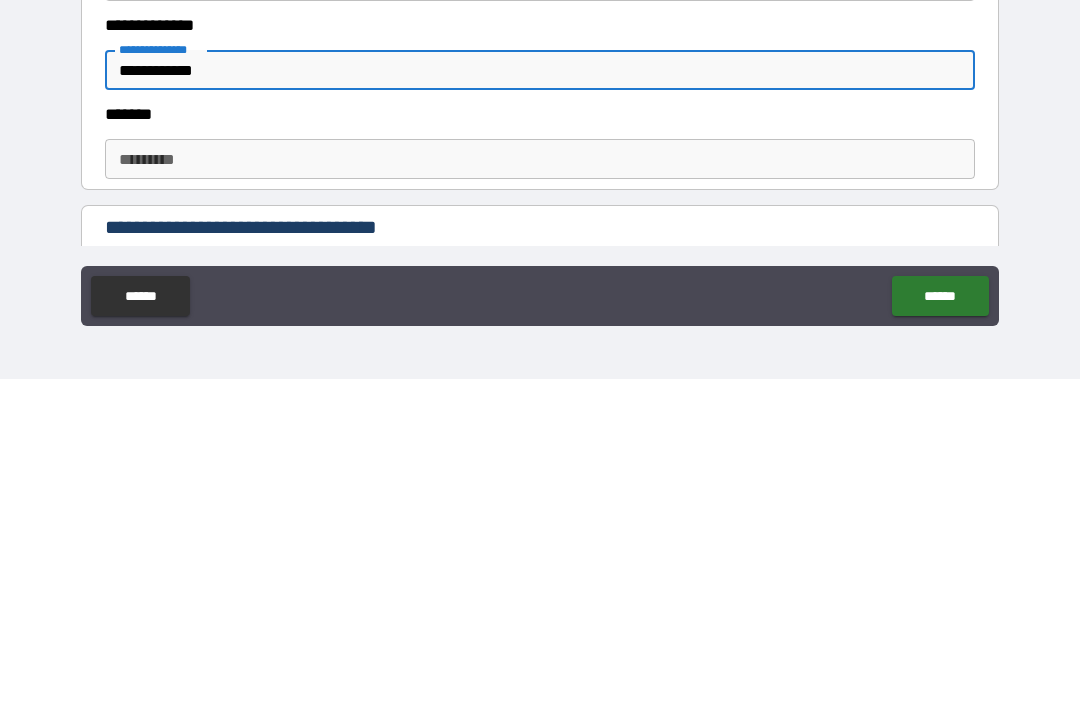 scroll, scrollTop: 393, scrollLeft: 0, axis: vertical 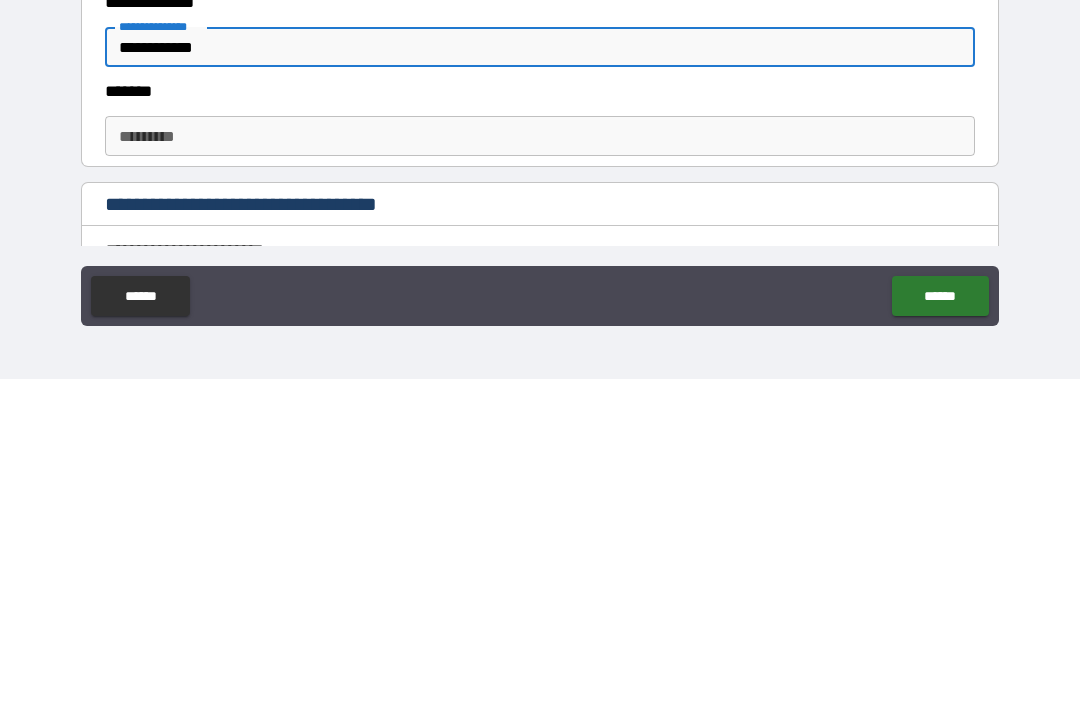 type on "**********" 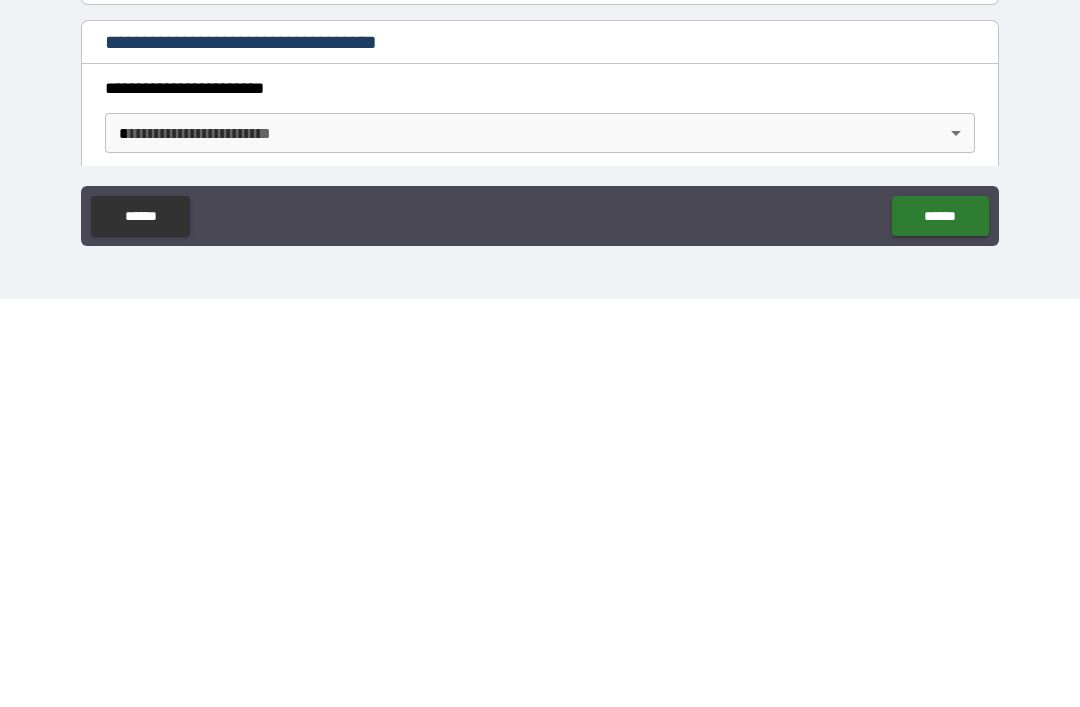 scroll, scrollTop: 484, scrollLeft: 0, axis: vertical 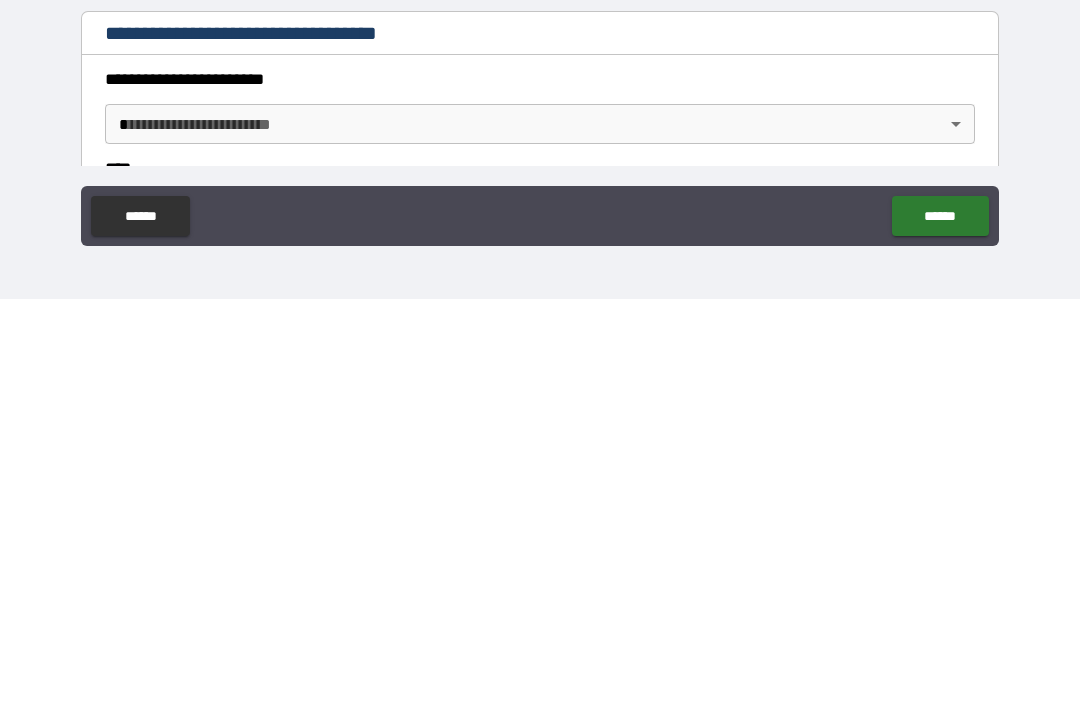 type on "*******" 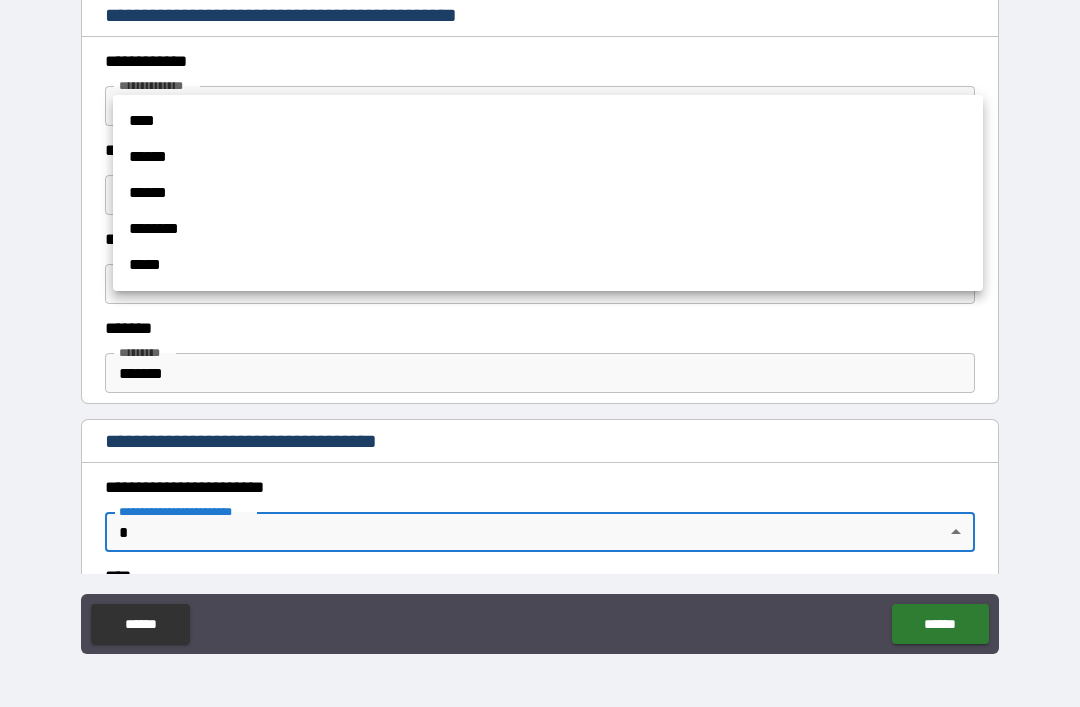 click on "******" at bounding box center (548, 157) 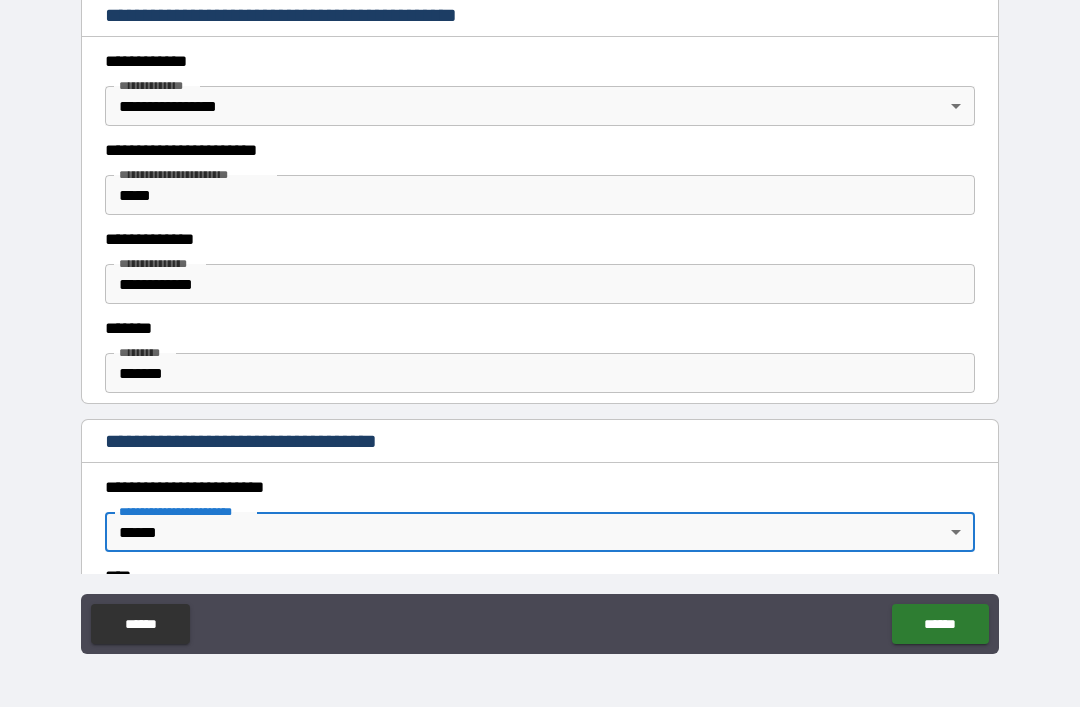 type on "*" 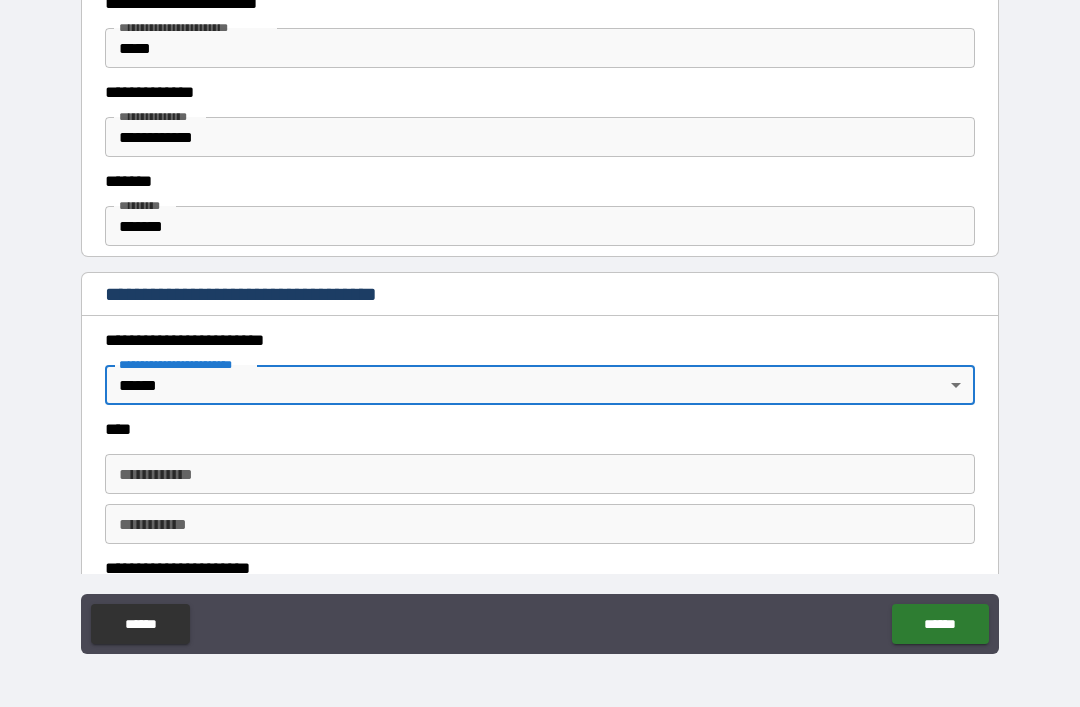 scroll, scrollTop: 645, scrollLeft: 0, axis: vertical 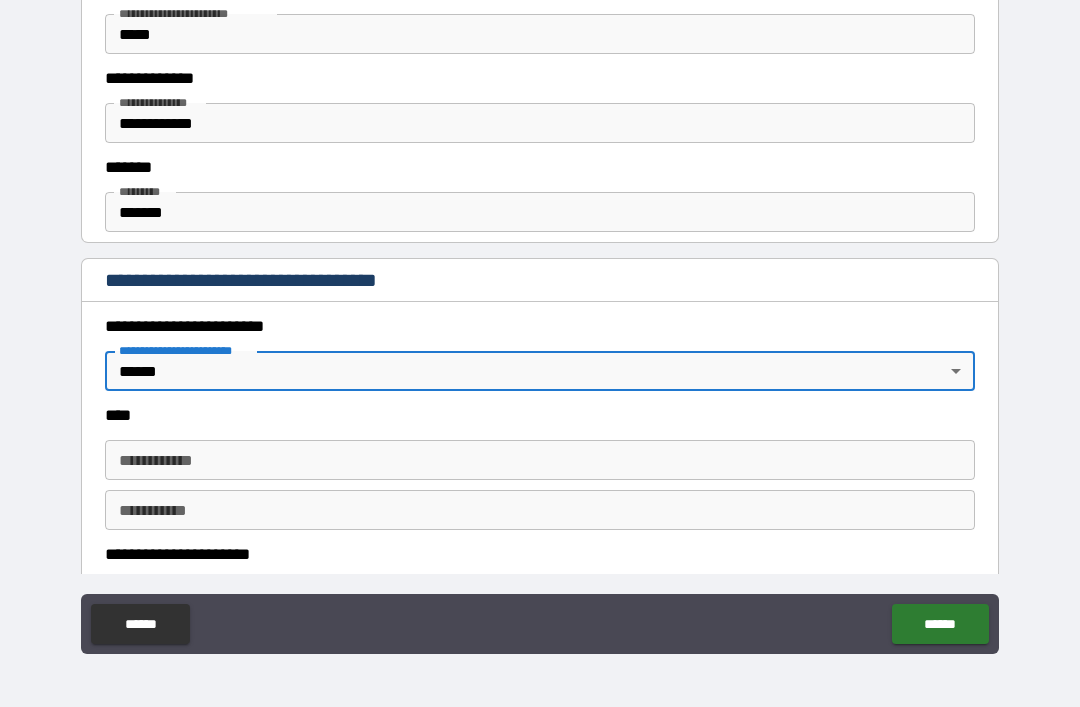 click on "**********" at bounding box center [540, 460] 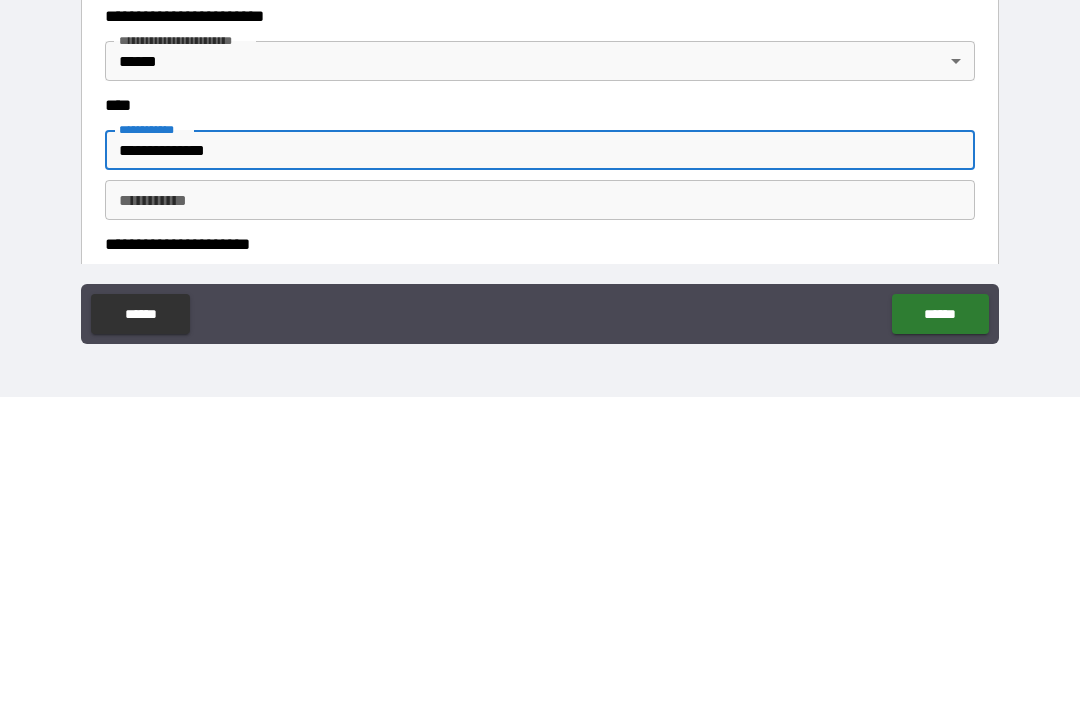 click on "*********   *" at bounding box center [540, 510] 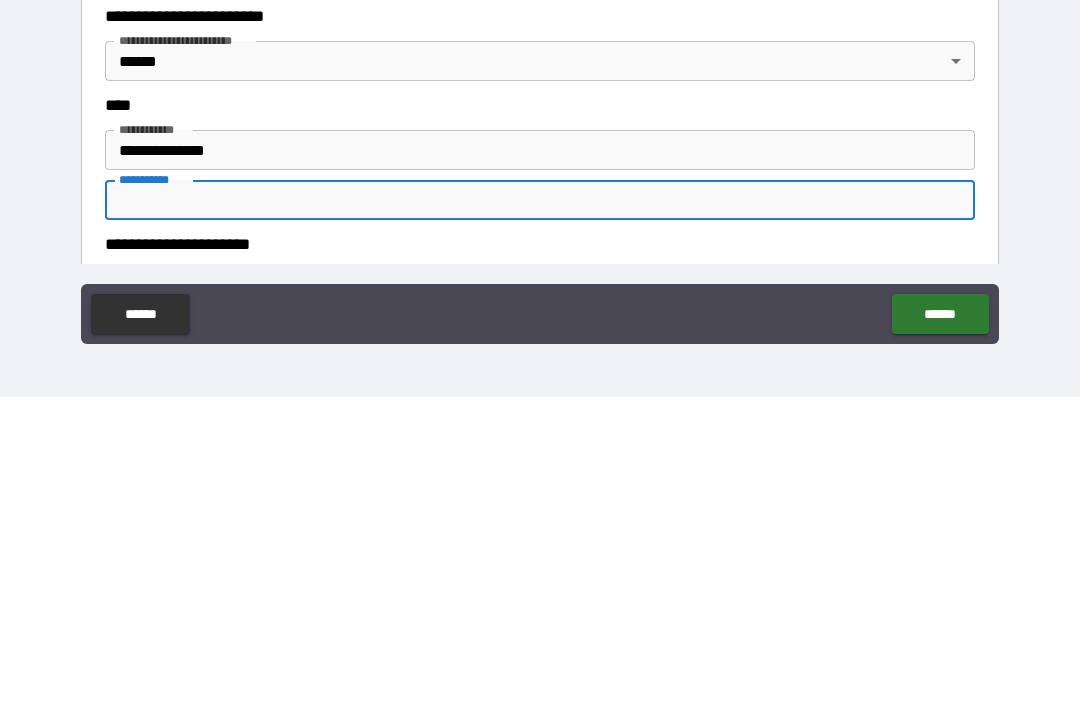 click on "**********" at bounding box center [540, 460] 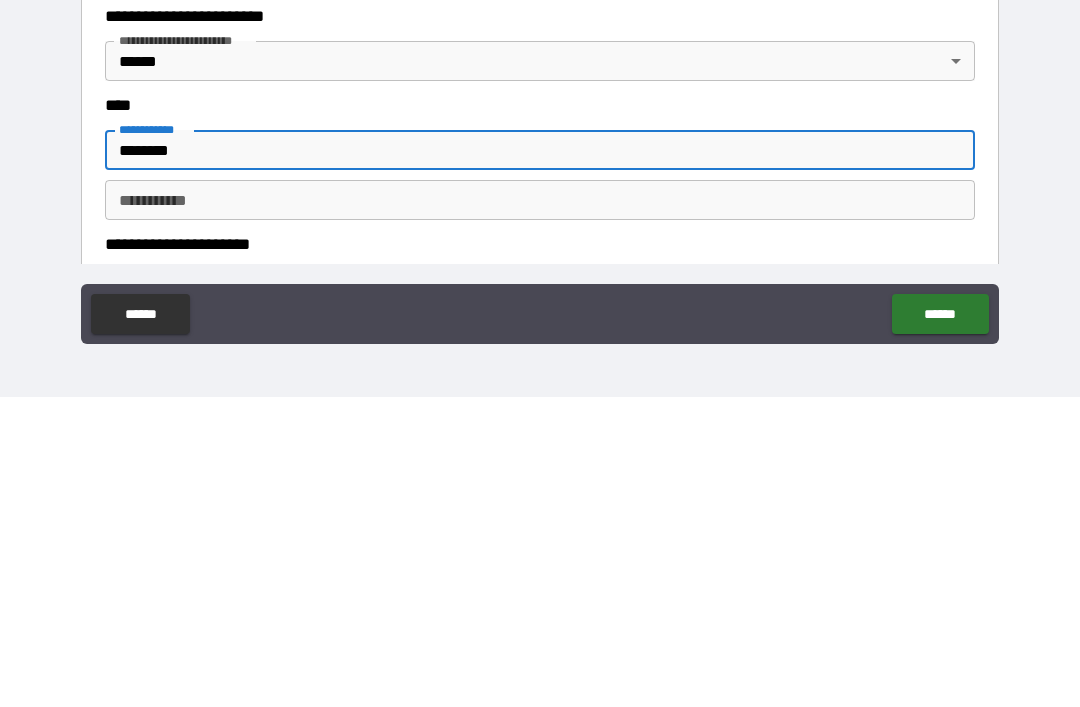 type on "*******" 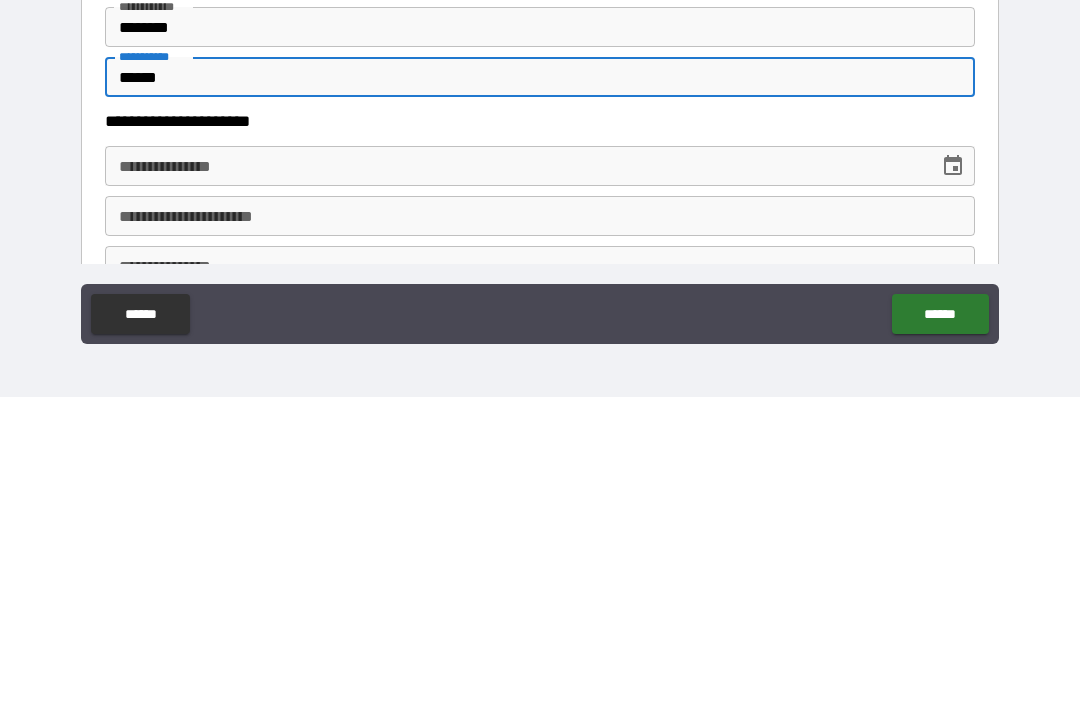 scroll, scrollTop: 769, scrollLeft: 0, axis: vertical 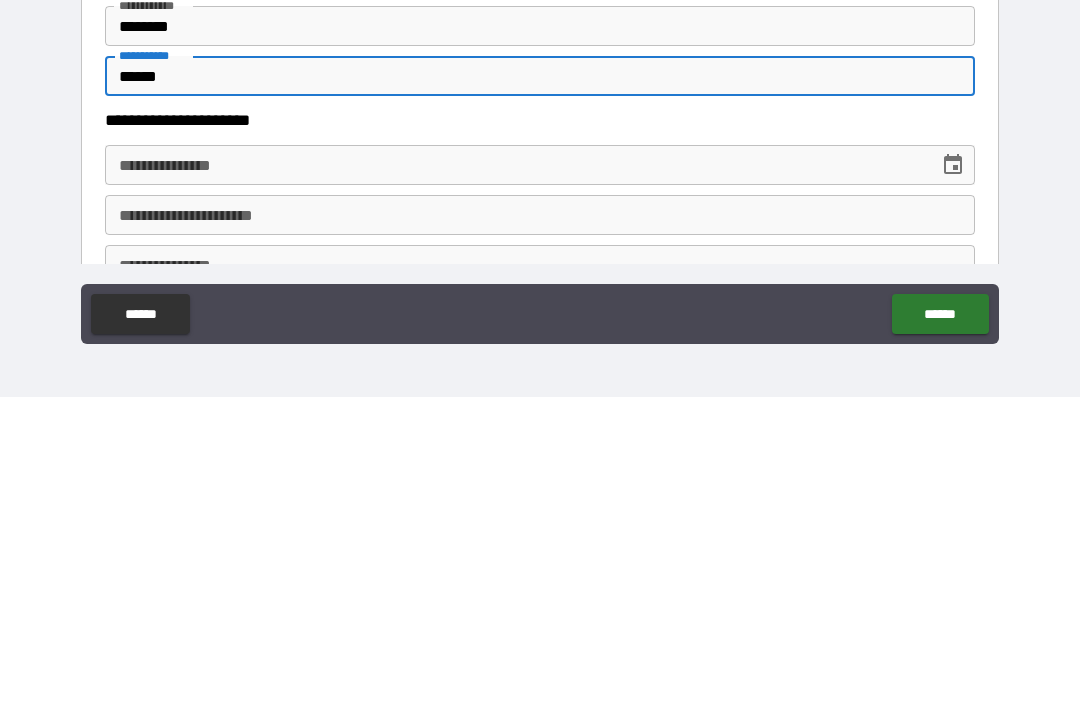 type on "******" 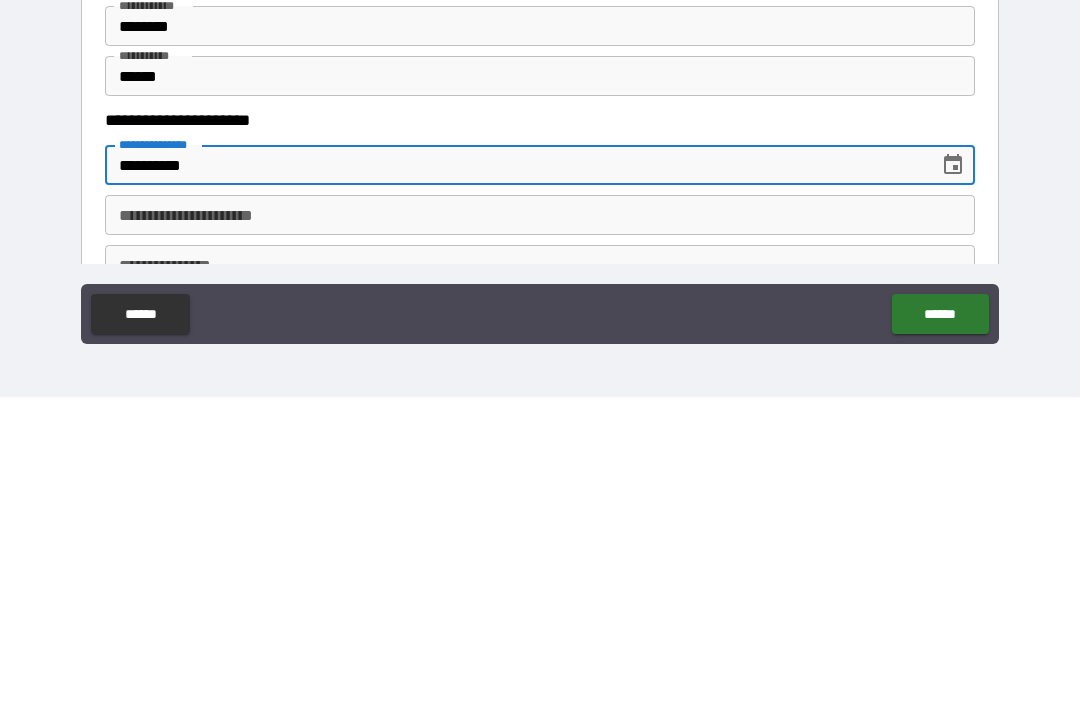 type on "**********" 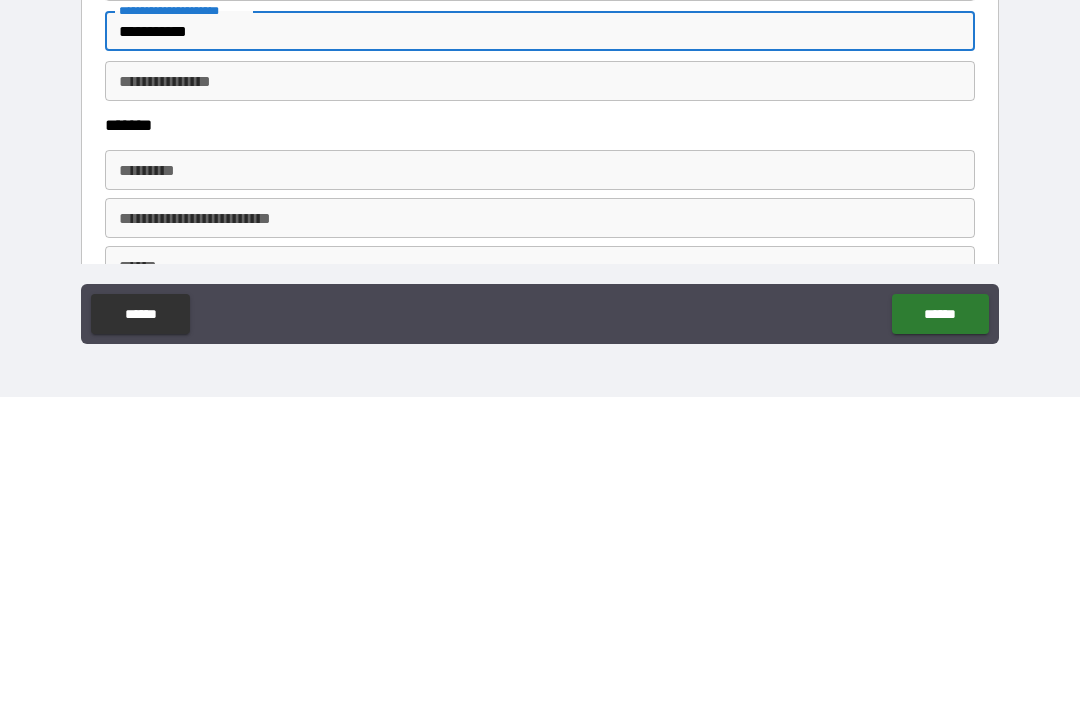 scroll, scrollTop: 956, scrollLeft: 0, axis: vertical 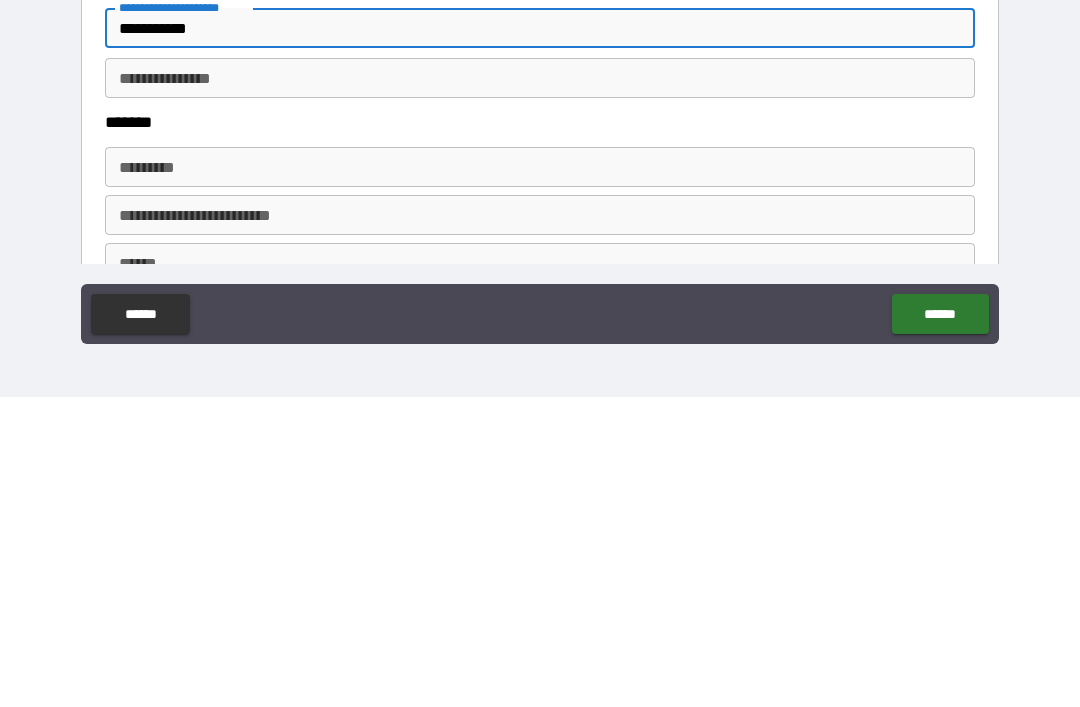 type on "**********" 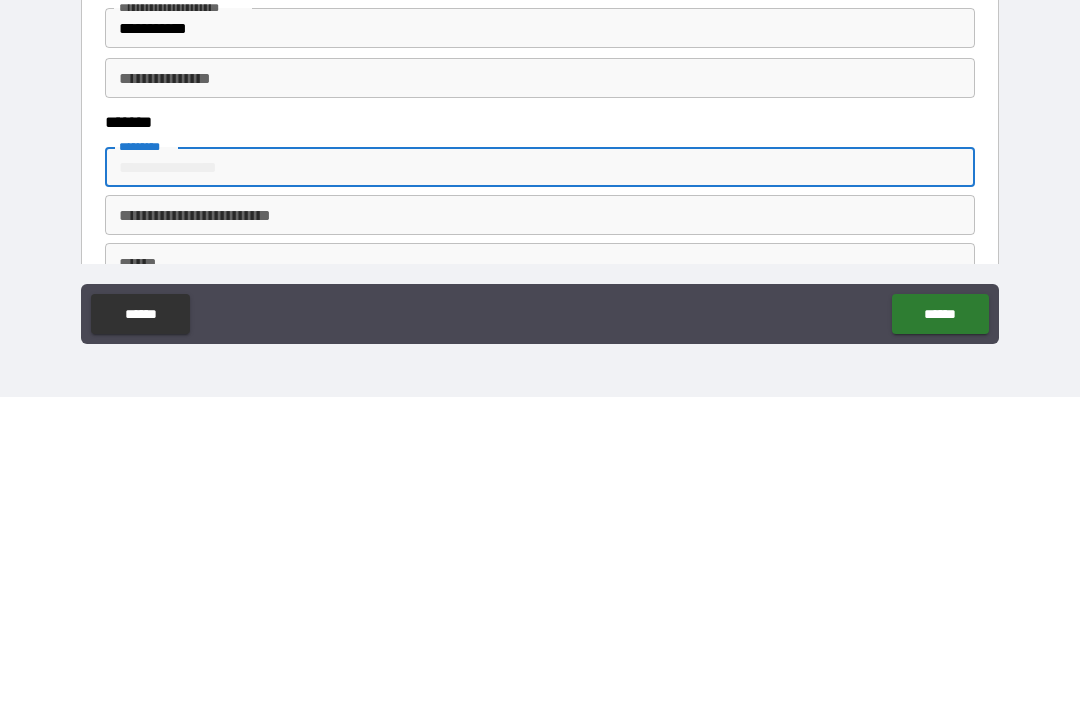 type on "*" 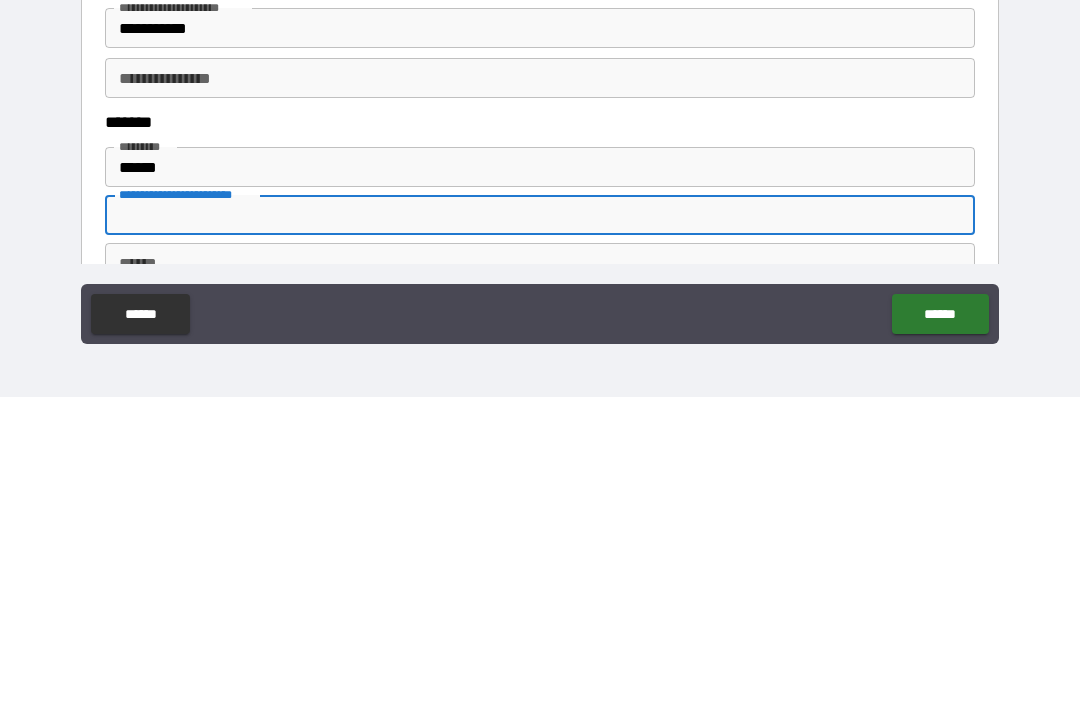 type on "**********" 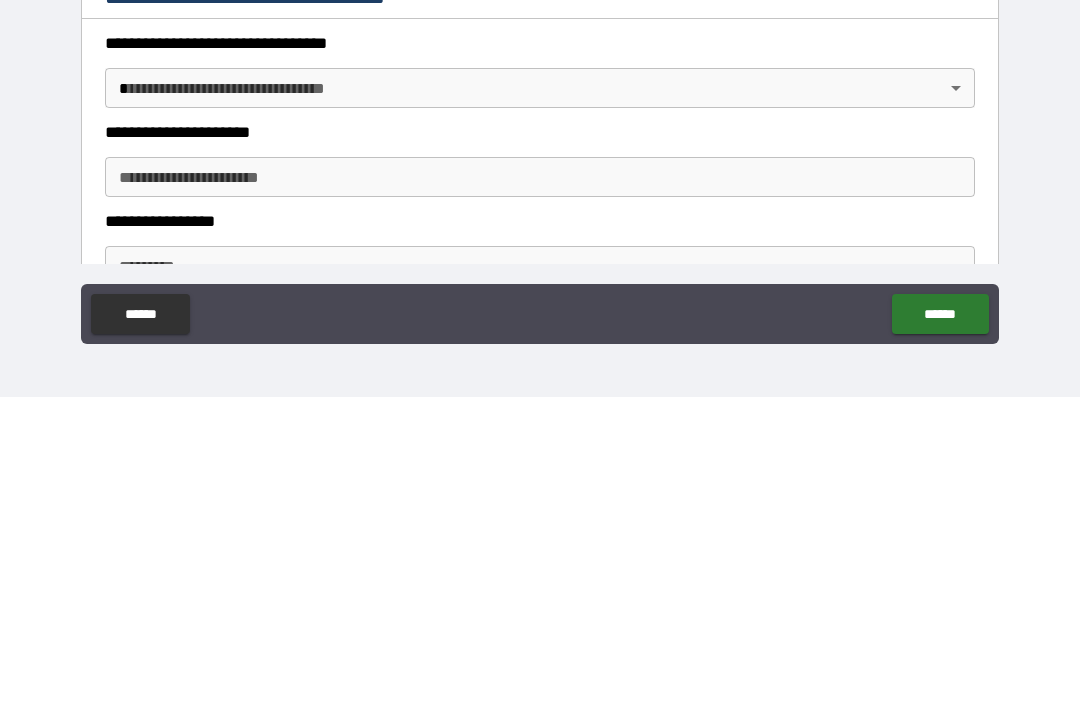 scroll, scrollTop: 1395, scrollLeft: 0, axis: vertical 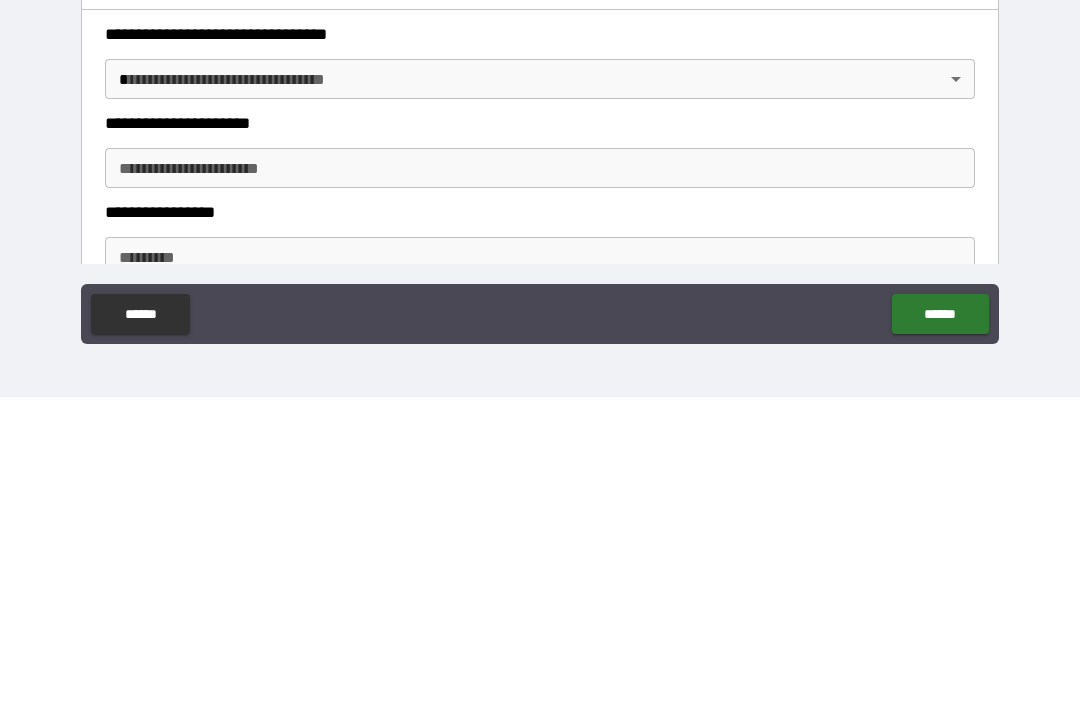 click on "**********" at bounding box center (540, 321) 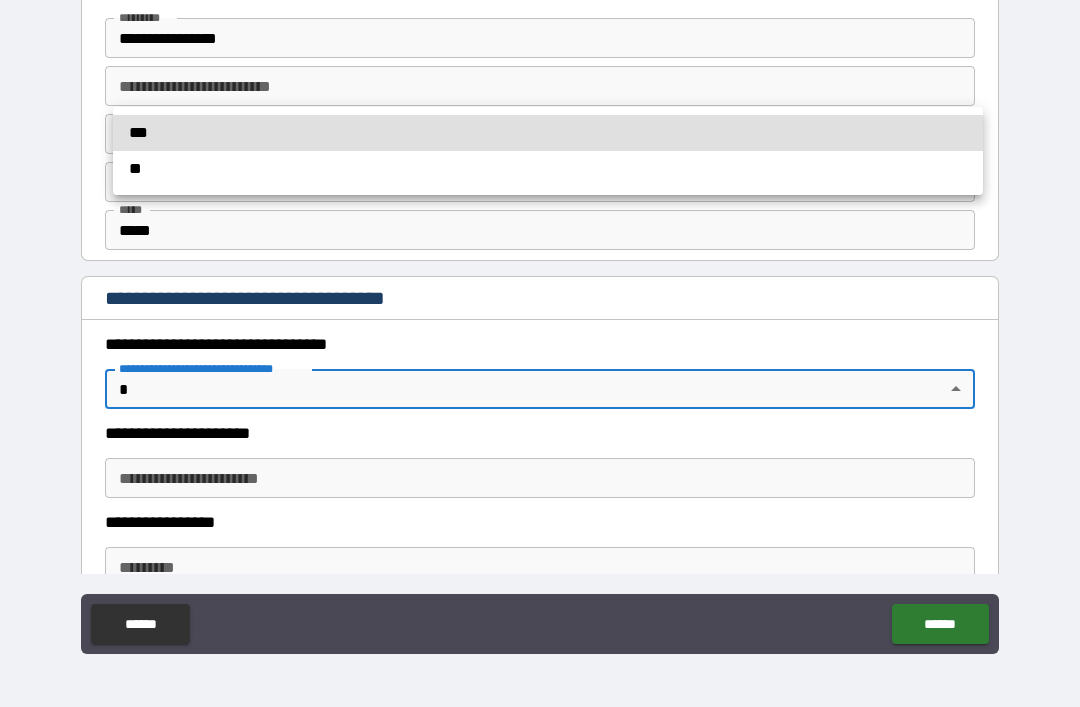 click at bounding box center (540, 353) 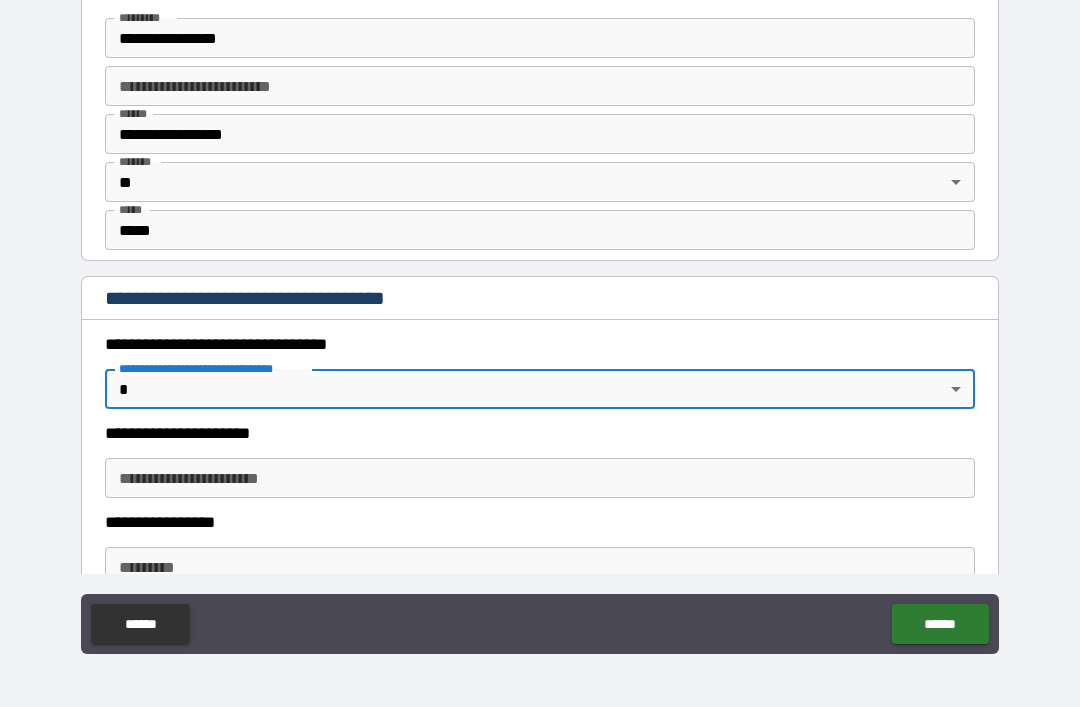 click on "**********" at bounding box center [540, 321] 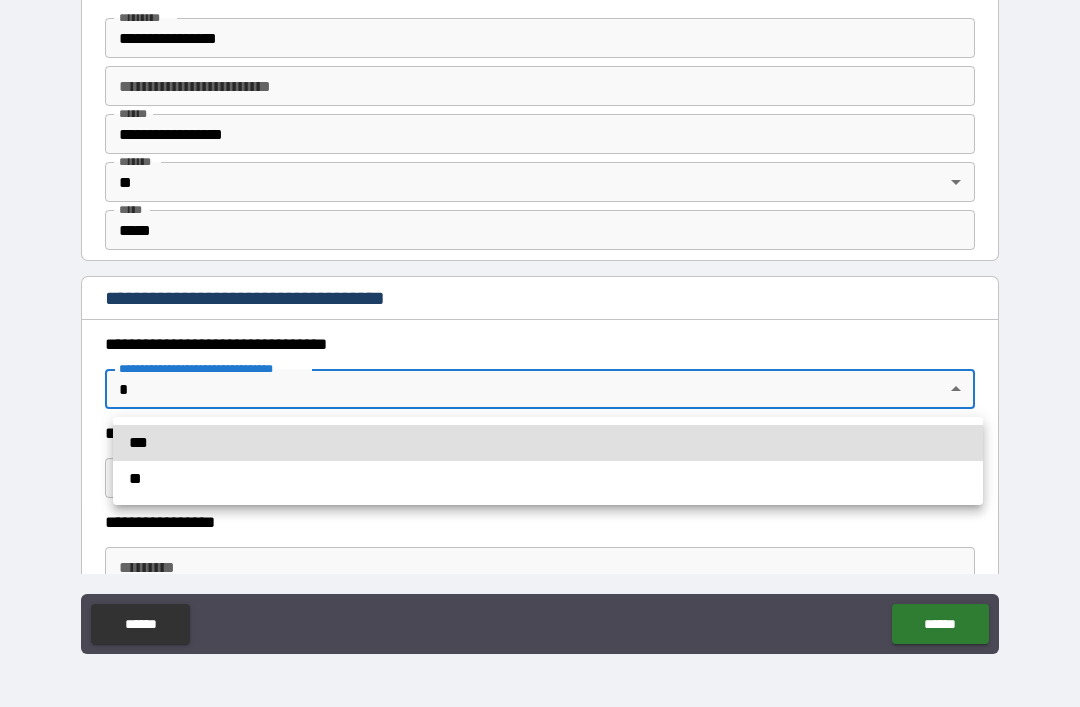 click on "***" at bounding box center [548, 443] 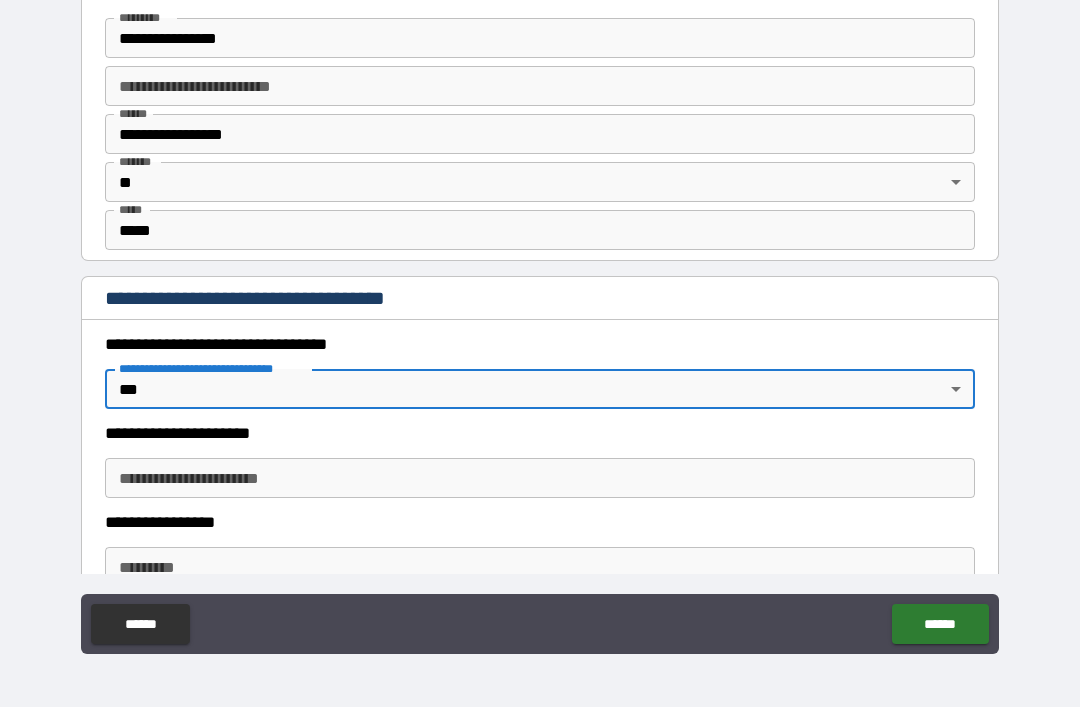 click on "**********" at bounding box center [540, 478] 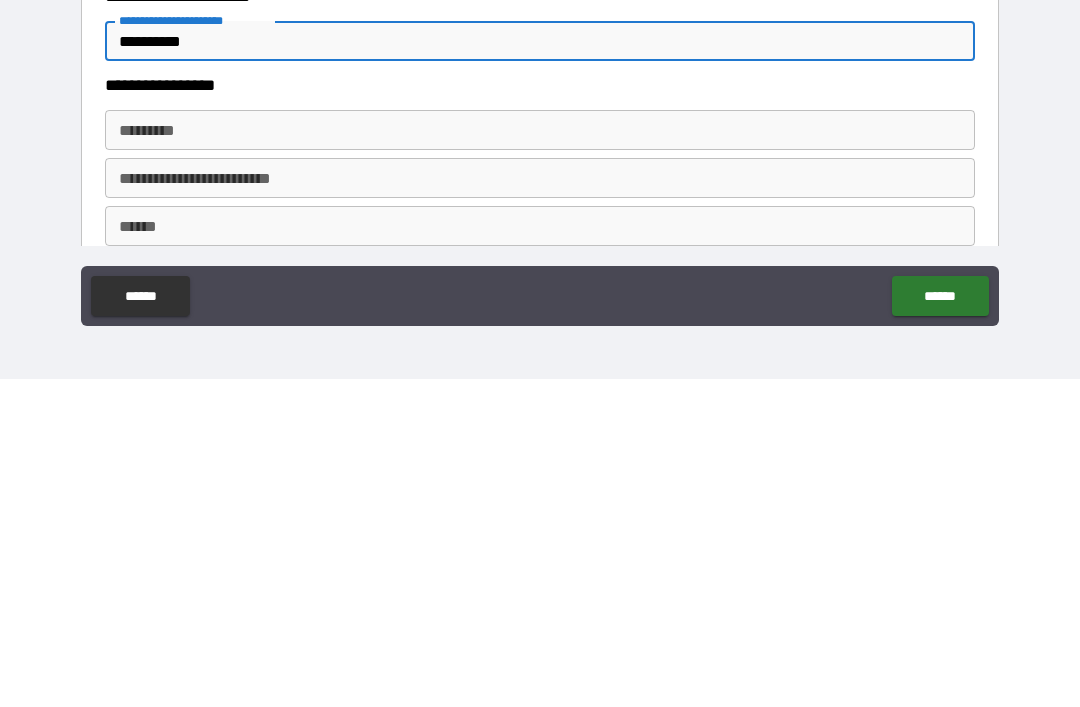scroll, scrollTop: 1508, scrollLeft: 0, axis: vertical 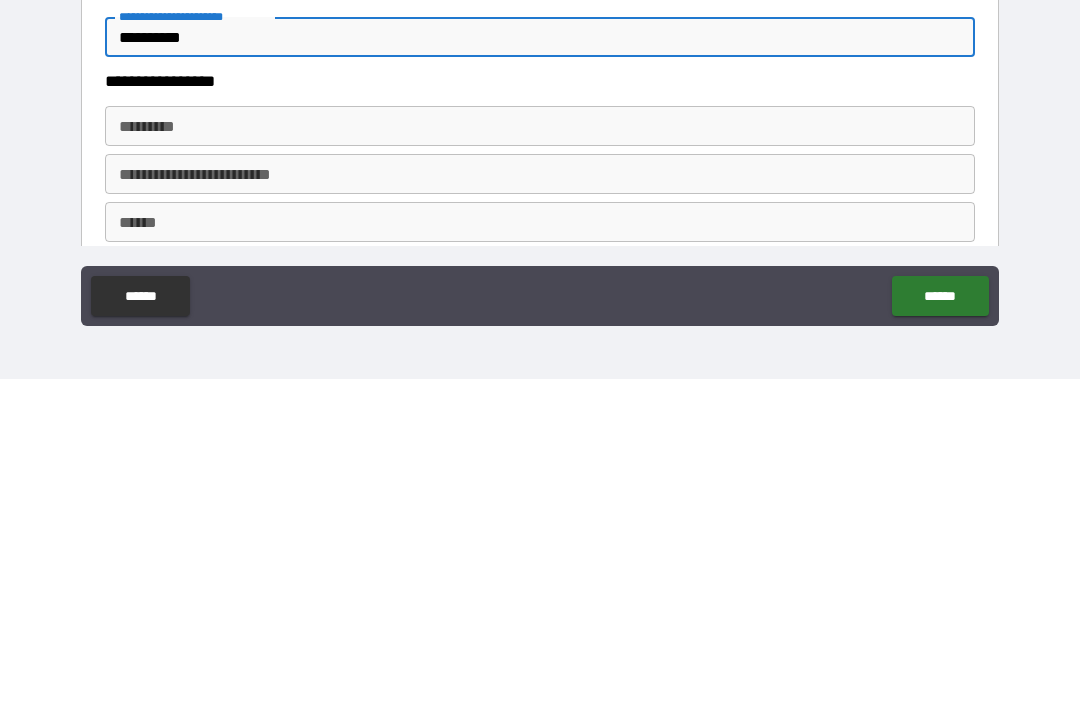 type on "**********" 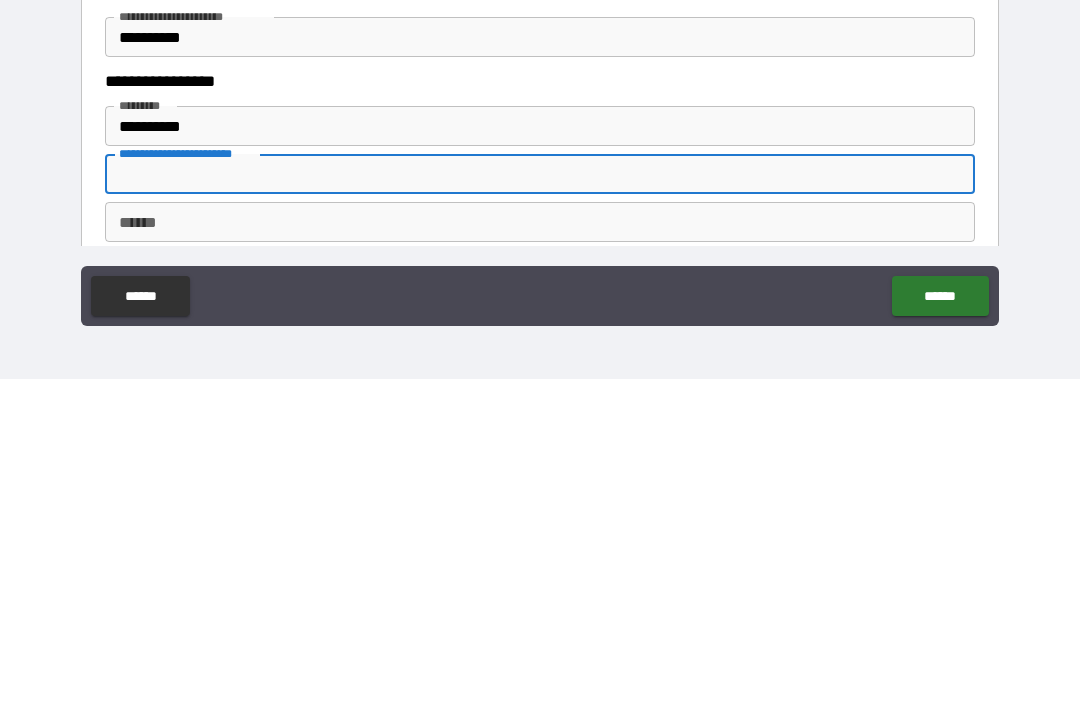 type on "**********" 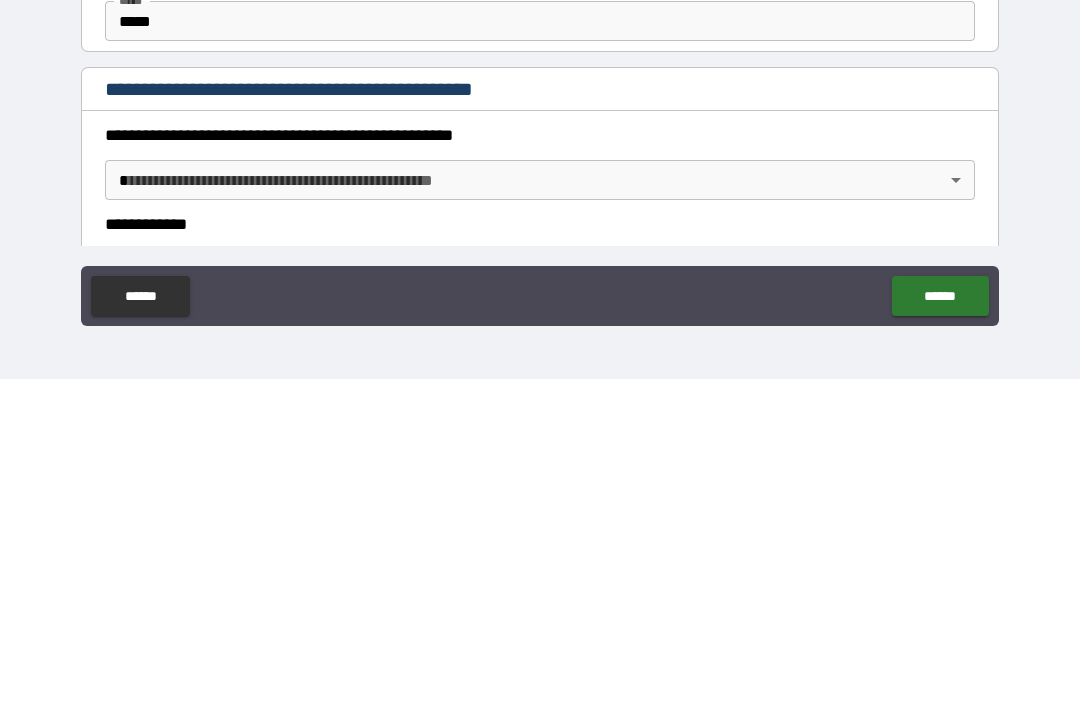 scroll, scrollTop: 1835, scrollLeft: 0, axis: vertical 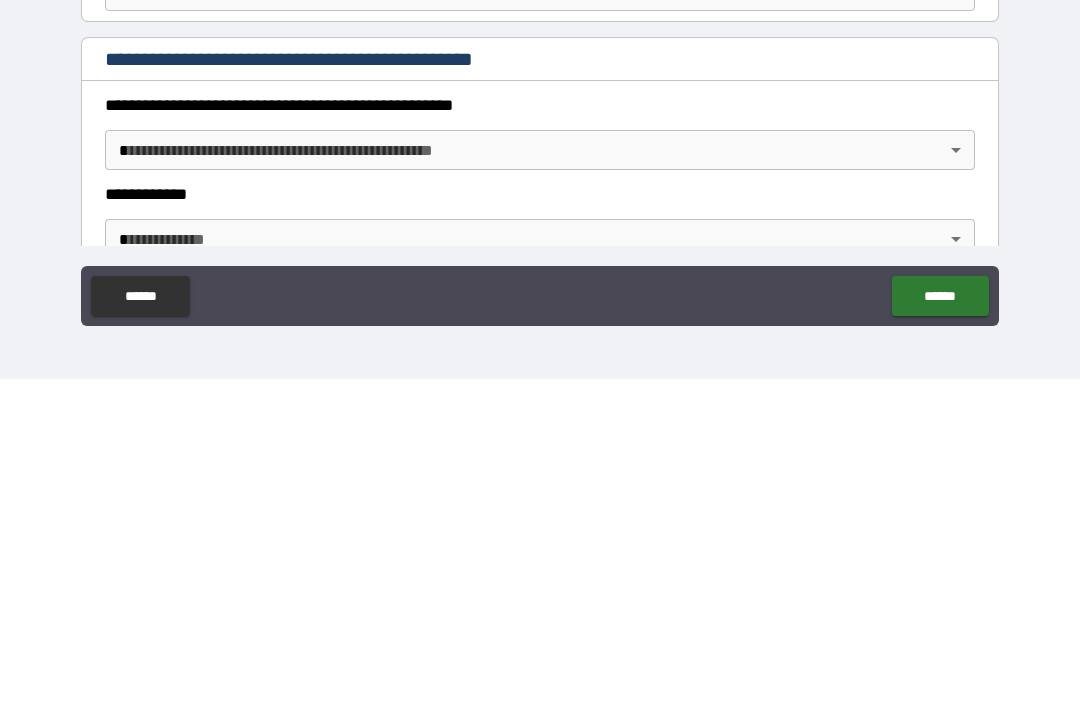 click on "**********" at bounding box center (540, 321) 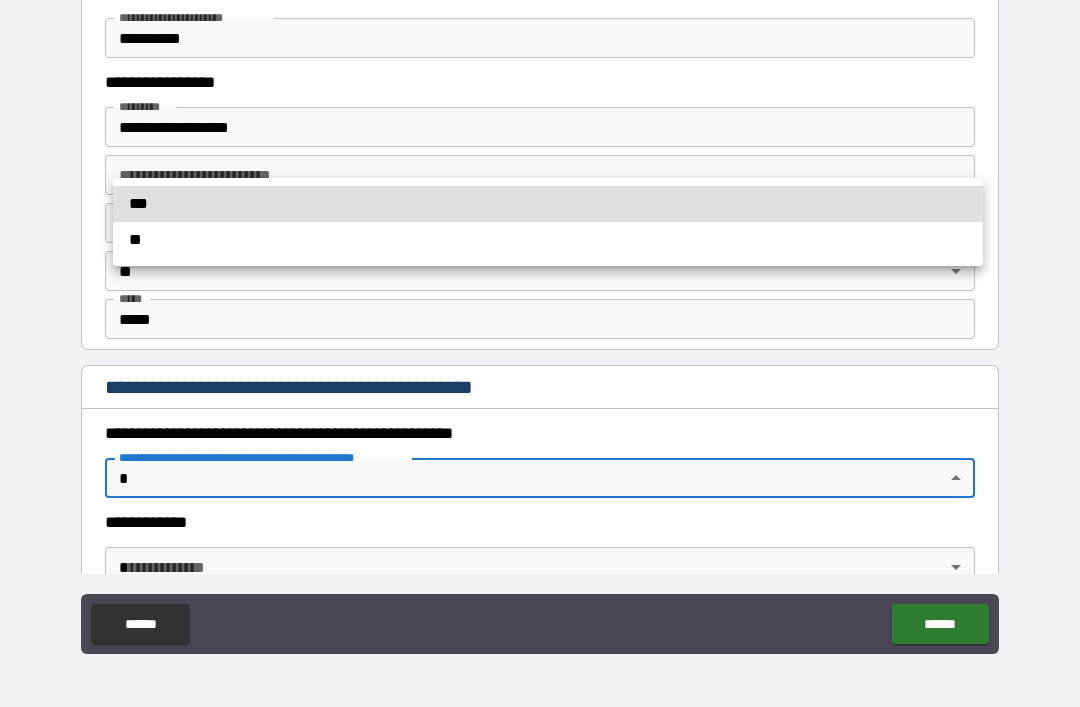 click at bounding box center [540, 353] 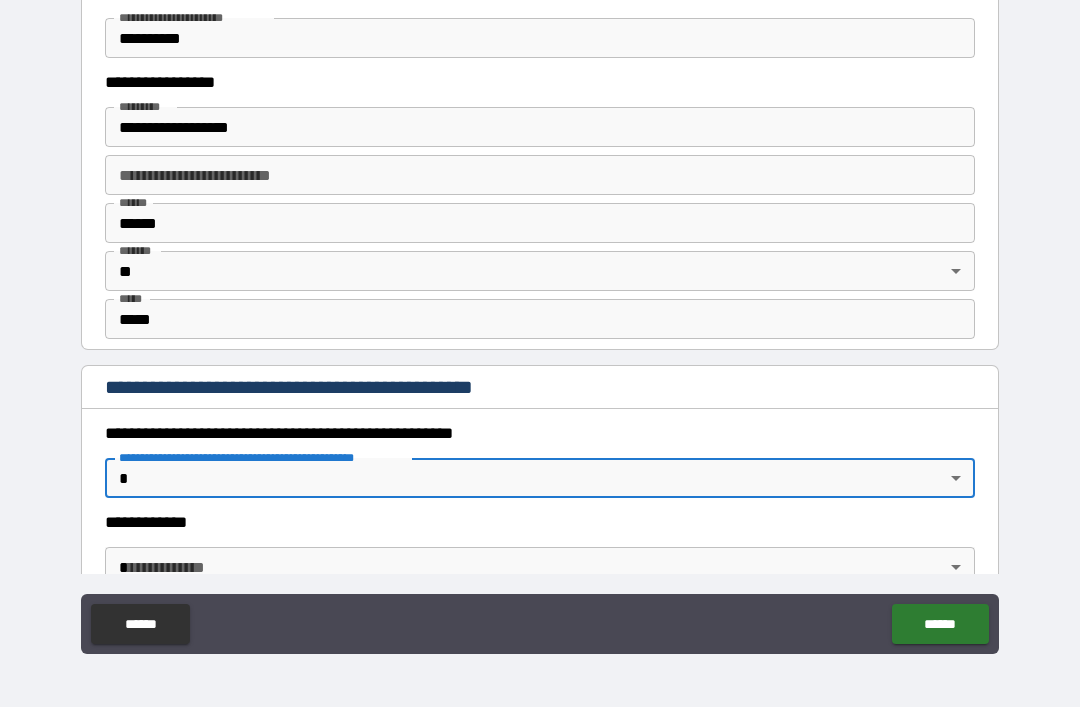 click on "******" at bounding box center [540, 223] 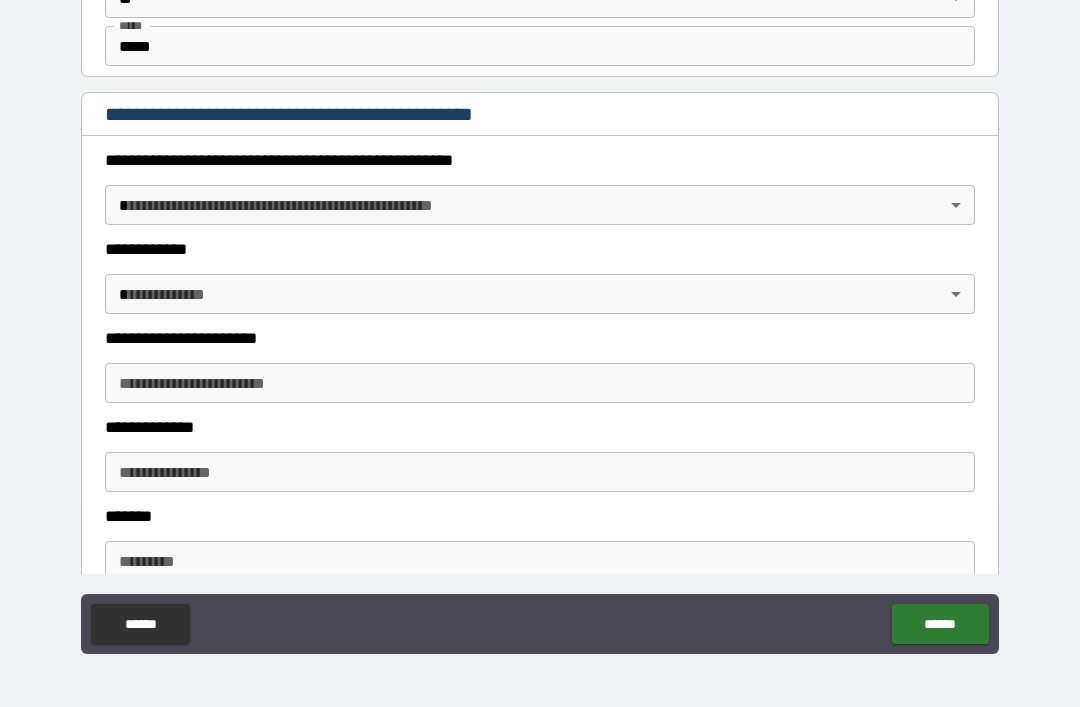 scroll, scrollTop: 2127, scrollLeft: 0, axis: vertical 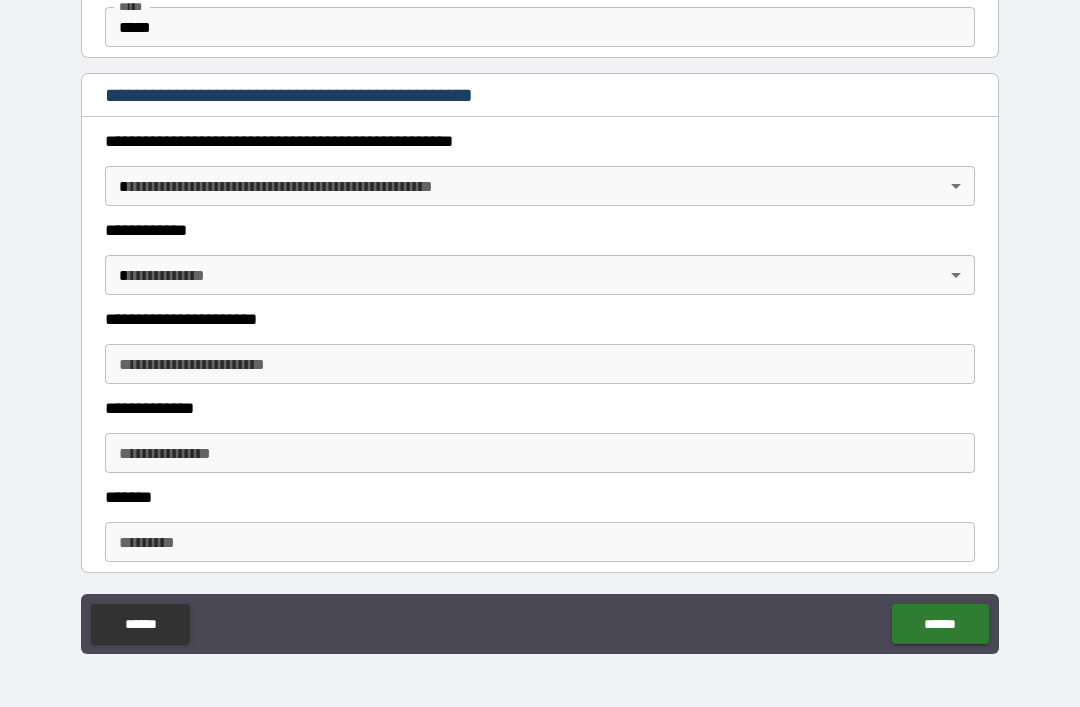 click on "**********" at bounding box center (540, 321) 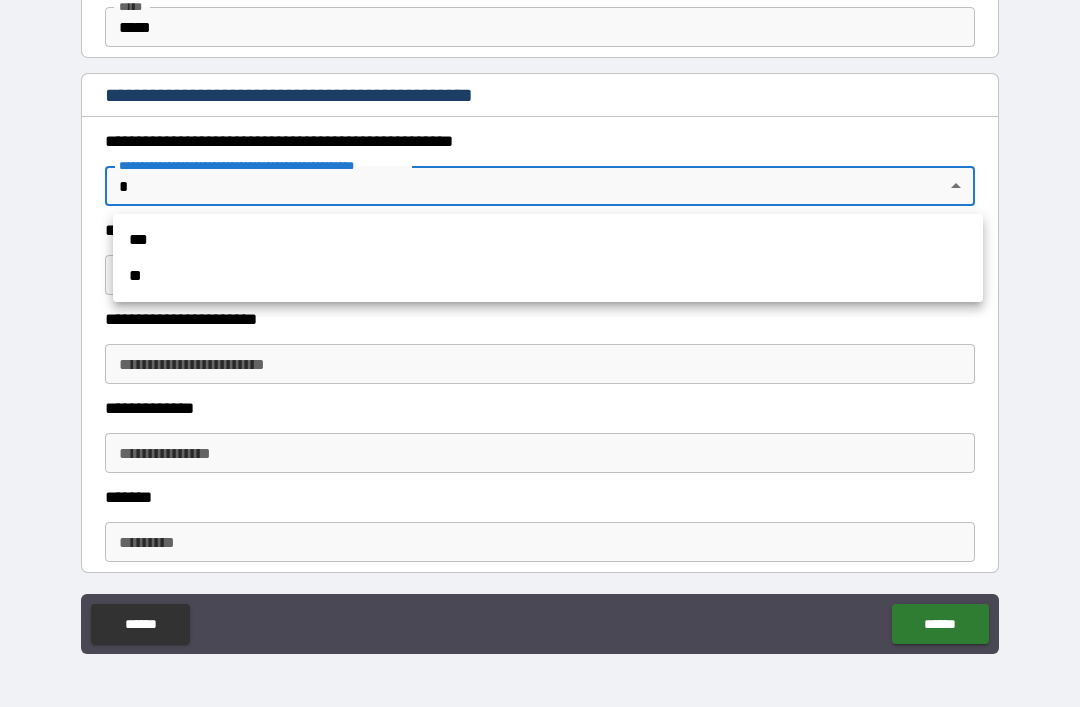 click on "**" at bounding box center (548, 276) 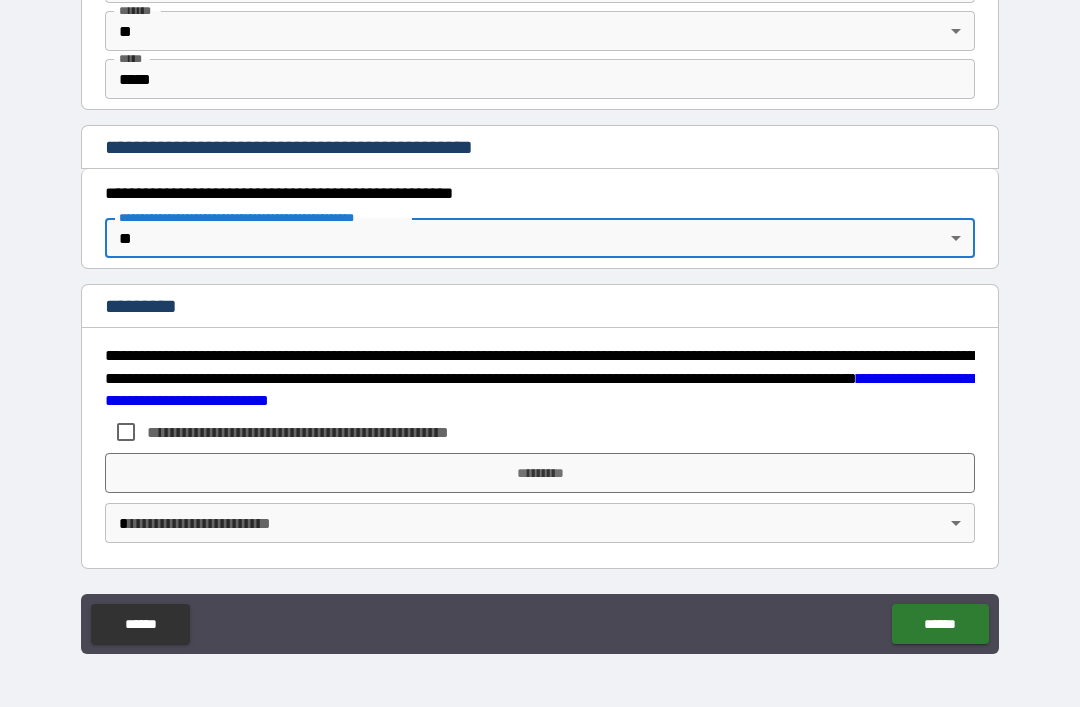 type on "*" 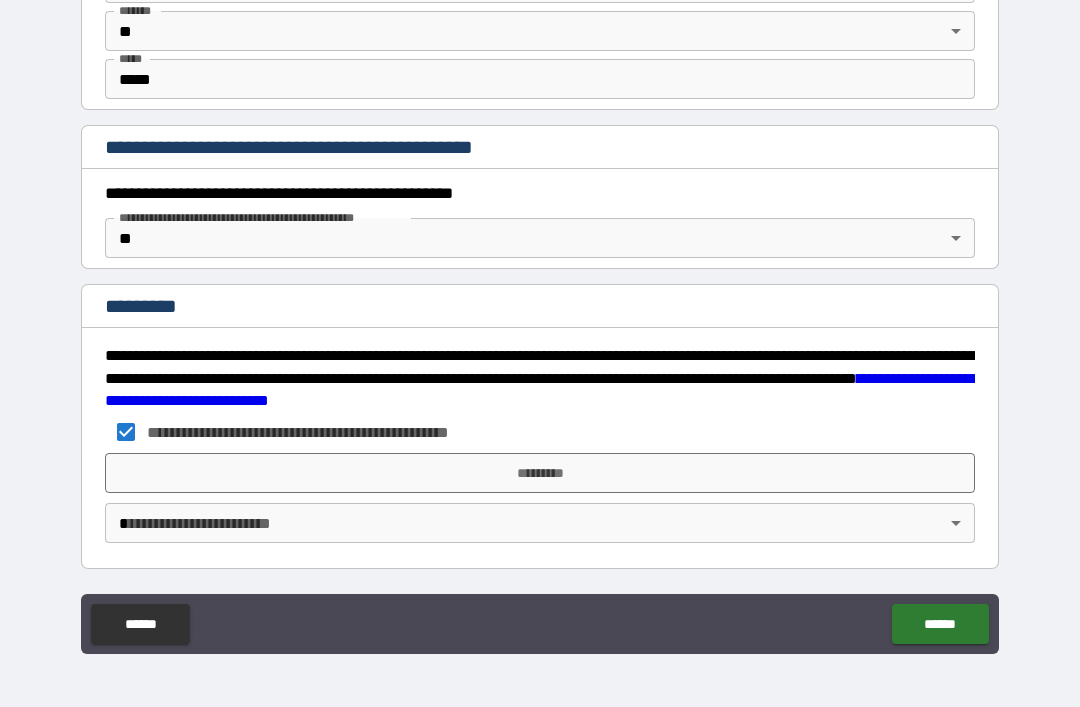 click on "*********" at bounding box center (540, 473) 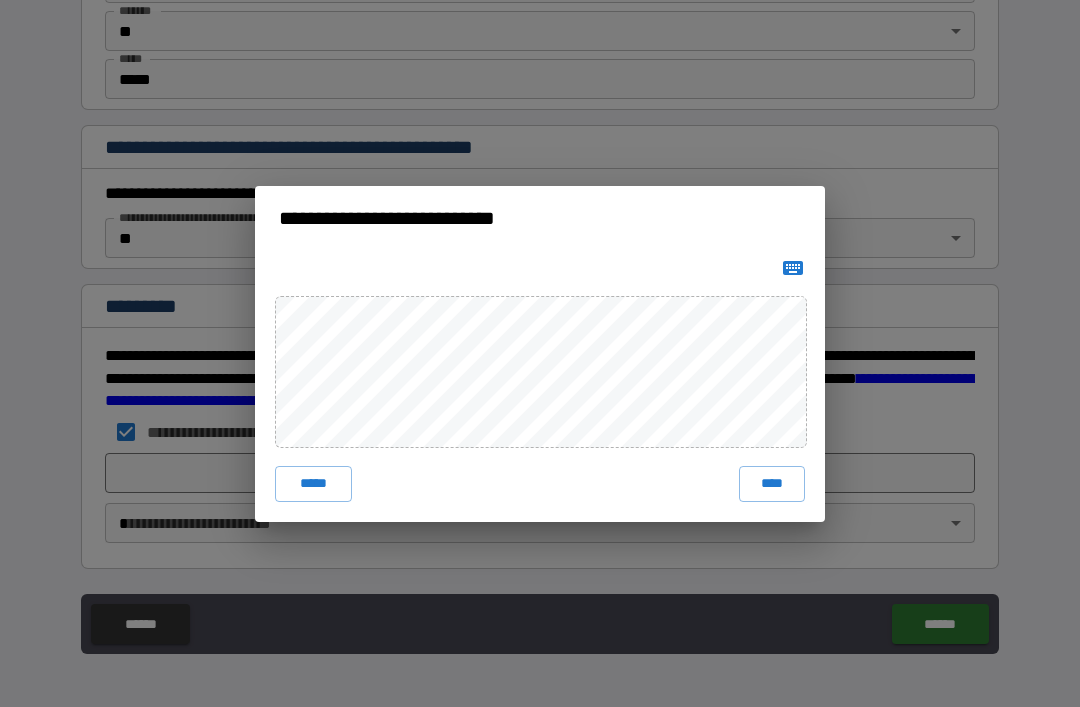 click on "****" at bounding box center [772, 484] 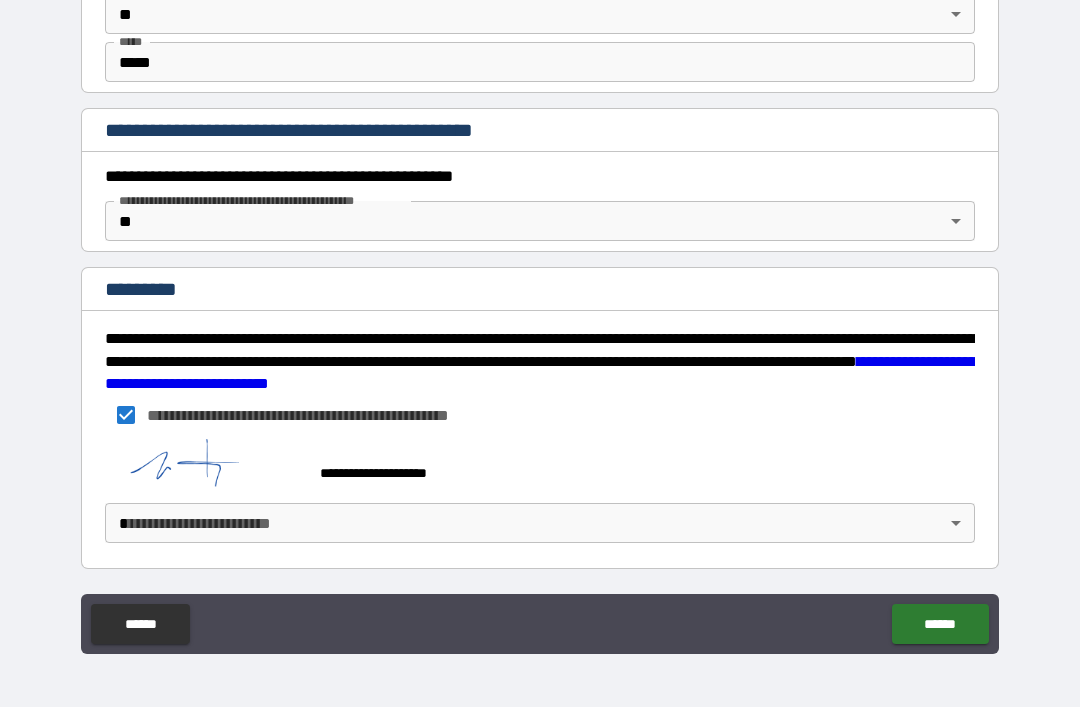 scroll, scrollTop: 2092, scrollLeft: 0, axis: vertical 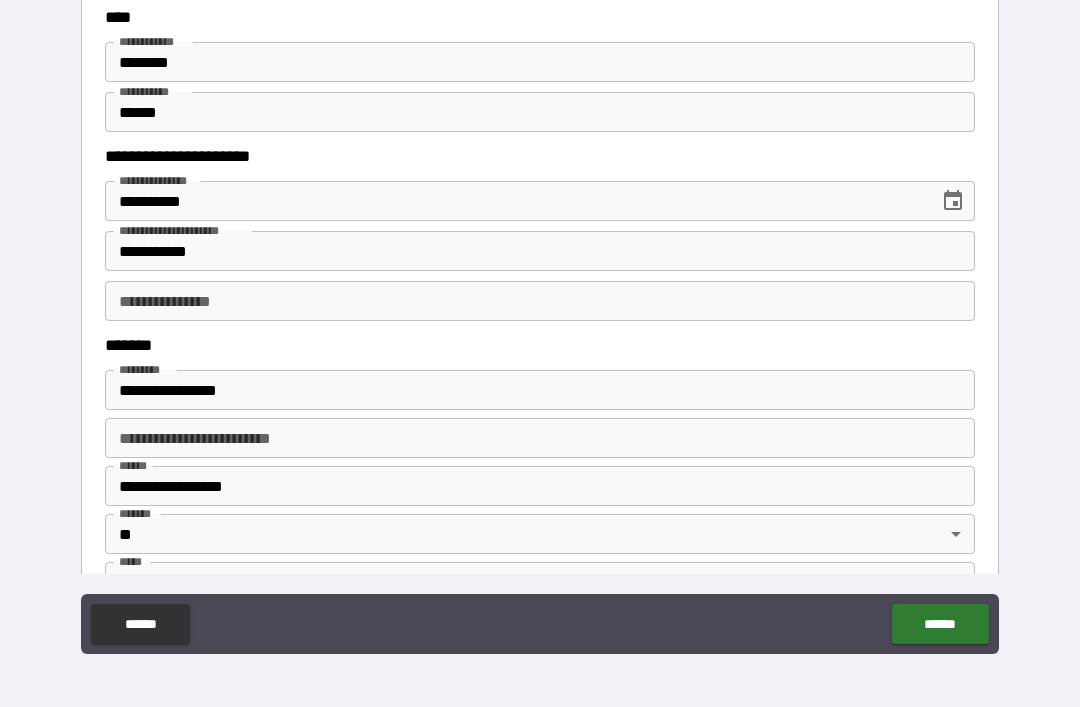 click on "**********" at bounding box center [540, 301] 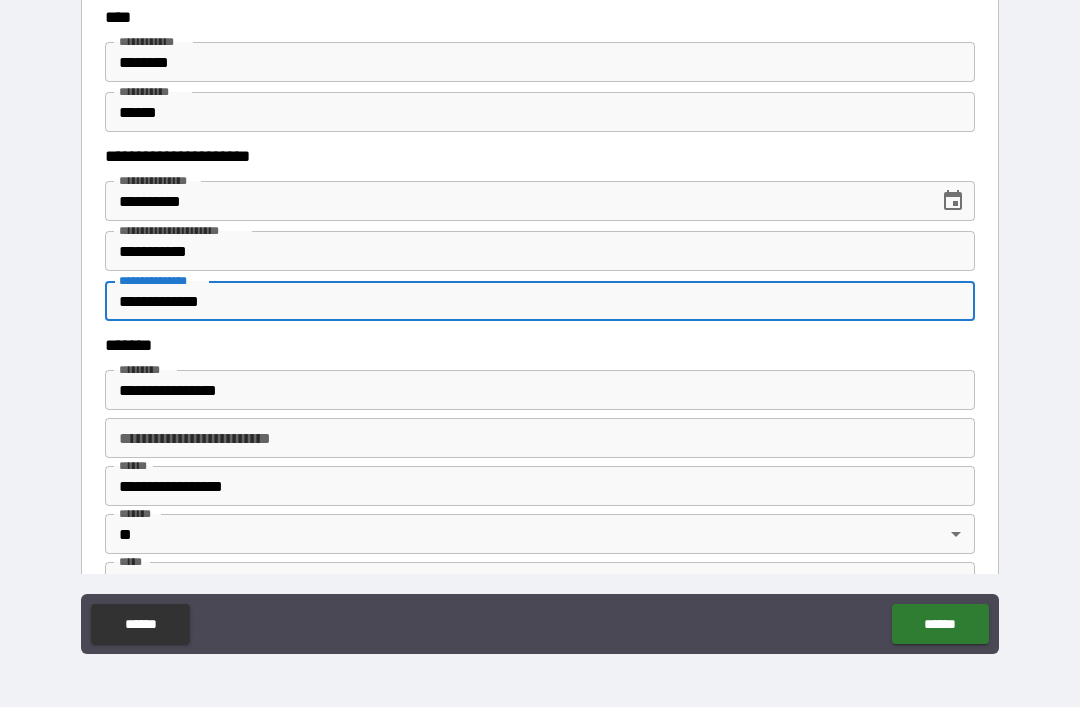 type on "**********" 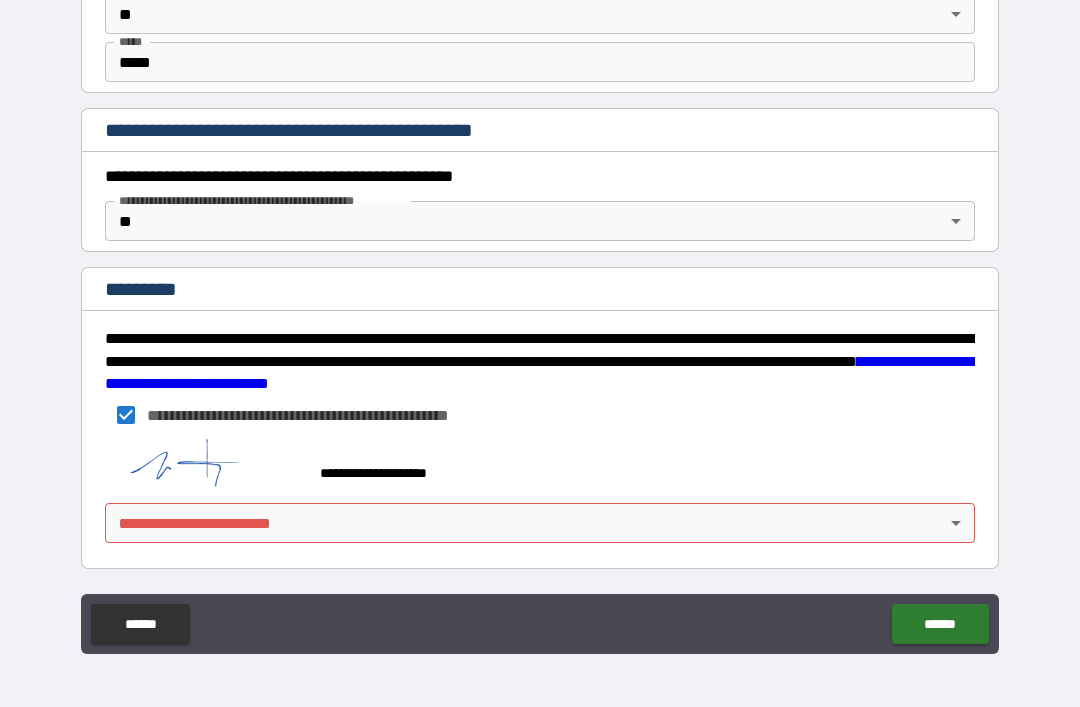 scroll, scrollTop: 2092, scrollLeft: 0, axis: vertical 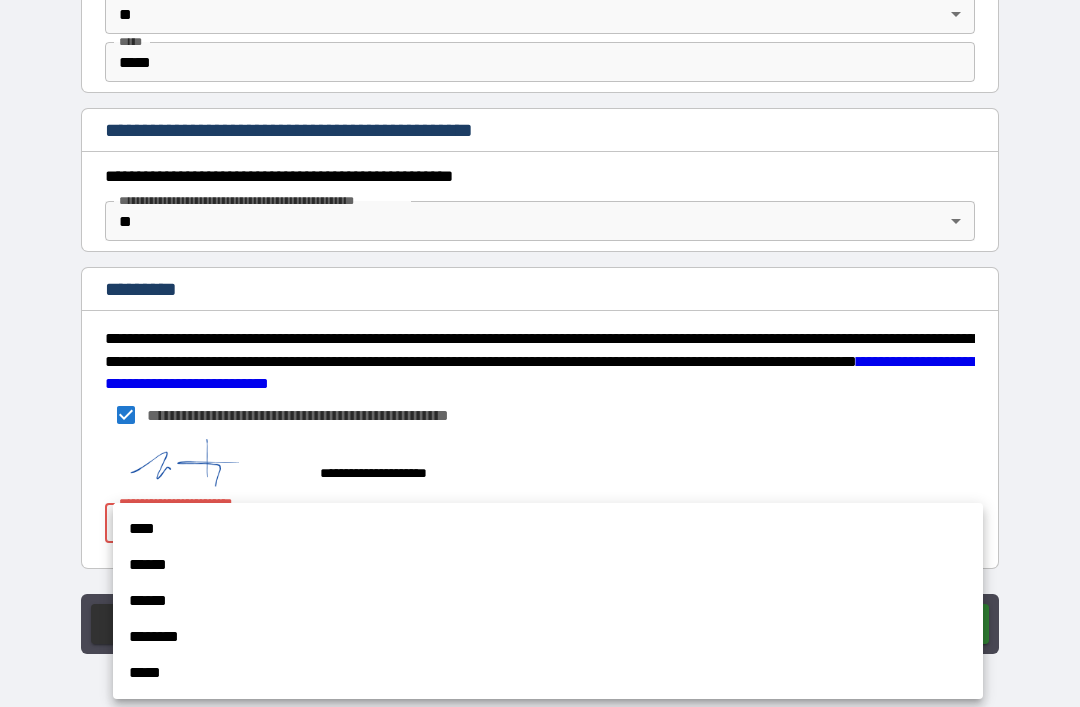 click on "******" at bounding box center (548, 565) 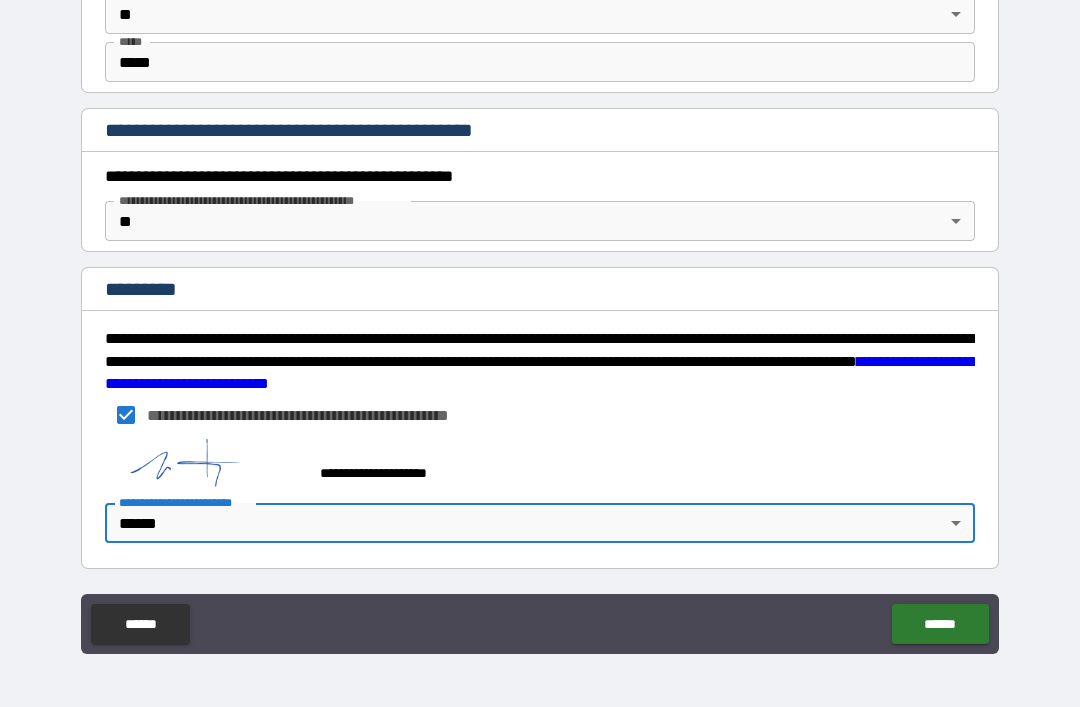 click on "******" at bounding box center (940, 624) 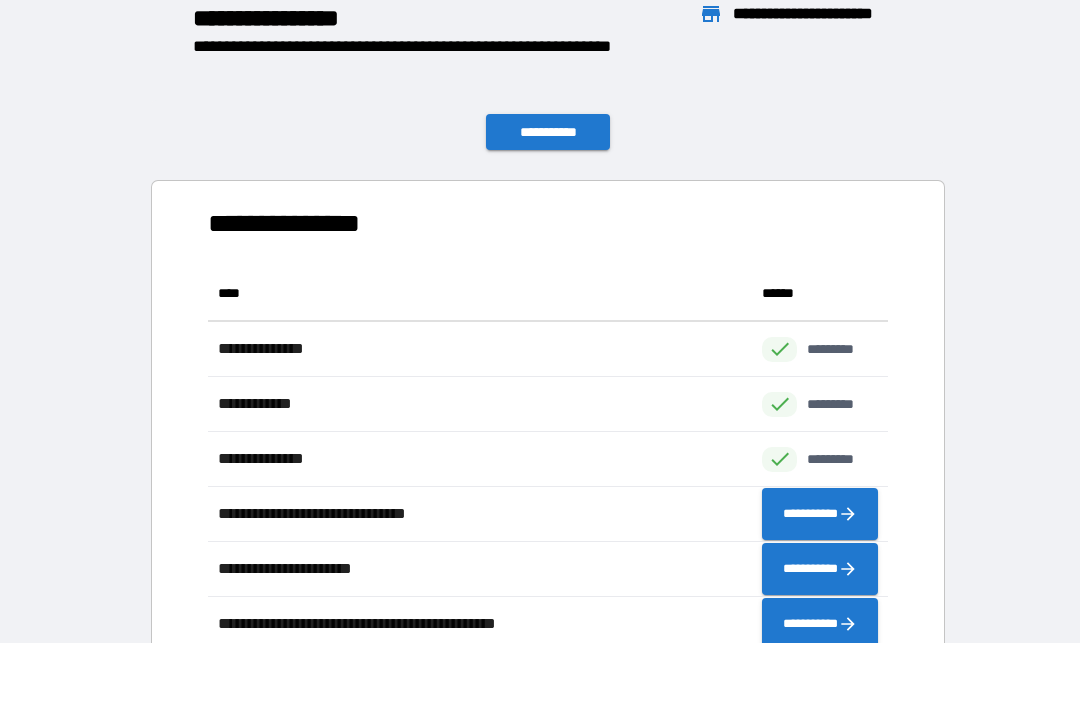 scroll, scrollTop: 1, scrollLeft: 1, axis: both 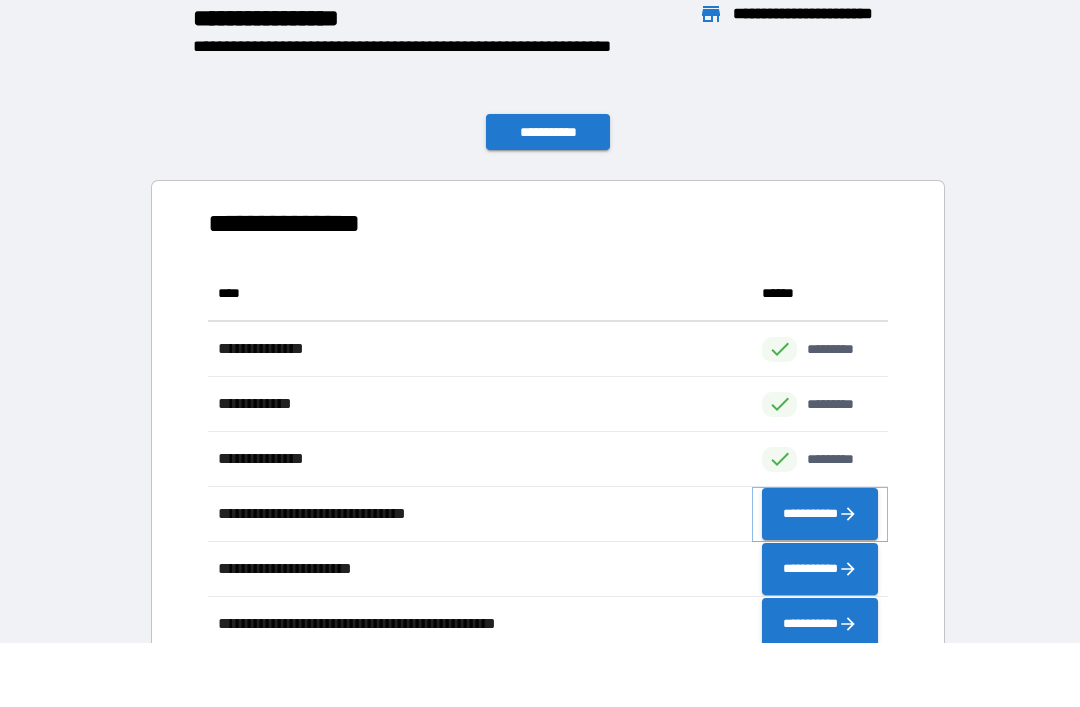 click 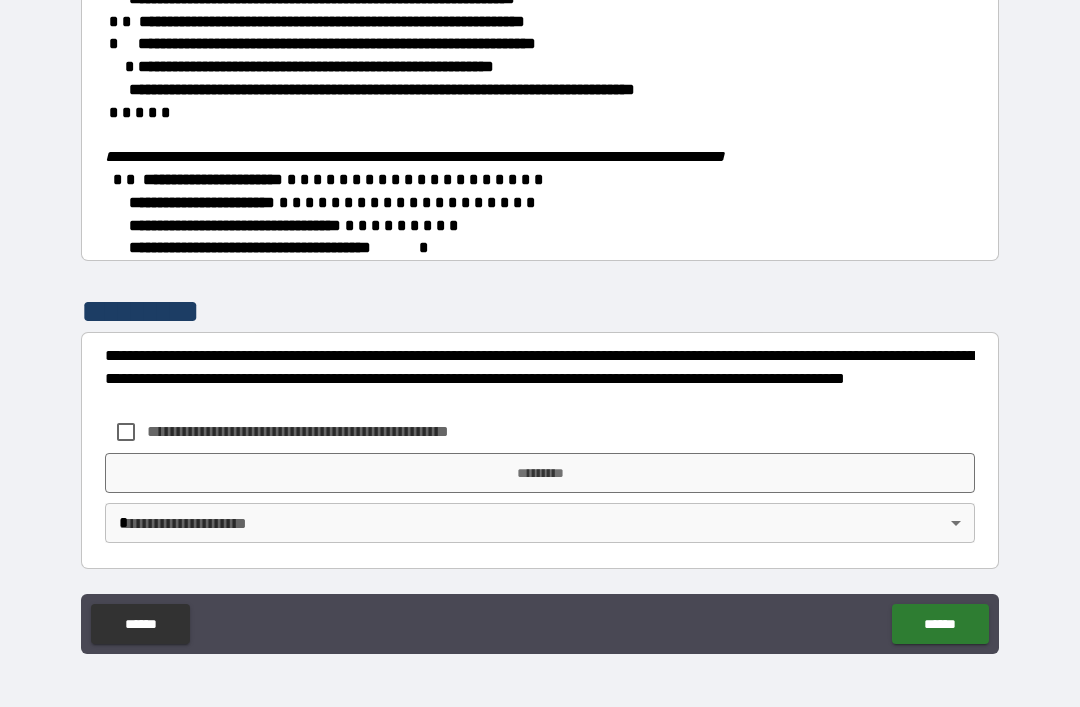 scroll, scrollTop: 488, scrollLeft: 0, axis: vertical 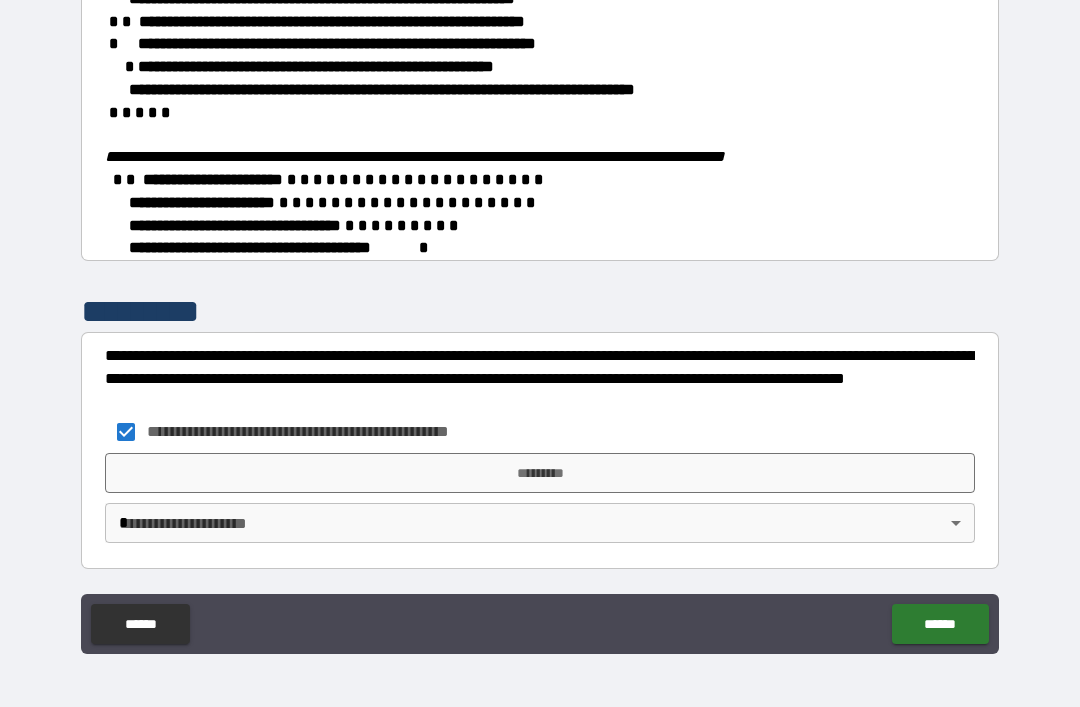 click on "*********" at bounding box center (540, 473) 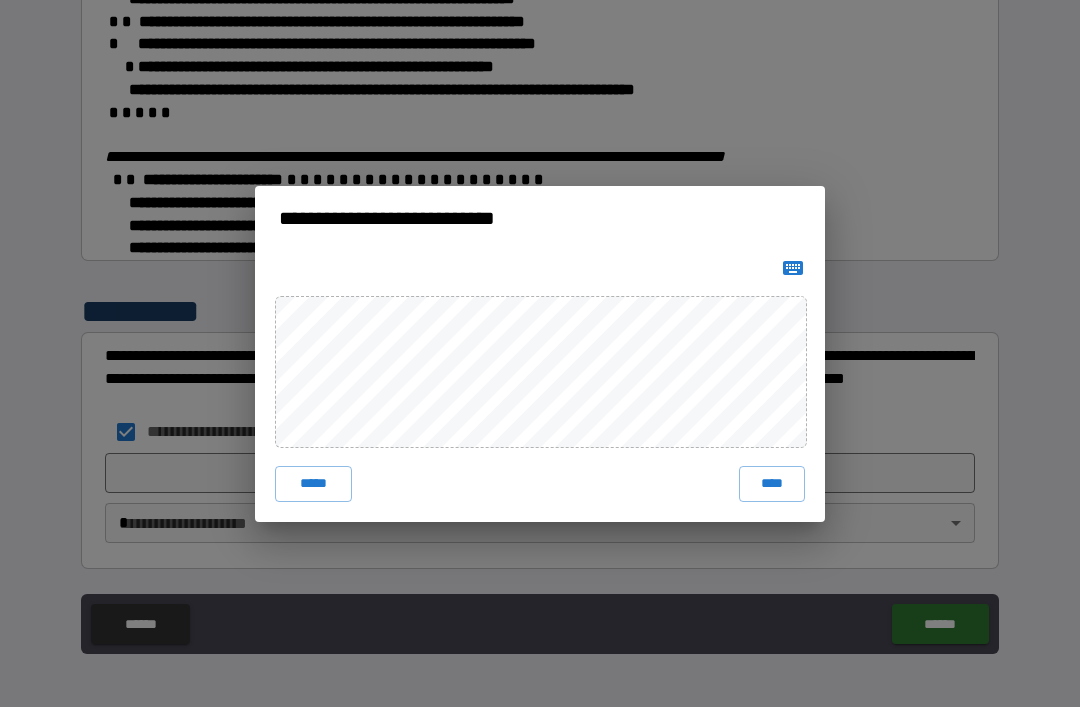 click on "****" at bounding box center [772, 484] 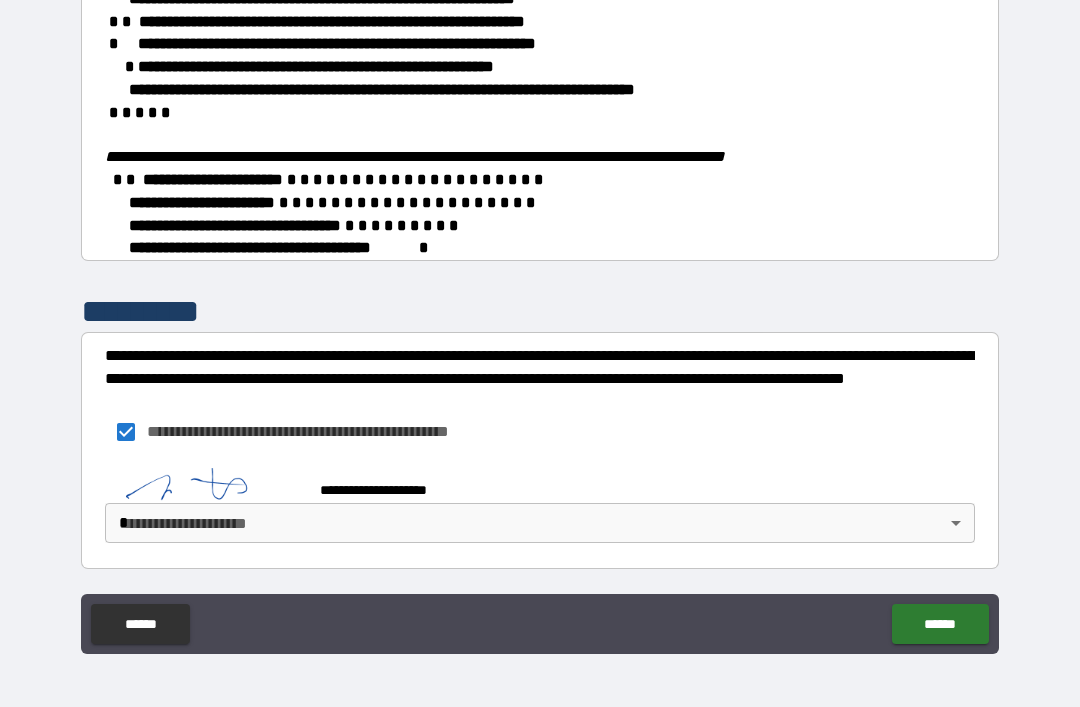 scroll, scrollTop: 478, scrollLeft: 0, axis: vertical 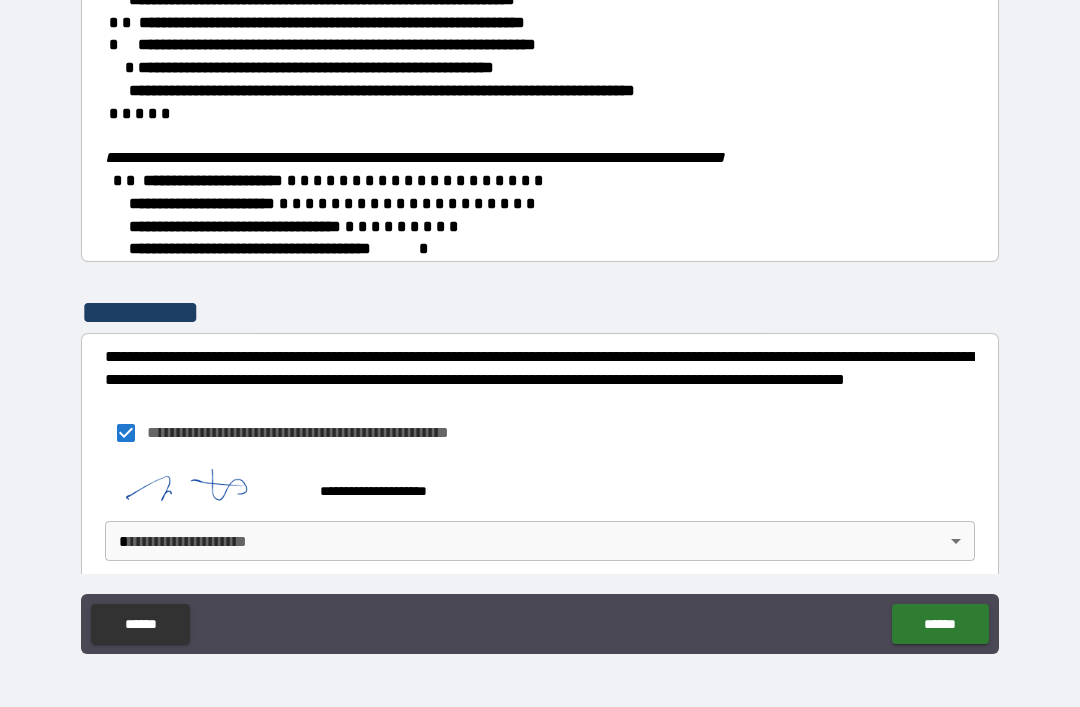 click on "**********" at bounding box center [540, 321] 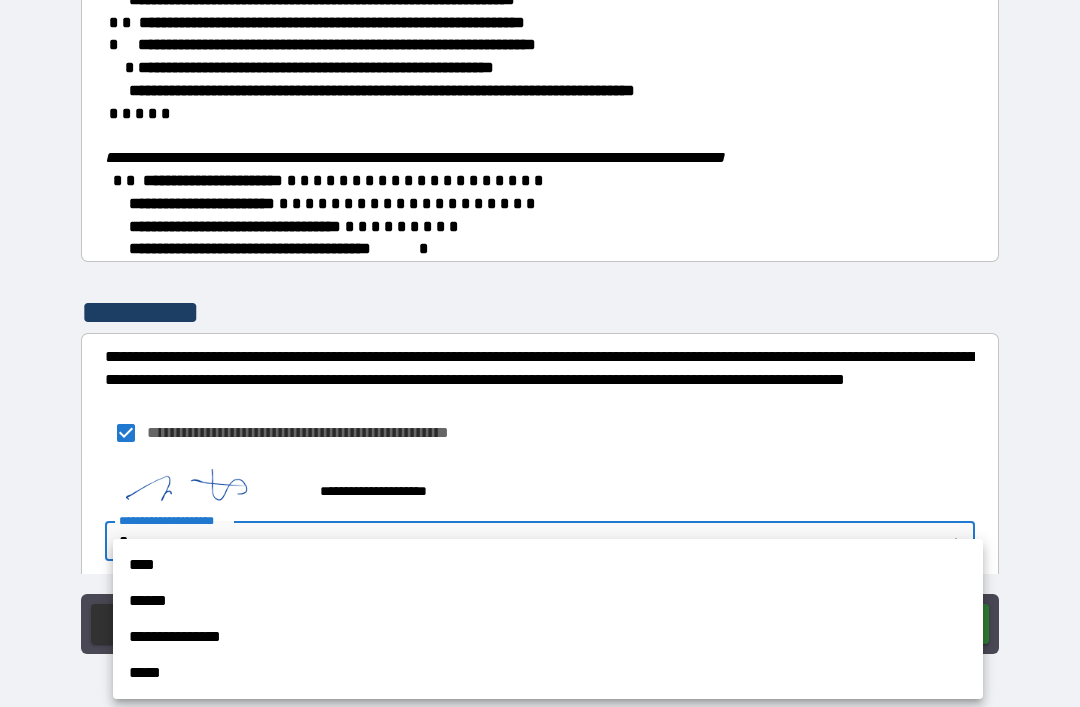 click on "**********" at bounding box center [548, 637] 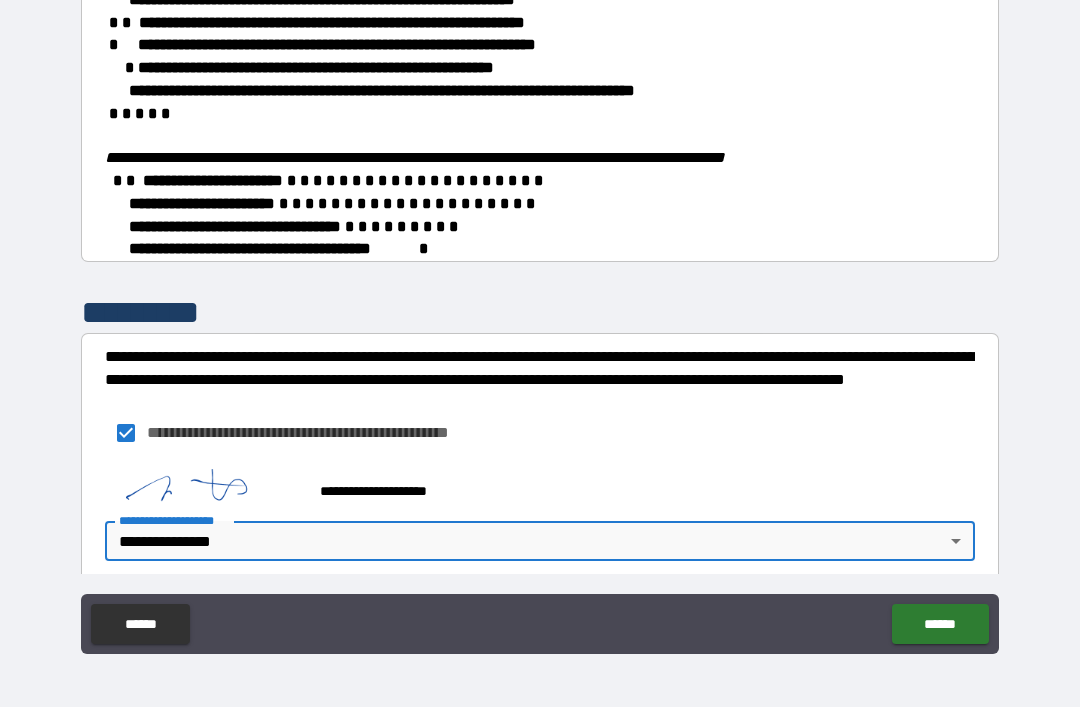 click on "******" at bounding box center (940, 624) 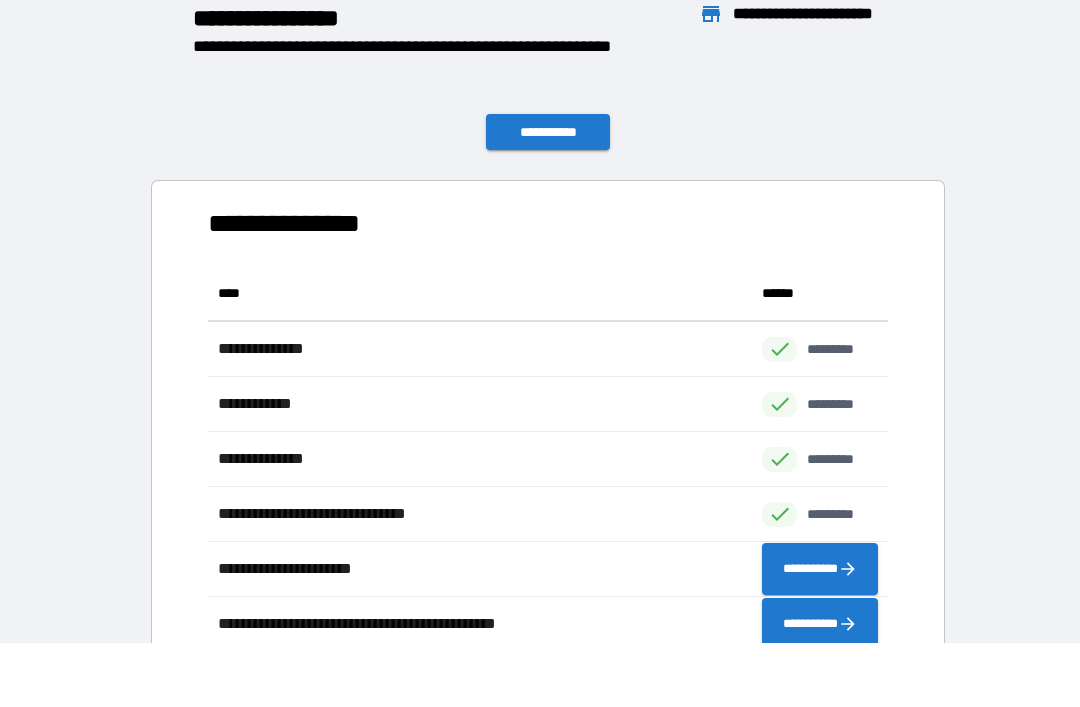 scroll, scrollTop: 1, scrollLeft: 1, axis: both 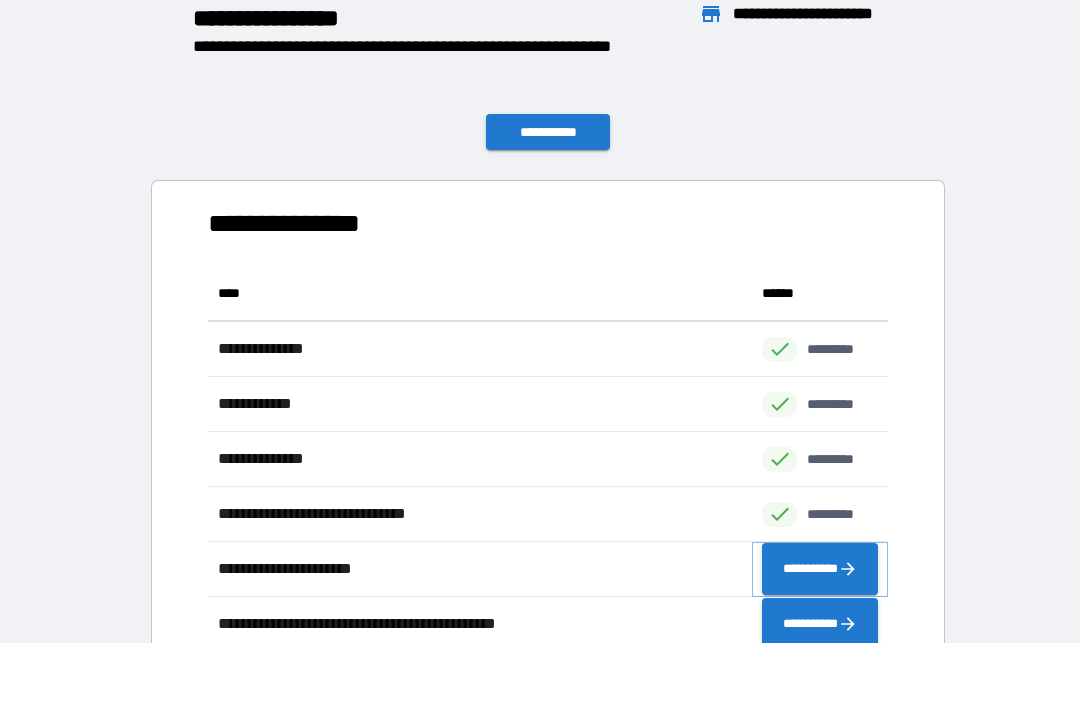 click on "**********" at bounding box center [820, 569] 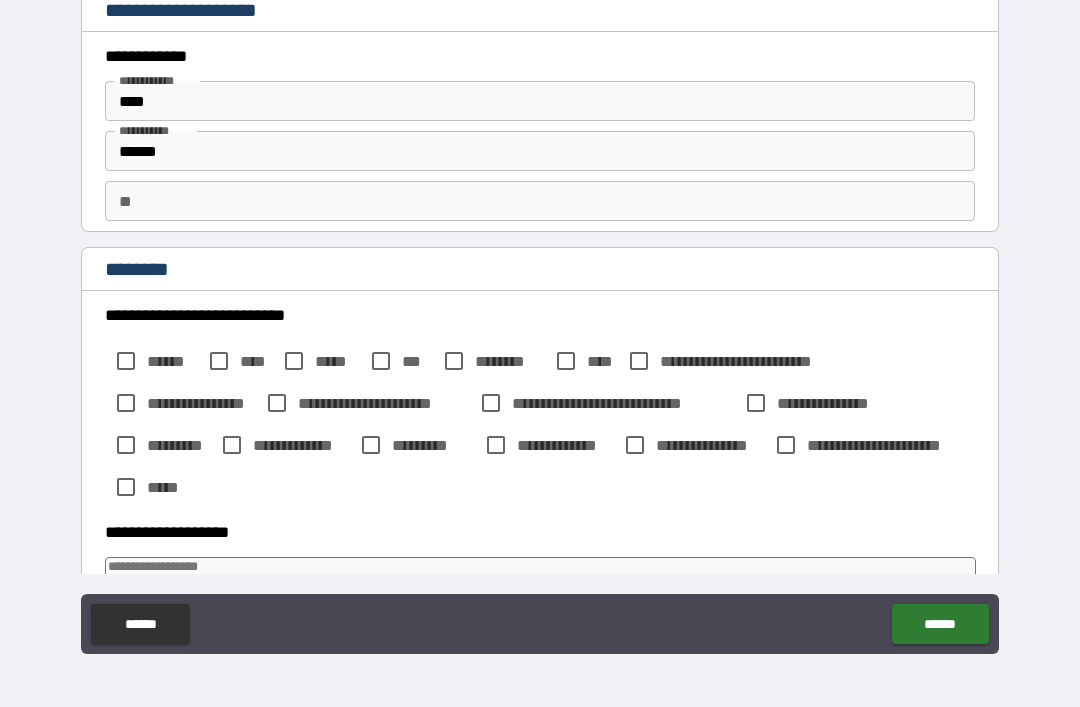 type on "*" 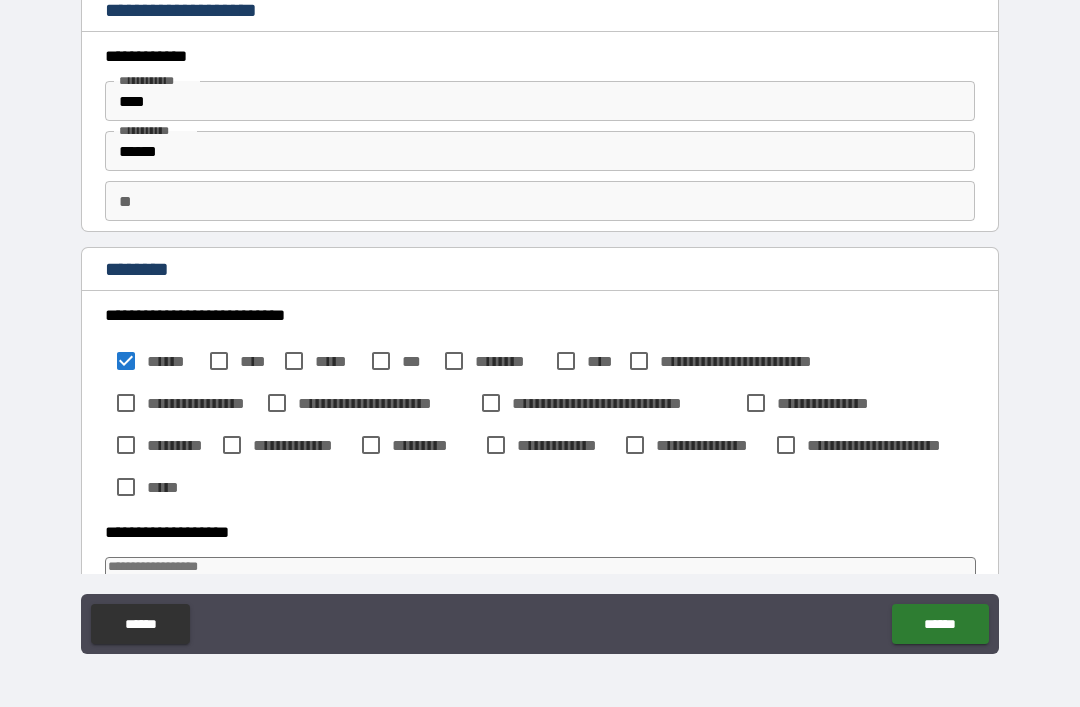 type on "*" 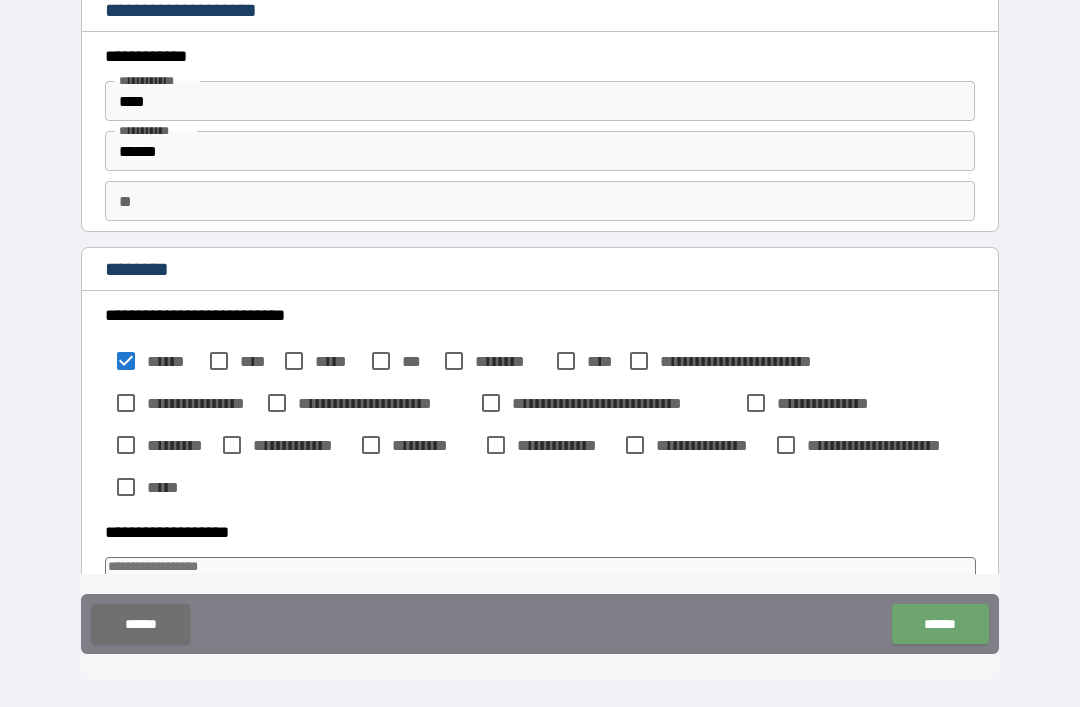 click on "******" at bounding box center (940, 624) 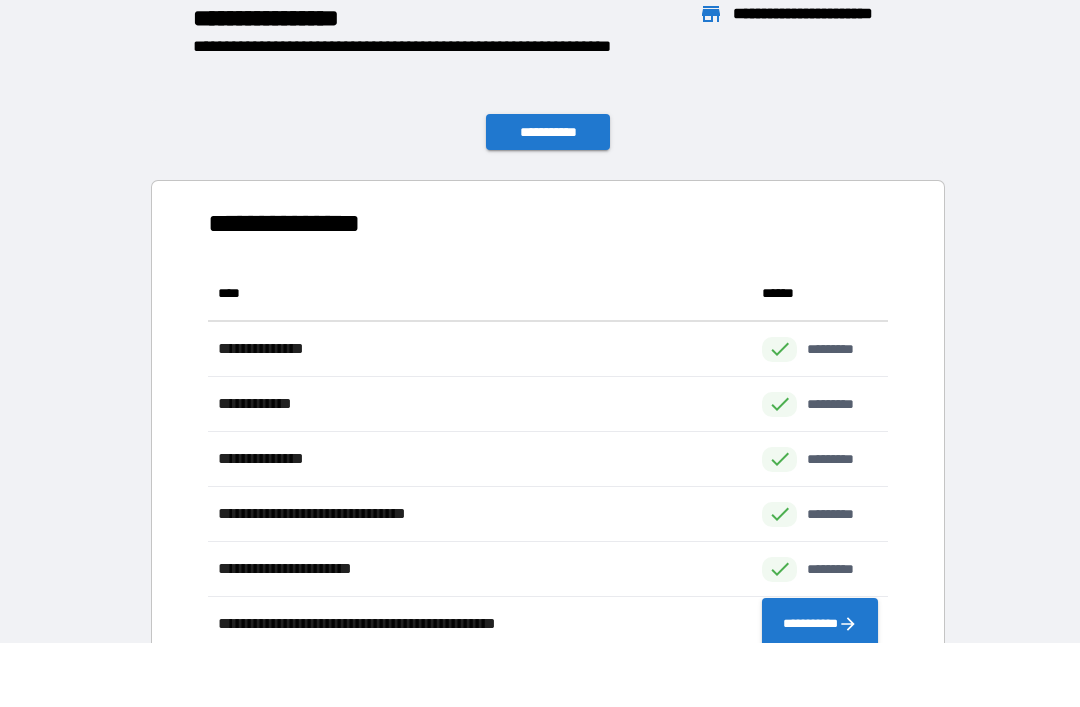 scroll, scrollTop: 1, scrollLeft: 1, axis: both 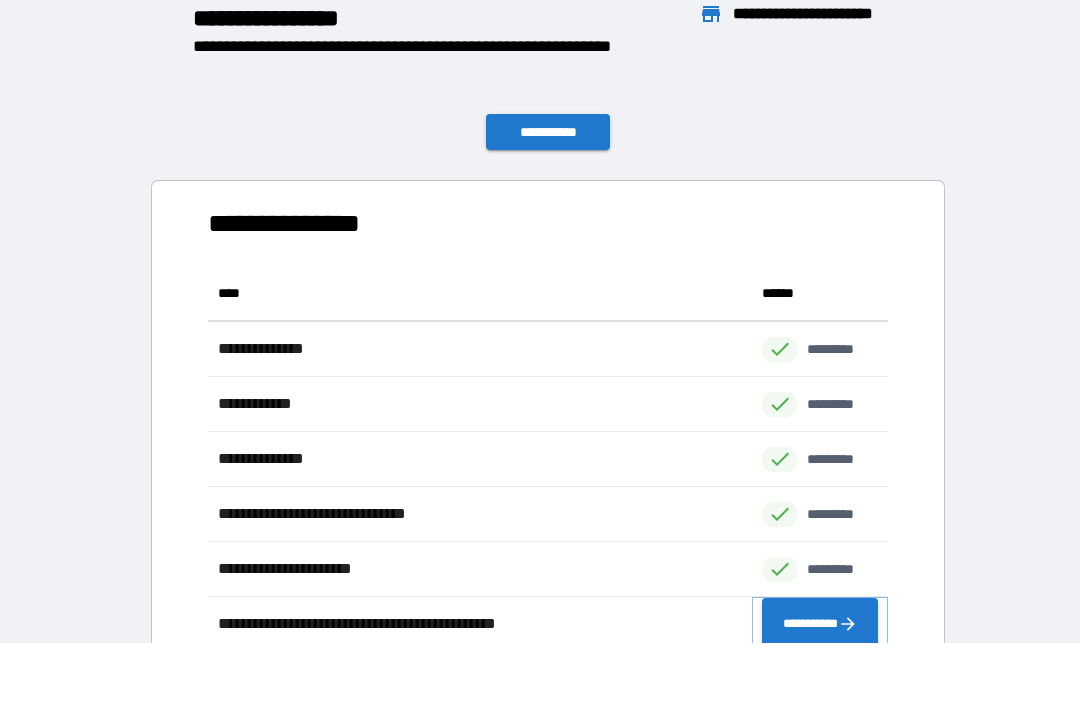click 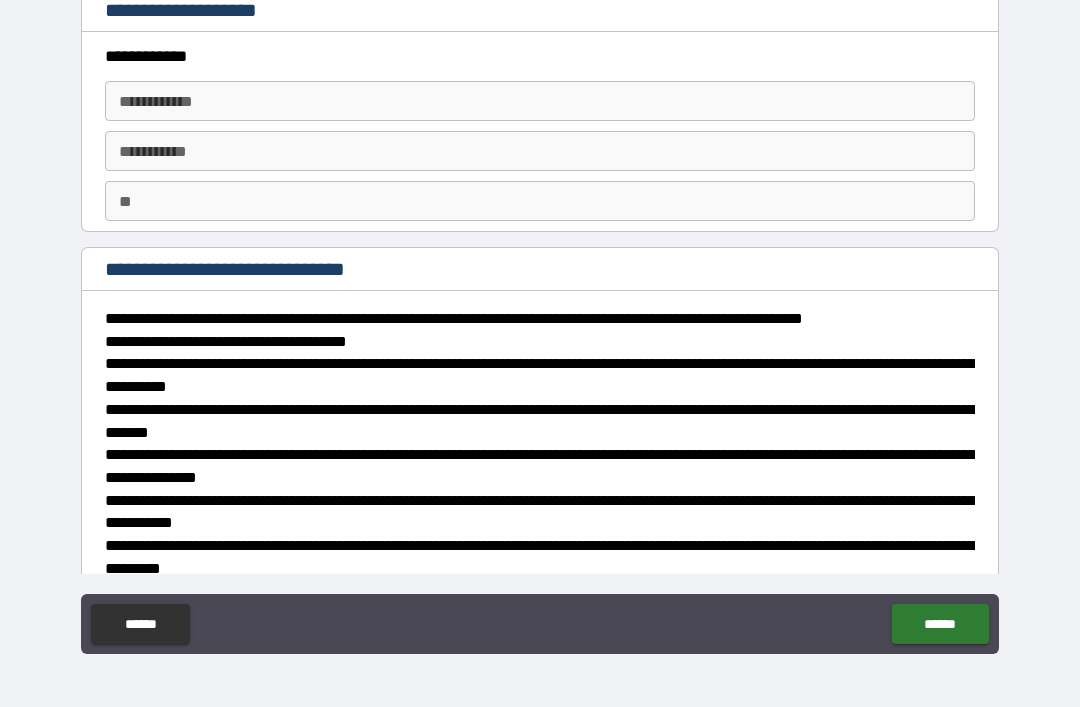 type on "*" 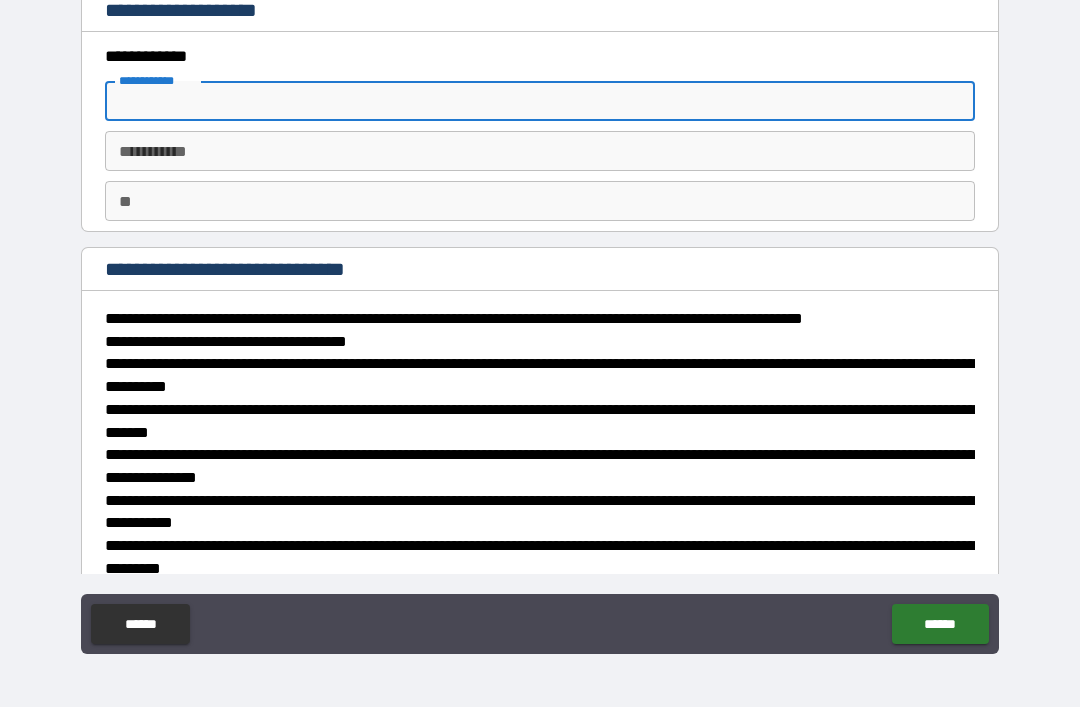type on "*" 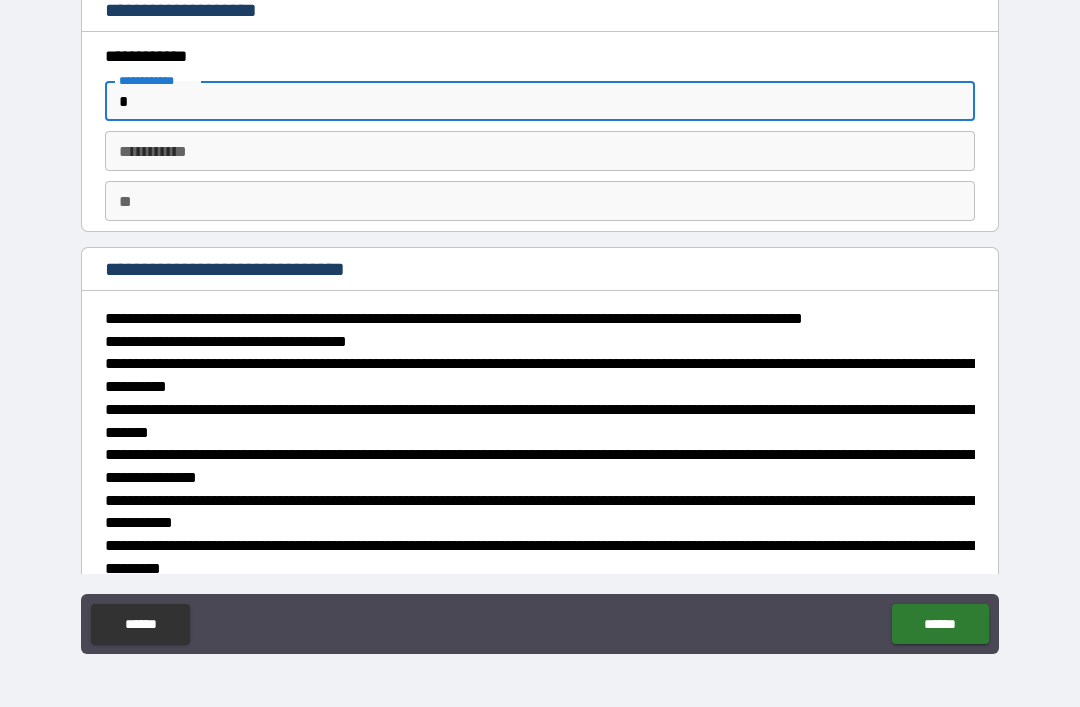 type on "*" 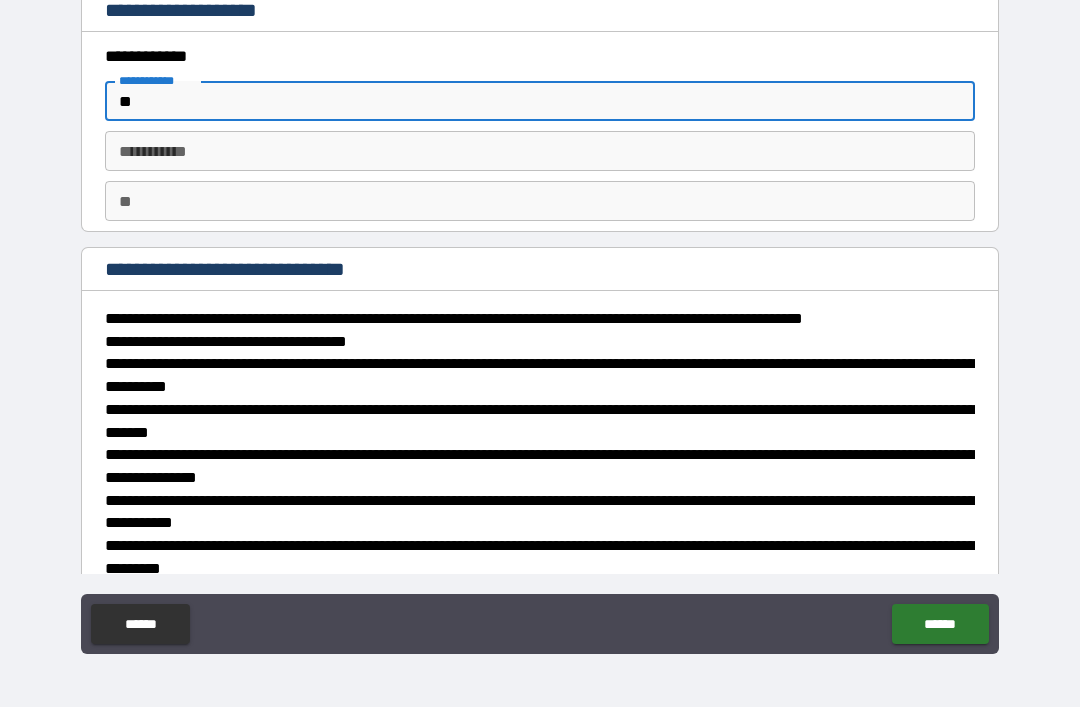 type on "*" 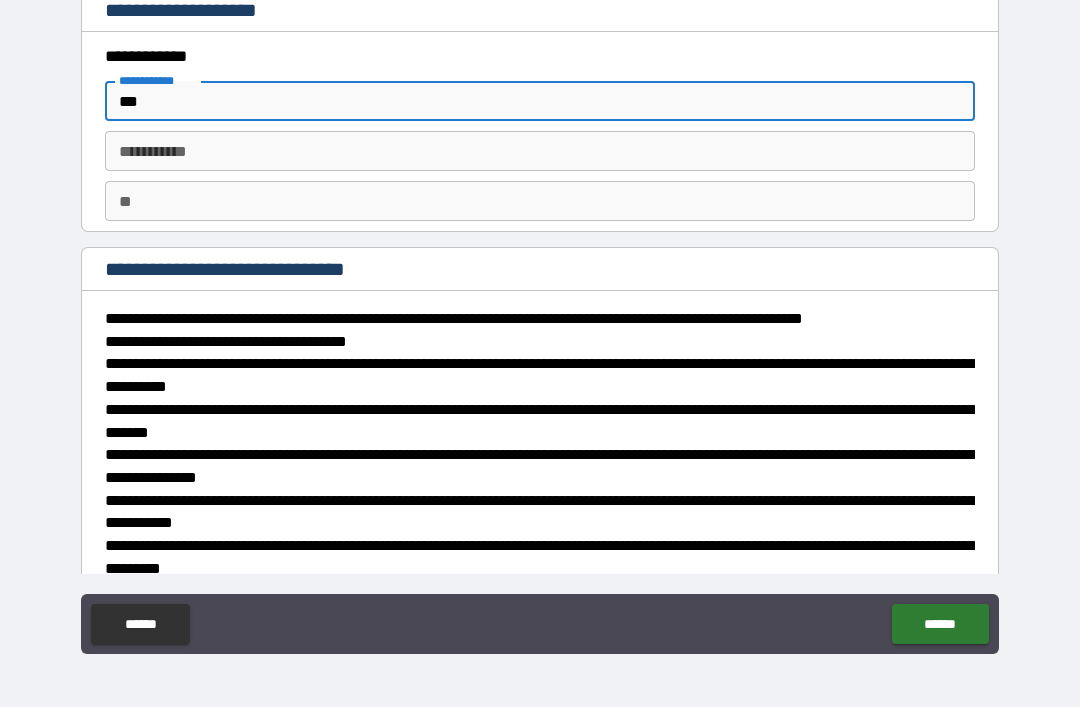 type on "*" 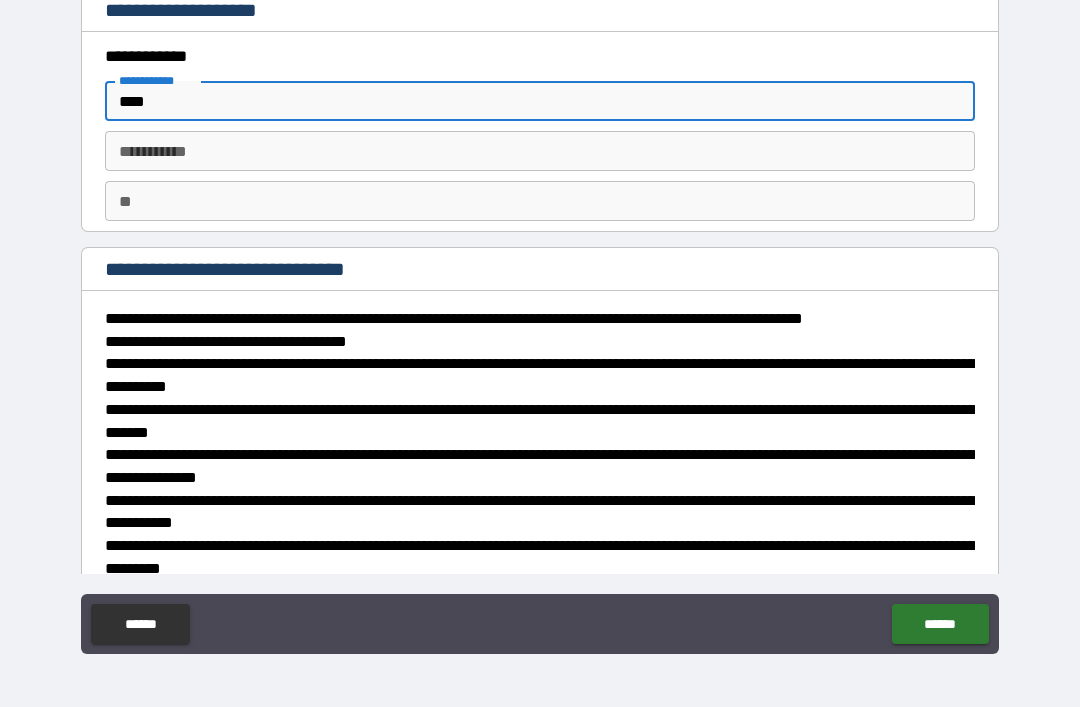 type on "*" 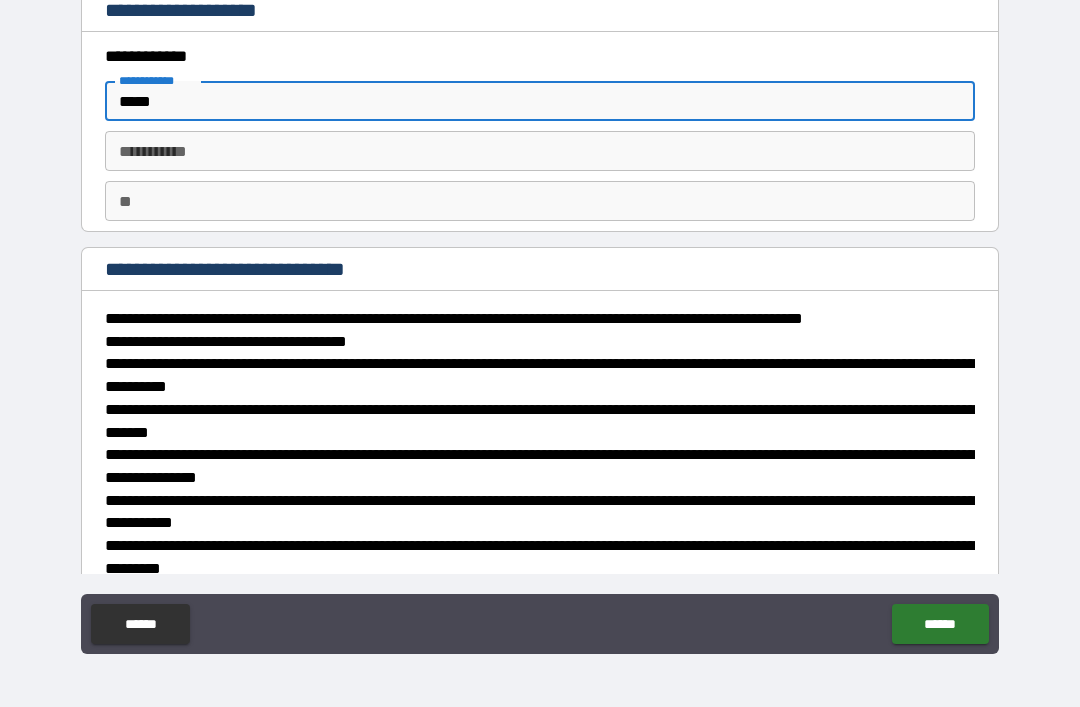 type on "*" 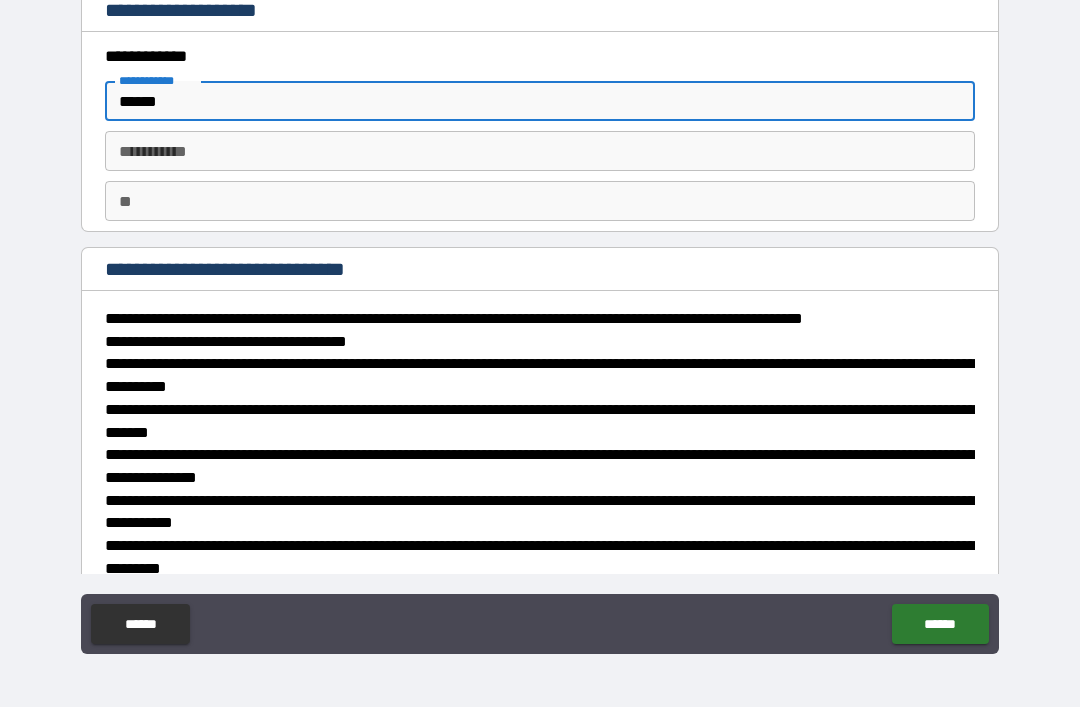 type on "*" 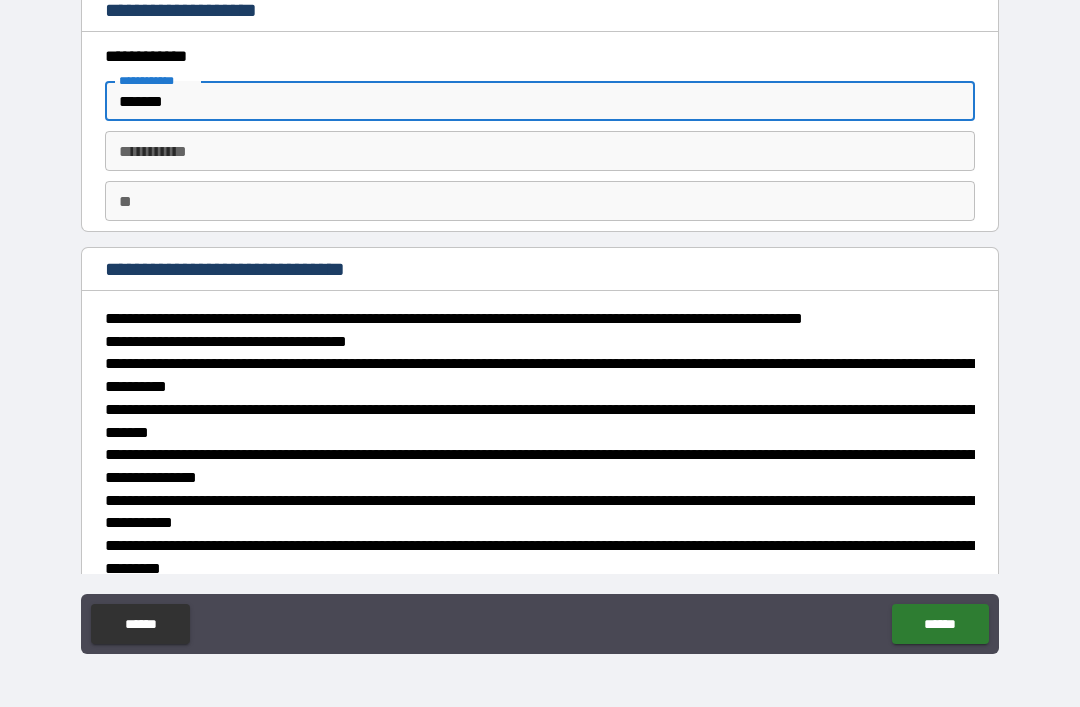 type on "*" 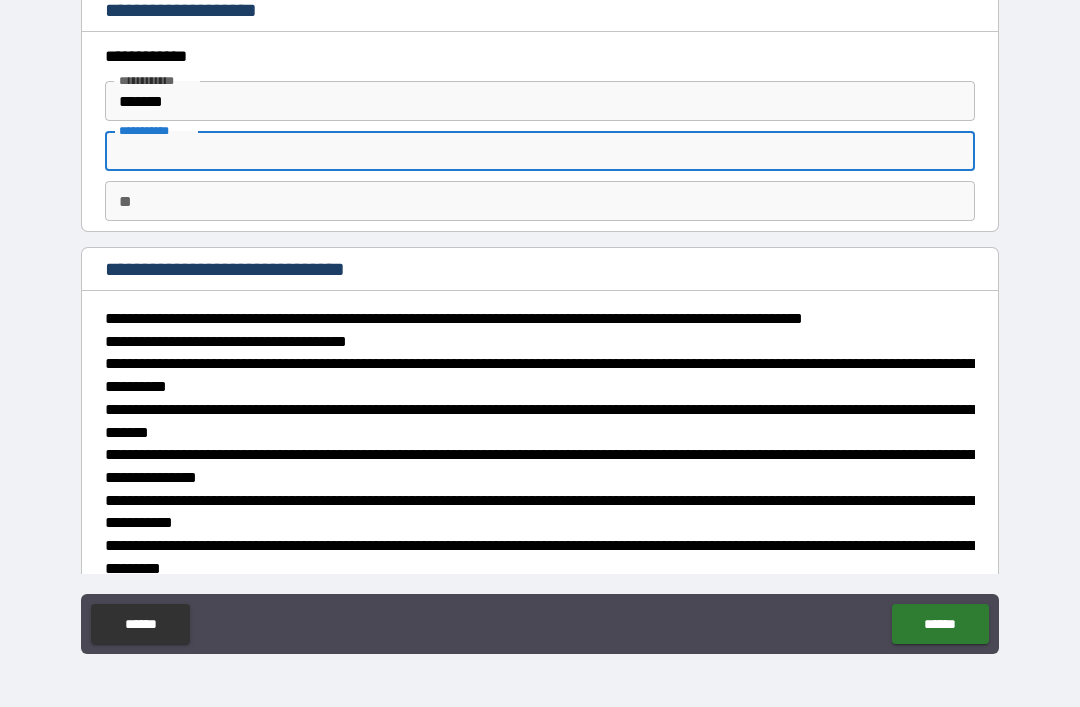 type on "*" 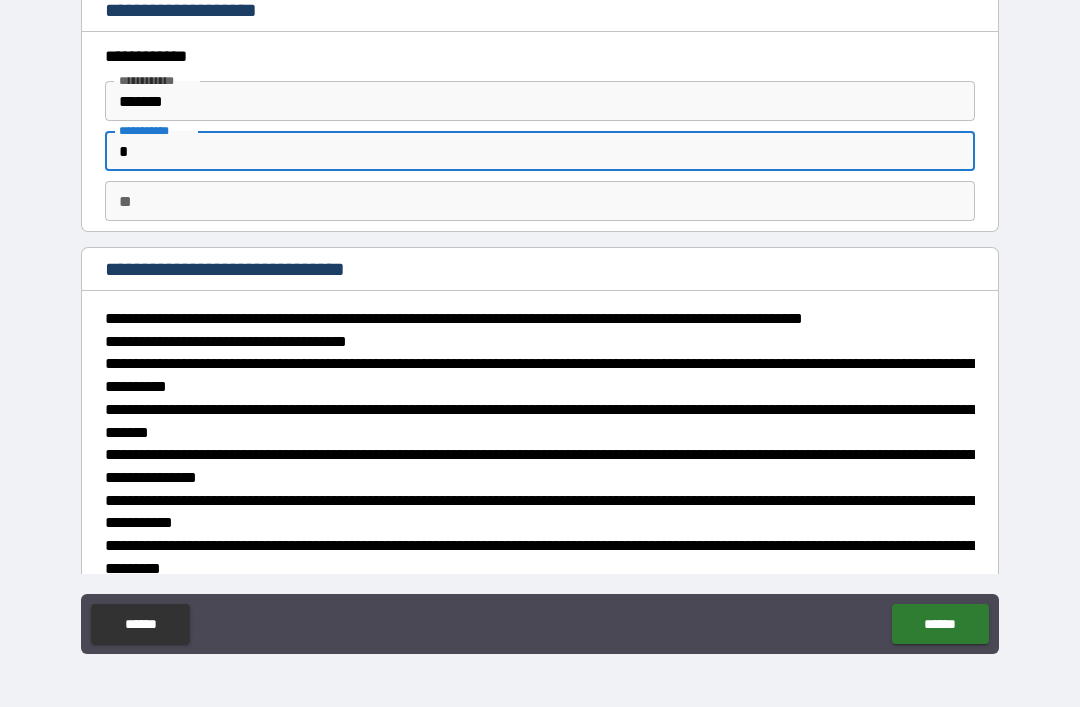 type on "*" 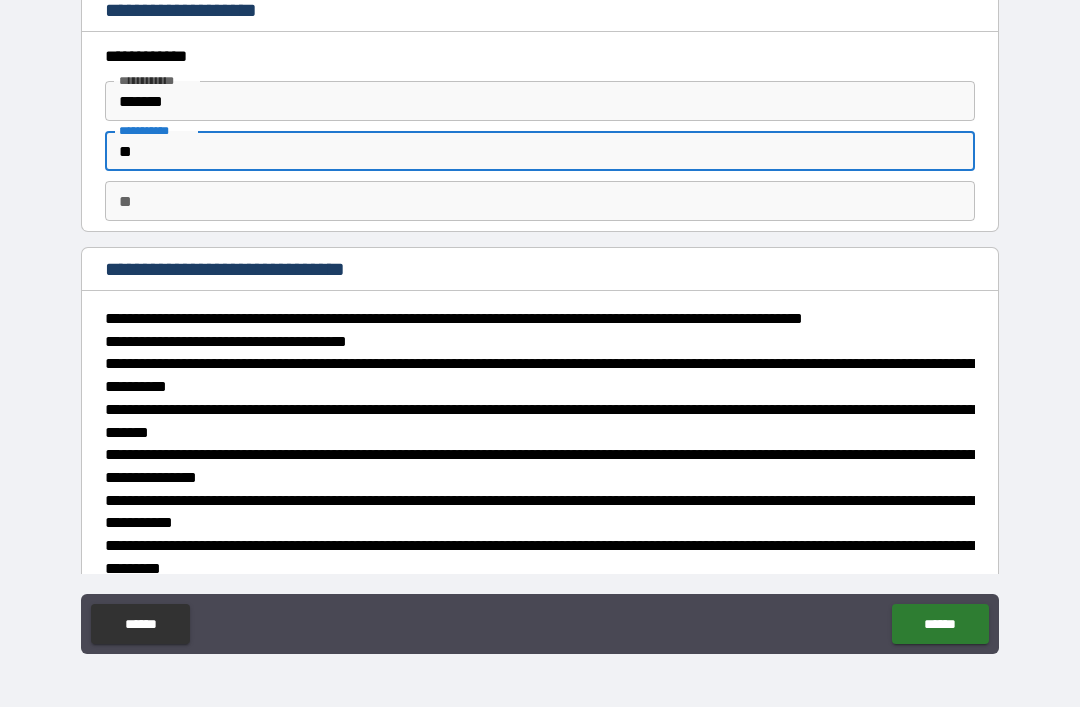 type on "*" 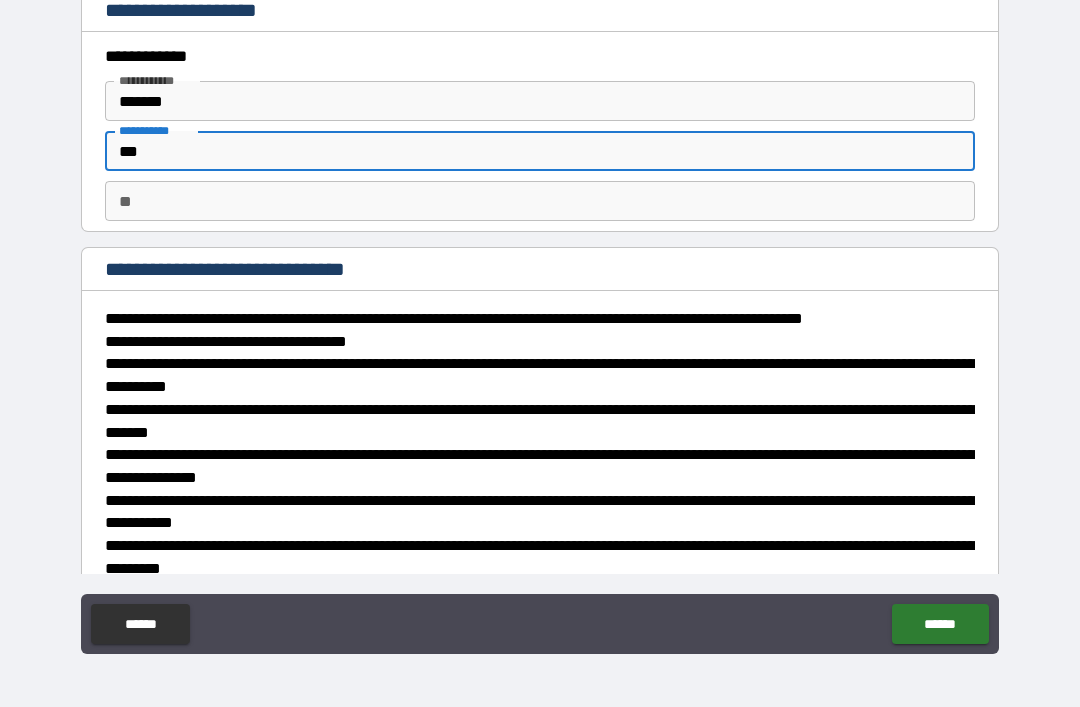 type on "*" 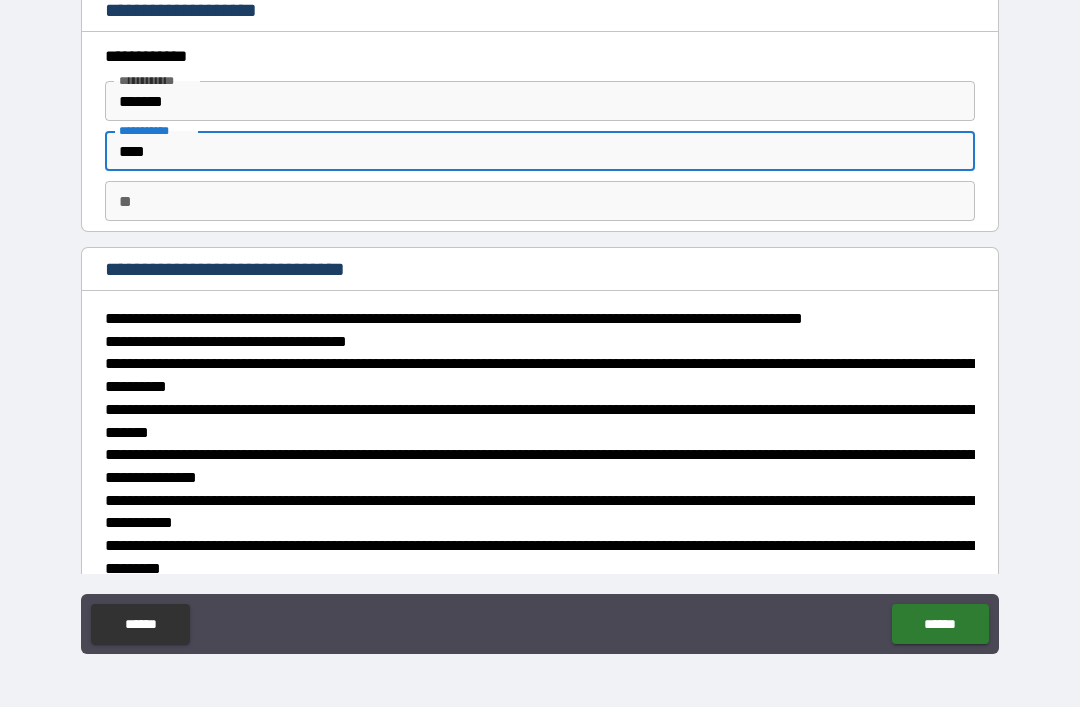 type on "*" 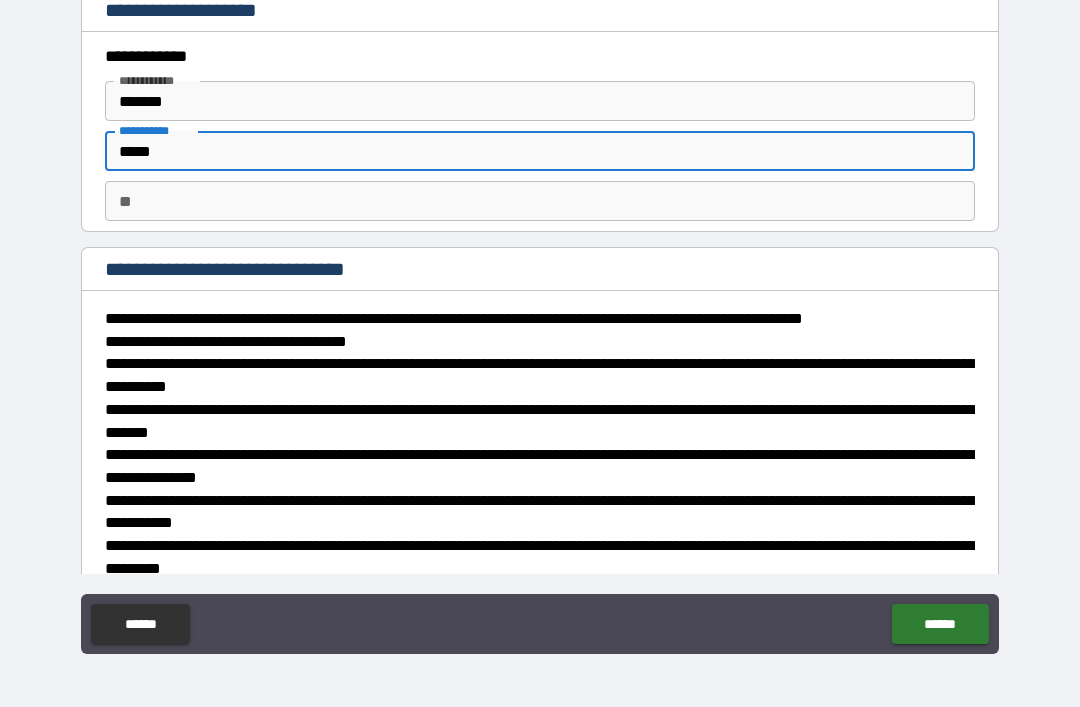 type on "*" 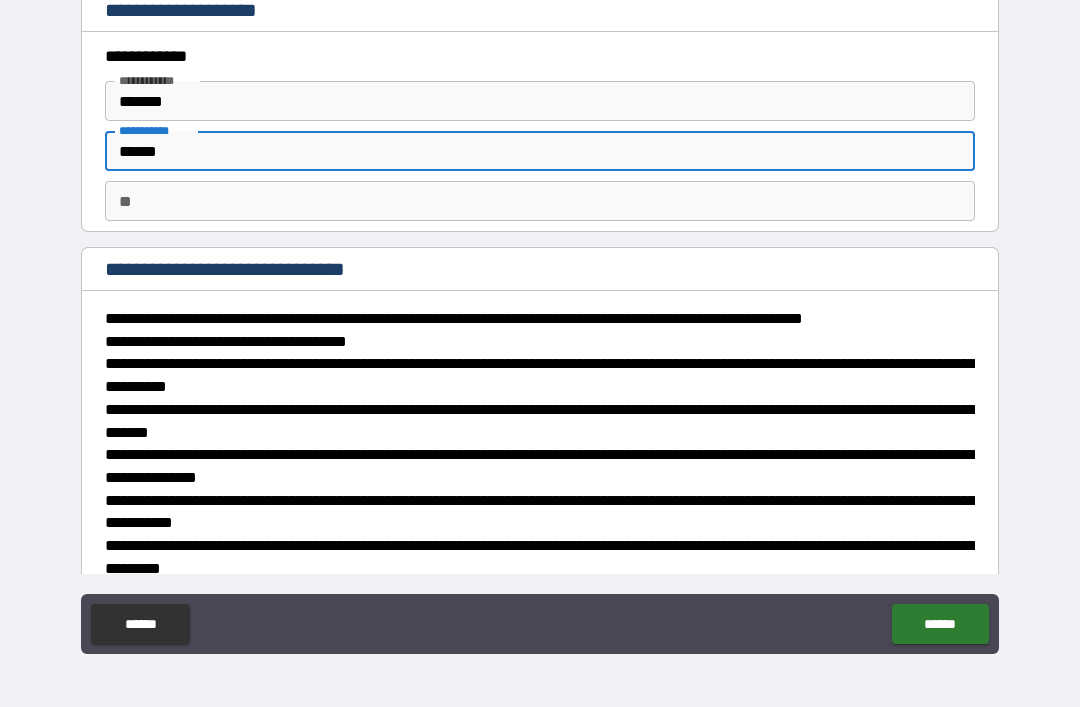 type on "*" 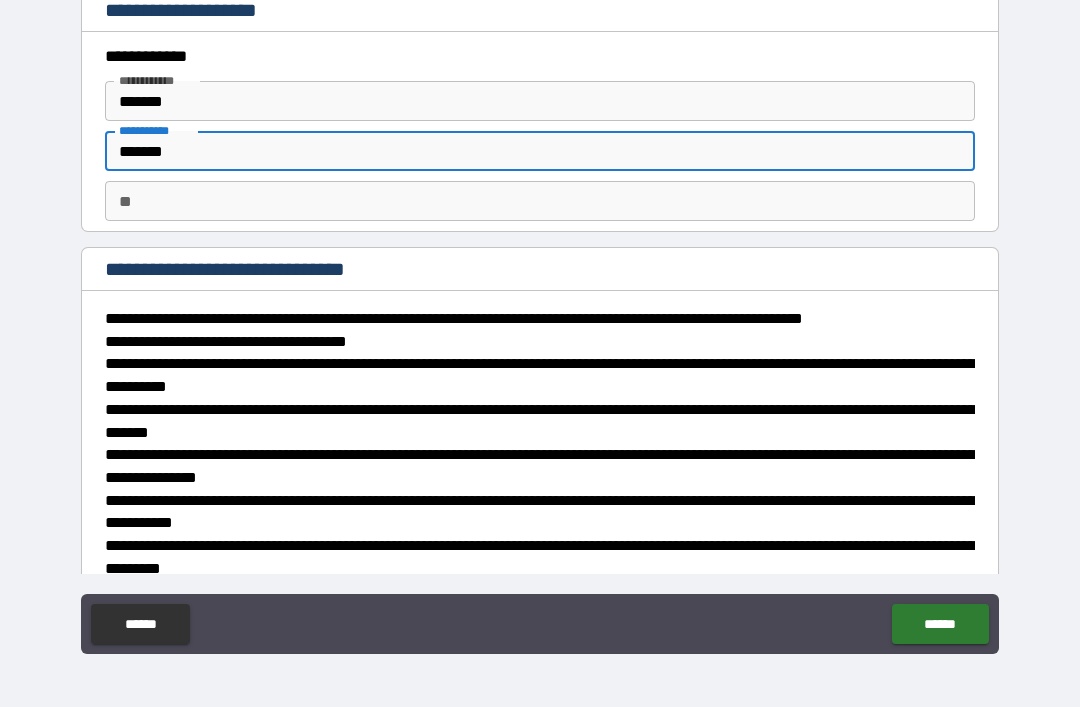 type on "*" 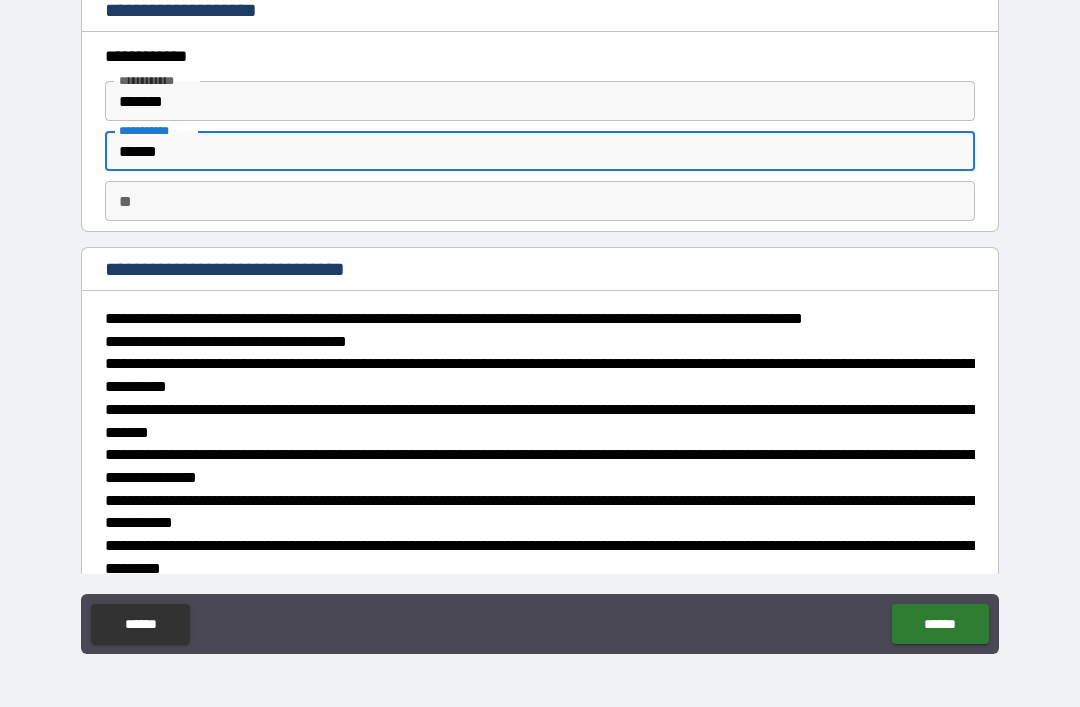 type on "*****" 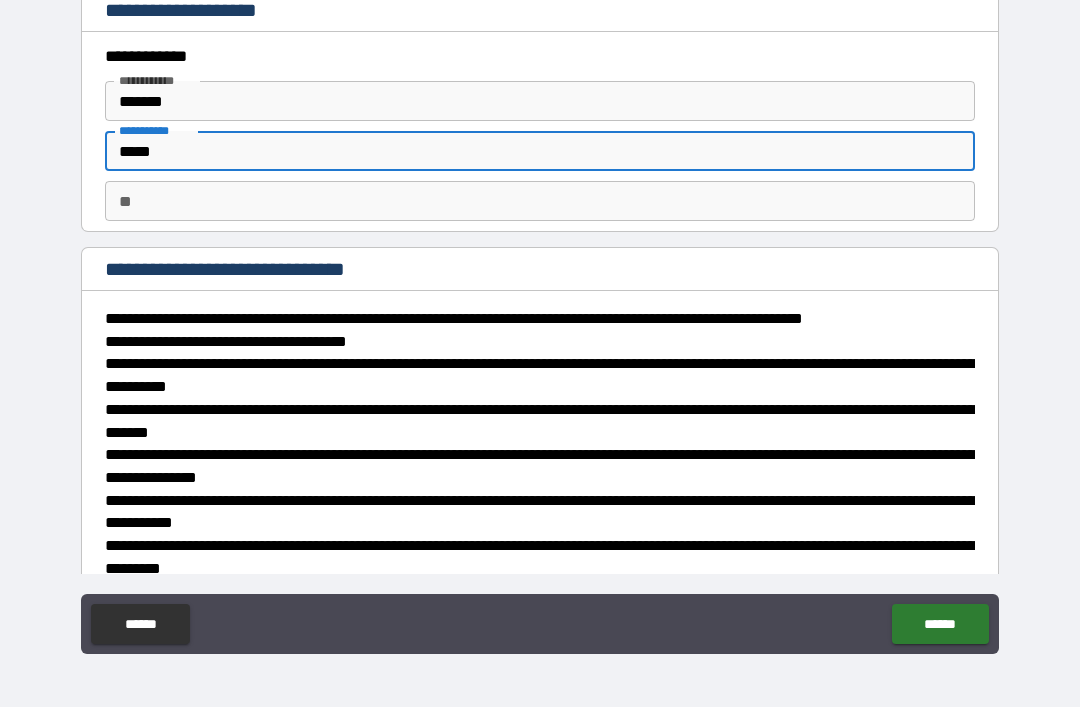 type on "*" 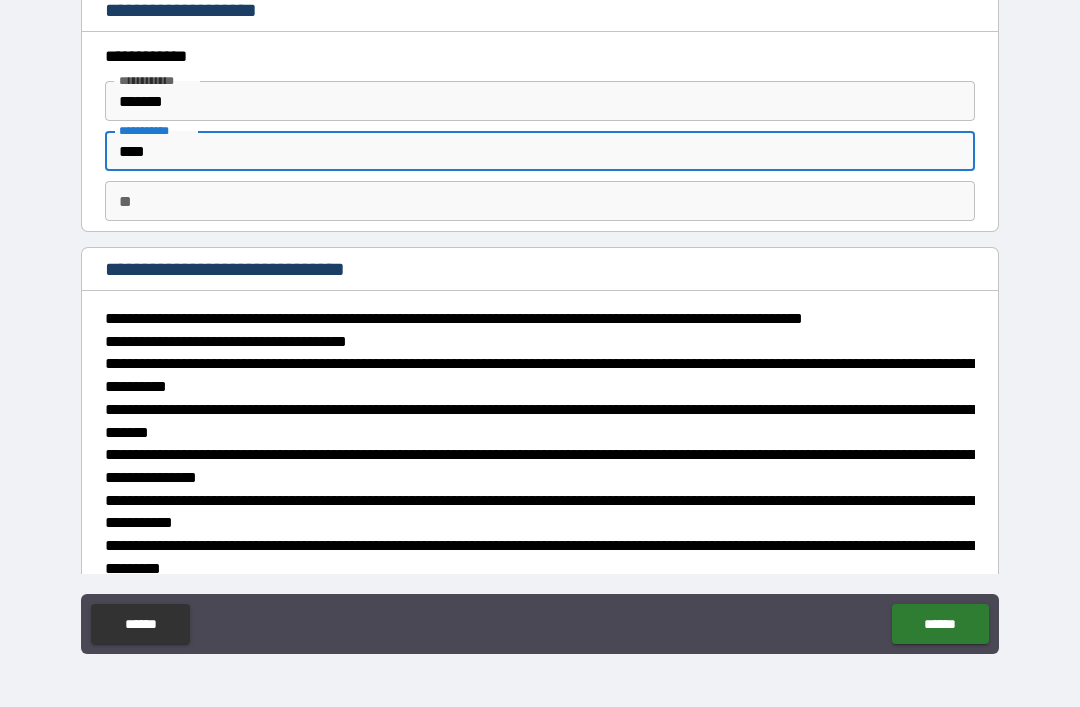 type on "*" 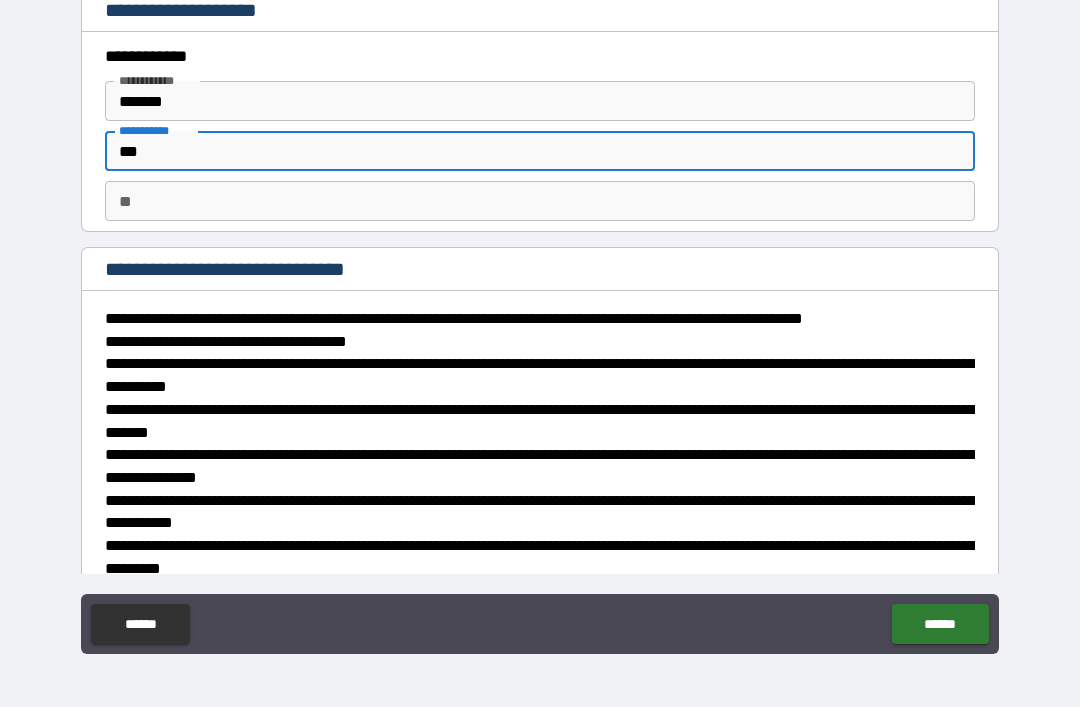 type on "*" 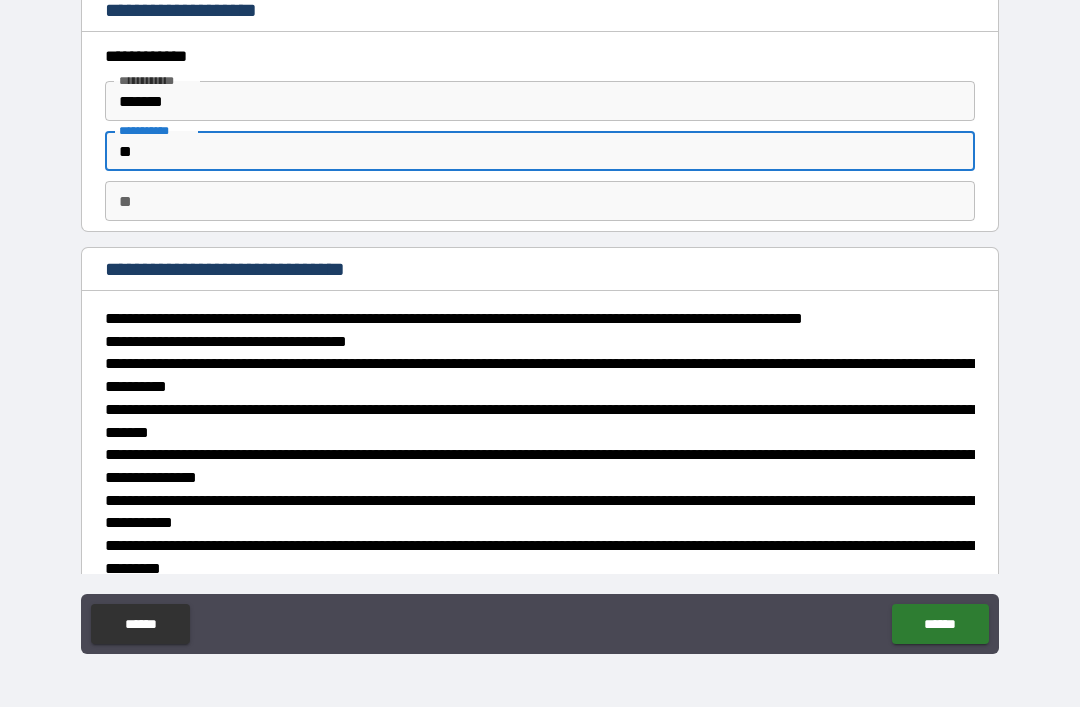 type on "*" 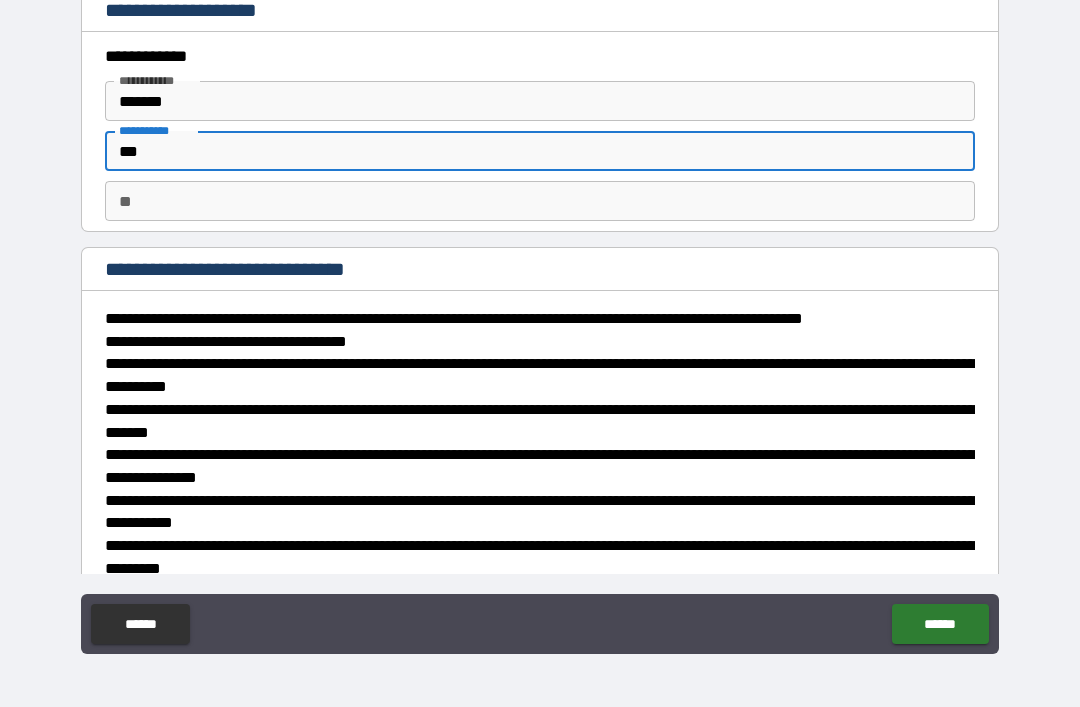 type on "*" 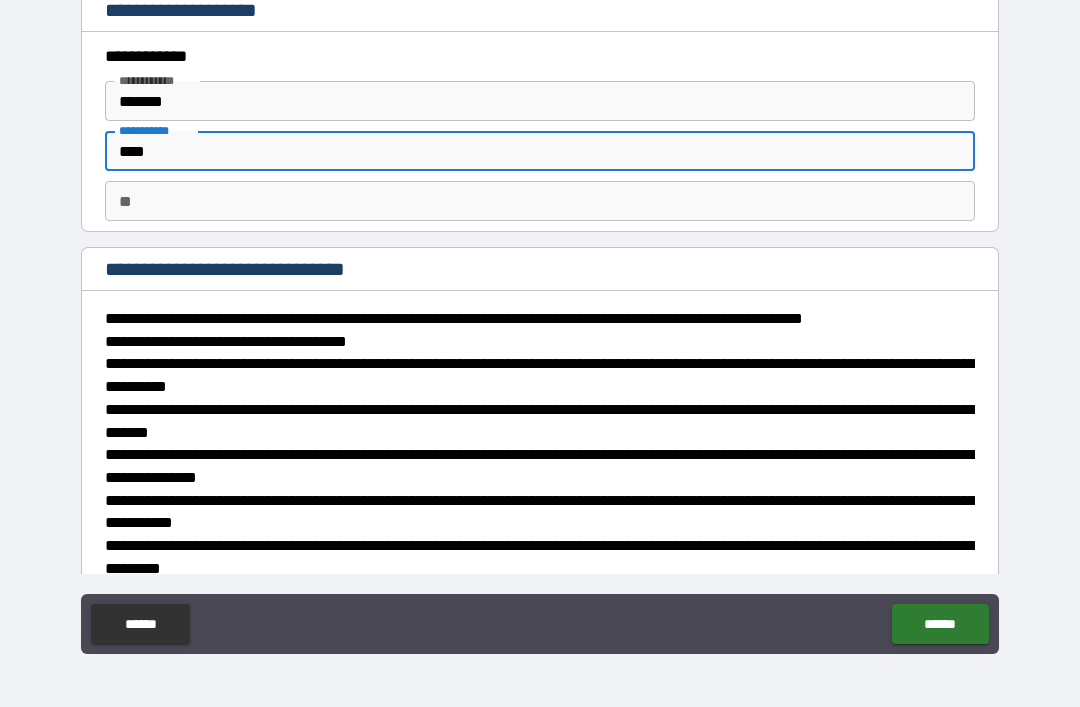type on "*" 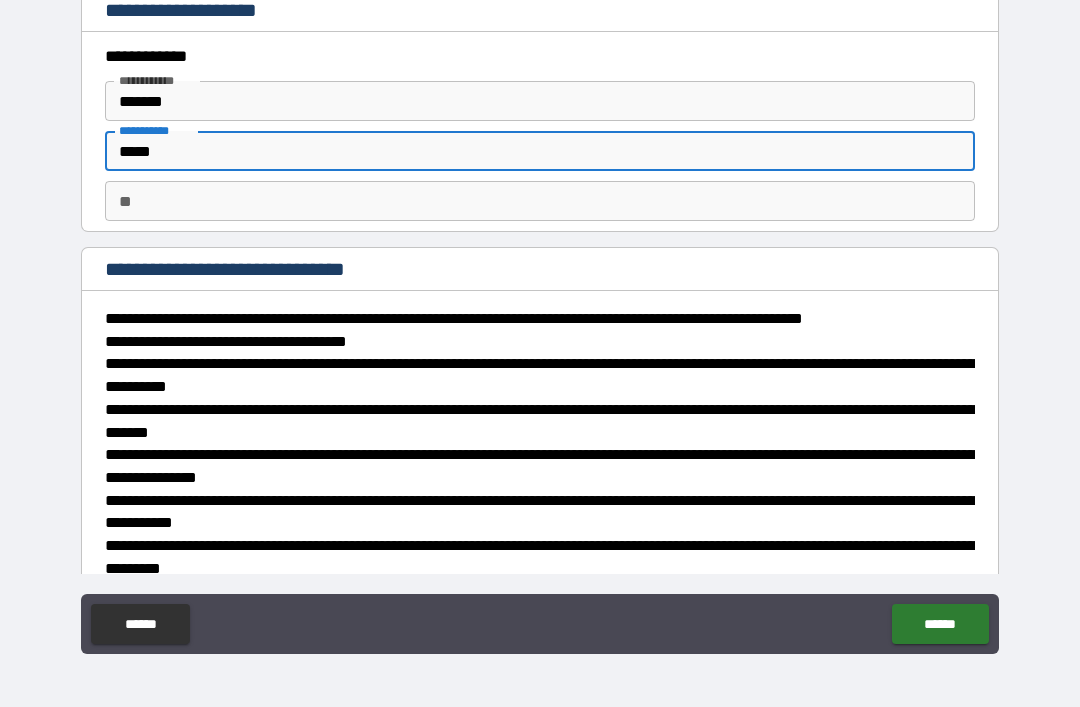 type on "*" 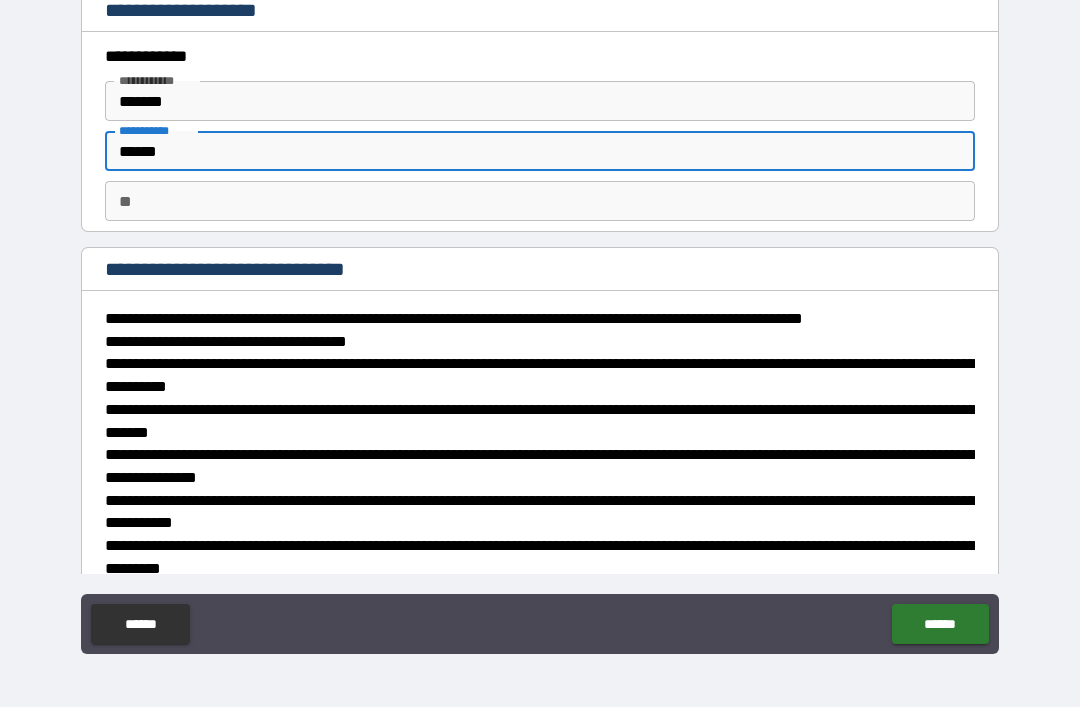 type on "*" 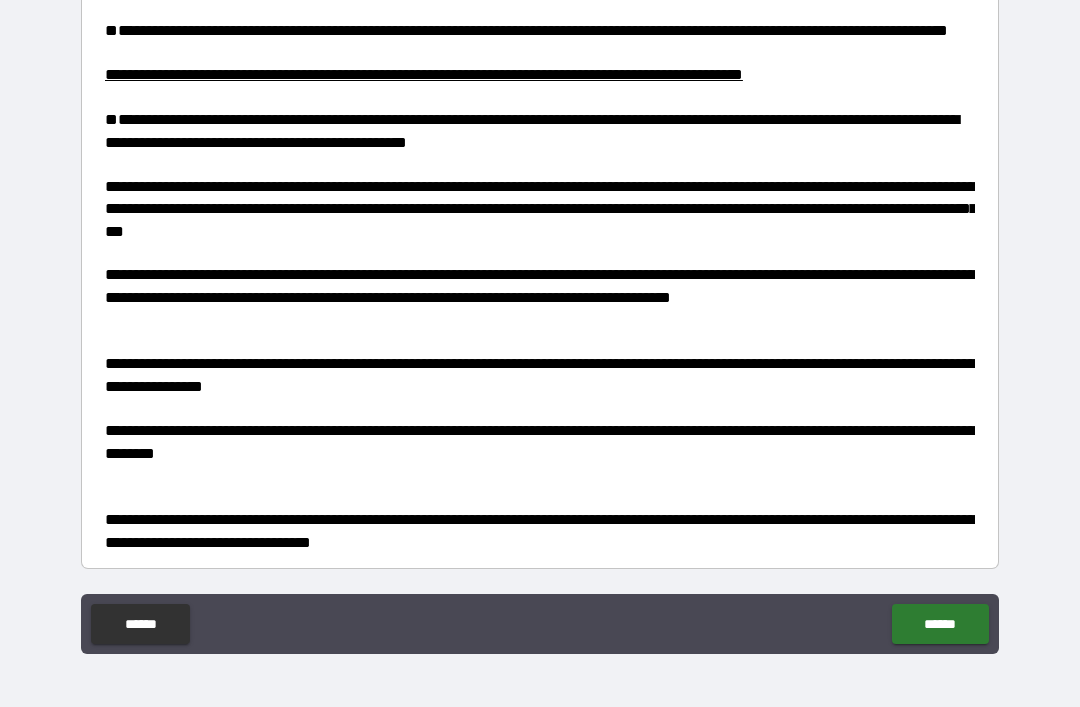 scroll, scrollTop: 4029, scrollLeft: 0, axis: vertical 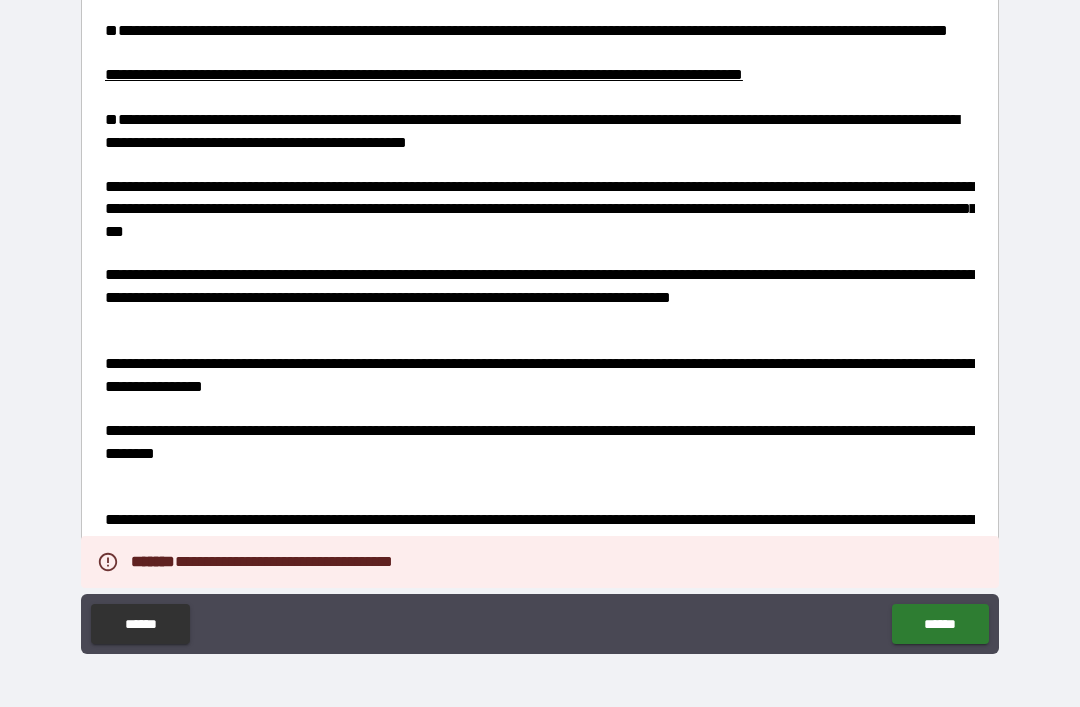 type on "*" 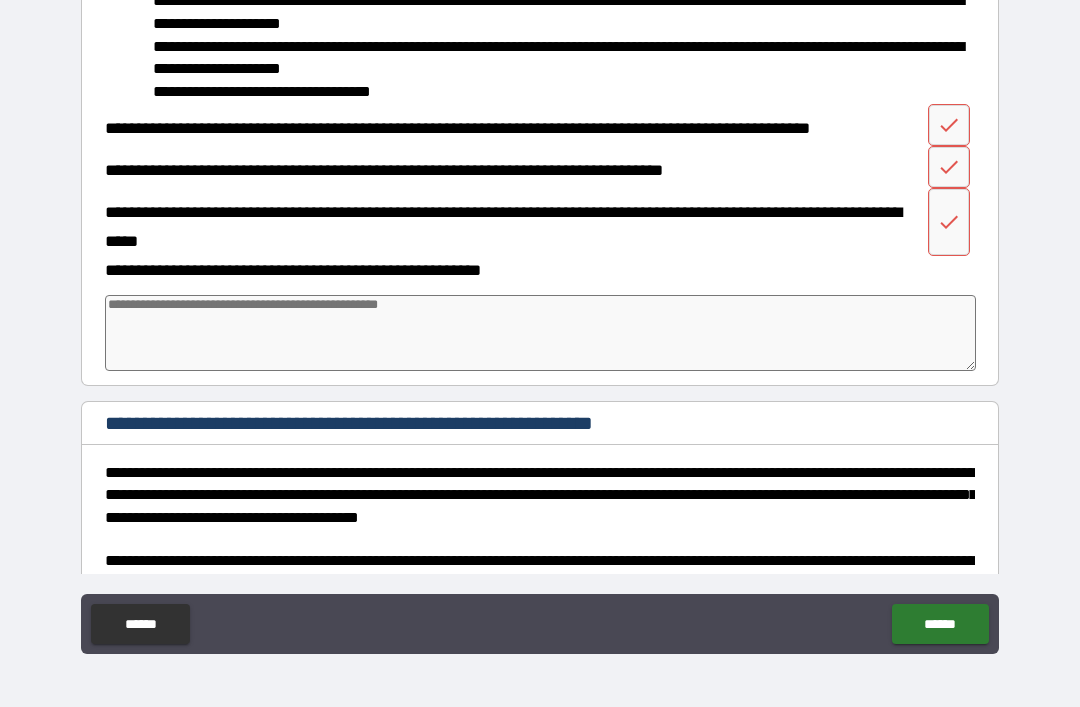 scroll, scrollTop: 3179, scrollLeft: 0, axis: vertical 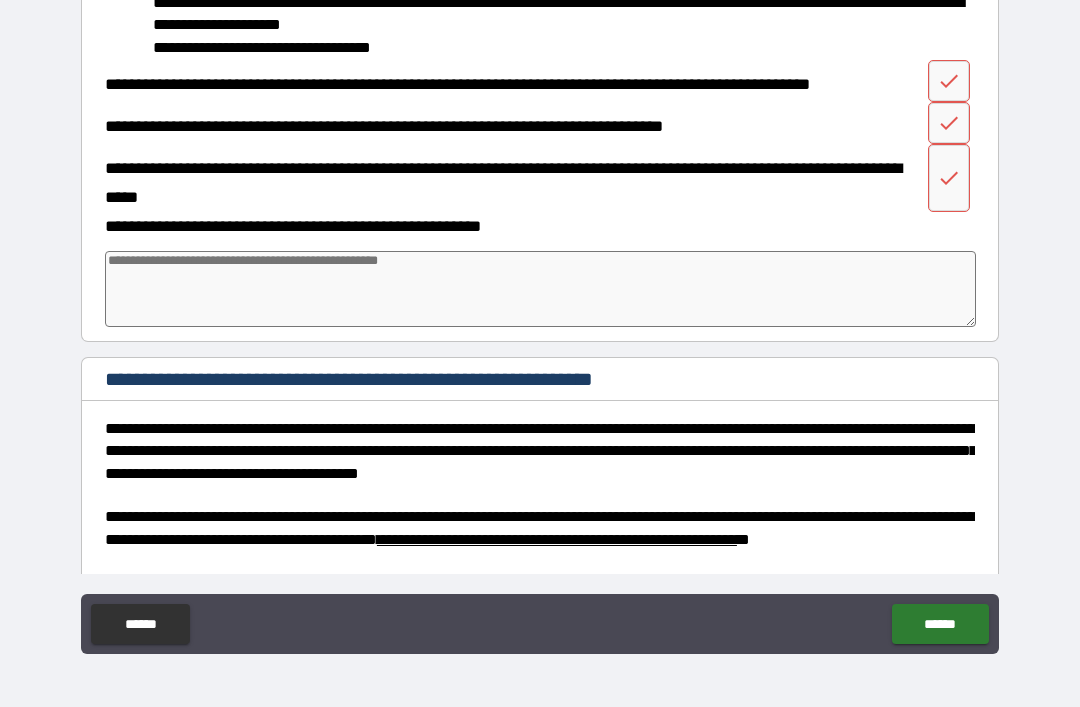 click at bounding box center (540, 289) 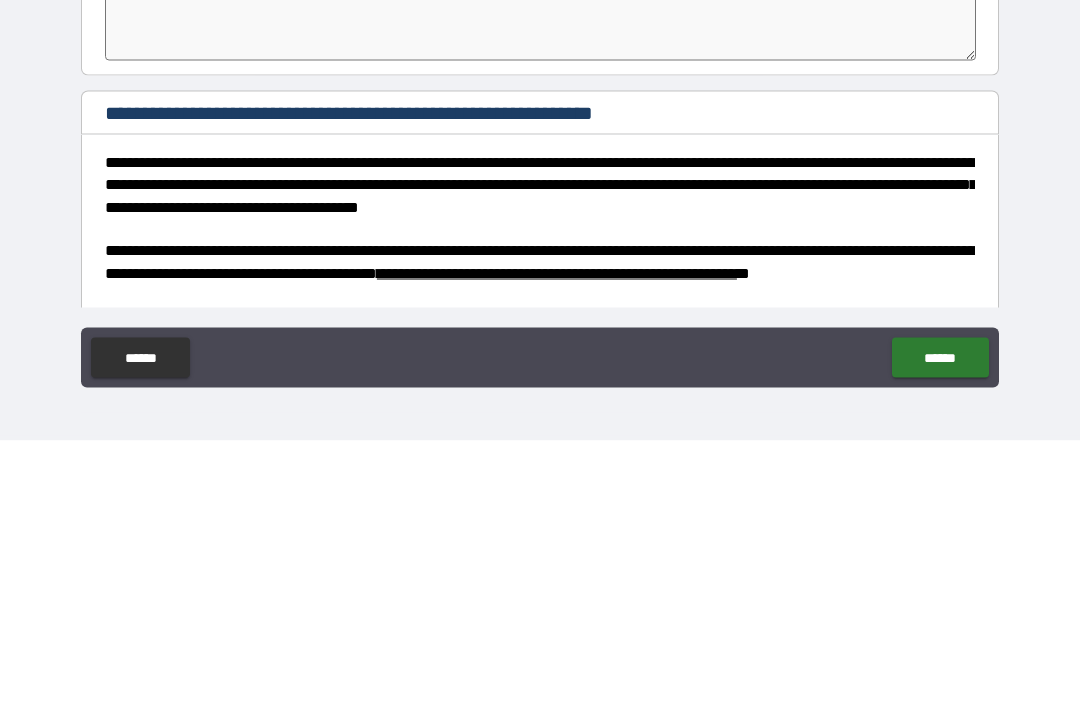 type on "*" 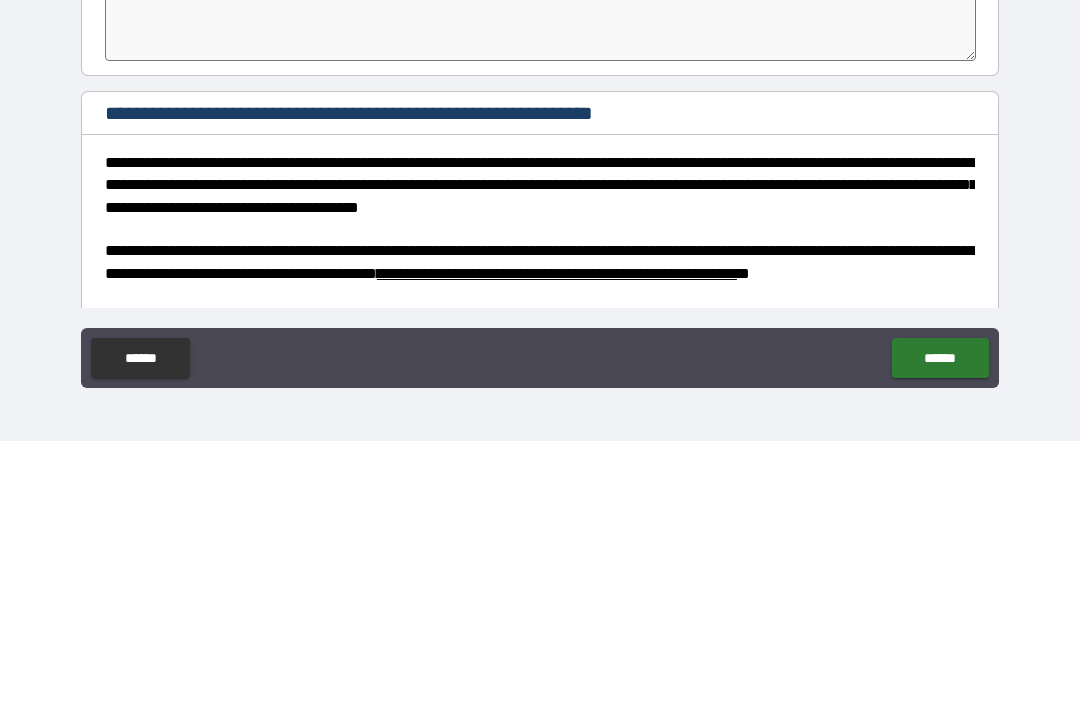 type on "*" 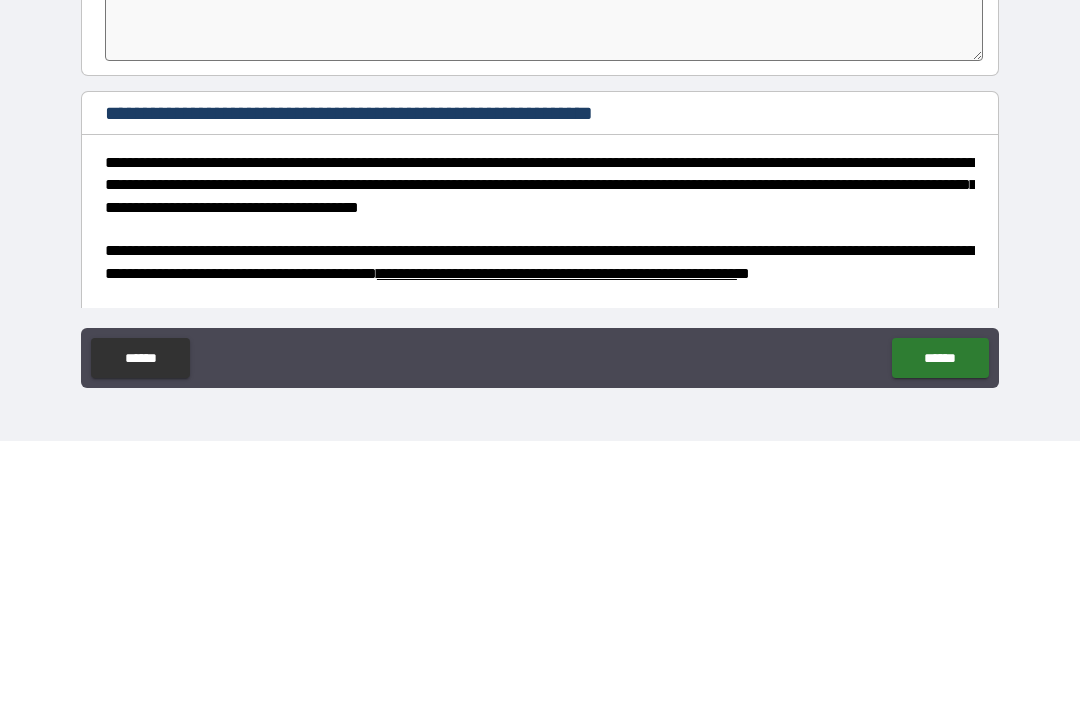 type on "**" 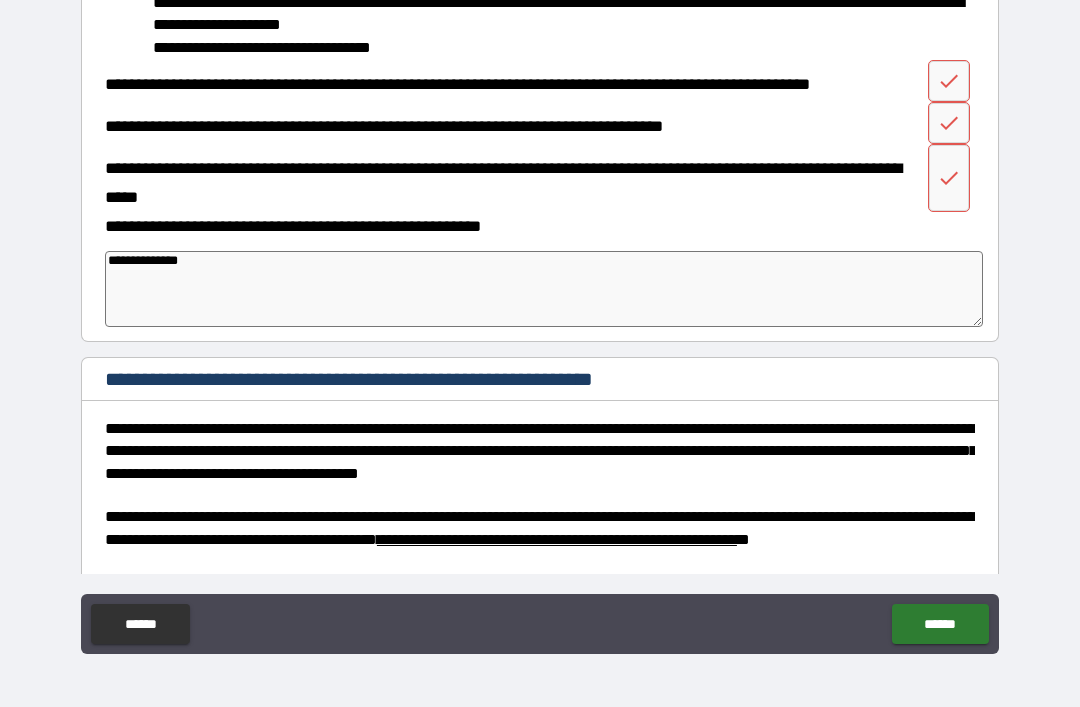type on "**********" 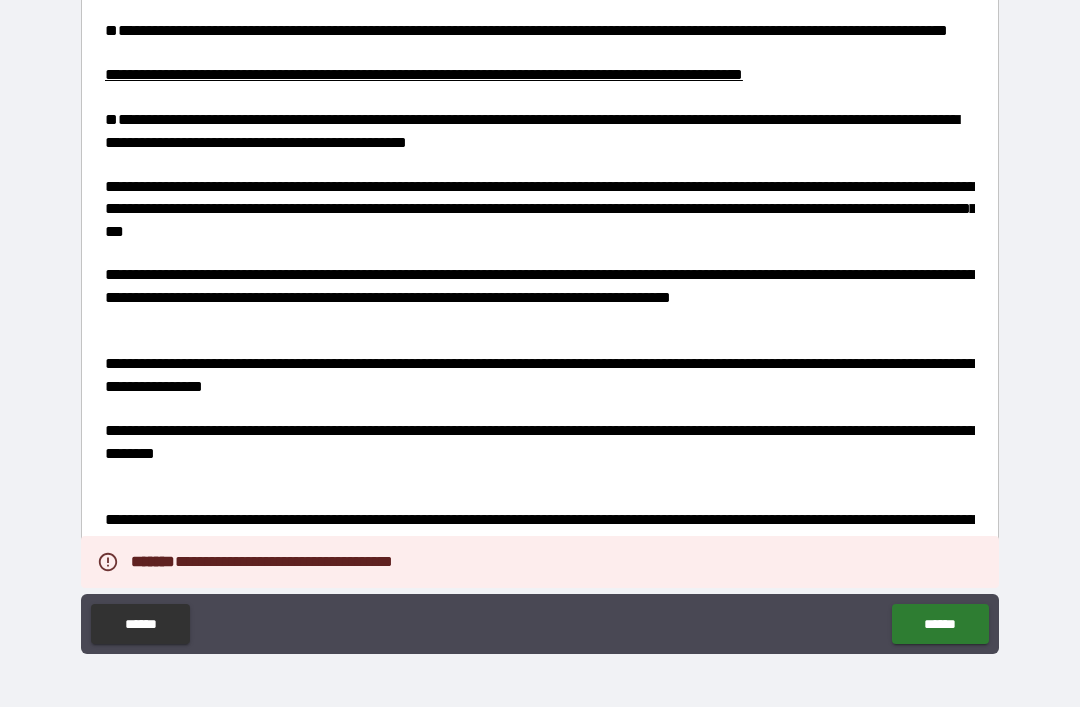 scroll, scrollTop: 4029, scrollLeft: 0, axis: vertical 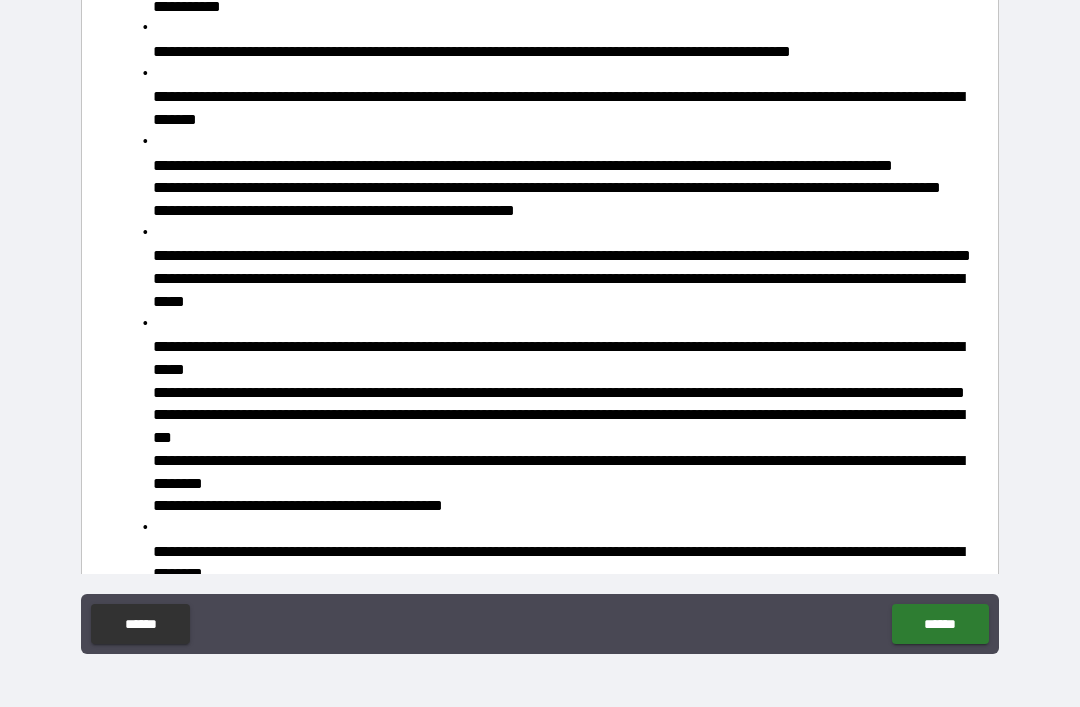 click on "******" at bounding box center [940, 624] 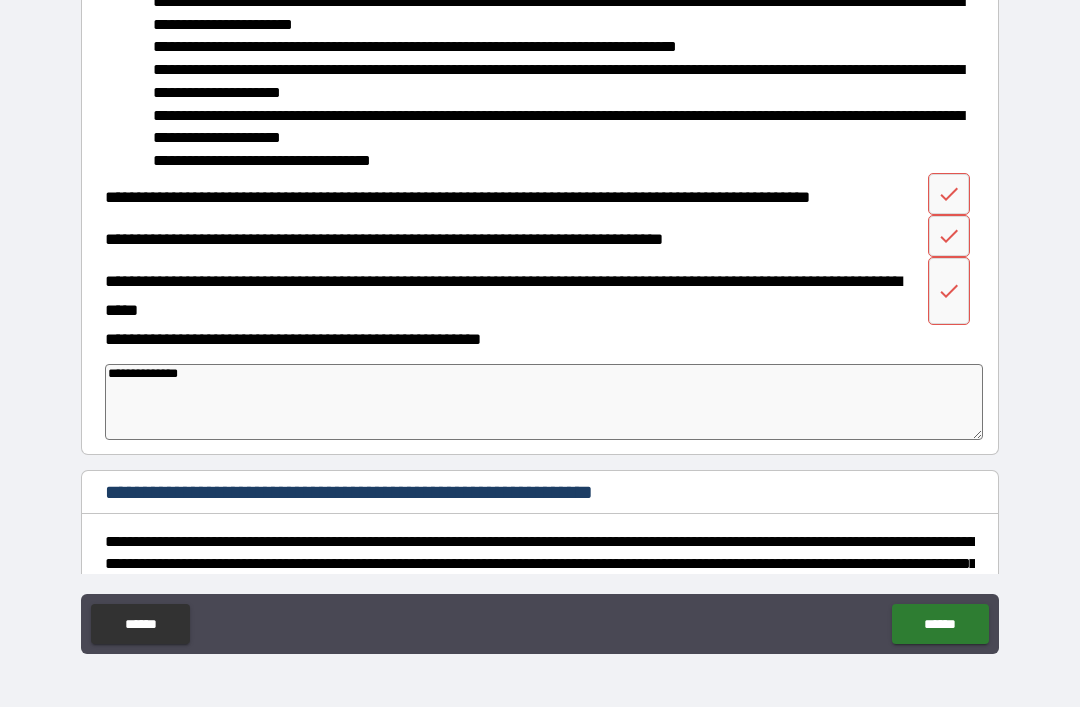 scroll, scrollTop: 3036, scrollLeft: 0, axis: vertical 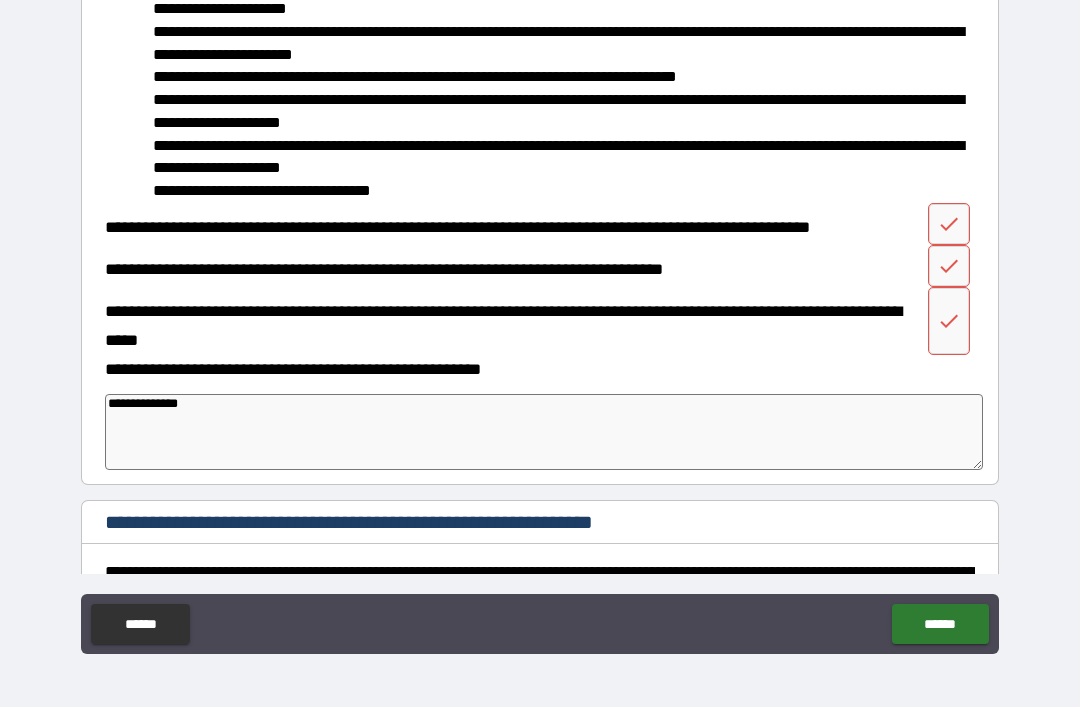 click at bounding box center [949, 224] 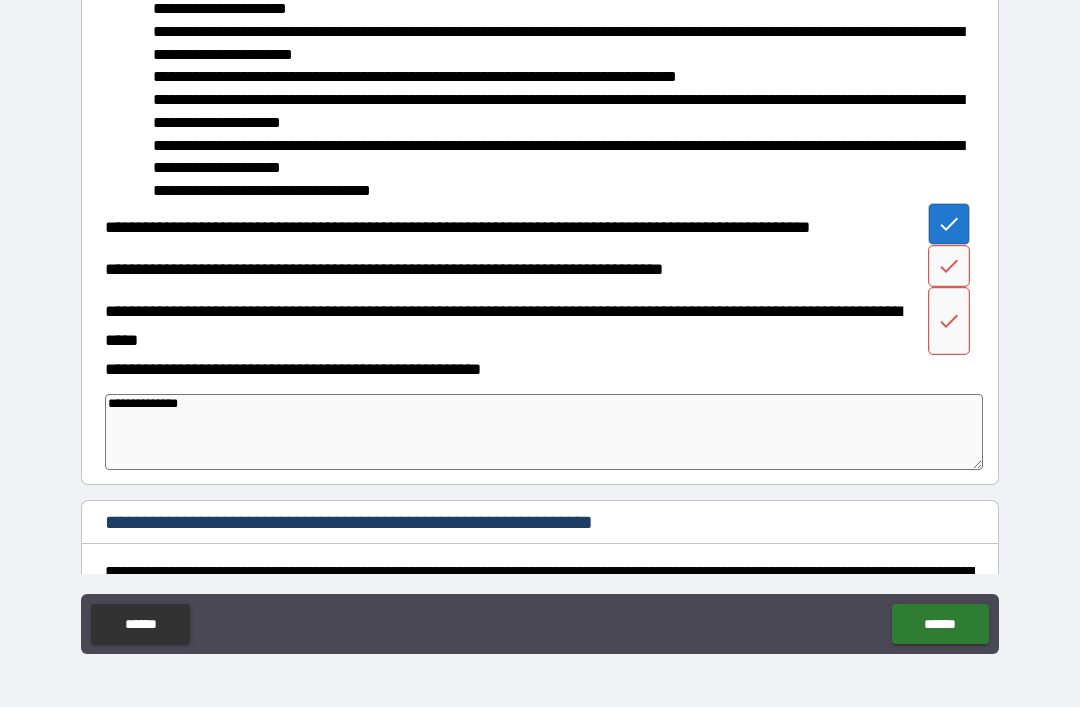 click at bounding box center [949, 266] 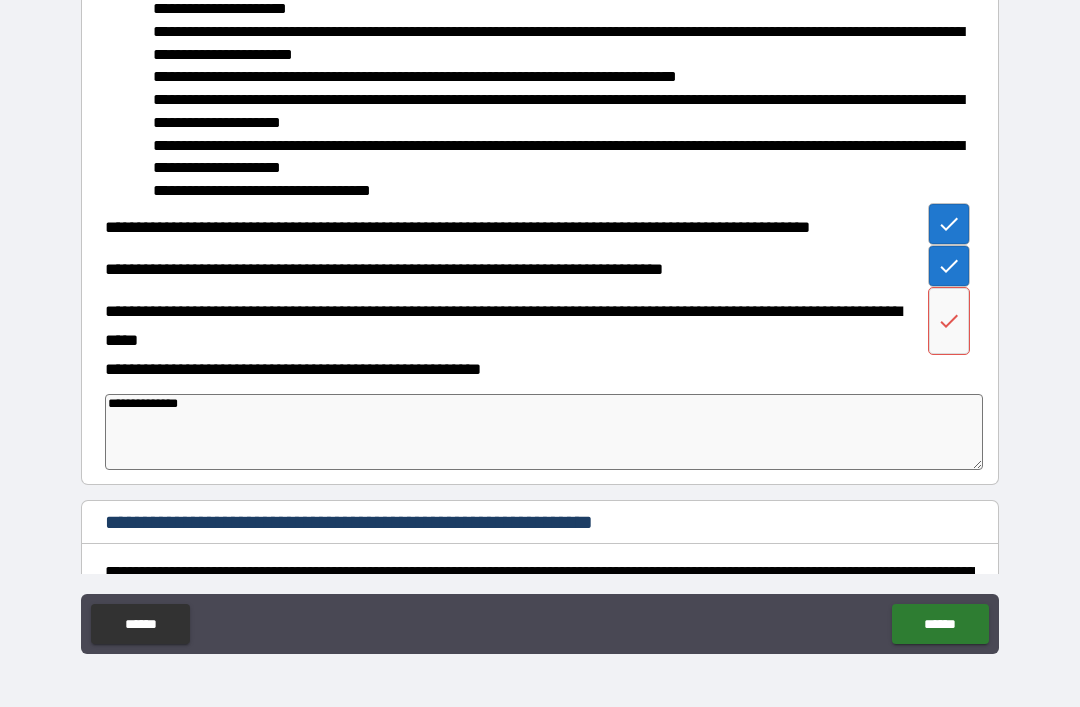 click 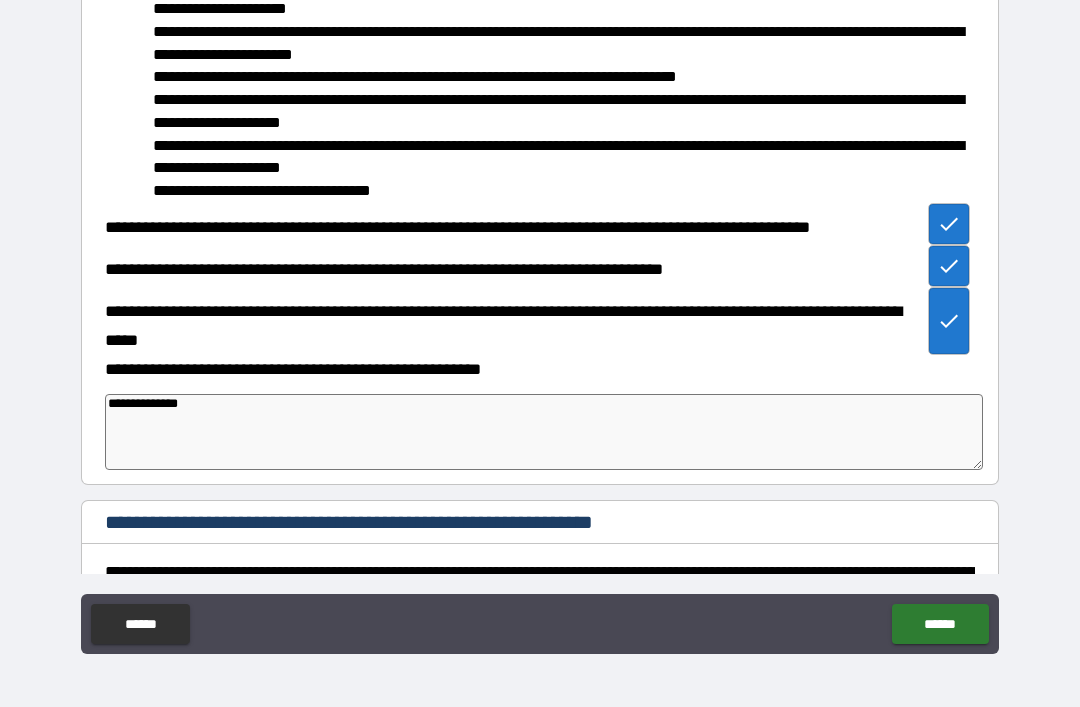 click on "******" at bounding box center [940, 624] 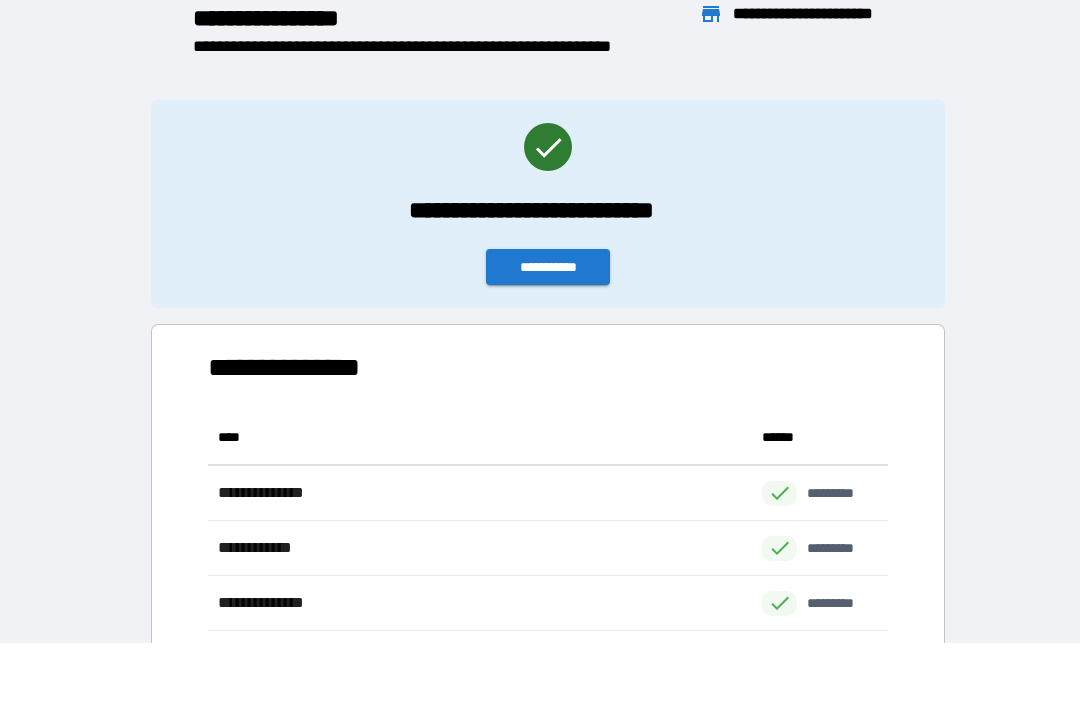 scroll, scrollTop: 386, scrollLeft: 680, axis: both 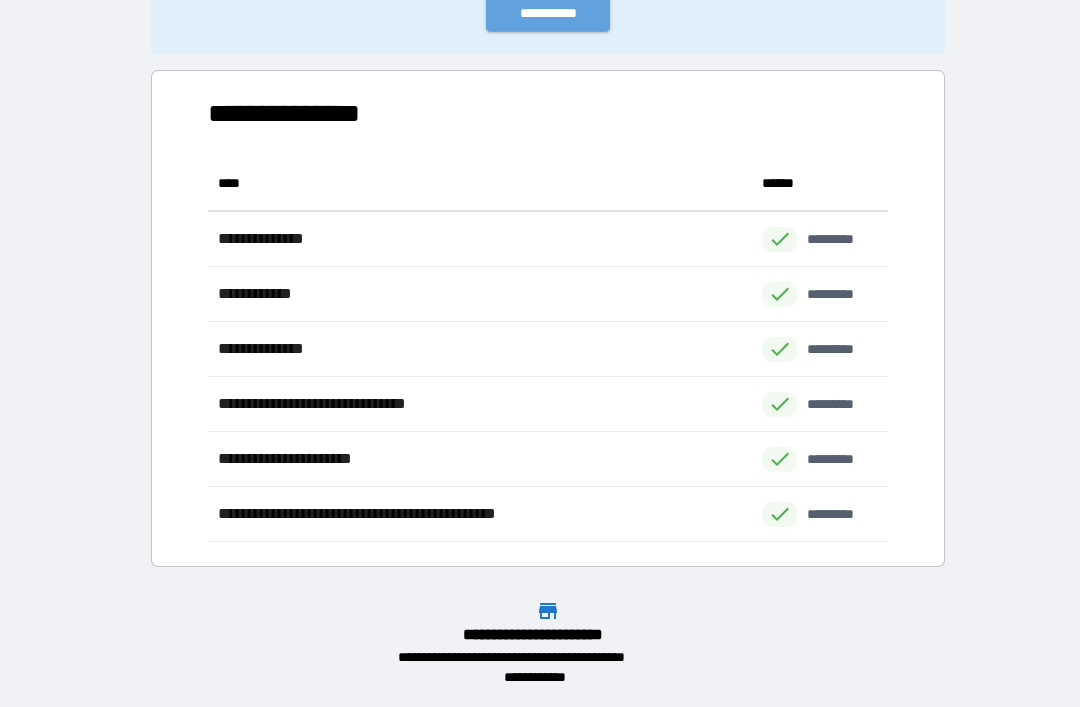 click on "**********" at bounding box center (548, 13) 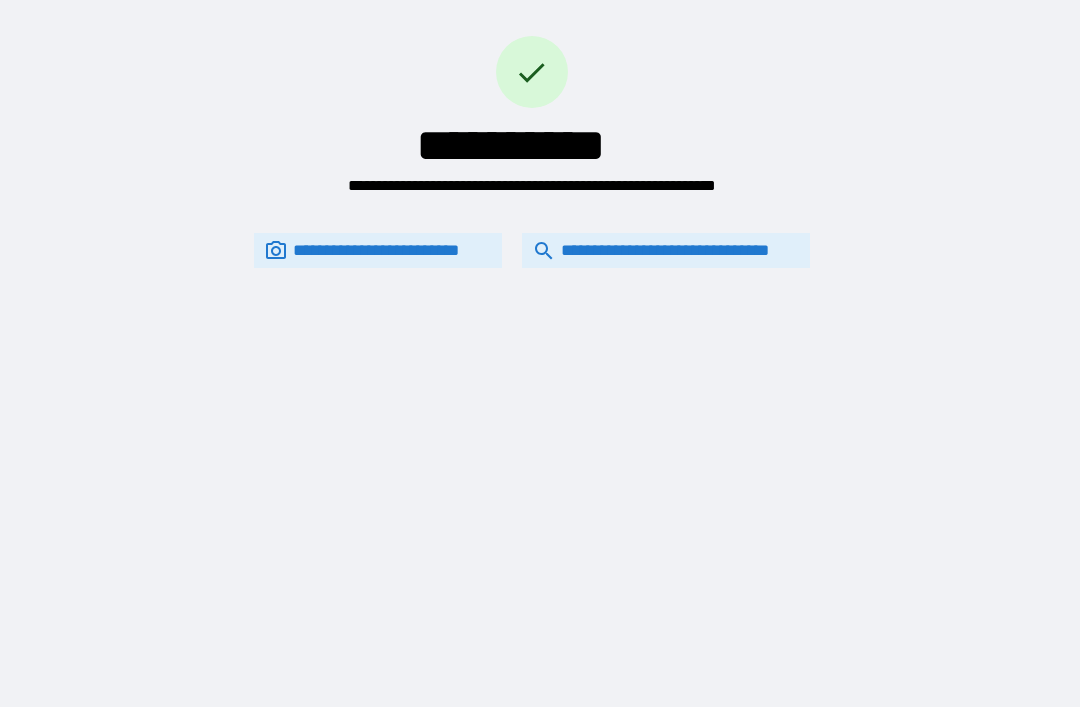 click on "**********" at bounding box center (666, 250) 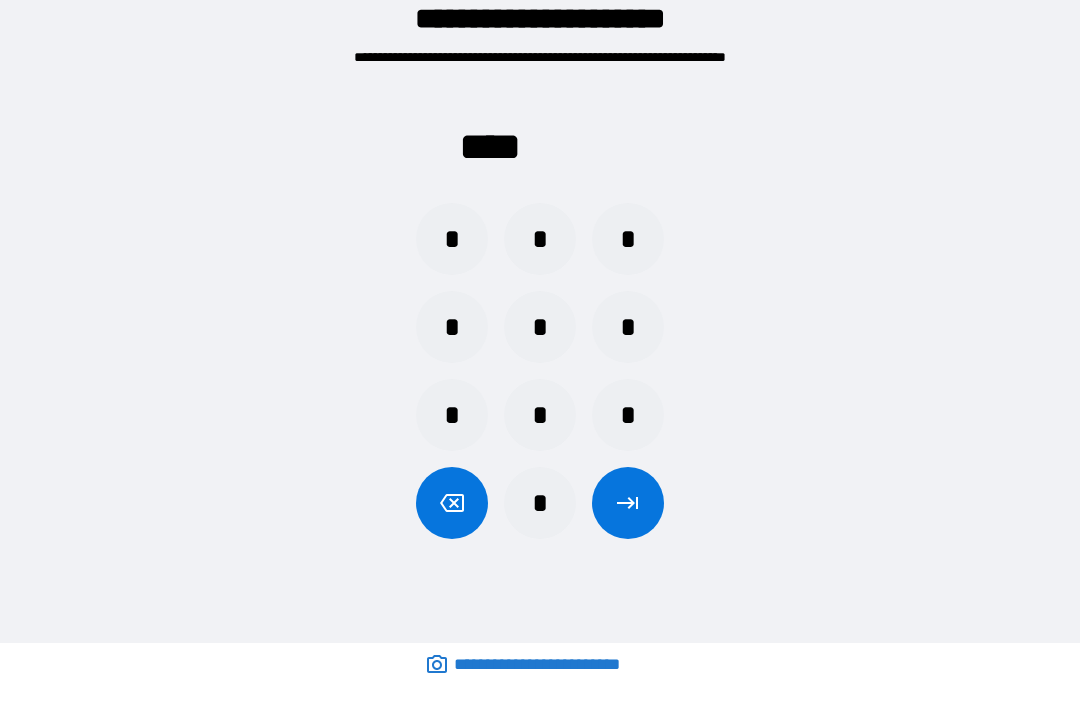 click on "*" at bounding box center [452, 239] 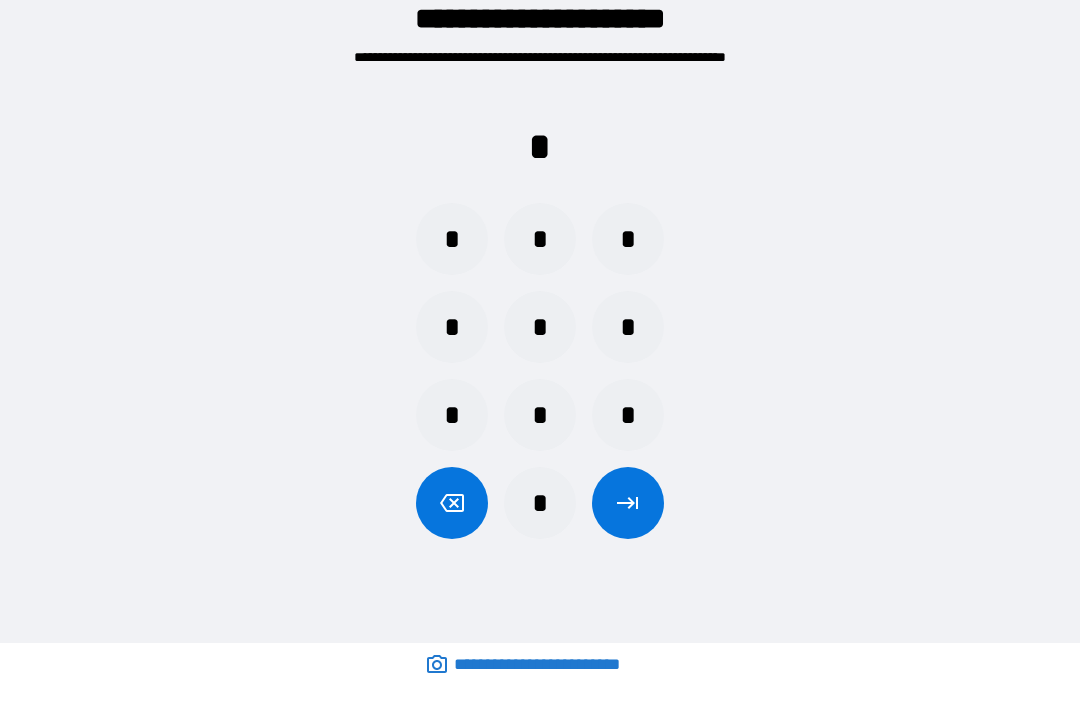 click on "*" at bounding box center (452, 239) 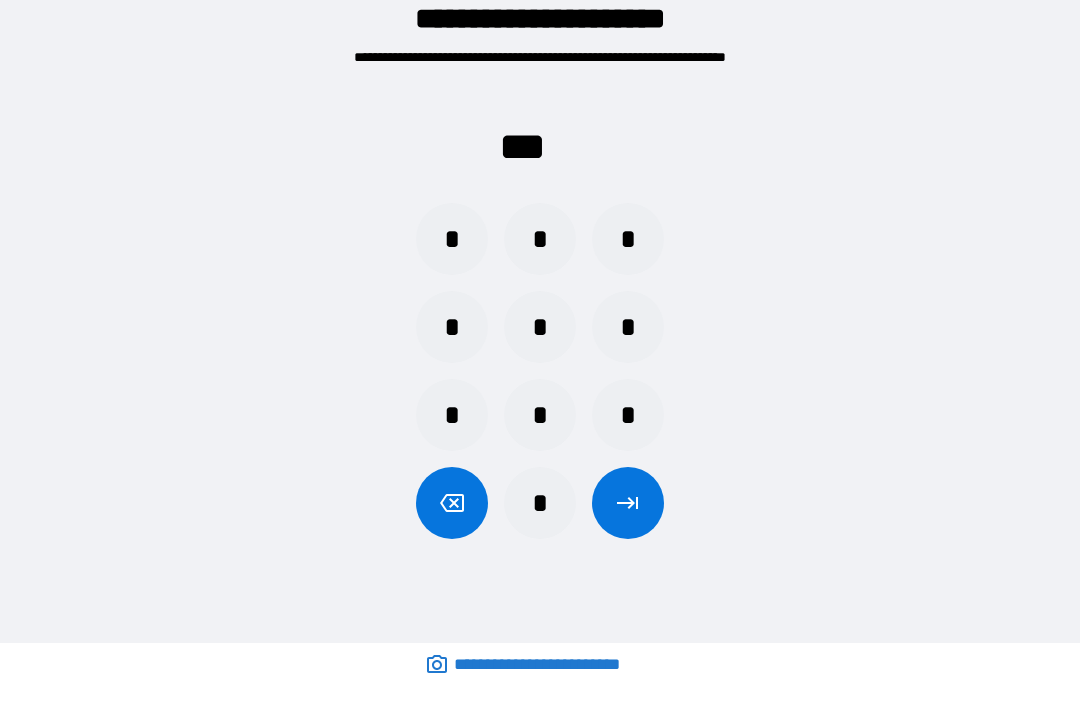 click on "*" at bounding box center [452, 239] 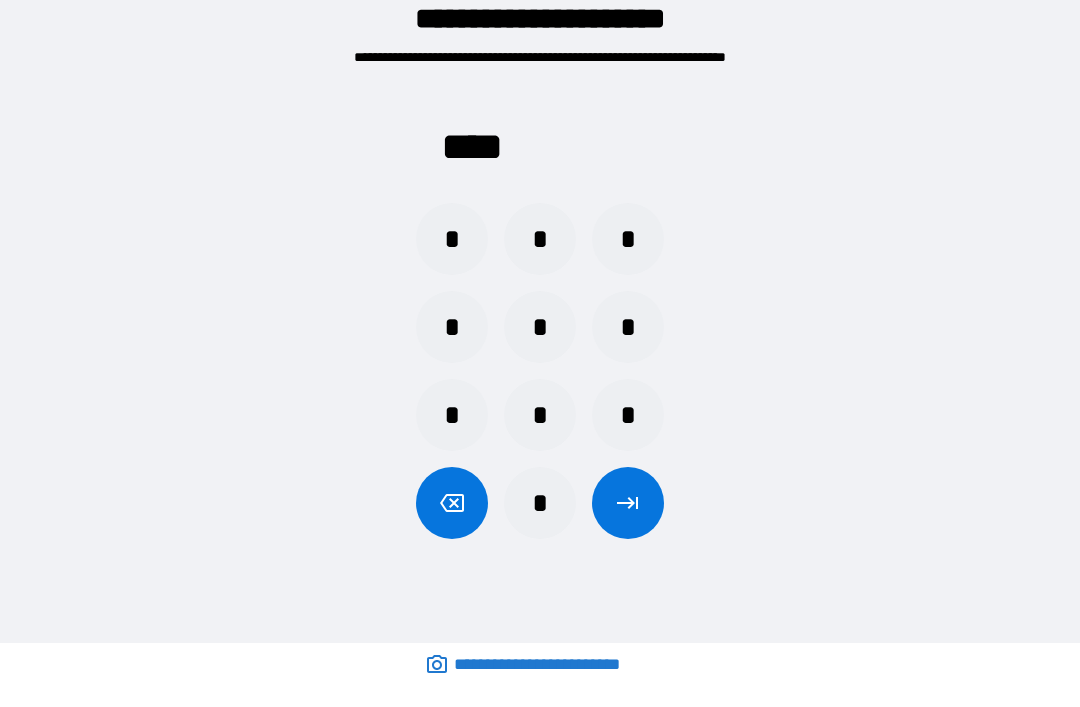 click 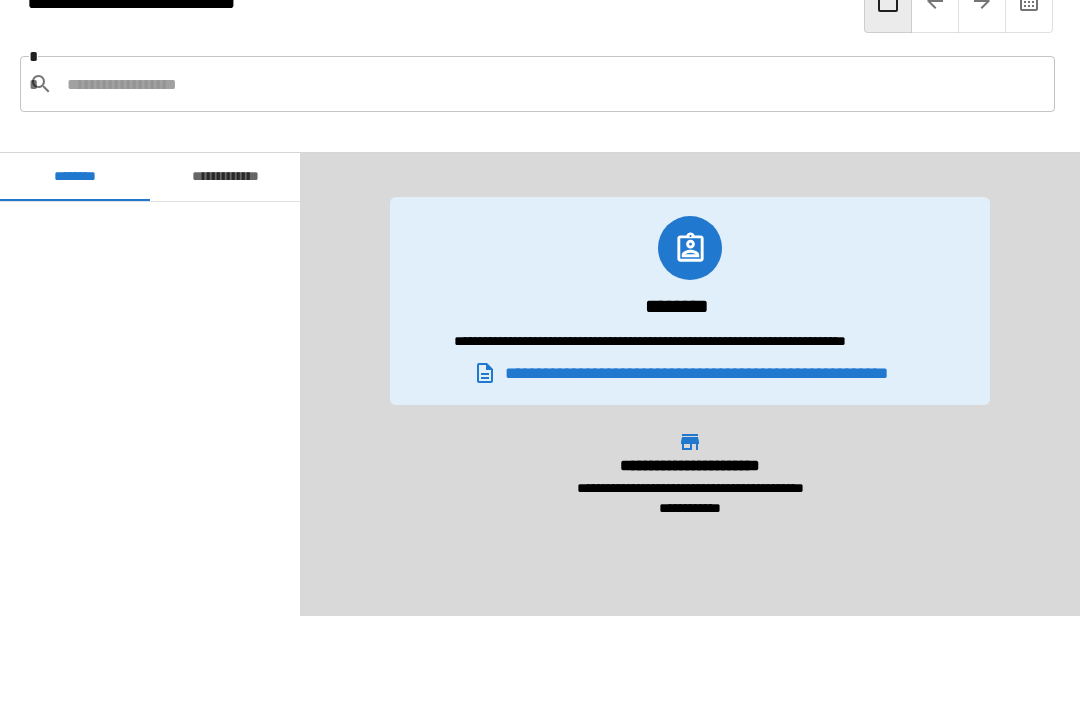 scroll, scrollTop: 1500, scrollLeft: 0, axis: vertical 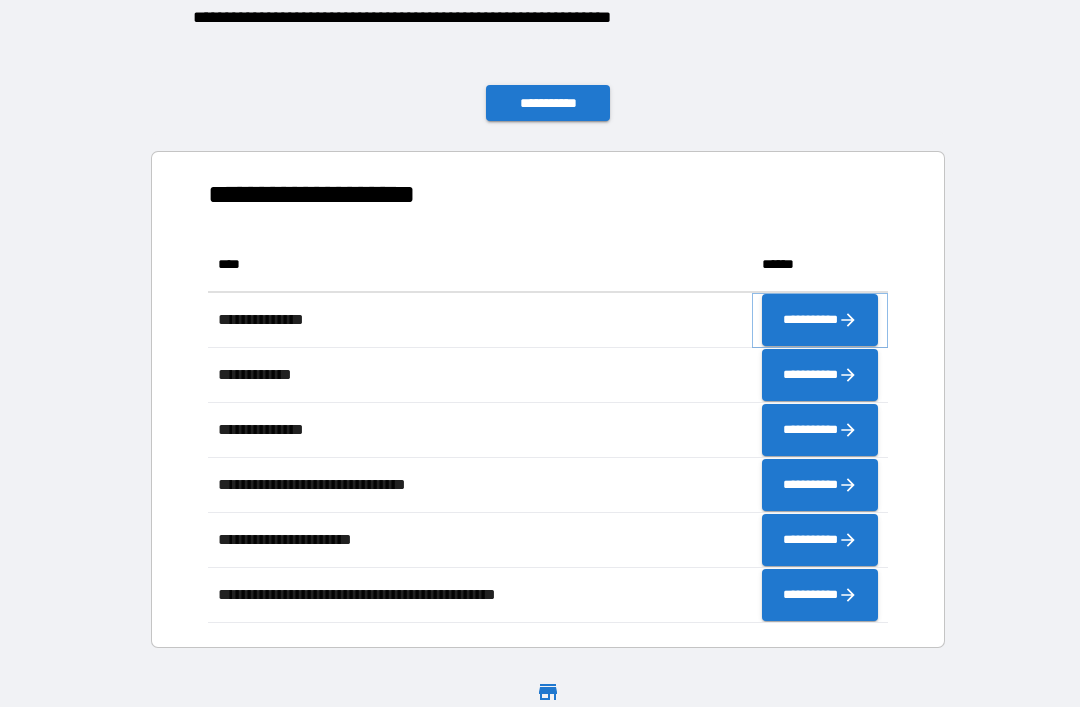 click on "**********" at bounding box center (820, 320) 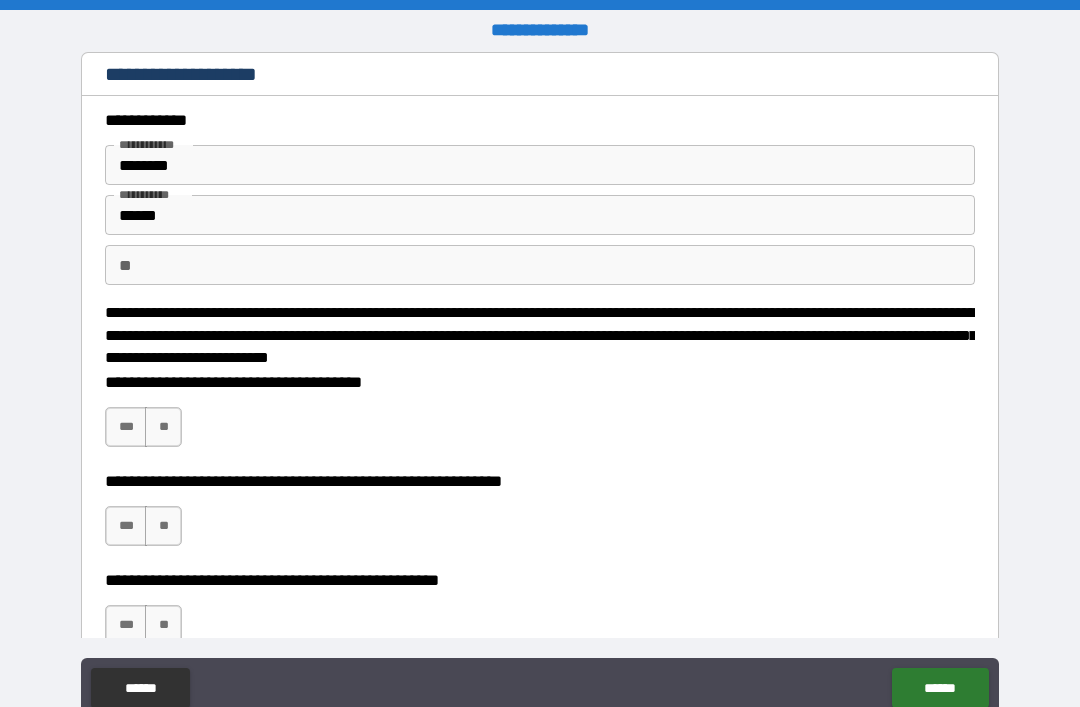 click on "**********" at bounding box center (540, 417) 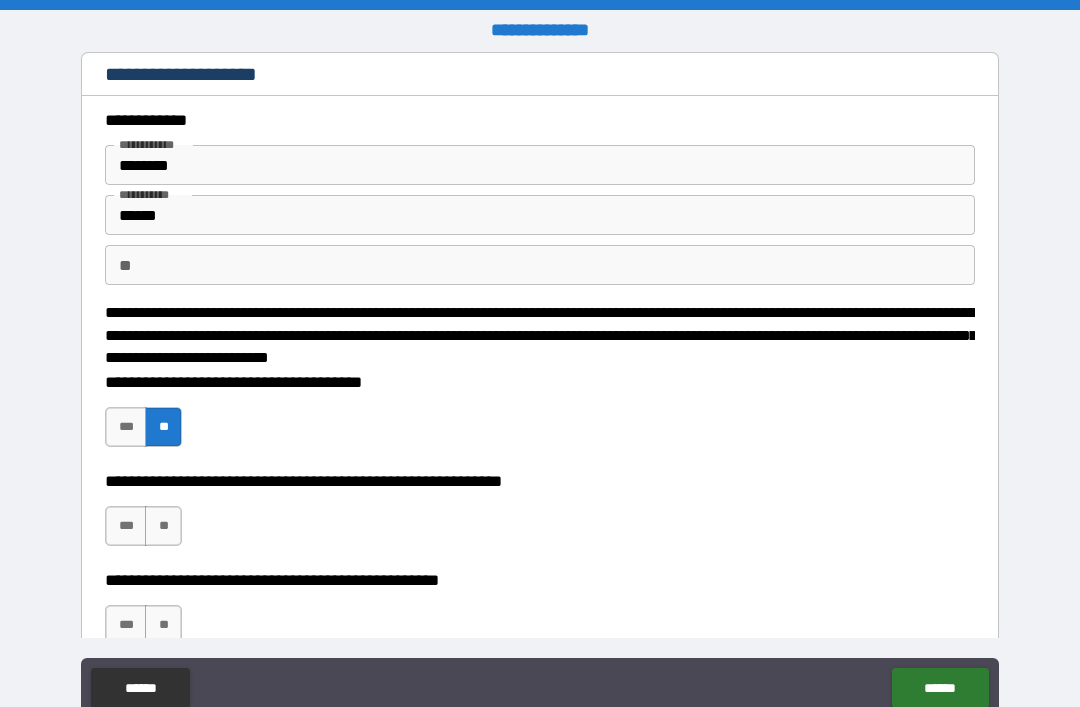 click on "**" at bounding box center (163, 526) 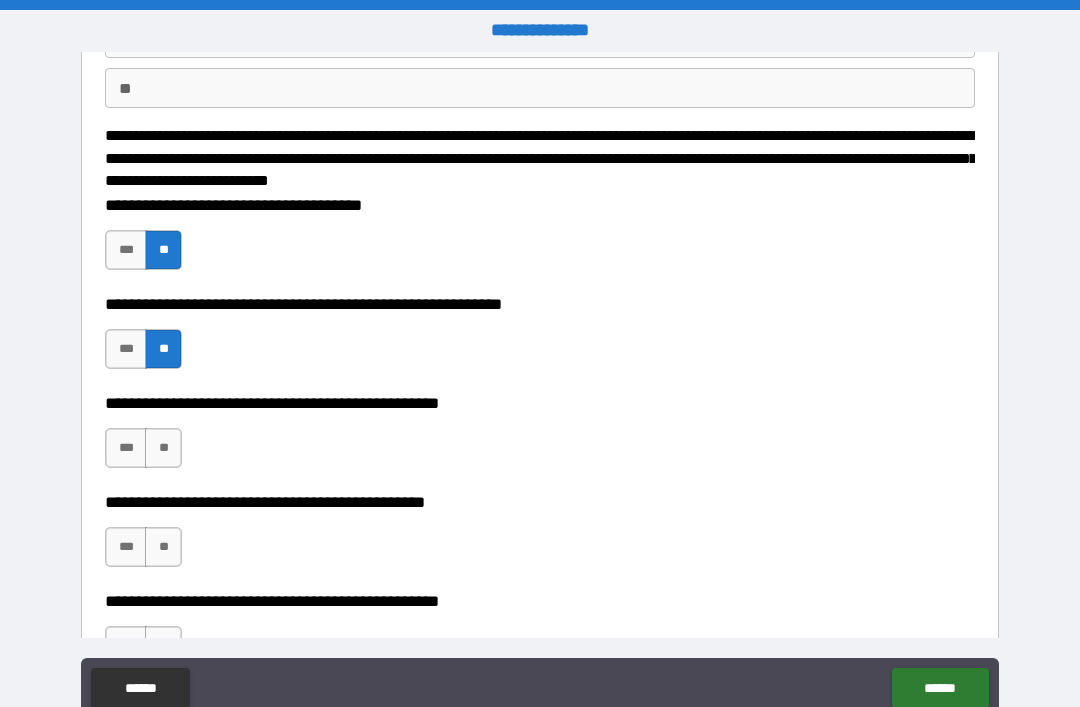 scroll, scrollTop: 180, scrollLeft: 0, axis: vertical 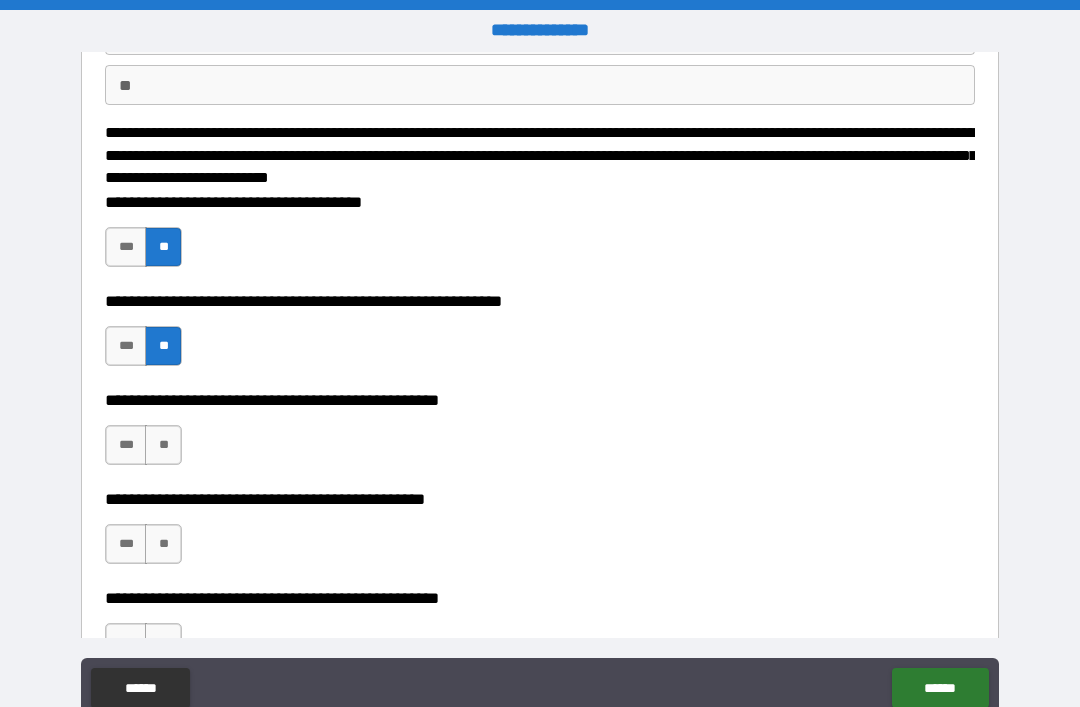 click on "**" at bounding box center (163, 445) 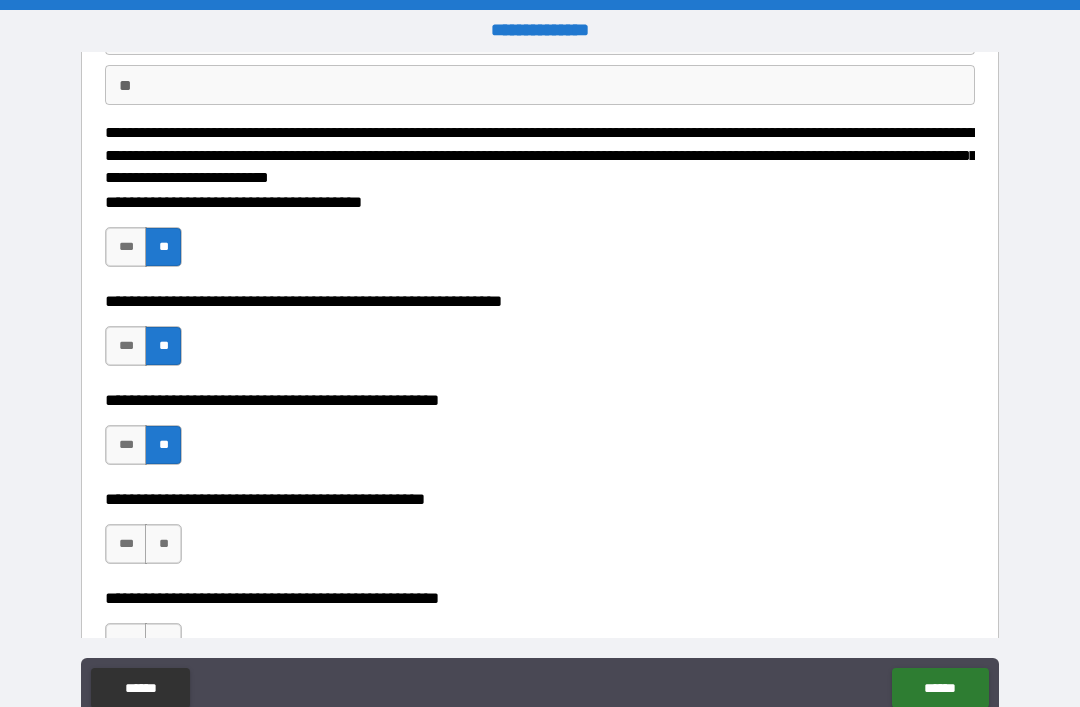 click on "***" at bounding box center (126, 346) 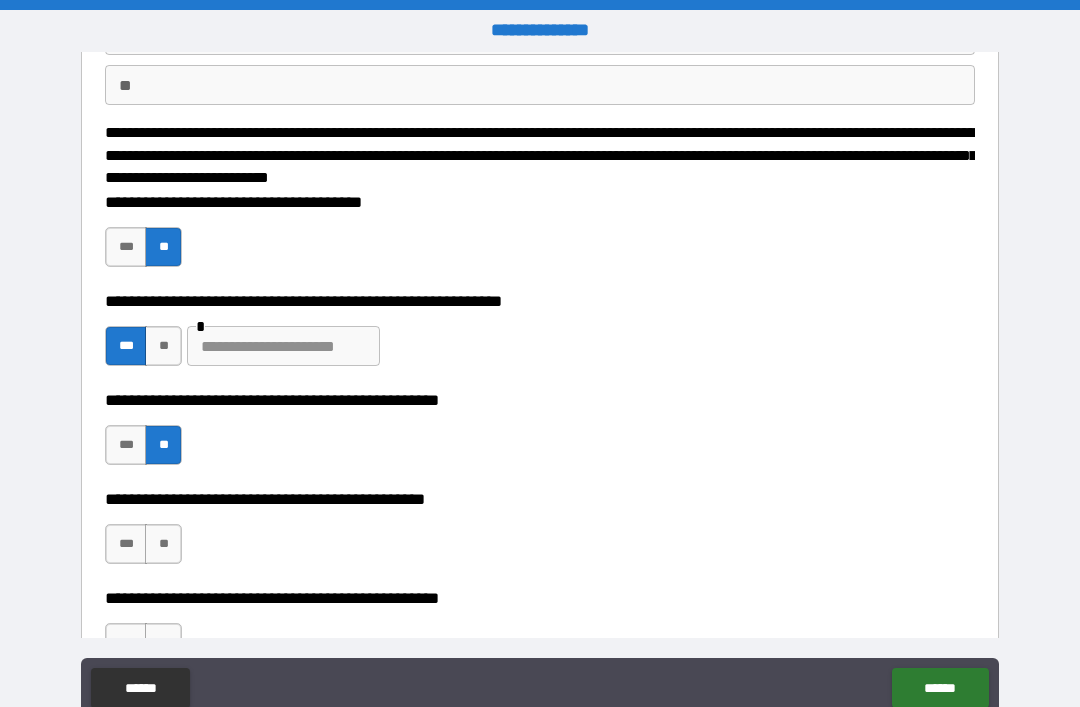 click at bounding box center [283, 346] 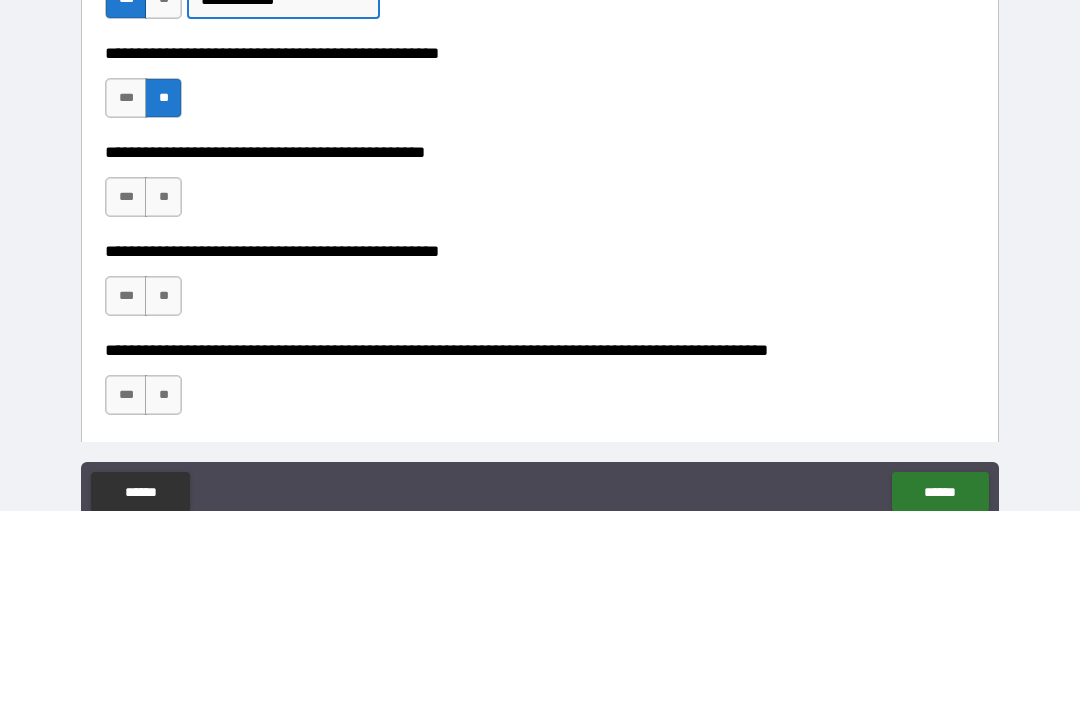 scroll, scrollTop: 345, scrollLeft: 0, axis: vertical 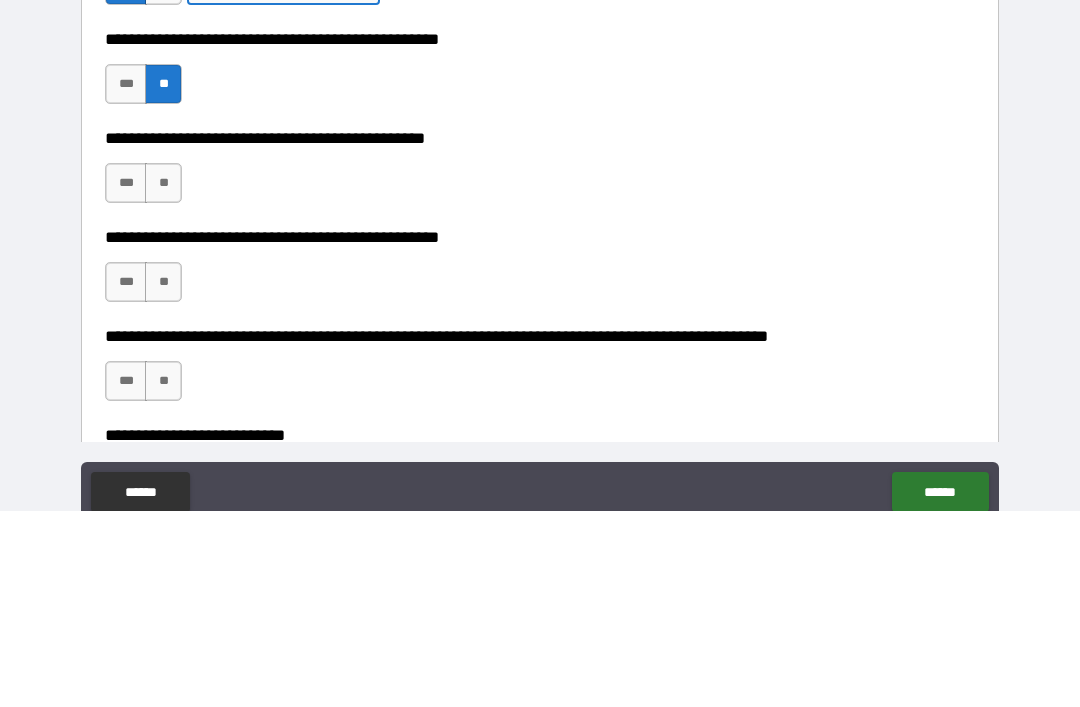 type on "**********" 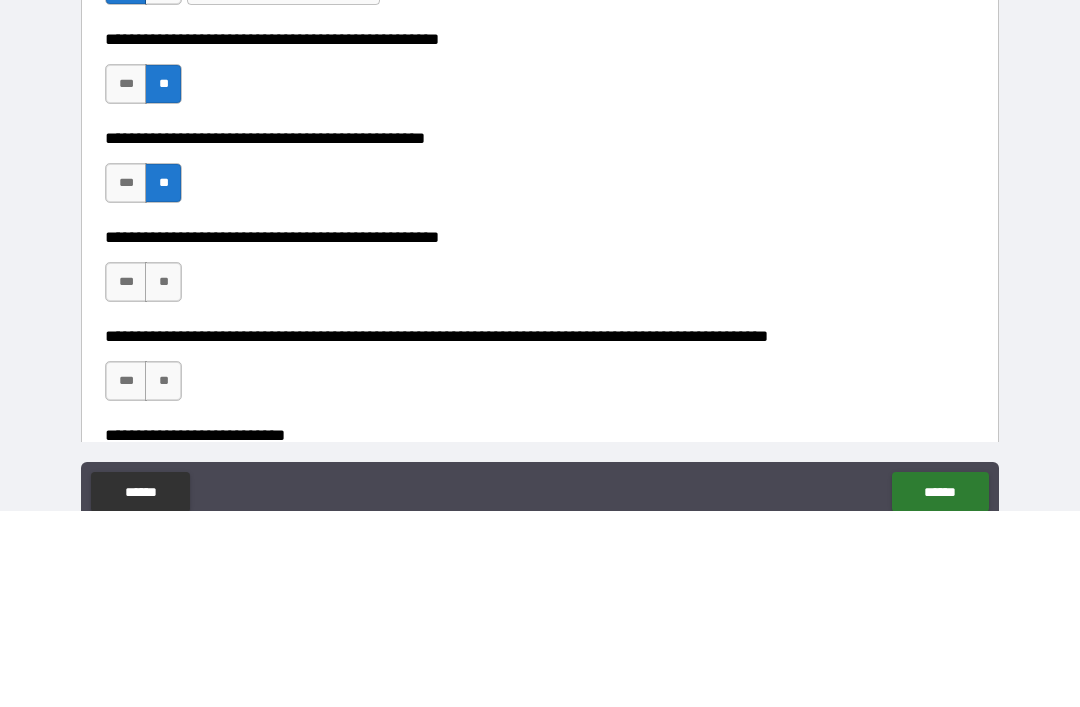 scroll, scrollTop: 64, scrollLeft: 0, axis: vertical 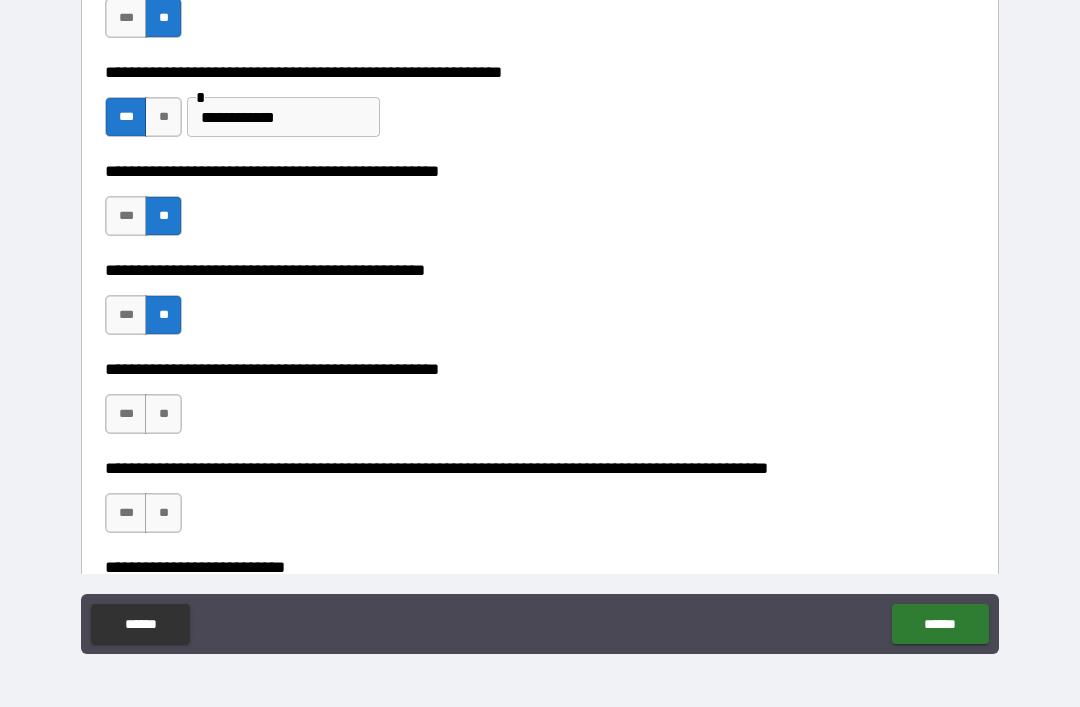 click on "**" at bounding box center [163, 414] 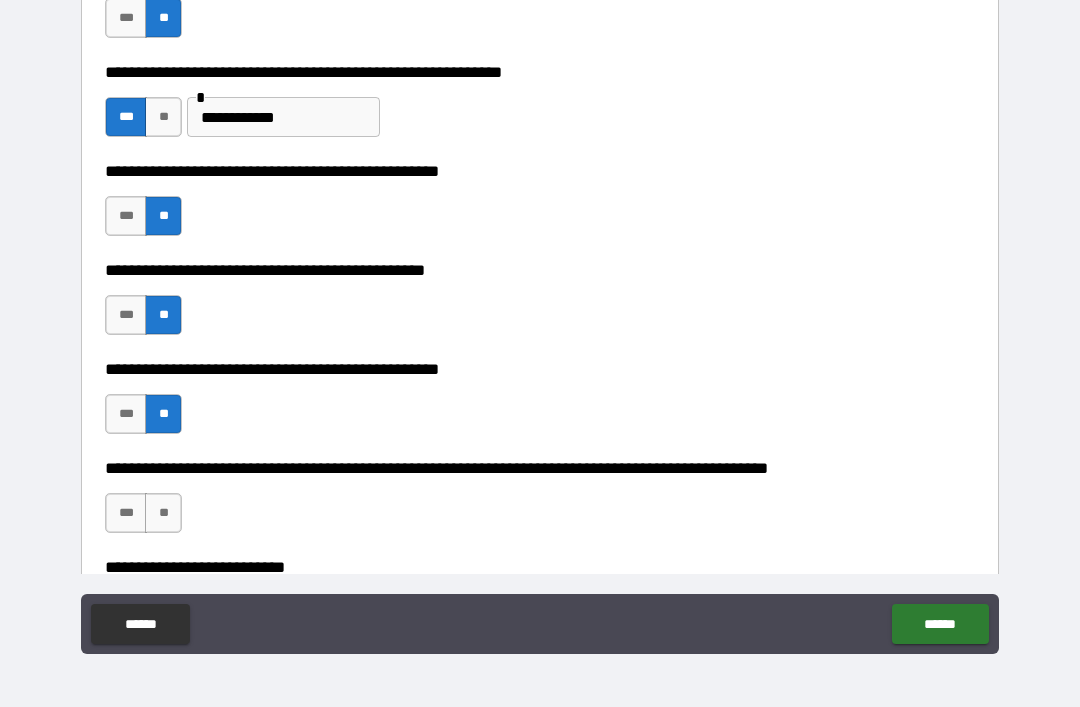 click on "**" at bounding box center [163, 513] 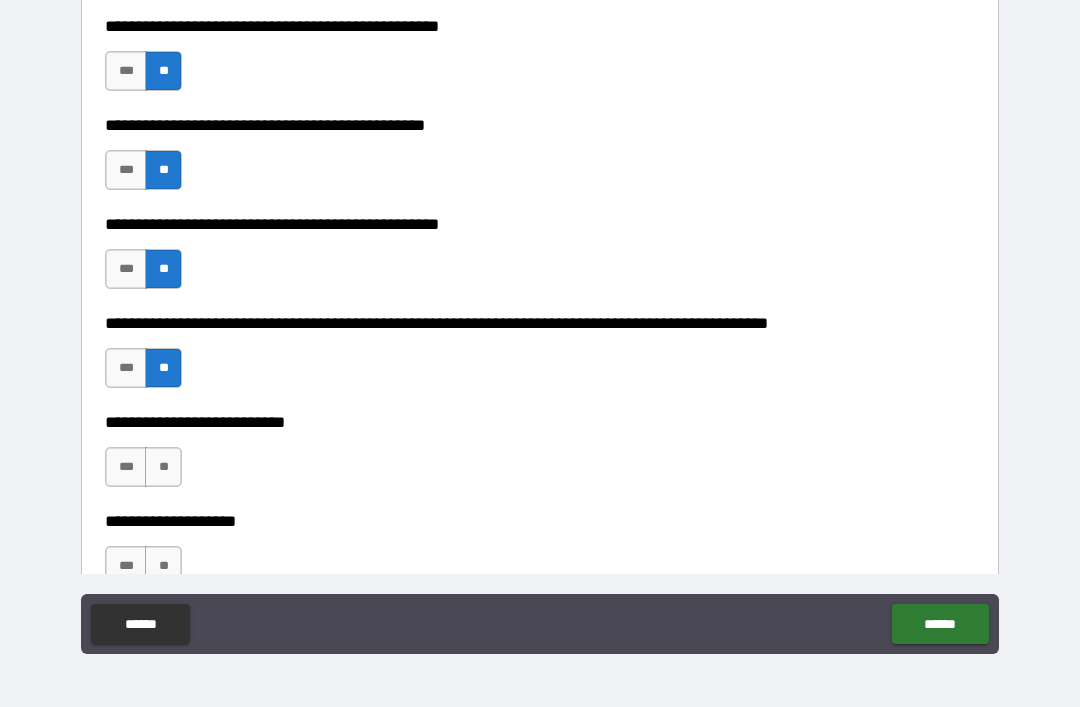 scroll, scrollTop: 658, scrollLeft: 0, axis: vertical 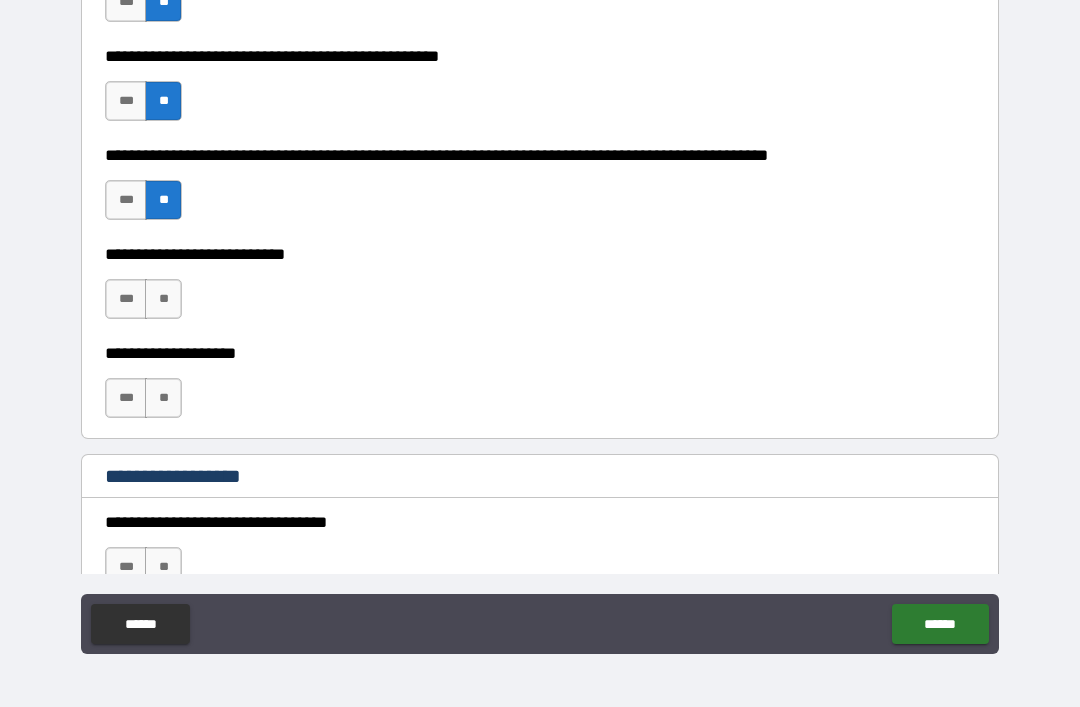 click on "**" at bounding box center (163, 299) 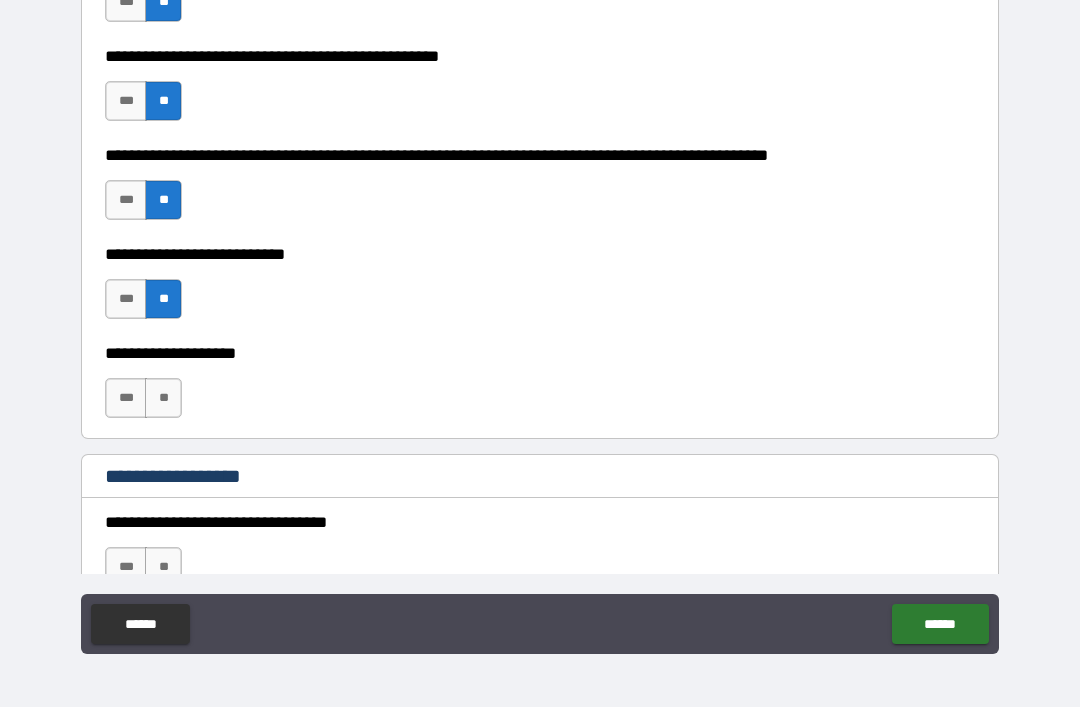 click on "**" at bounding box center [163, 398] 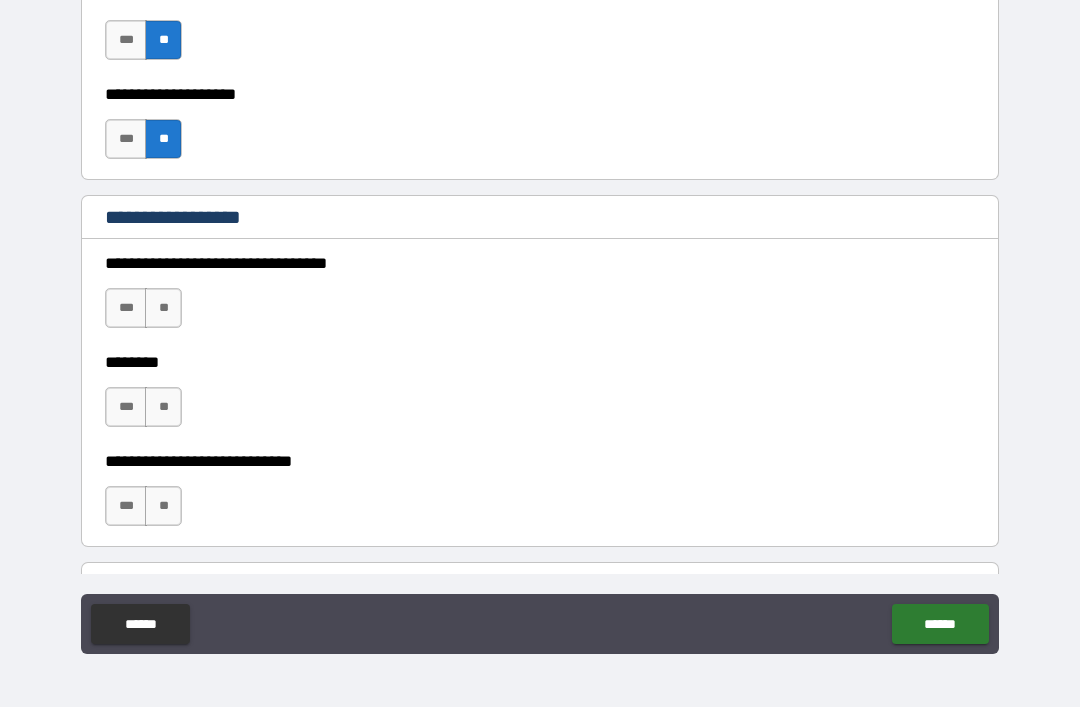 scroll, scrollTop: 934, scrollLeft: 0, axis: vertical 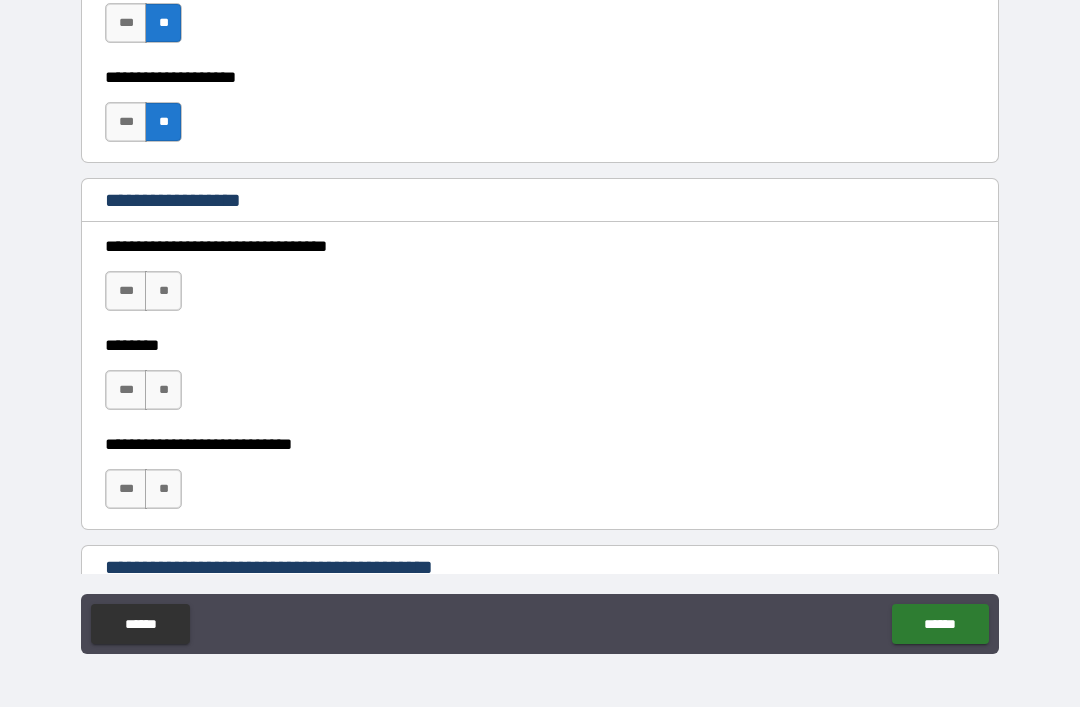 click on "**" at bounding box center [163, 291] 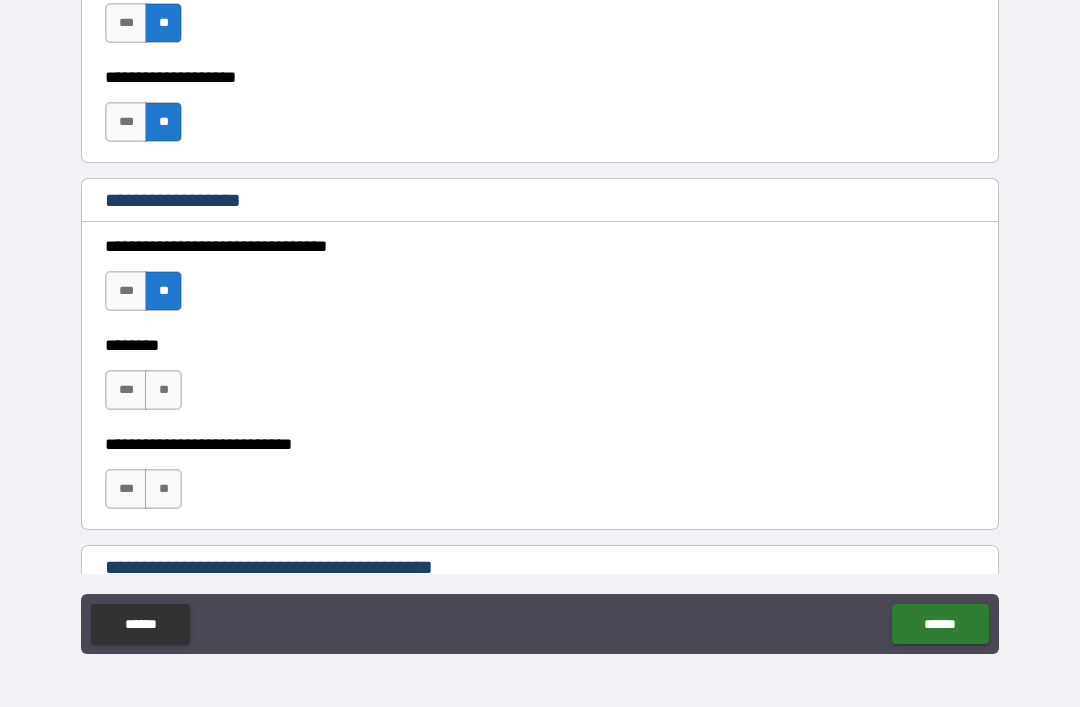 click on "**" at bounding box center [163, 390] 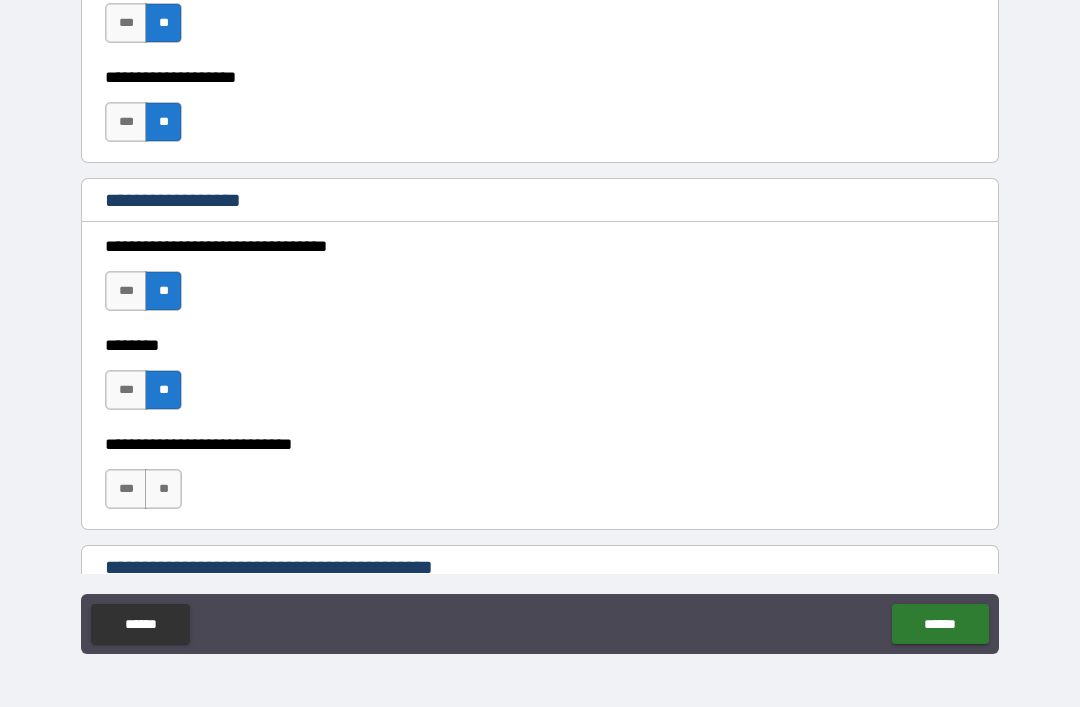 click on "**" at bounding box center [163, 489] 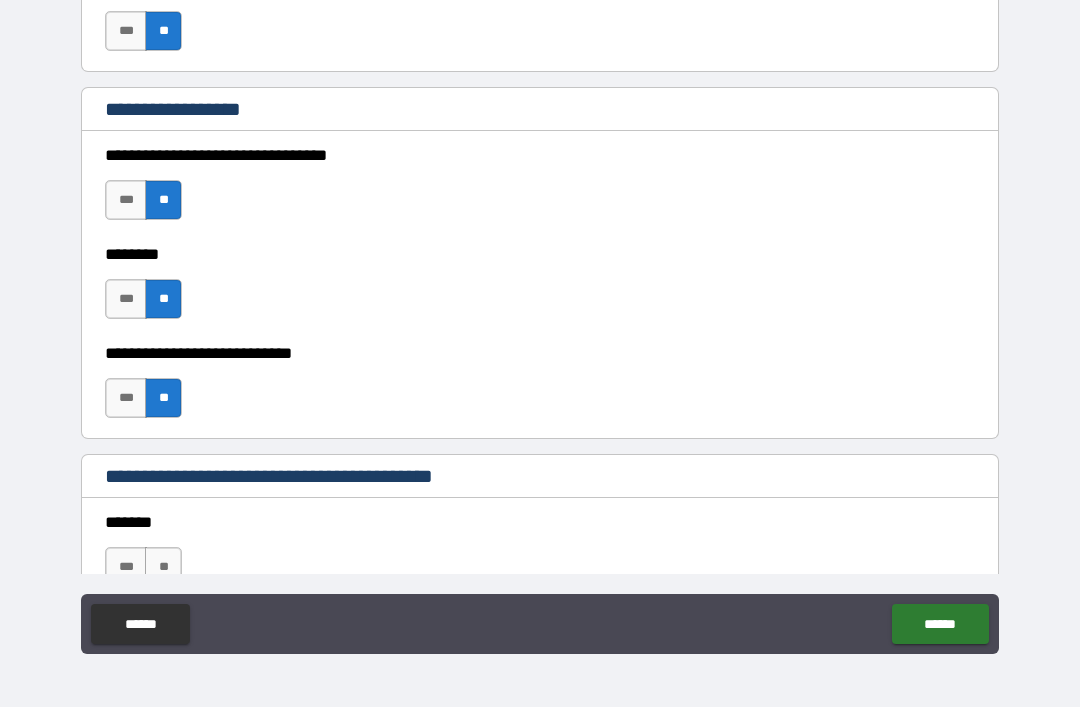 scroll, scrollTop: 1205, scrollLeft: 0, axis: vertical 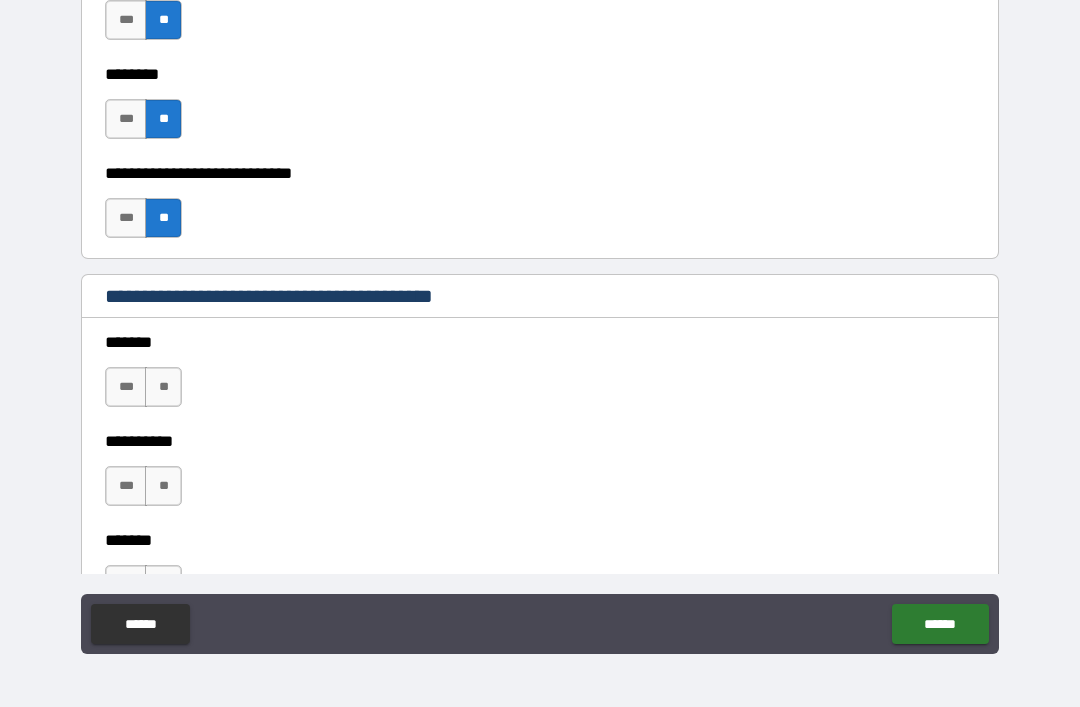 click on "**" at bounding box center [163, 387] 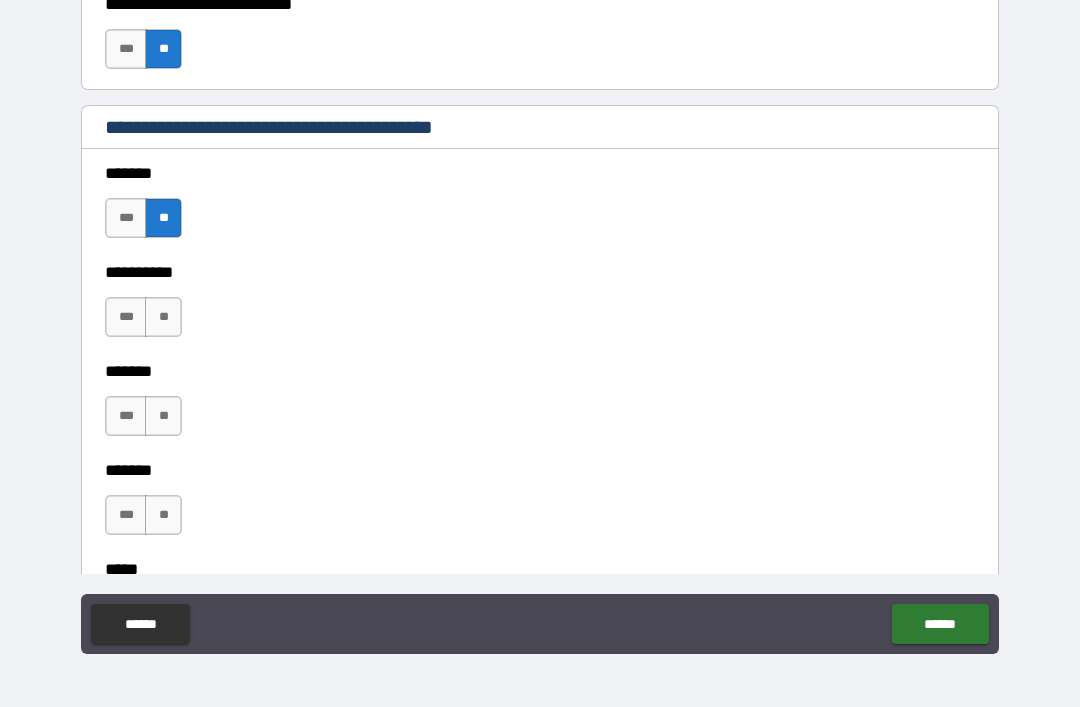 scroll, scrollTop: 1374, scrollLeft: 0, axis: vertical 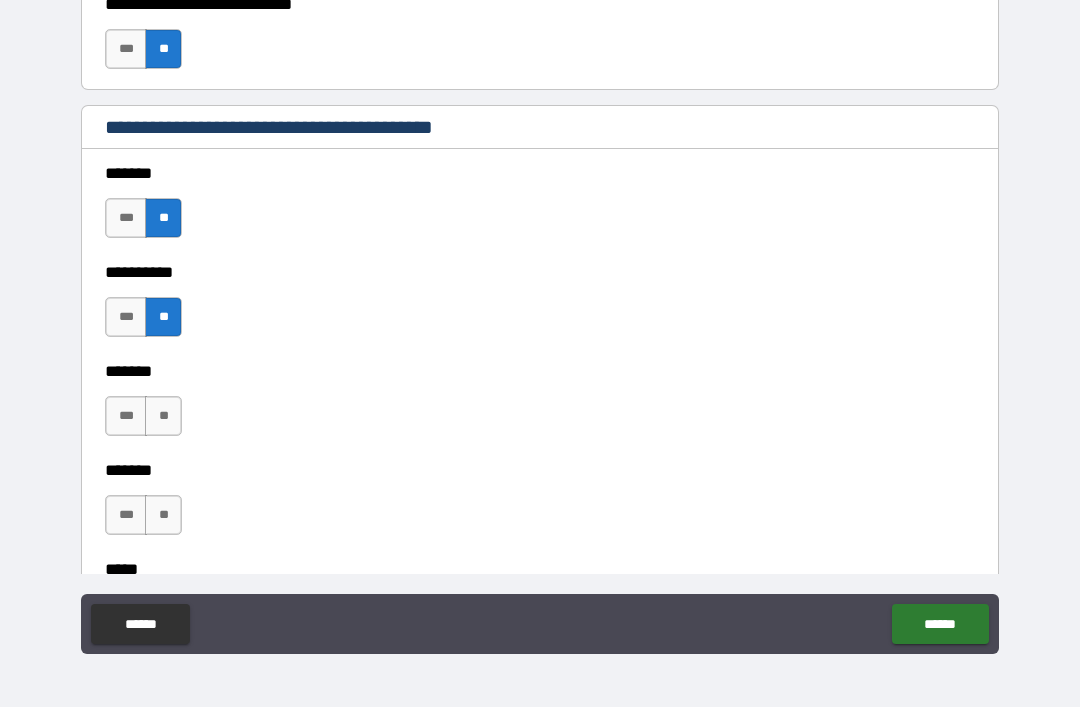 click on "**" at bounding box center [163, 416] 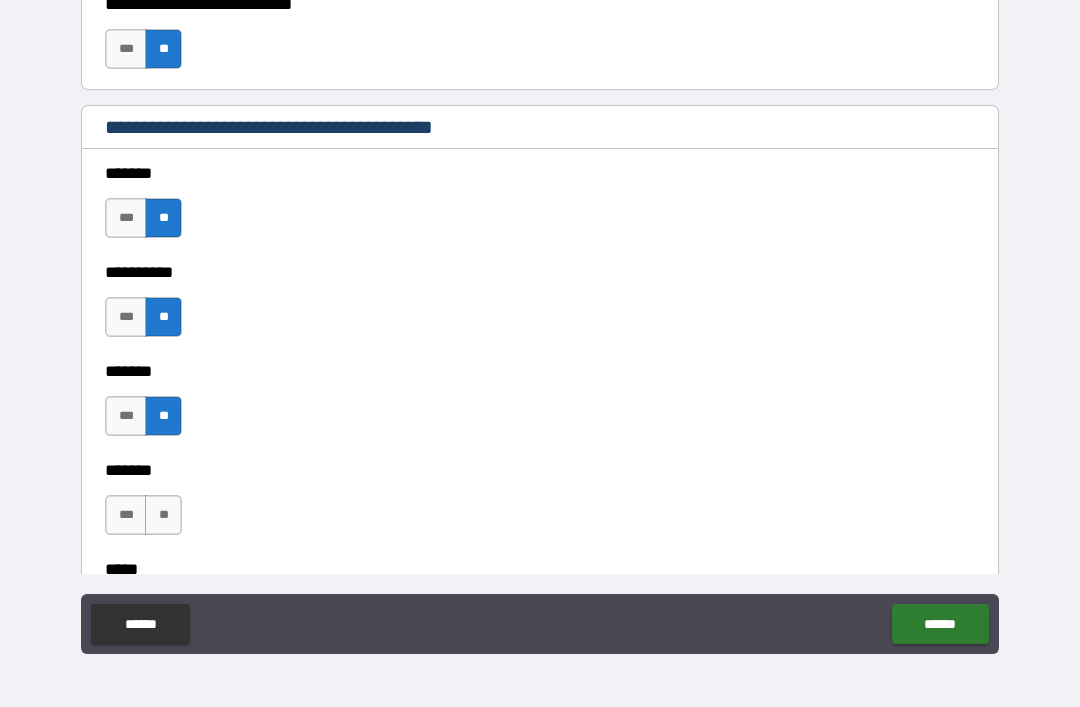 click on "**" at bounding box center [163, 515] 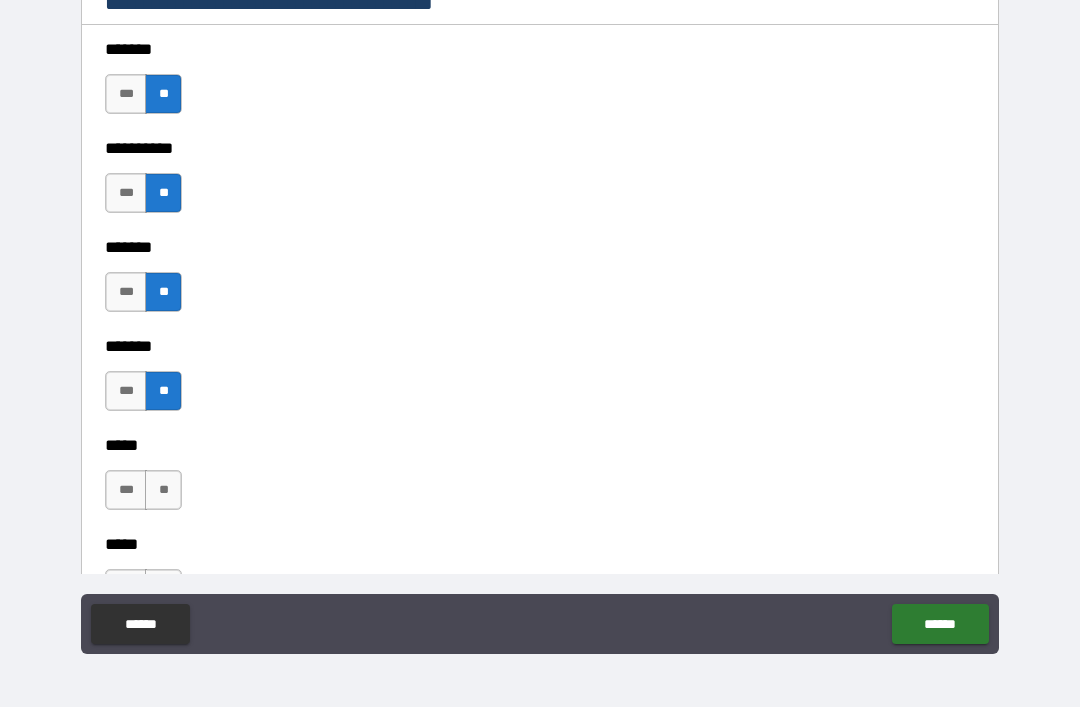 click on "**" at bounding box center [163, 490] 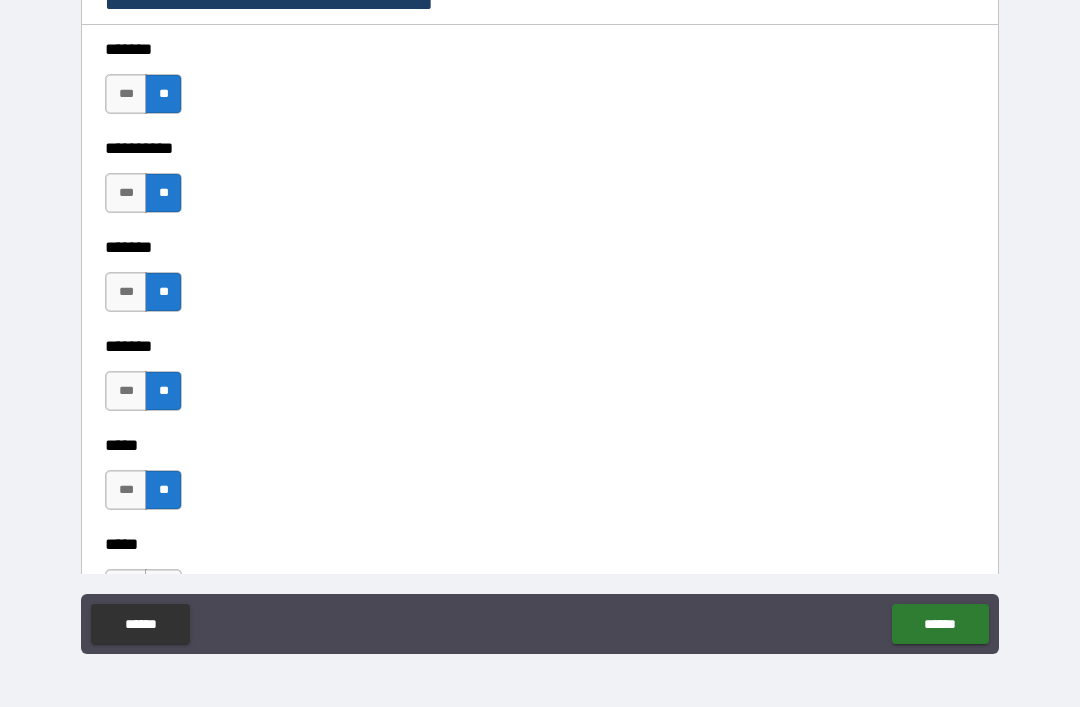 scroll, scrollTop: 1593, scrollLeft: 0, axis: vertical 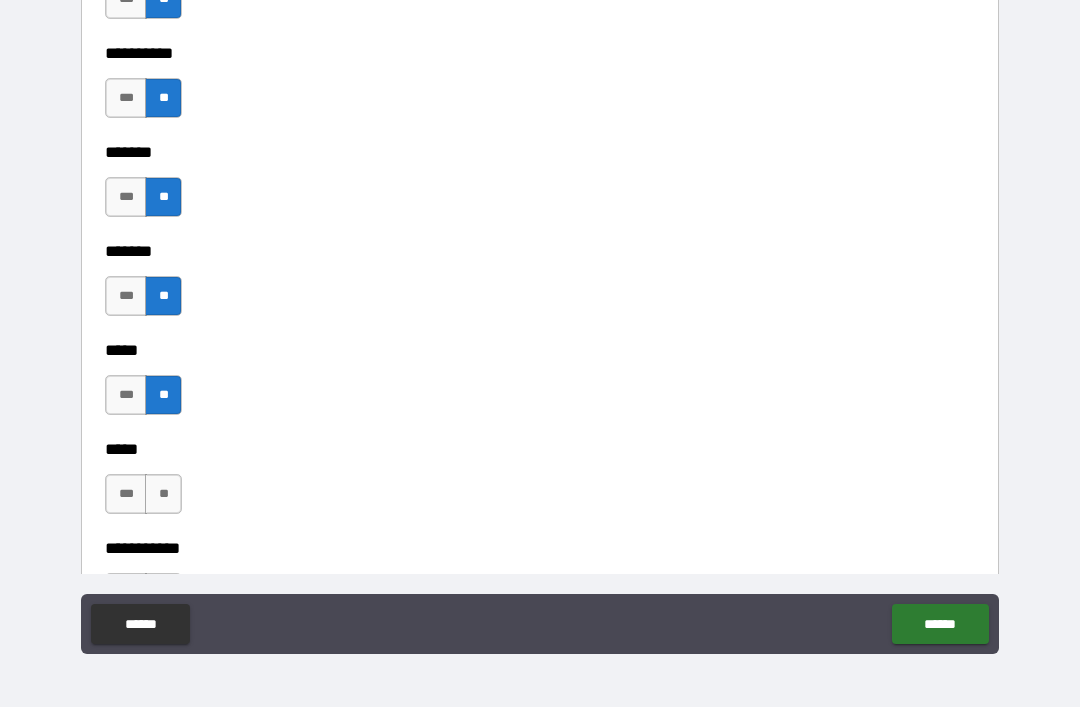 click on "**" at bounding box center (163, 494) 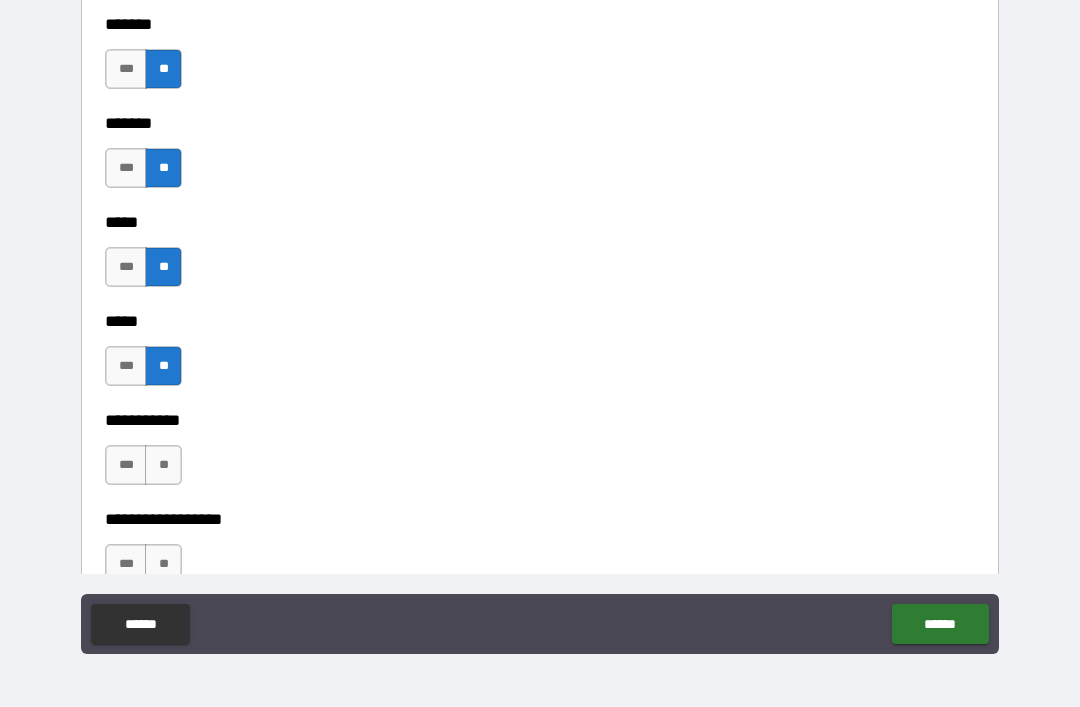 scroll, scrollTop: 1739, scrollLeft: 0, axis: vertical 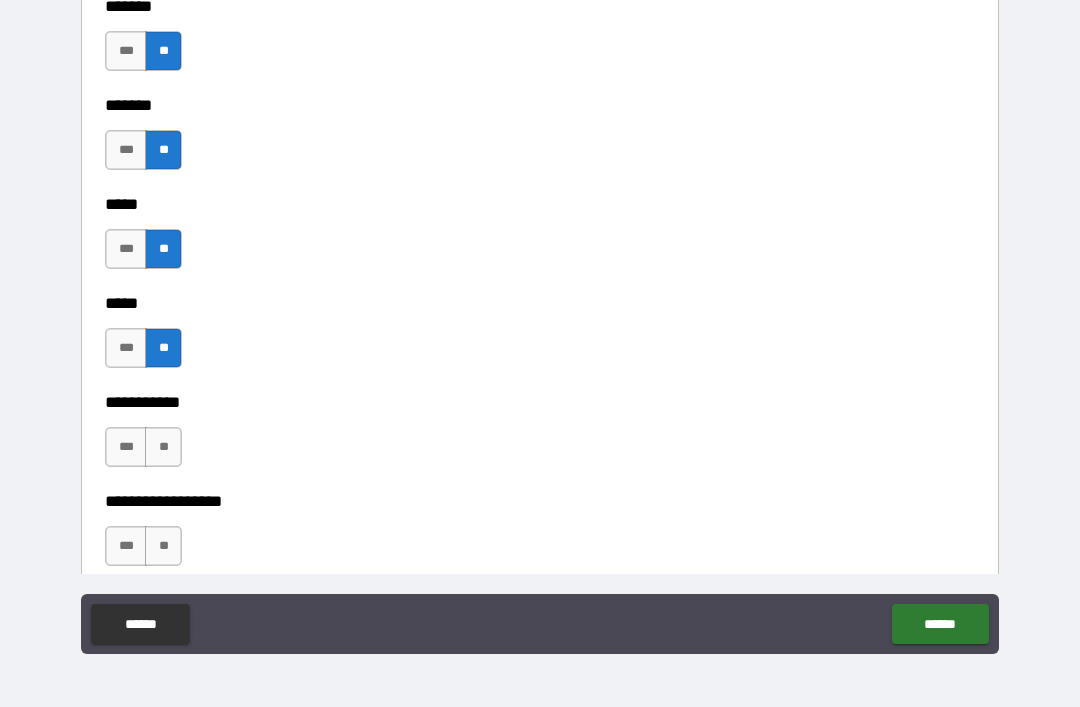 click on "**" at bounding box center (163, 447) 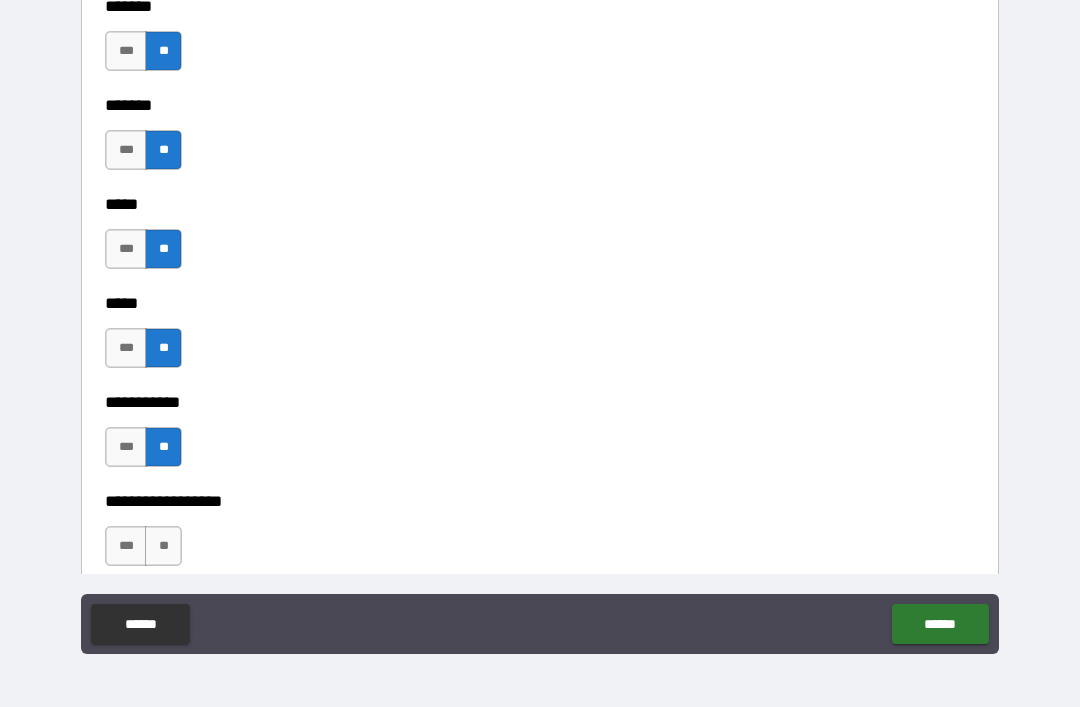 click on "**" at bounding box center [163, 546] 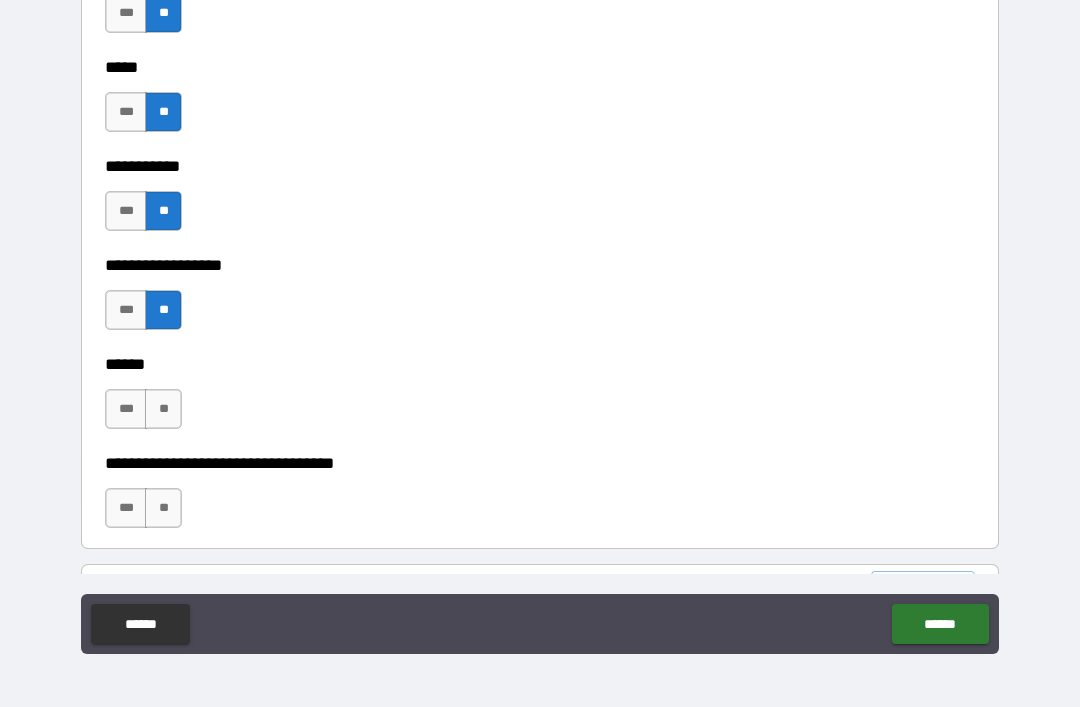 scroll, scrollTop: 1981, scrollLeft: 0, axis: vertical 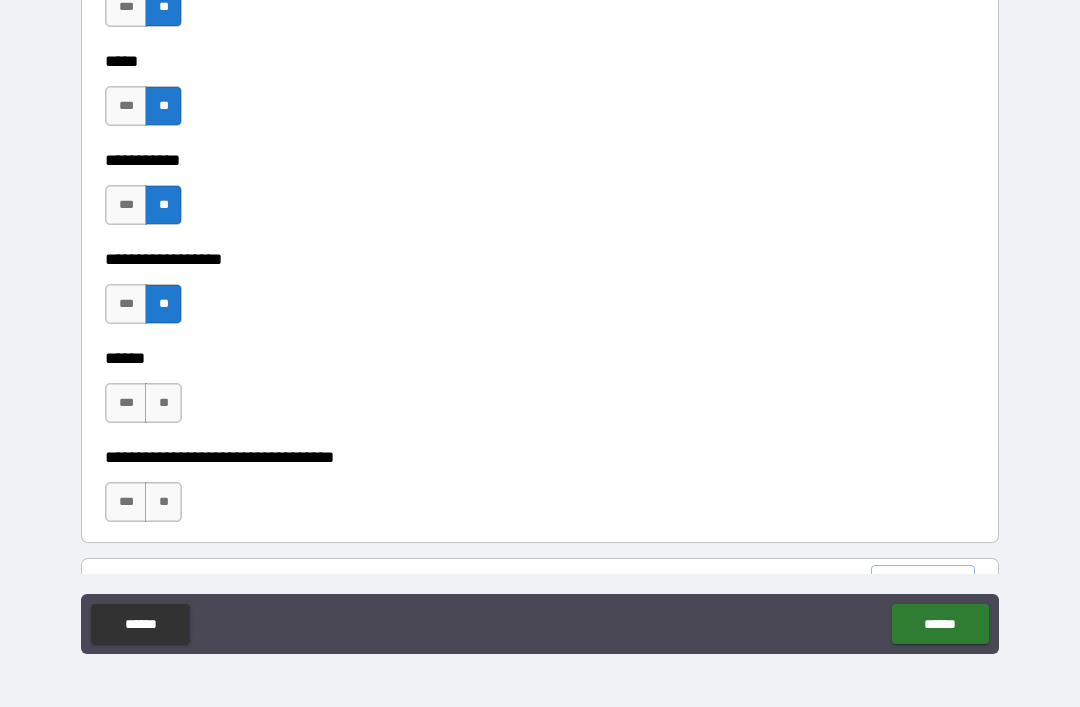 click on "**" at bounding box center (163, 403) 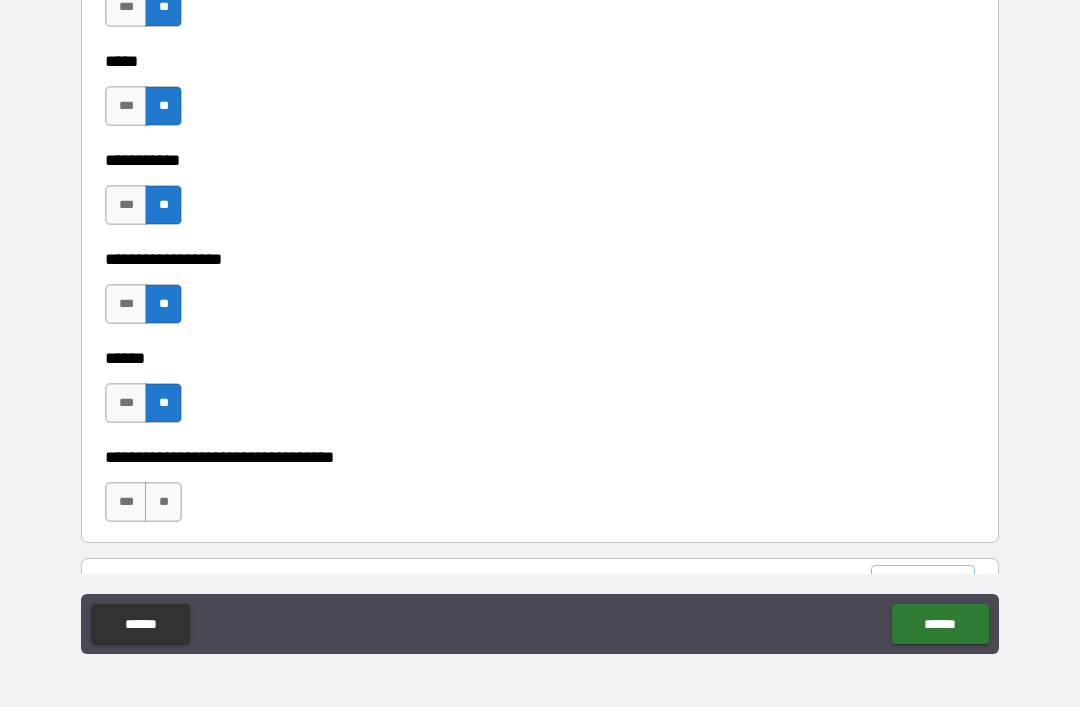 click on "**" at bounding box center (163, 502) 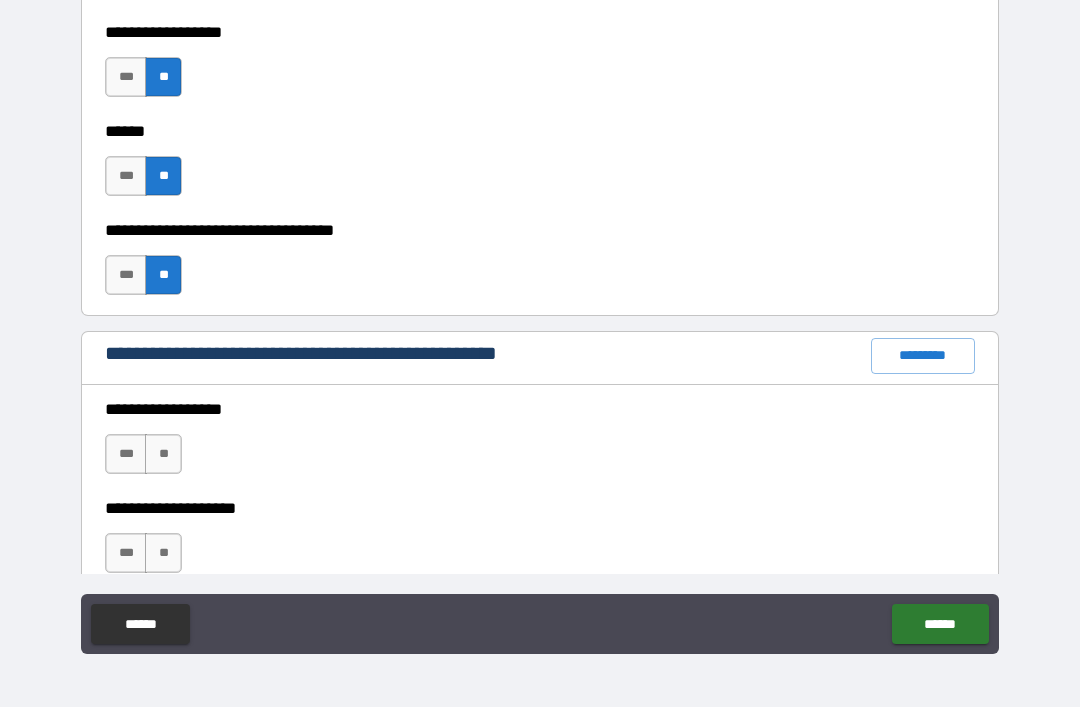 scroll, scrollTop: 2225, scrollLeft: 0, axis: vertical 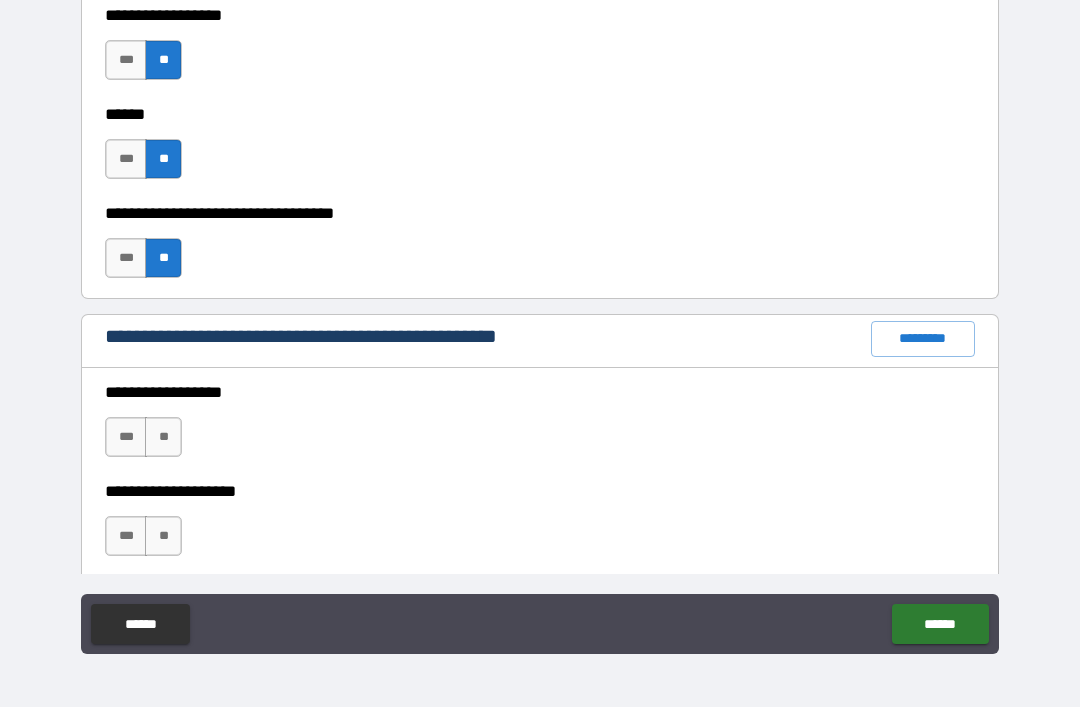 click on "*********" at bounding box center [923, 339] 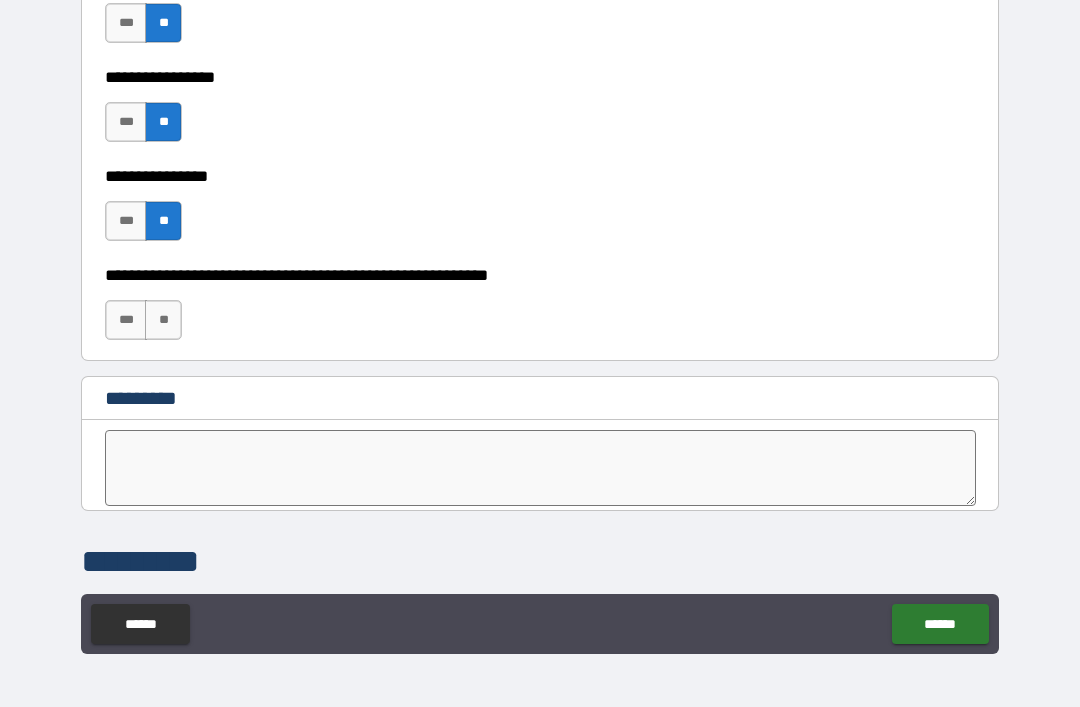 scroll, scrollTop: 9956, scrollLeft: 0, axis: vertical 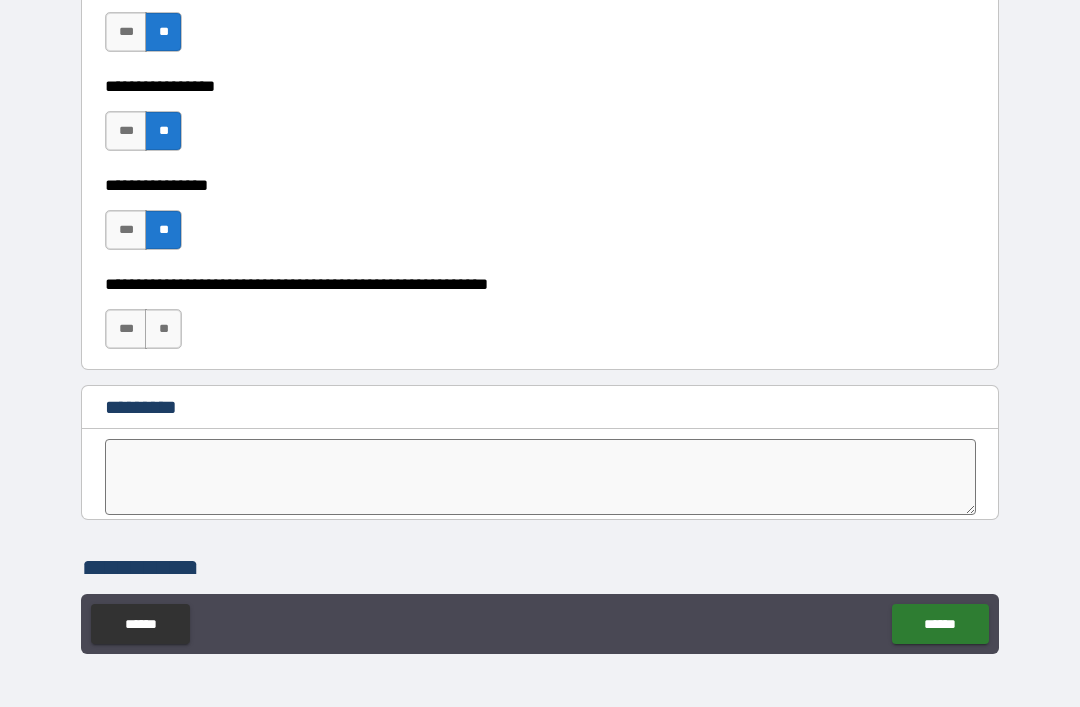 click on "**" at bounding box center [163, 329] 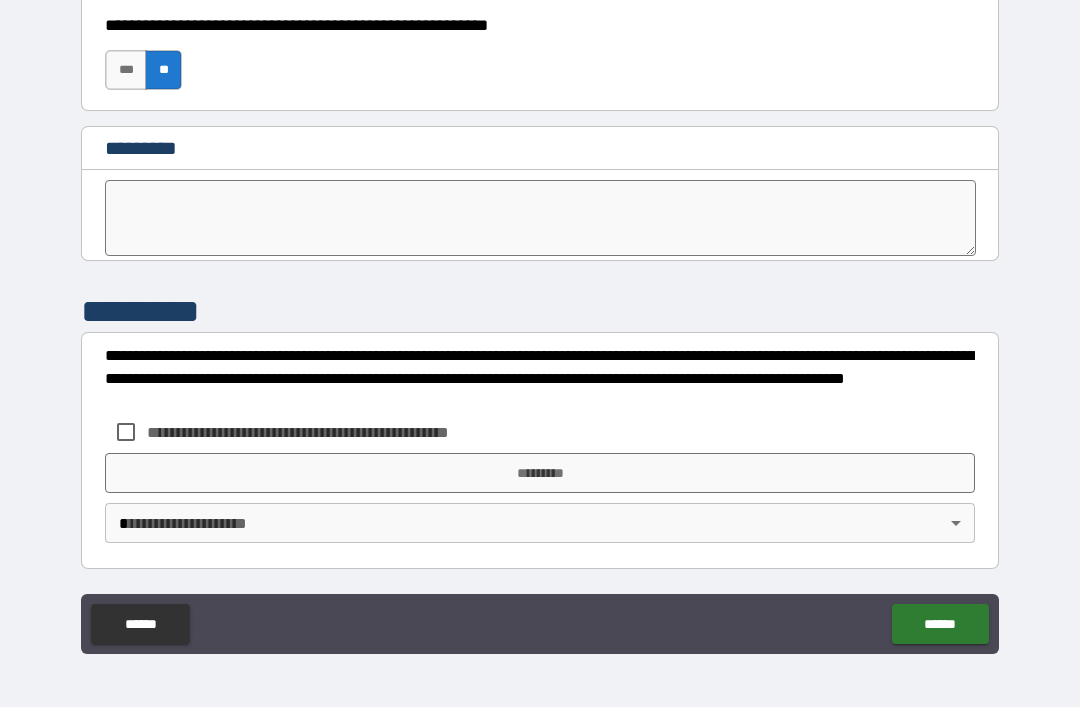 scroll, scrollTop: 10215, scrollLeft: 0, axis: vertical 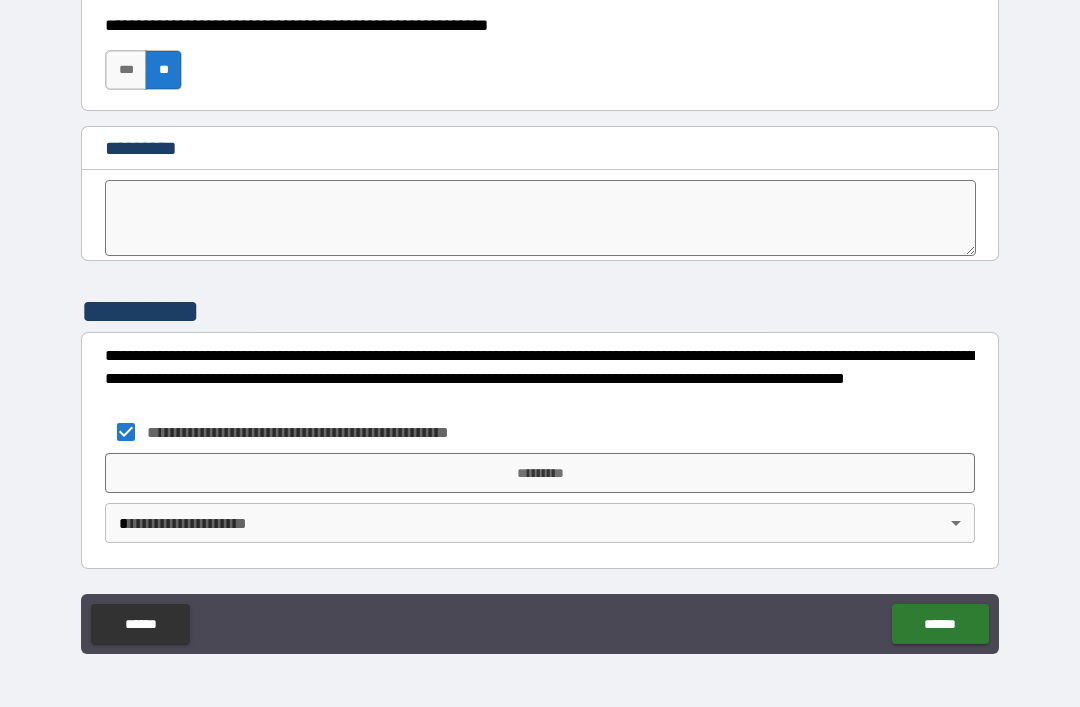 click on "*********" at bounding box center [540, 473] 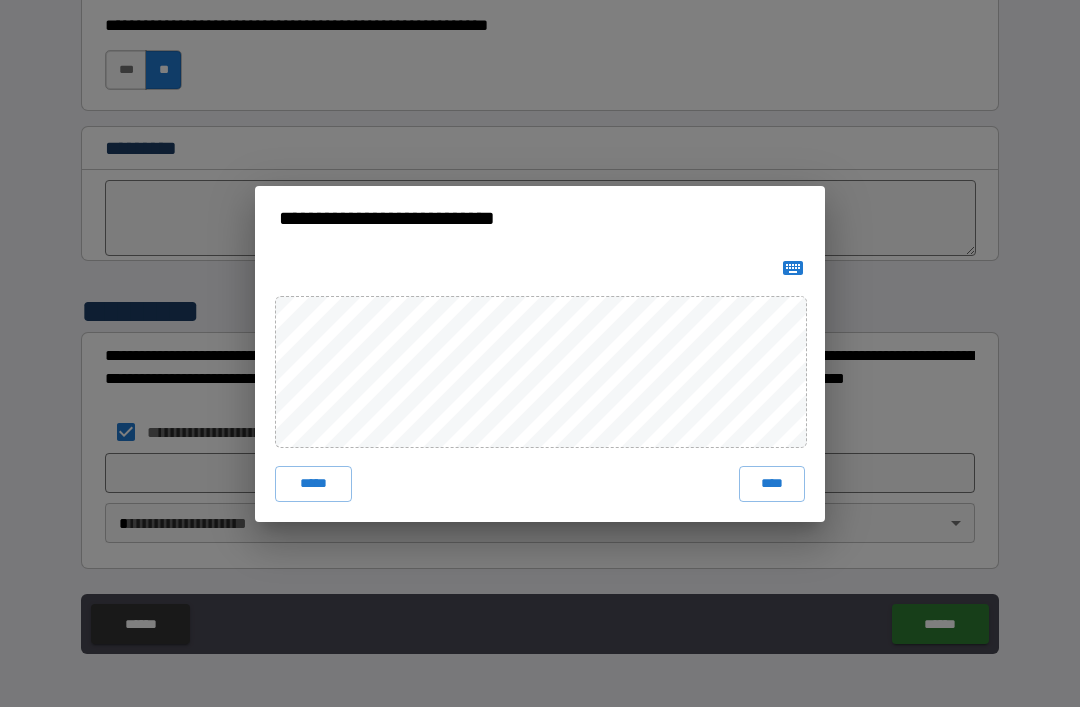 click on "****" at bounding box center (772, 484) 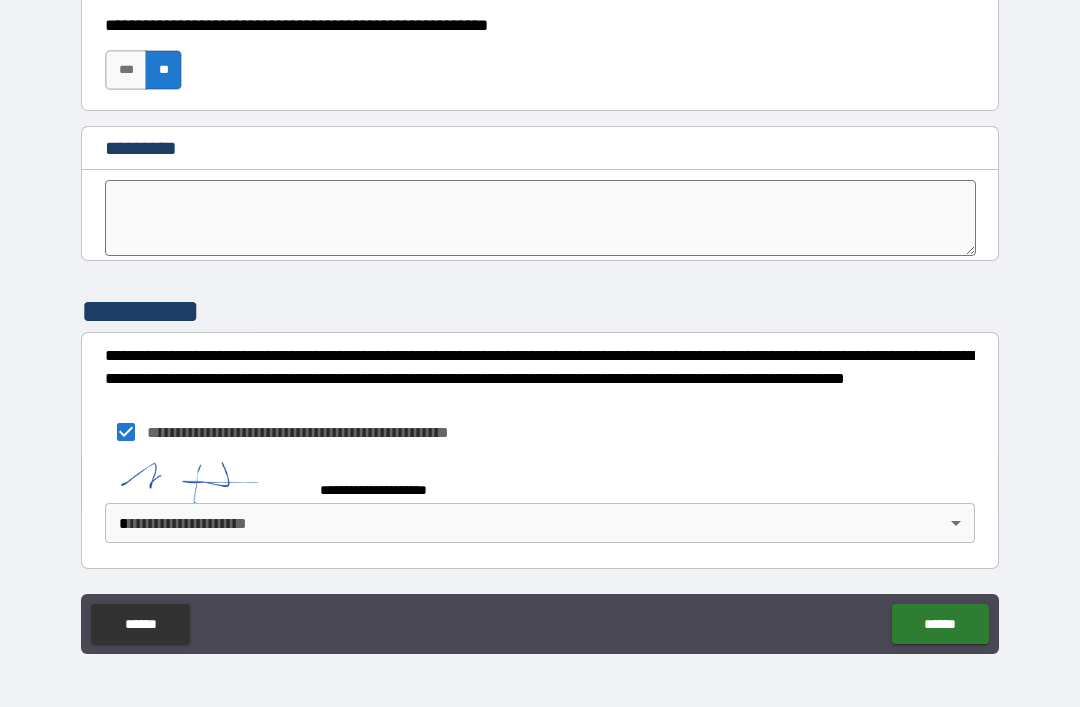 scroll, scrollTop: 10205, scrollLeft: 0, axis: vertical 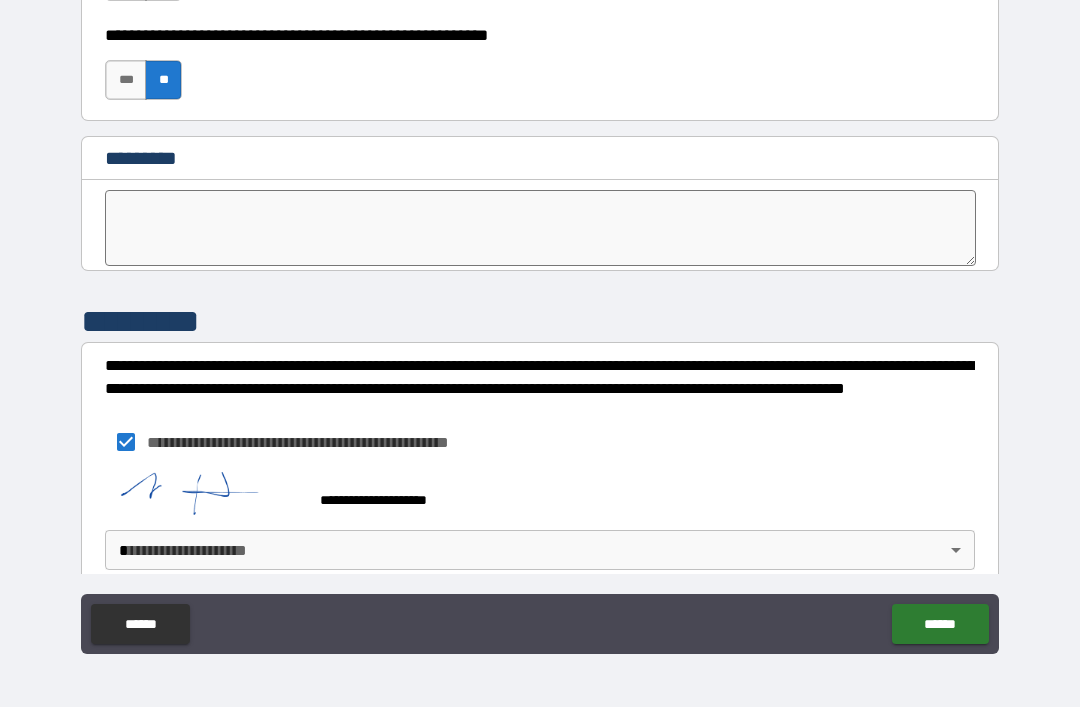 click on "**********" at bounding box center [540, 321] 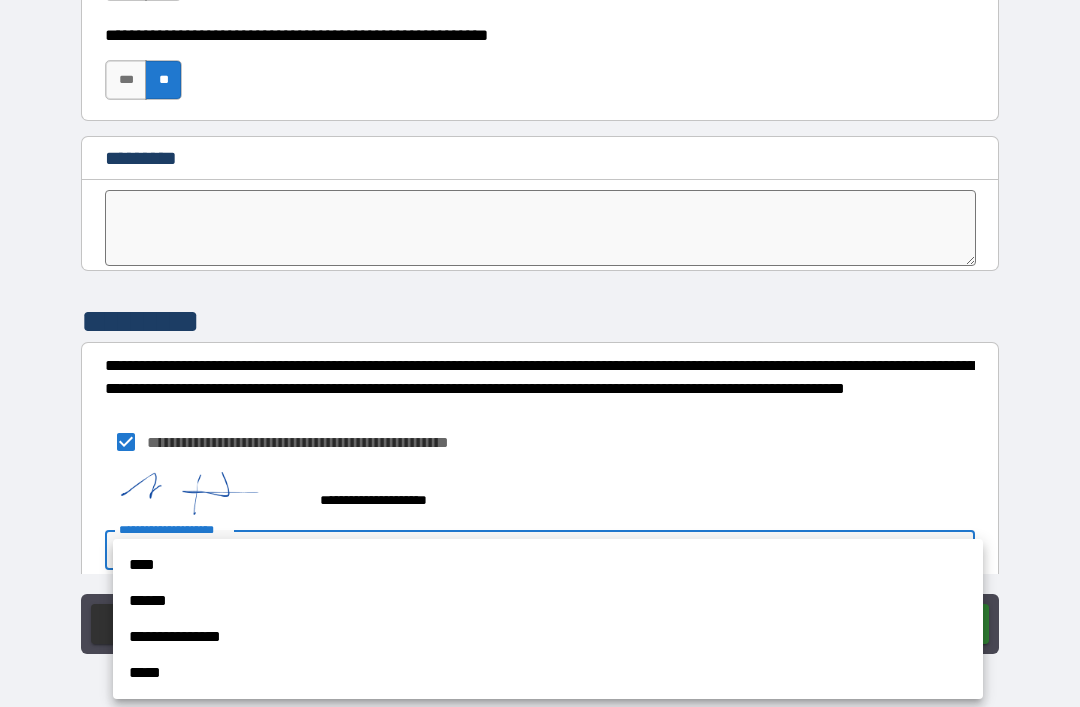 click on "**********" at bounding box center [548, 637] 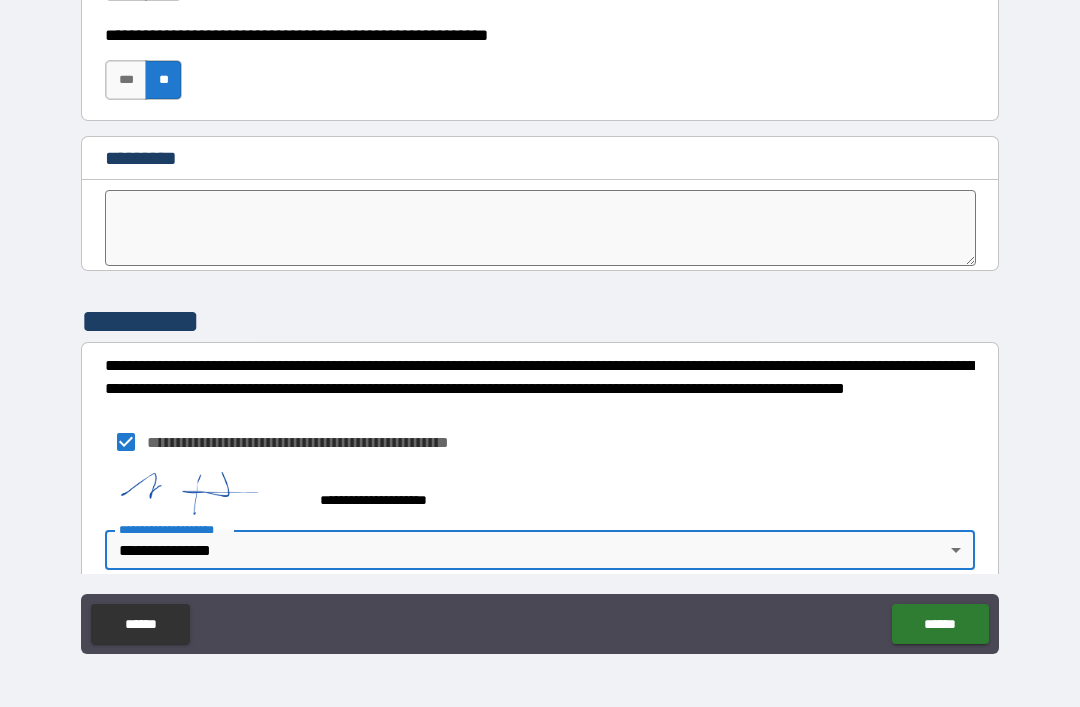 type on "**********" 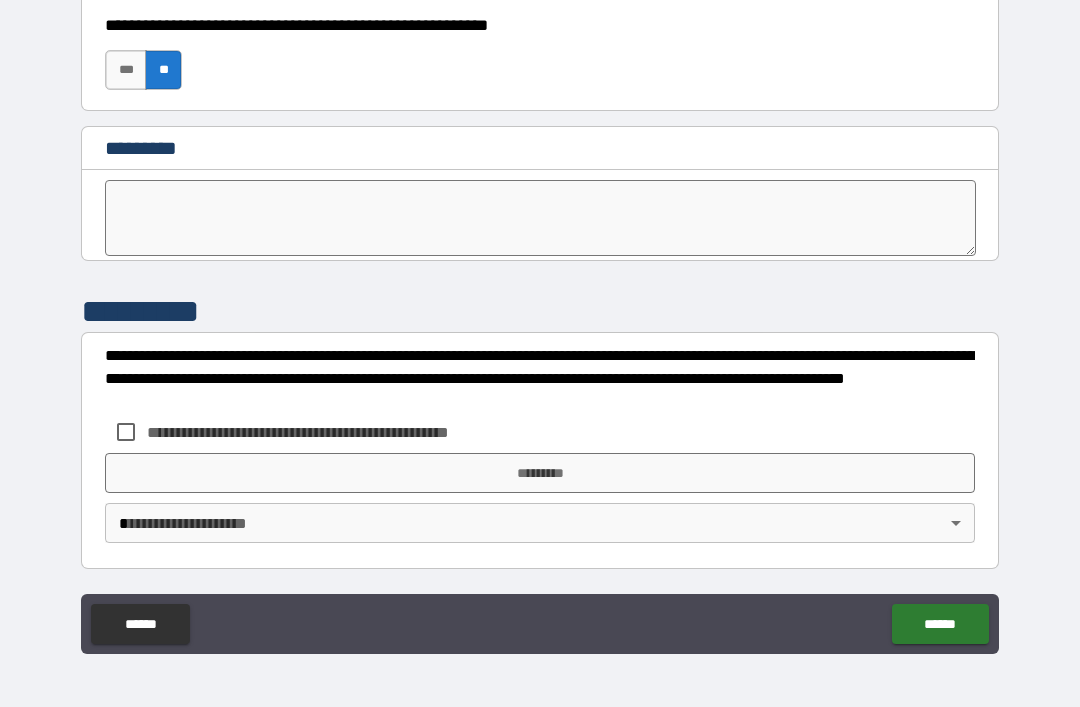 scroll, scrollTop: 10215, scrollLeft: 0, axis: vertical 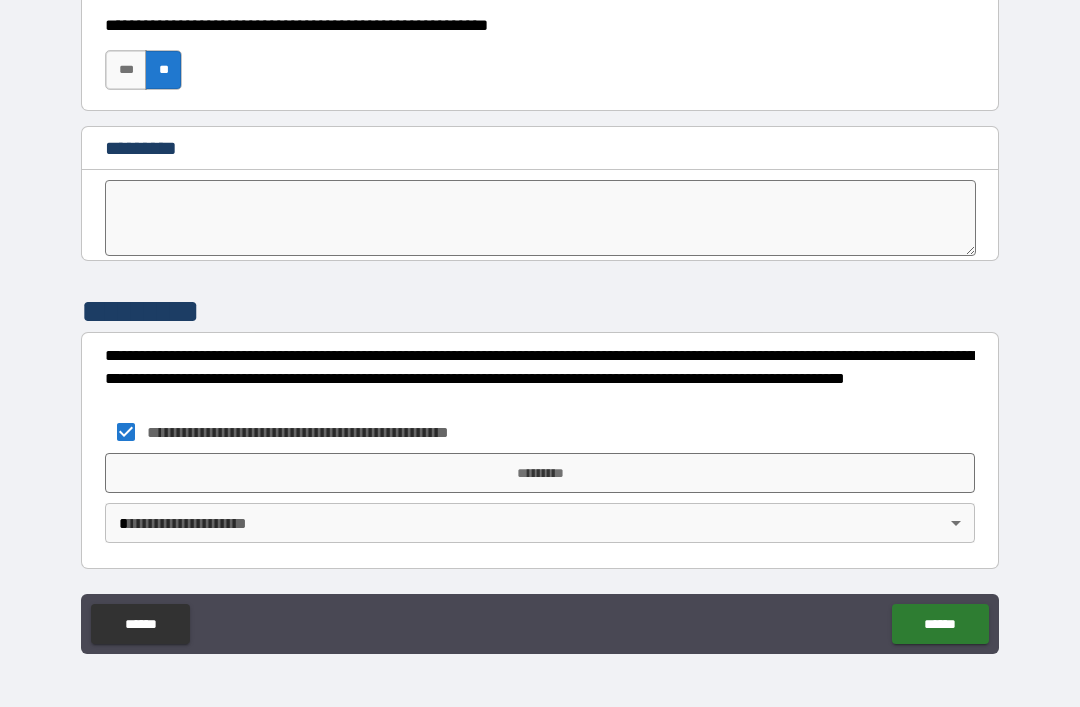 click on "*********" at bounding box center [540, 473] 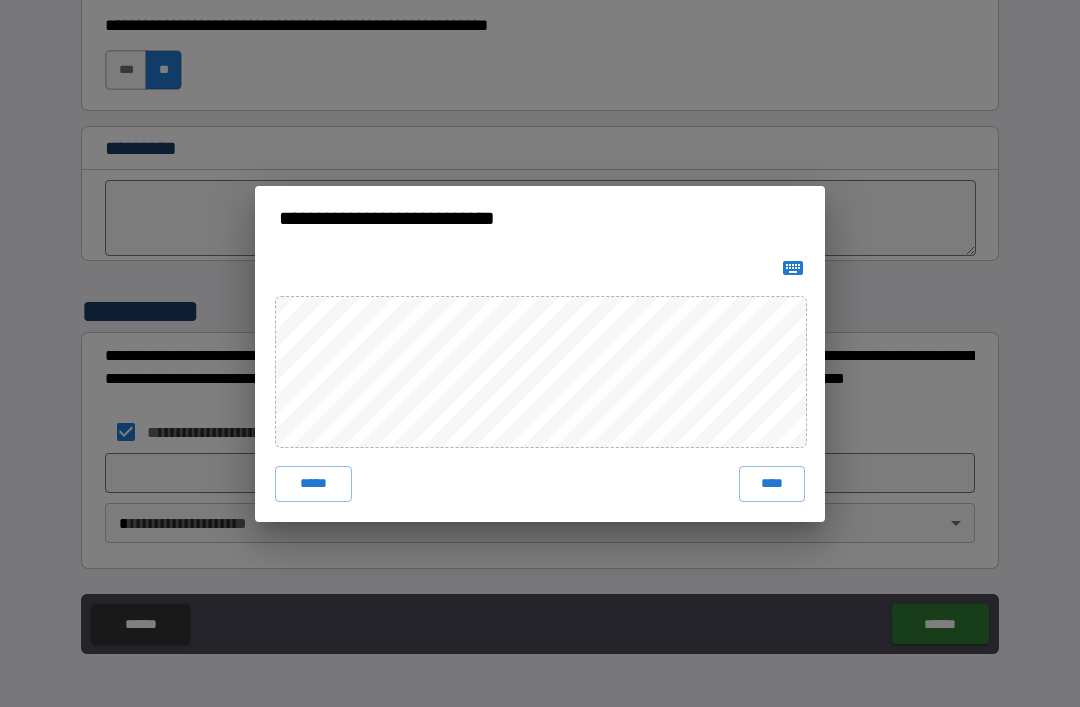 click on "****" at bounding box center (772, 484) 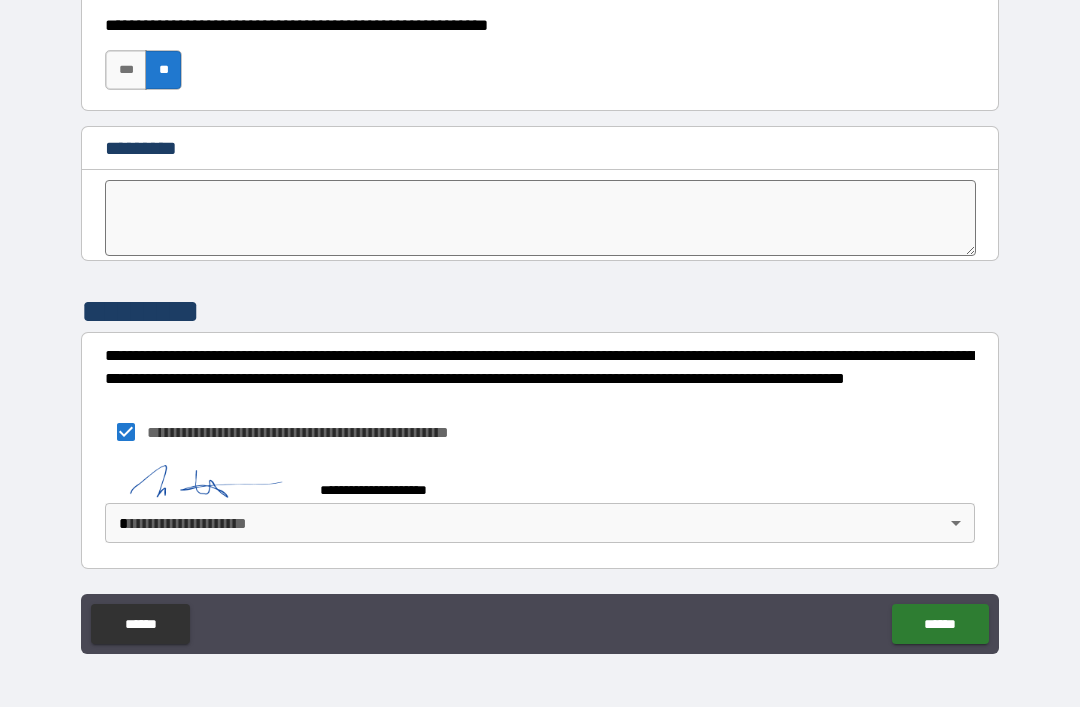 scroll, scrollTop: 10205, scrollLeft: 0, axis: vertical 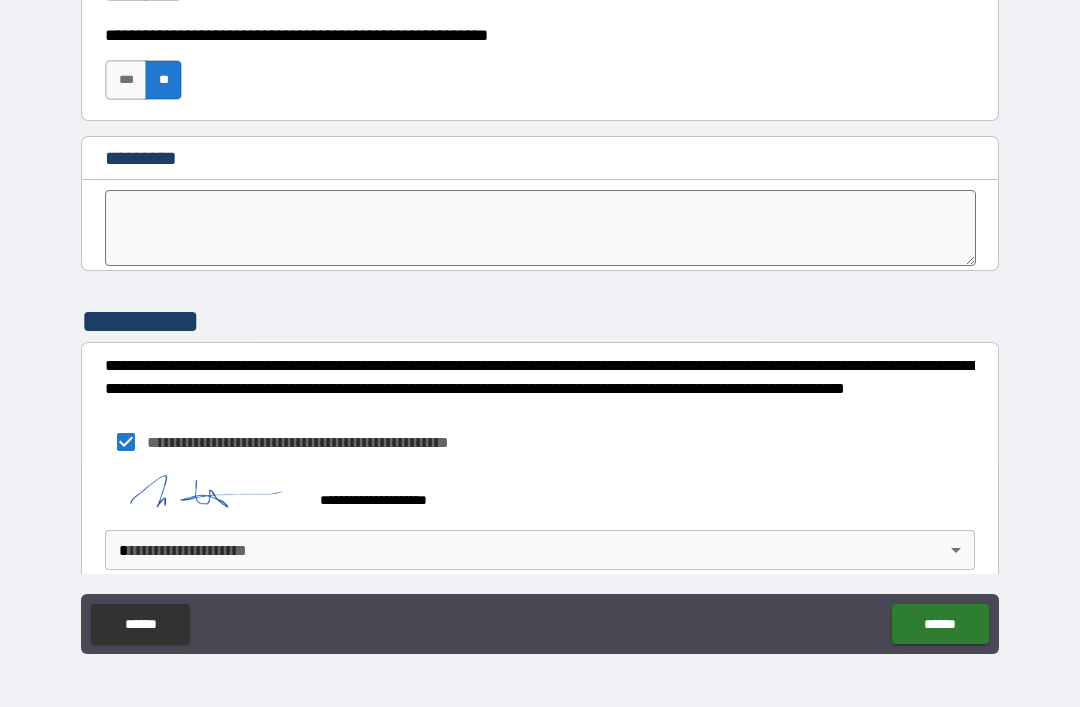 click on "**********" at bounding box center (540, 321) 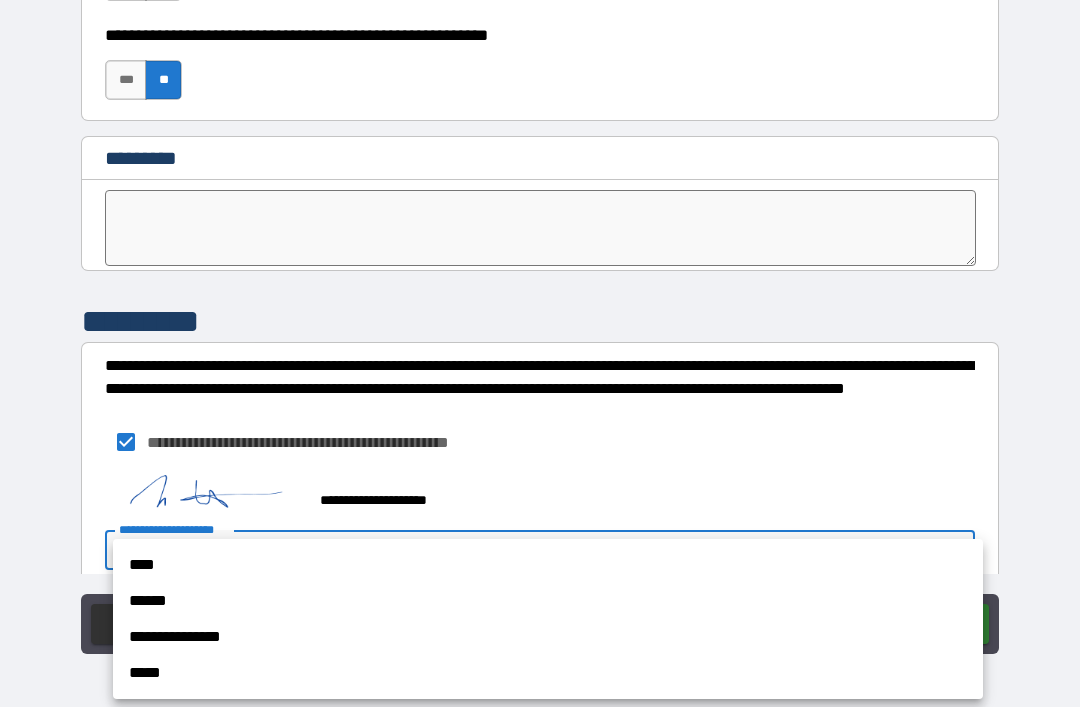 click on "**********" at bounding box center [548, 637] 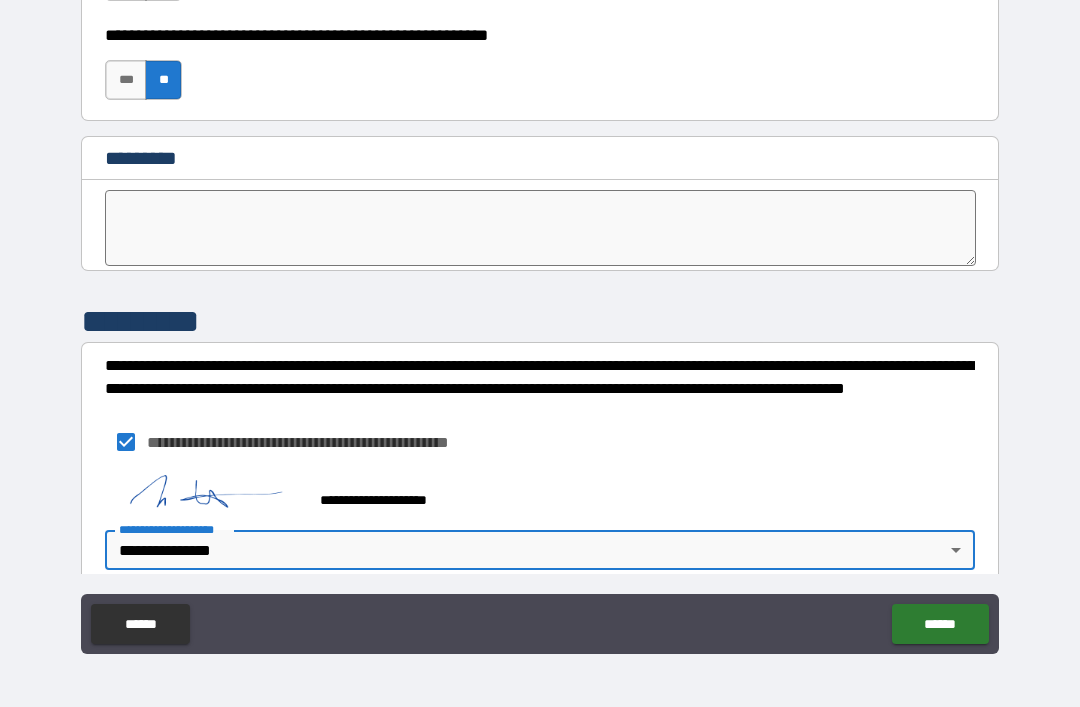 click on "******" at bounding box center [940, 624] 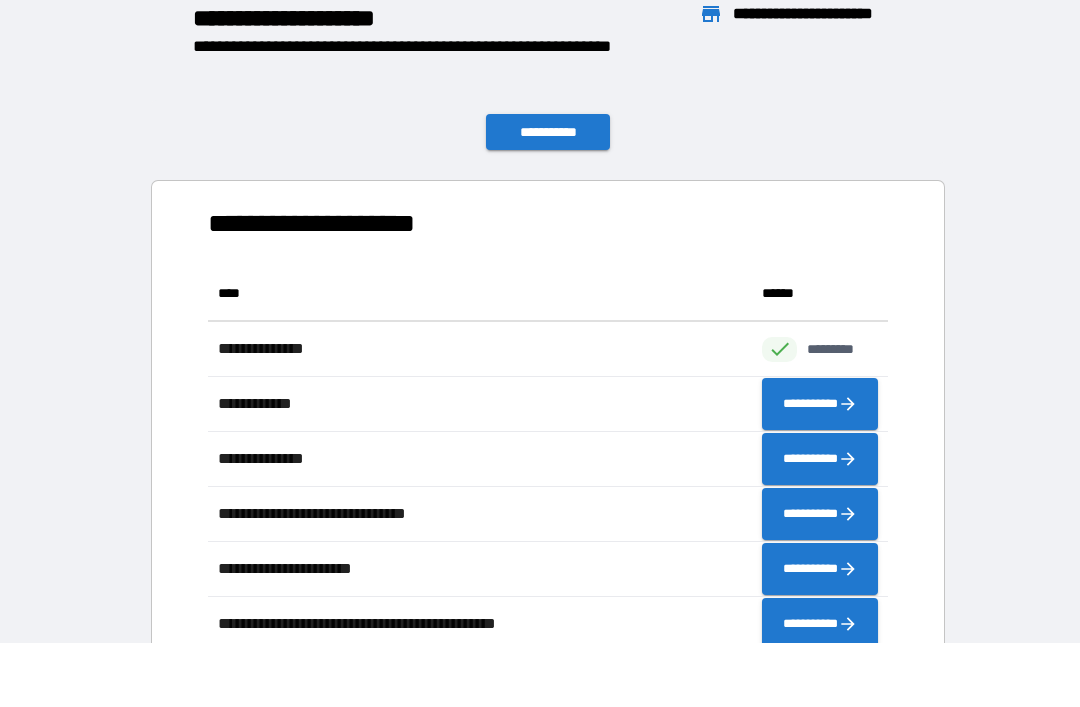 scroll, scrollTop: 1, scrollLeft: 1, axis: both 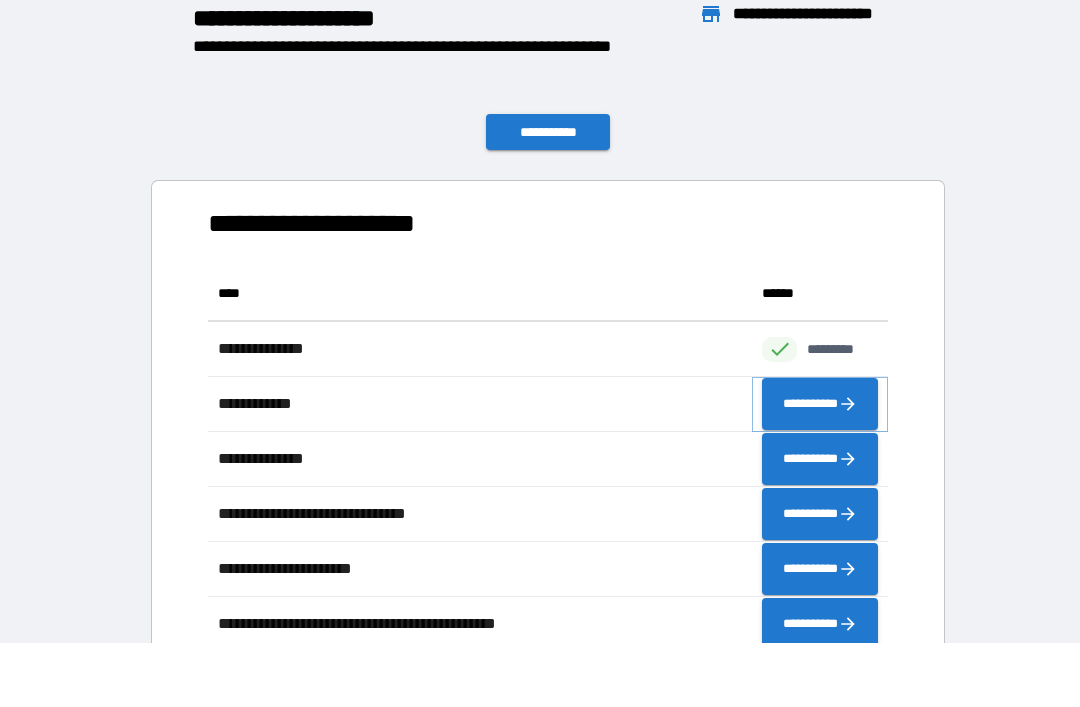 click on "**********" at bounding box center (820, 404) 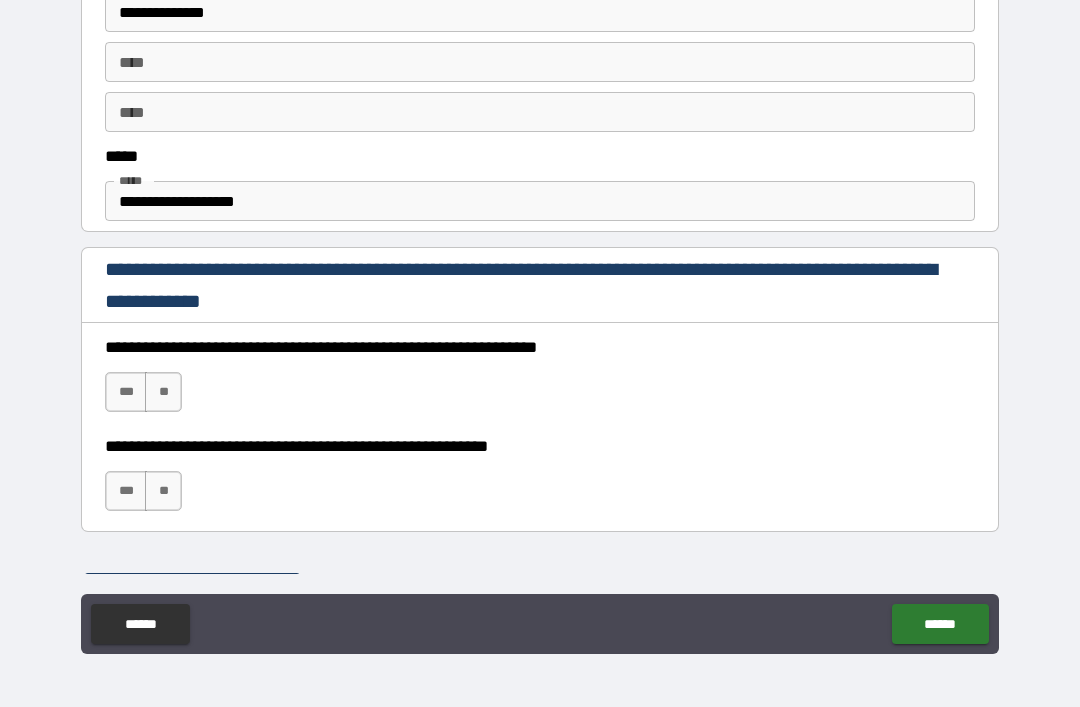 scroll, scrollTop: 1099, scrollLeft: 0, axis: vertical 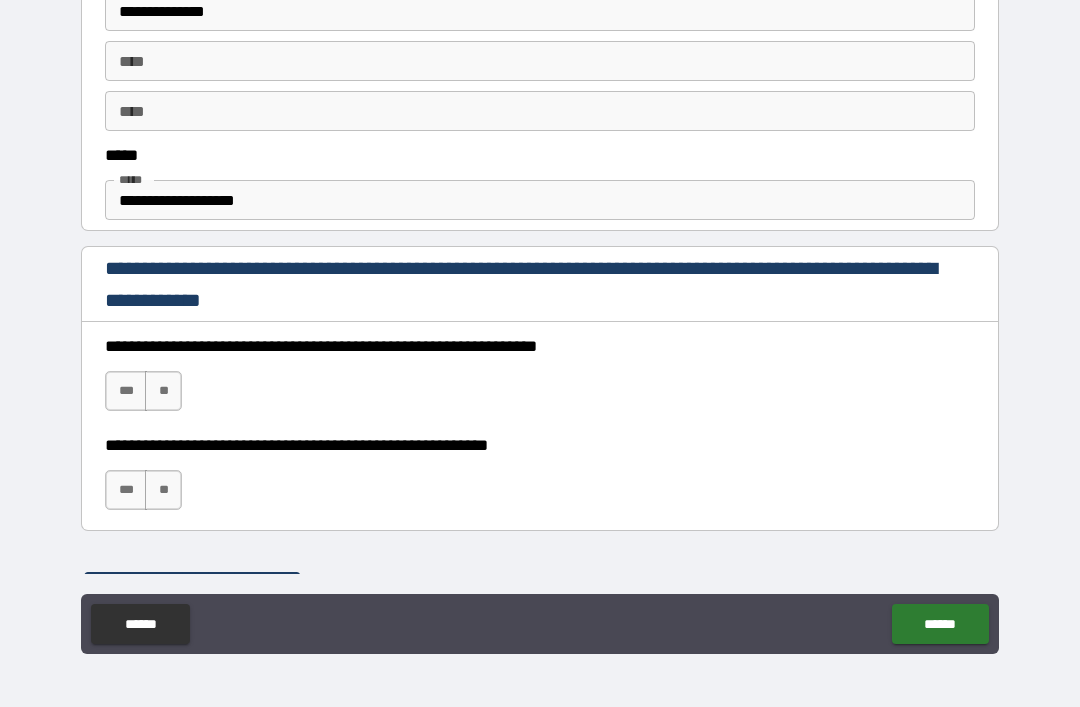 click on "***" at bounding box center [126, 391] 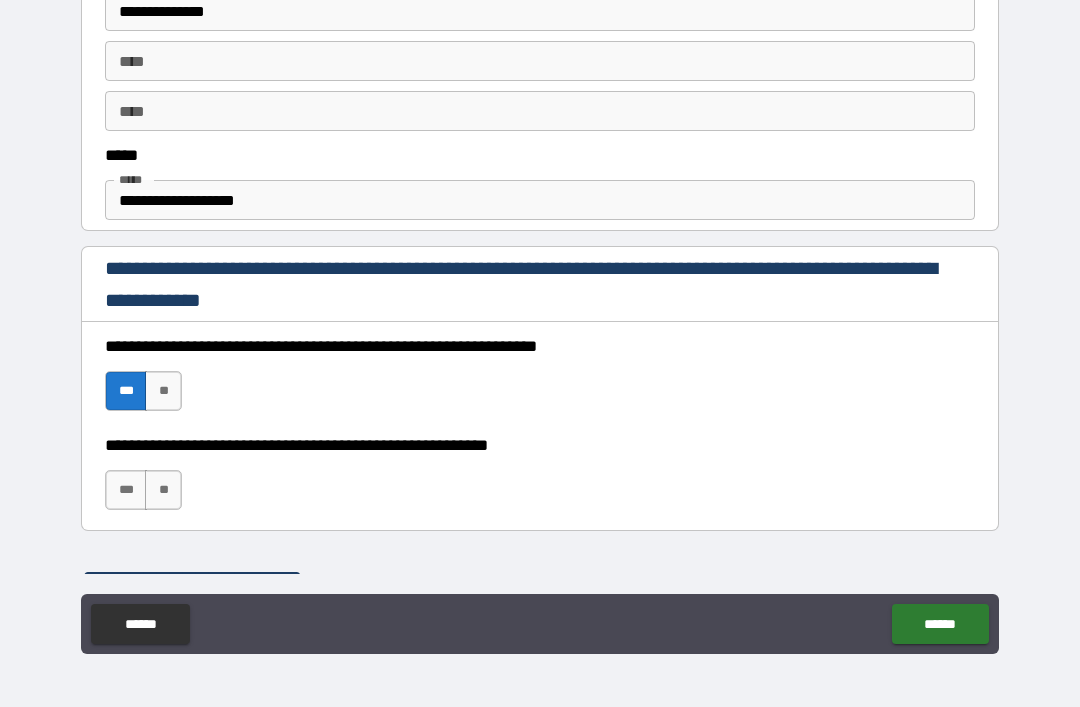 click on "***" at bounding box center [126, 490] 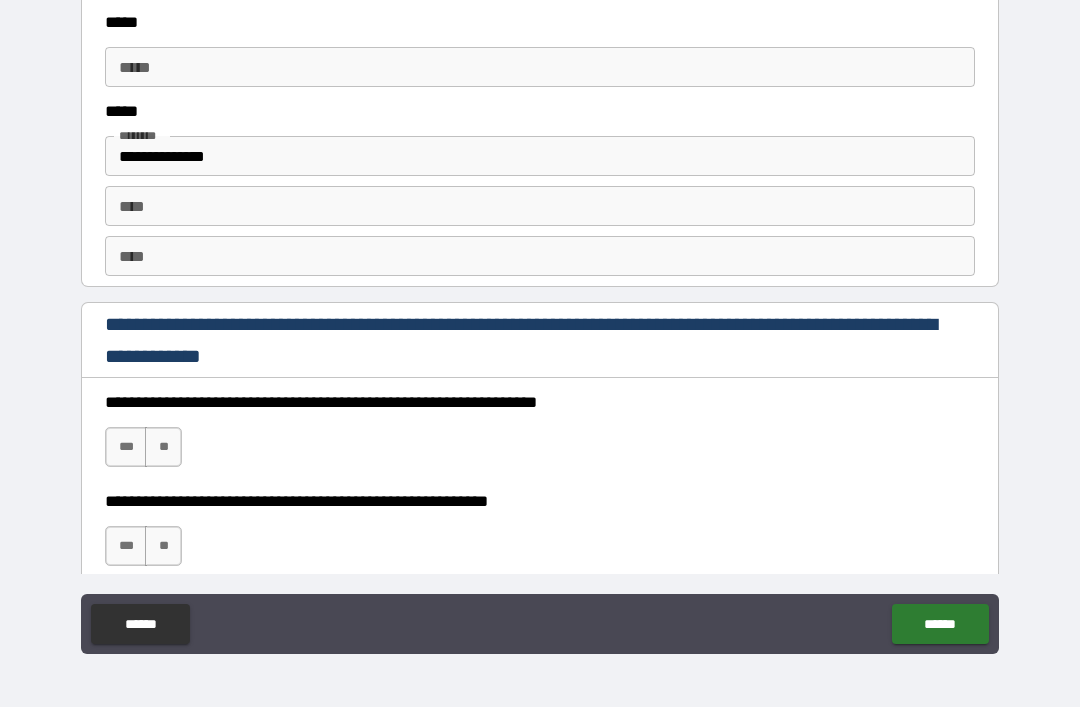 scroll, scrollTop: 2716, scrollLeft: 0, axis: vertical 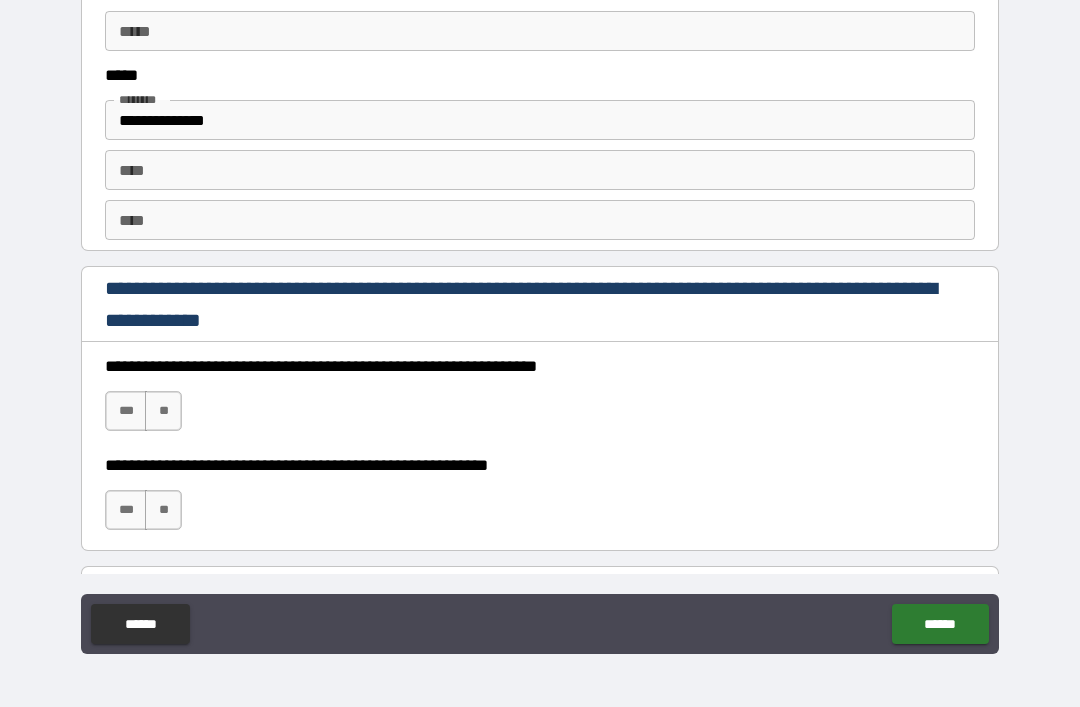 click on "***" at bounding box center [126, 411] 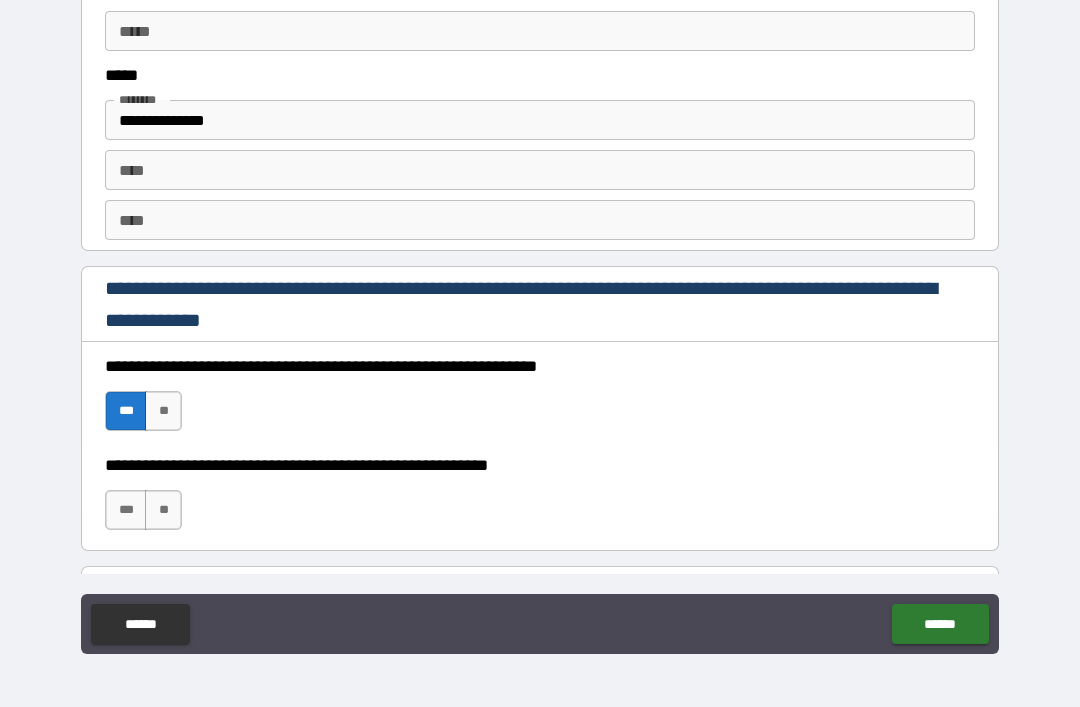 click on "***" at bounding box center (126, 510) 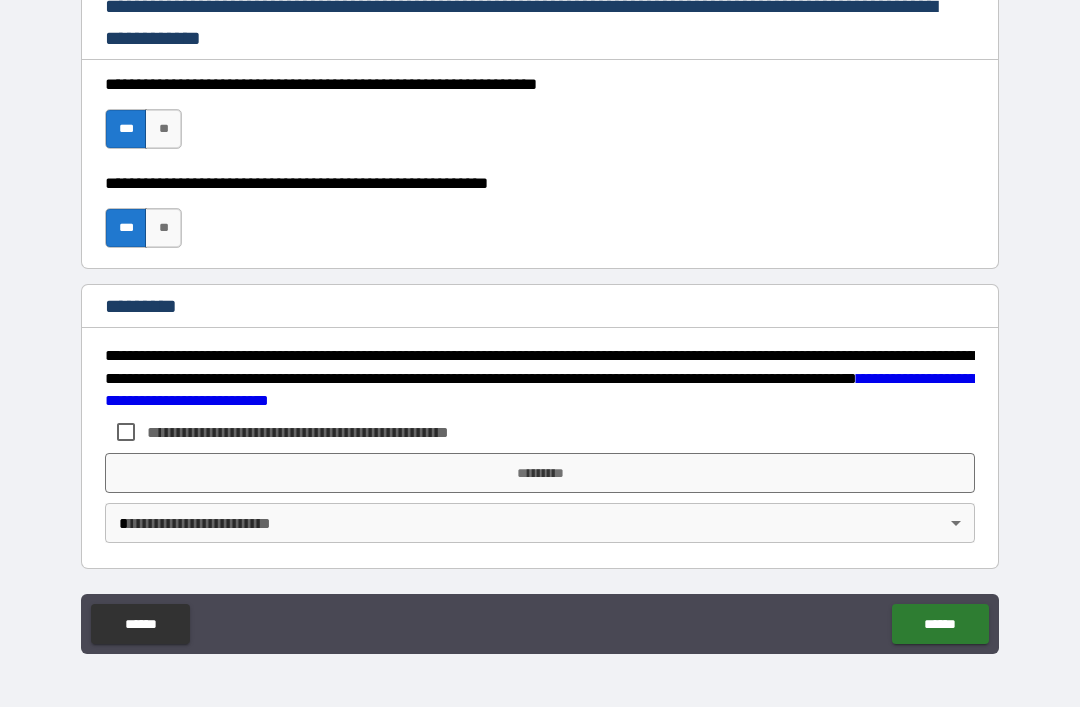 scroll, scrollTop: 2998, scrollLeft: 0, axis: vertical 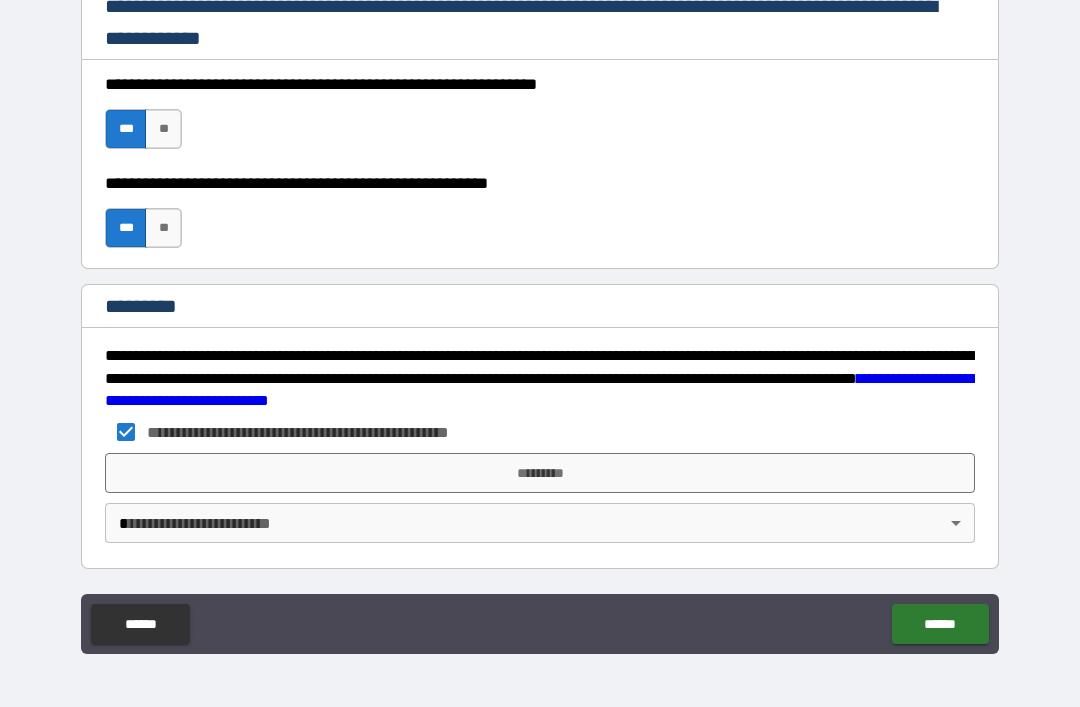 click on "*********" at bounding box center (540, 473) 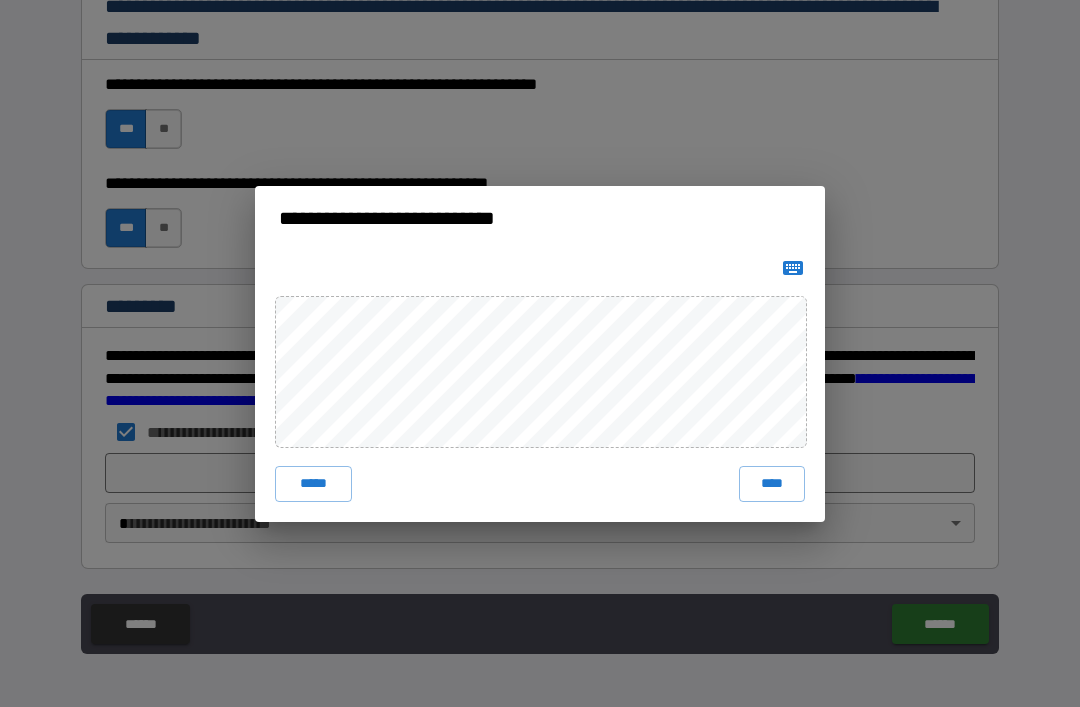 click on "****" at bounding box center (772, 484) 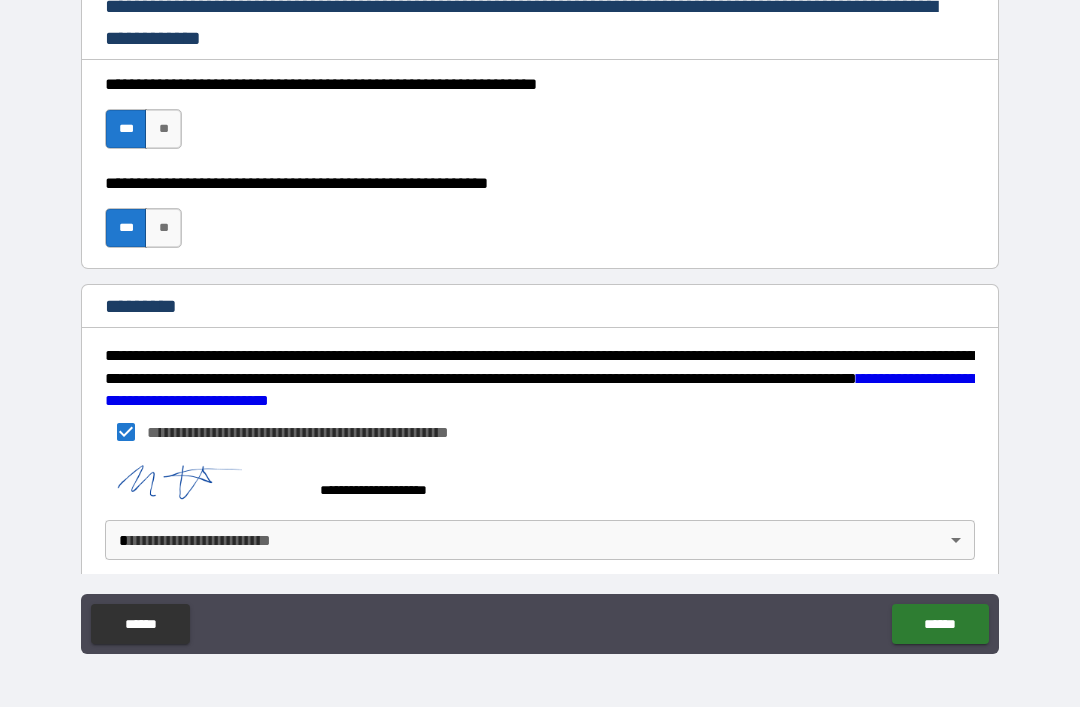 click on "**********" at bounding box center (540, 321) 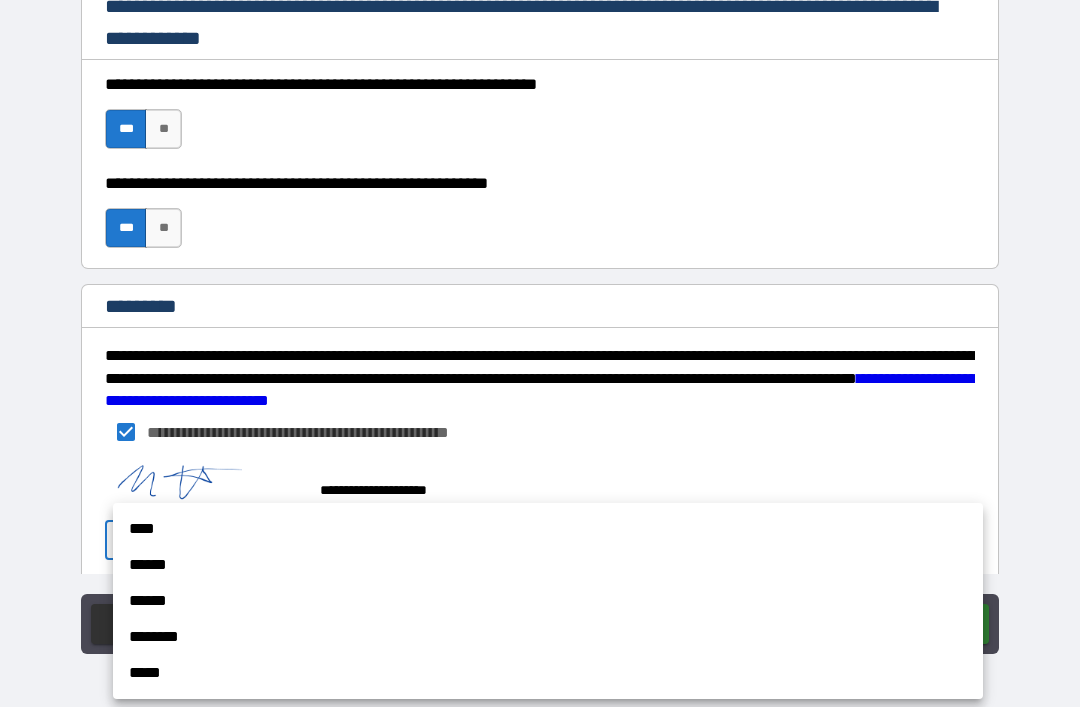 click on "******" at bounding box center (548, 565) 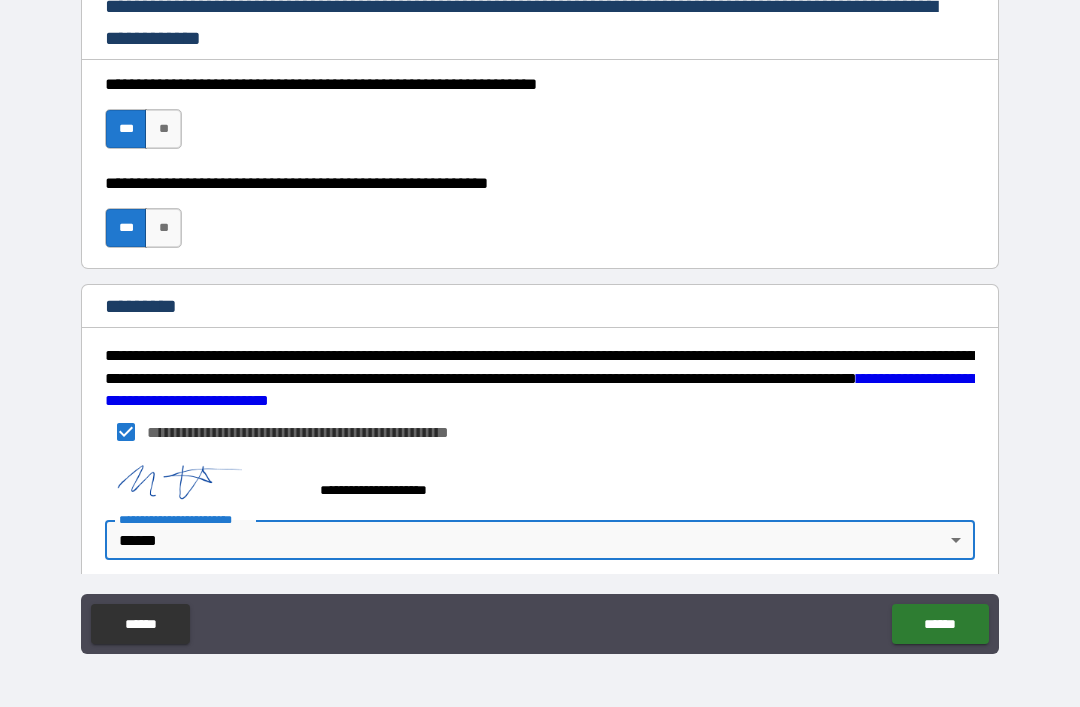 click on "******" at bounding box center (940, 624) 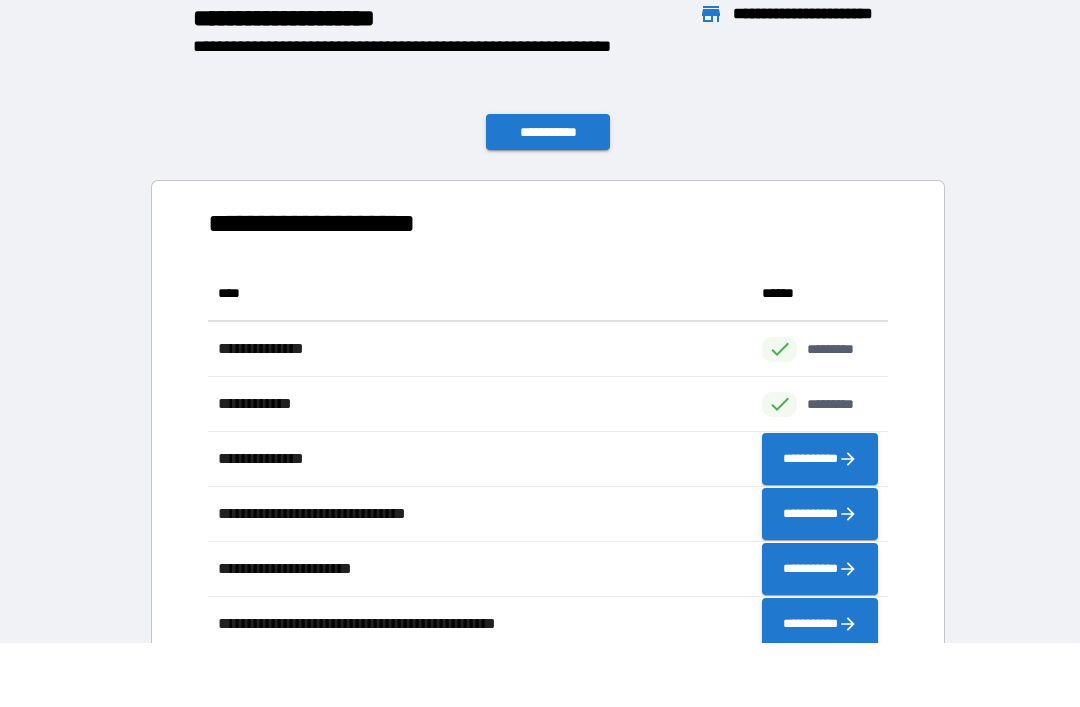 scroll, scrollTop: 386, scrollLeft: 680, axis: both 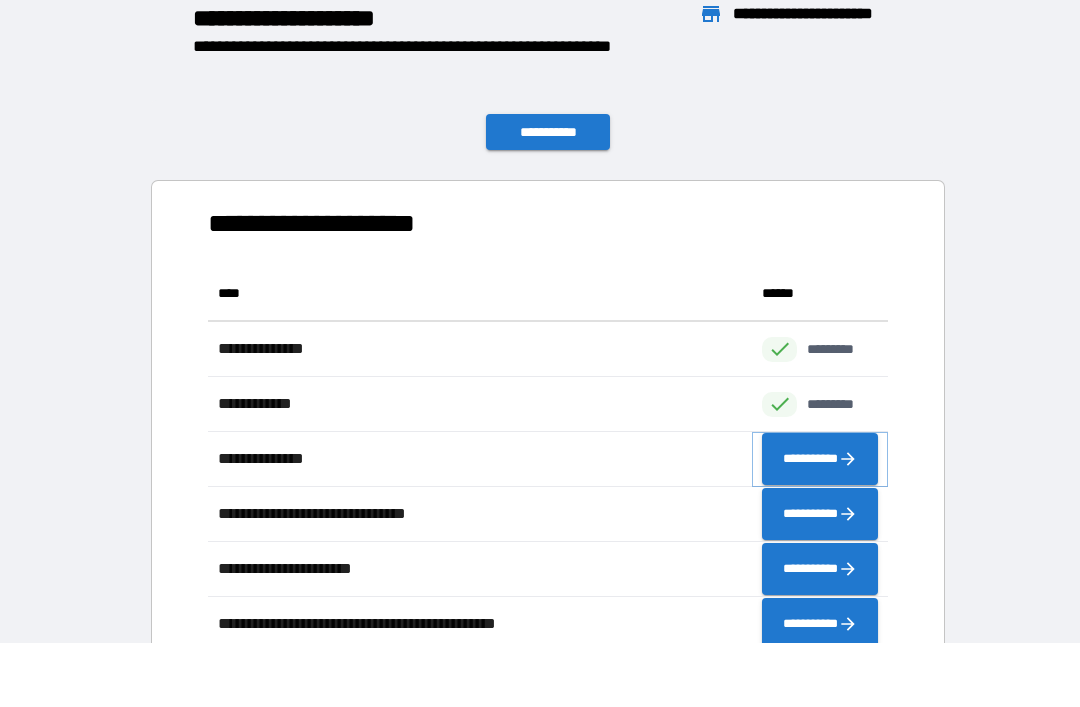 click on "**********" at bounding box center [820, 459] 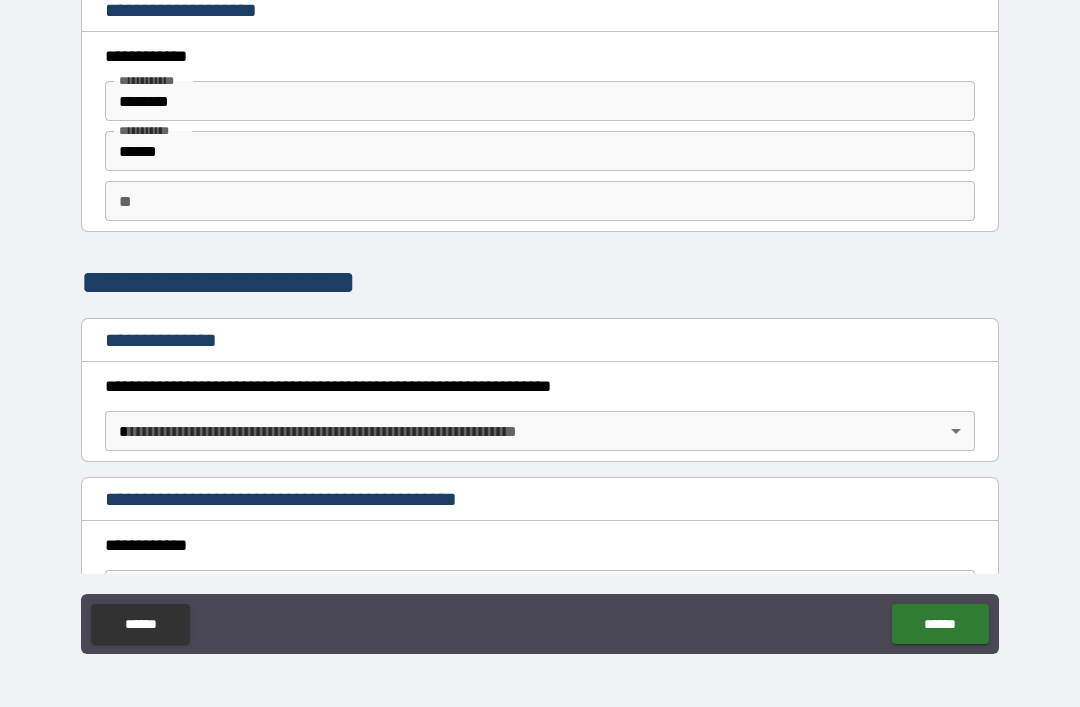 click on "**********" at bounding box center [540, 321] 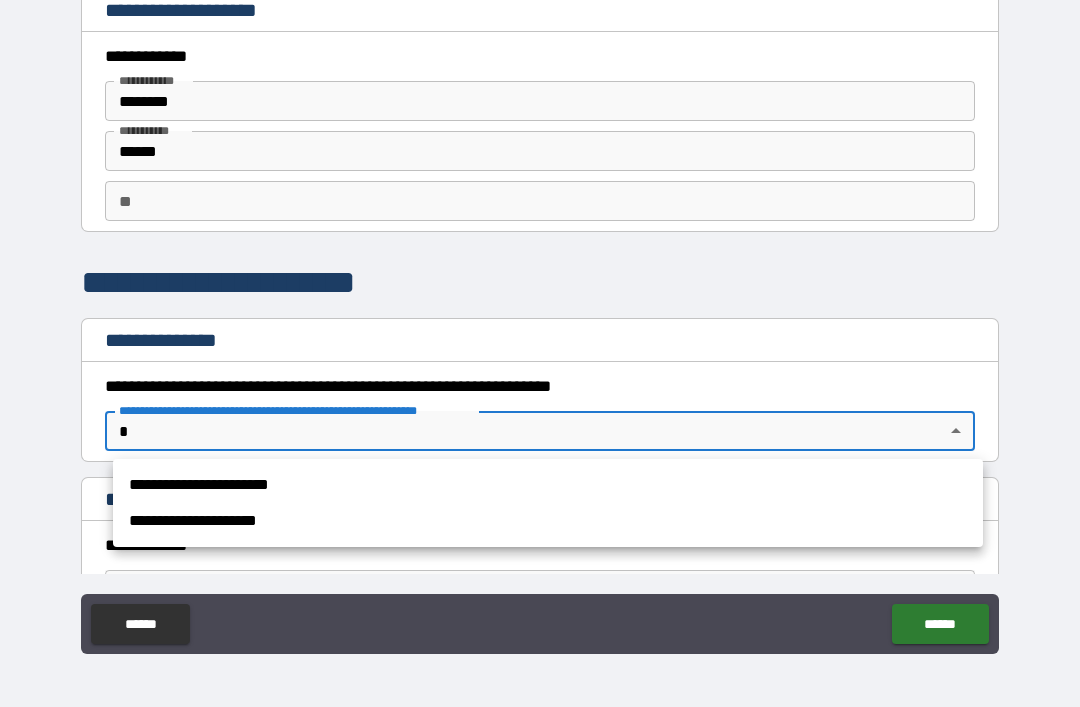 click on "**********" at bounding box center [548, 485] 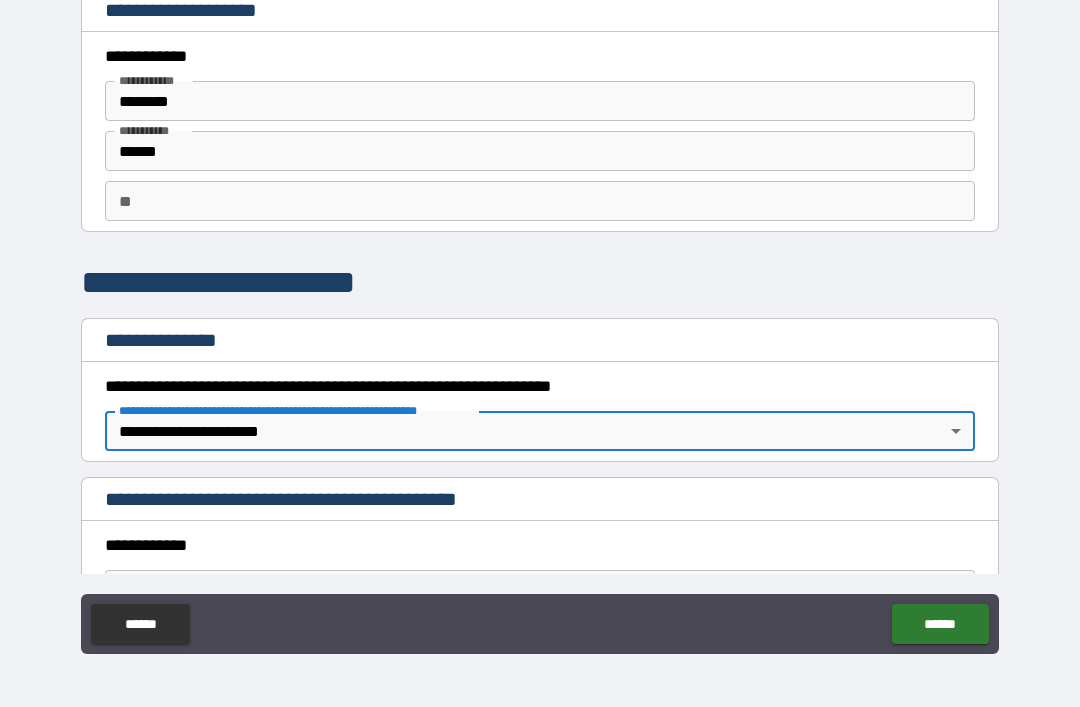type on "*" 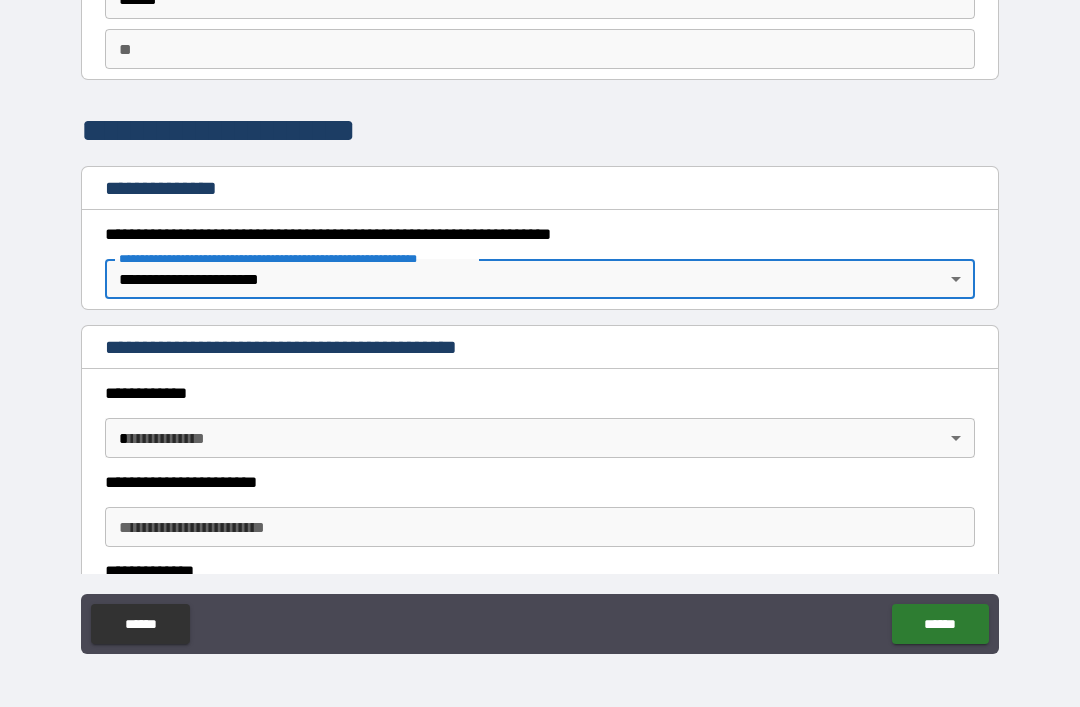 scroll, scrollTop: 192, scrollLeft: 0, axis: vertical 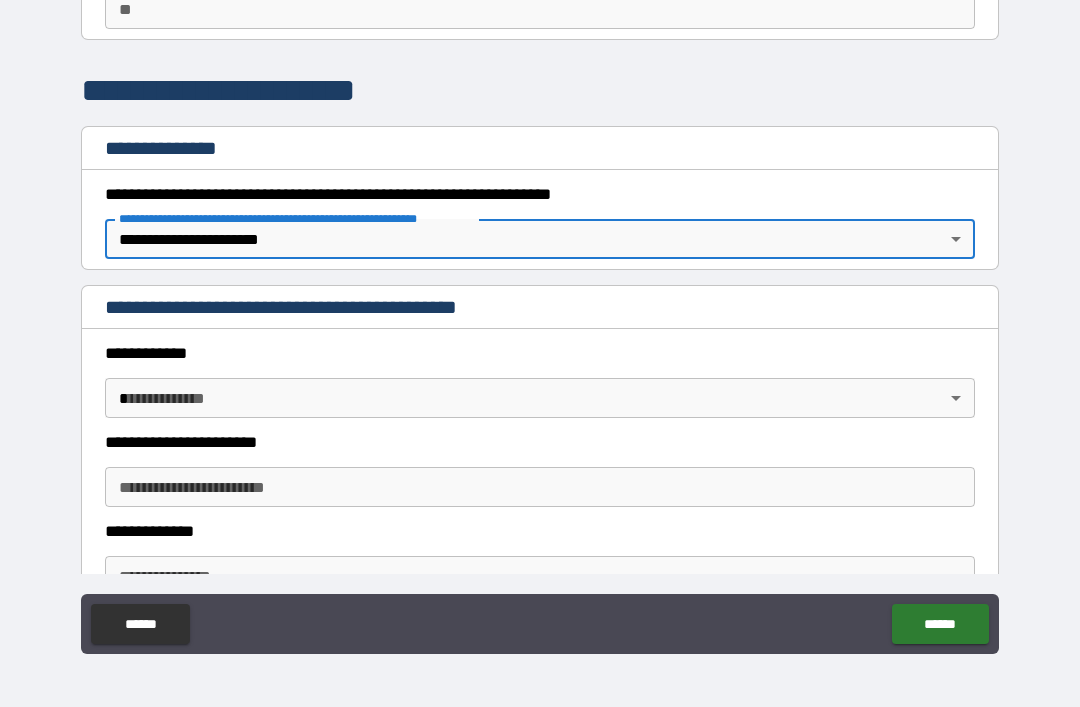 click on "**********" at bounding box center [540, 321] 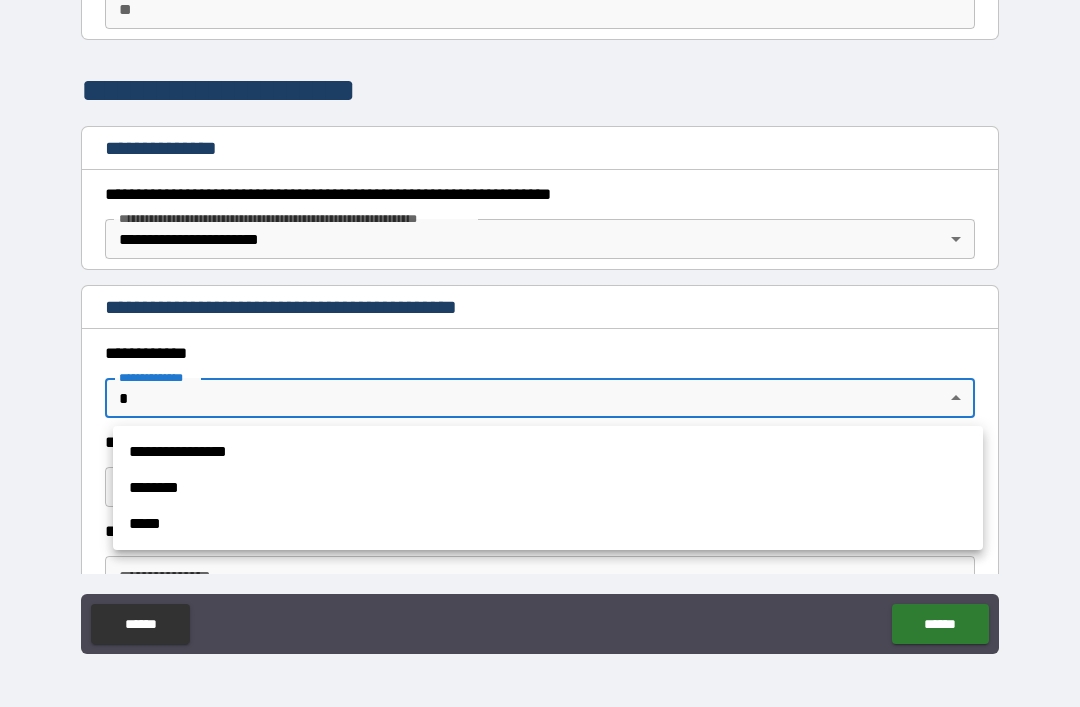click on "**********" at bounding box center (548, 452) 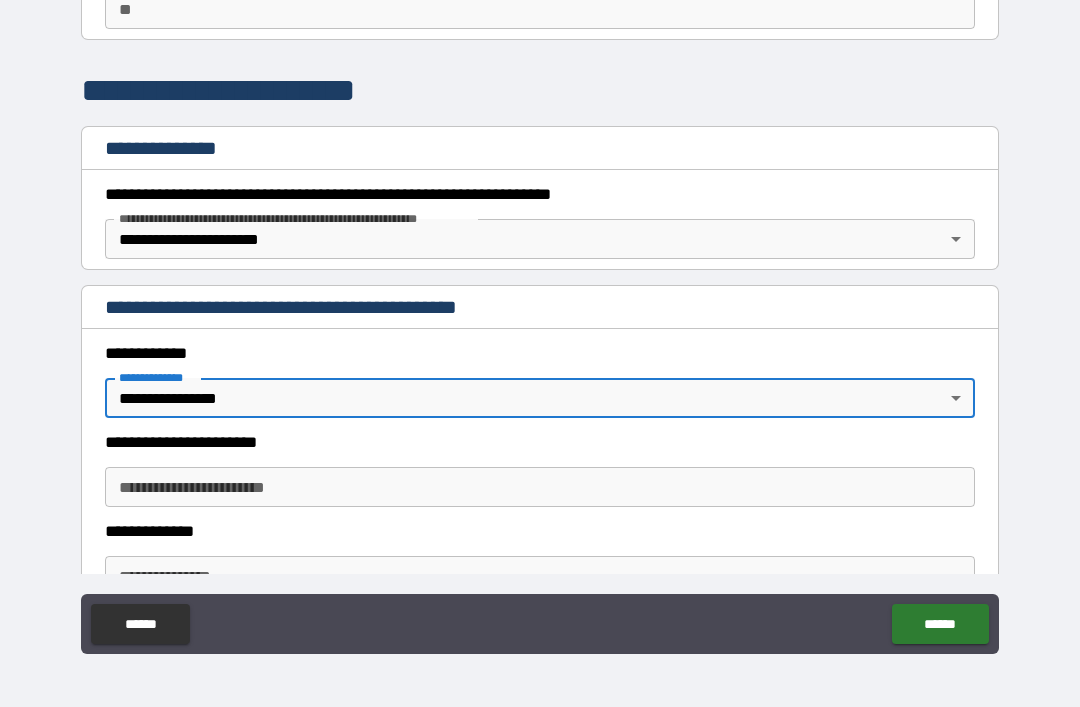 type on "*" 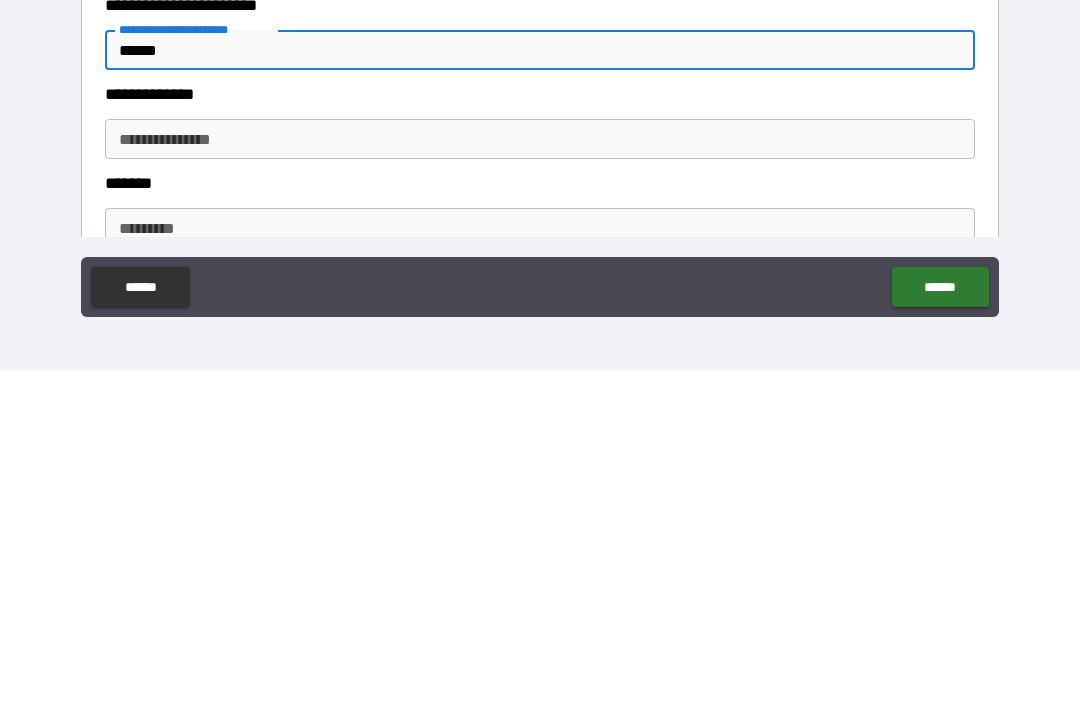 scroll, scrollTop: 294, scrollLeft: 0, axis: vertical 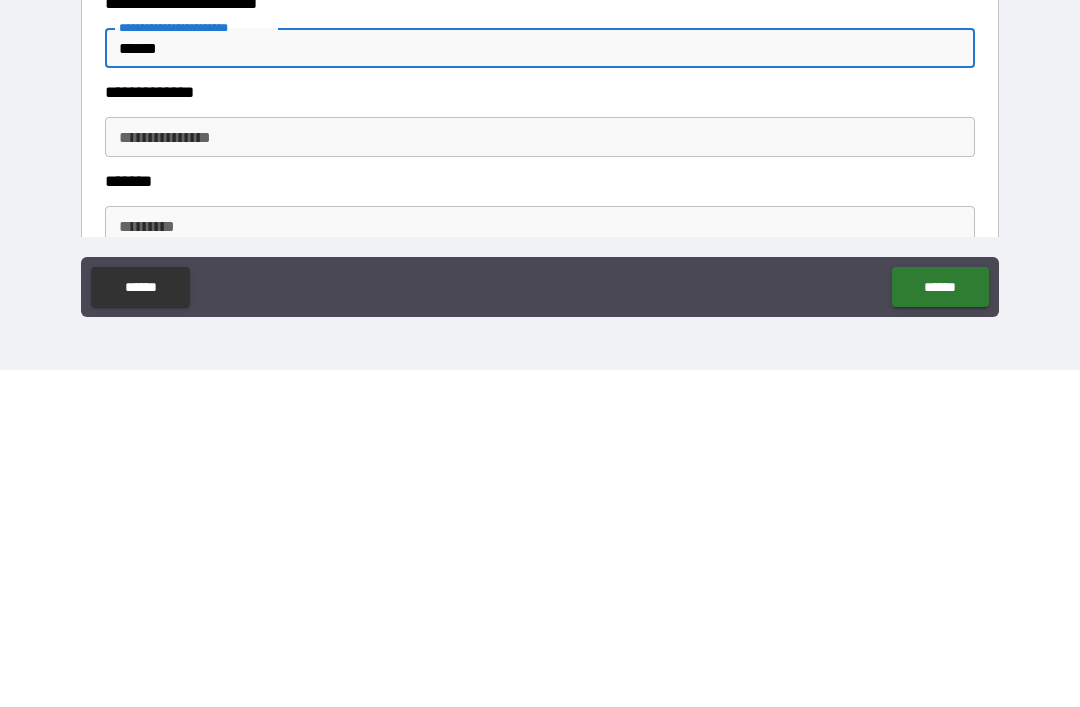 type on "*****" 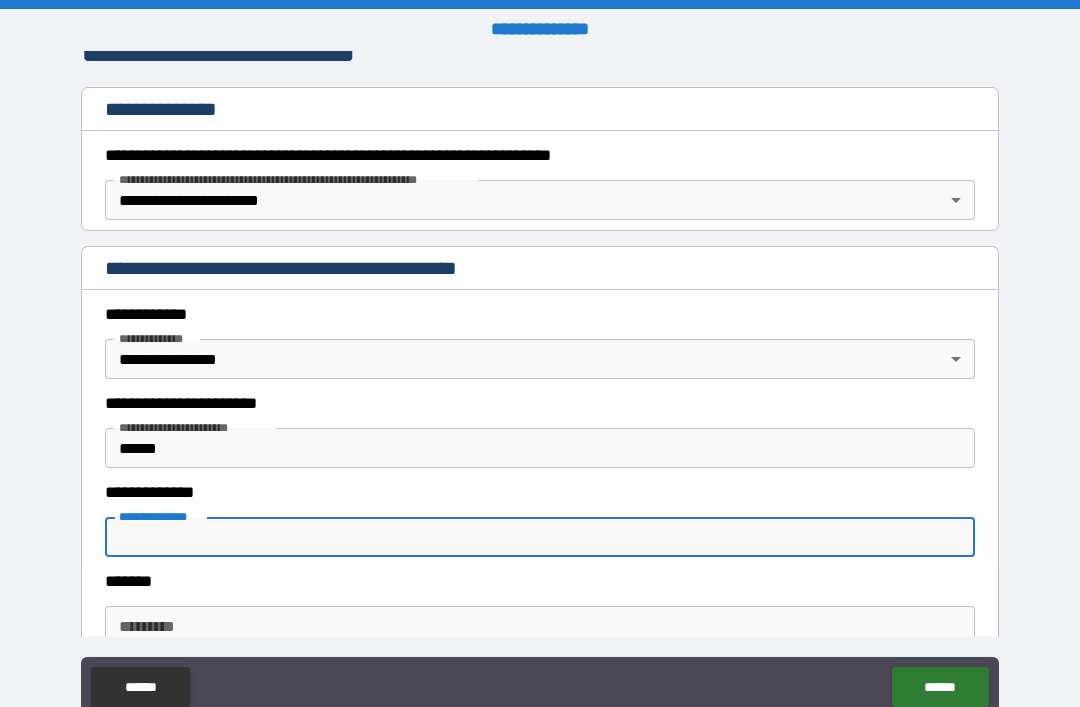 scroll, scrollTop: 0, scrollLeft: 0, axis: both 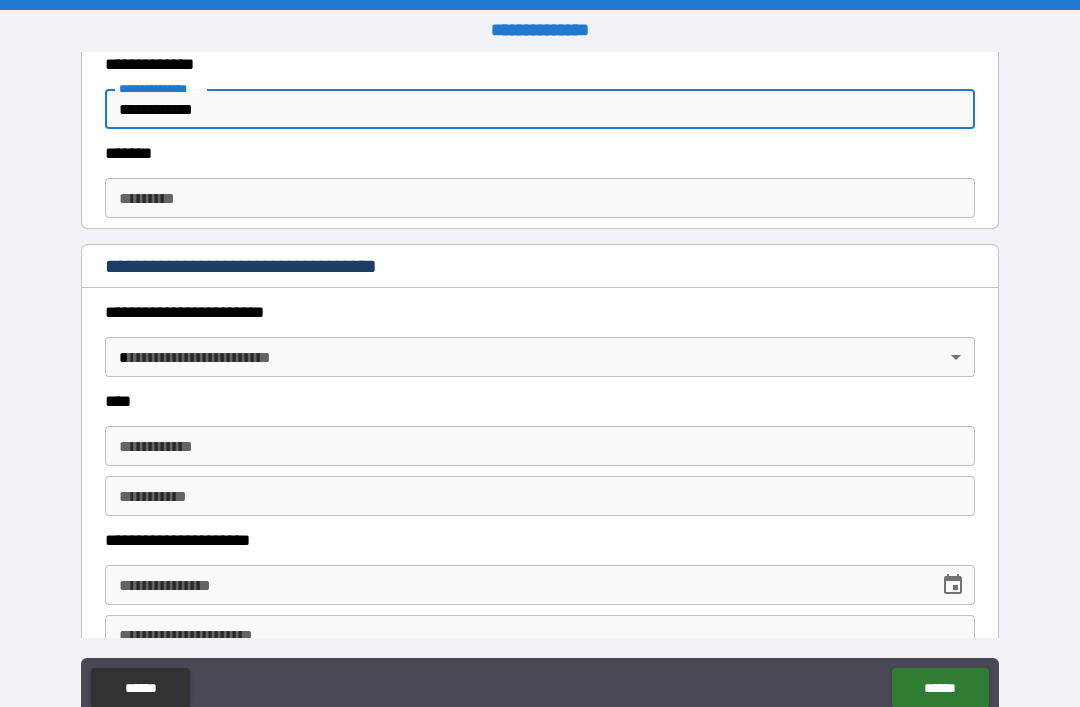 type on "**********" 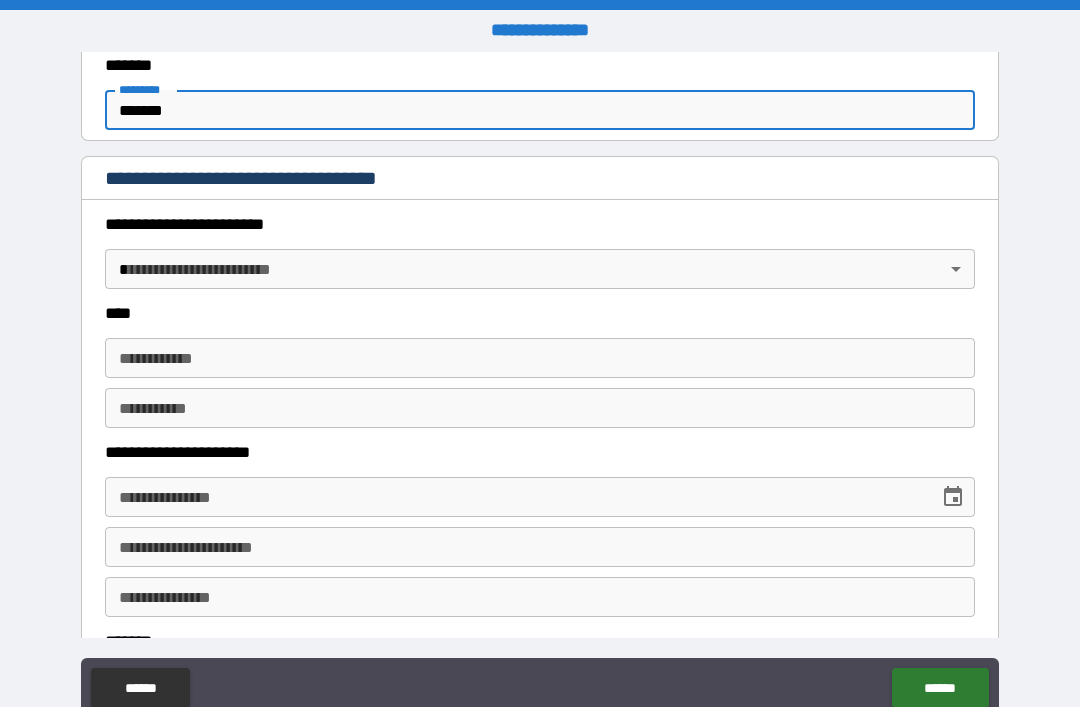 scroll, scrollTop: 903, scrollLeft: 0, axis: vertical 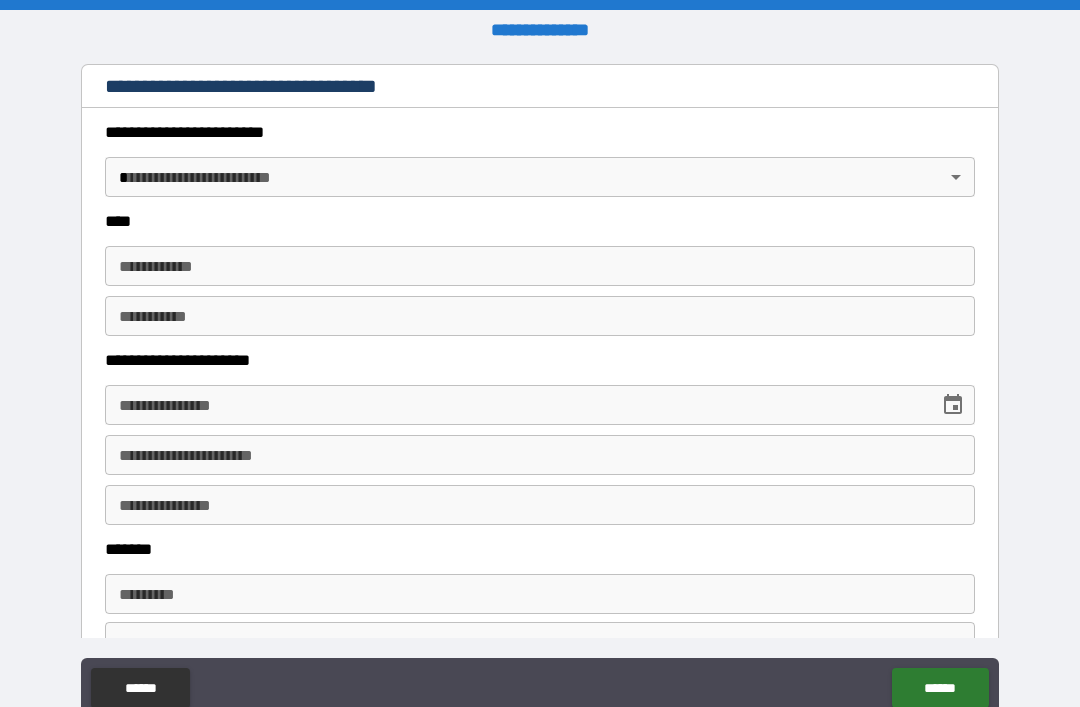 type on "*******" 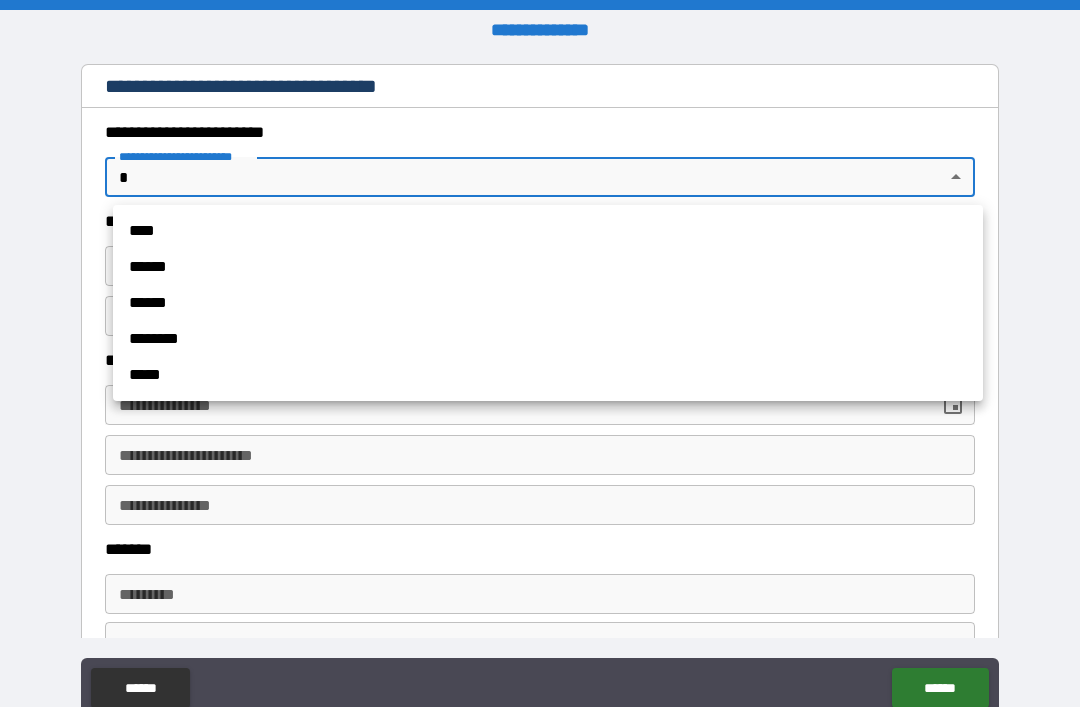 click on "******" at bounding box center (548, 267) 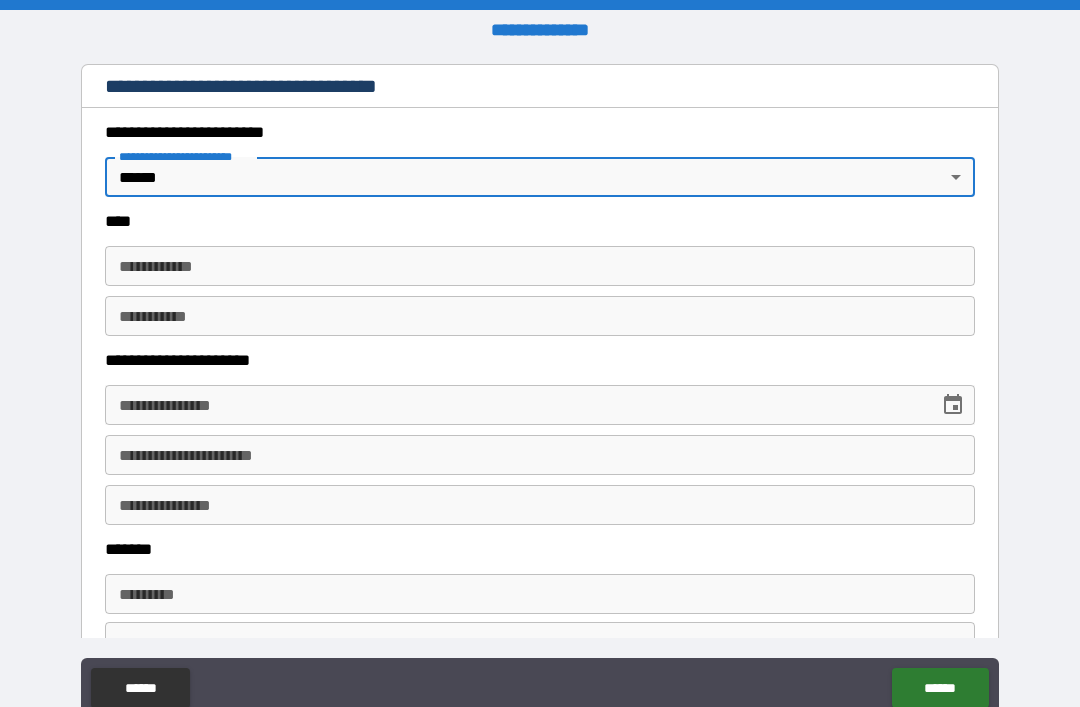 click on "**********" at bounding box center [540, 266] 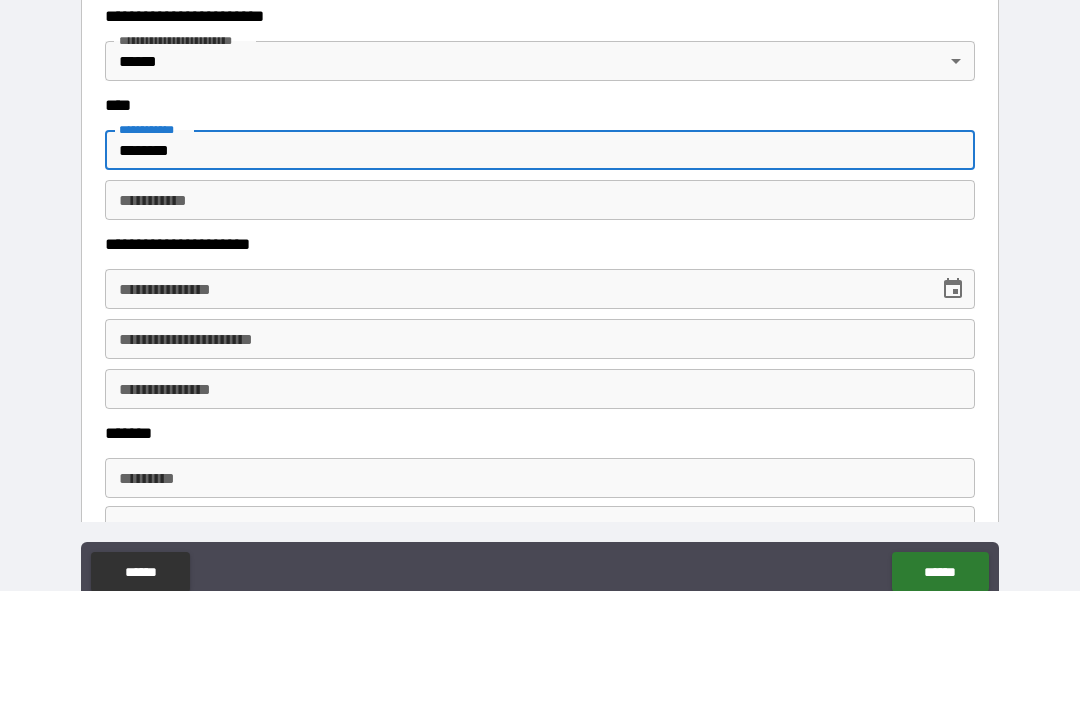 type on "*******" 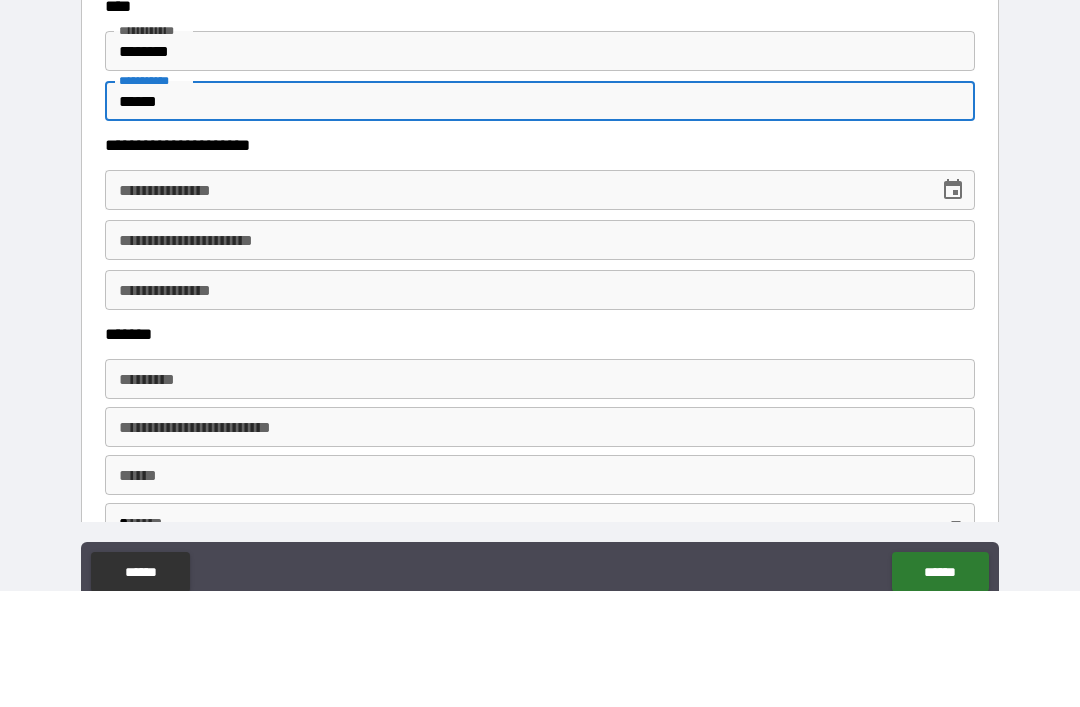 scroll, scrollTop: 1007, scrollLeft: 0, axis: vertical 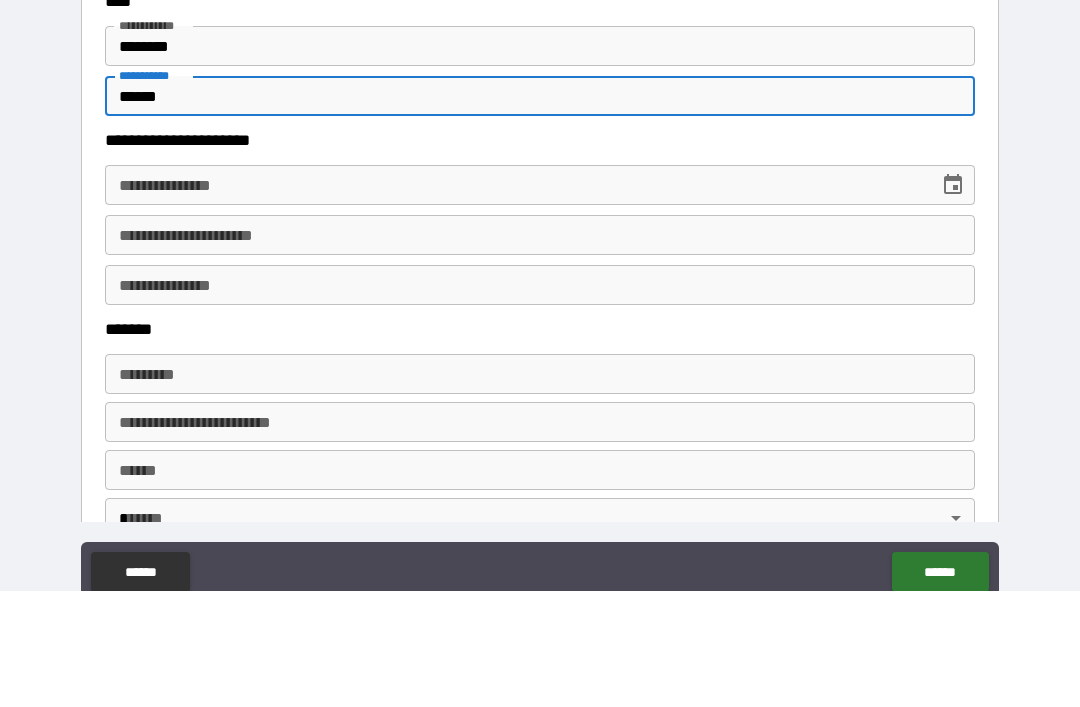 type on "******" 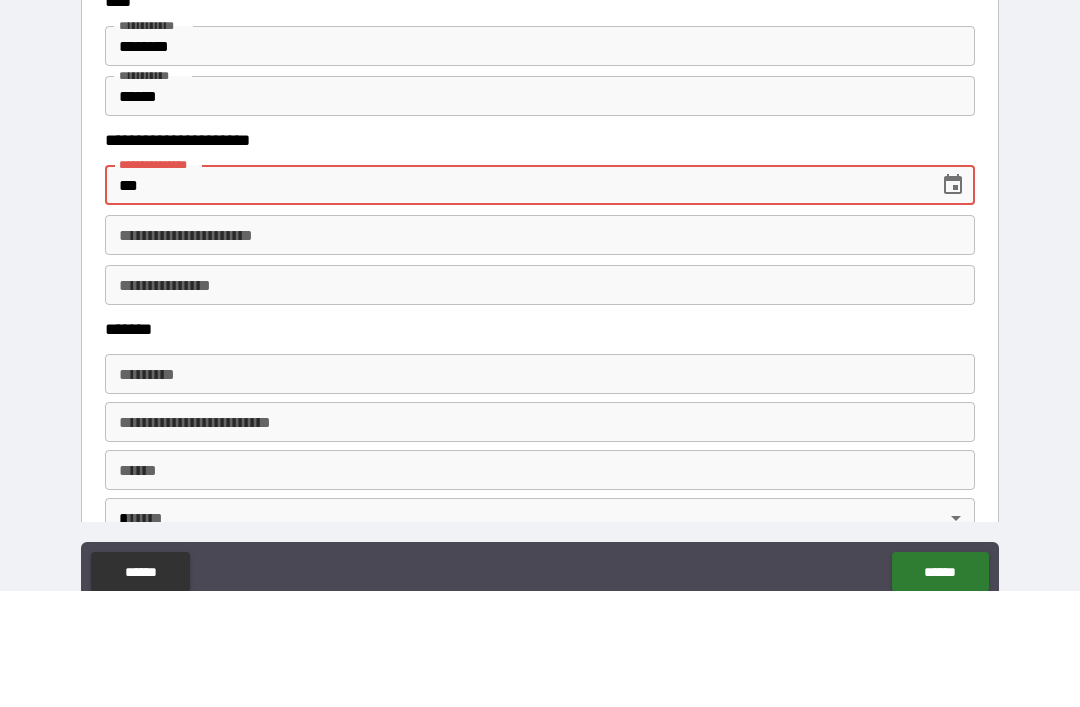 type on "*" 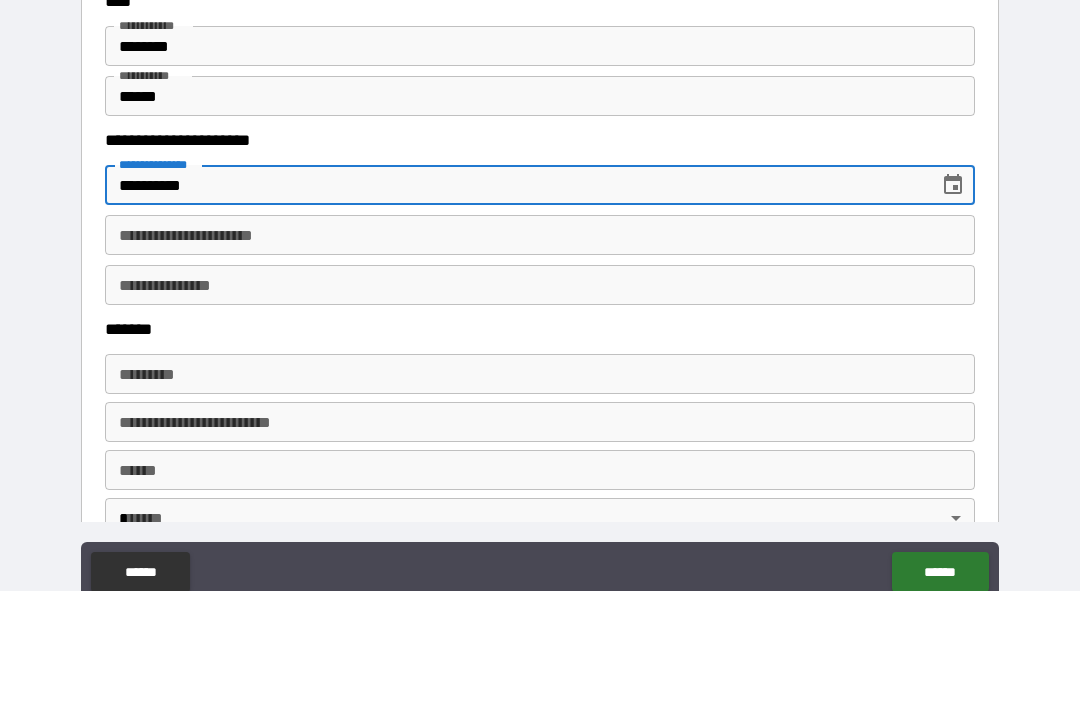 type on "**********" 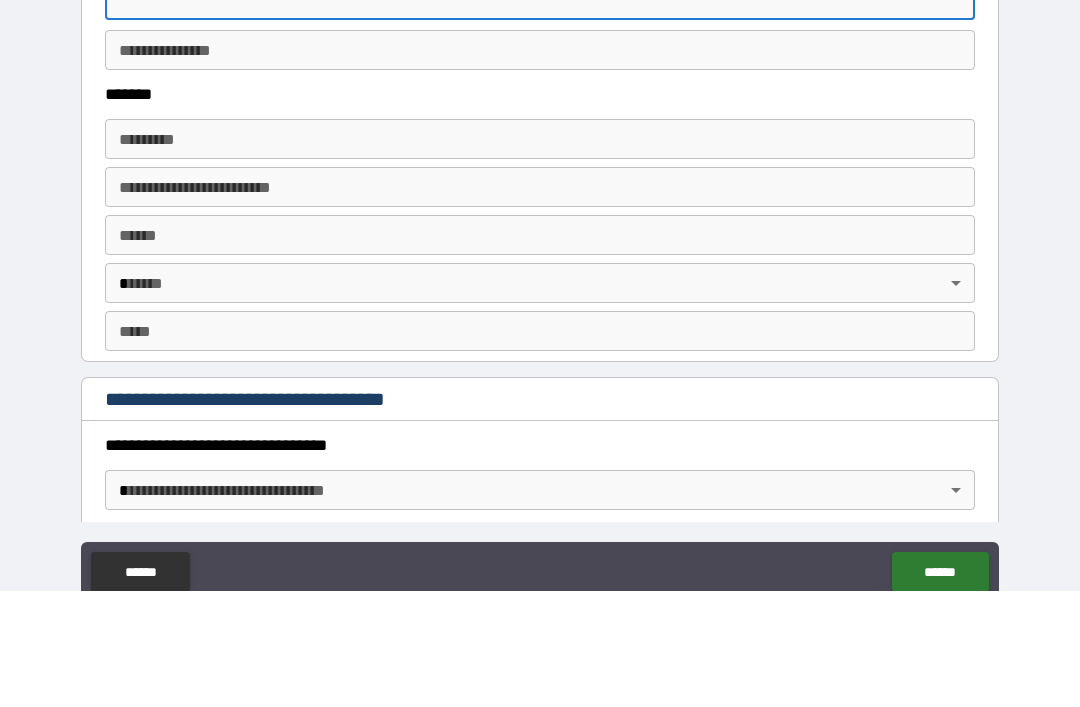 scroll, scrollTop: 1243, scrollLeft: 0, axis: vertical 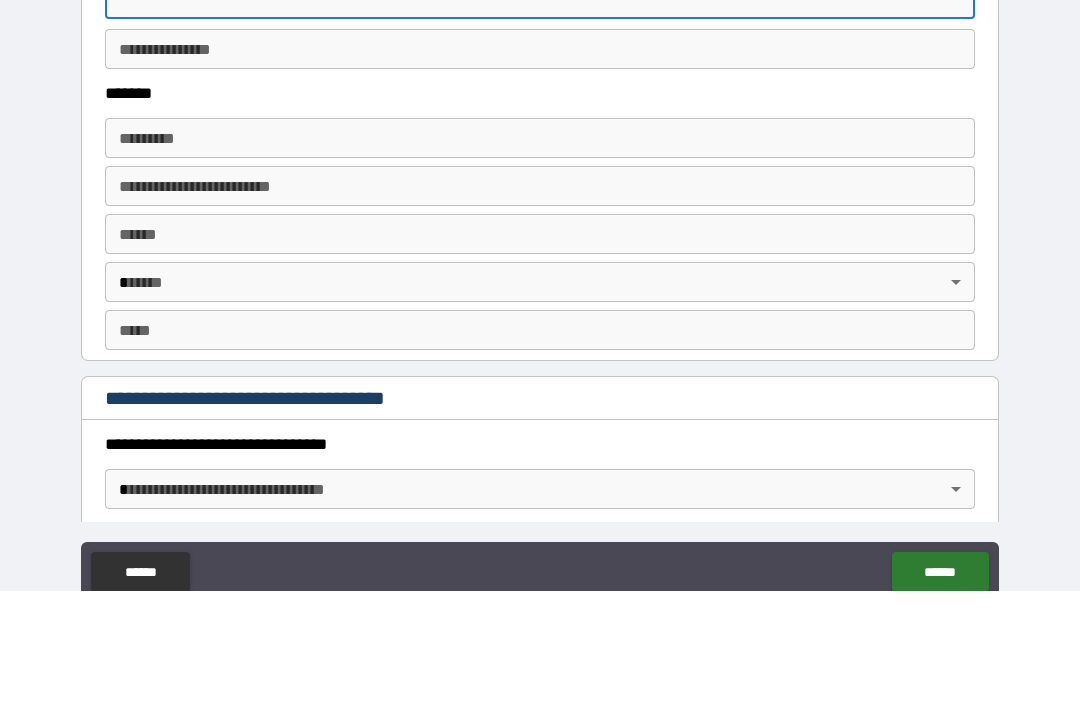 click on "*******   *" at bounding box center [540, 254] 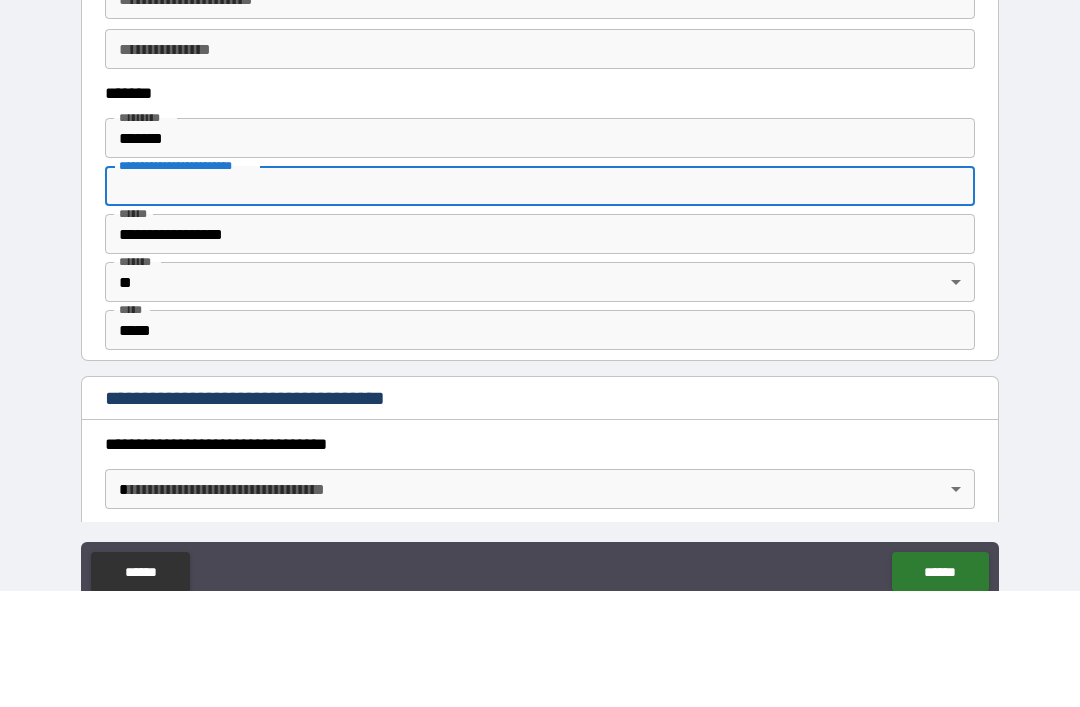 type on "**********" 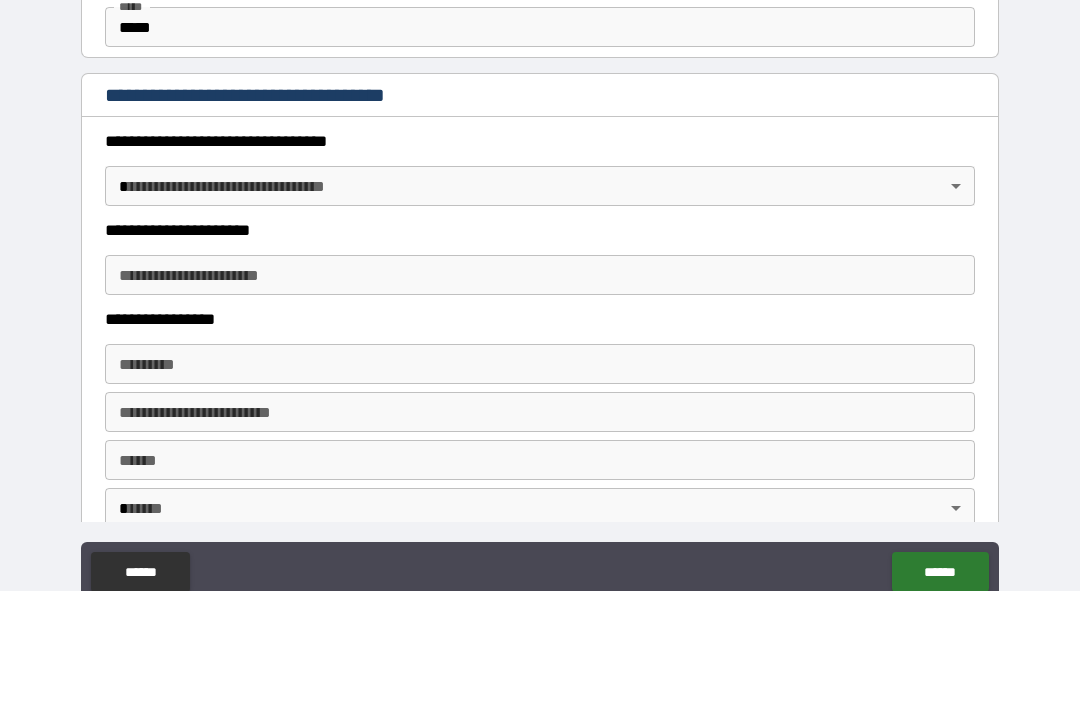 scroll, scrollTop: 1548, scrollLeft: 0, axis: vertical 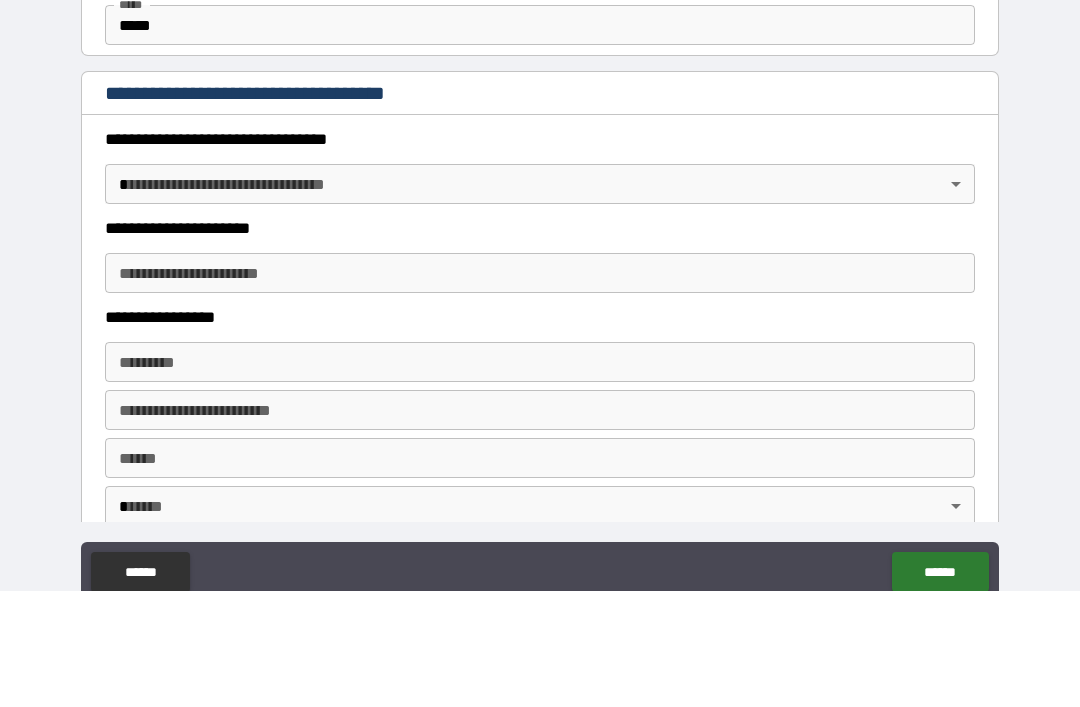 click on "**********" at bounding box center [540, 385] 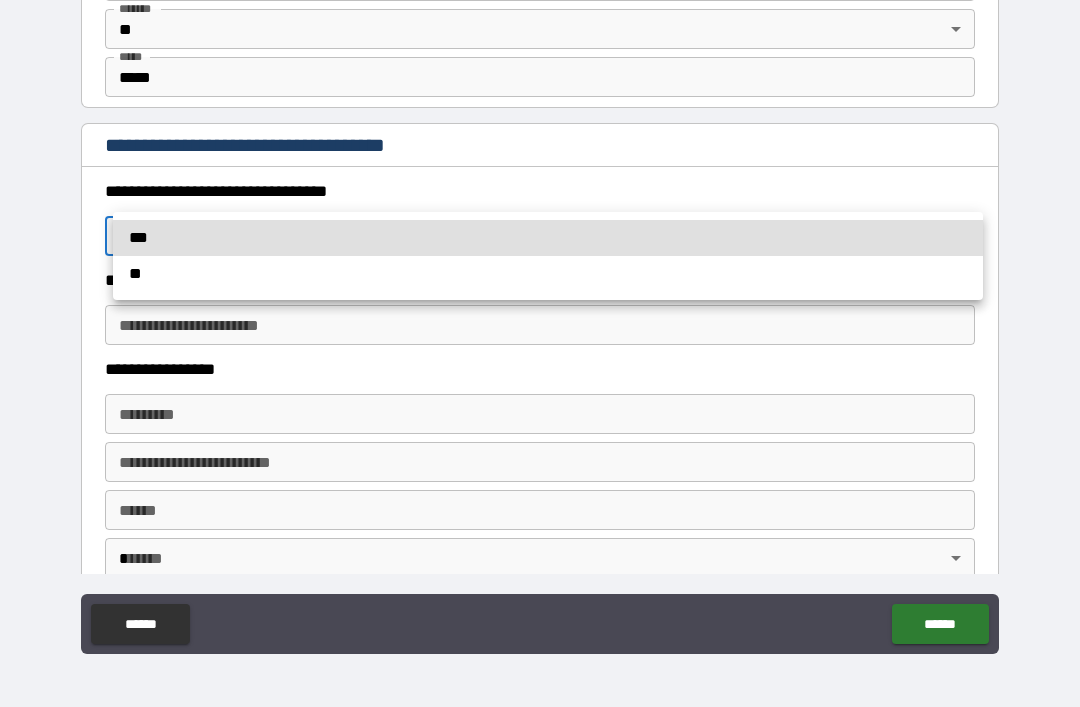 click on "***" at bounding box center (548, 238) 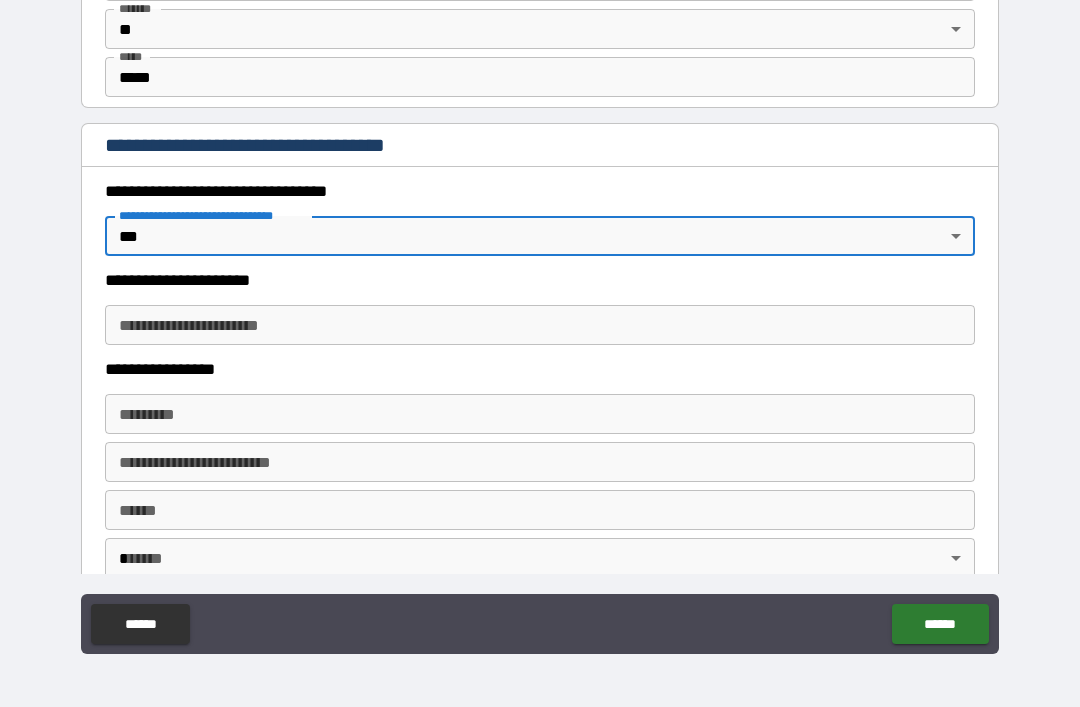 type on "*" 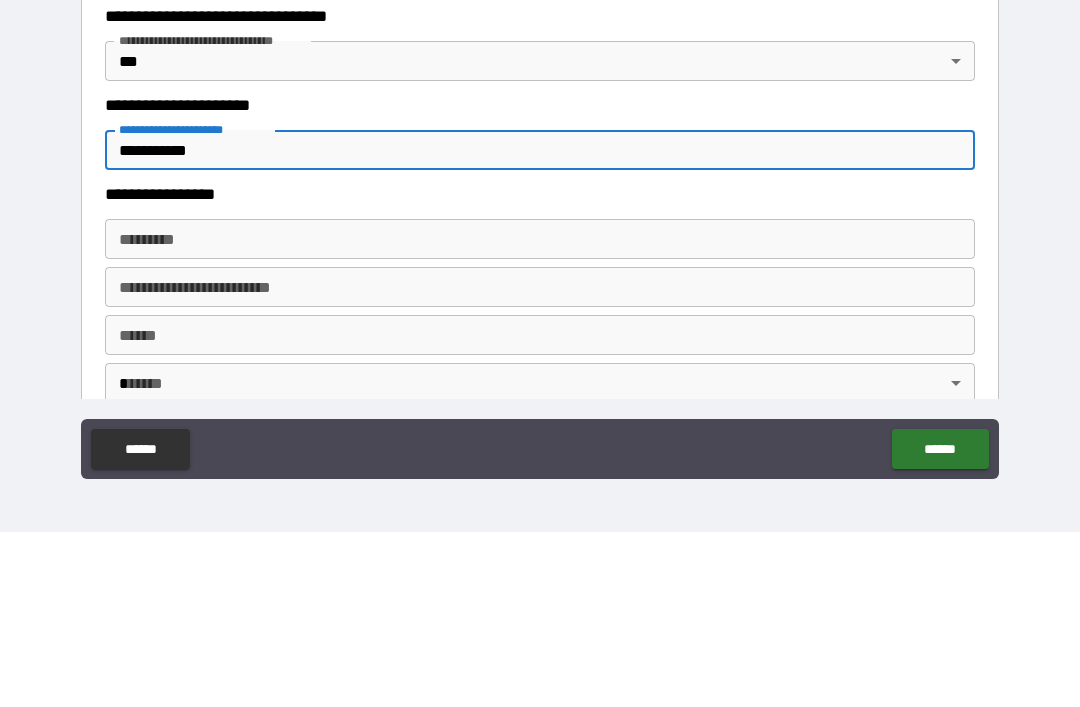 type on "**********" 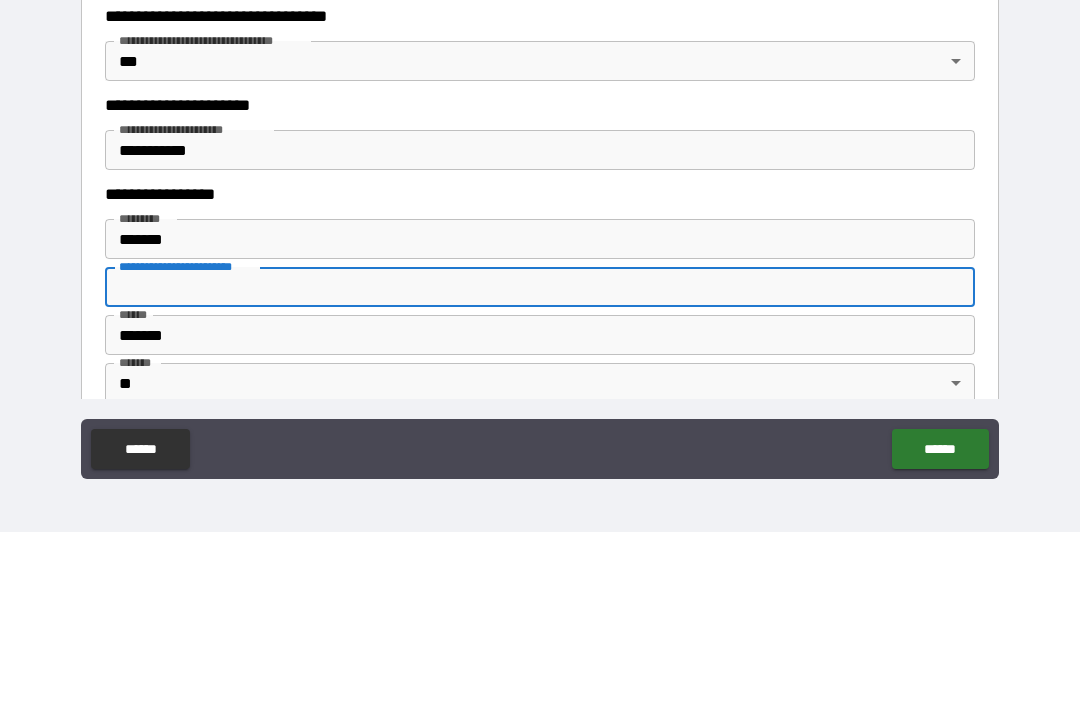 type on "**********" 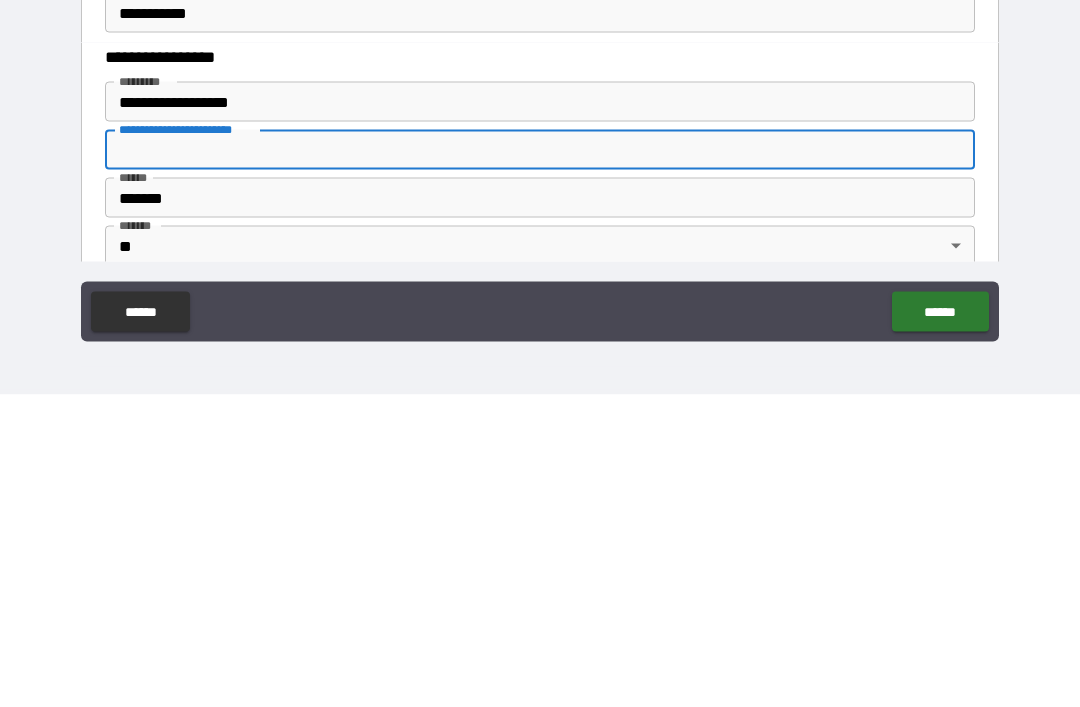 click on "**********" at bounding box center (540, 414) 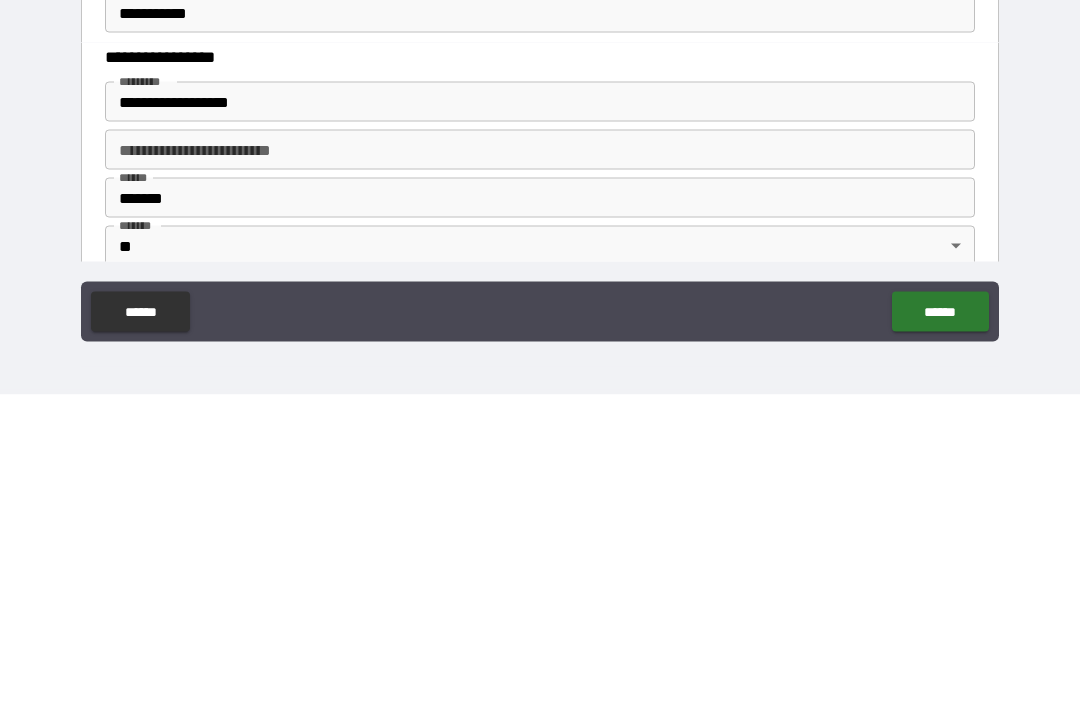 type on "**********" 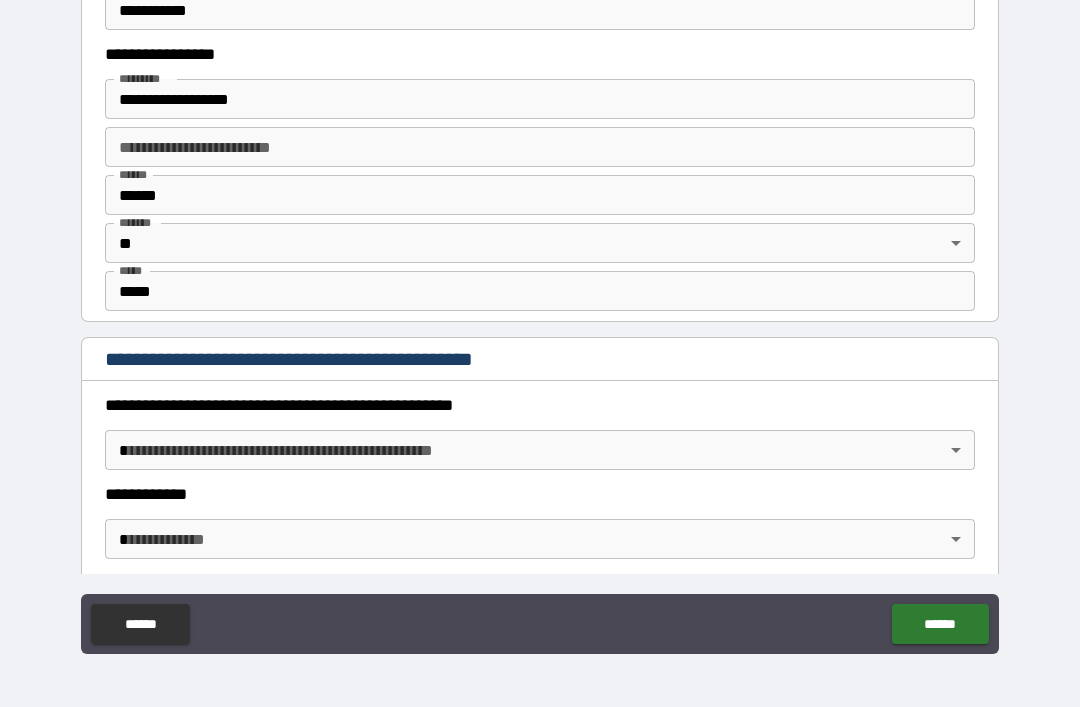 click on "**********" at bounding box center [540, 324] 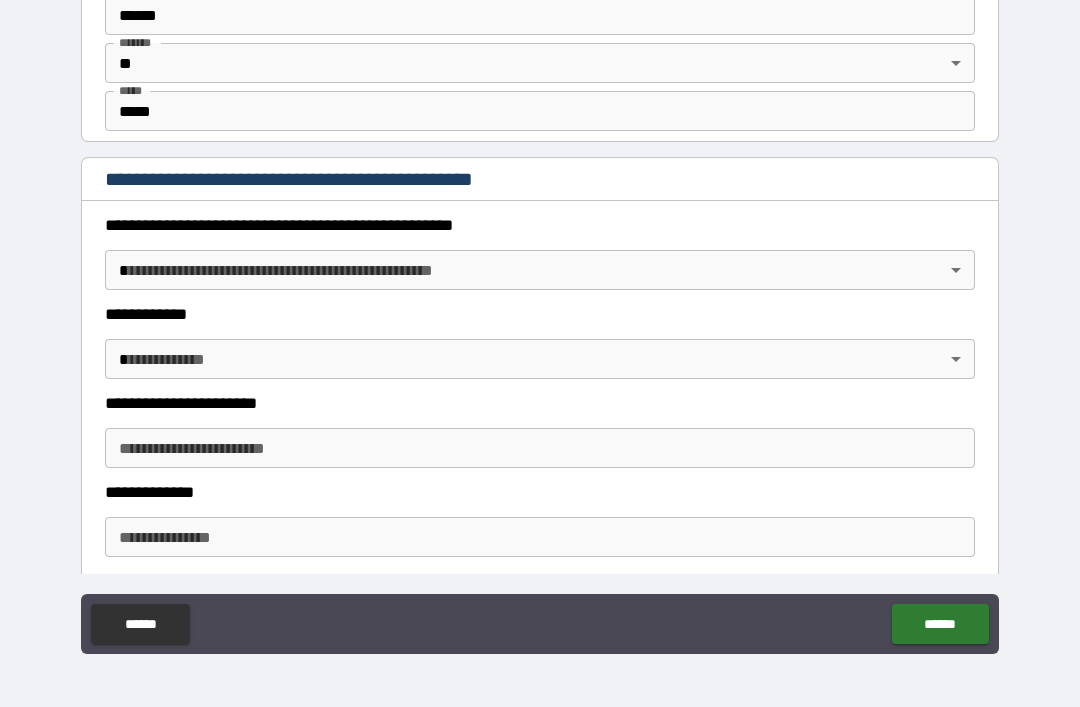 scroll, scrollTop: 2060, scrollLeft: 0, axis: vertical 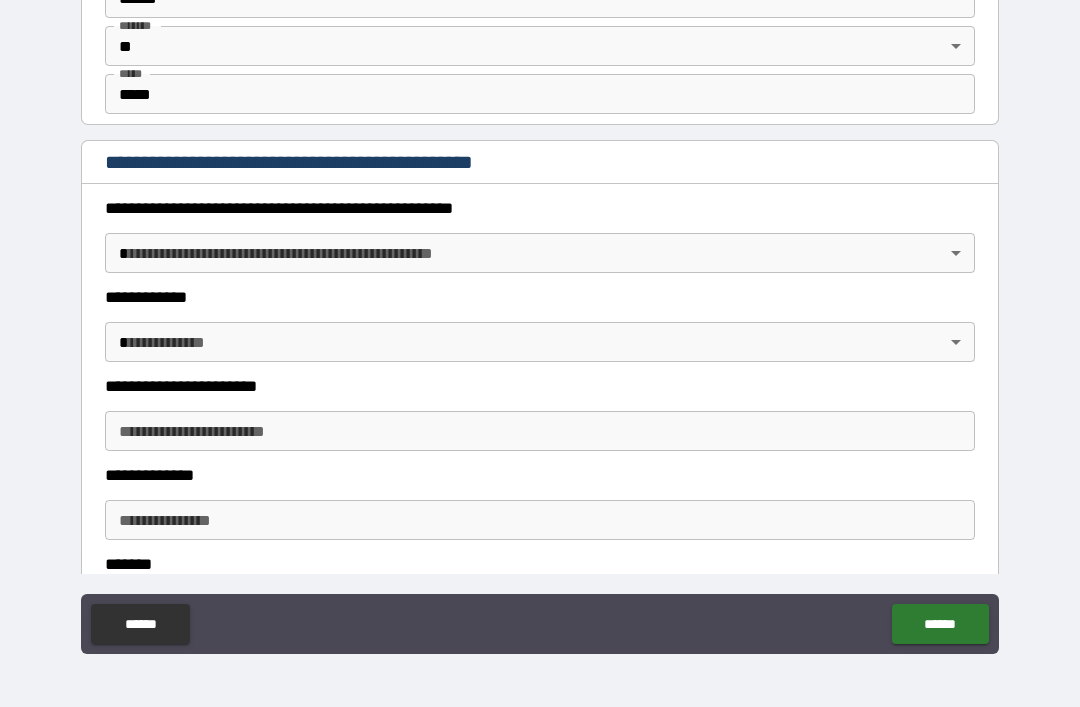 click on "**********" at bounding box center [540, 321] 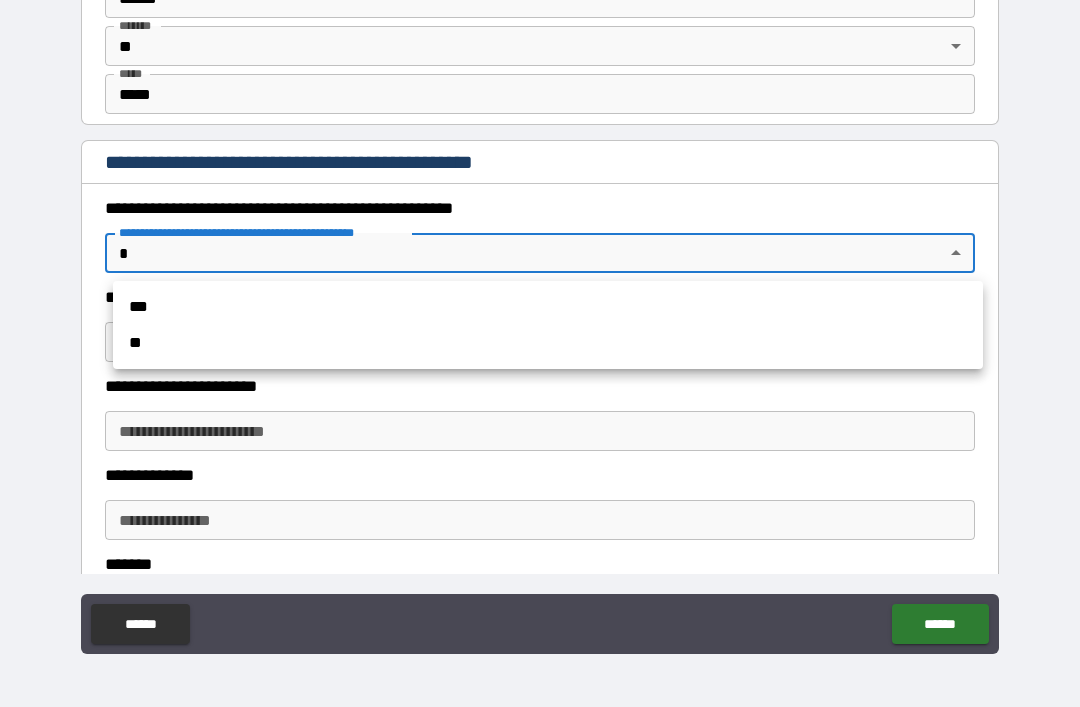 click on "***" at bounding box center (548, 307) 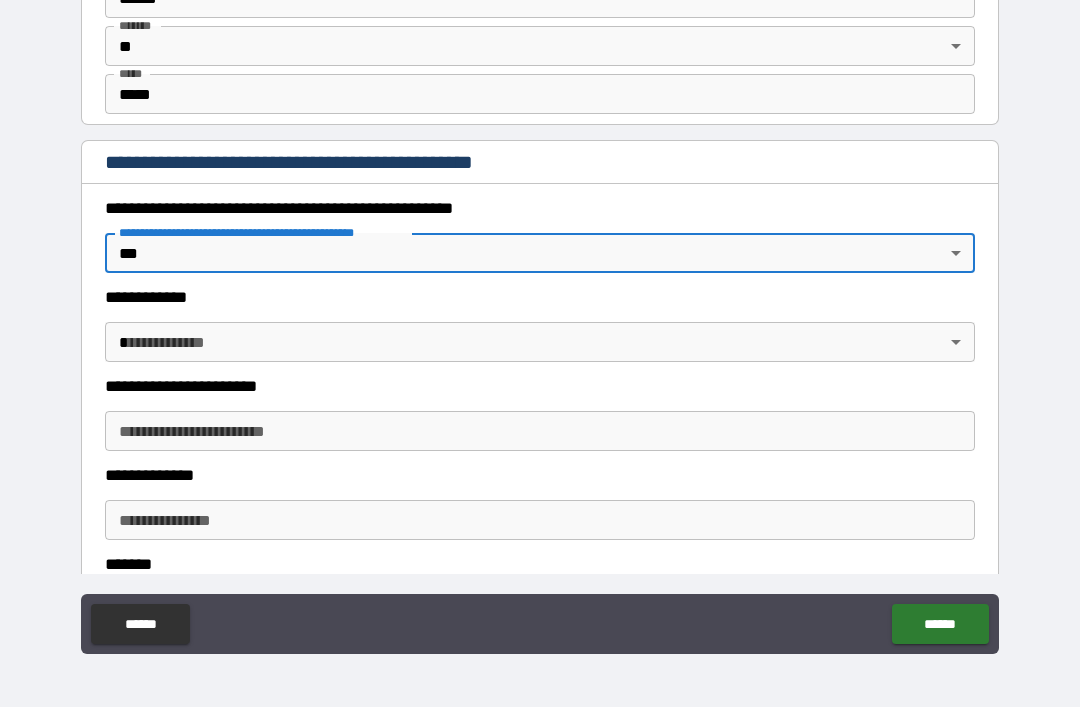 click on "**********" at bounding box center [540, 321] 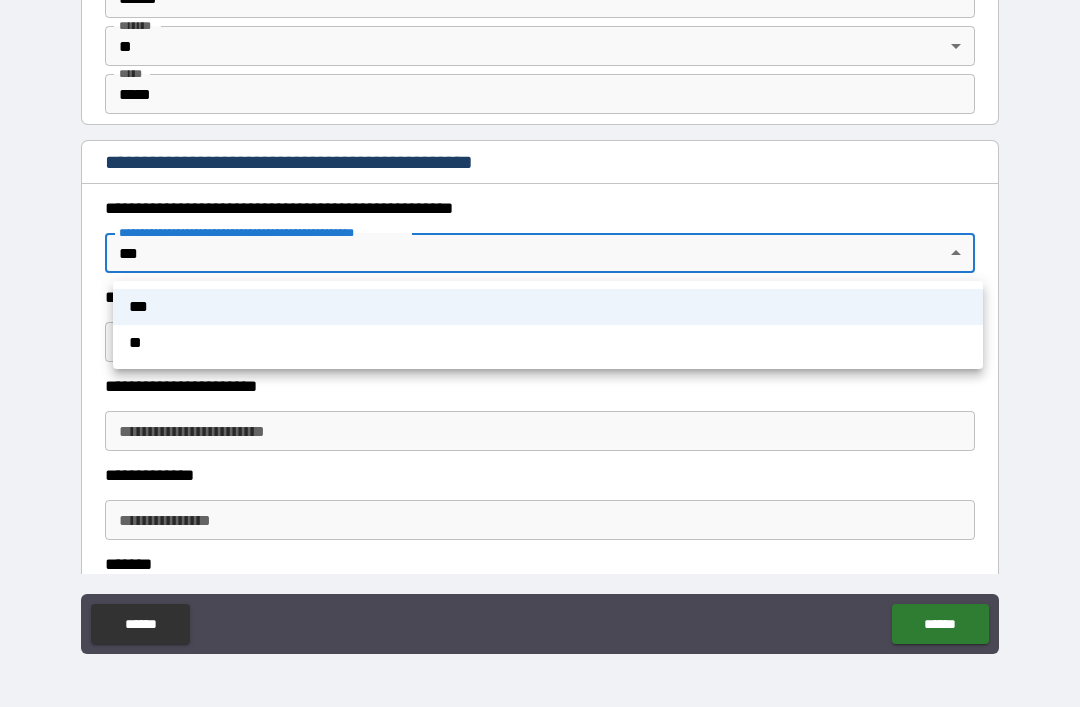 click on "**" at bounding box center (548, 343) 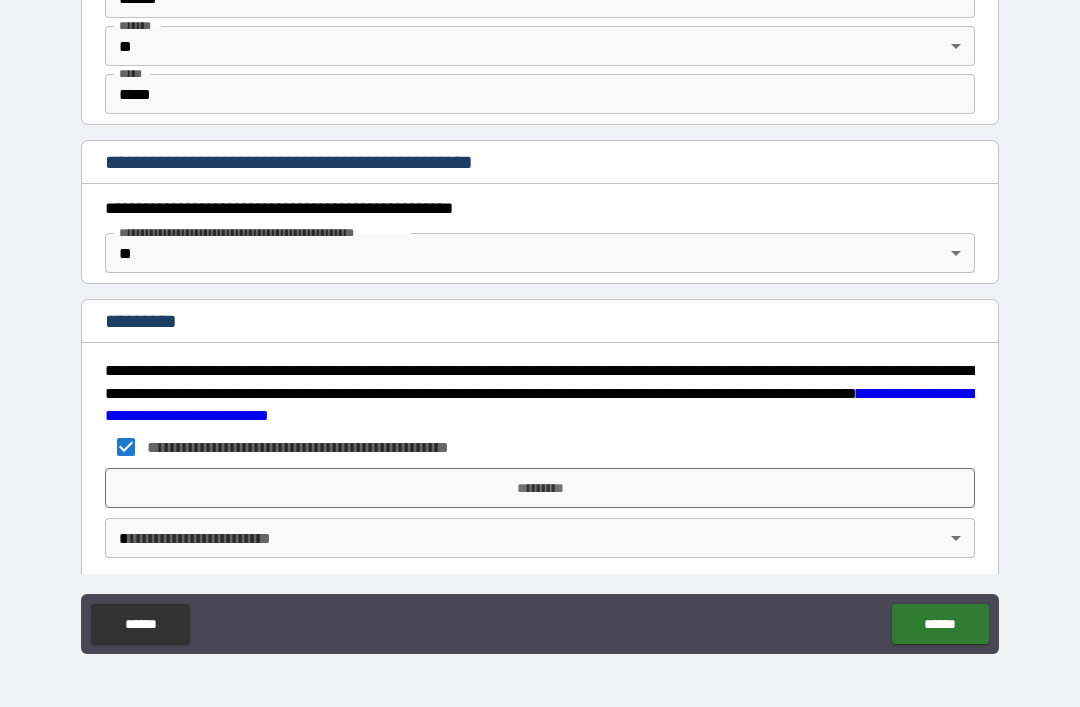 click on "*********" at bounding box center [540, 488] 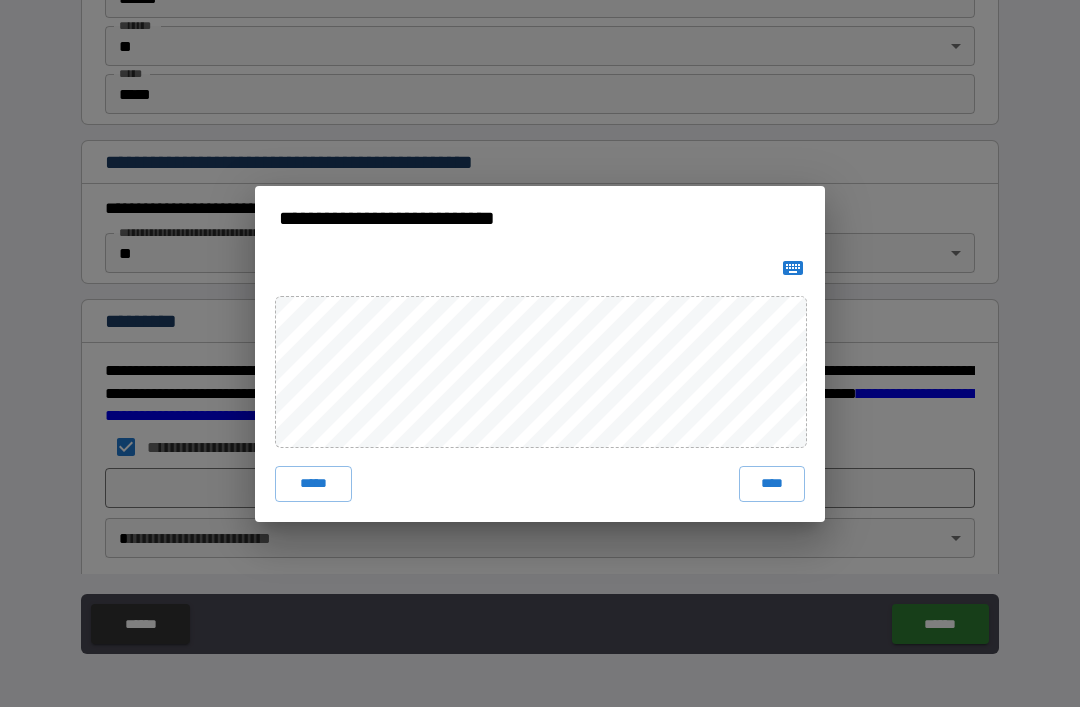 click on "****" at bounding box center (772, 484) 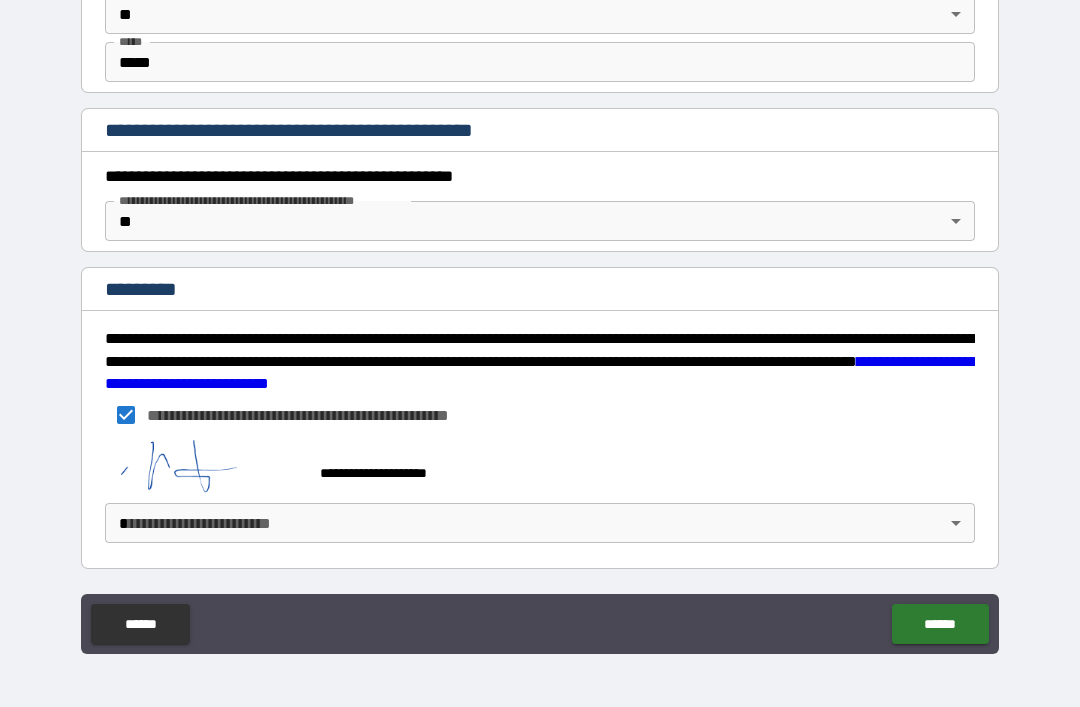 scroll, scrollTop: 2092, scrollLeft: 0, axis: vertical 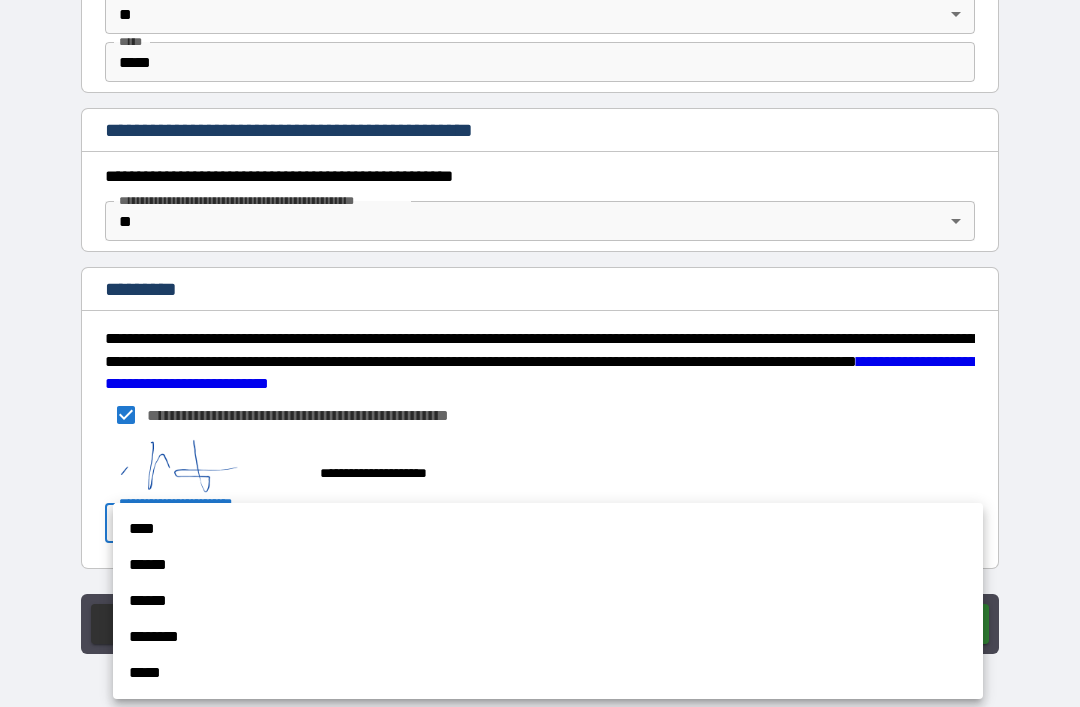 click on "******" at bounding box center [548, 565] 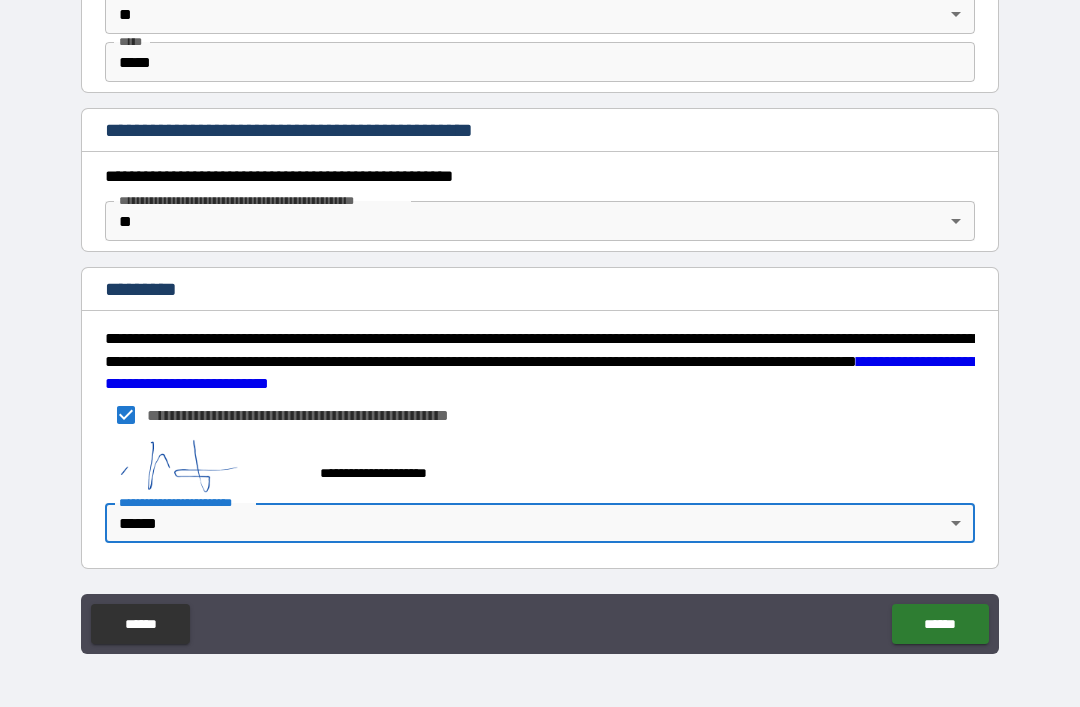 click on "******" at bounding box center [940, 624] 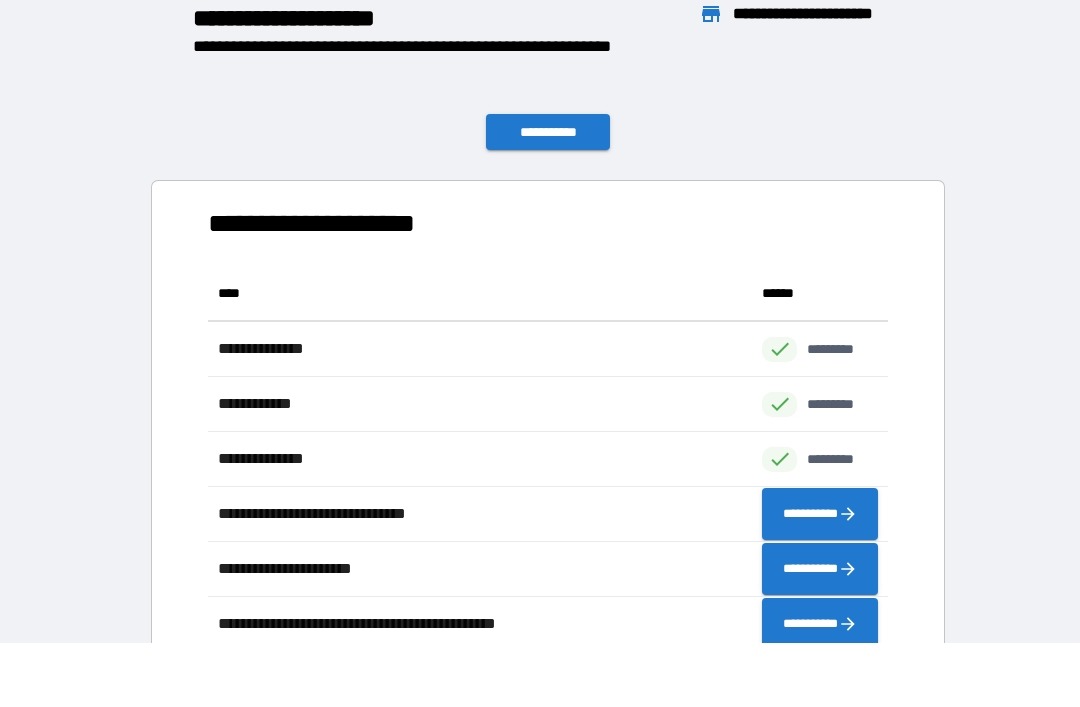 scroll, scrollTop: 386, scrollLeft: 680, axis: both 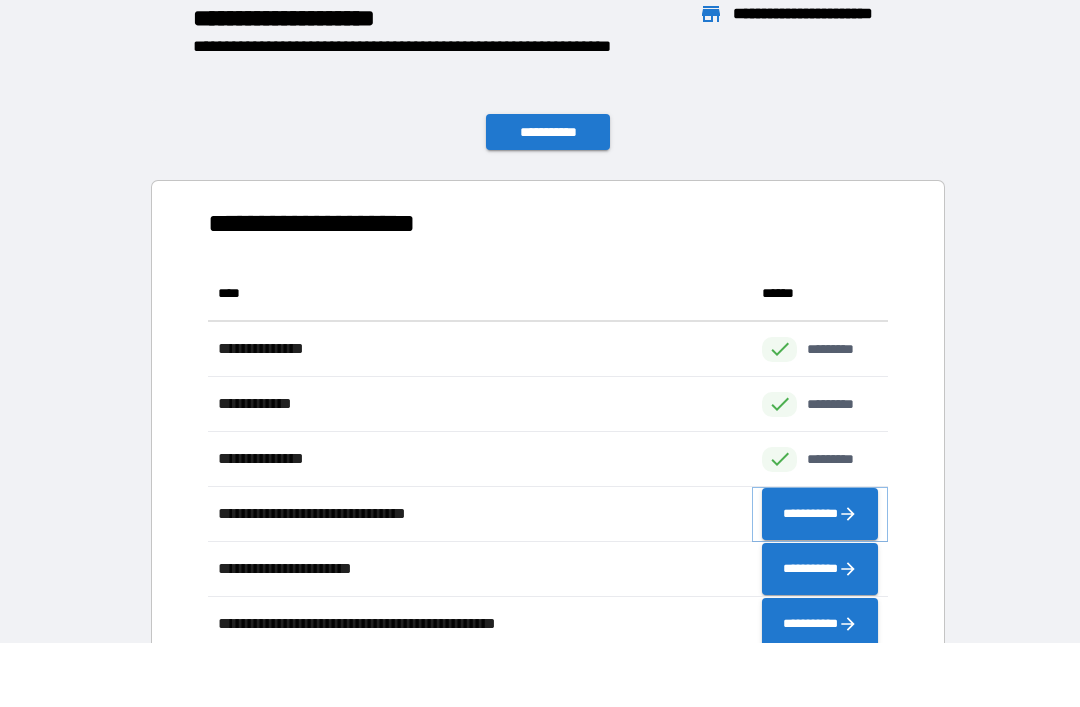 click on "**********" at bounding box center (820, 514) 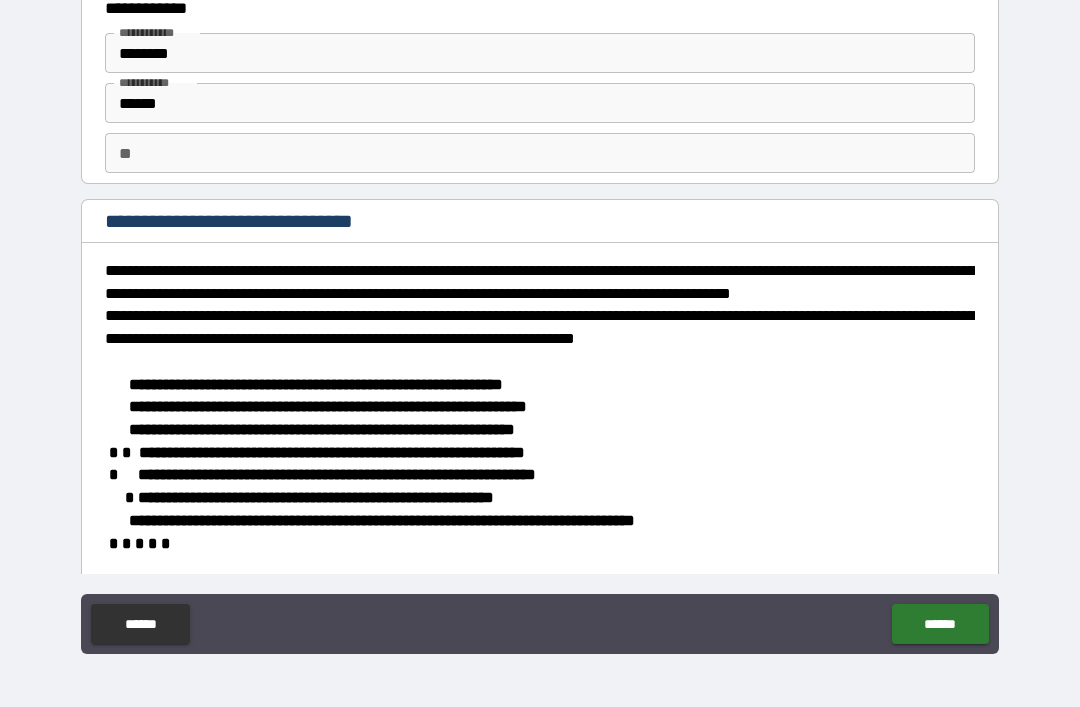 scroll, scrollTop: 54, scrollLeft: 0, axis: vertical 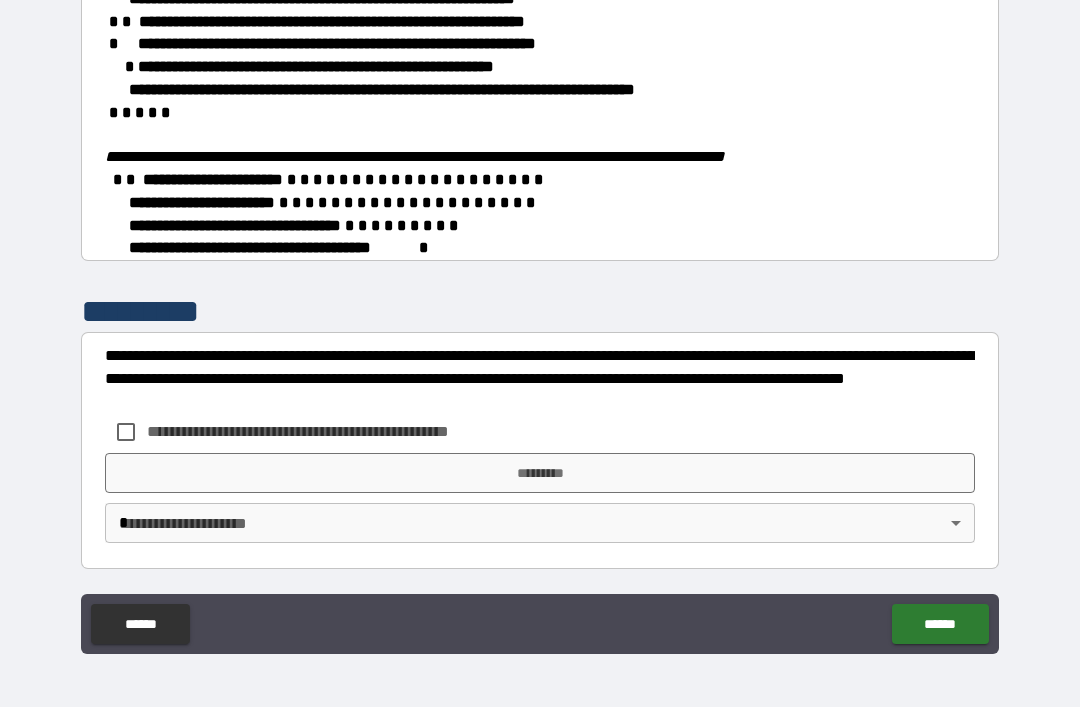 click on "**********" at bounding box center [540, 324] 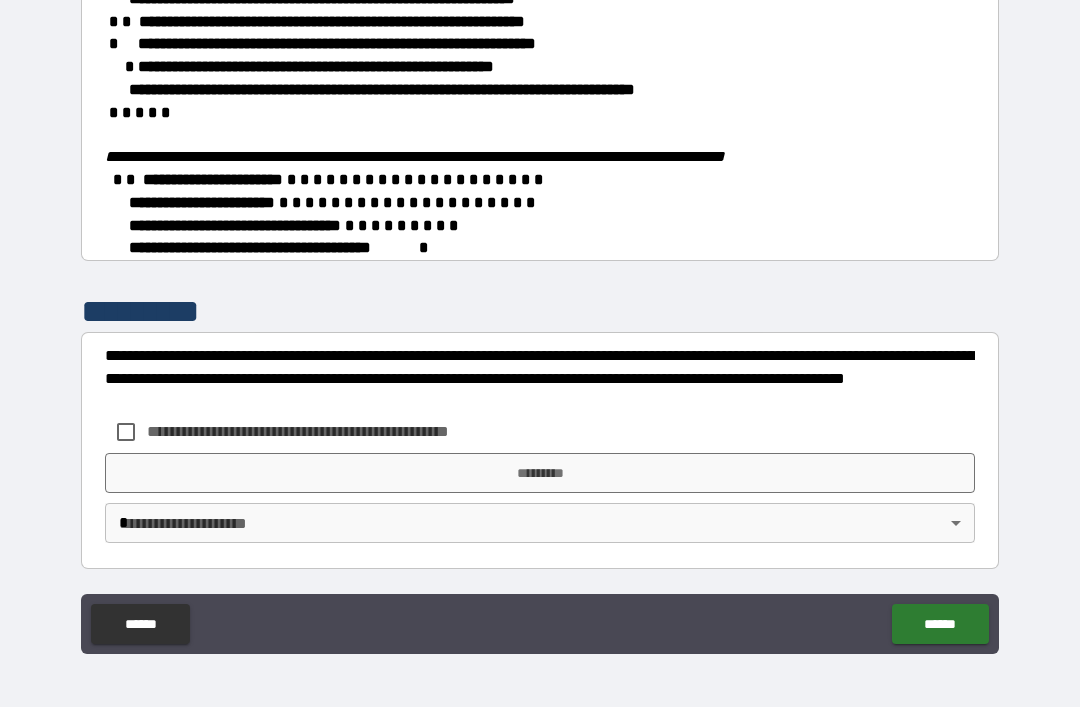 click on "*********" at bounding box center (540, 473) 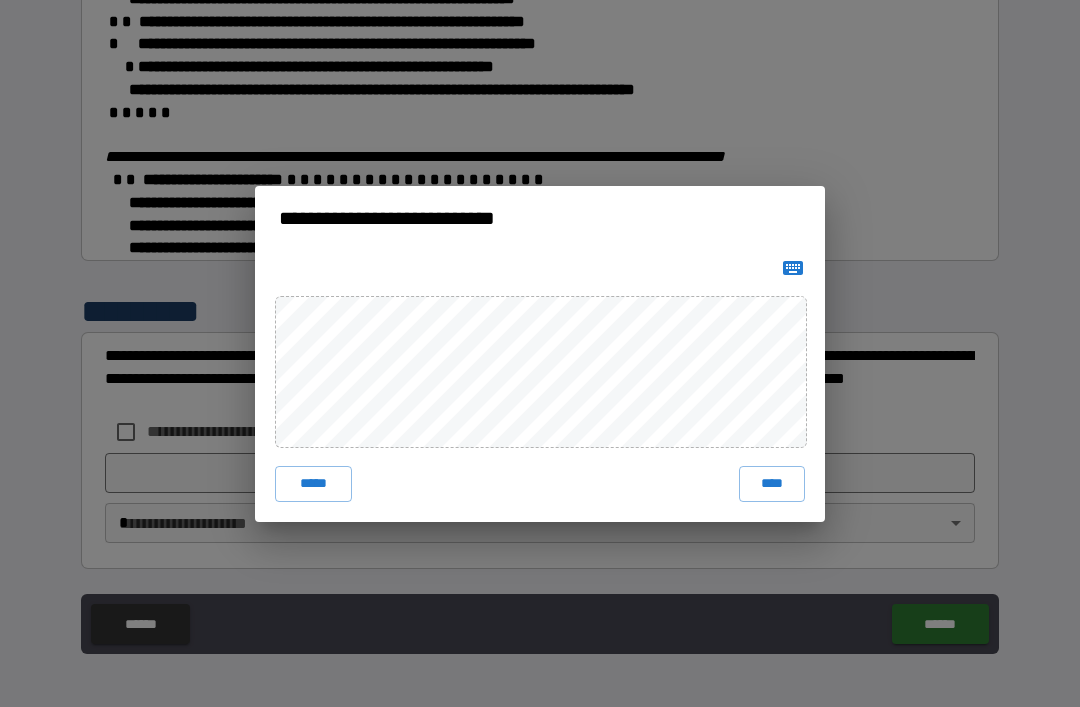 click on "****" at bounding box center [772, 484] 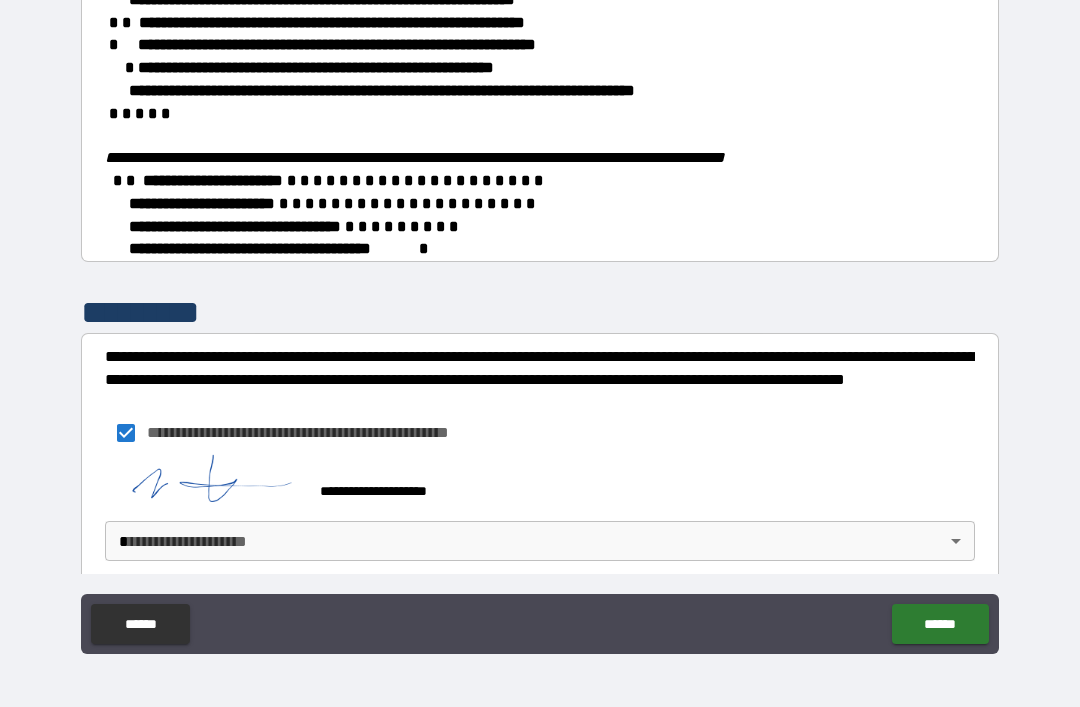 click on "**********" at bounding box center (540, 321) 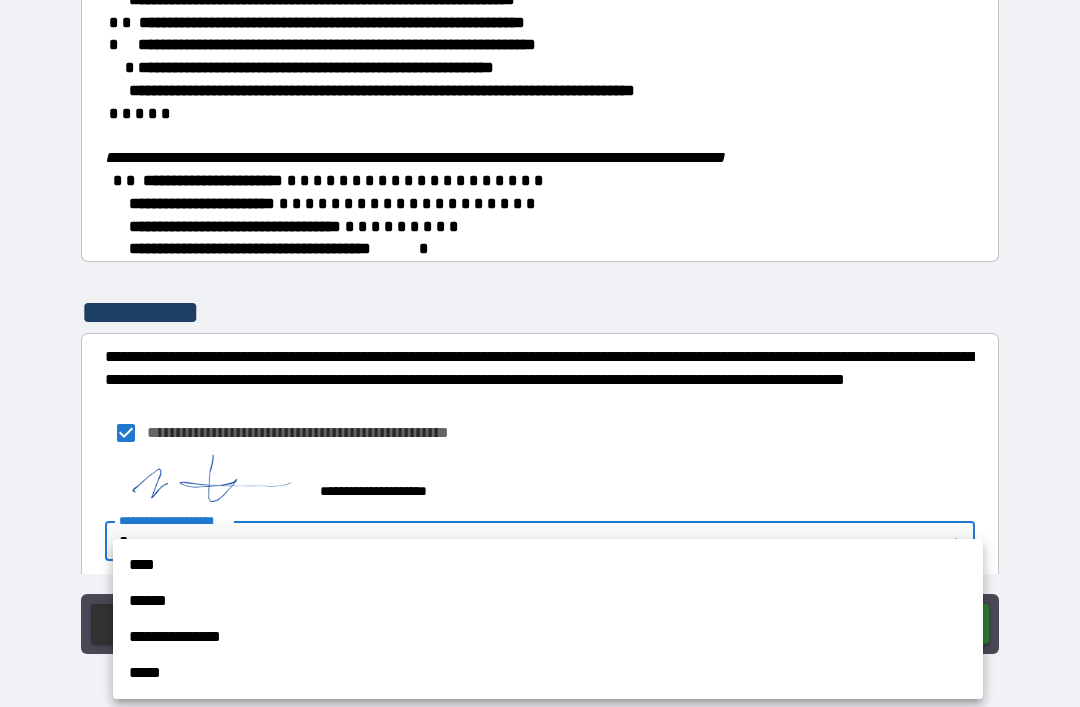 click on "**********" at bounding box center (548, 637) 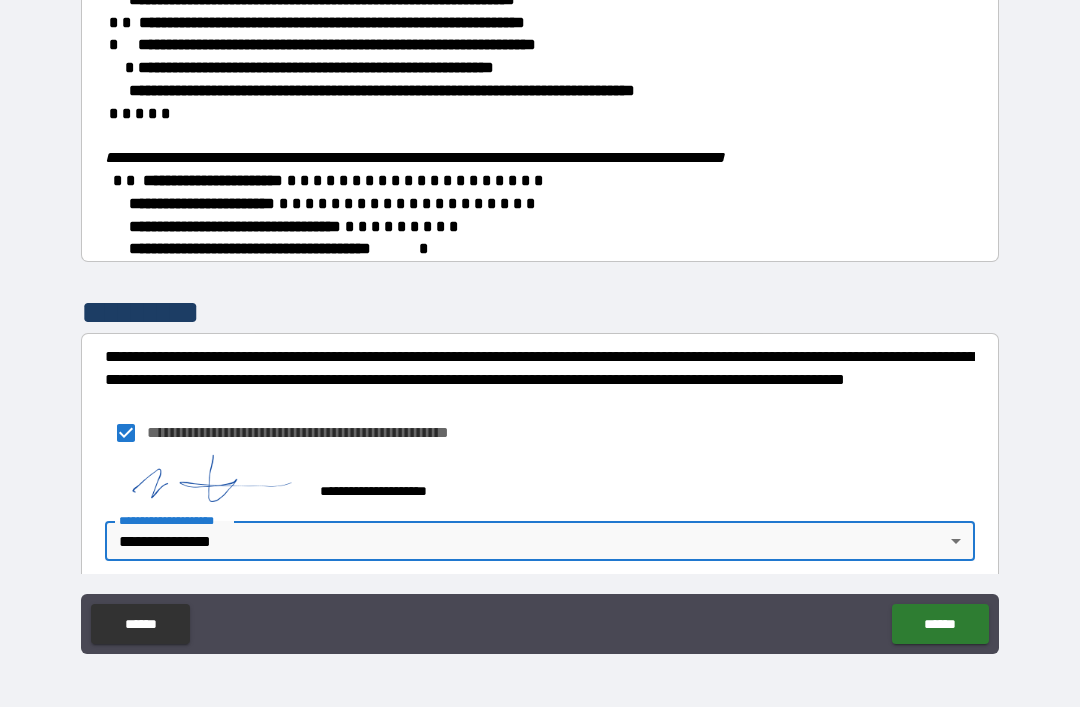 click on "******" at bounding box center [940, 624] 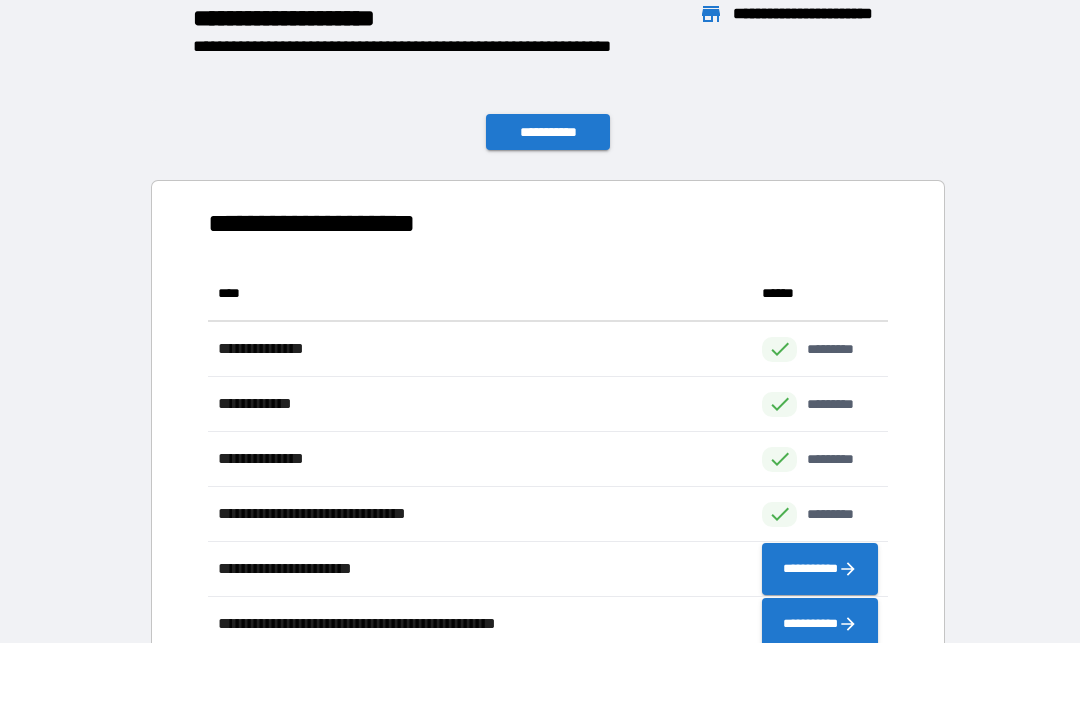 scroll, scrollTop: 386, scrollLeft: 680, axis: both 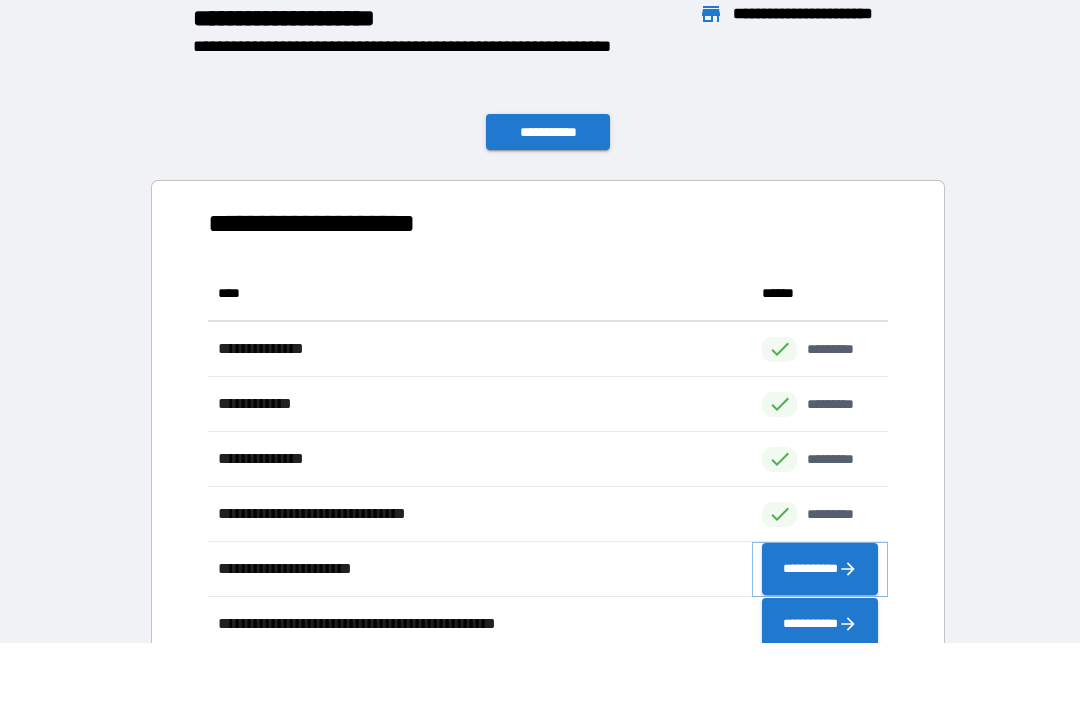click on "**********" at bounding box center (820, 569) 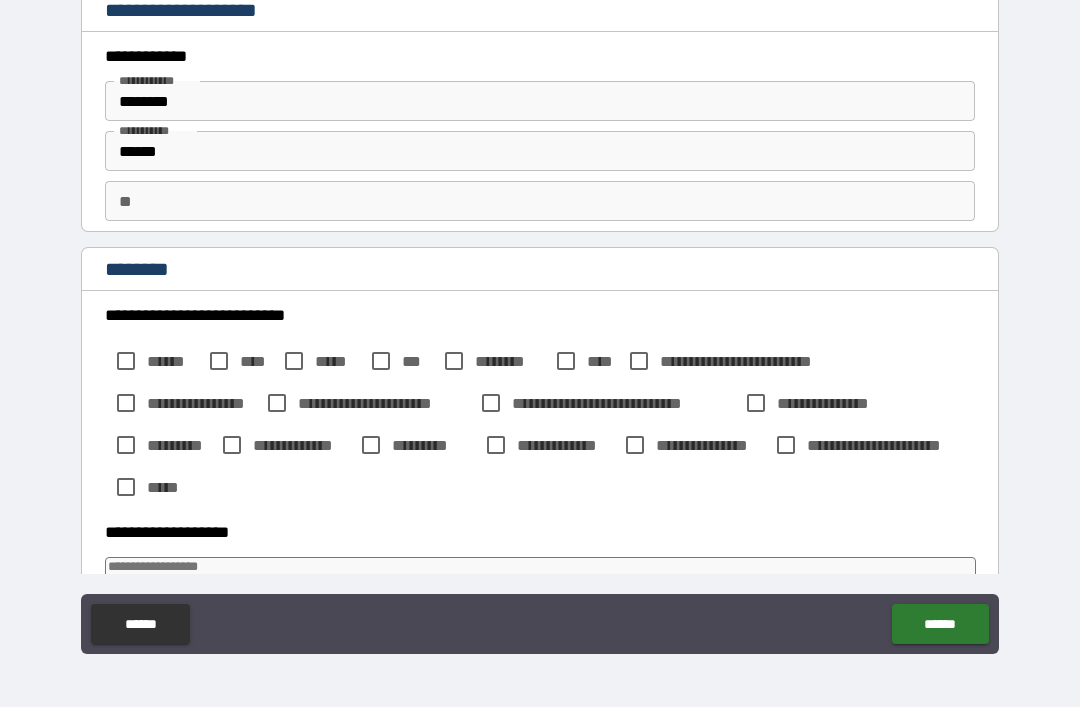 type on "*" 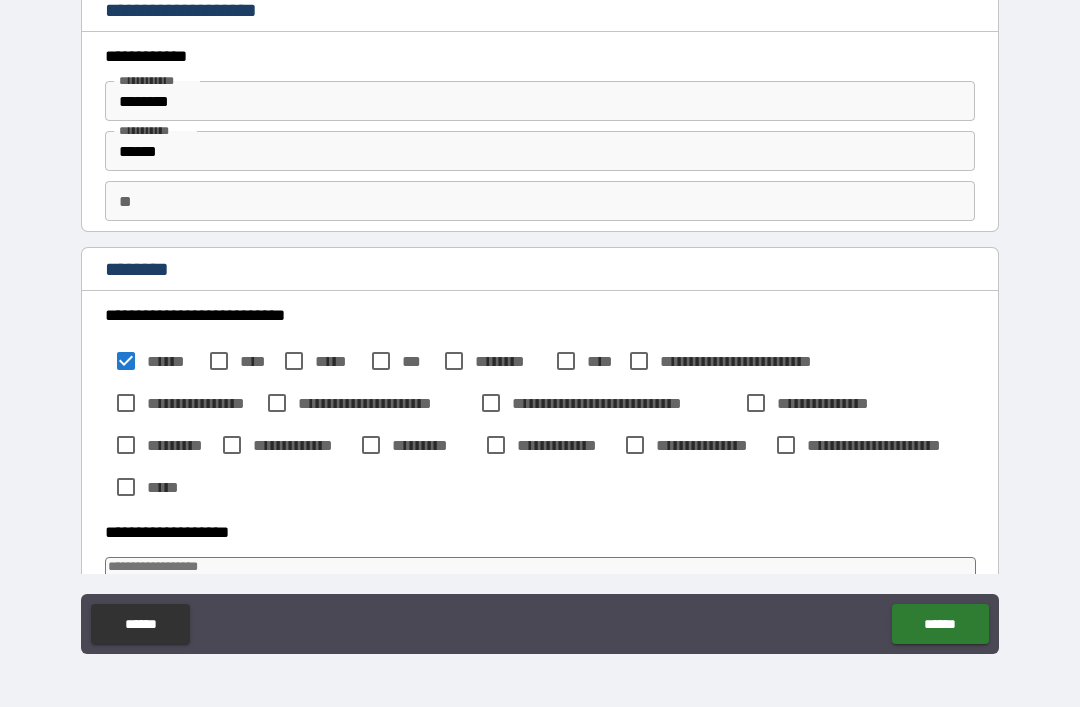 type on "*" 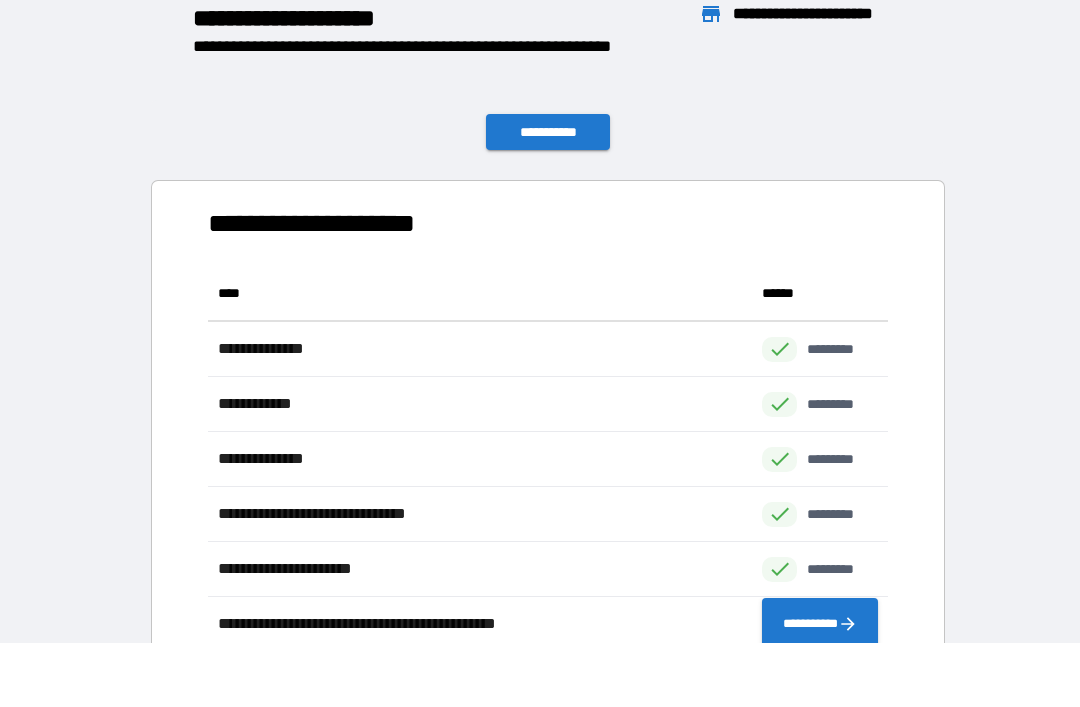 scroll, scrollTop: 1, scrollLeft: 1, axis: both 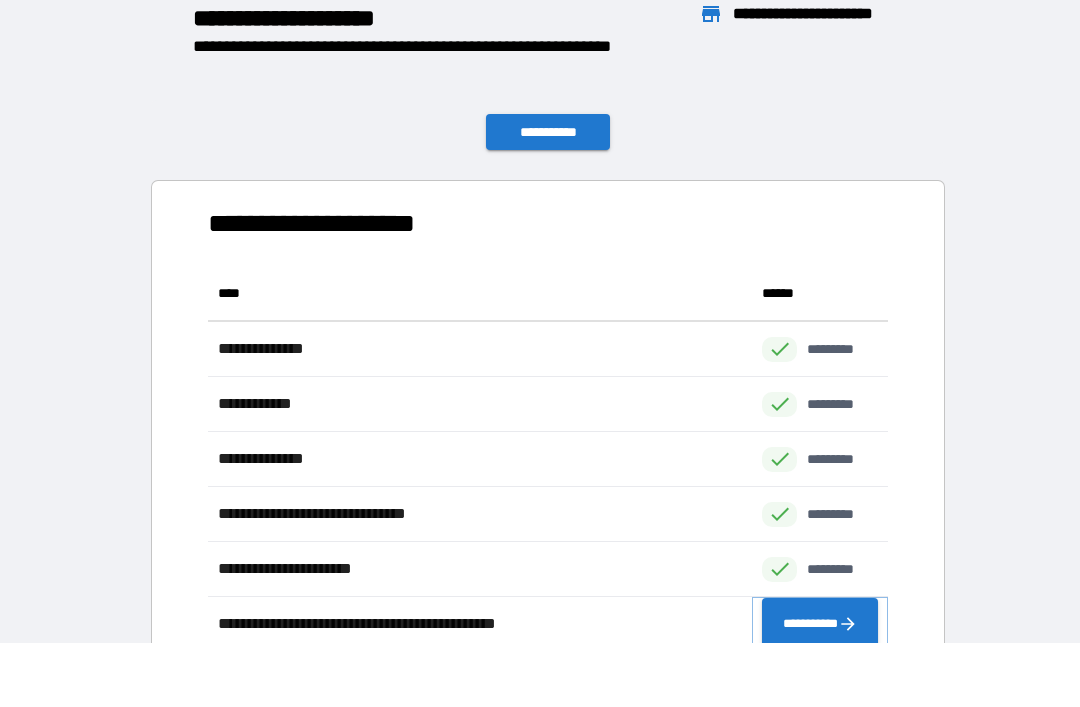 click on "**********" at bounding box center [820, 624] 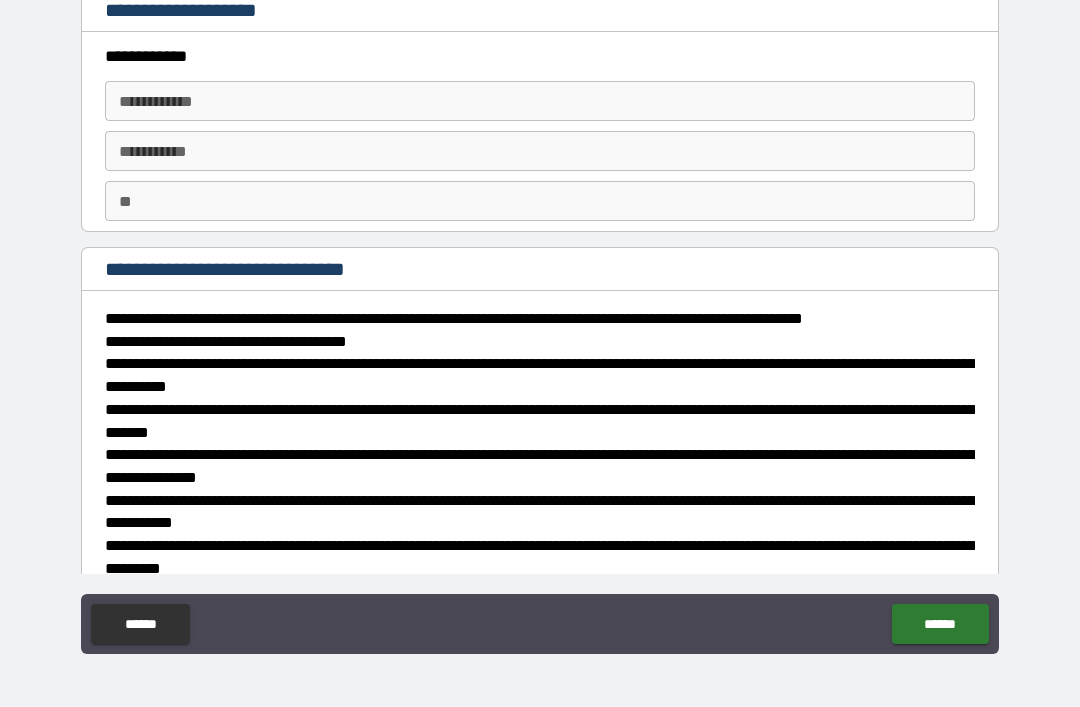 type on "*" 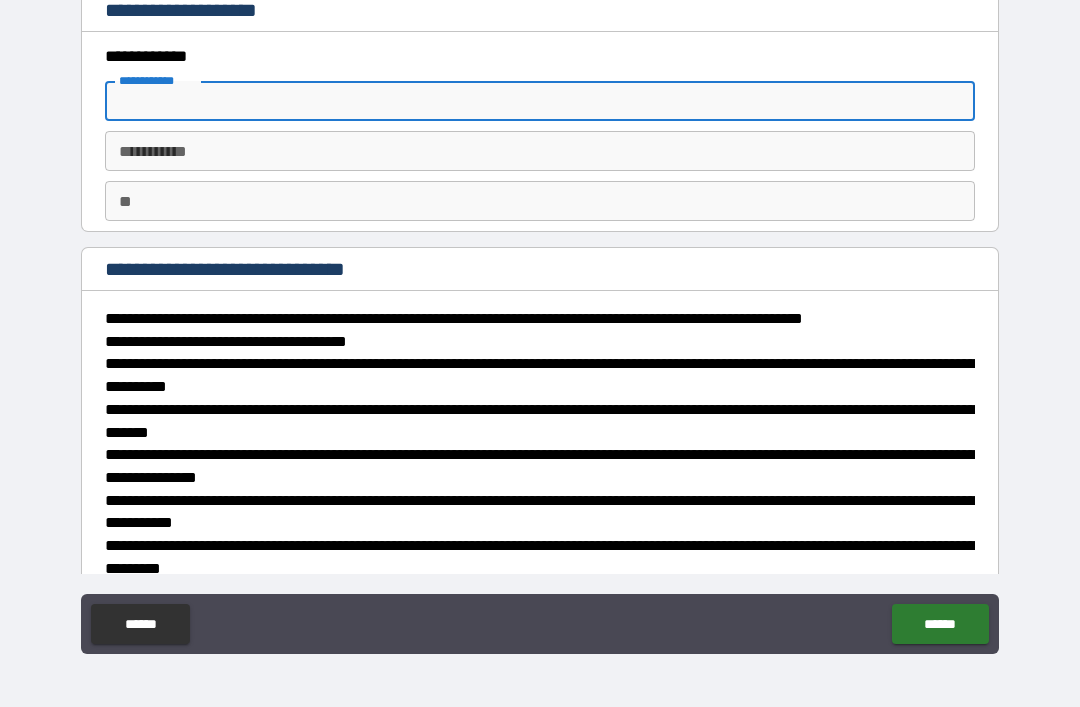 type on "*" 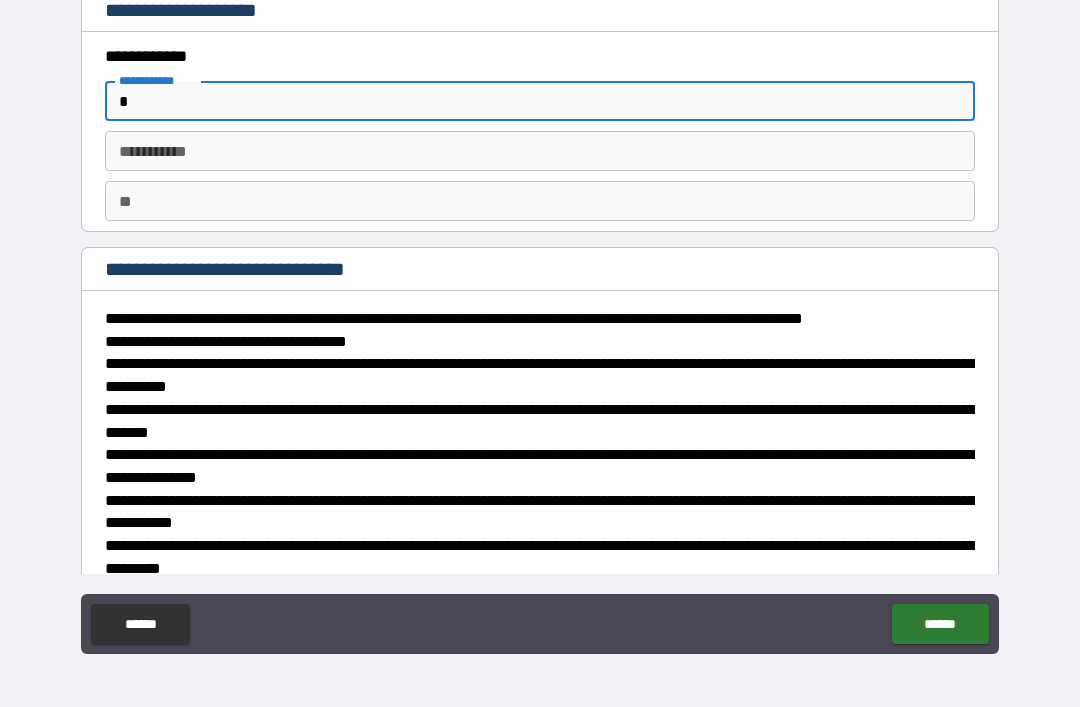 type on "*" 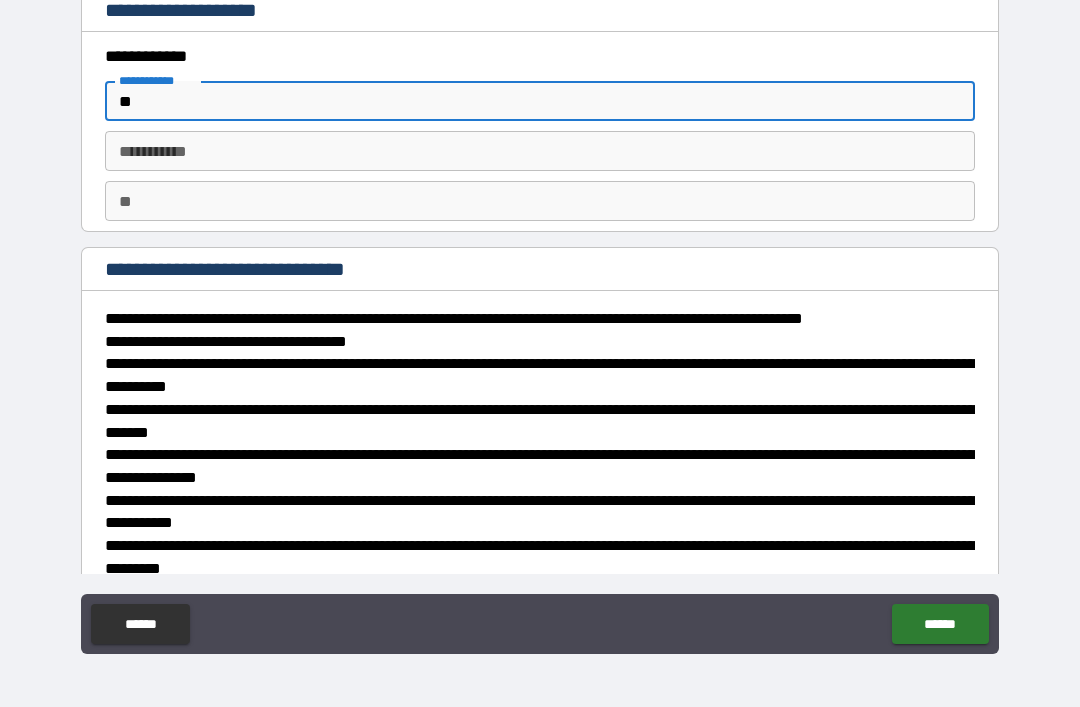 type on "*" 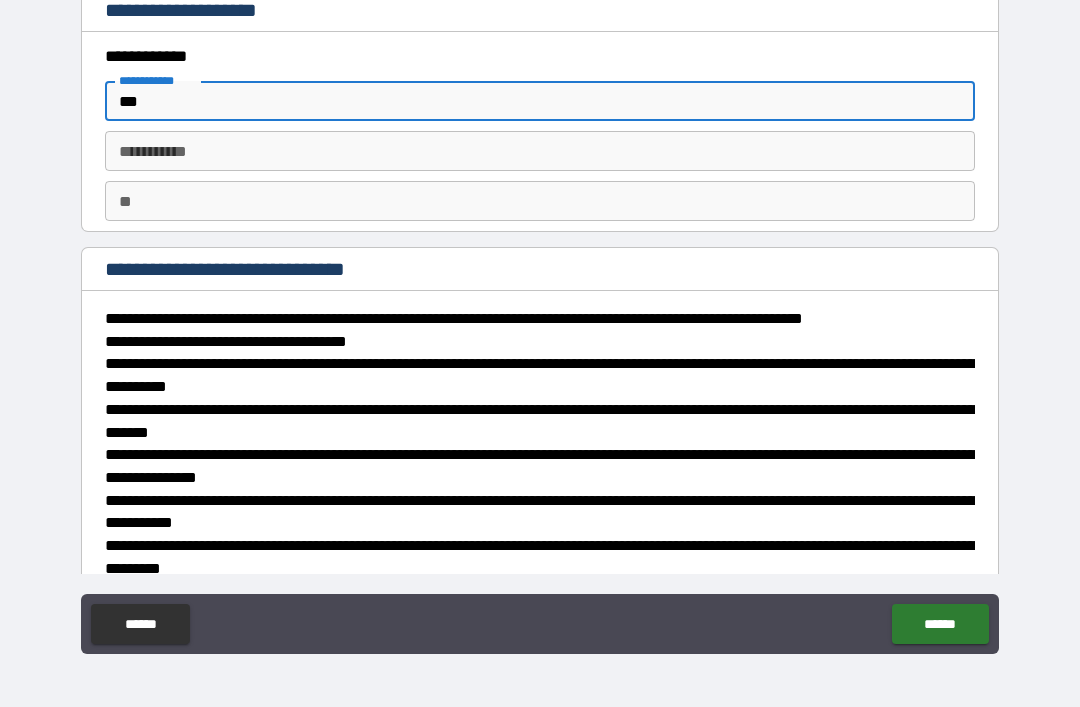type on "*" 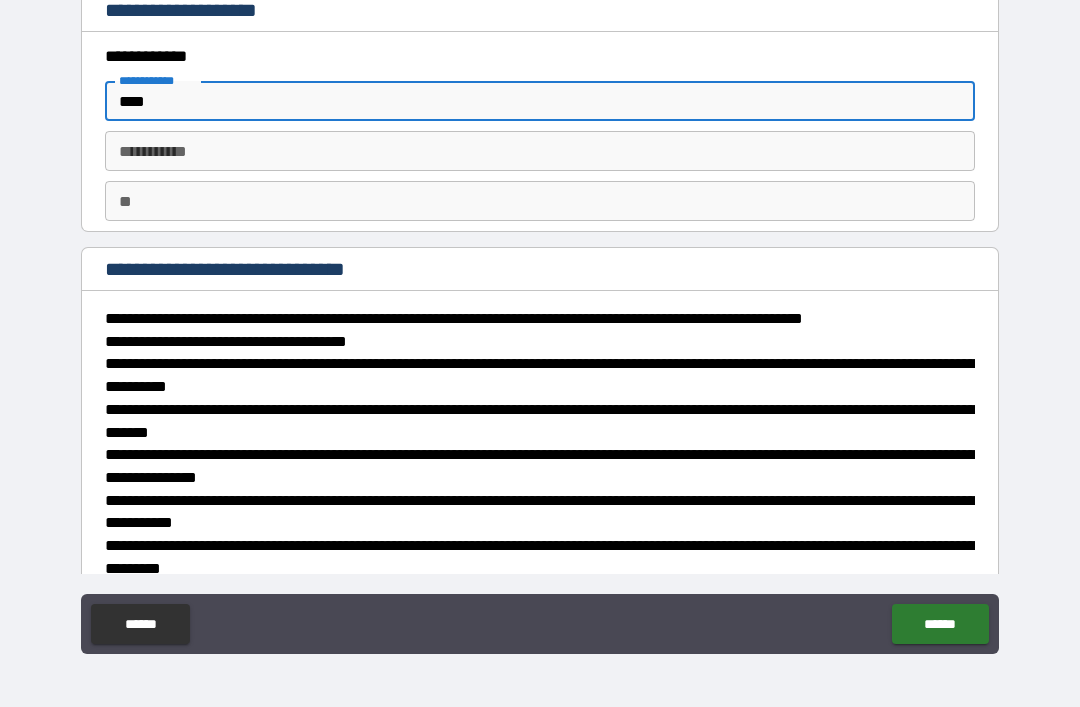 type on "*" 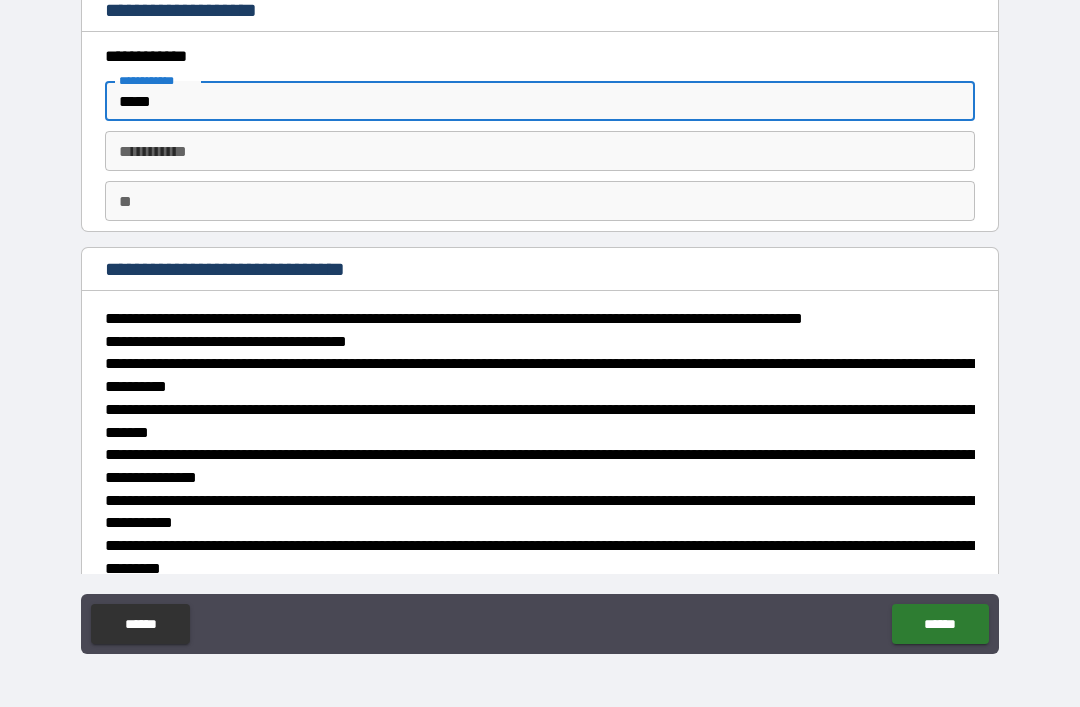 type on "*" 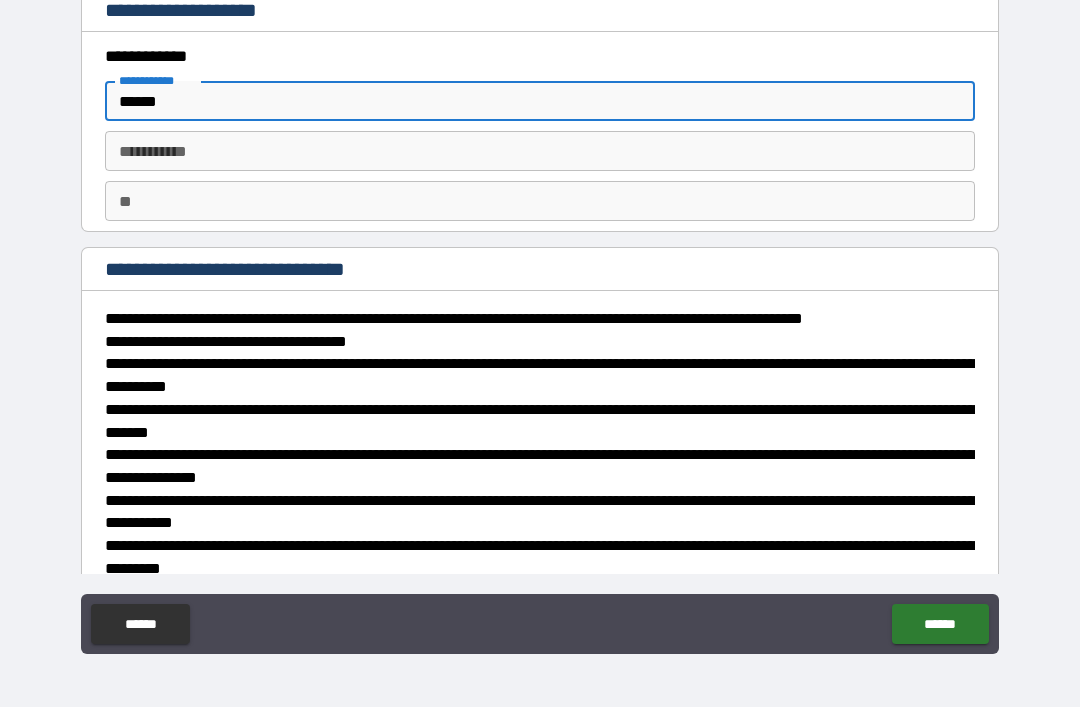 type on "*" 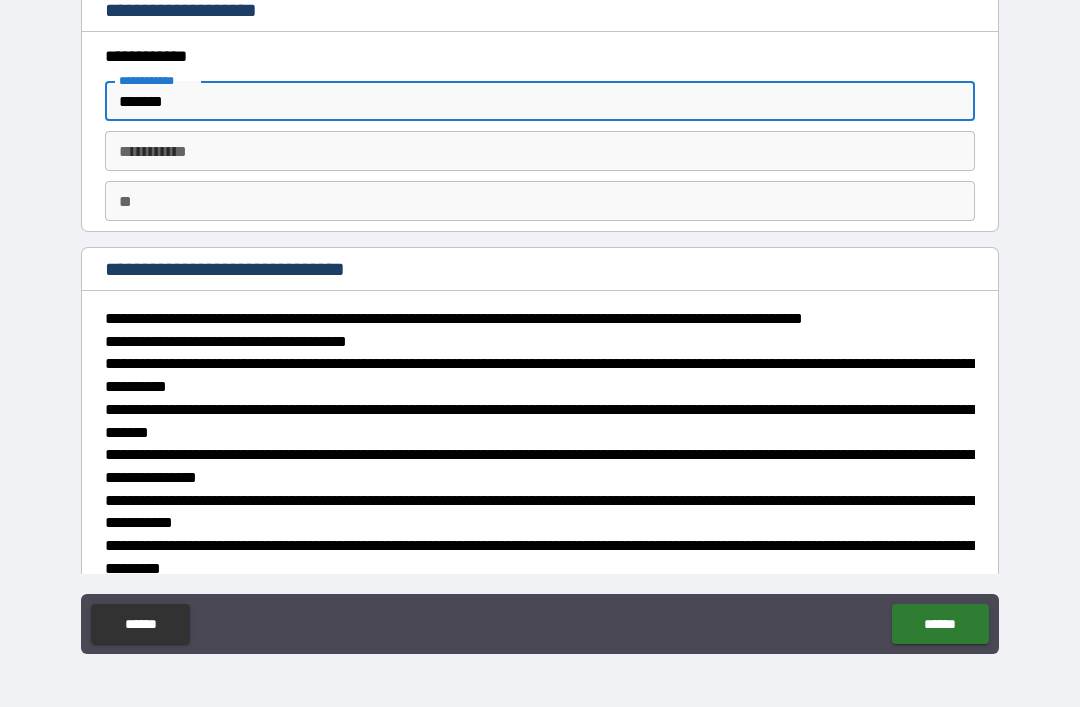 type on "*" 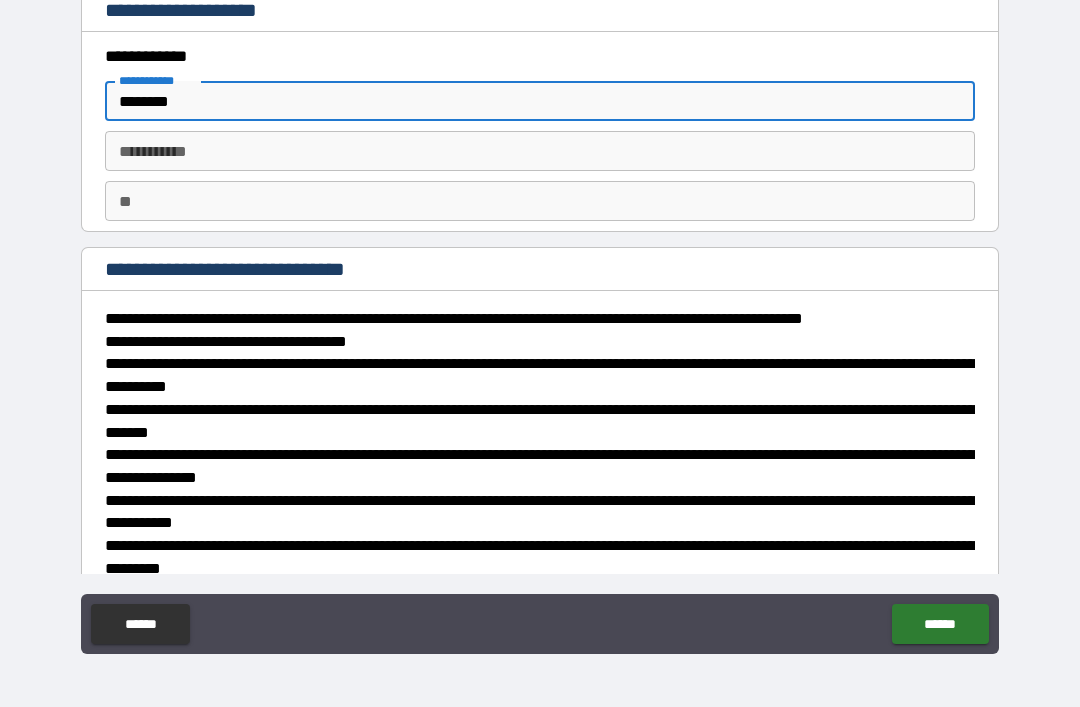type on "*" 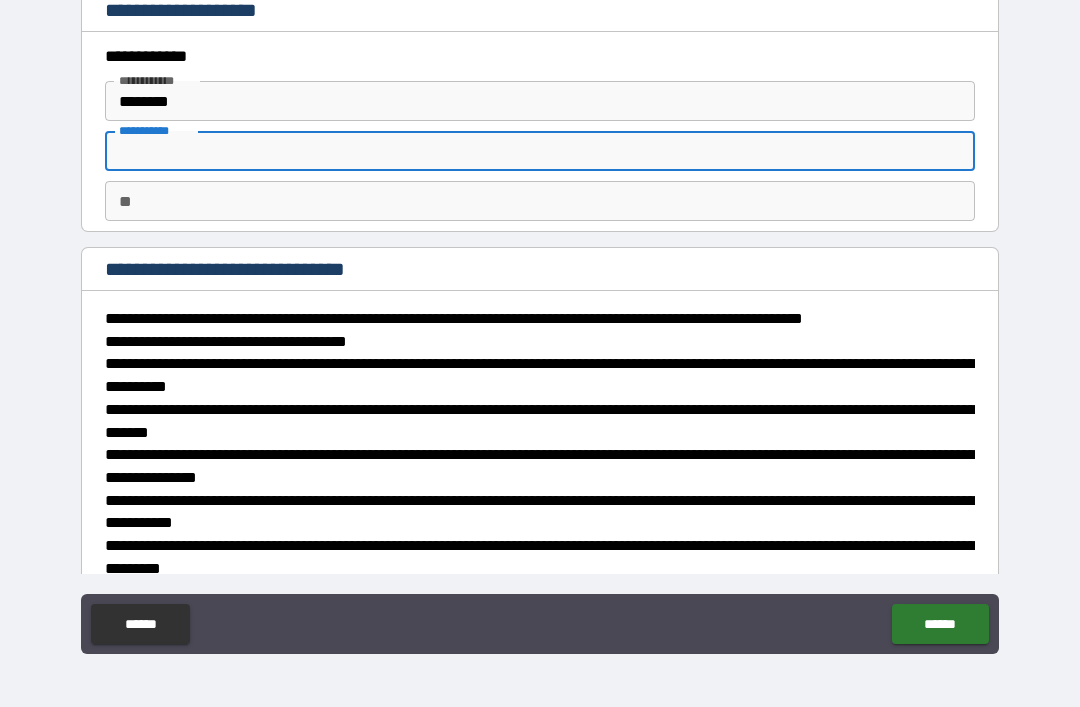 type on "*" 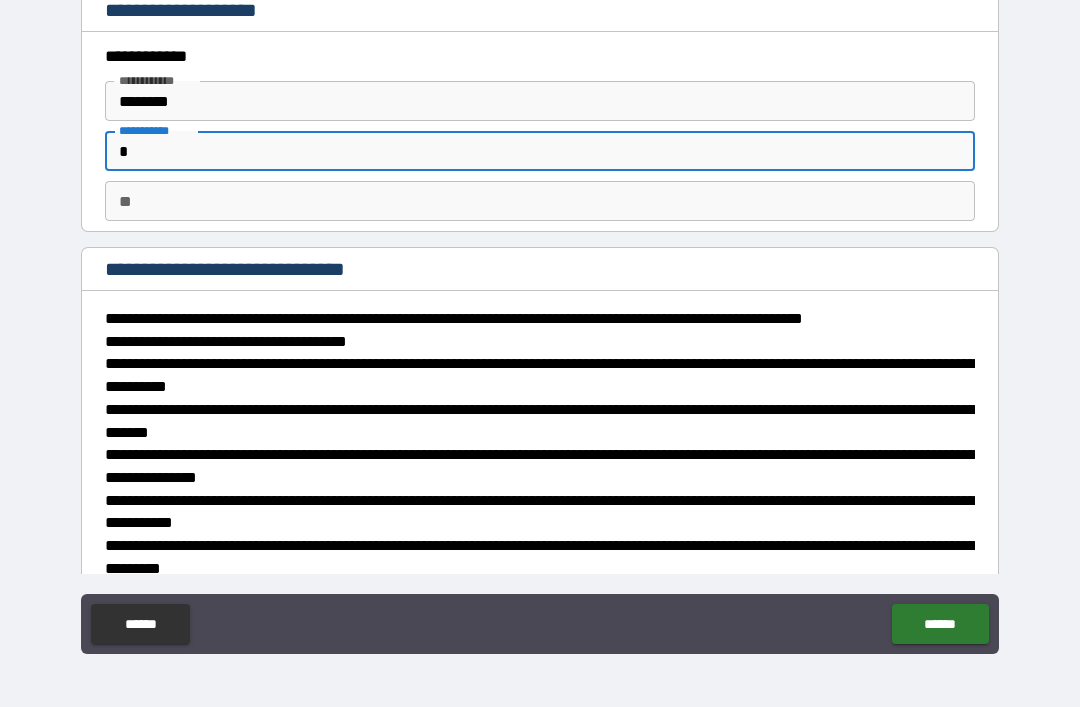 type on "**" 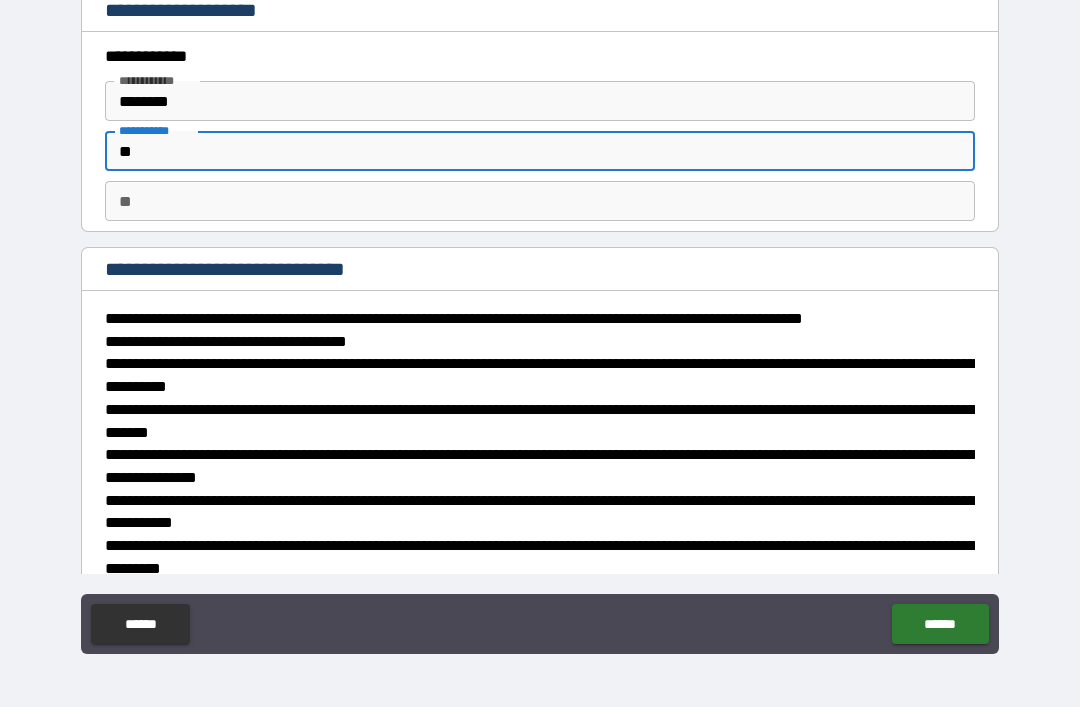 type on "*" 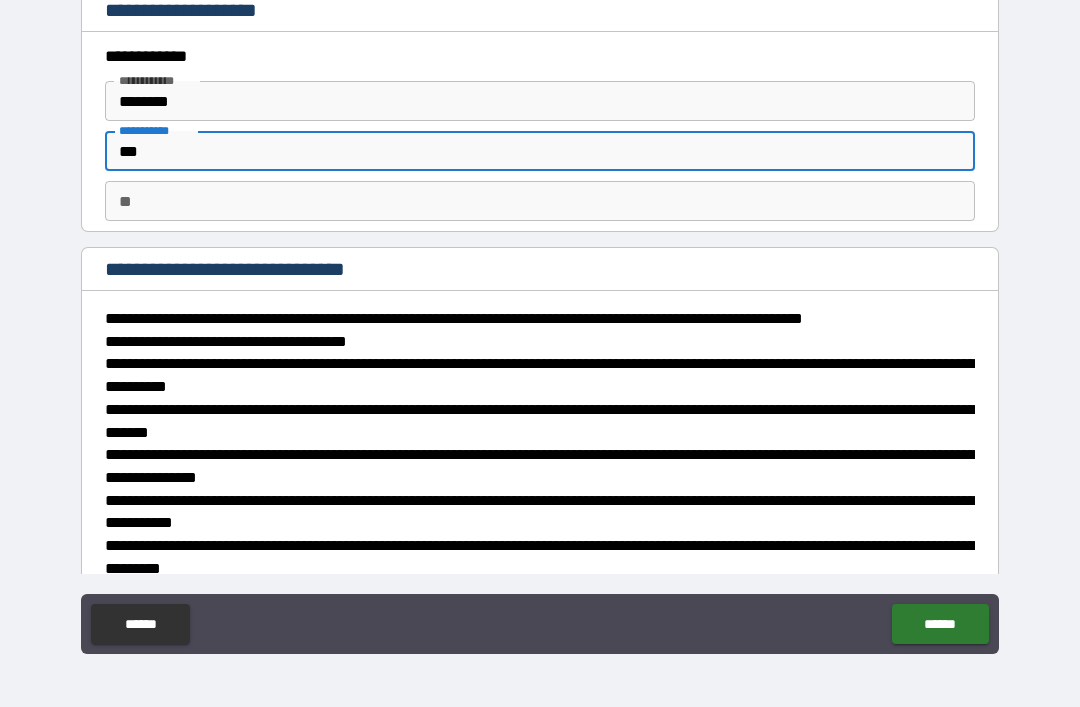 type on "*" 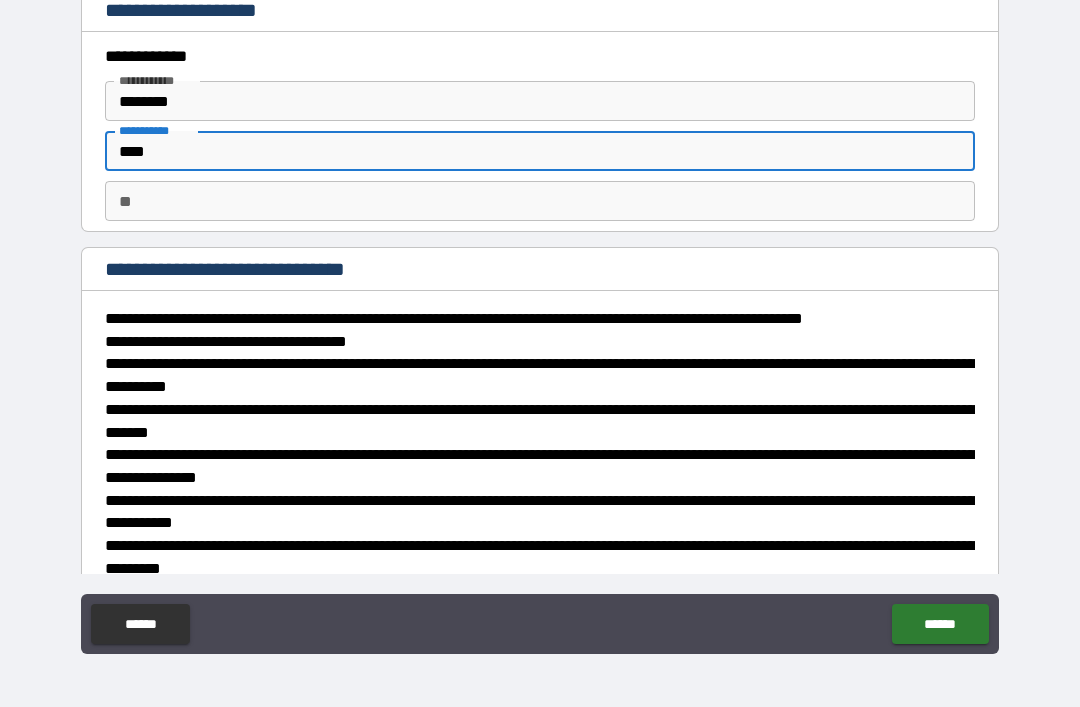 type on "*" 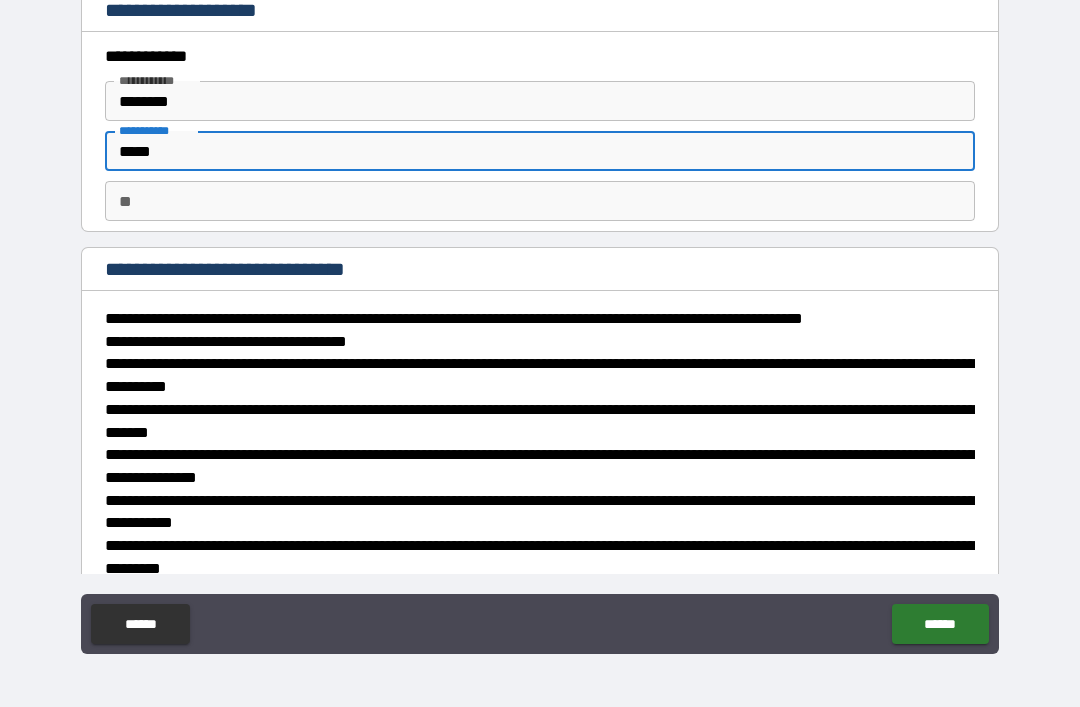 type on "*" 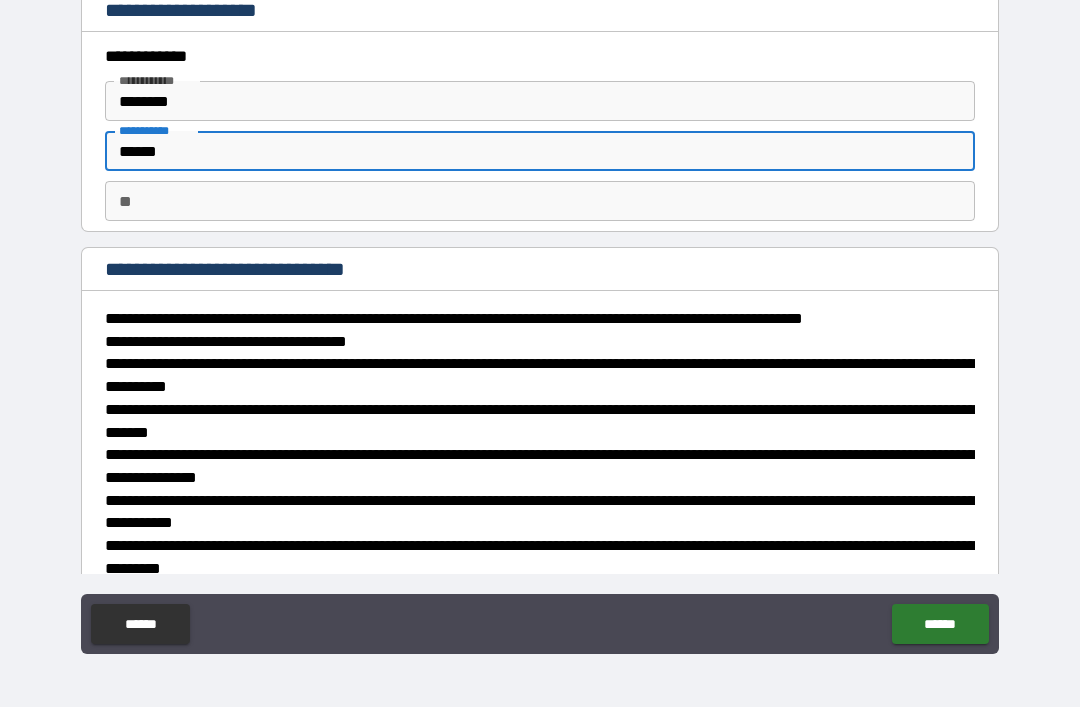 type on "*" 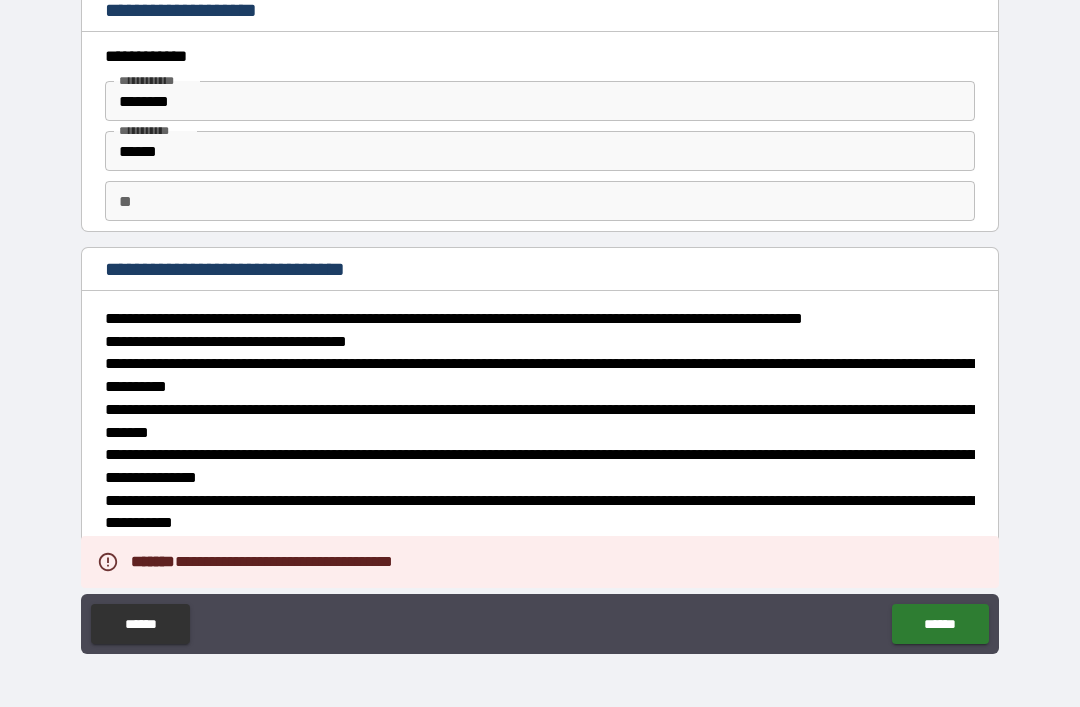 type on "*" 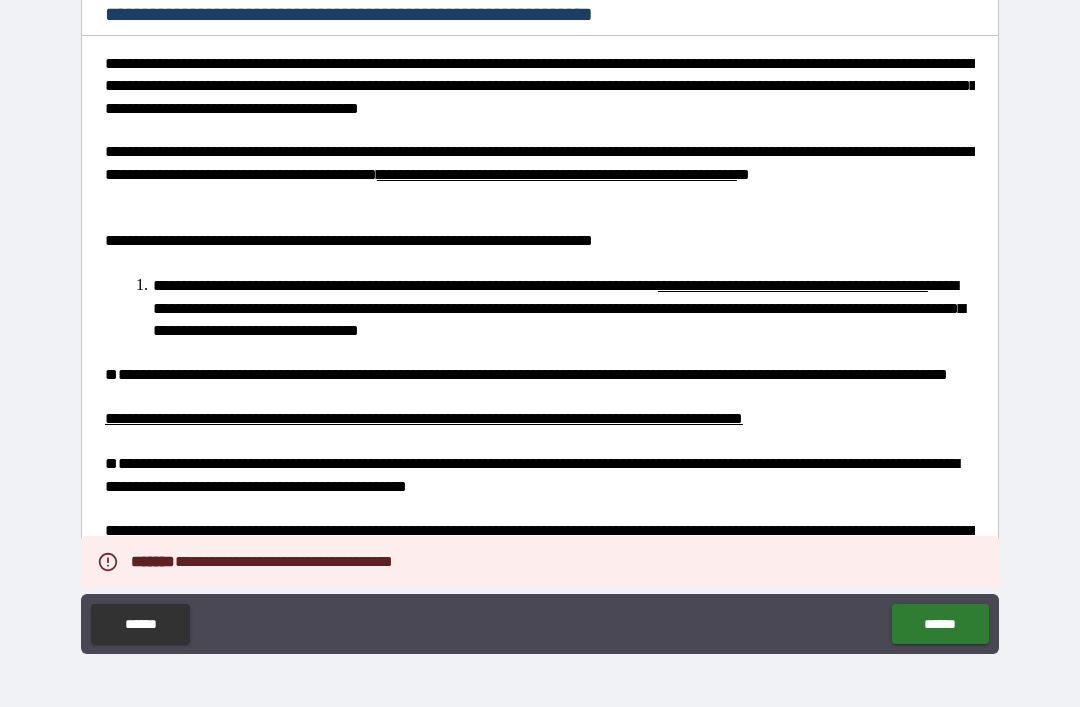 click on "**********" at bounding box center (540, 324) 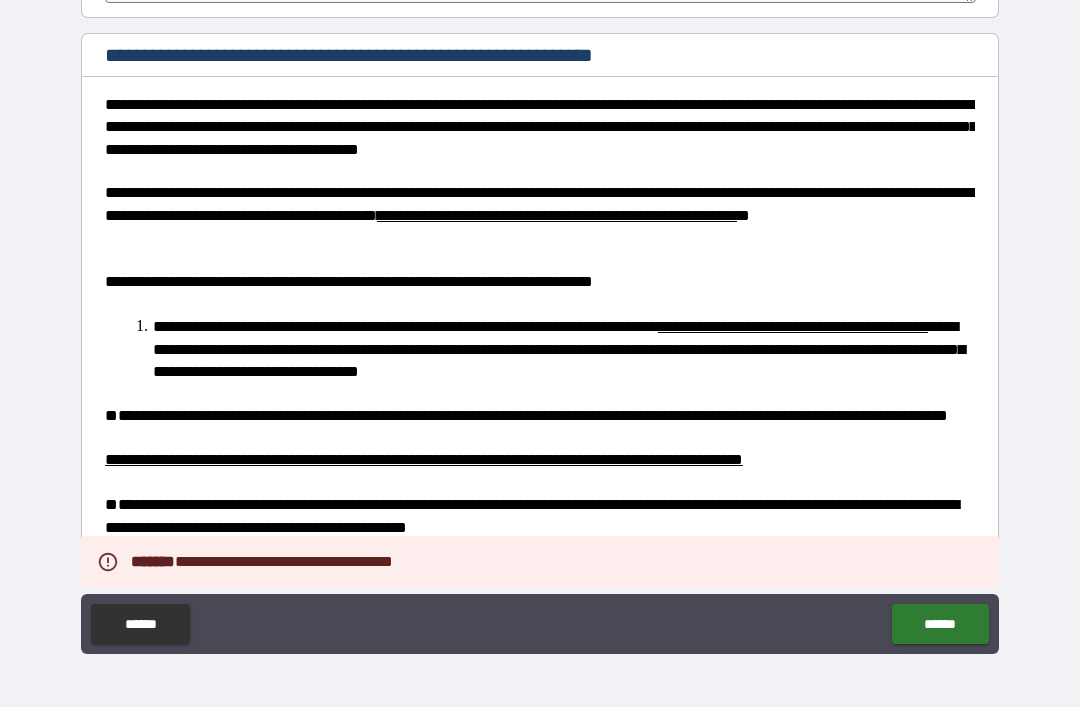 scroll, scrollTop: 3483, scrollLeft: 0, axis: vertical 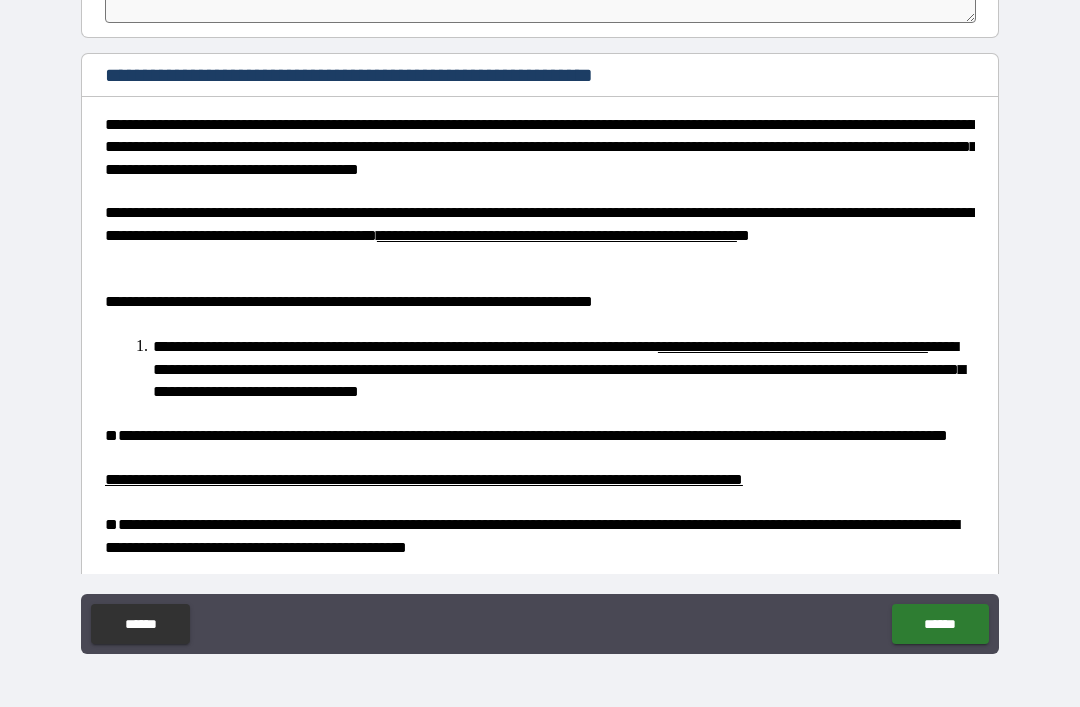 click at bounding box center [540, -15] 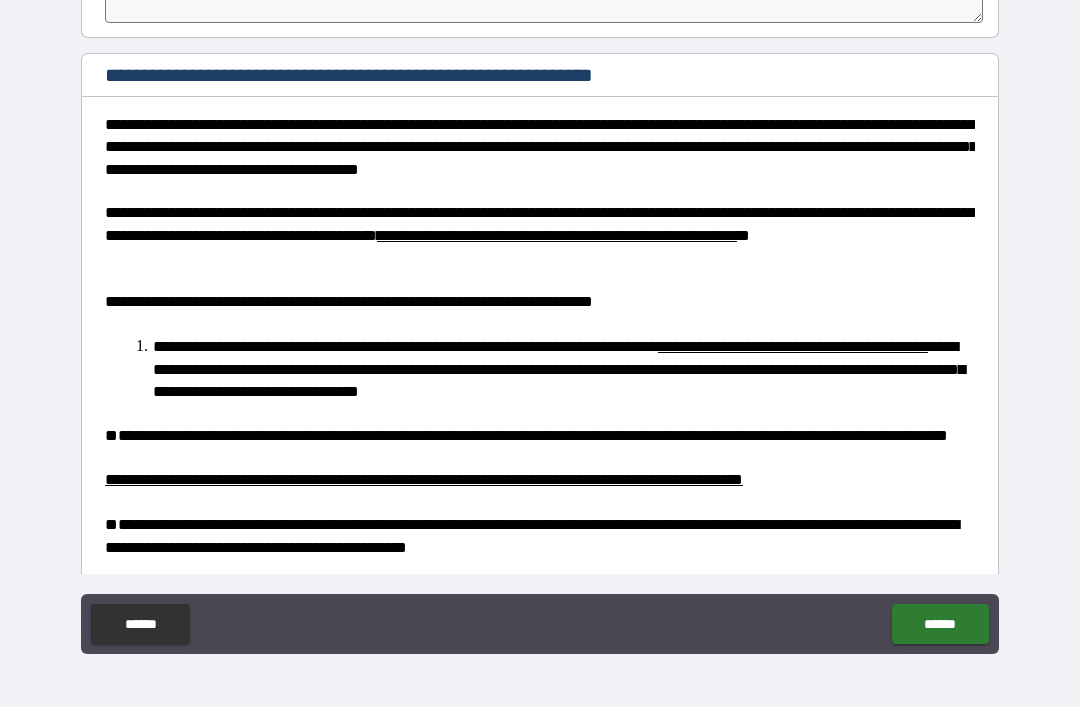 type on "*" 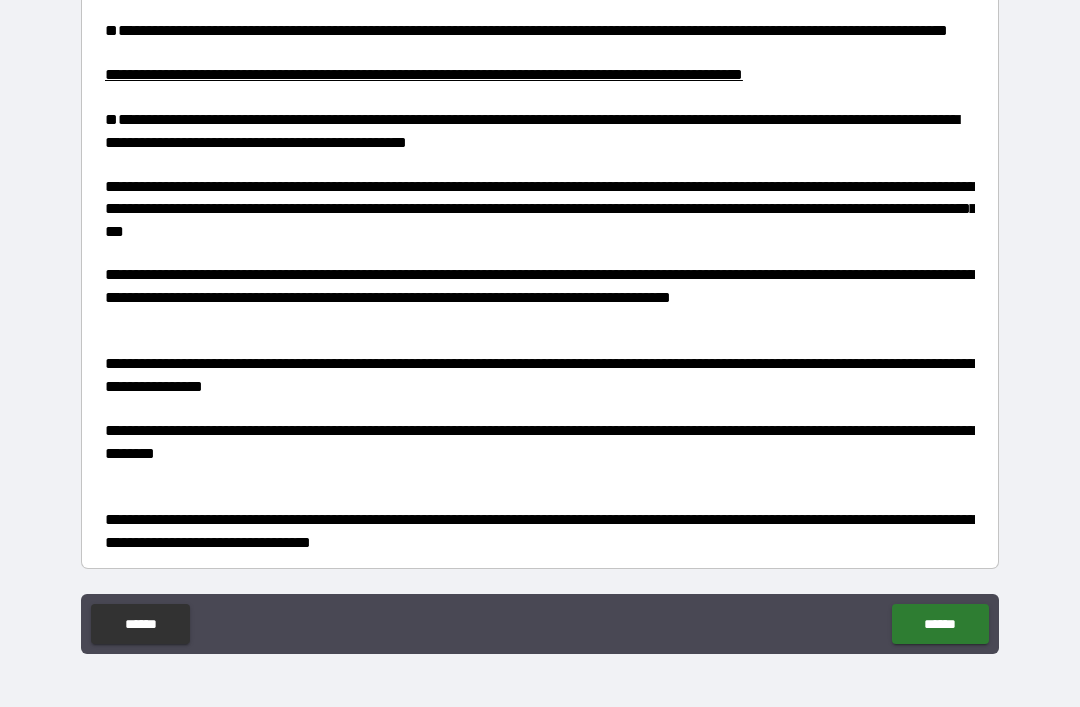scroll, scrollTop: 4029, scrollLeft: 0, axis: vertical 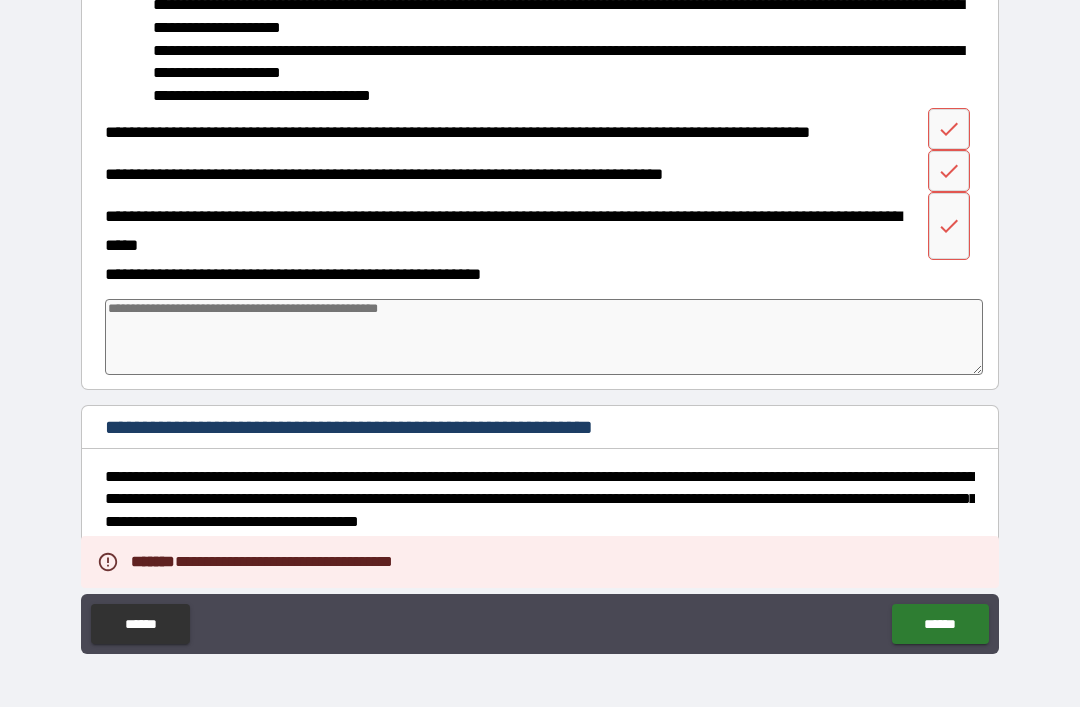 click at bounding box center (949, 129) 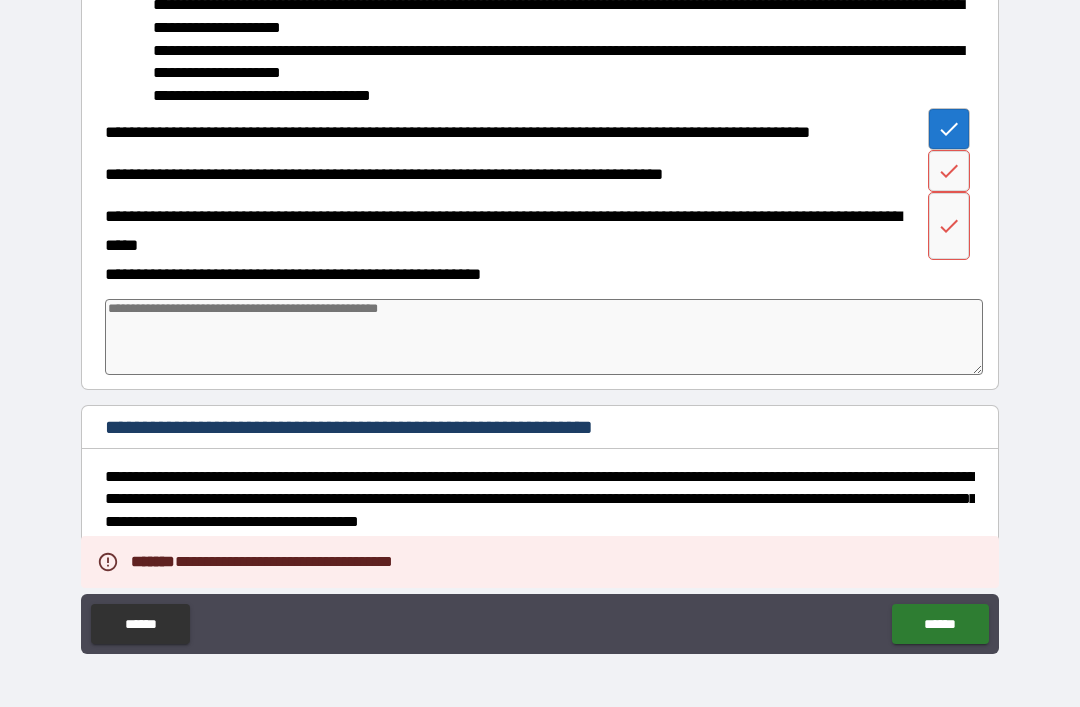 click 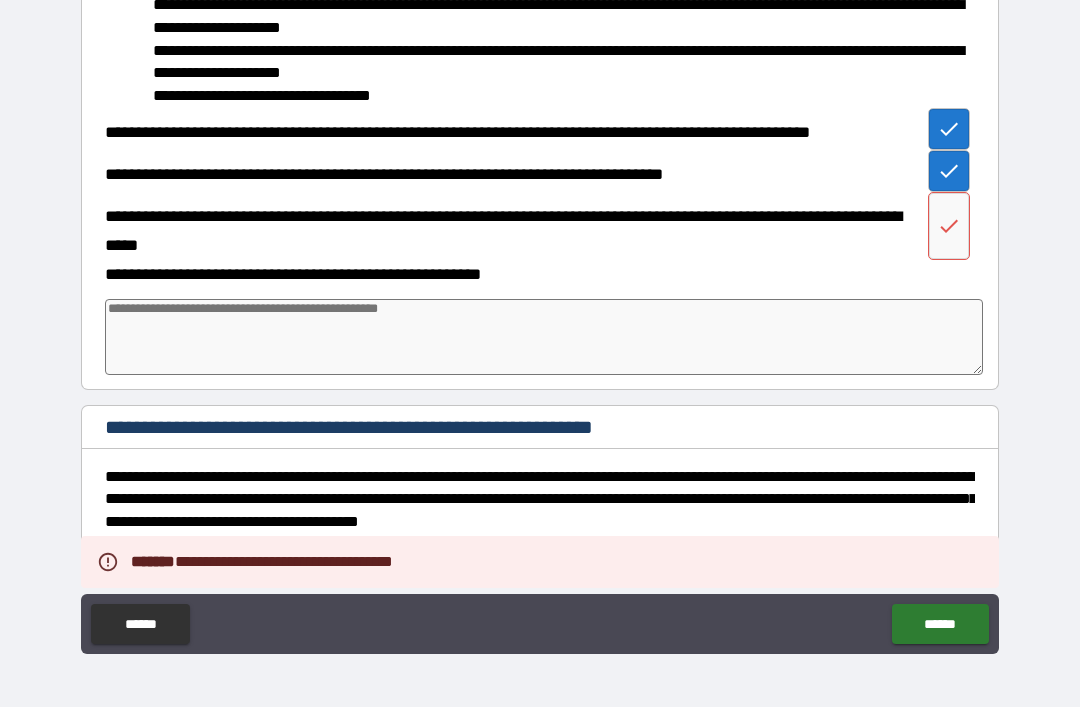 click 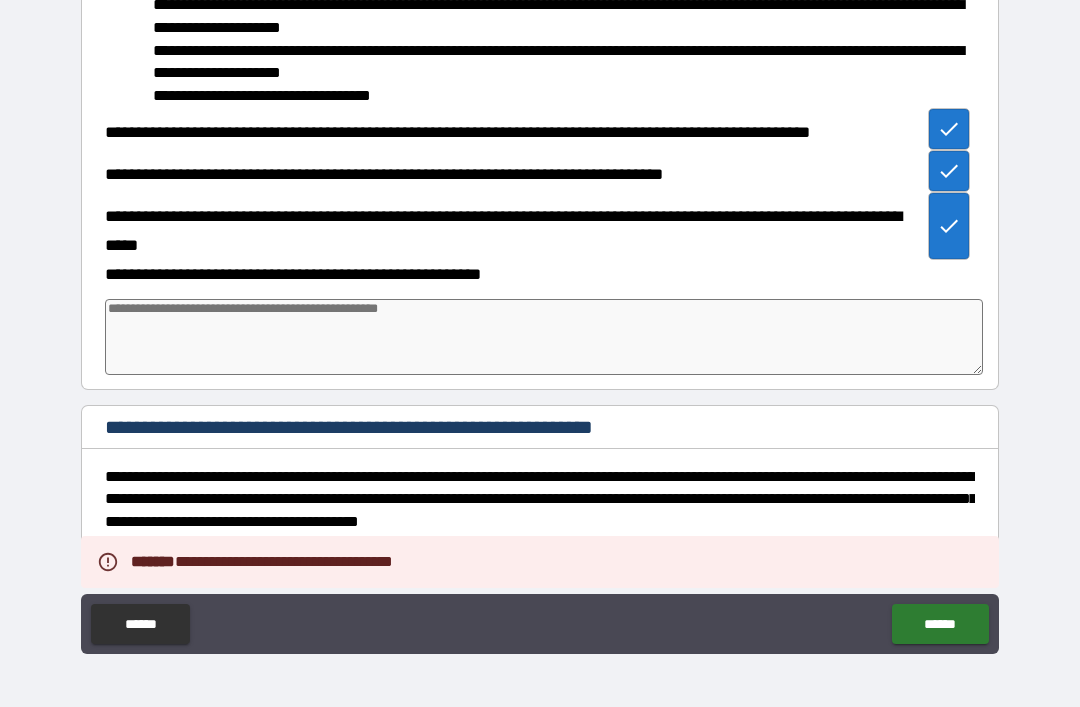 click on "******" at bounding box center [940, 624] 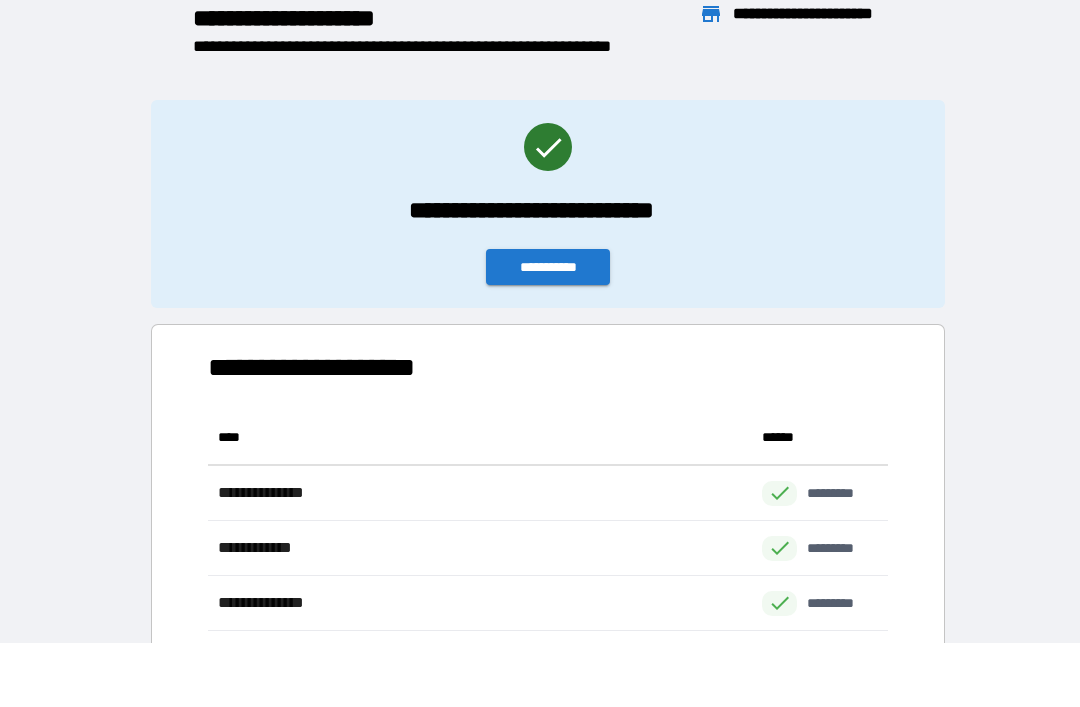 scroll, scrollTop: 1, scrollLeft: 1, axis: both 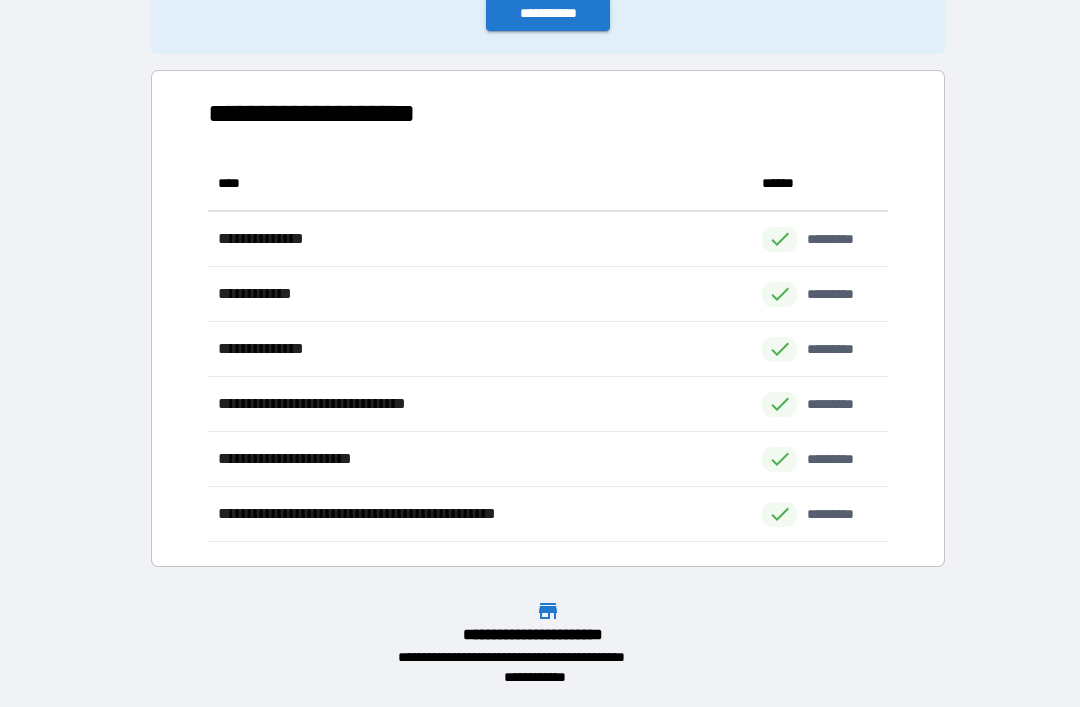 click on "**********" at bounding box center [548, 13] 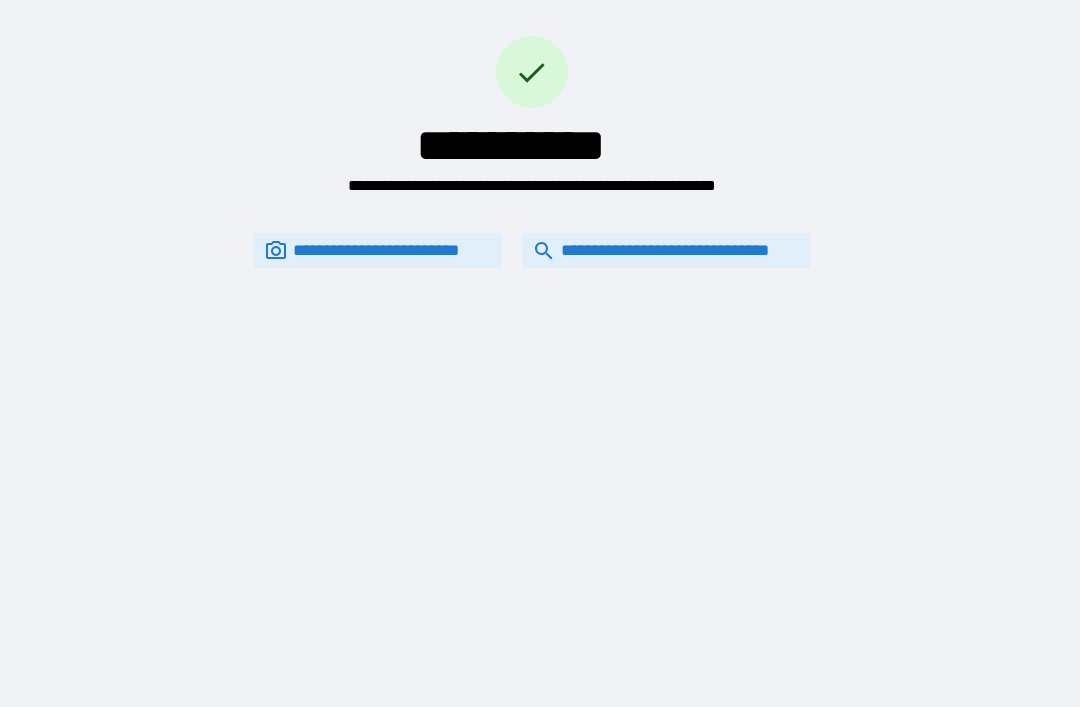 scroll, scrollTop: 0, scrollLeft: 0, axis: both 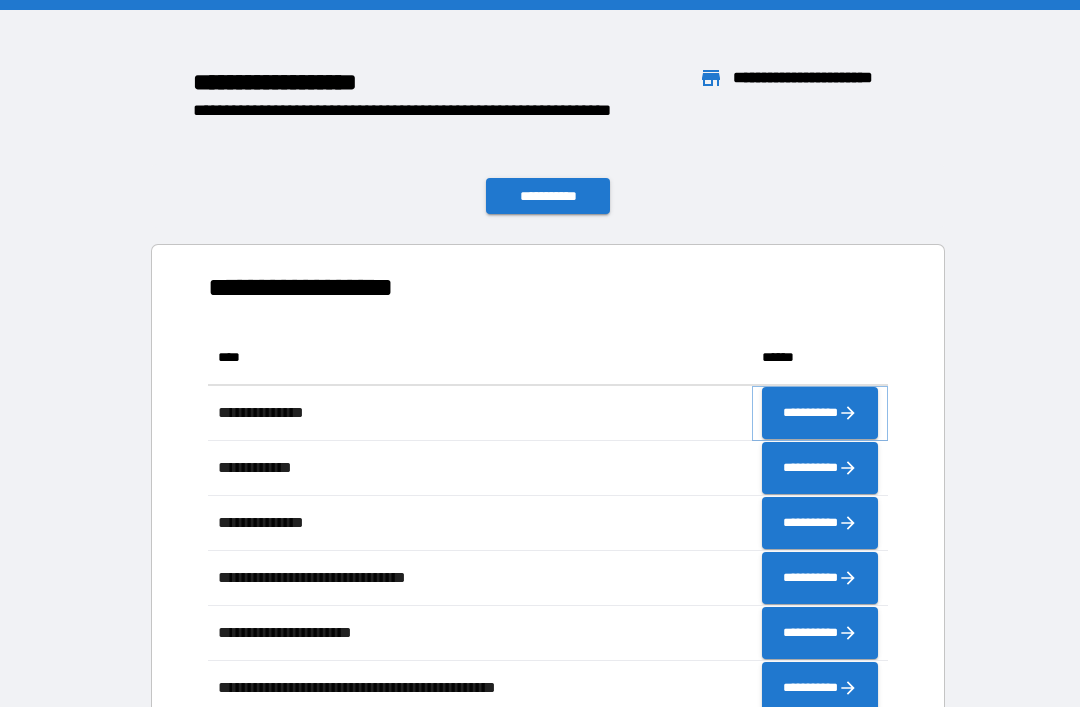 click on "**********" at bounding box center [820, 413] 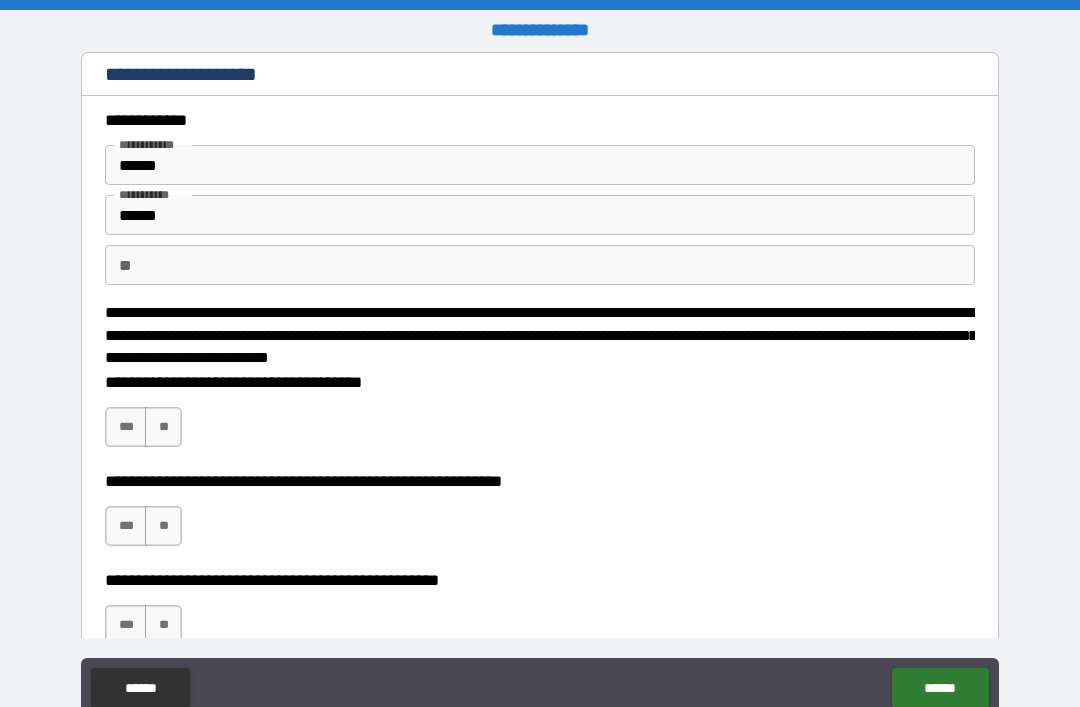click on "**" at bounding box center [163, 427] 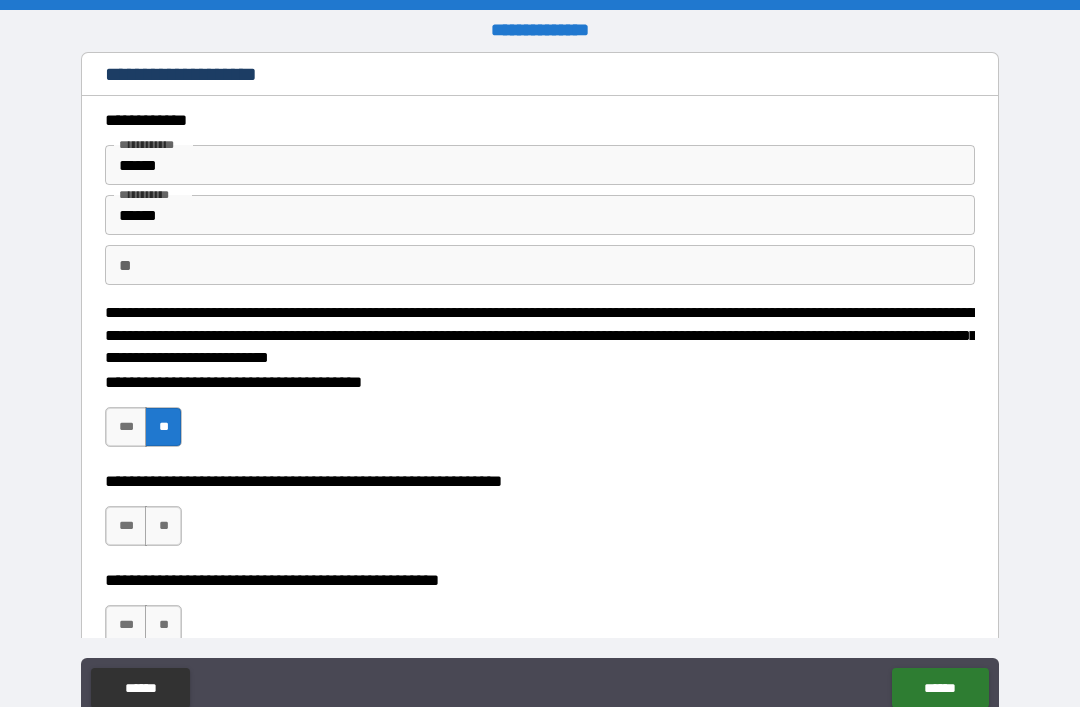 click on "**" at bounding box center (163, 526) 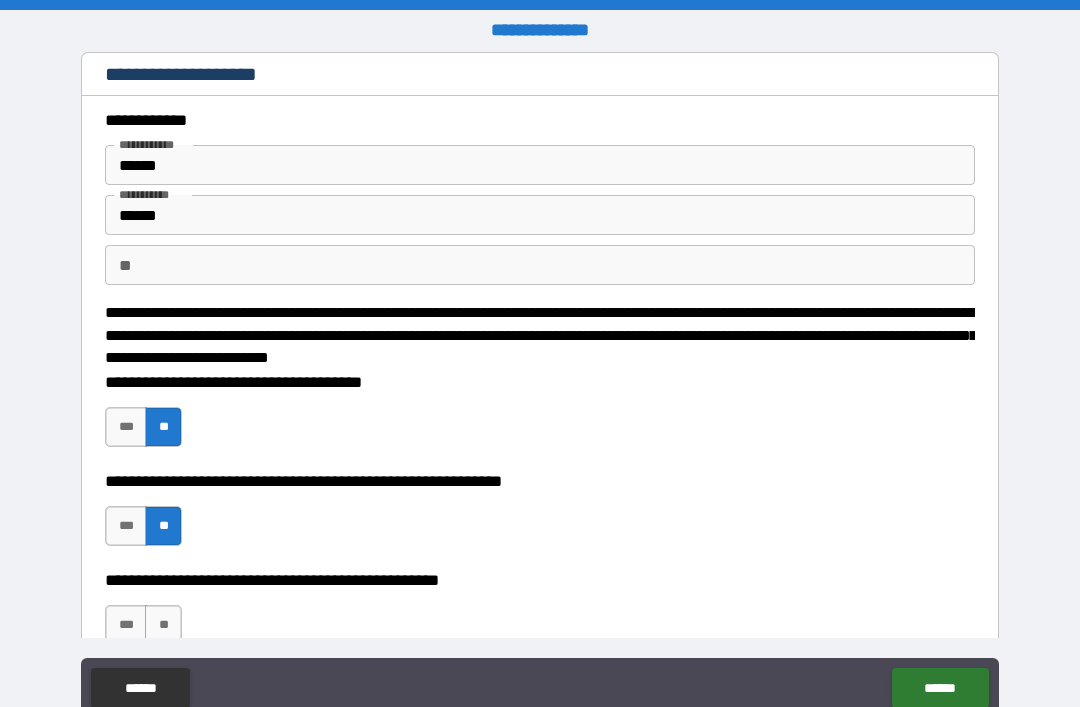 scroll, scrollTop: 123, scrollLeft: 0, axis: vertical 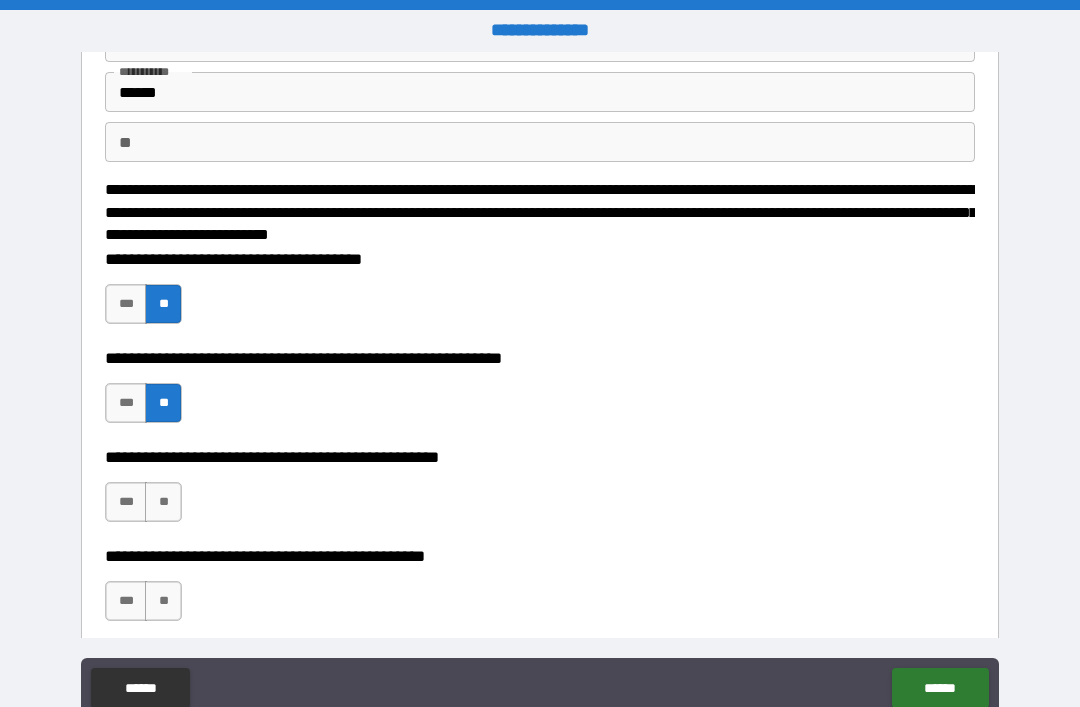 click on "**" at bounding box center (163, 502) 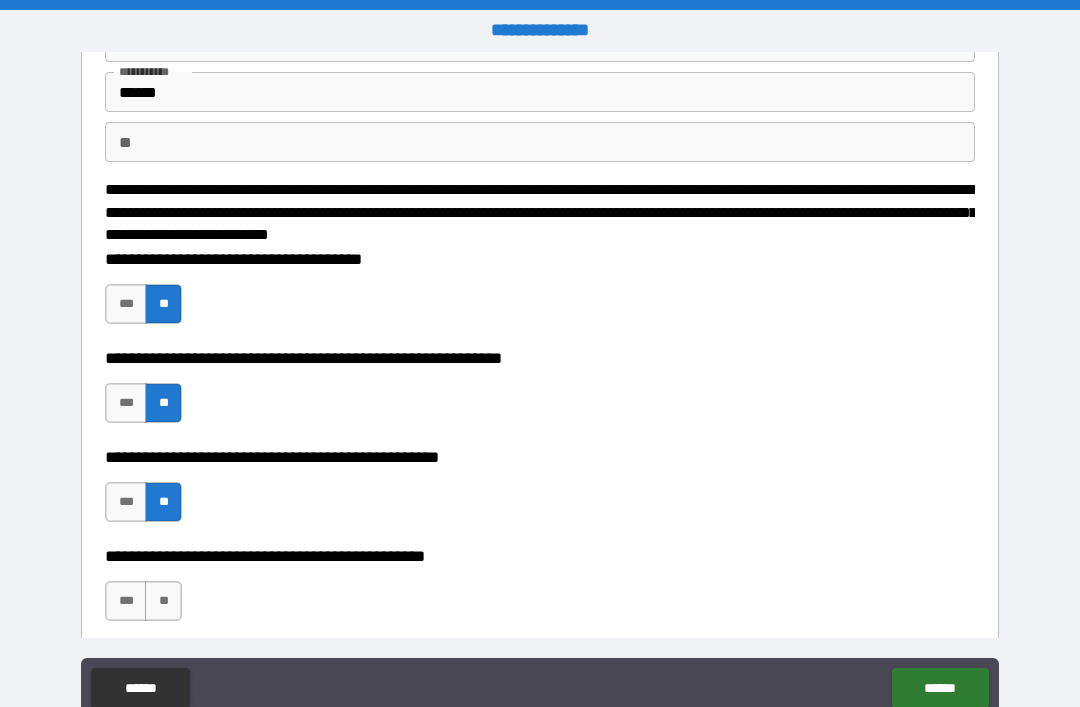 click on "**" at bounding box center (163, 601) 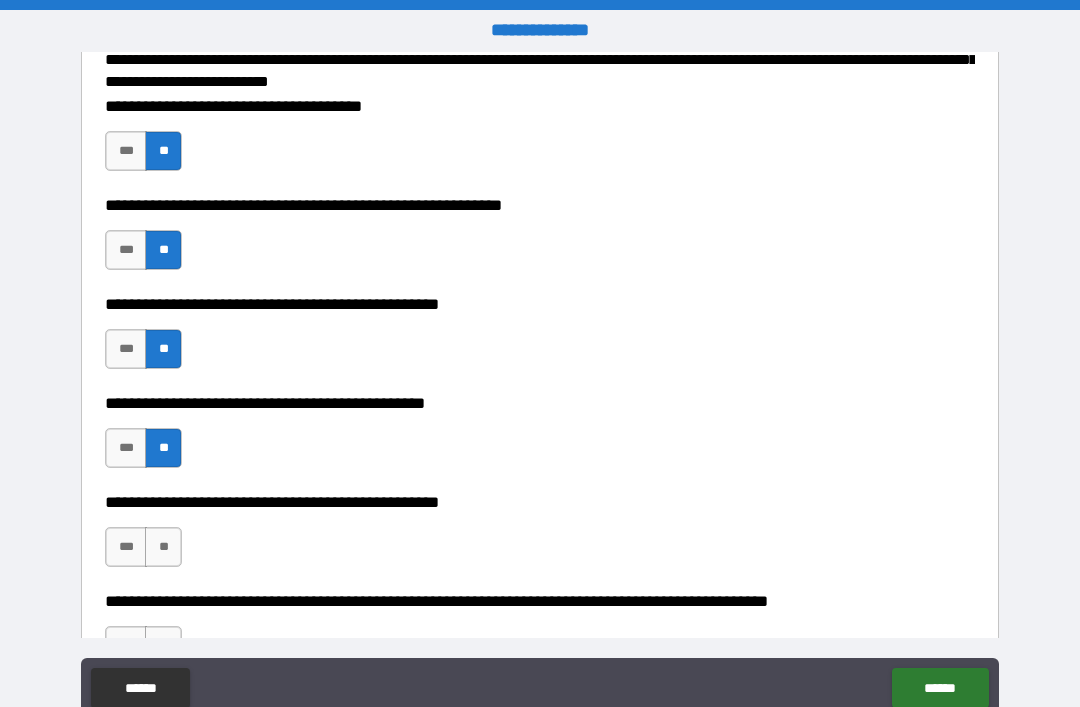 scroll, scrollTop: 292, scrollLeft: 0, axis: vertical 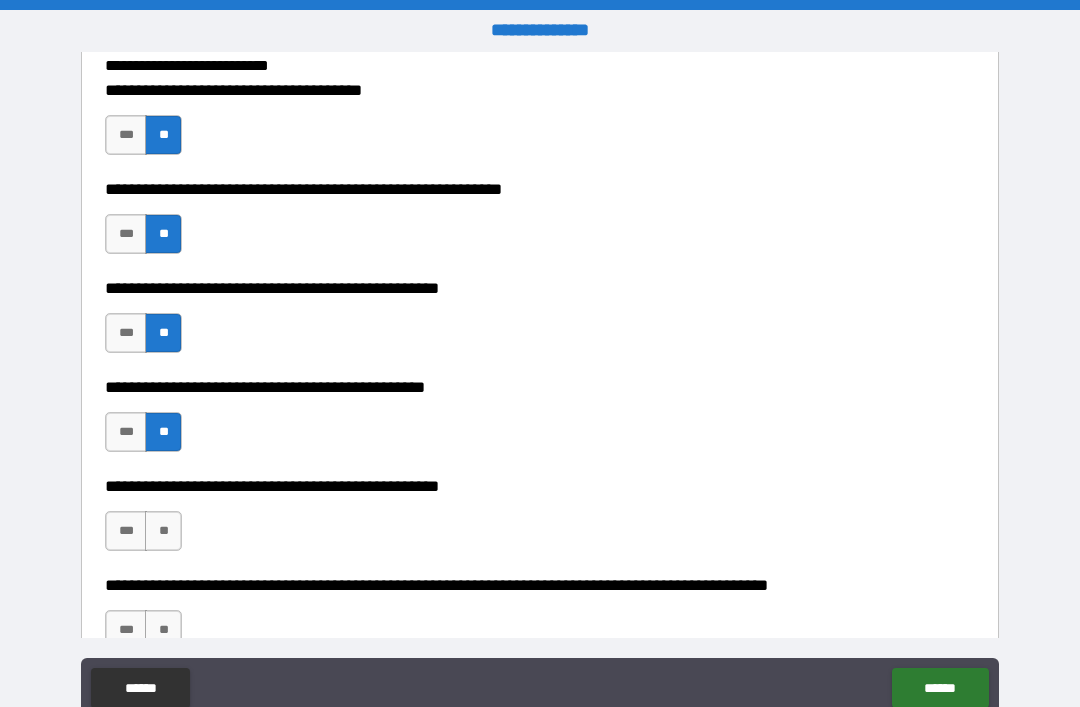 click on "**" at bounding box center (163, 531) 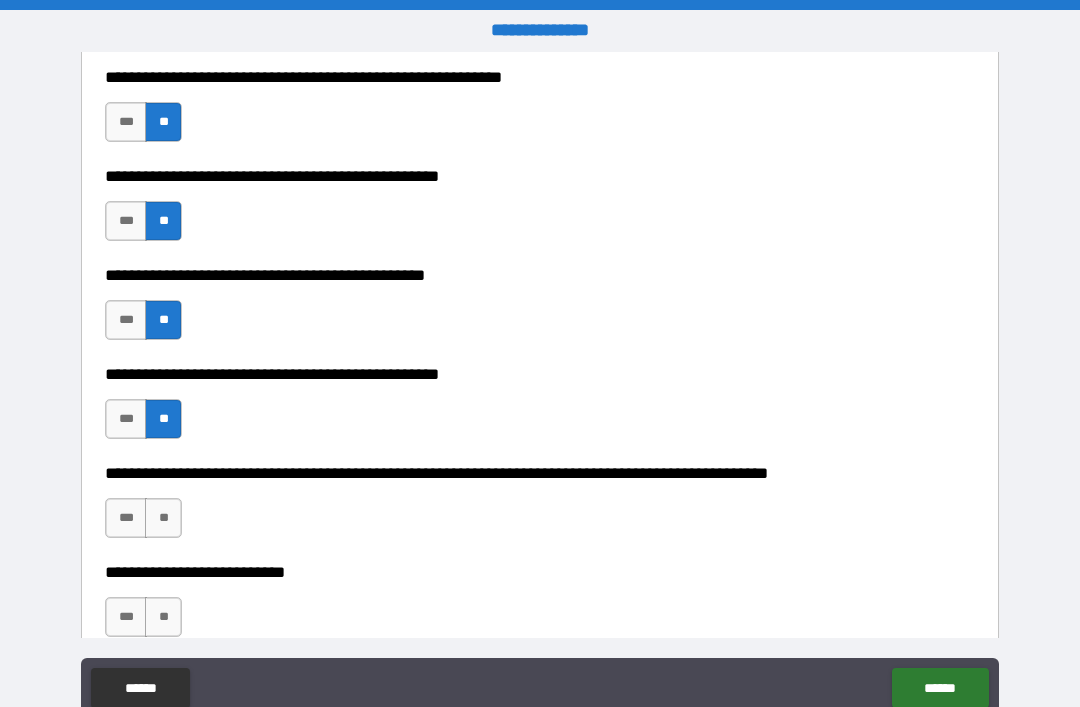 scroll, scrollTop: 403, scrollLeft: 0, axis: vertical 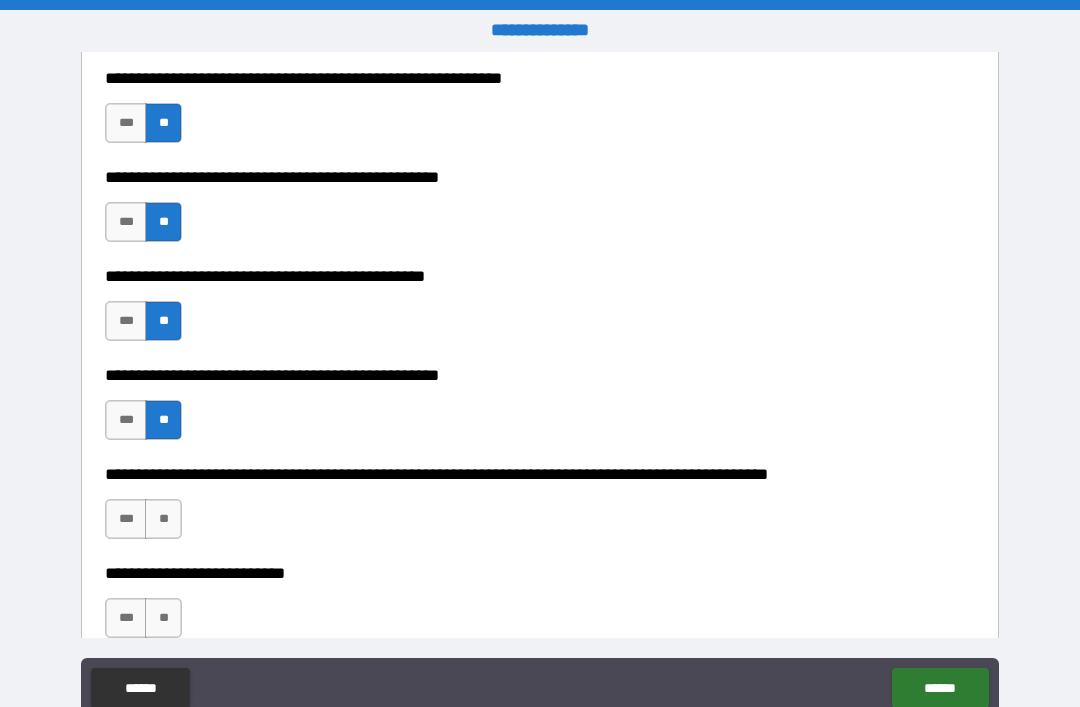 click on "**" at bounding box center (163, 519) 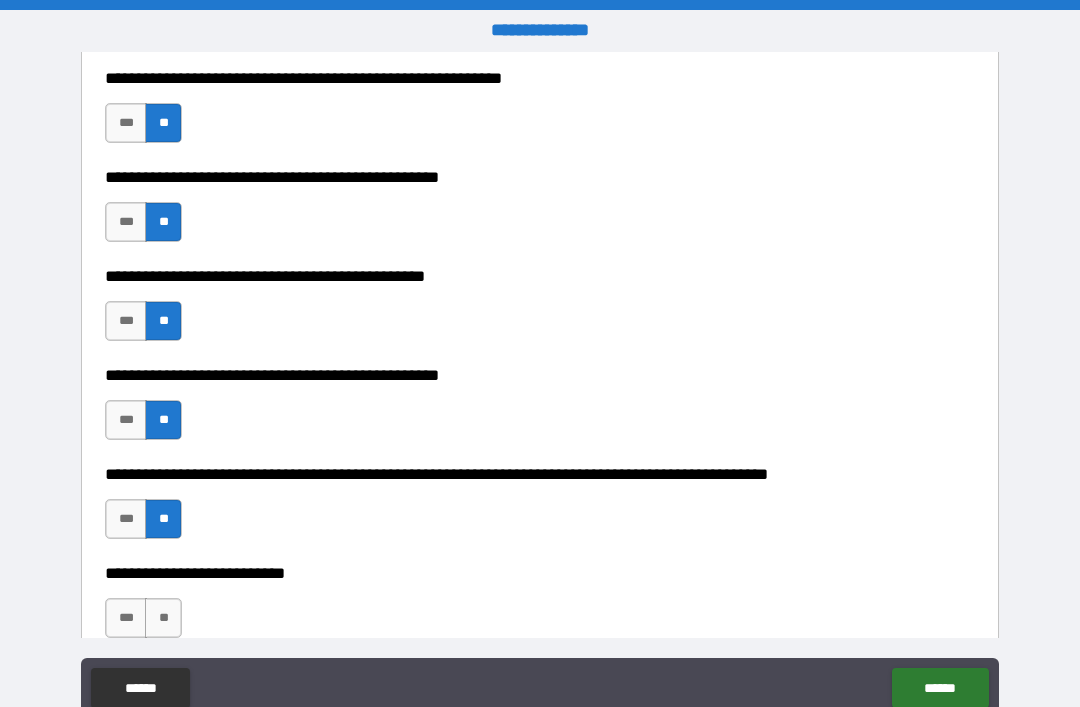 click on "**" at bounding box center [163, 618] 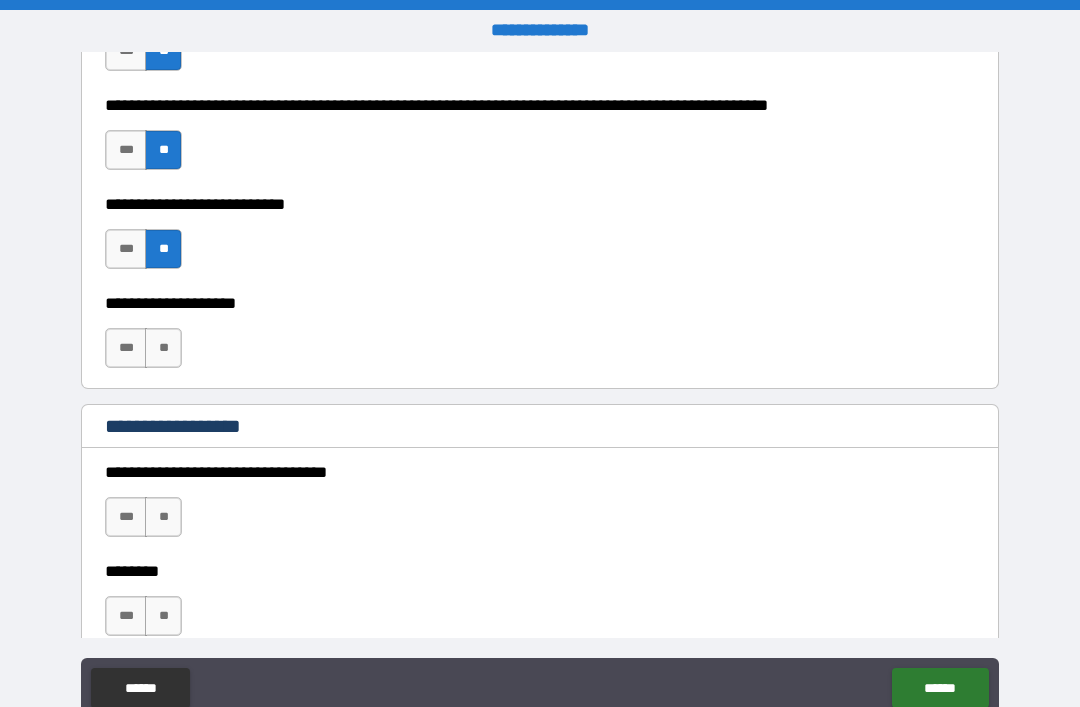 scroll, scrollTop: 770, scrollLeft: 0, axis: vertical 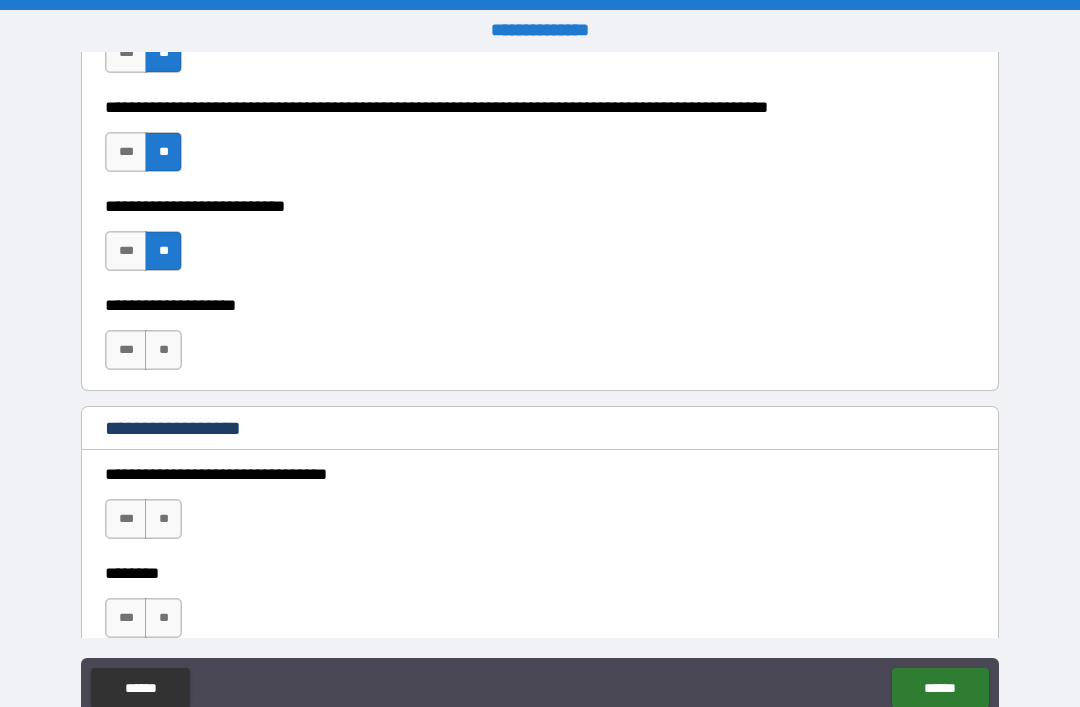 click on "**" at bounding box center [163, 350] 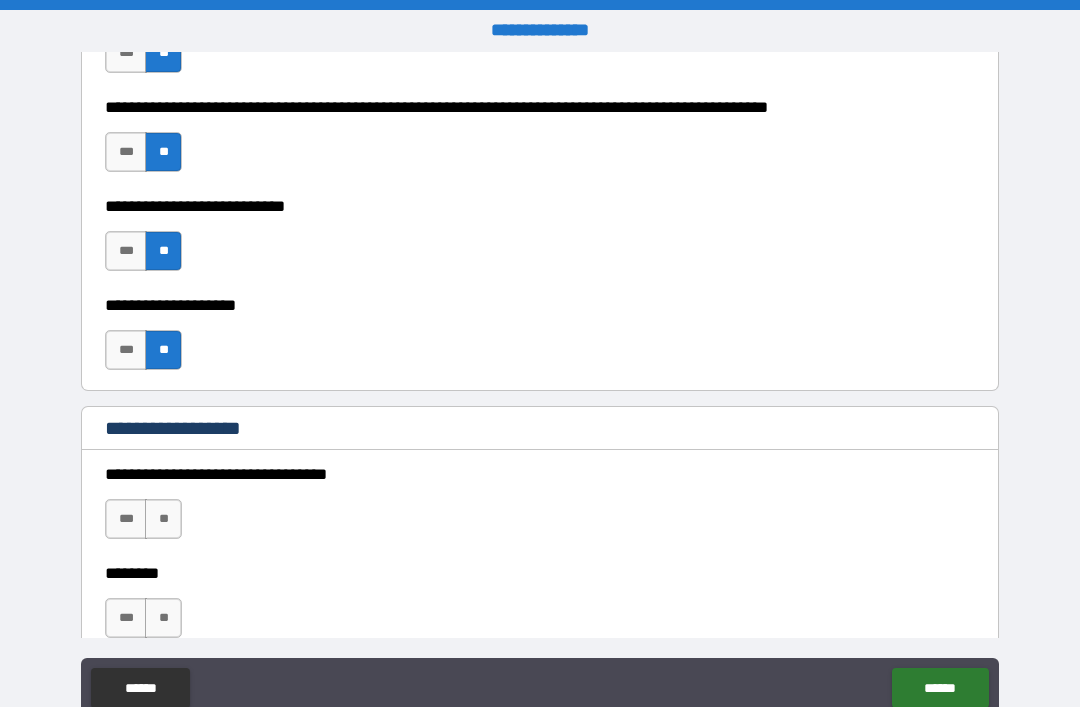 click on "**" at bounding box center [163, 519] 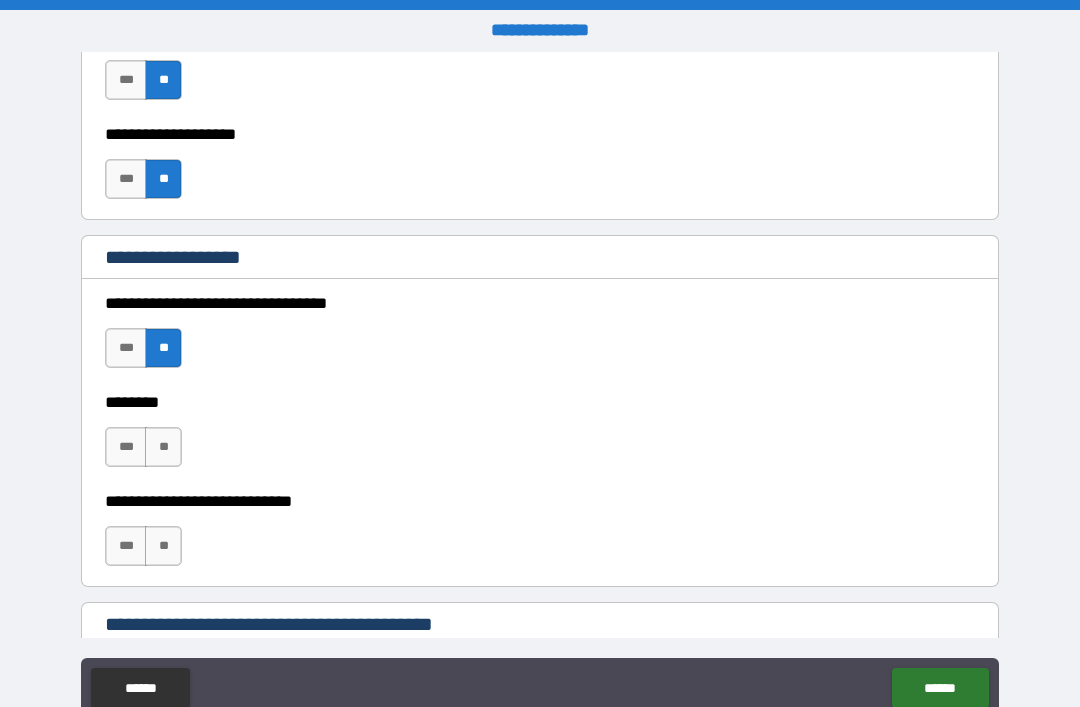 scroll, scrollTop: 945, scrollLeft: 0, axis: vertical 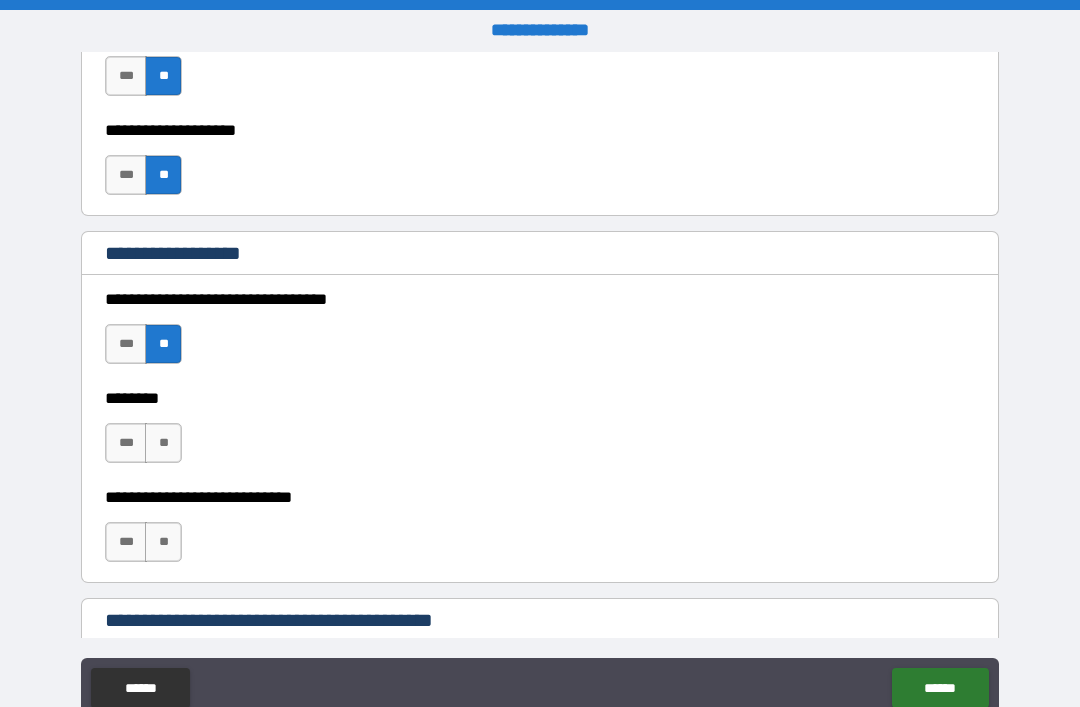 click on "**" at bounding box center [163, 443] 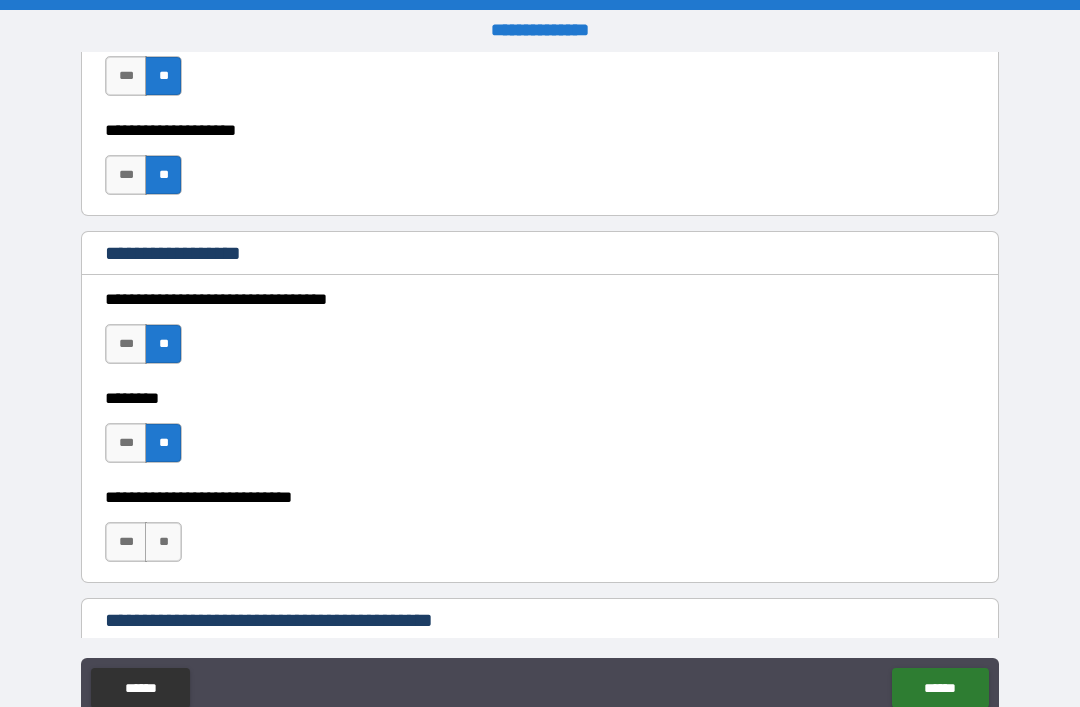 click on "**" at bounding box center [163, 542] 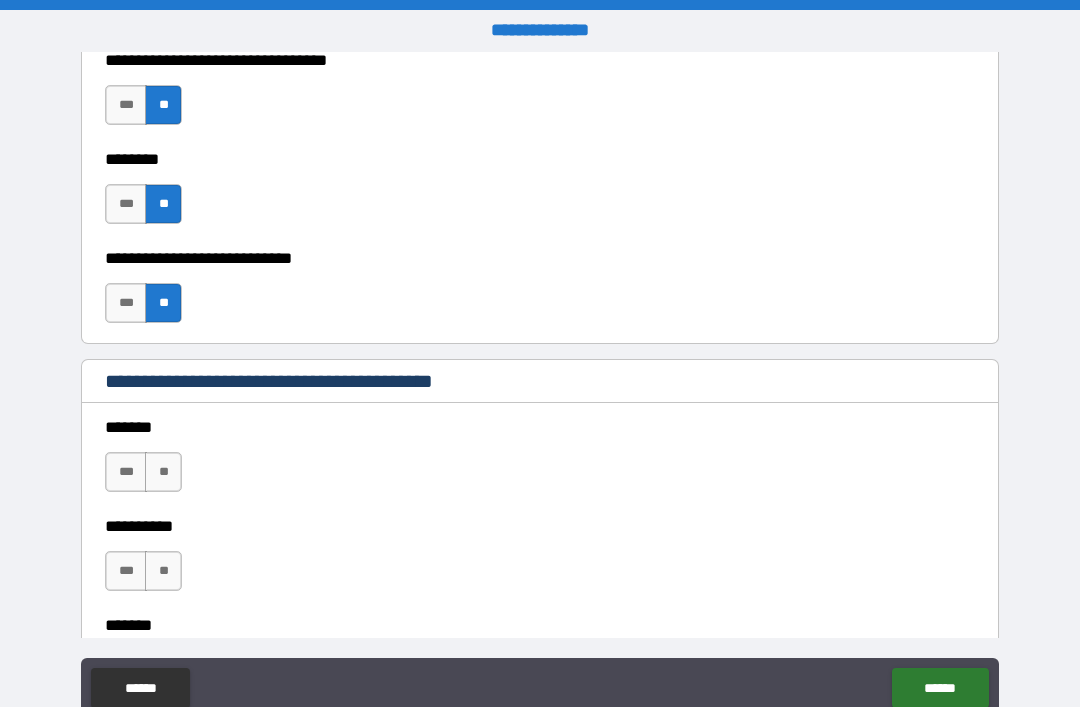 scroll, scrollTop: 1185, scrollLeft: 0, axis: vertical 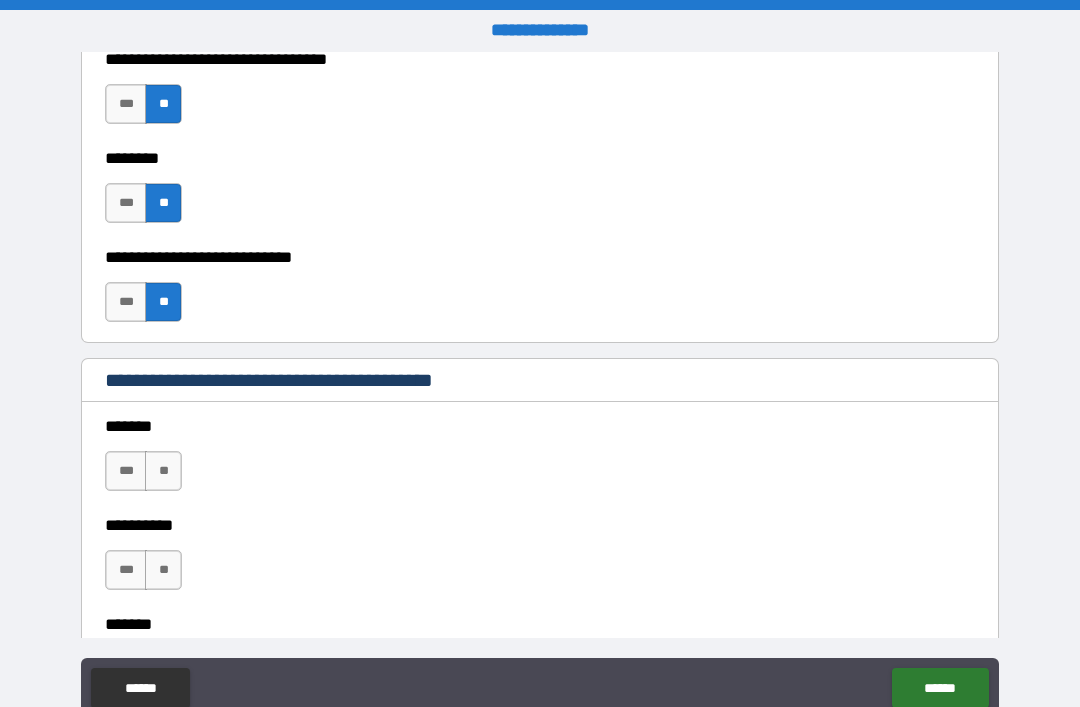 click on "**" at bounding box center (163, 471) 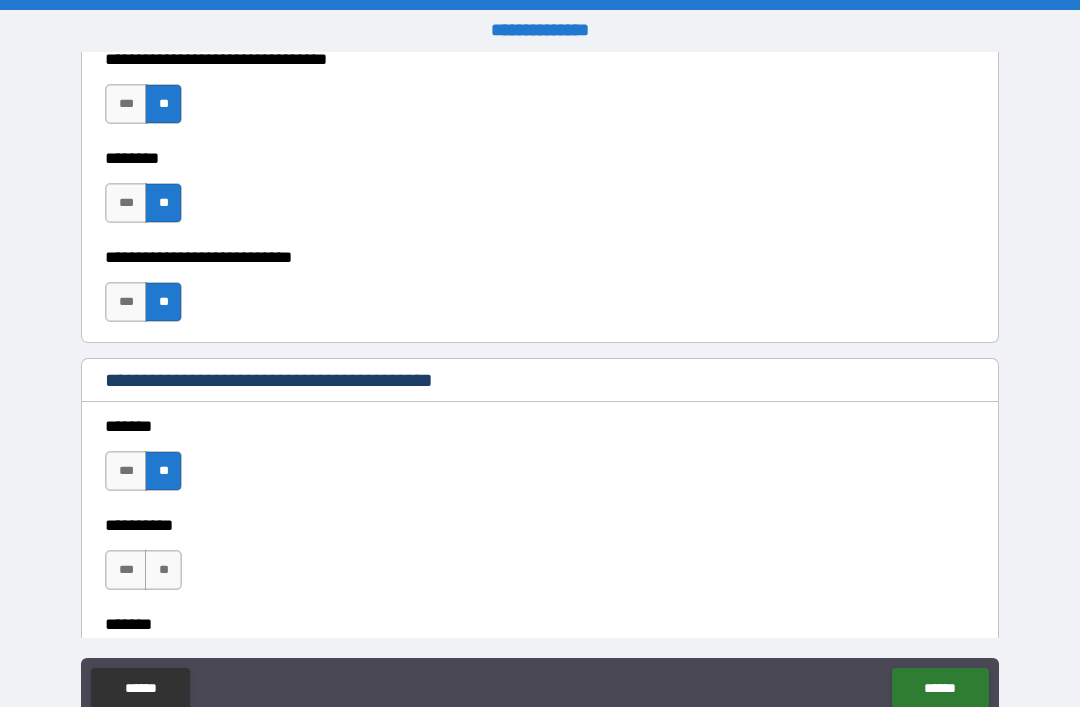 click on "**" at bounding box center (163, 471) 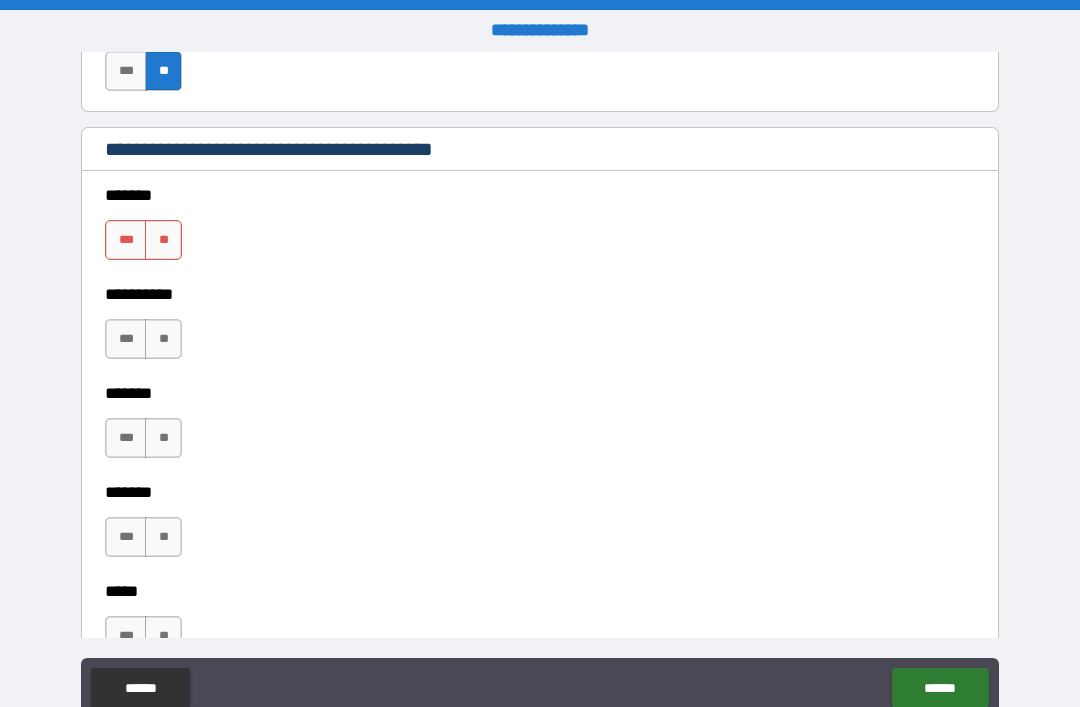 scroll, scrollTop: 1416, scrollLeft: 0, axis: vertical 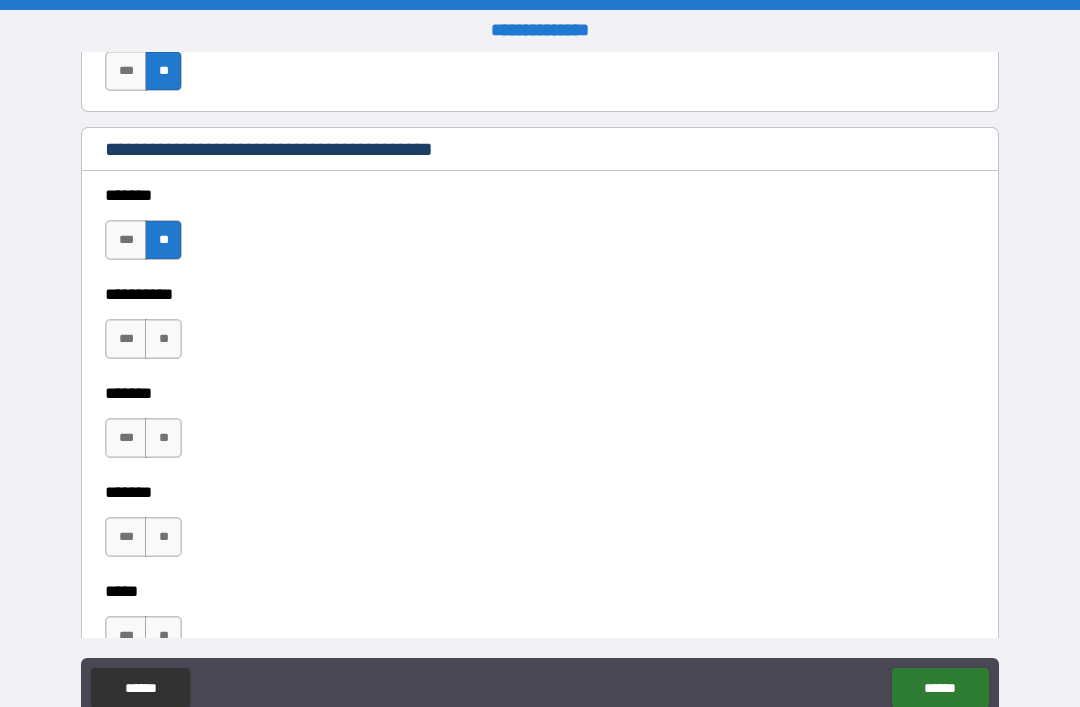 click on "**" at bounding box center (163, 339) 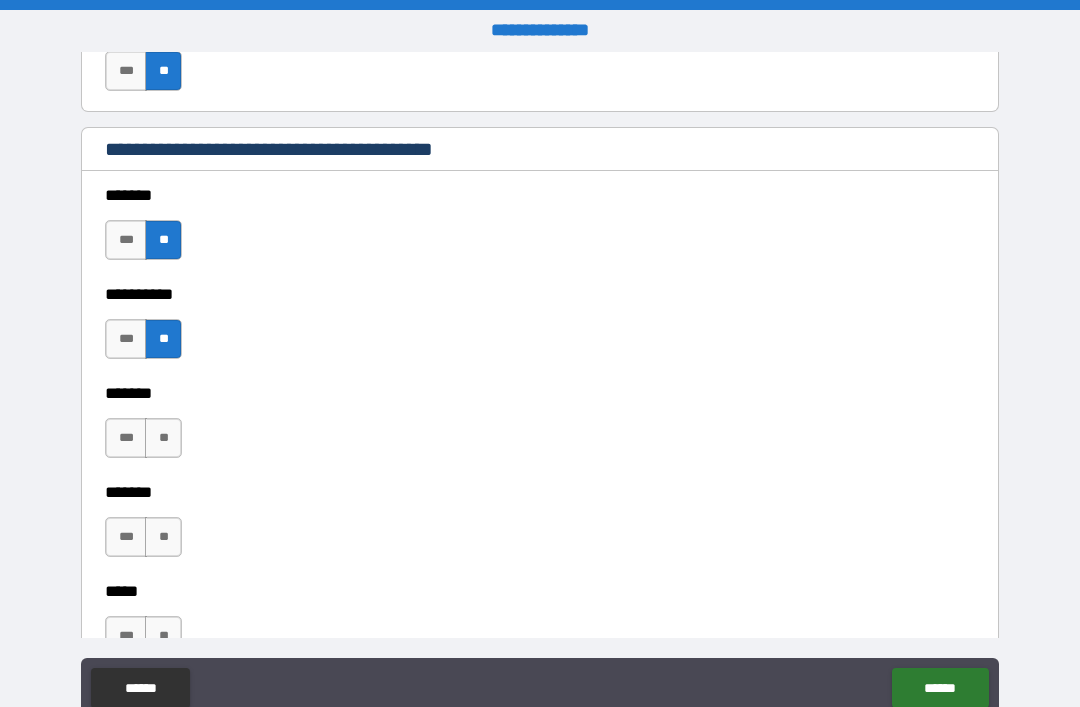 click on "**" at bounding box center (163, 438) 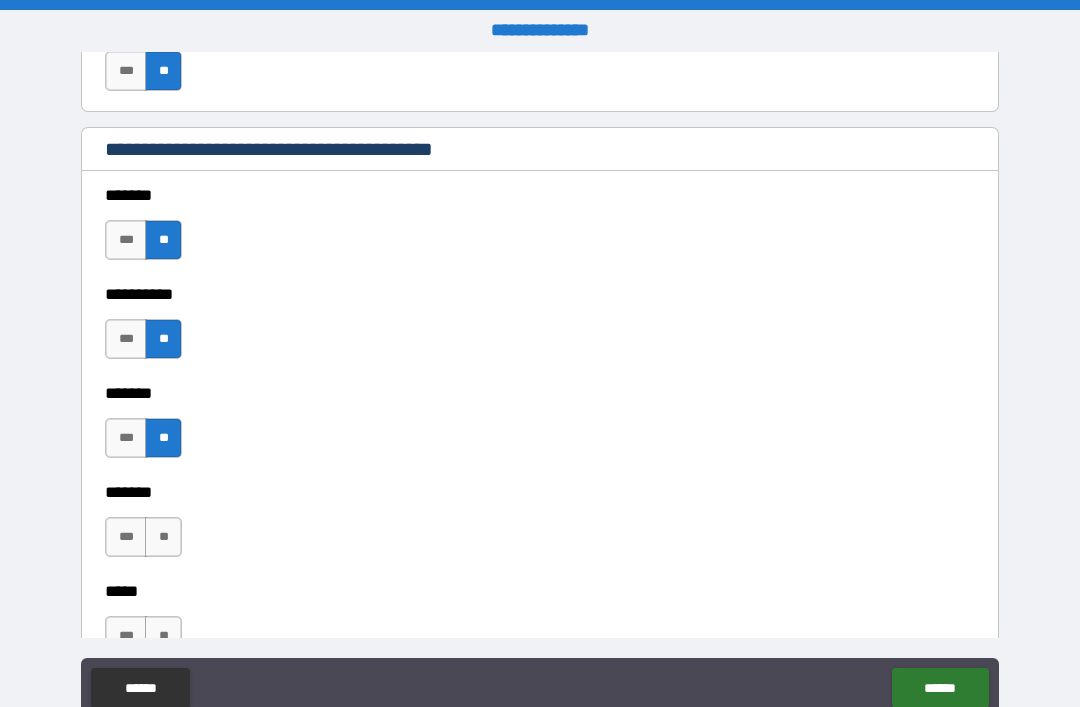 click on "**" at bounding box center [163, 537] 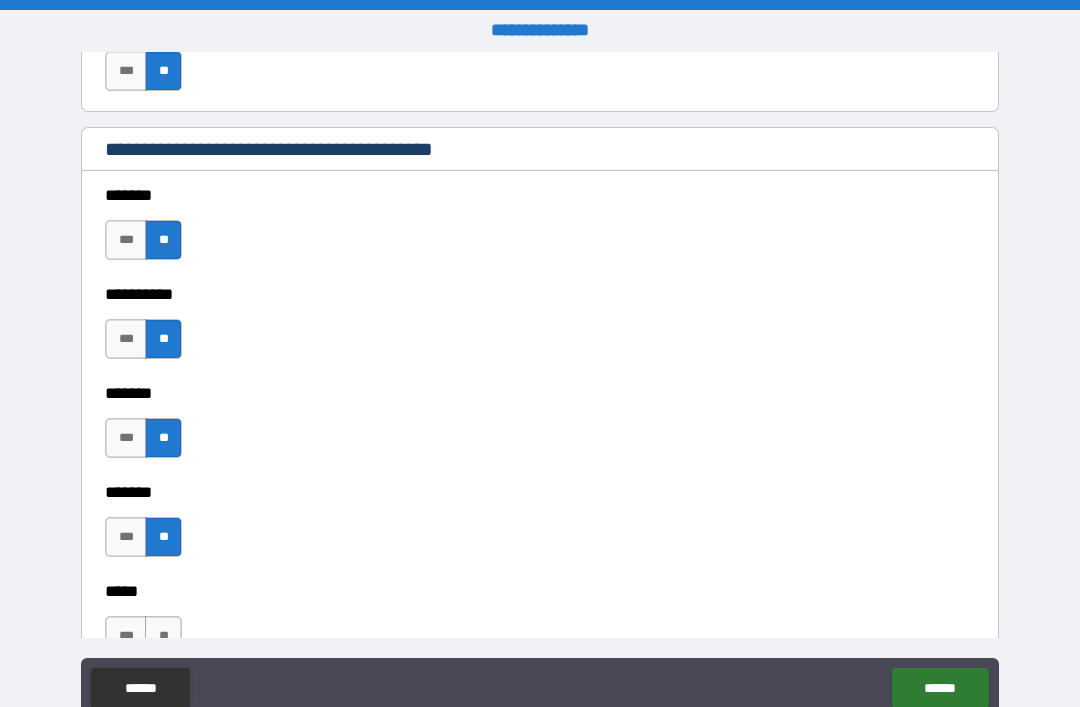 click on "**" at bounding box center [163, 636] 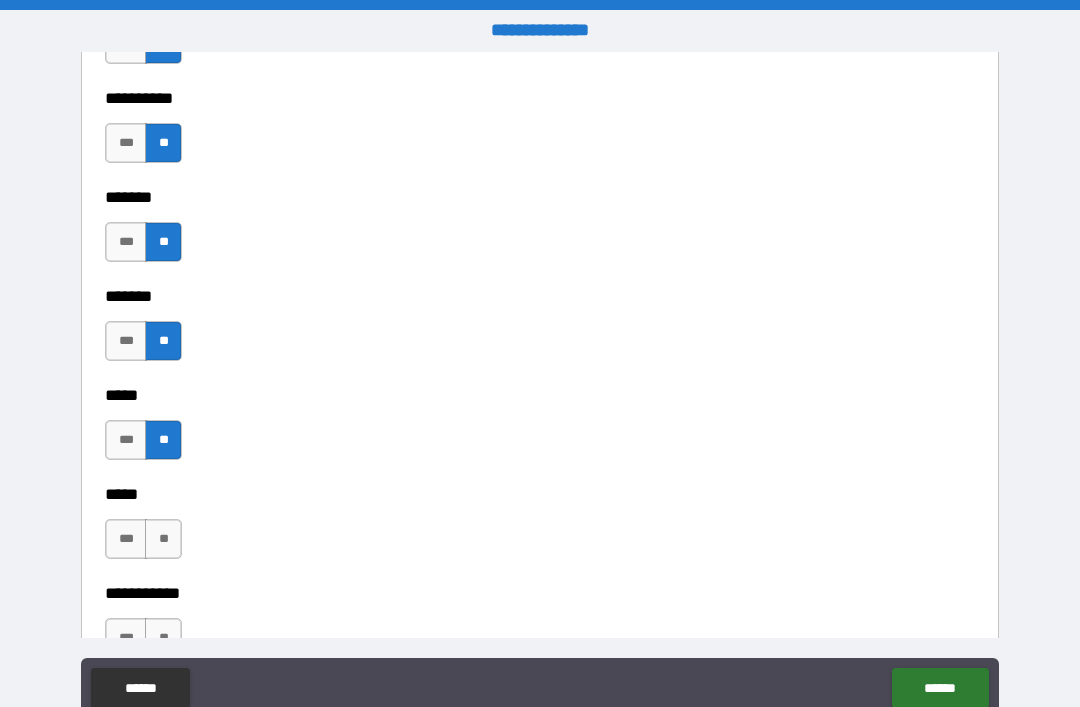 click on "**" at bounding box center [163, 539] 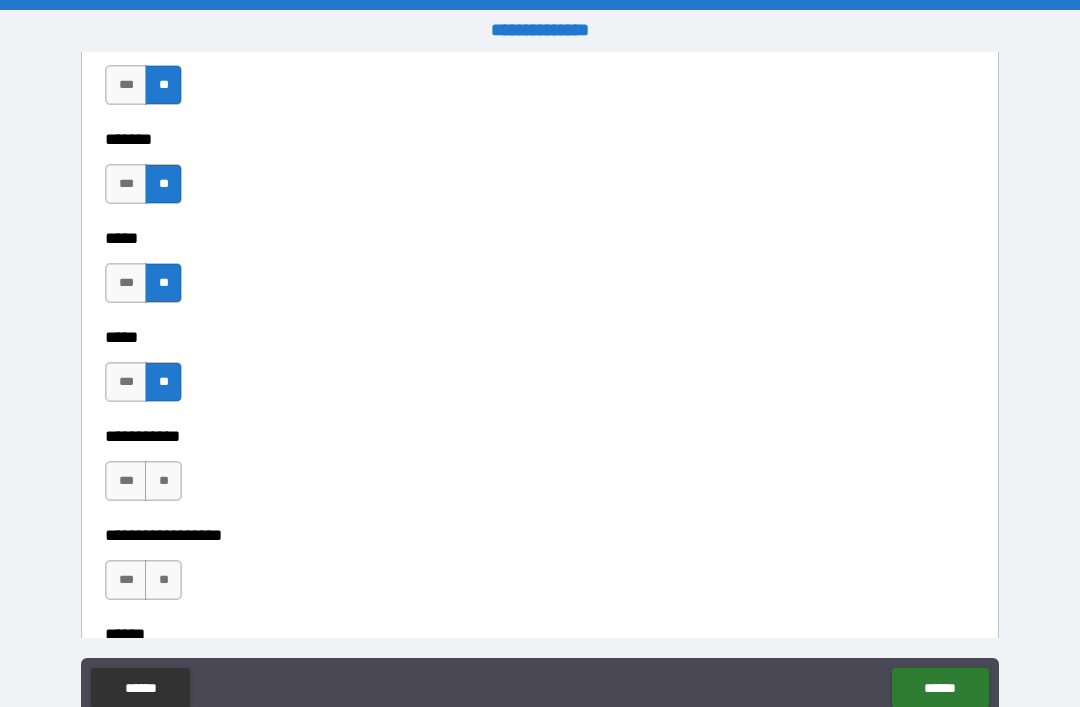 scroll, scrollTop: 1770, scrollLeft: 0, axis: vertical 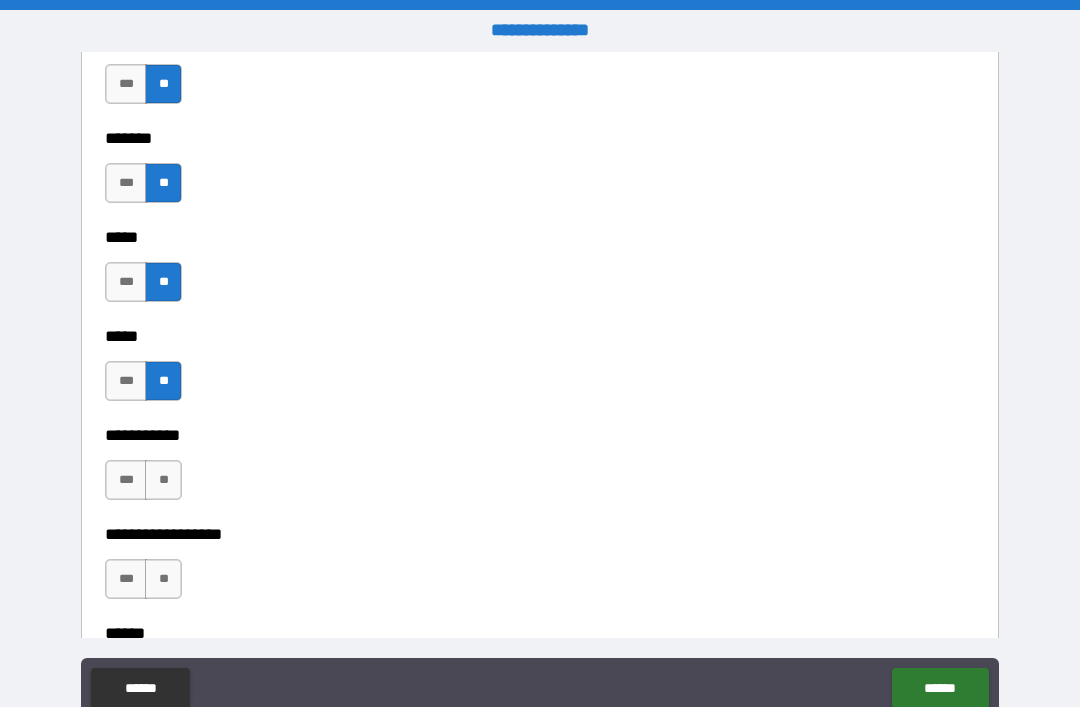 click on "**" at bounding box center [163, 480] 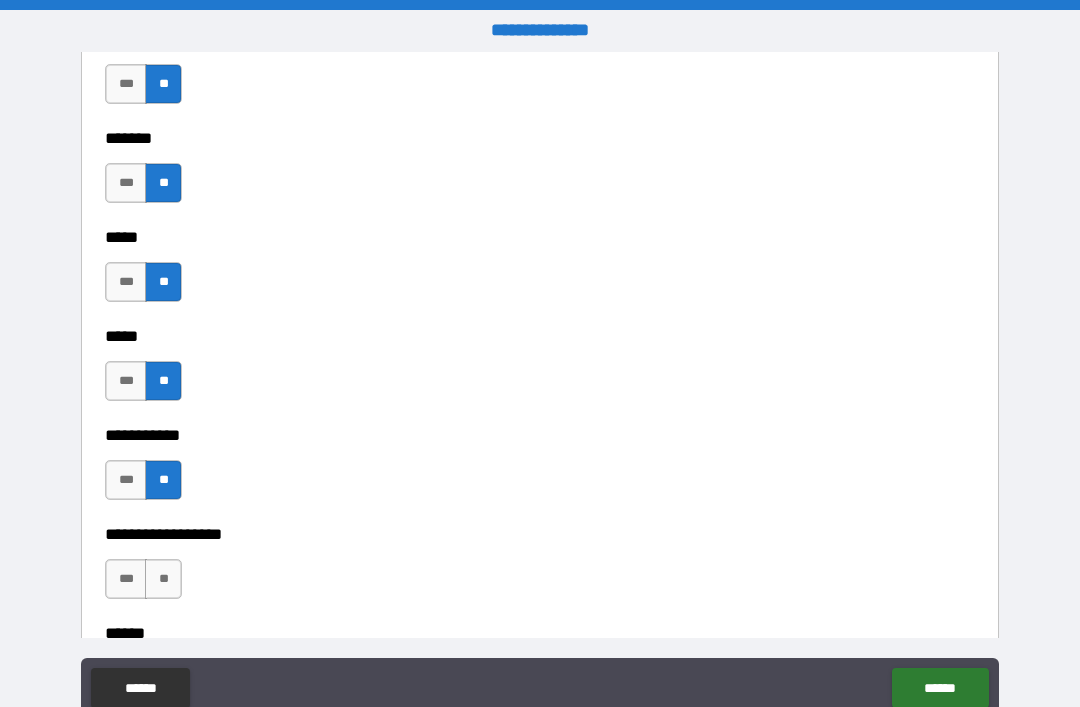 click on "**" at bounding box center (163, 579) 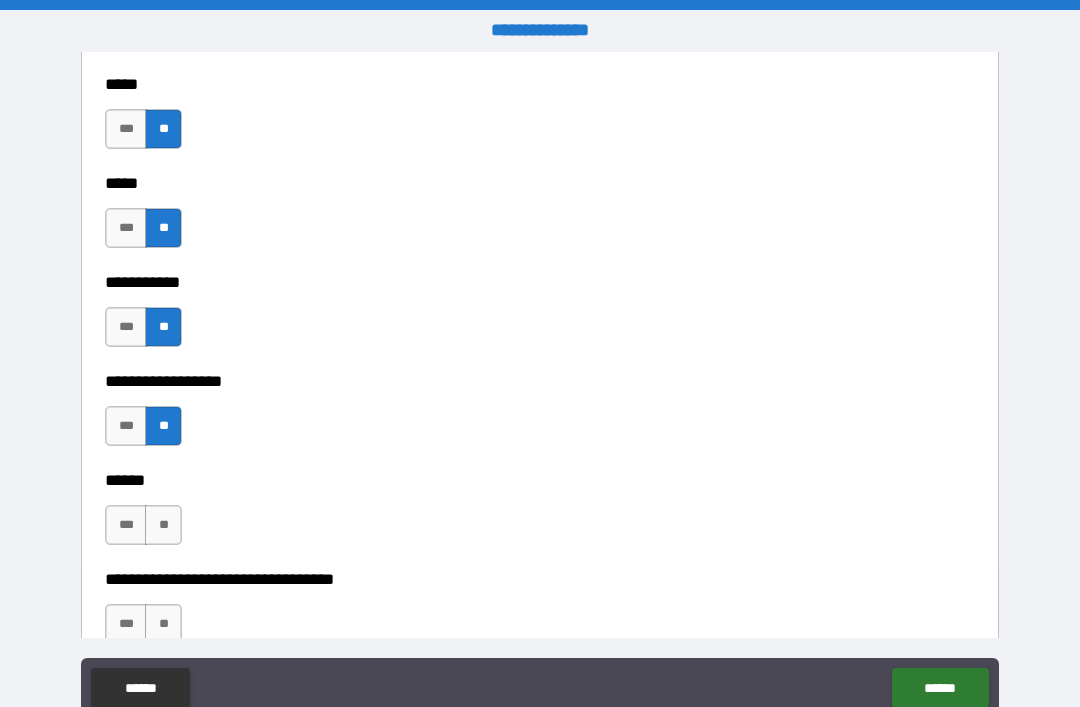 scroll, scrollTop: 1930, scrollLeft: 0, axis: vertical 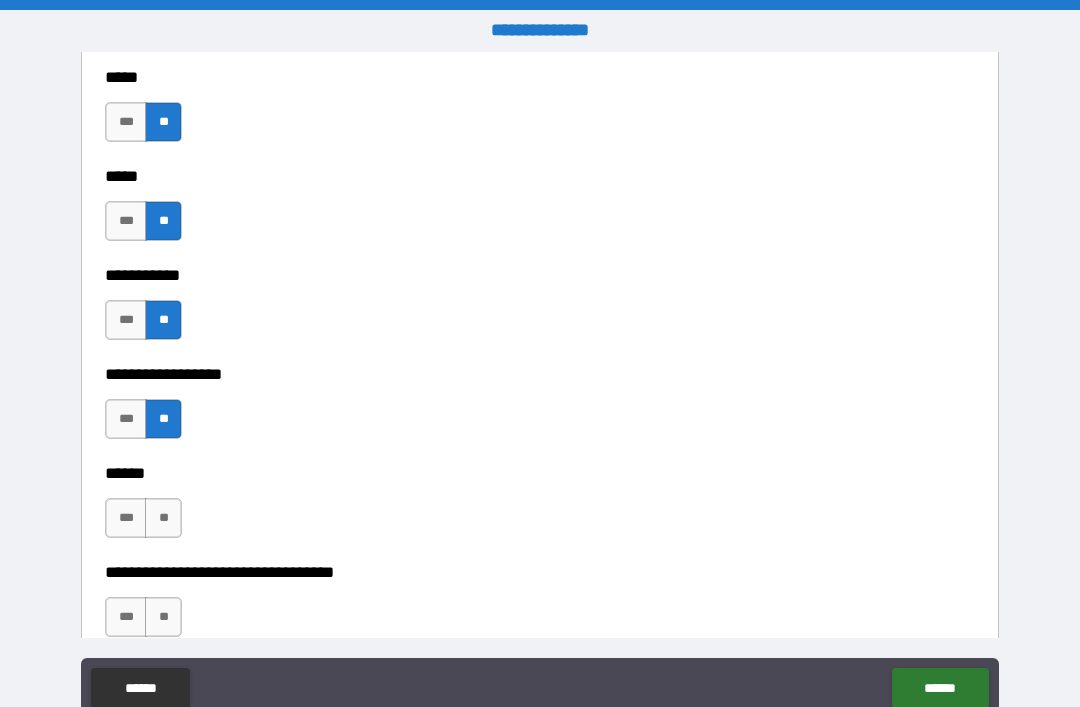 click on "**" at bounding box center (163, 518) 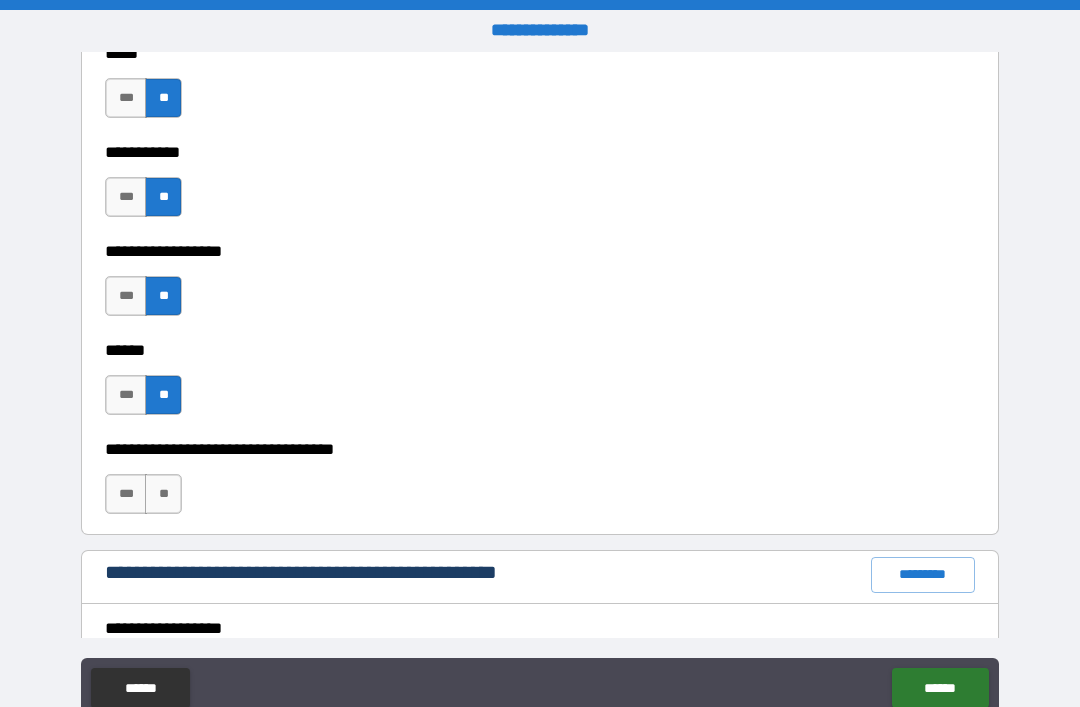 click on "**" at bounding box center (163, 494) 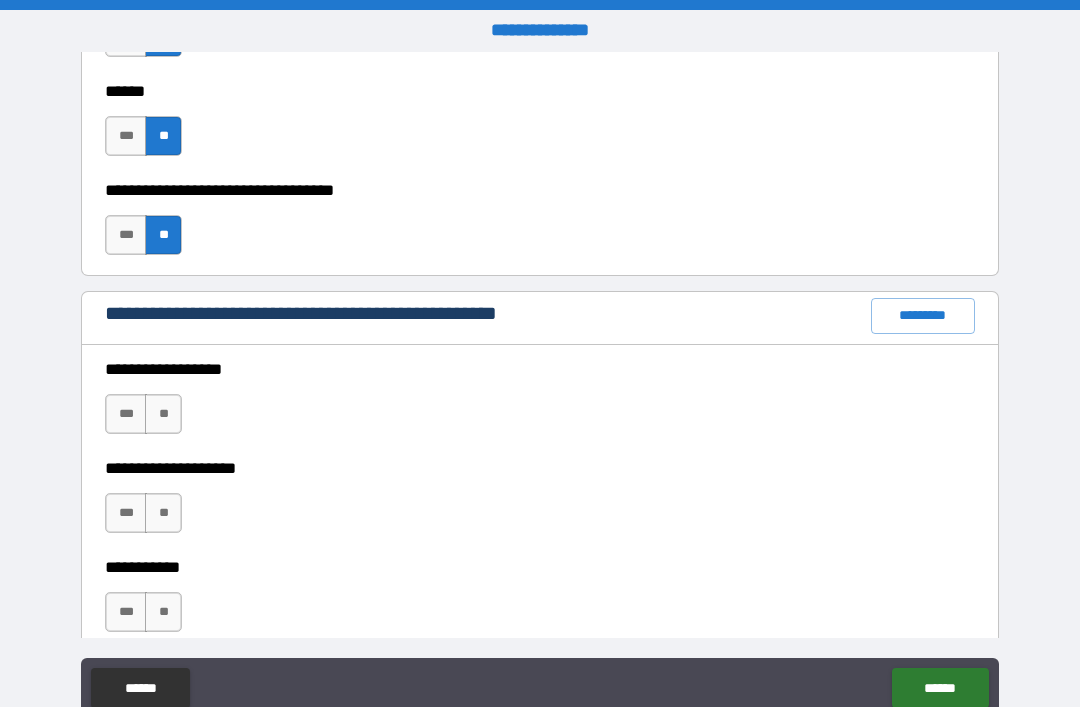 scroll, scrollTop: 2327, scrollLeft: 0, axis: vertical 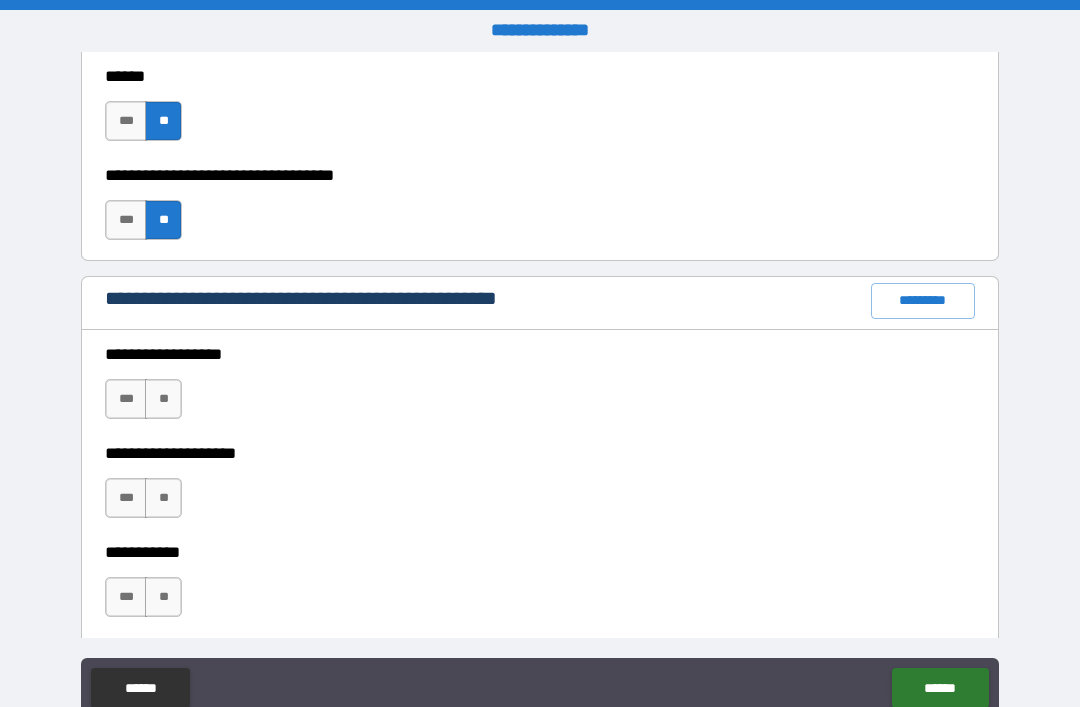 click on "*********" at bounding box center (923, 301) 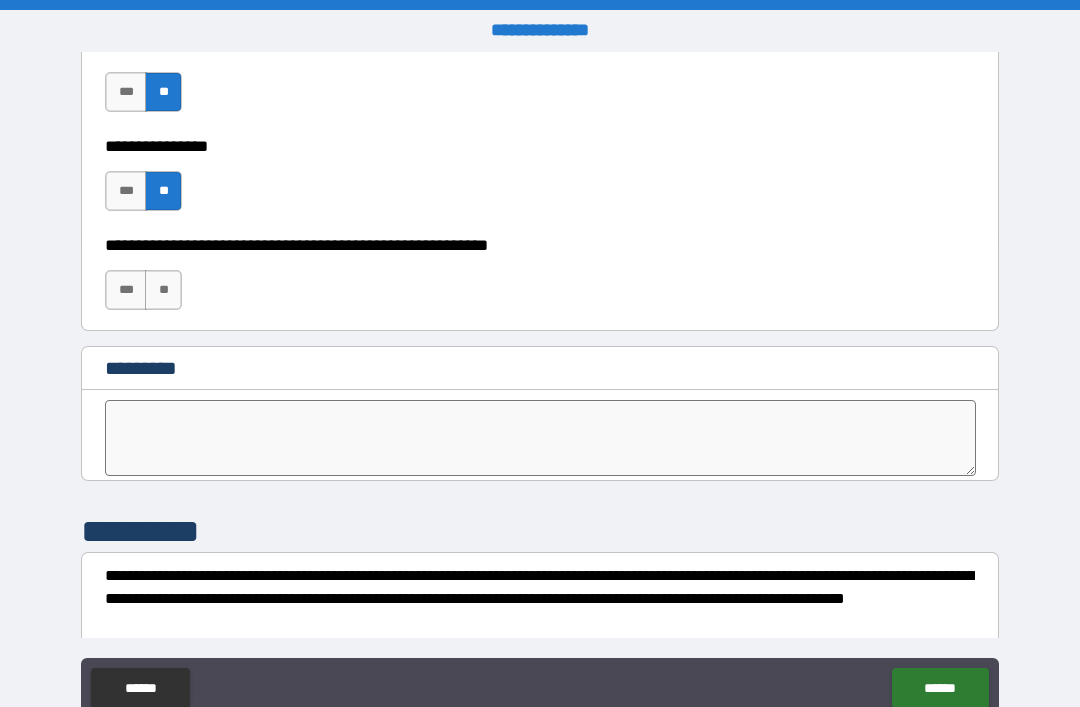 scroll, scrollTop: 10056, scrollLeft: 0, axis: vertical 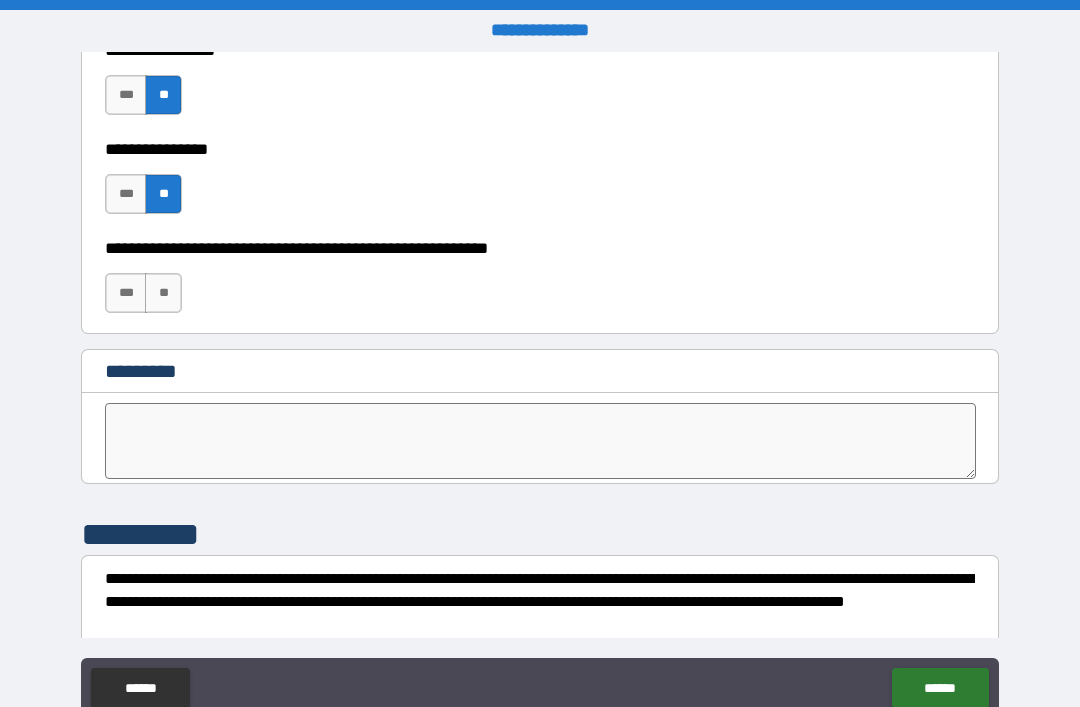 click on "**" at bounding box center (163, 293) 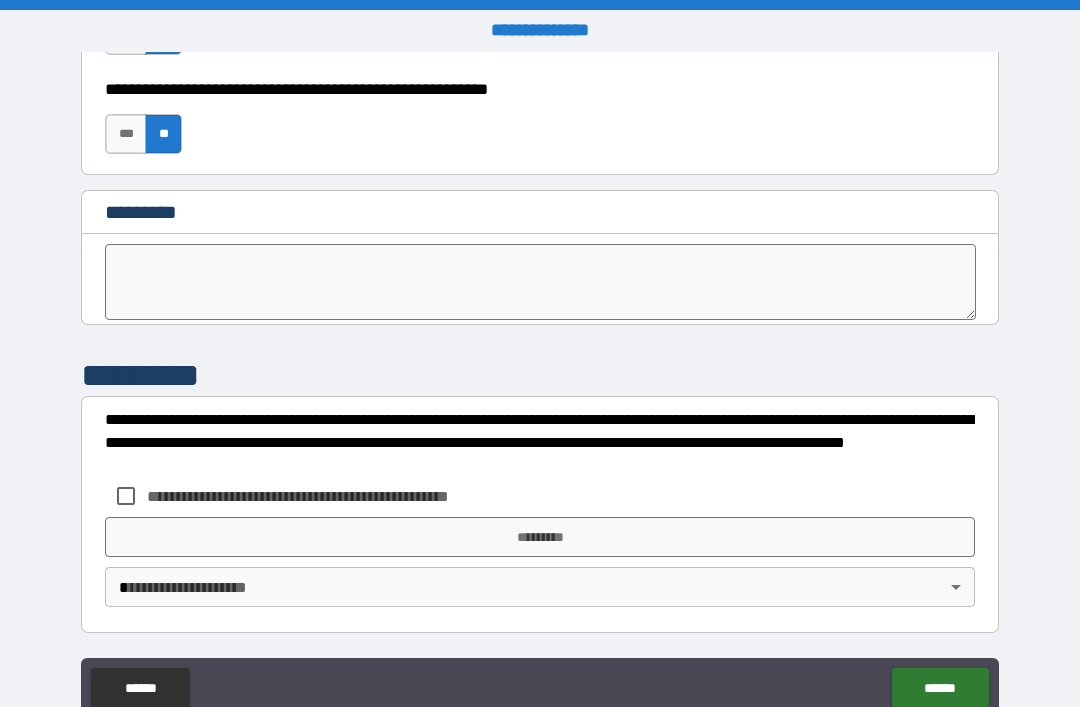 scroll, scrollTop: 10215, scrollLeft: 0, axis: vertical 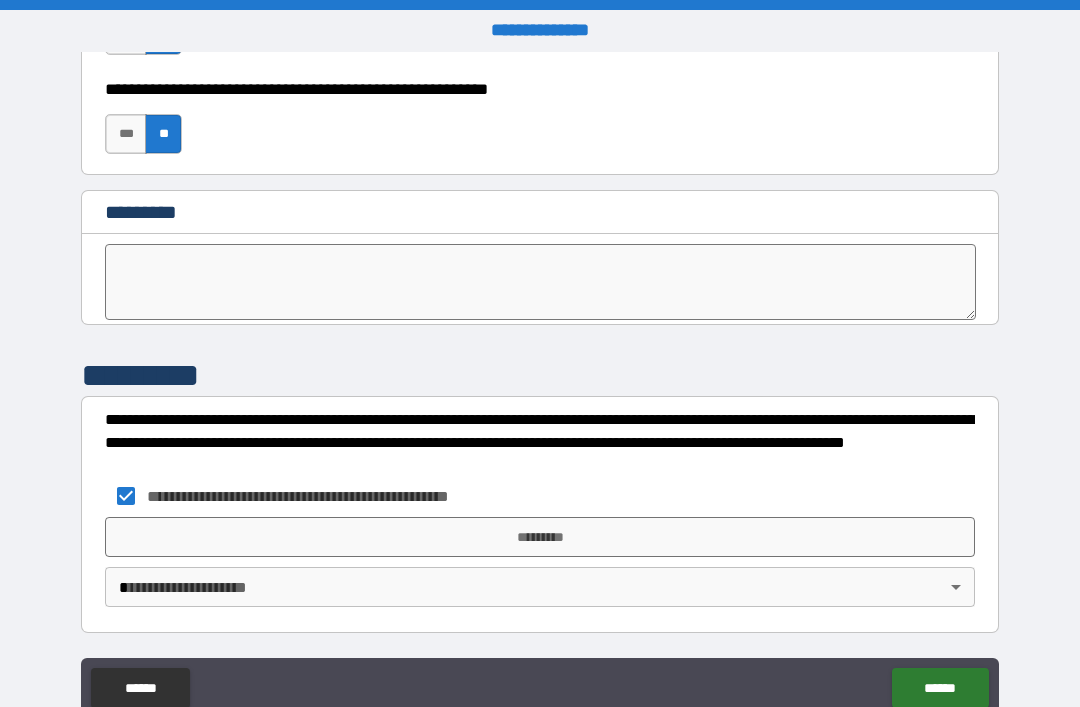 click on "*********" at bounding box center (540, 537) 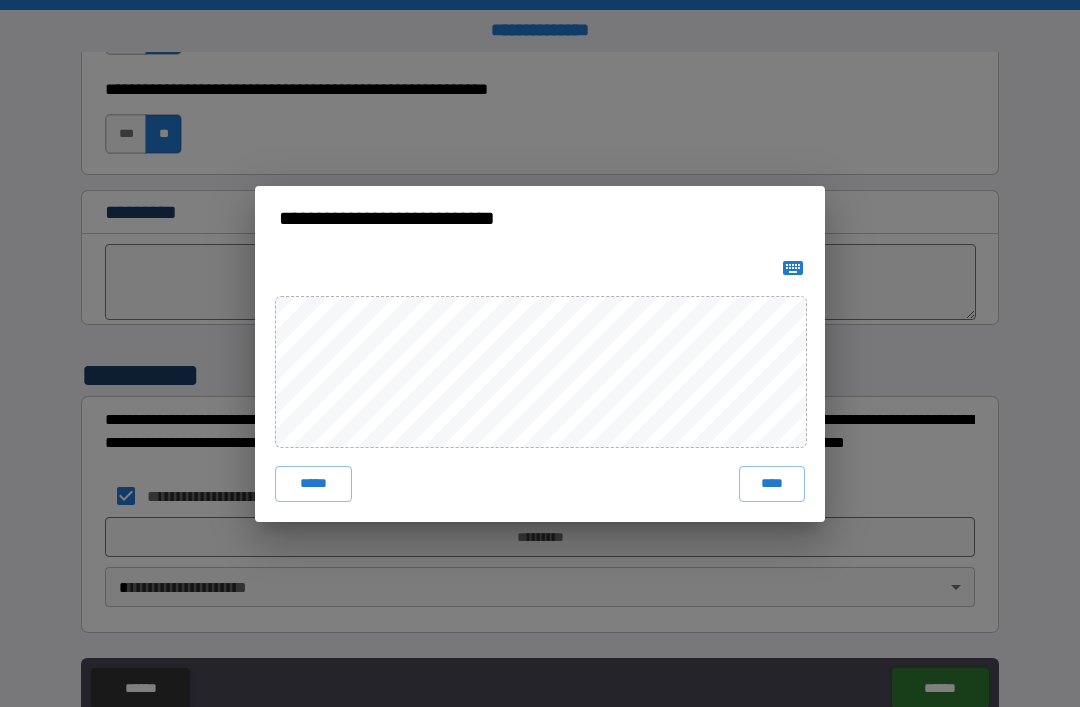 click on "****" at bounding box center (772, 484) 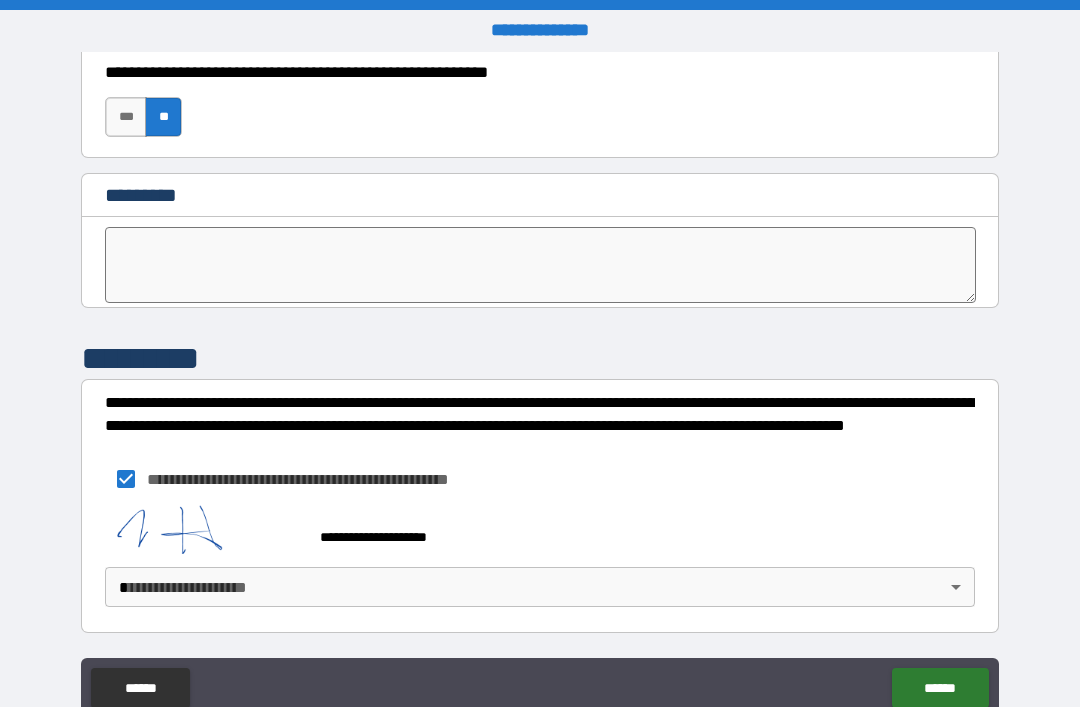 scroll, scrollTop: 10232, scrollLeft: 0, axis: vertical 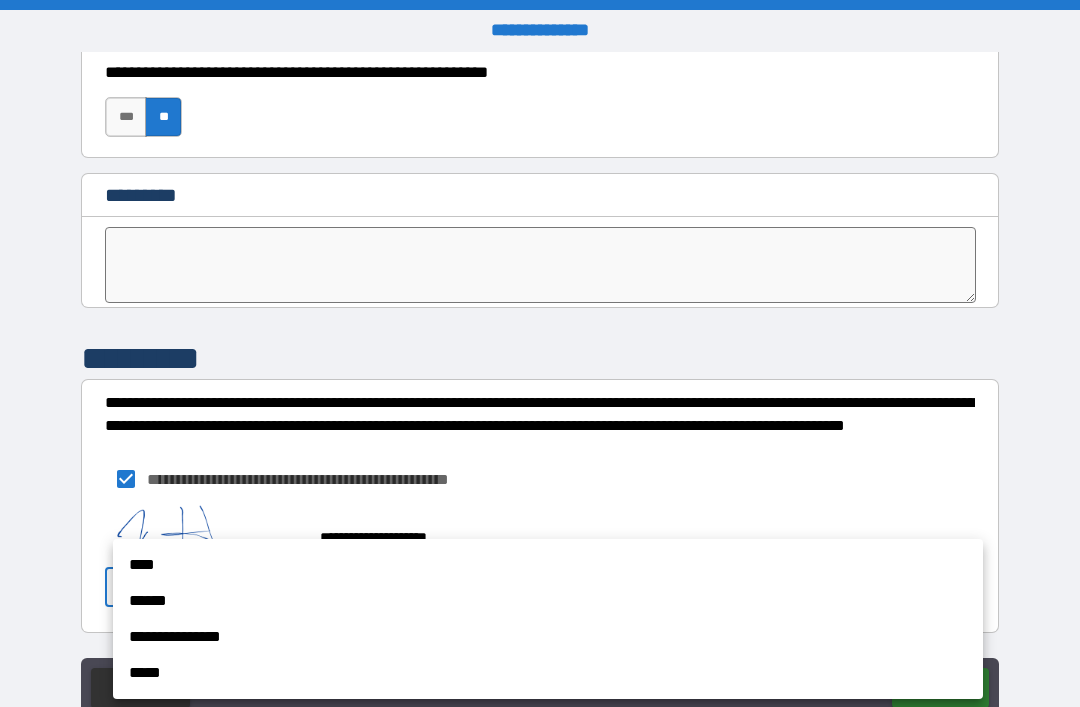 click on "**********" at bounding box center [548, 637] 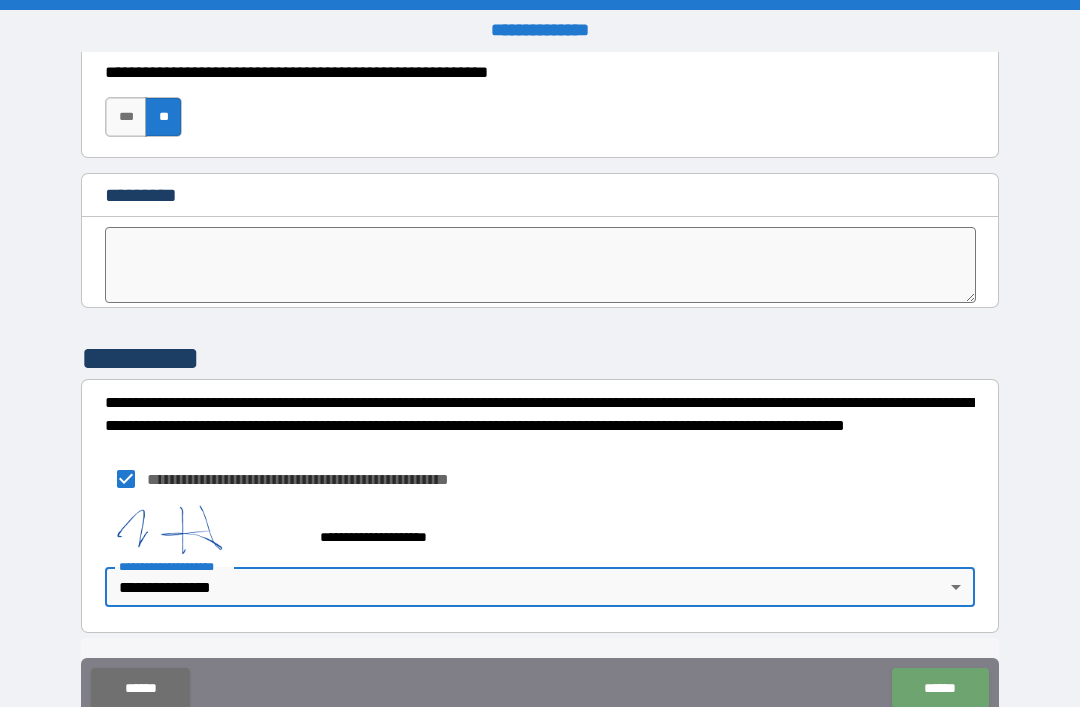 click on "******" at bounding box center (940, 688) 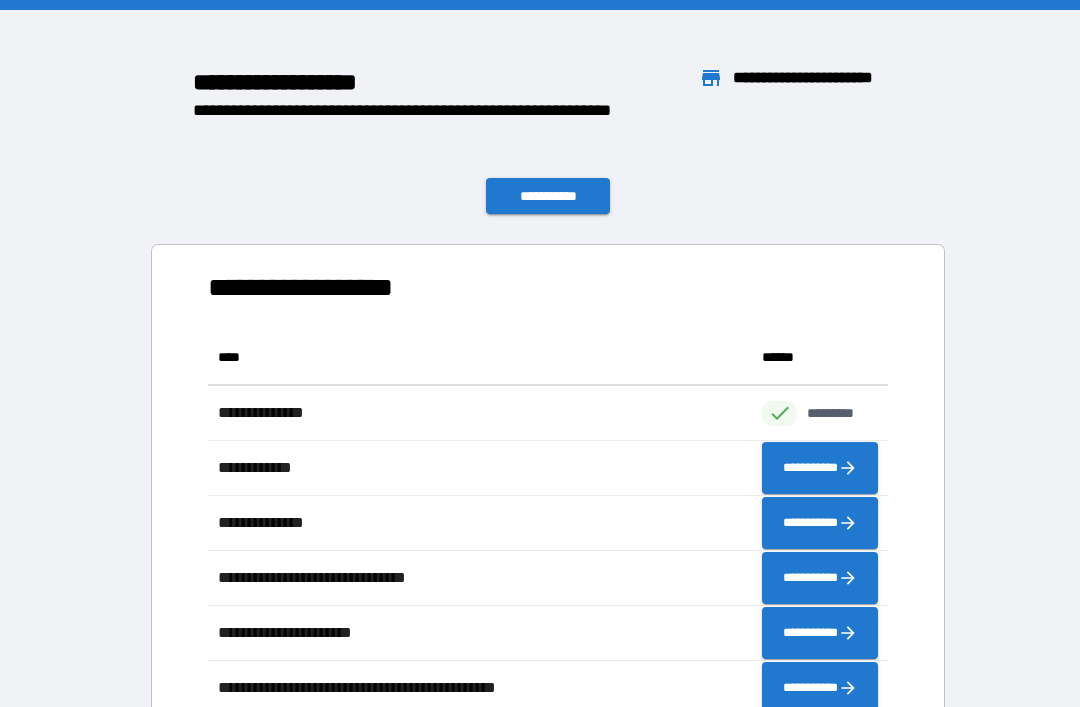 scroll, scrollTop: 386, scrollLeft: 680, axis: both 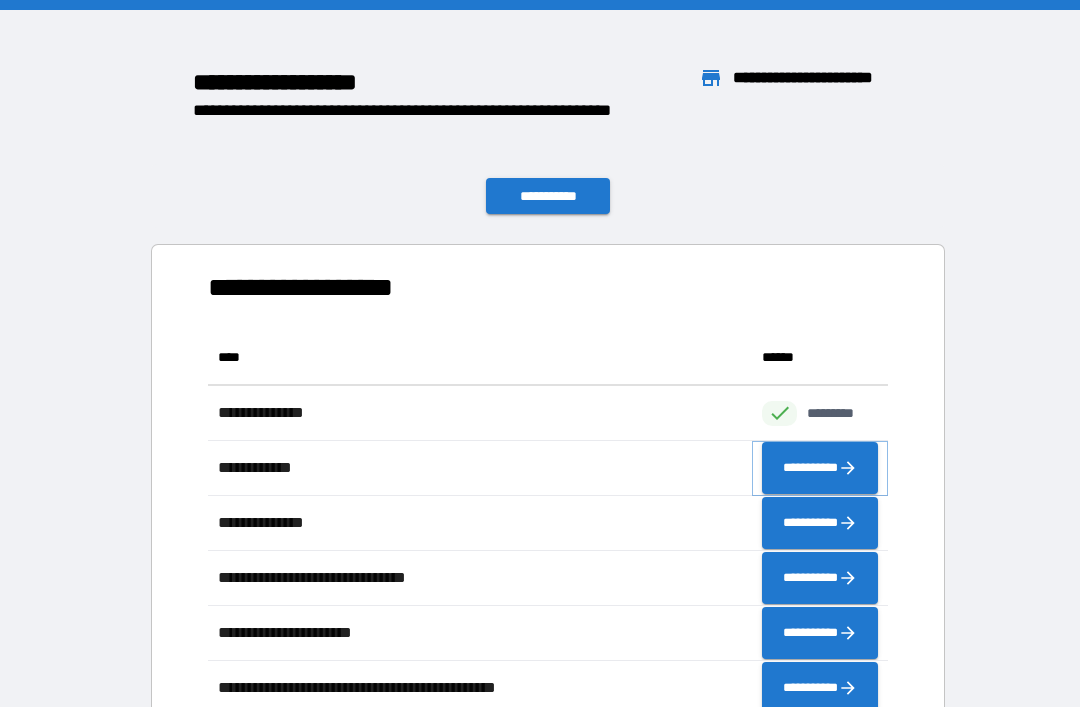 click 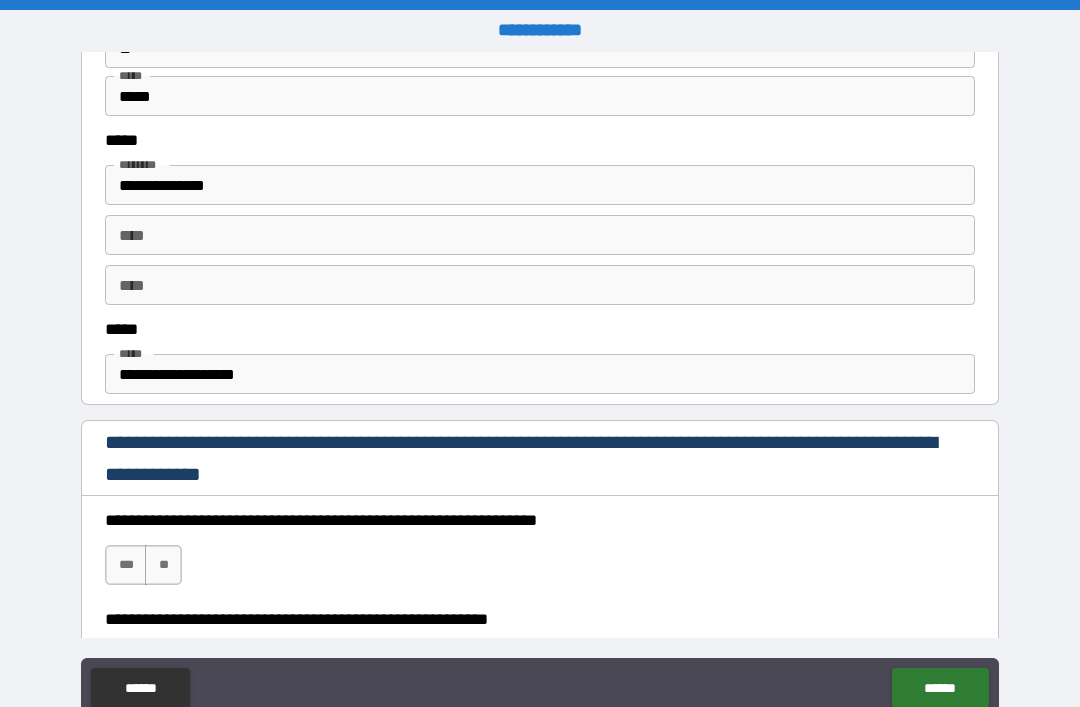scroll, scrollTop: 1011, scrollLeft: 0, axis: vertical 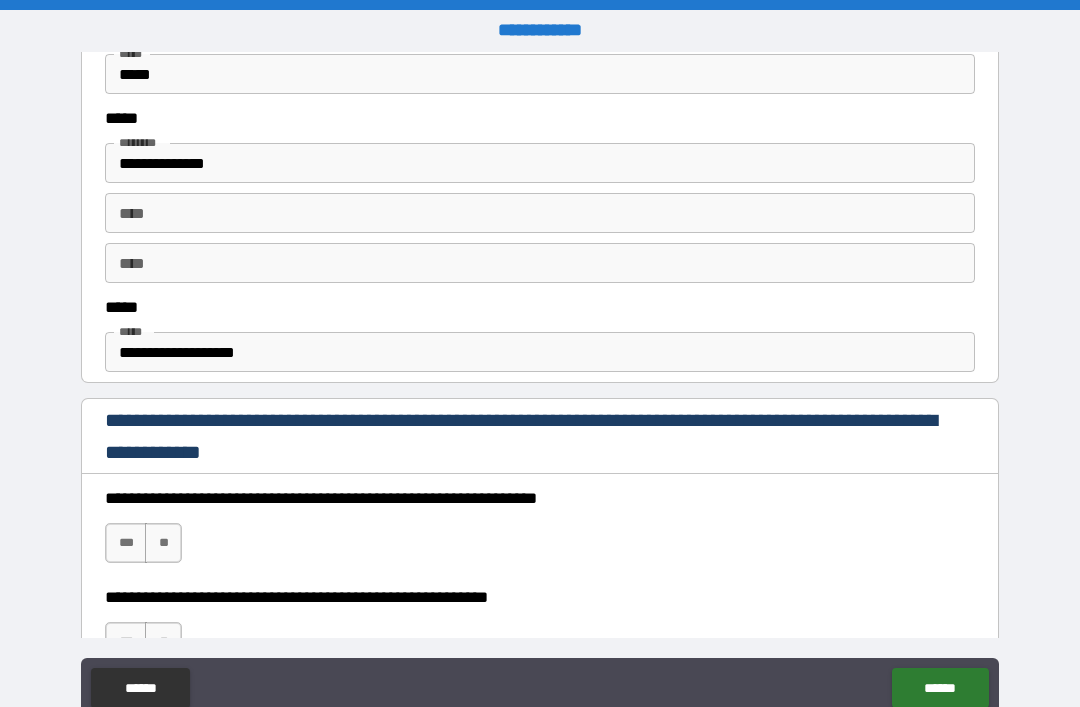 click on "***" at bounding box center [126, 543] 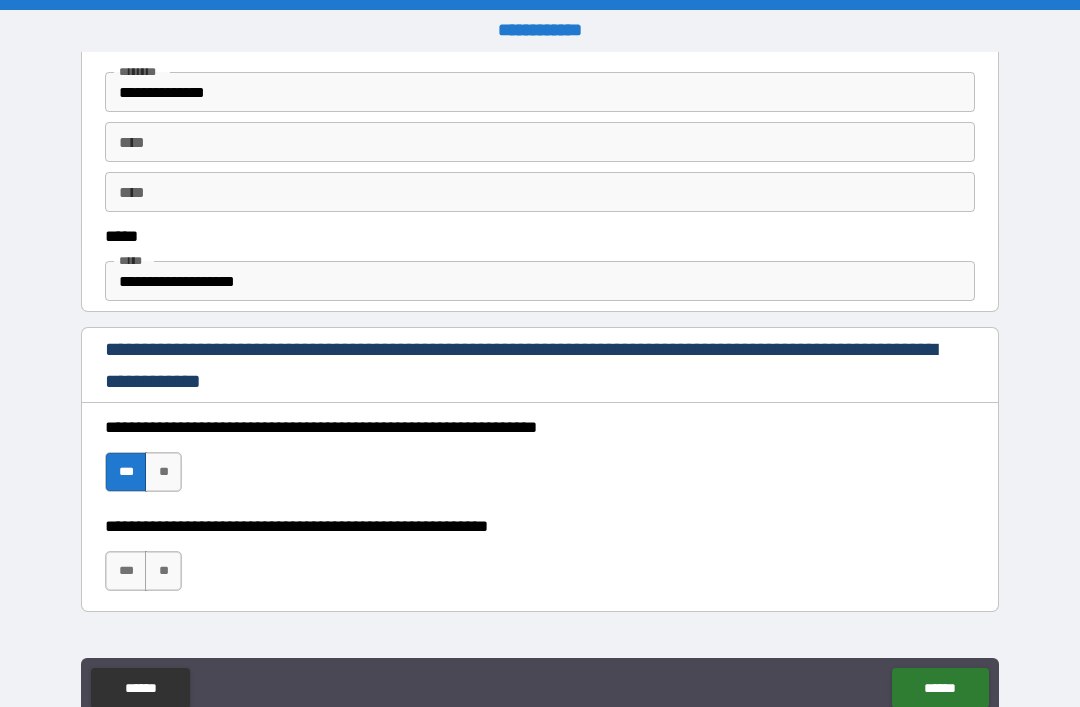scroll, scrollTop: 1090, scrollLeft: 0, axis: vertical 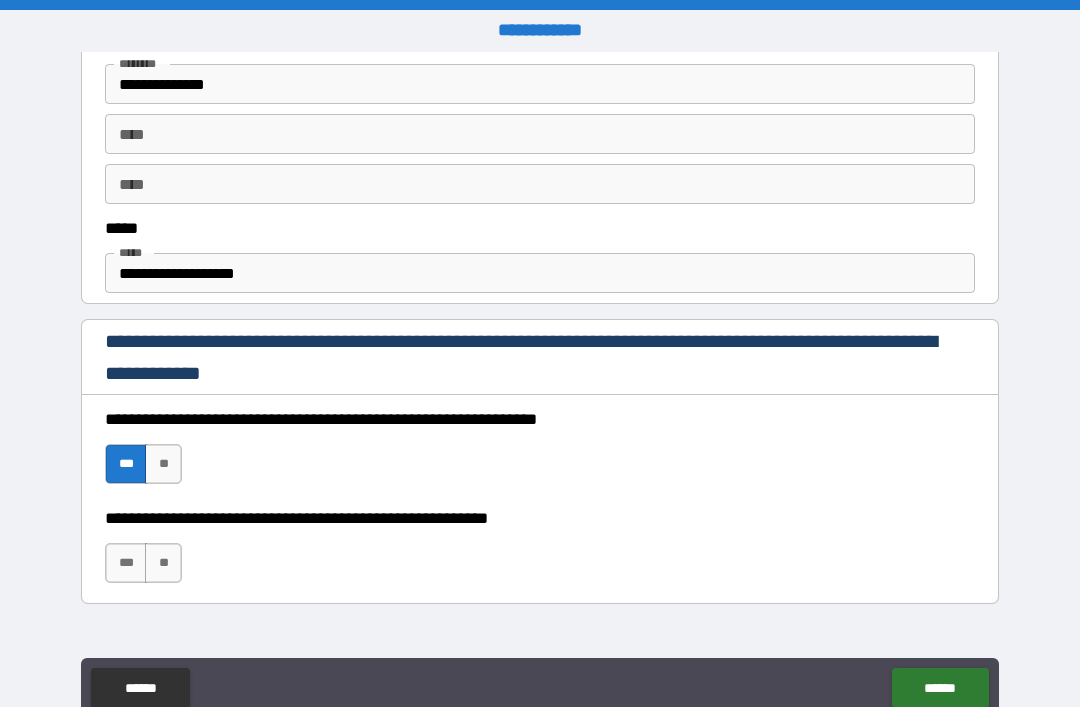 click on "***" at bounding box center (126, 563) 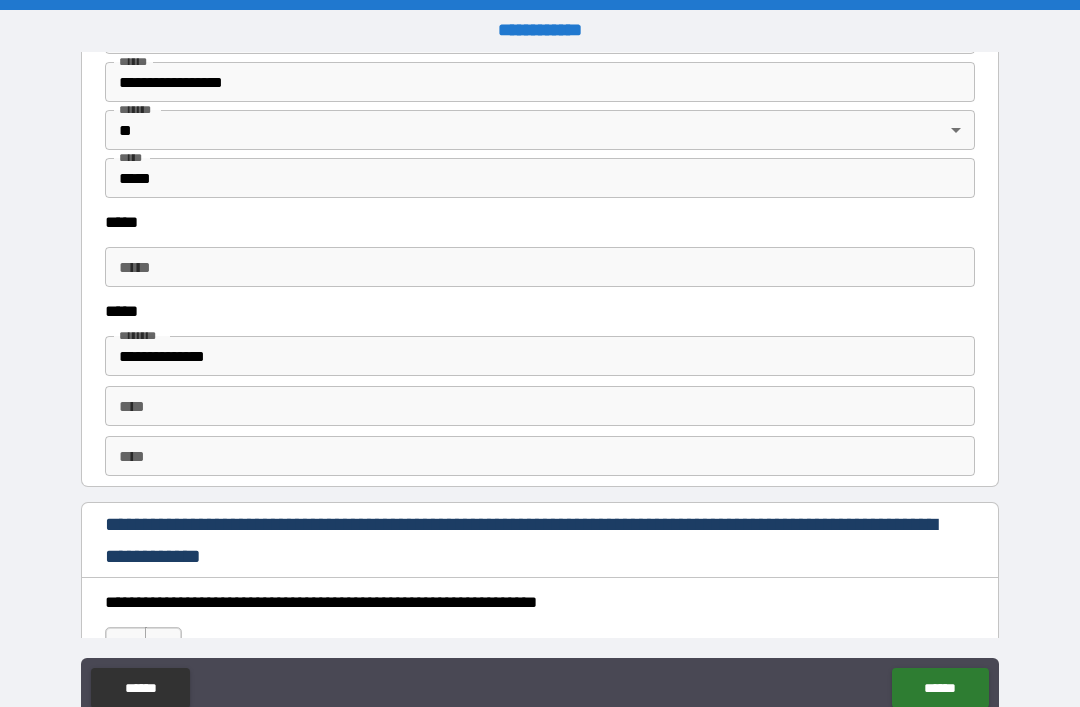 scroll, scrollTop: 2553, scrollLeft: 0, axis: vertical 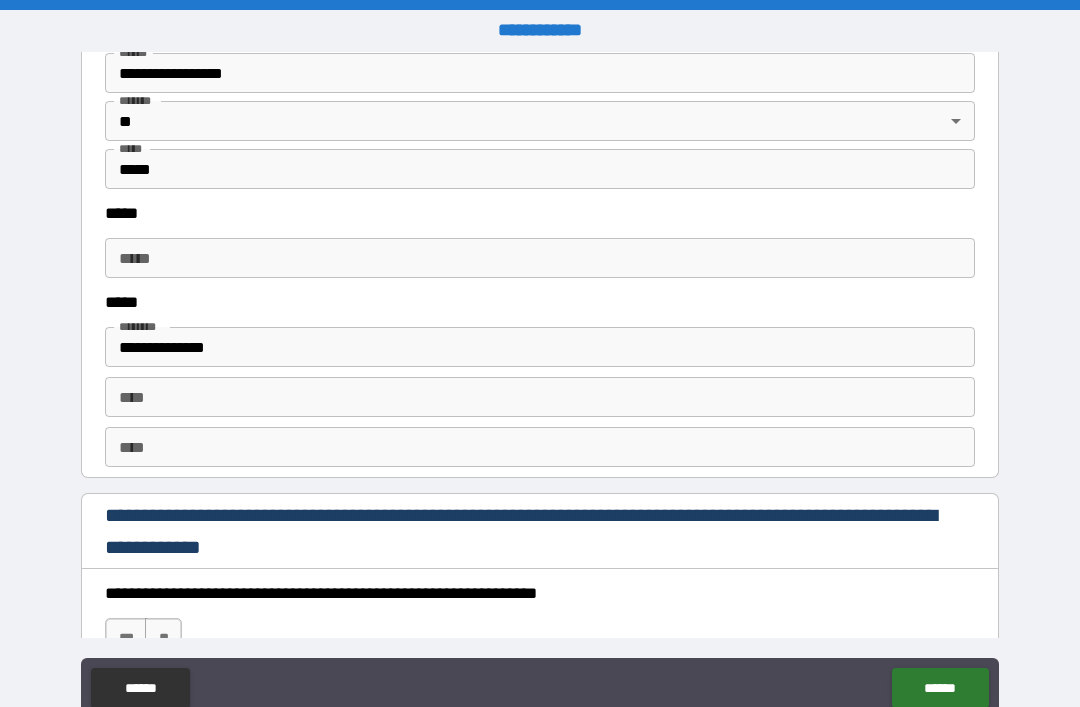 click on "*****" at bounding box center [540, 258] 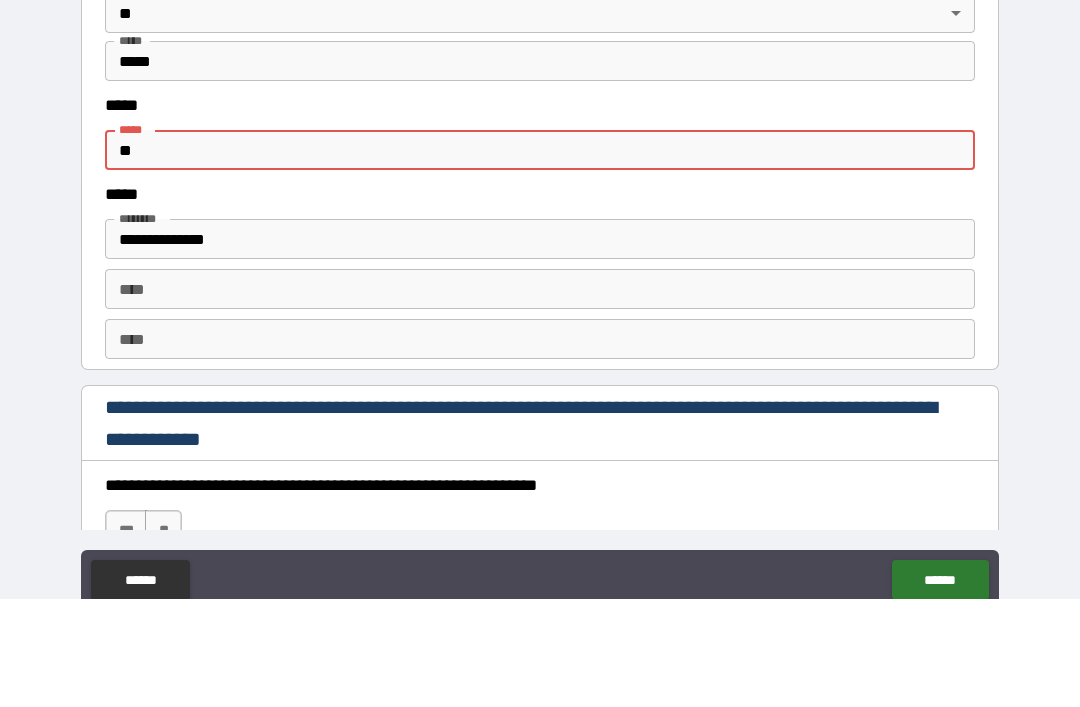 type on "*" 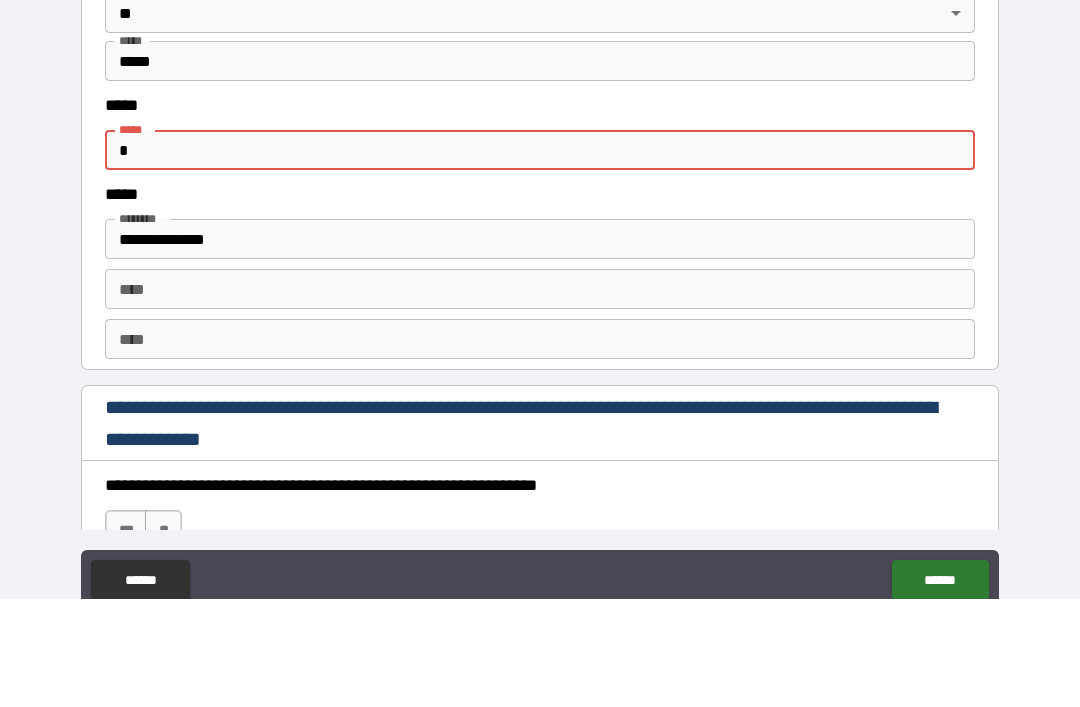 type 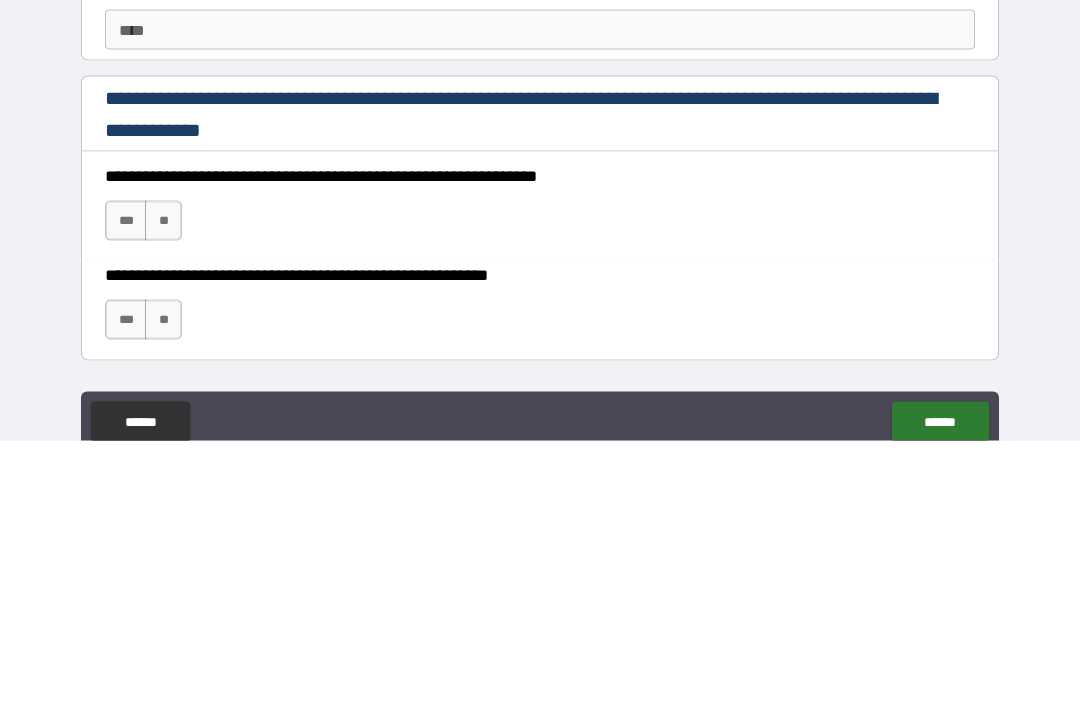 scroll, scrollTop: 2707, scrollLeft: 0, axis: vertical 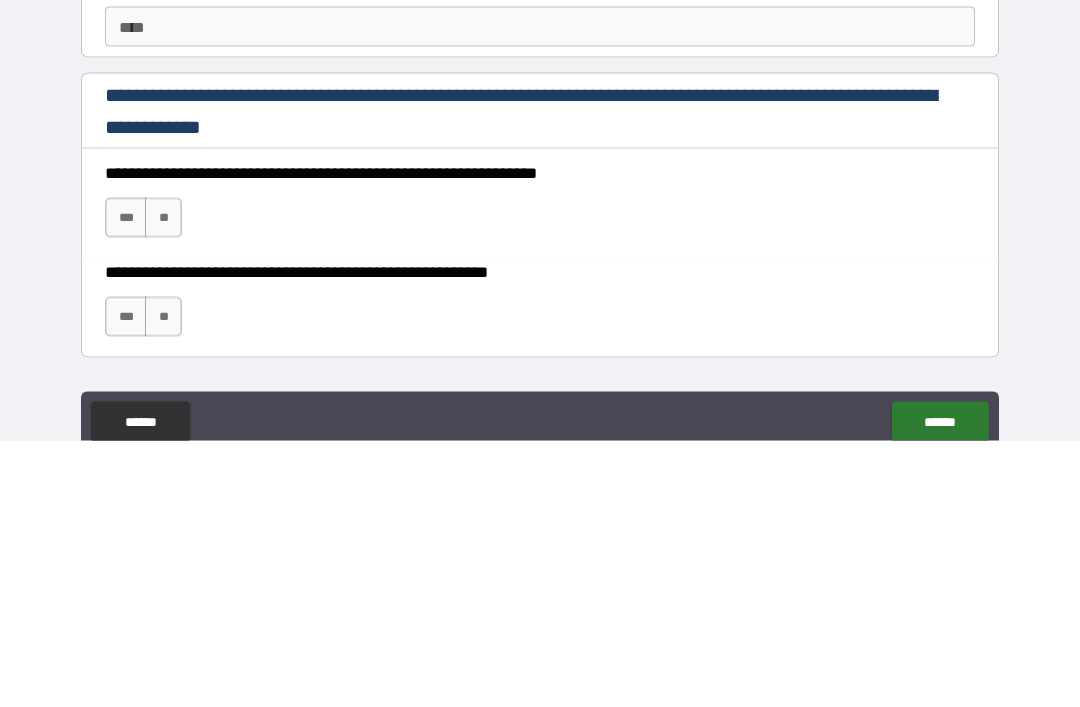 click on "***" at bounding box center (126, 484) 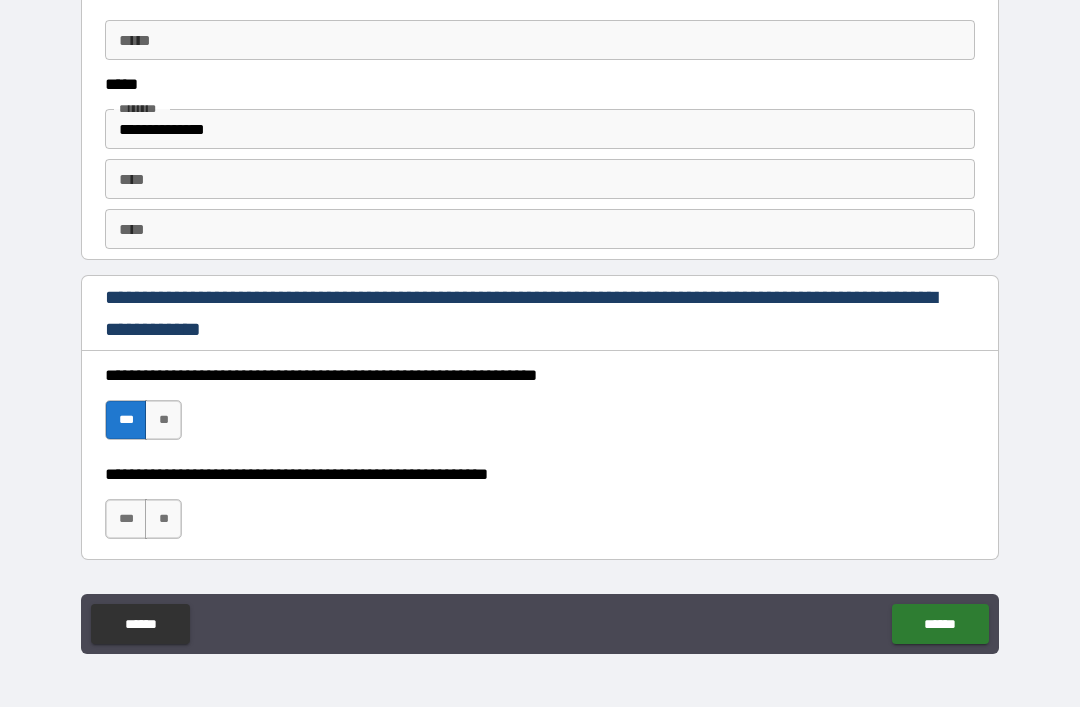 click on "***" at bounding box center (126, 519) 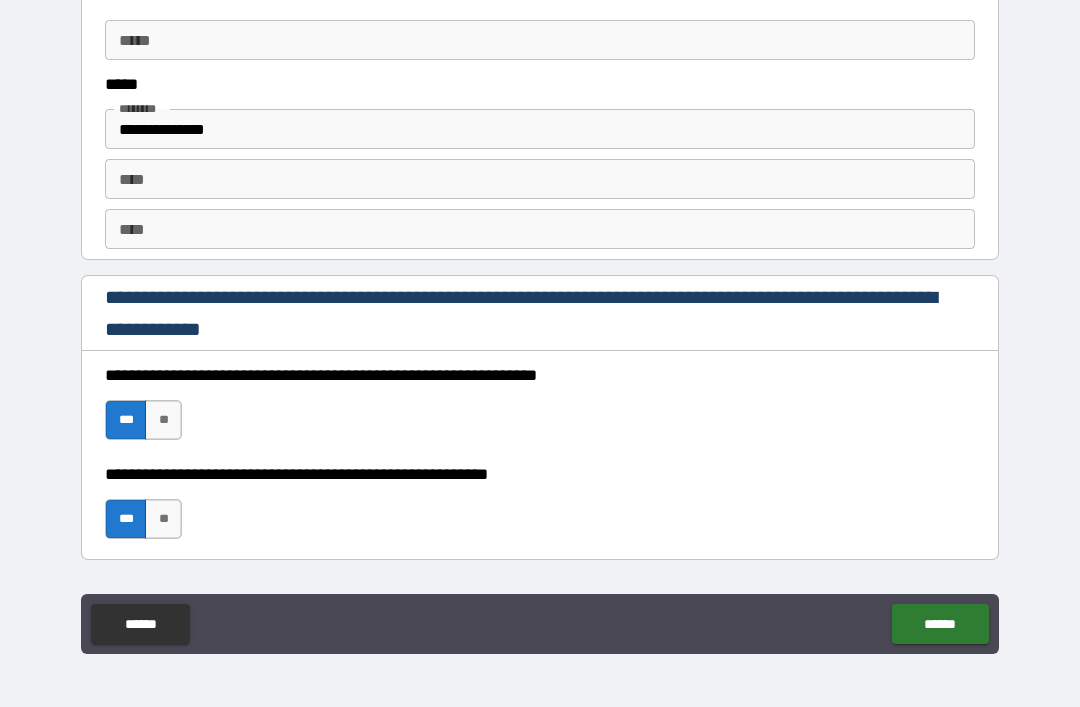 click on "******" at bounding box center (940, 624) 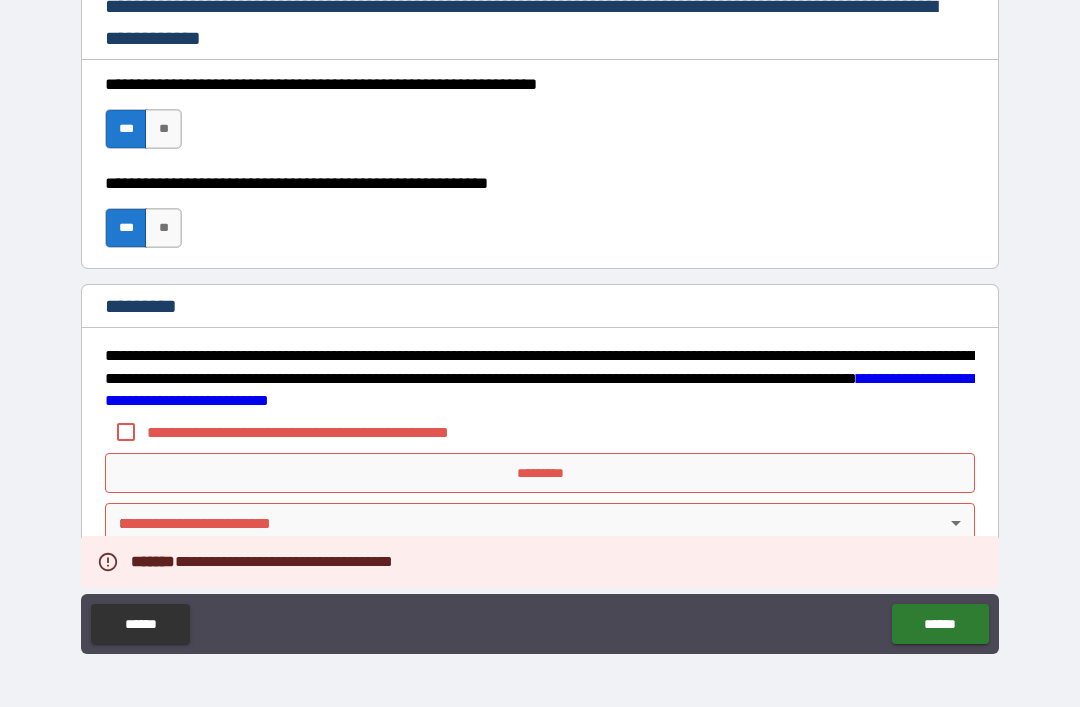 scroll, scrollTop: 2998, scrollLeft: 0, axis: vertical 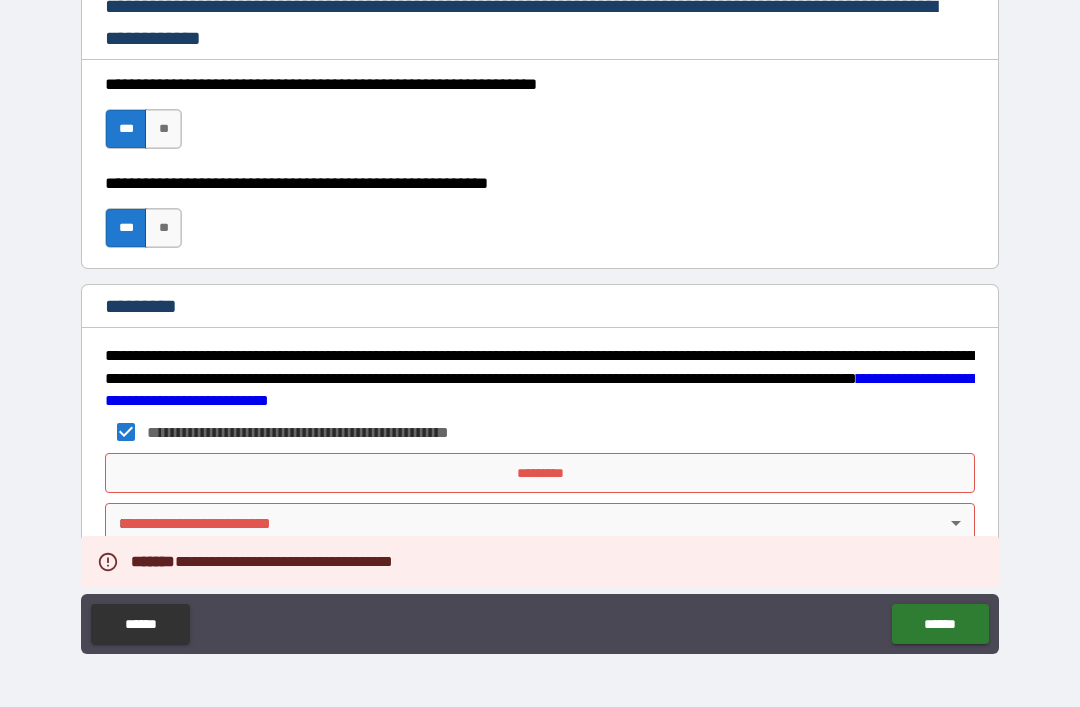 click on "*********" at bounding box center [540, 473] 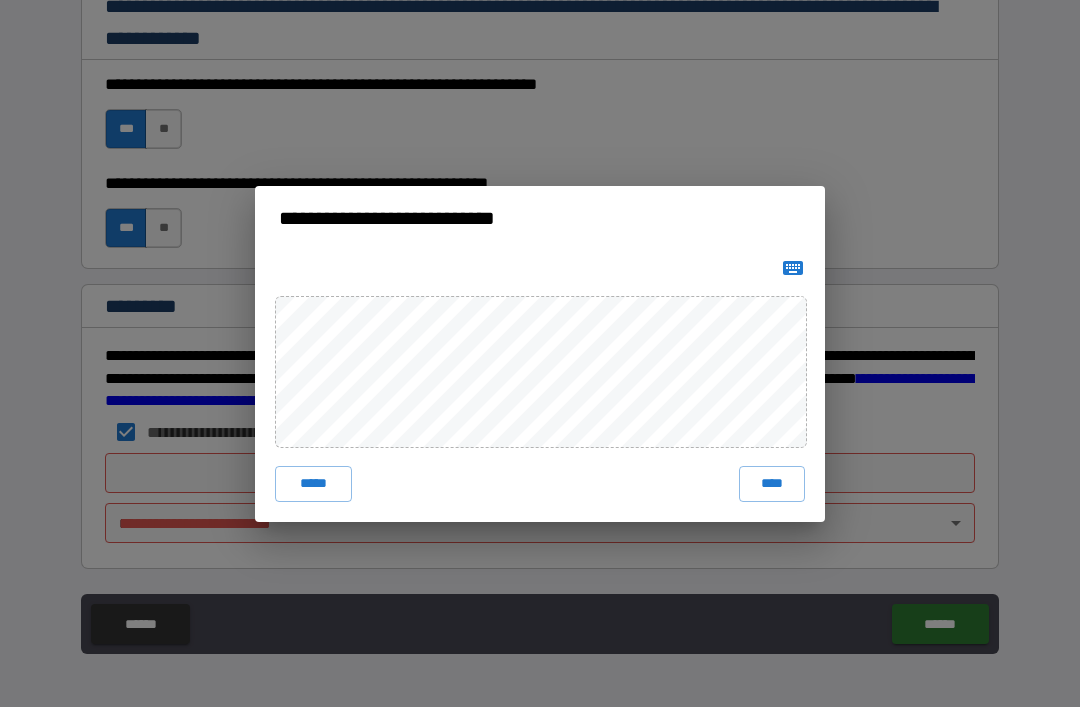 click on "****" at bounding box center [772, 484] 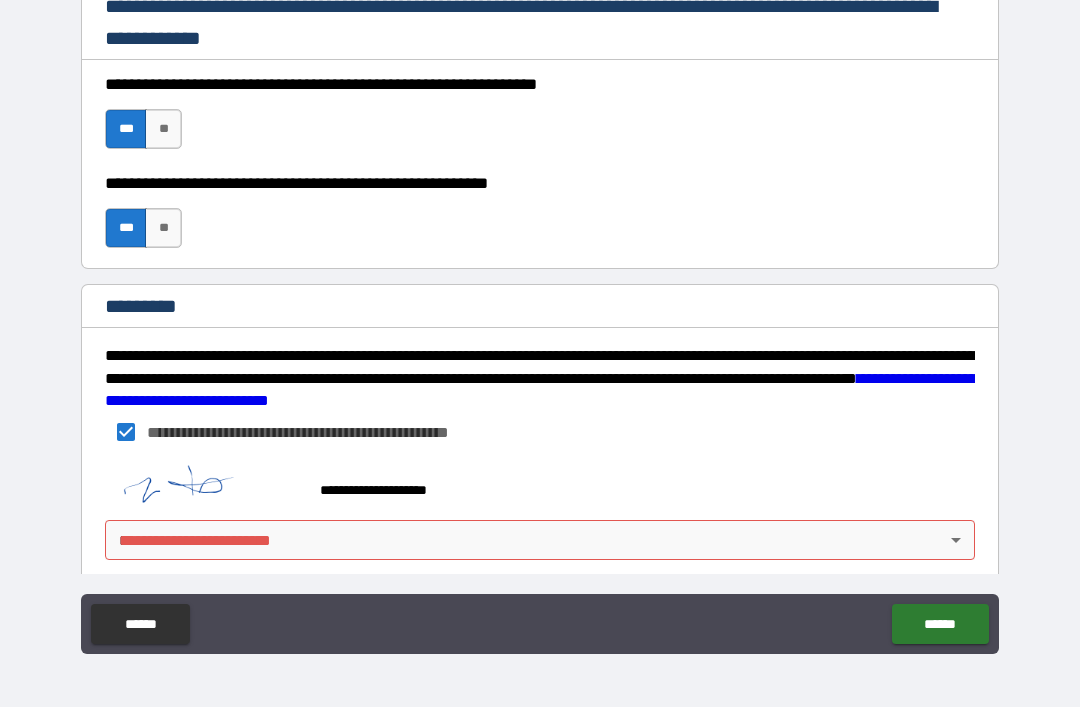 click on "**********" at bounding box center [540, 321] 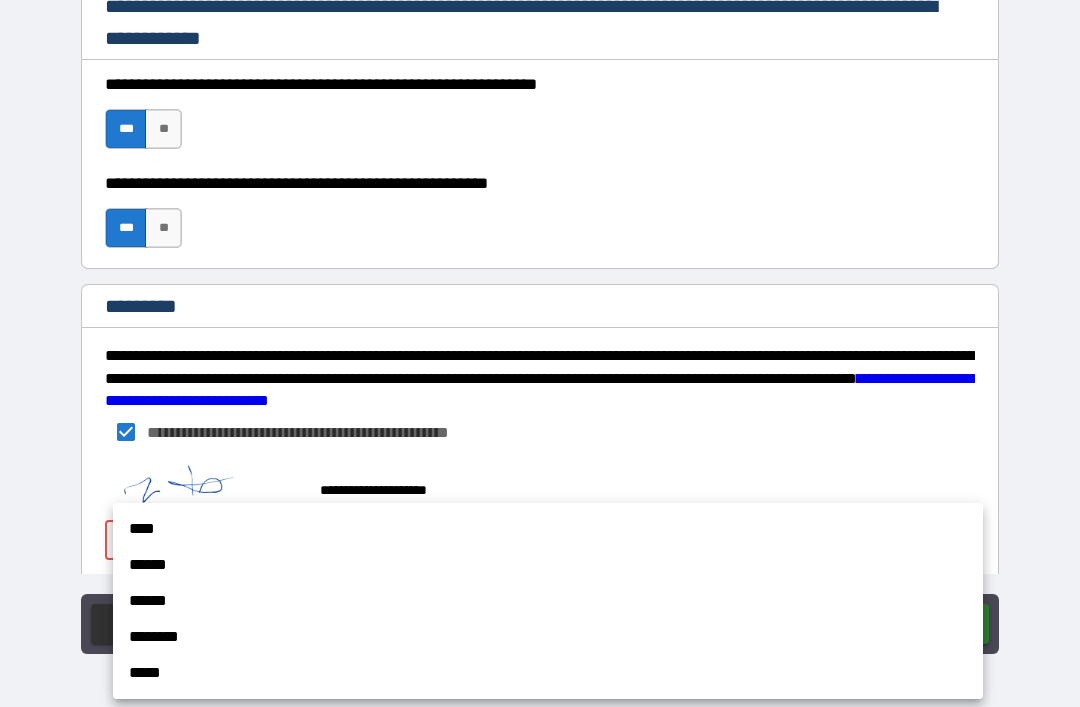 click on "******" at bounding box center [548, 565] 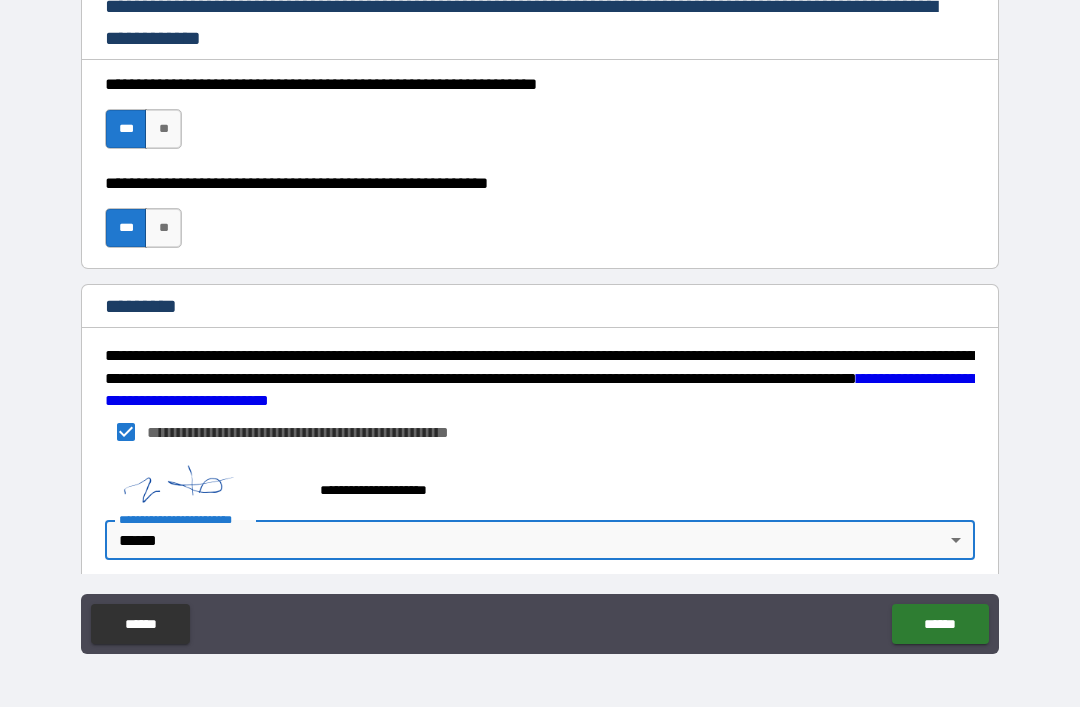 click on "******" at bounding box center [940, 624] 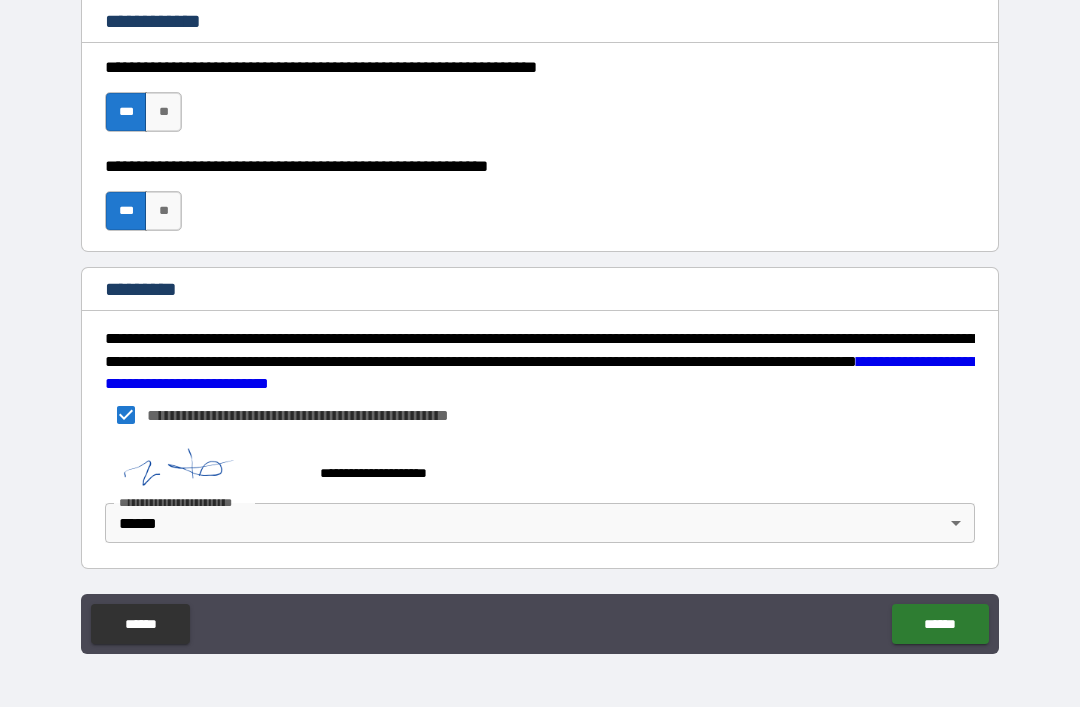scroll, scrollTop: 3015, scrollLeft: 0, axis: vertical 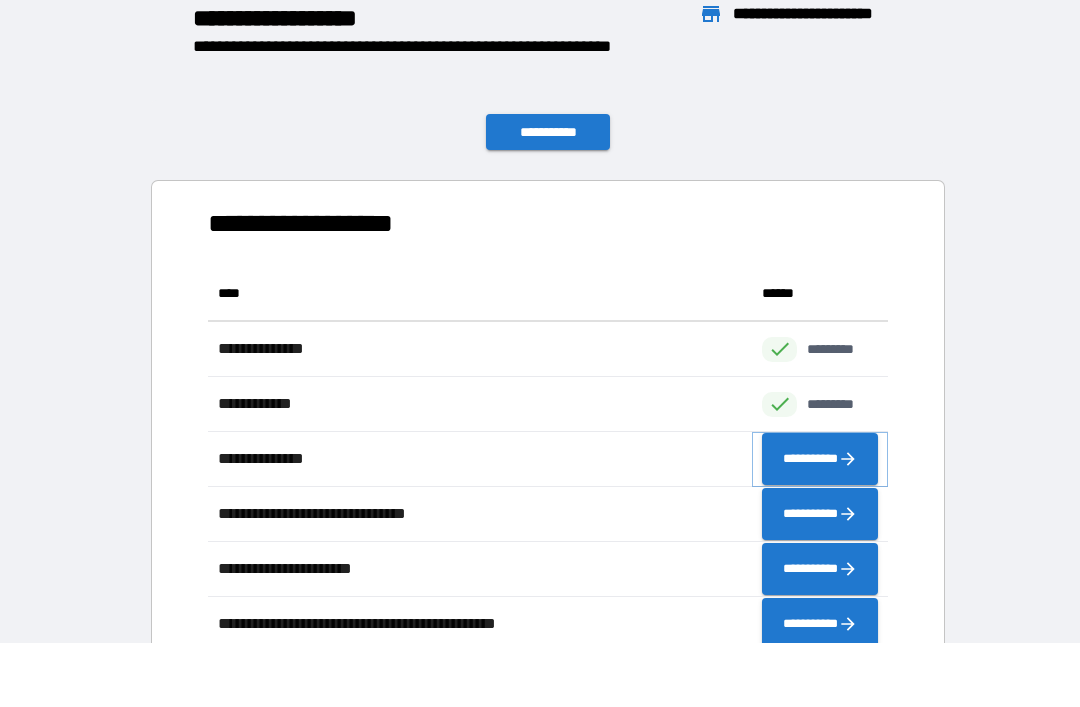 click on "**********" at bounding box center [820, 459] 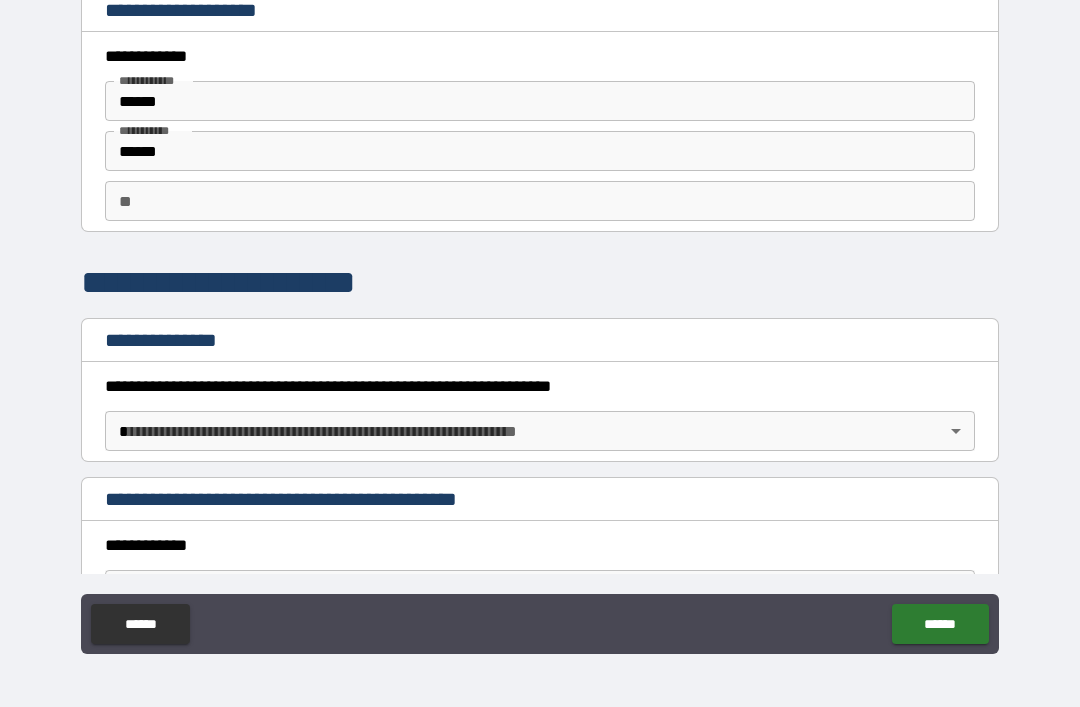 click on "**********" at bounding box center (540, 321) 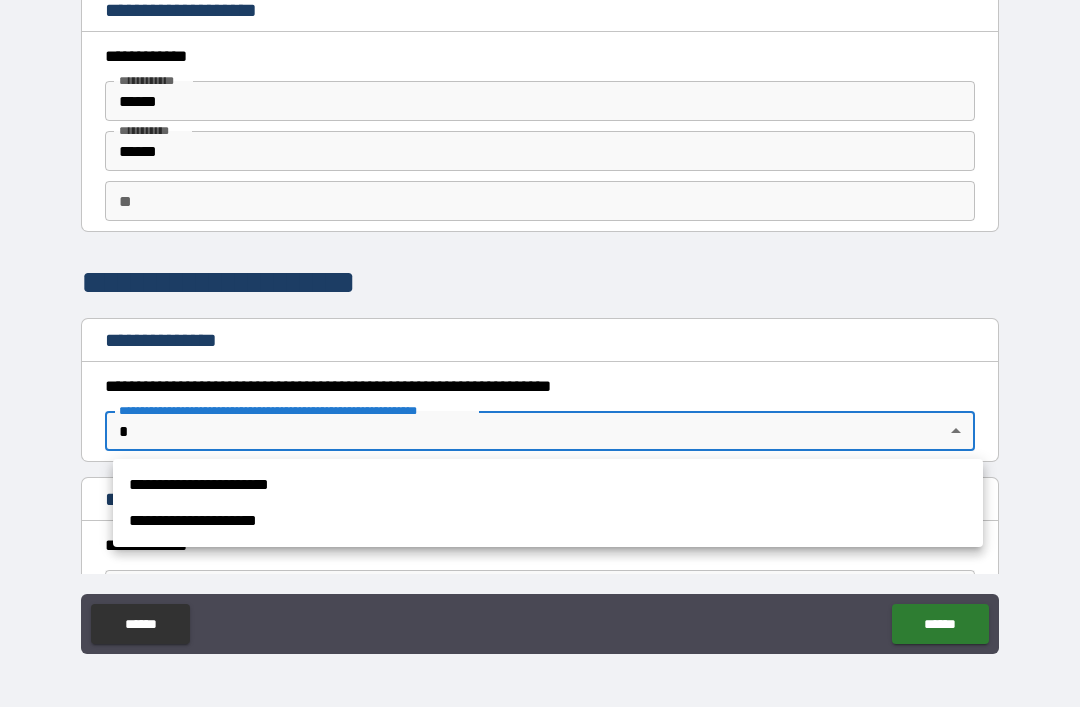 click on "**********" at bounding box center (548, 485) 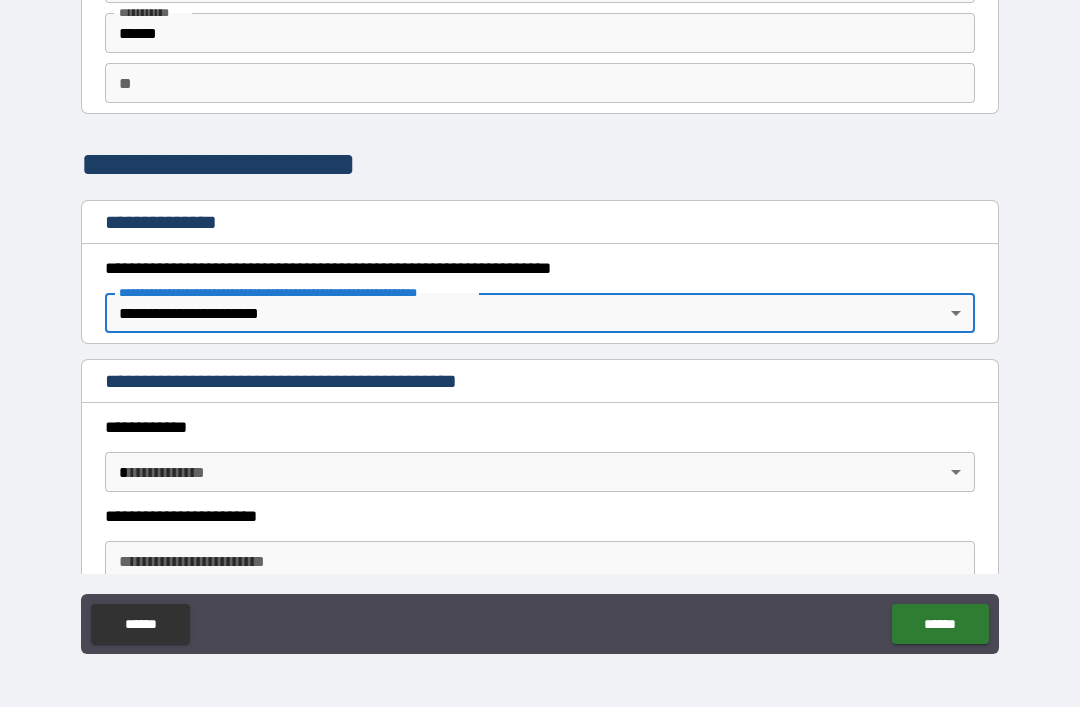 scroll, scrollTop: 121, scrollLeft: 0, axis: vertical 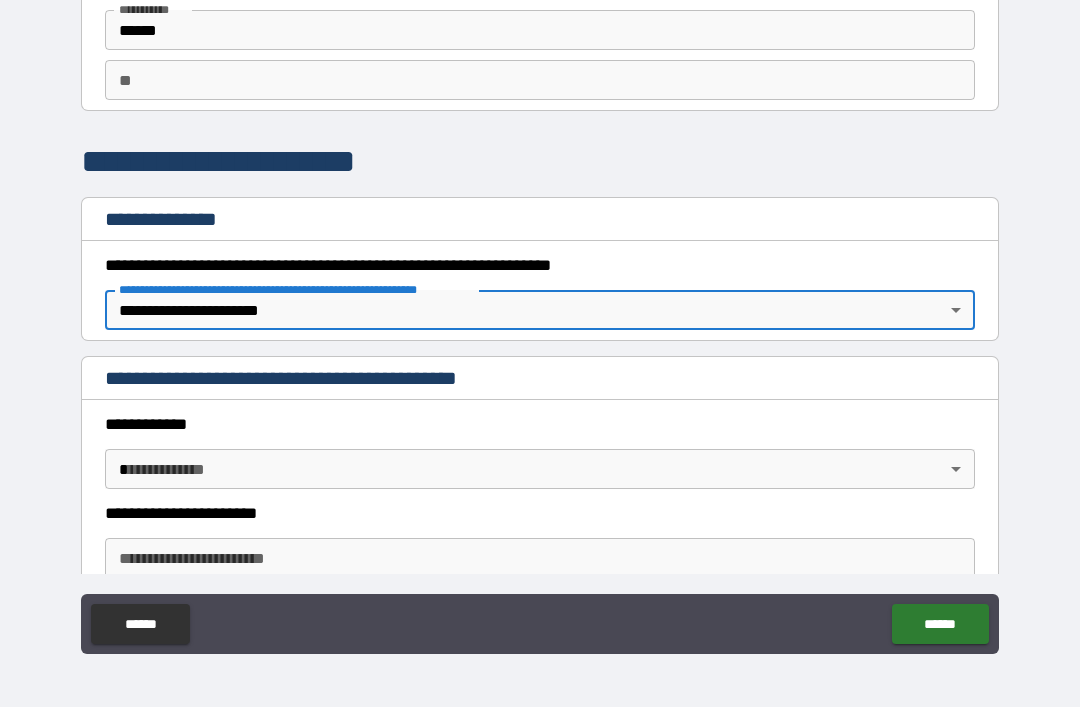 click on "**********" at bounding box center (540, 321) 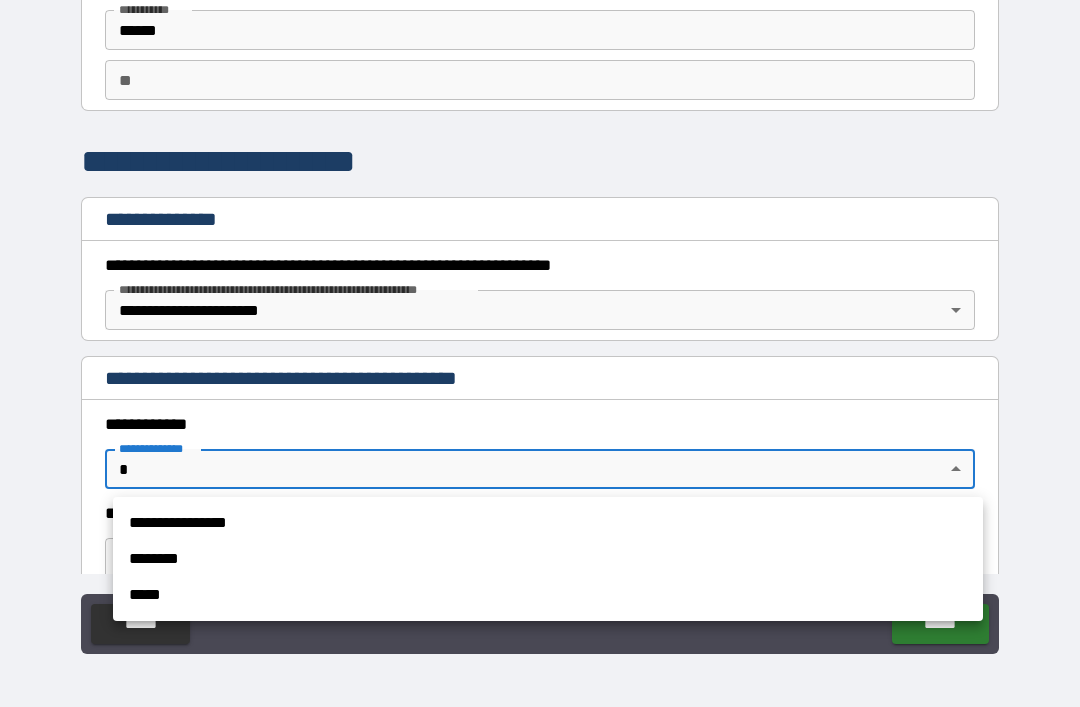 click on "**********" at bounding box center (548, 523) 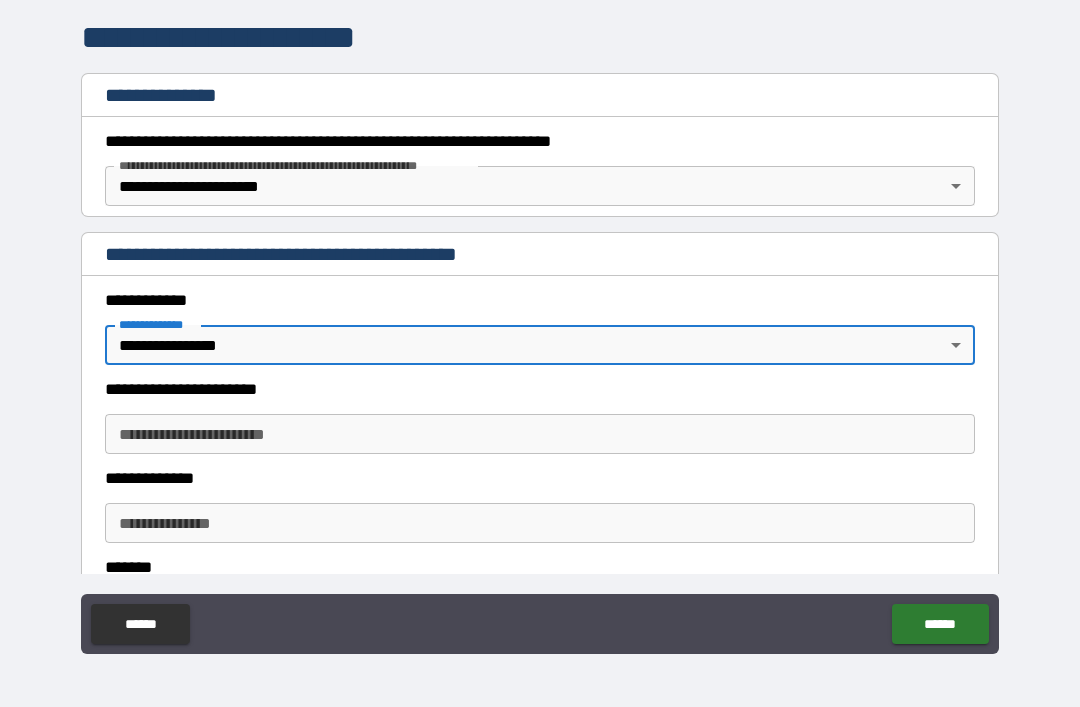 scroll, scrollTop: 252, scrollLeft: 0, axis: vertical 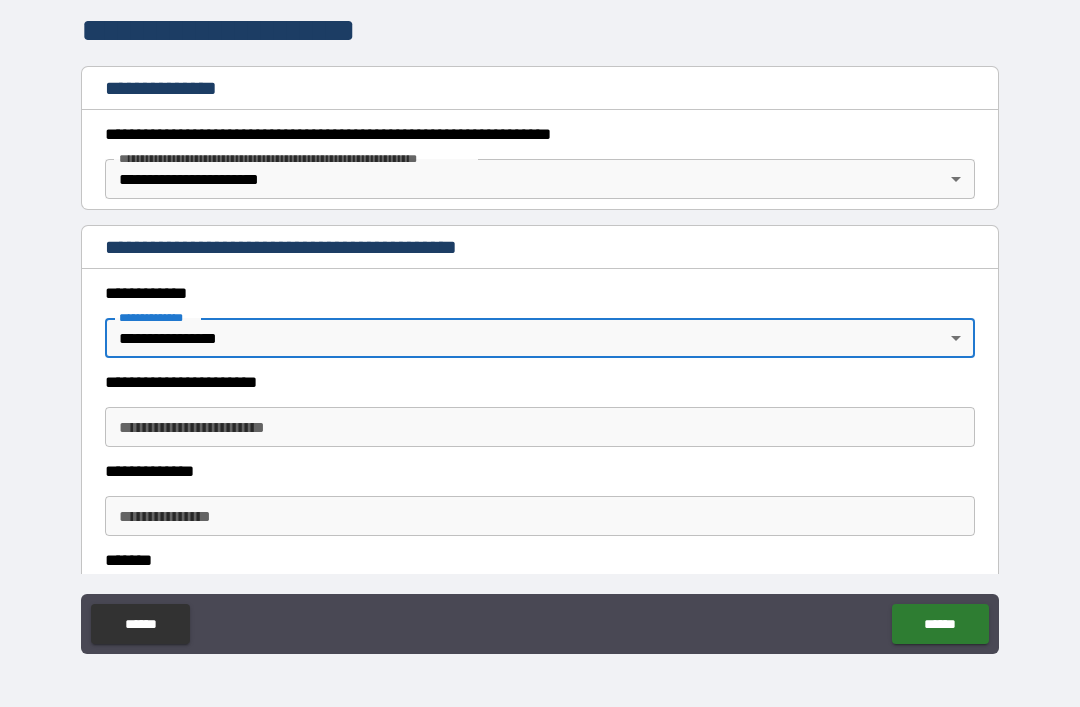 click on "**********" at bounding box center [540, 427] 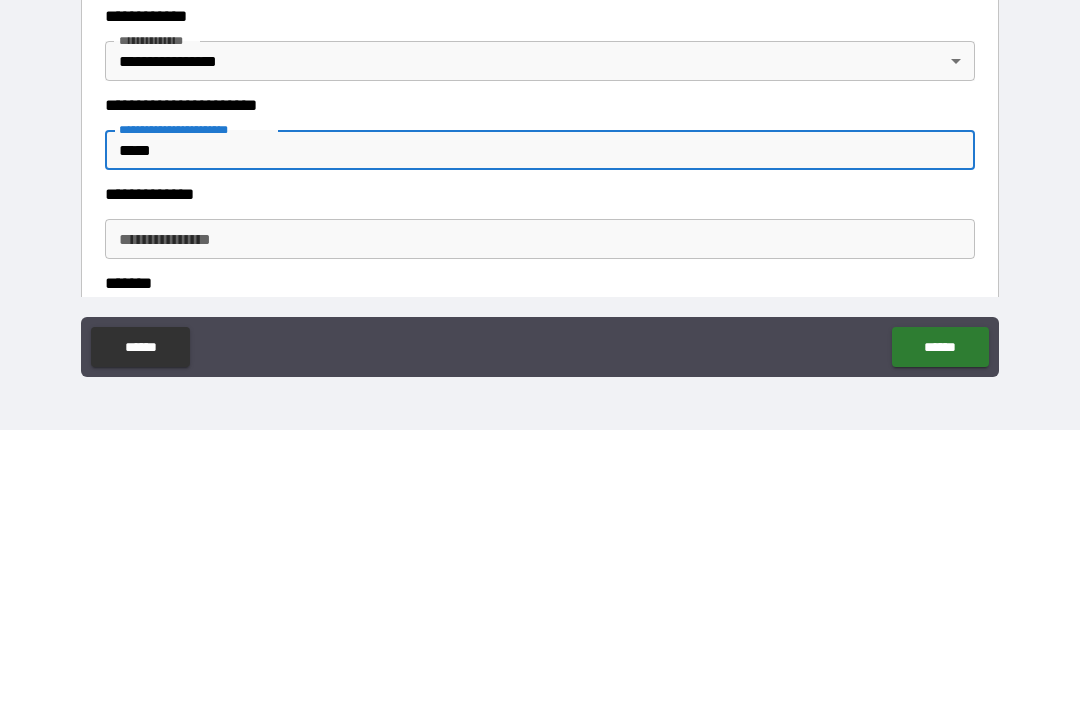 type on "*****" 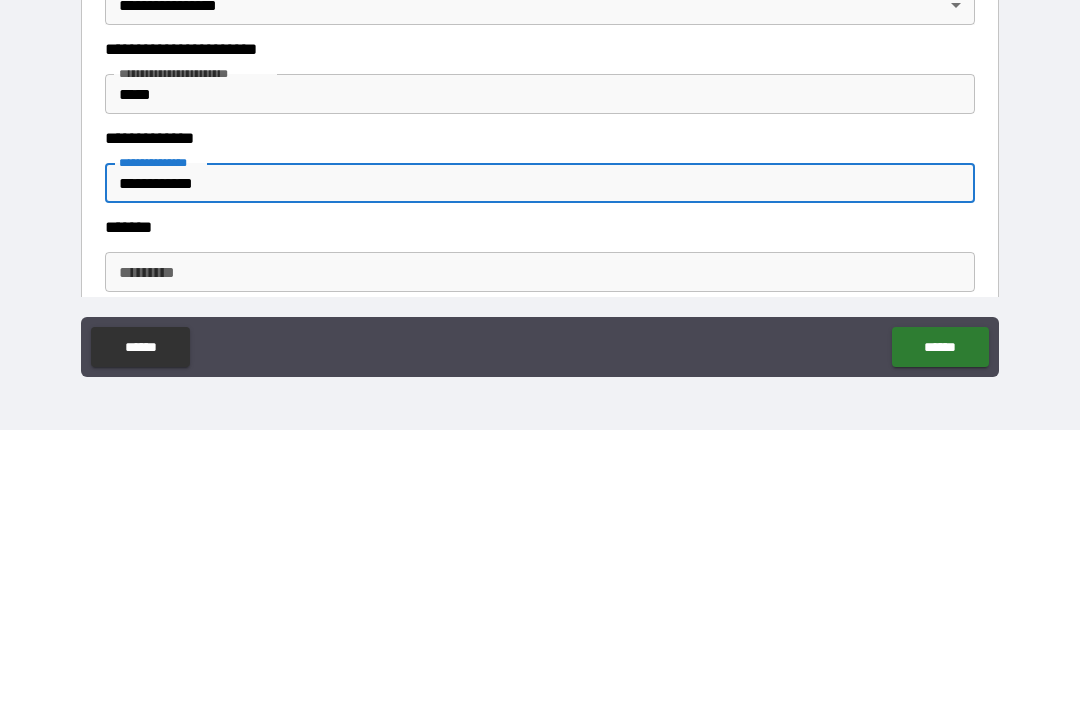 scroll, scrollTop: 369, scrollLeft: 0, axis: vertical 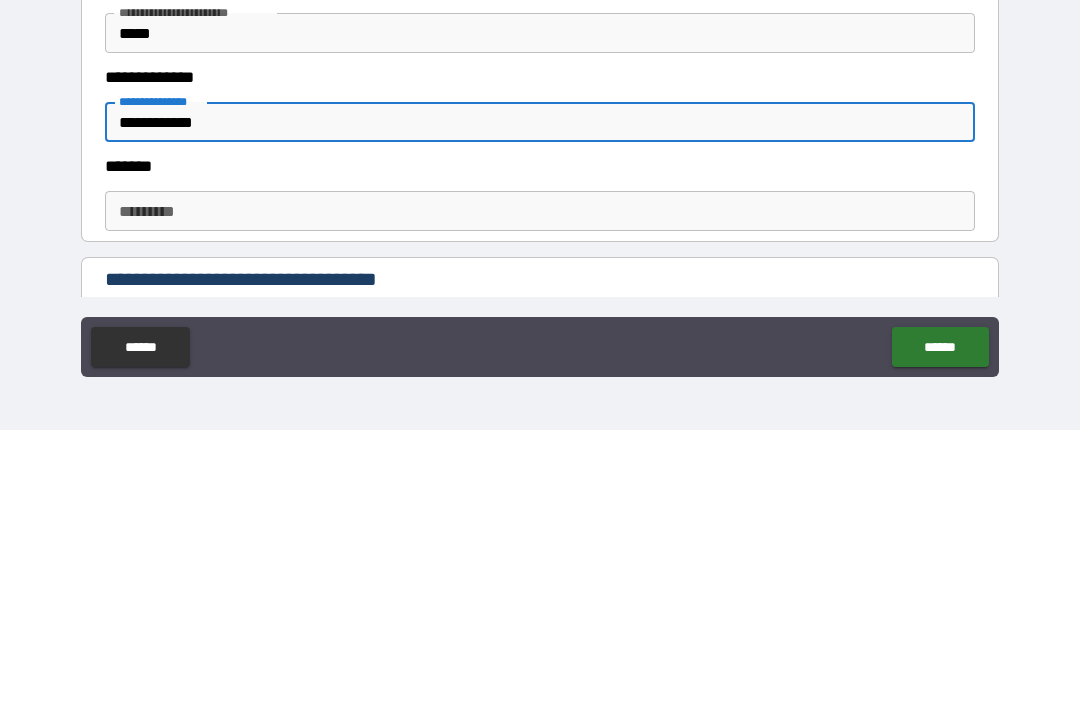 type on "**********" 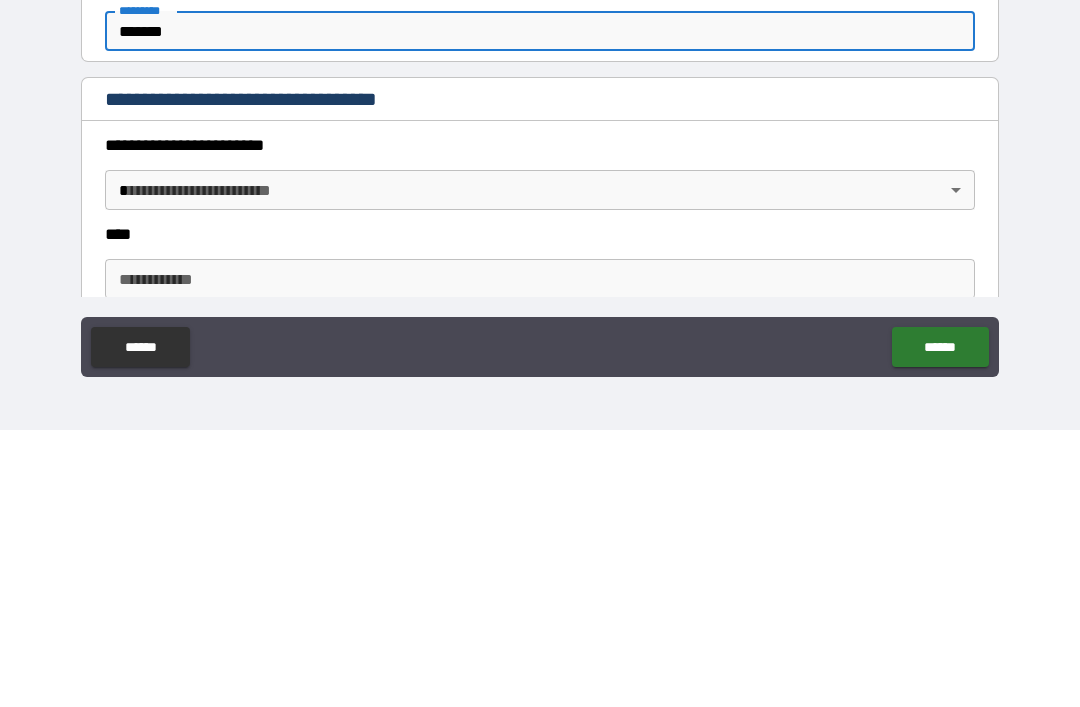 scroll, scrollTop: 550, scrollLeft: 0, axis: vertical 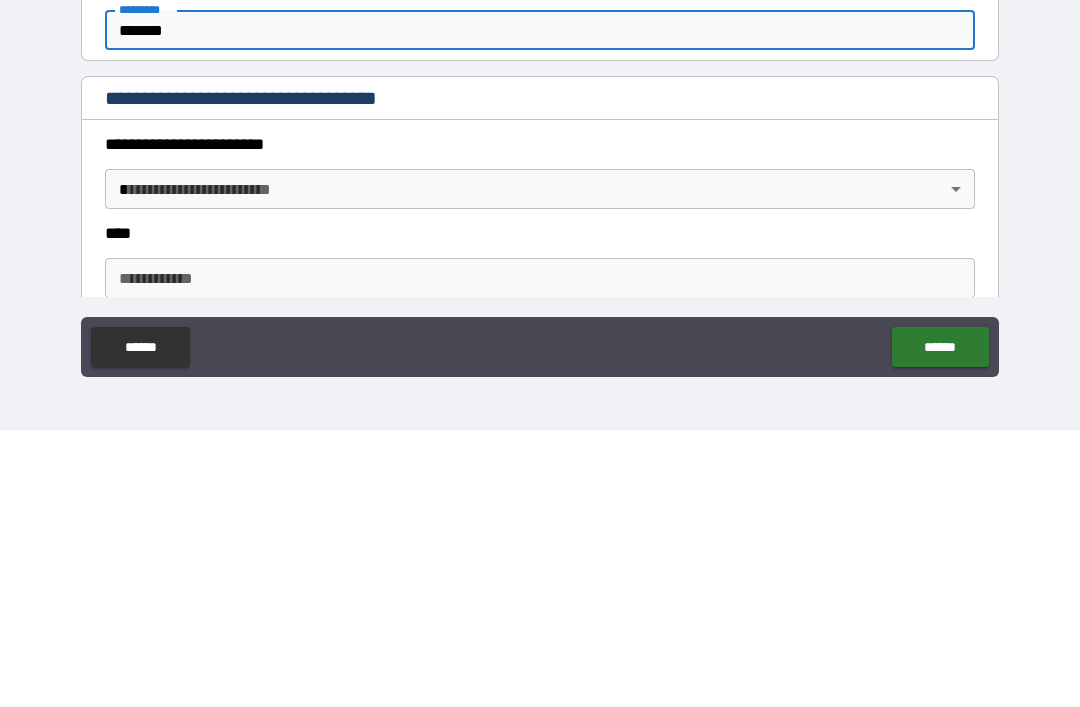 type on "*******" 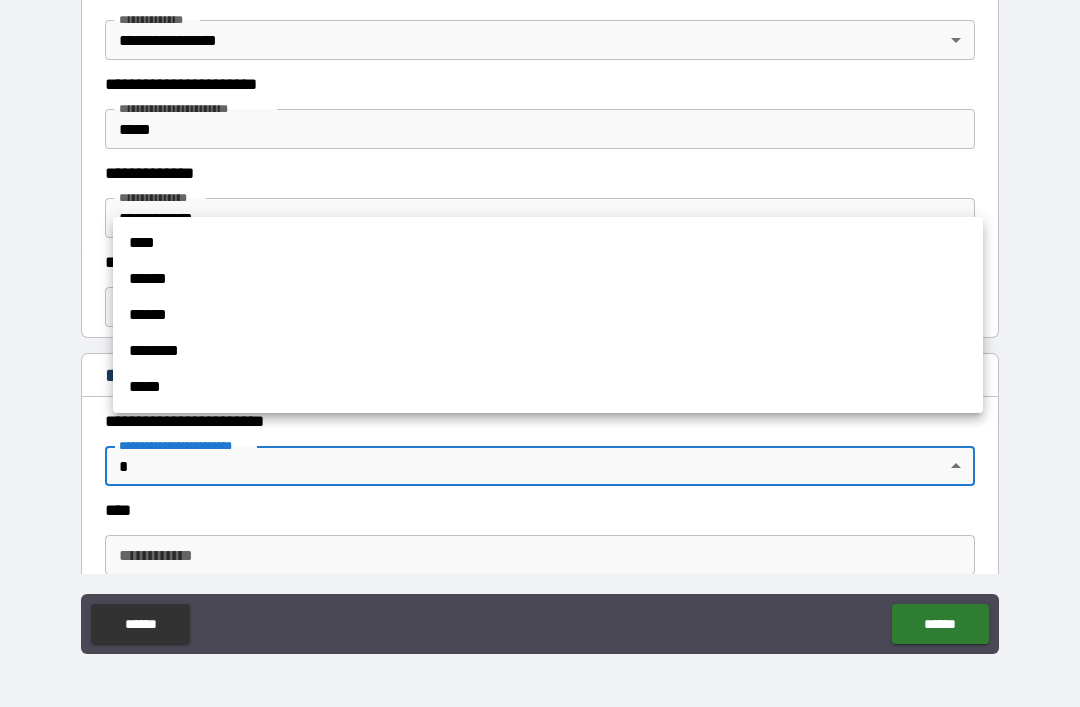 click on "******" at bounding box center (548, 279) 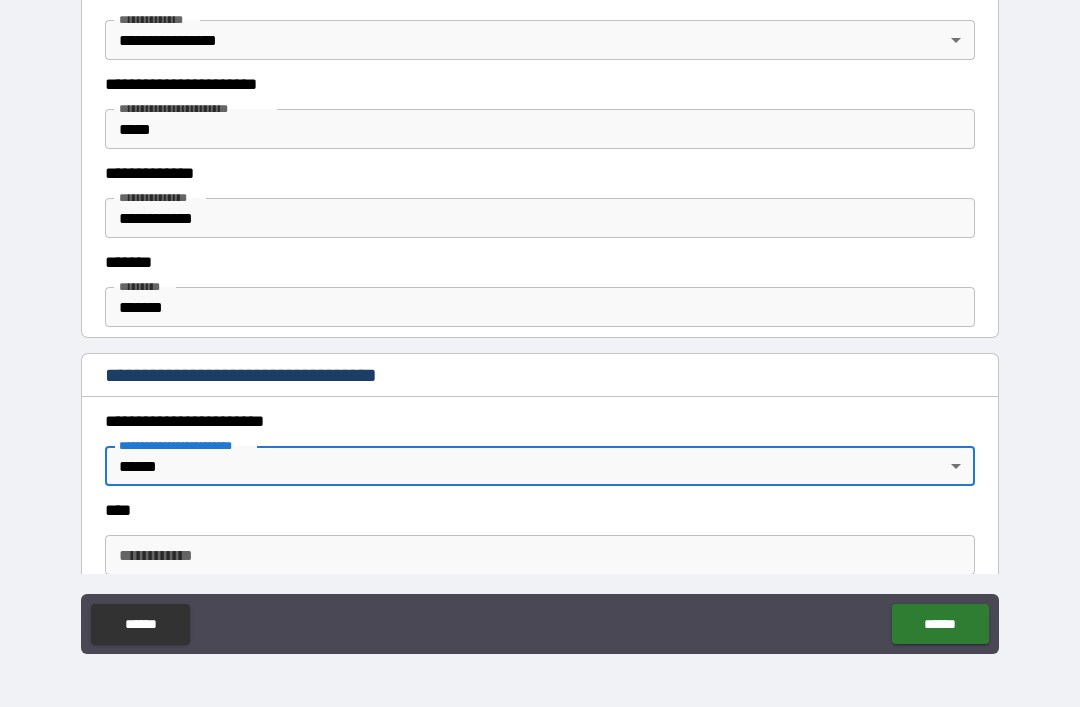 type on "*" 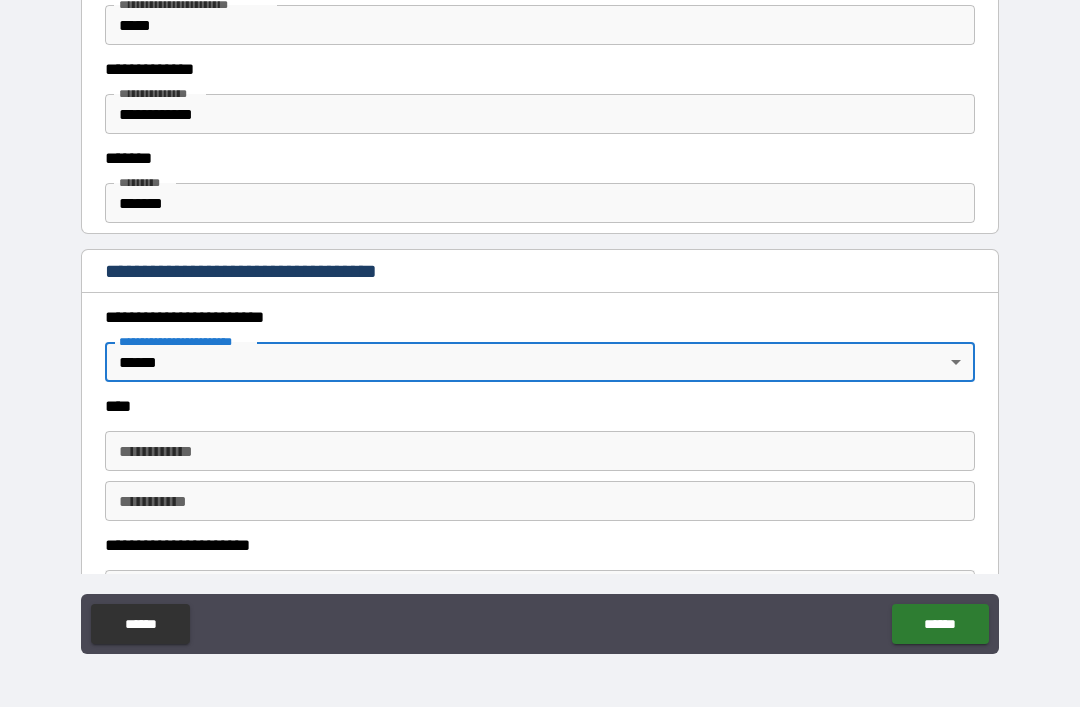 scroll, scrollTop: 662, scrollLeft: 0, axis: vertical 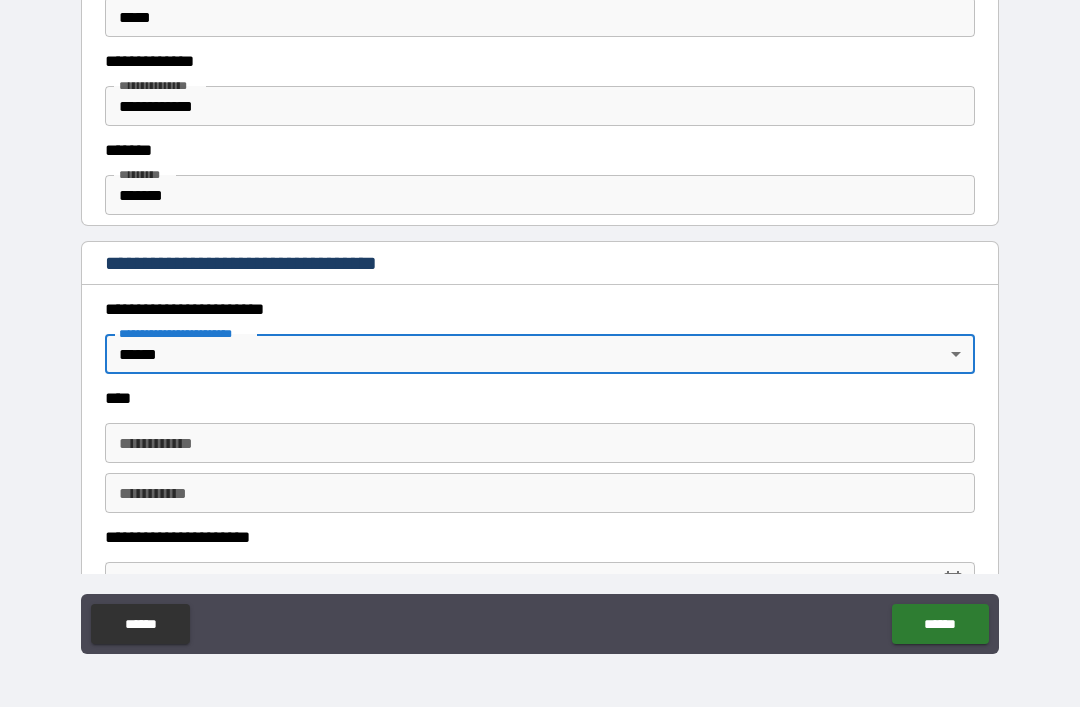 click on "**********" at bounding box center [540, 443] 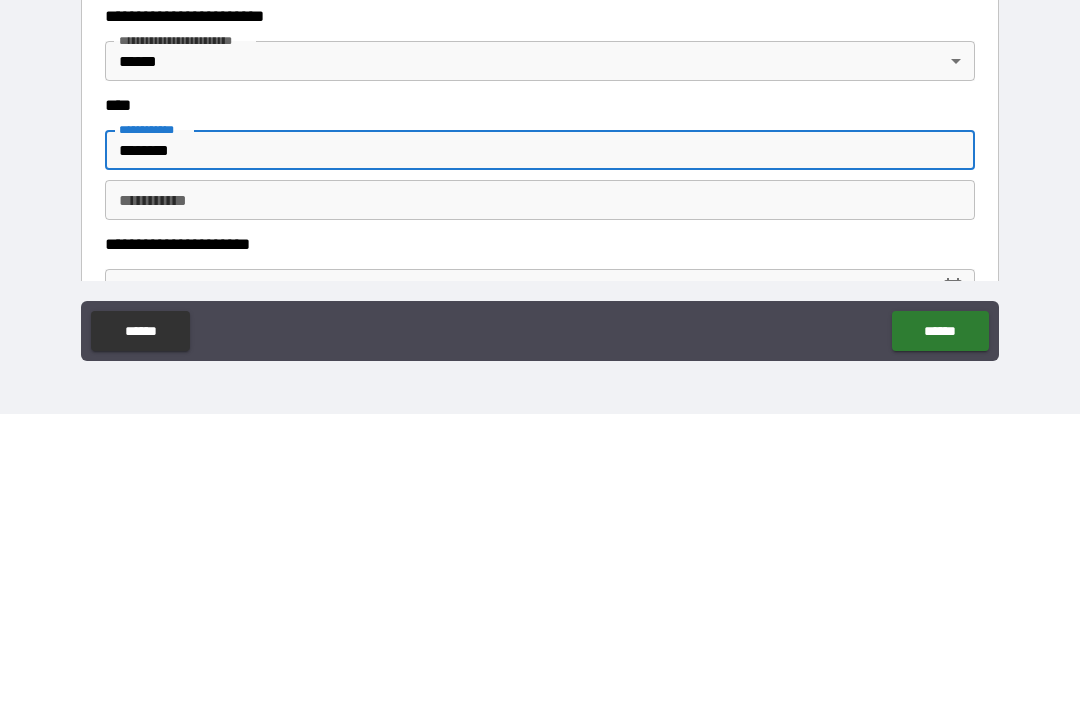 type on "*******" 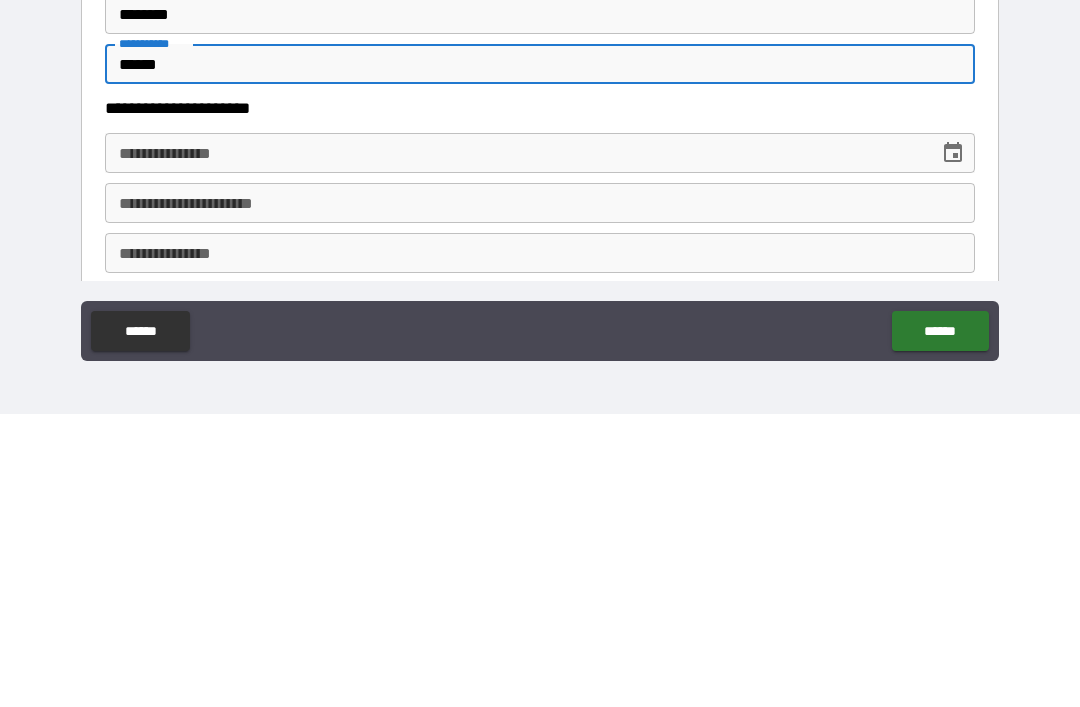 scroll, scrollTop: 794, scrollLeft: 0, axis: vertical 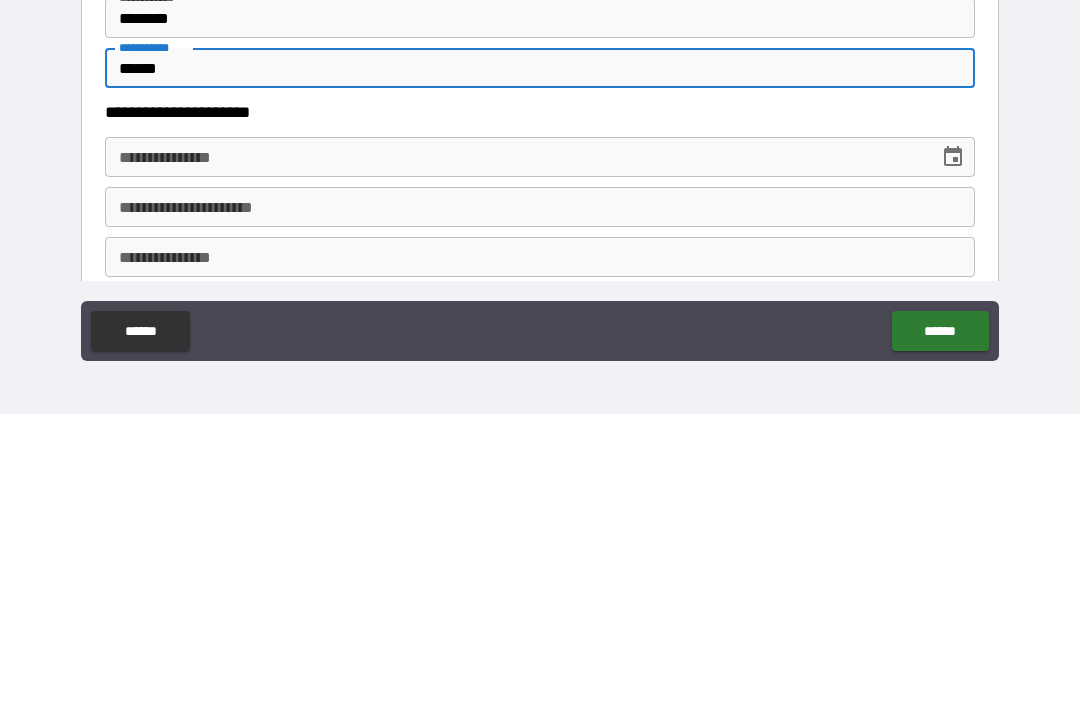 type on "******" 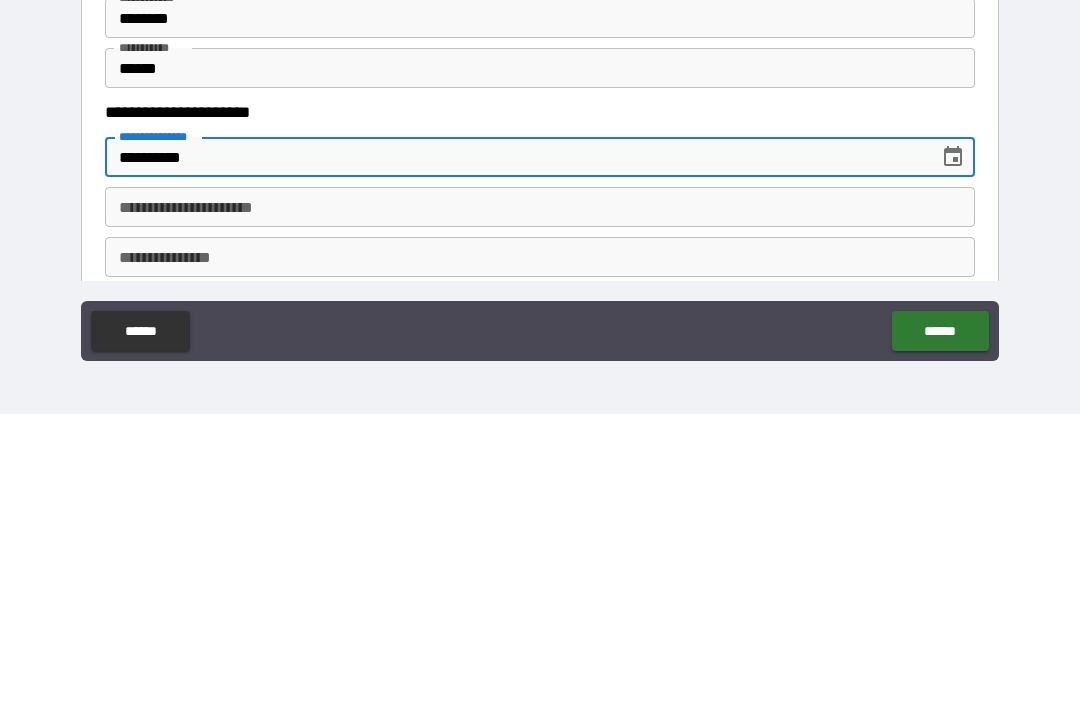 type on "**********" 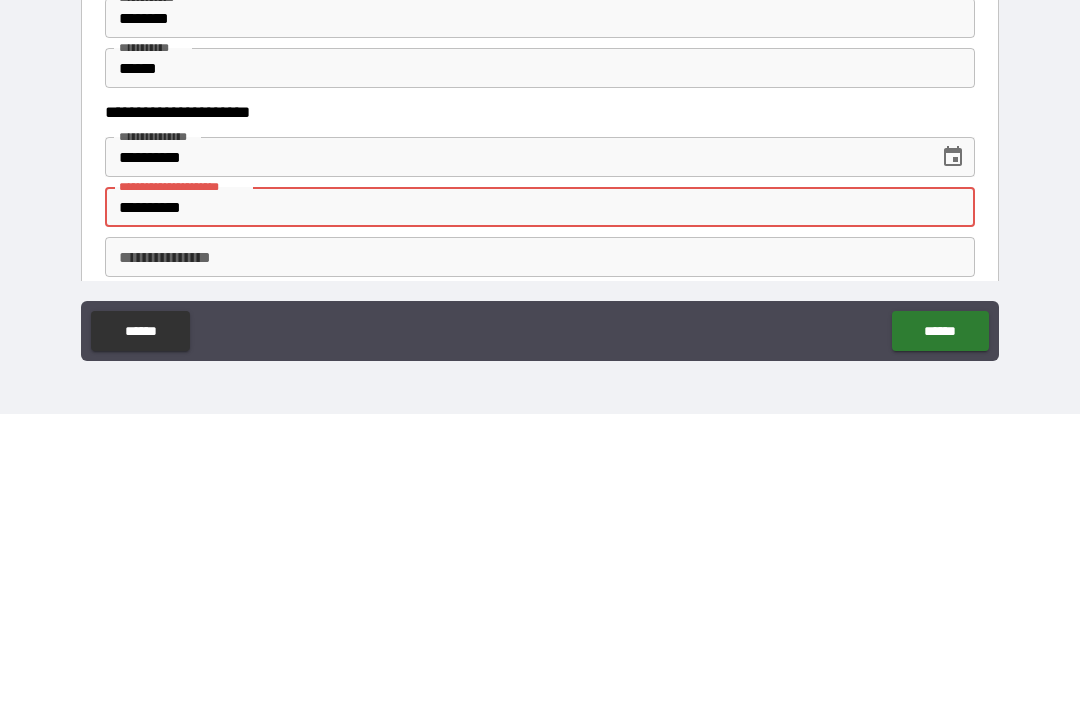 type on "**********" 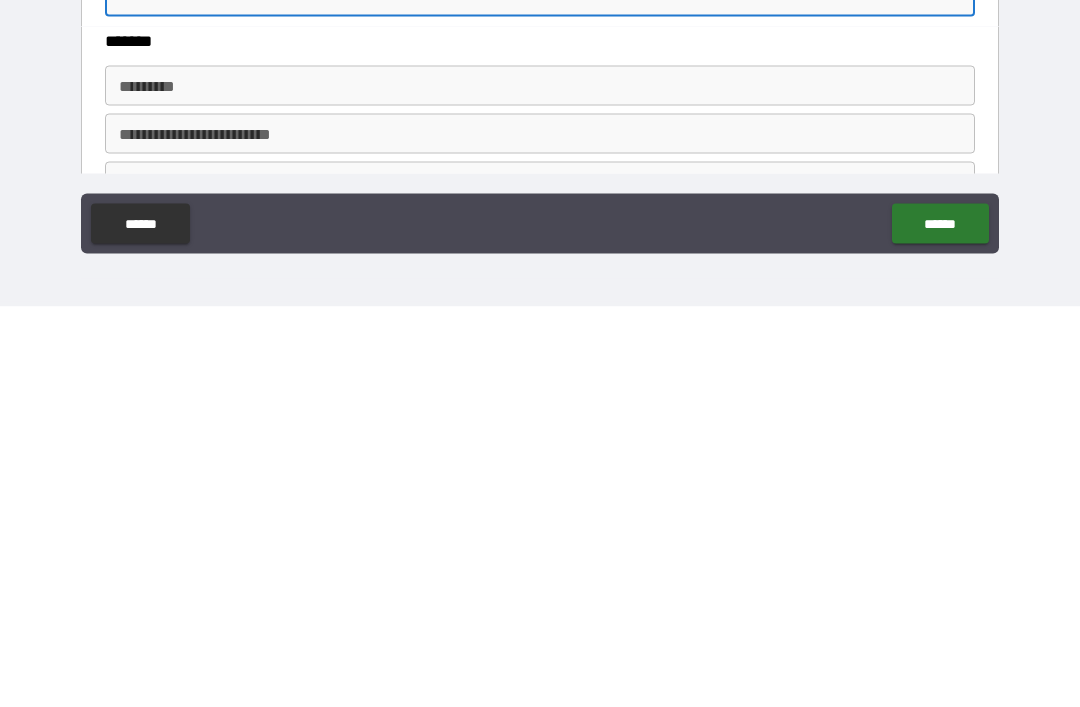 scroll, scrollTop: 937, scrollLeft: 0, axis: vertical 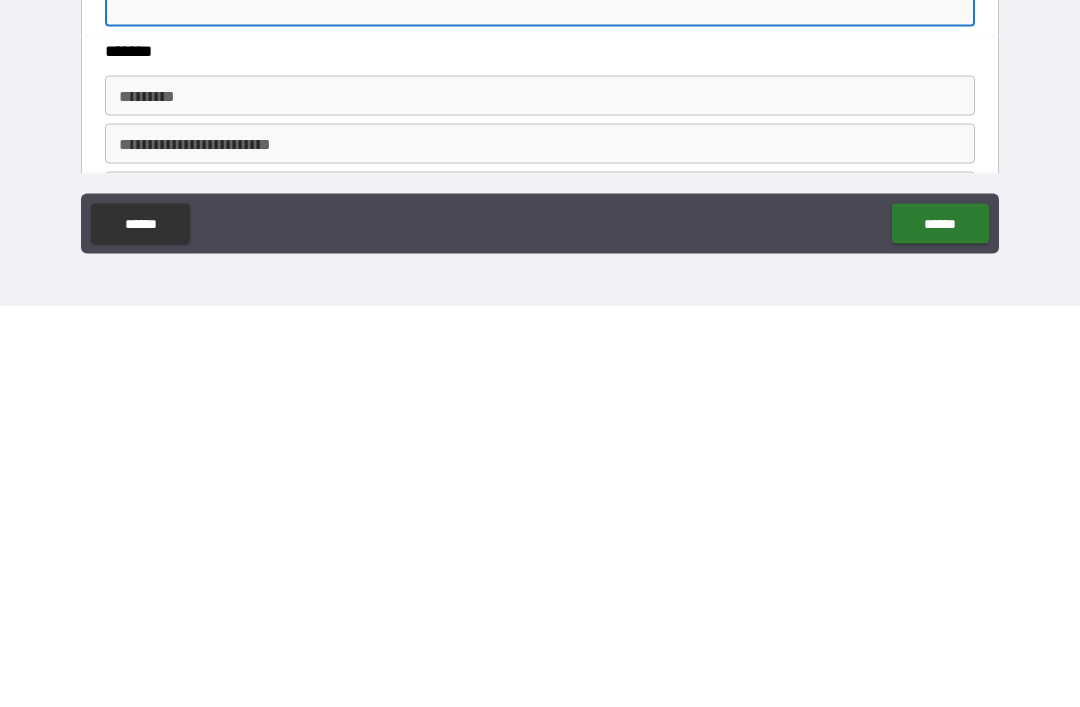 click on "*******   *" at bounding box center (540, 496) 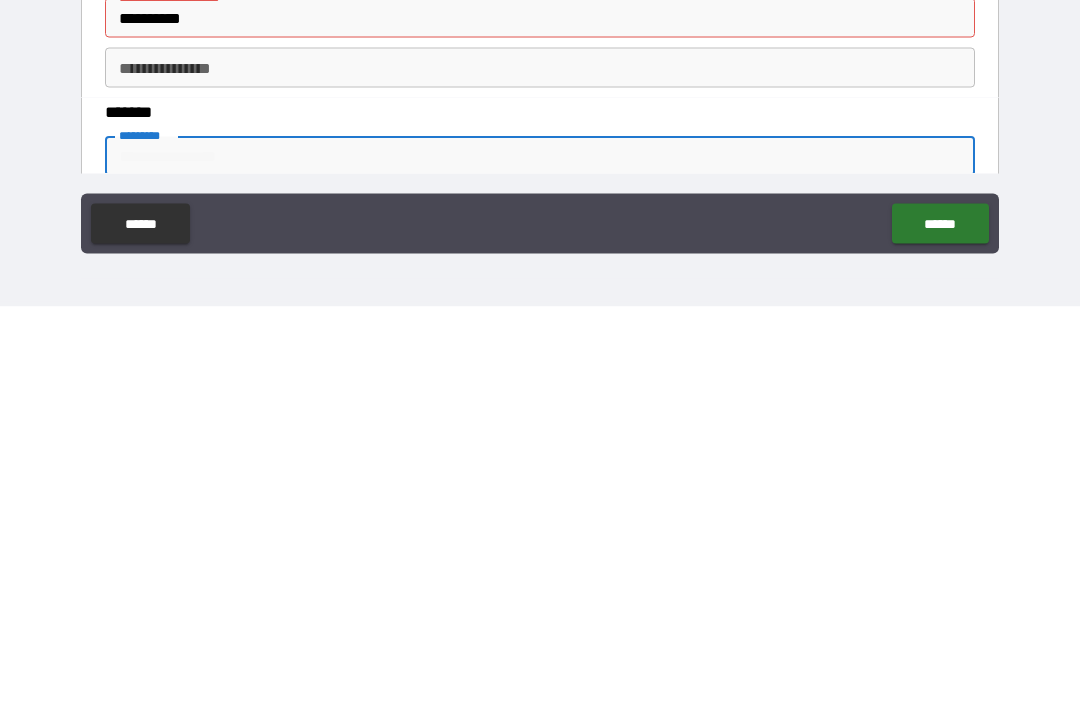 scroll, scrollTop: 892, scrollLeft: 0, axis: vertical 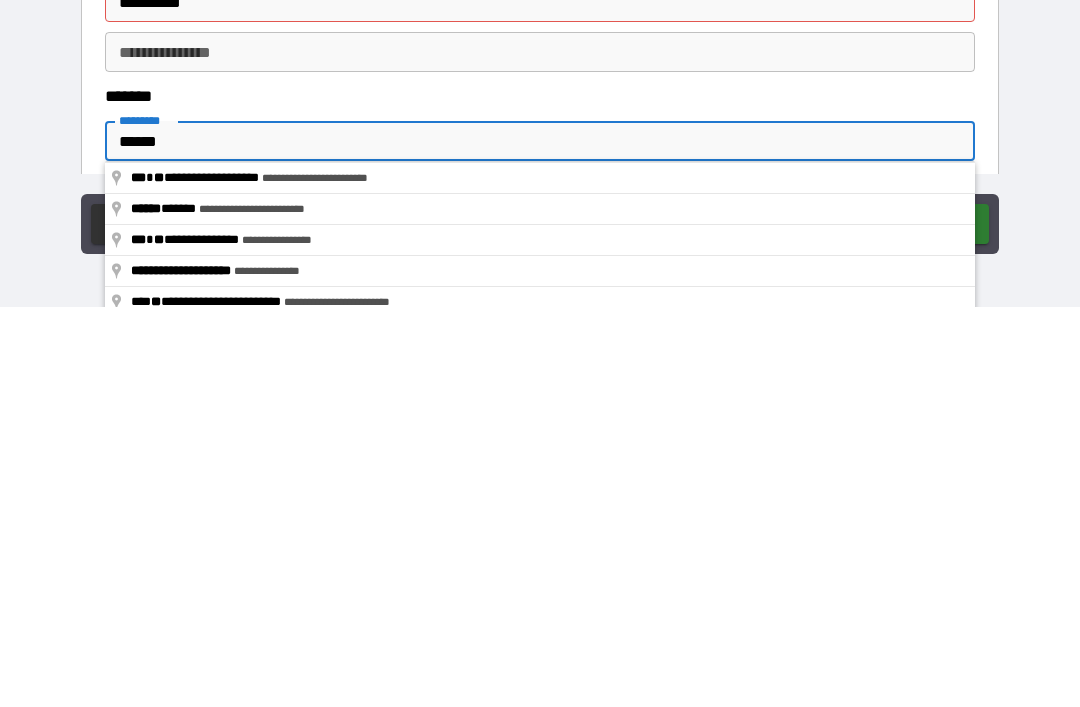 type on "**********" 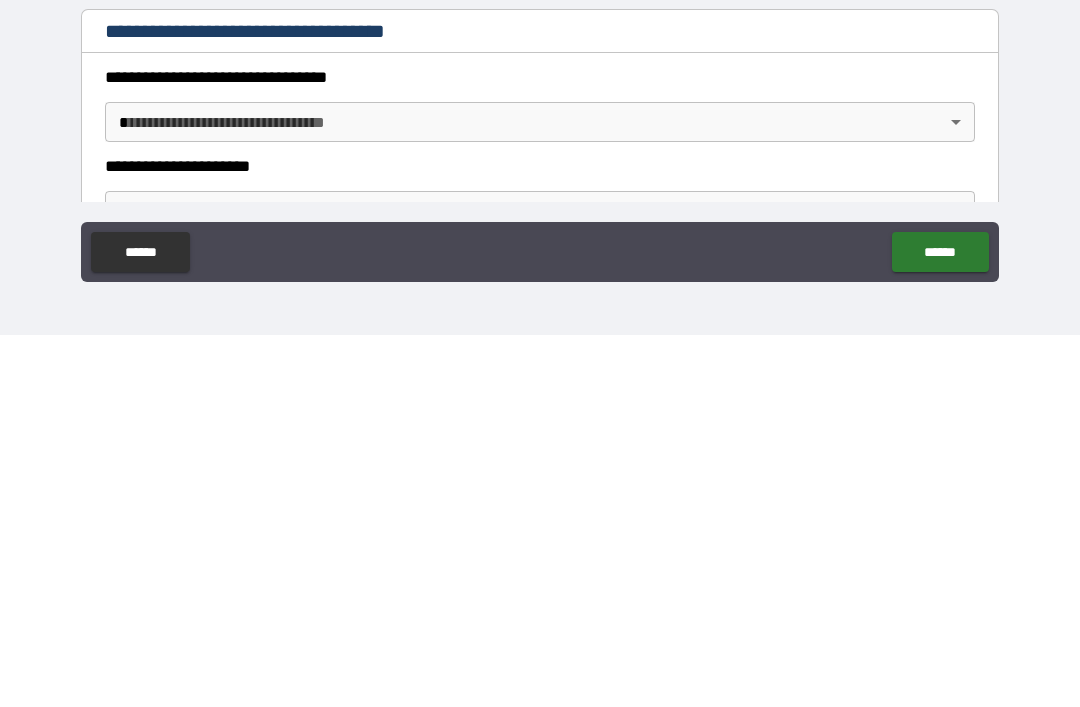 scroll, scrollTop: 1299, scrollLeft: 0, axis: vertical 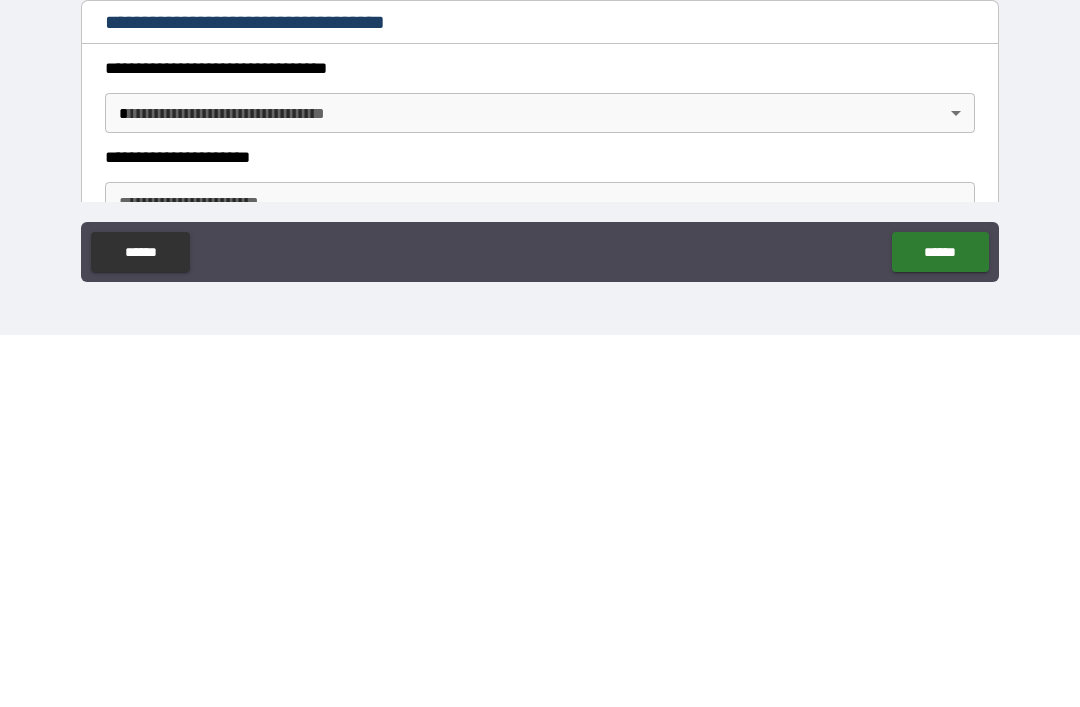click on "**********" at bounding box center (540, 321) 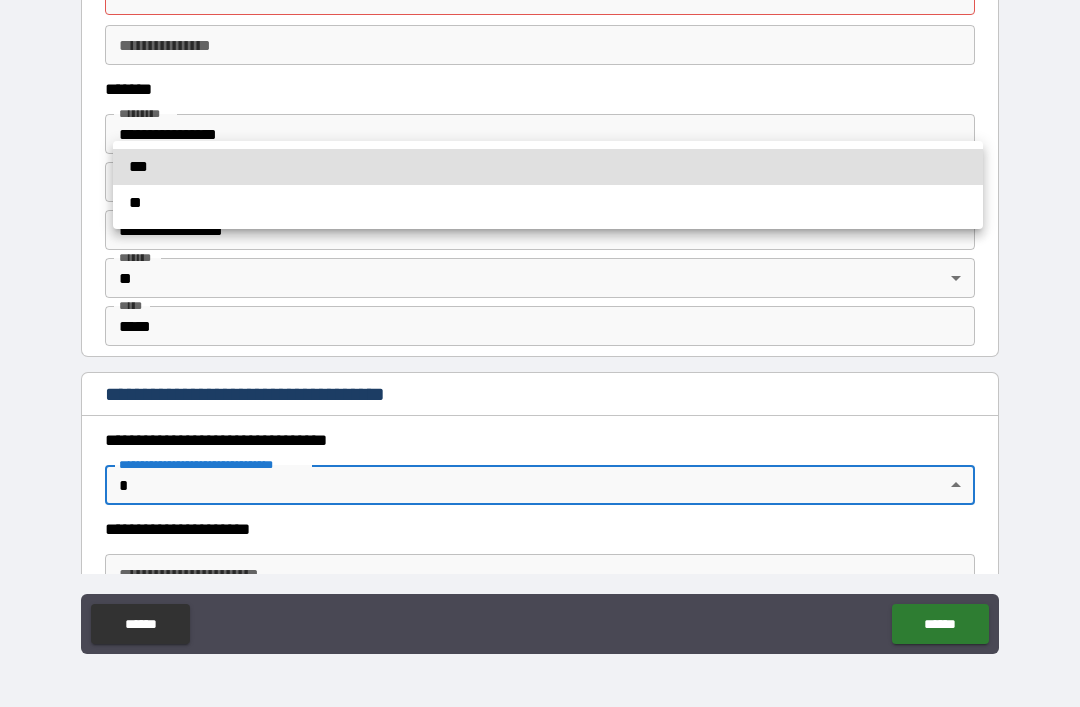 click at bounding box center (540, 353) 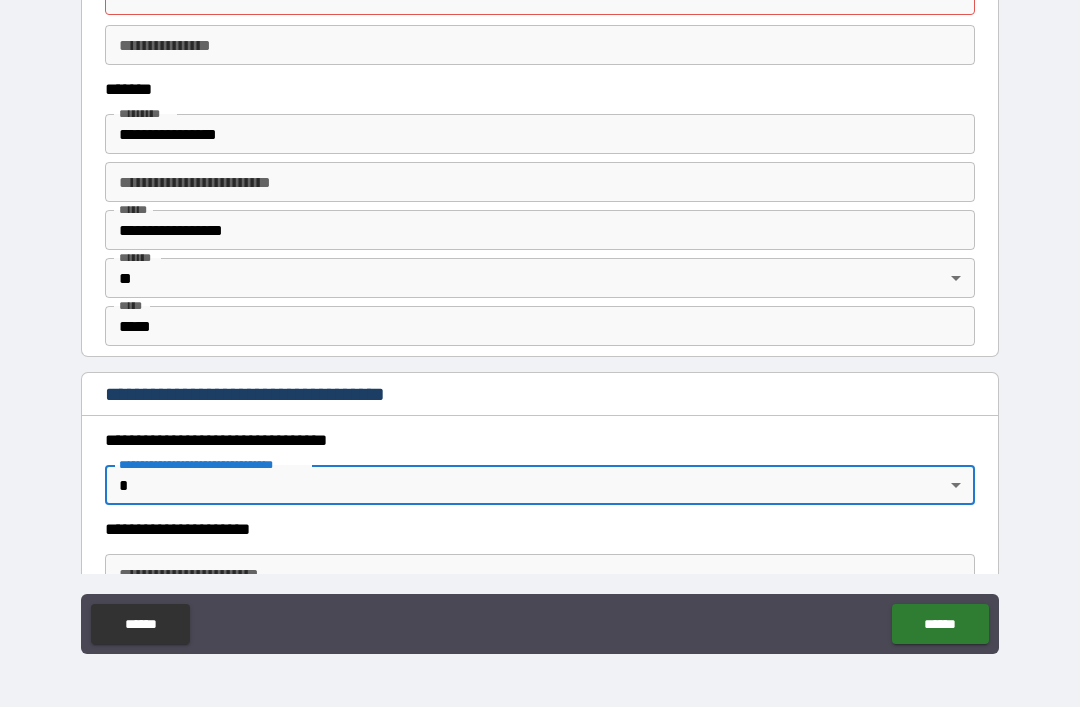 click on "**********" at bounding box center (540, 321) 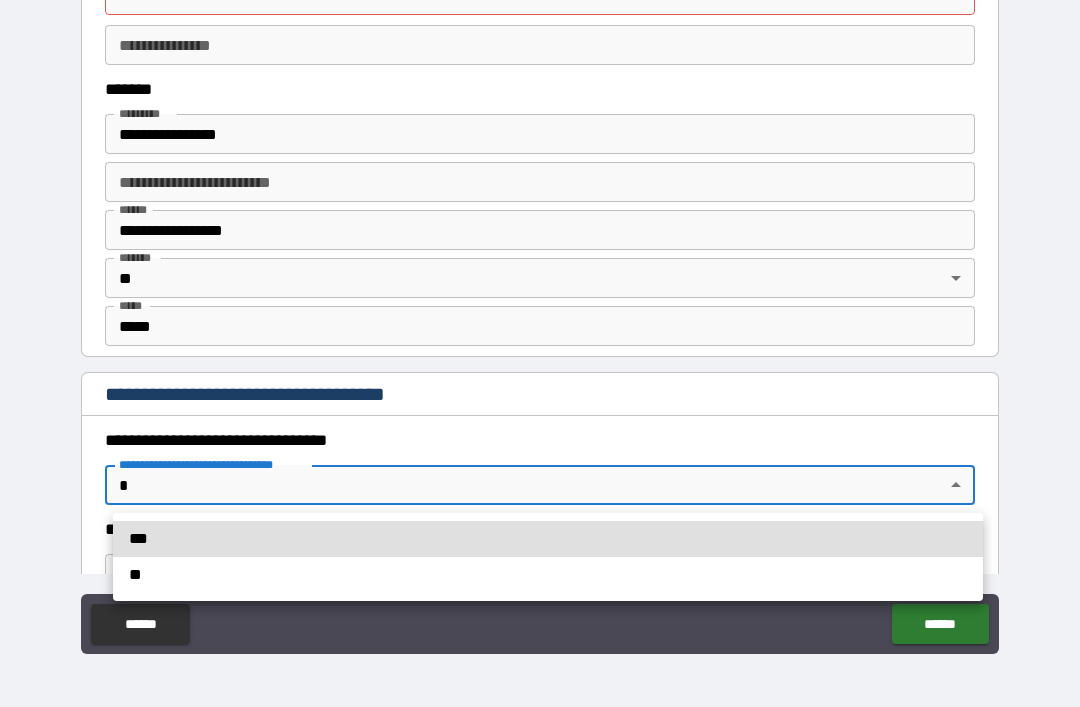 click on "***" at bounding box center [548, 539] 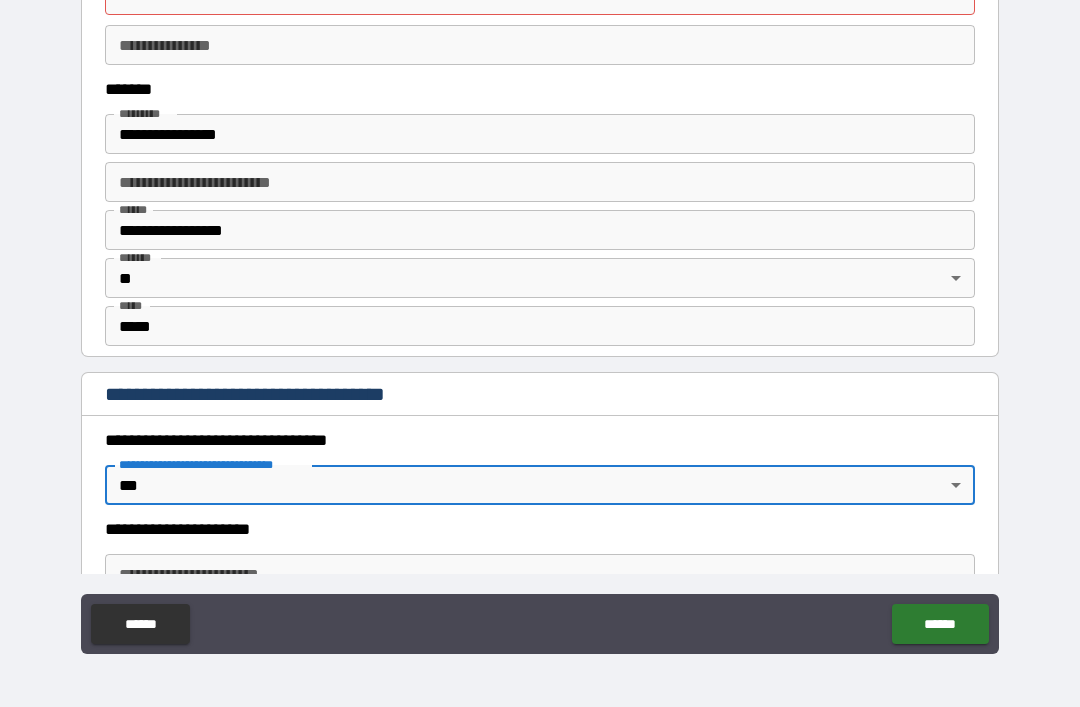 type on "*" 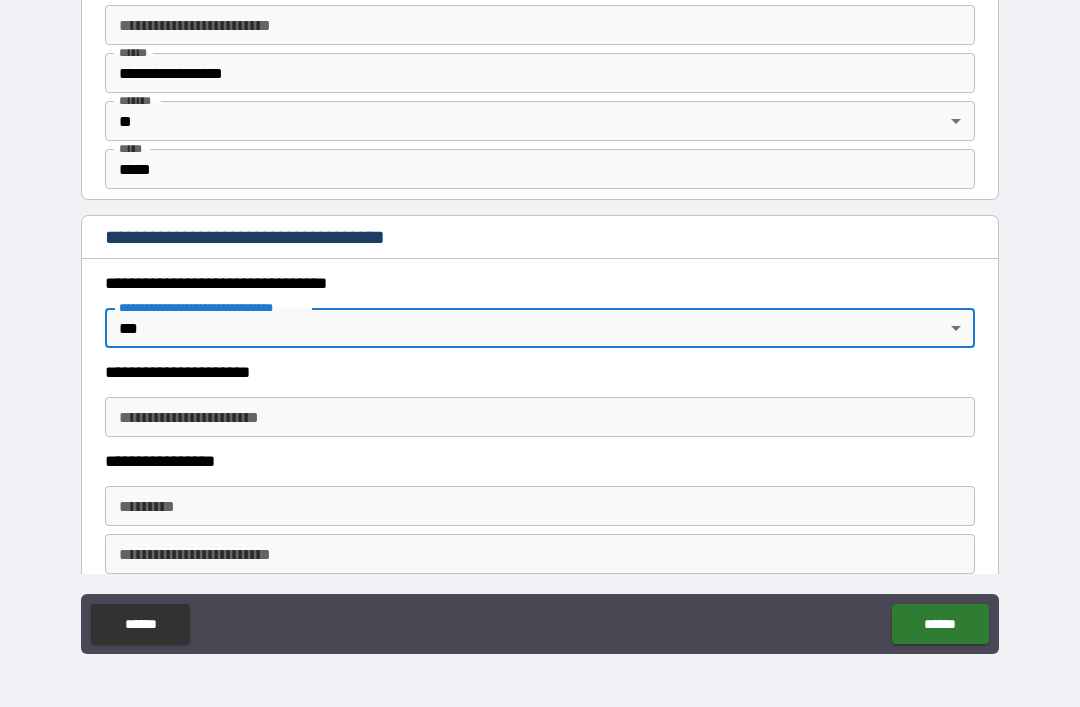 scroll, scrollTop: 1500, scrollLeft: 0, axis: vertical 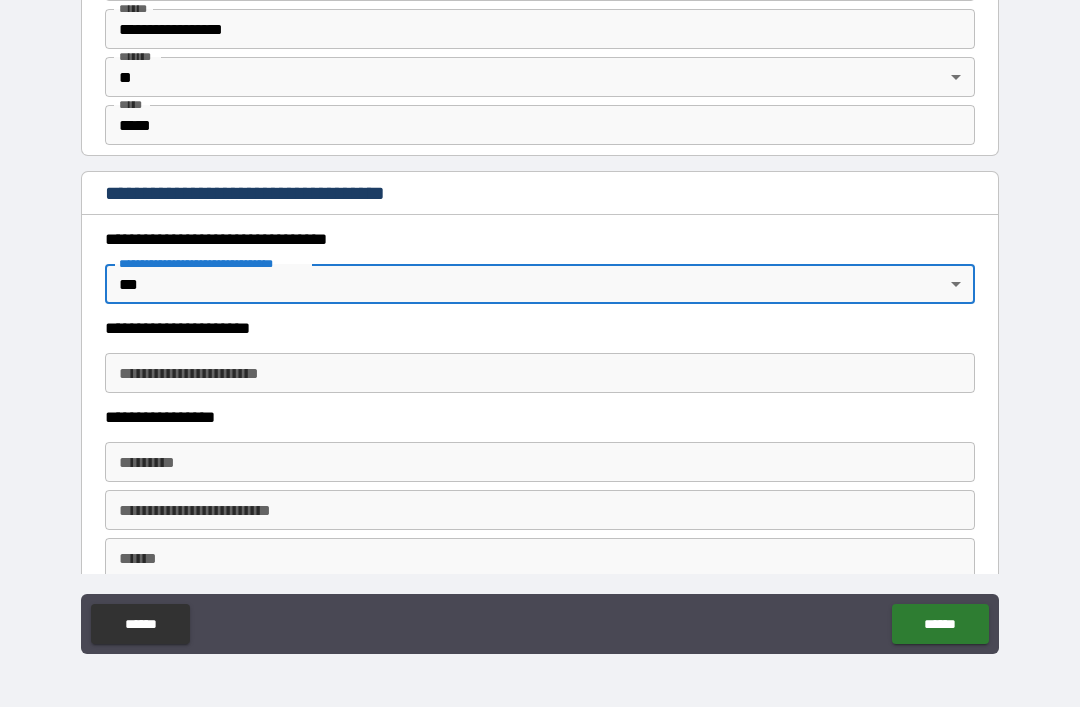 click on "**********" at bounding box center [540, 373] 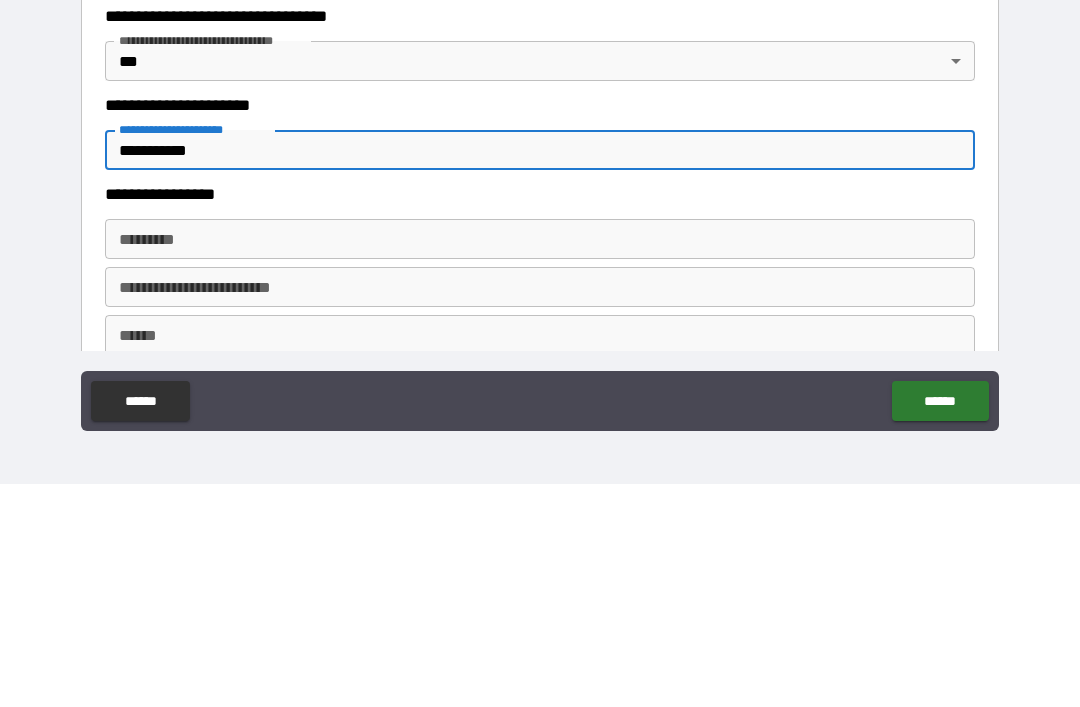 type on "**********" 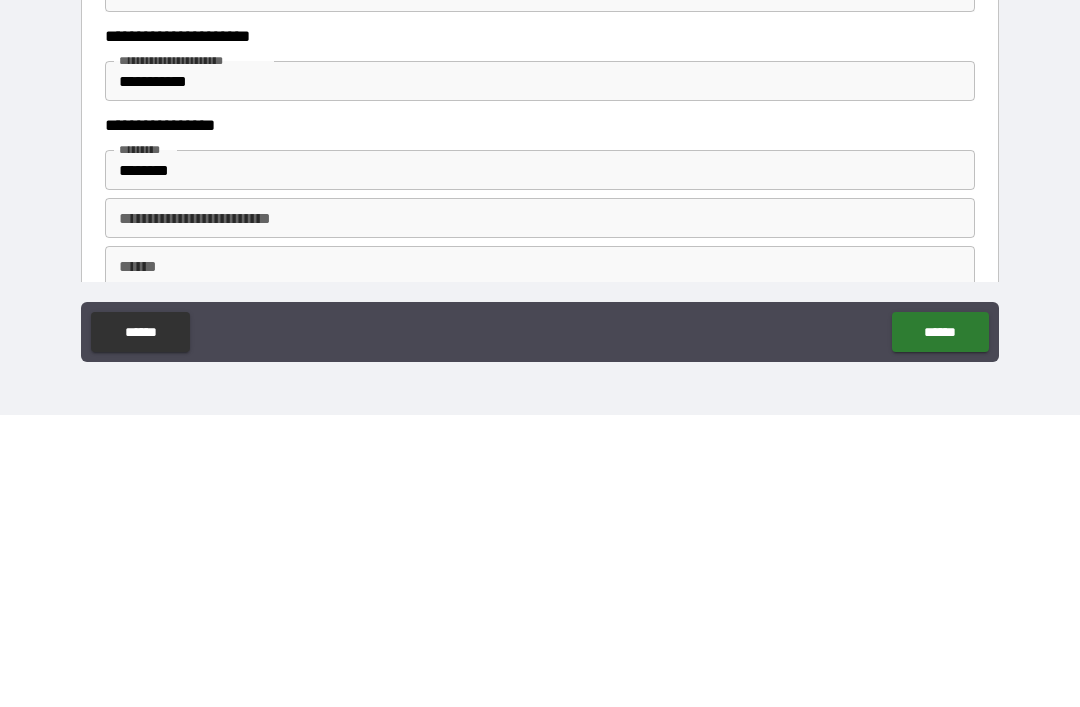 type on "**********" 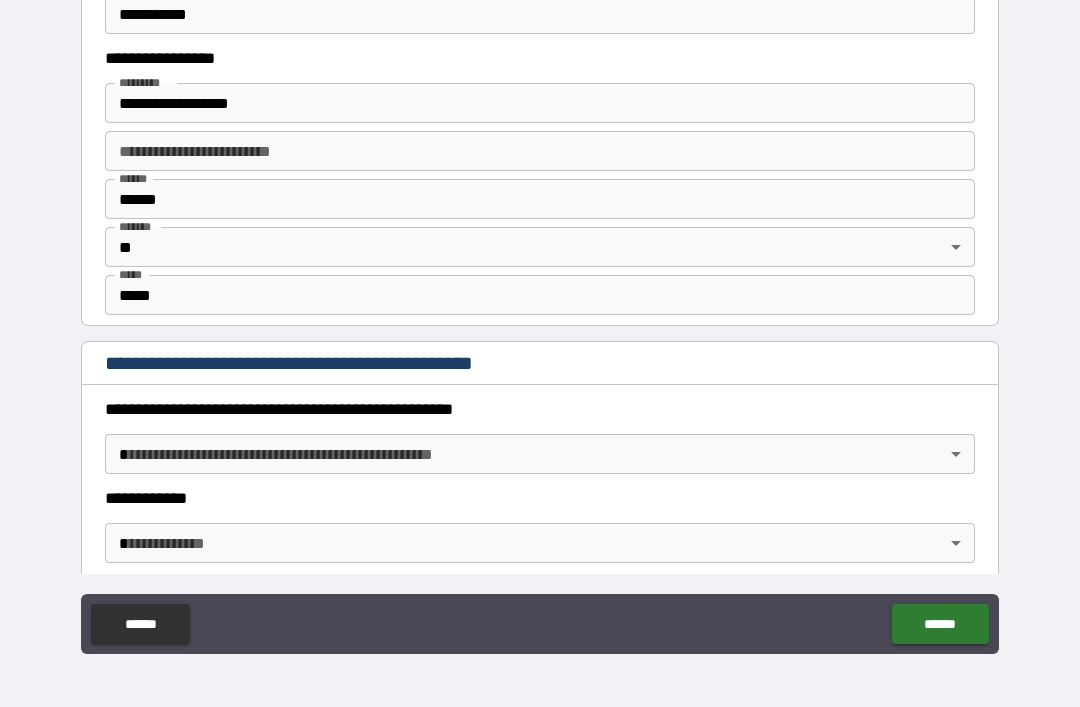 scroll, scrollTop: 1879, scrollLeft: 0, axis: vertical 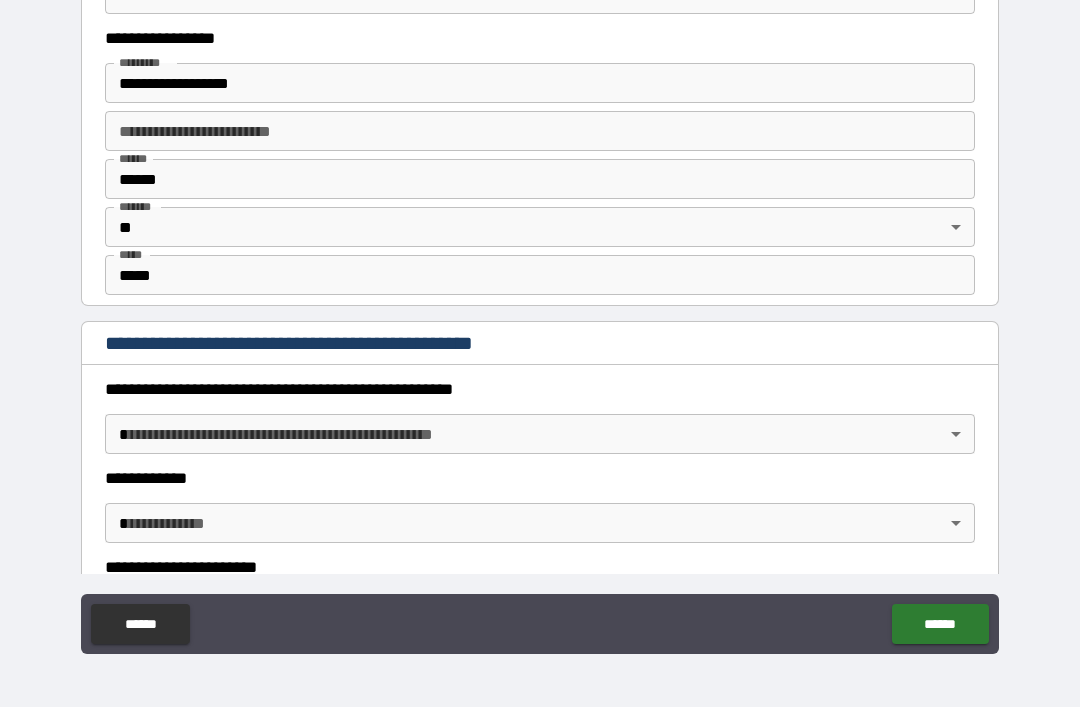 click on "**********" at bounding box center (540, 321) 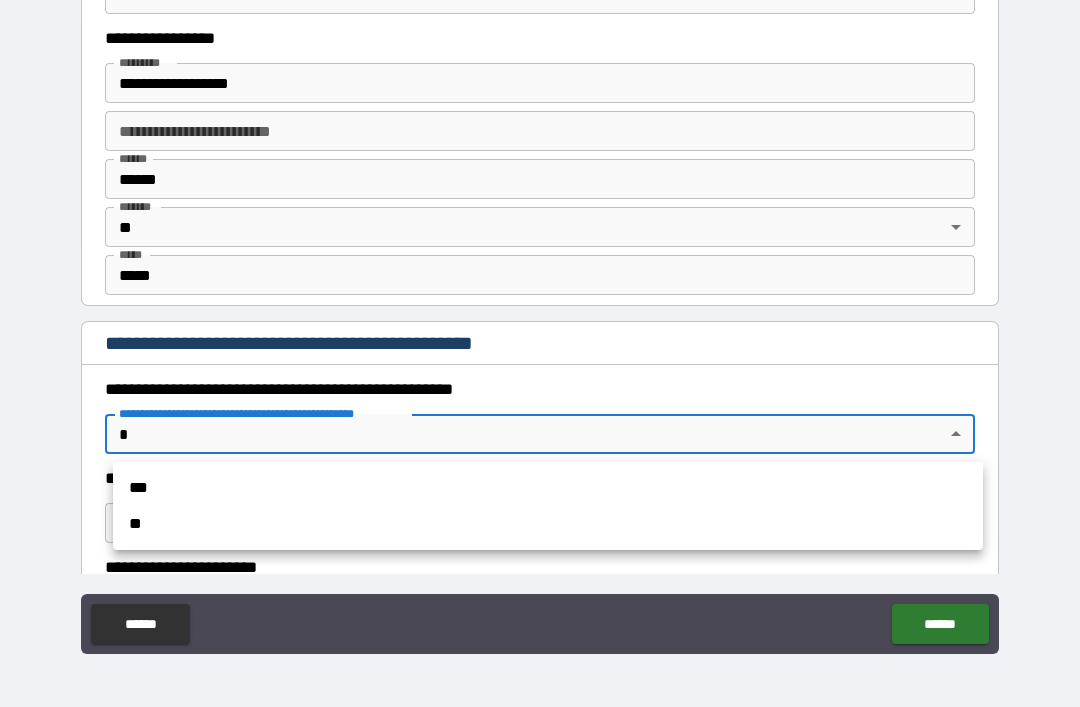 click on "**" at bounding box center (548, 524) 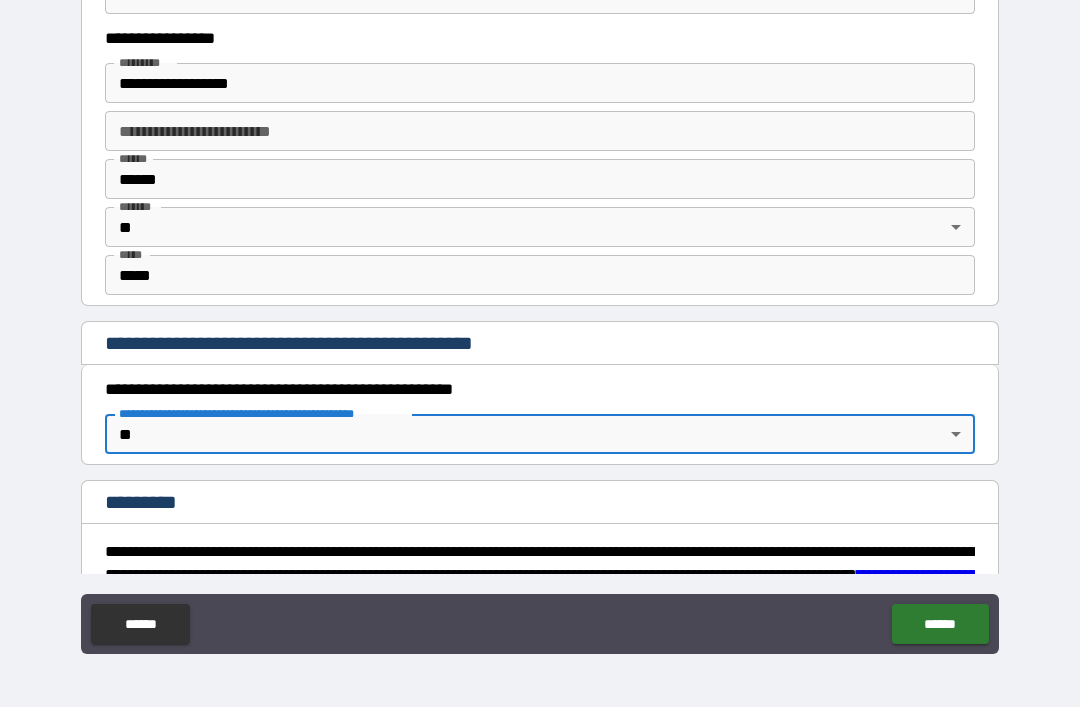 type on "*" 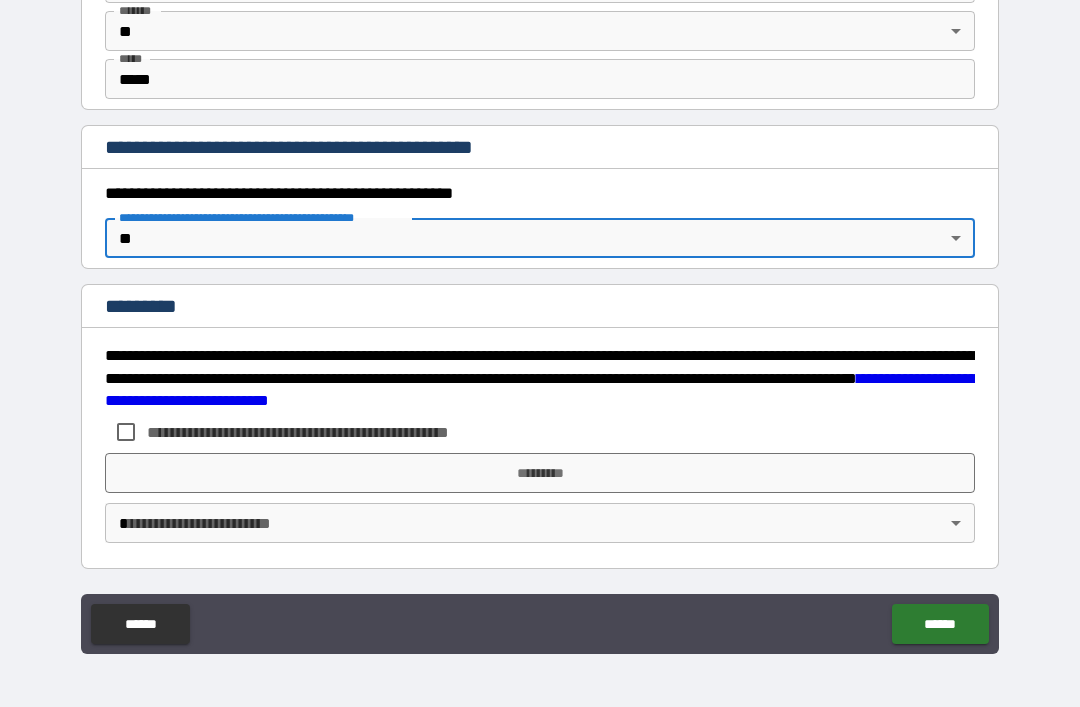 scroll, scrollTop: 2075, scrollLeft: 0, axis: vertical 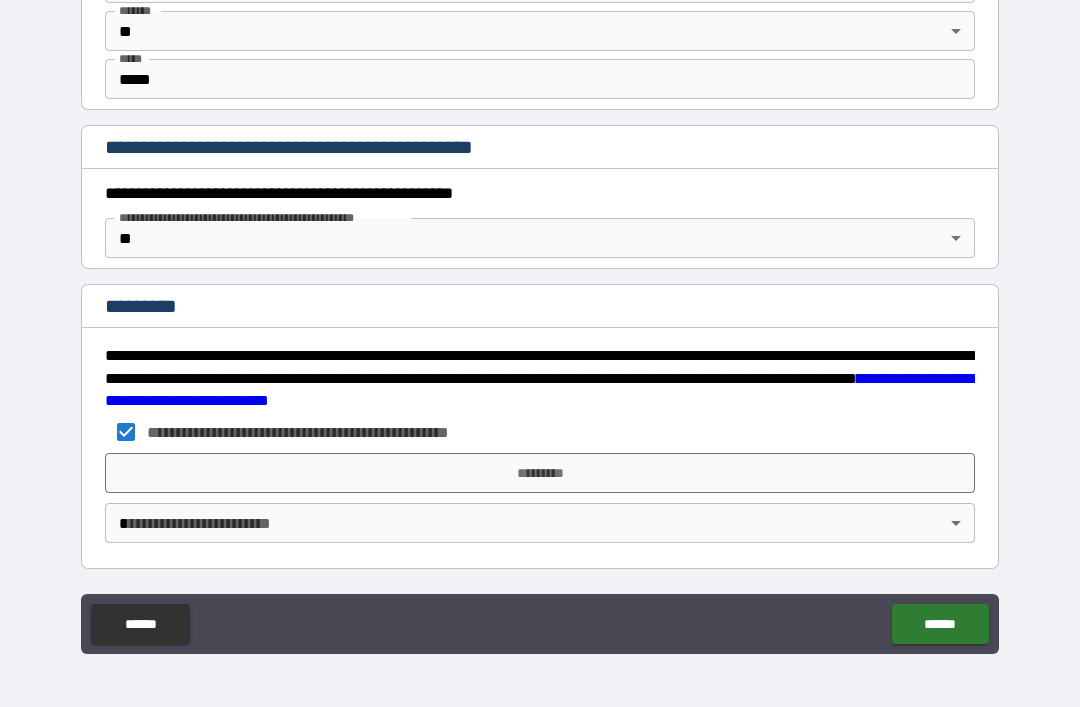 click on "*********" at bounding box center [540, 473] 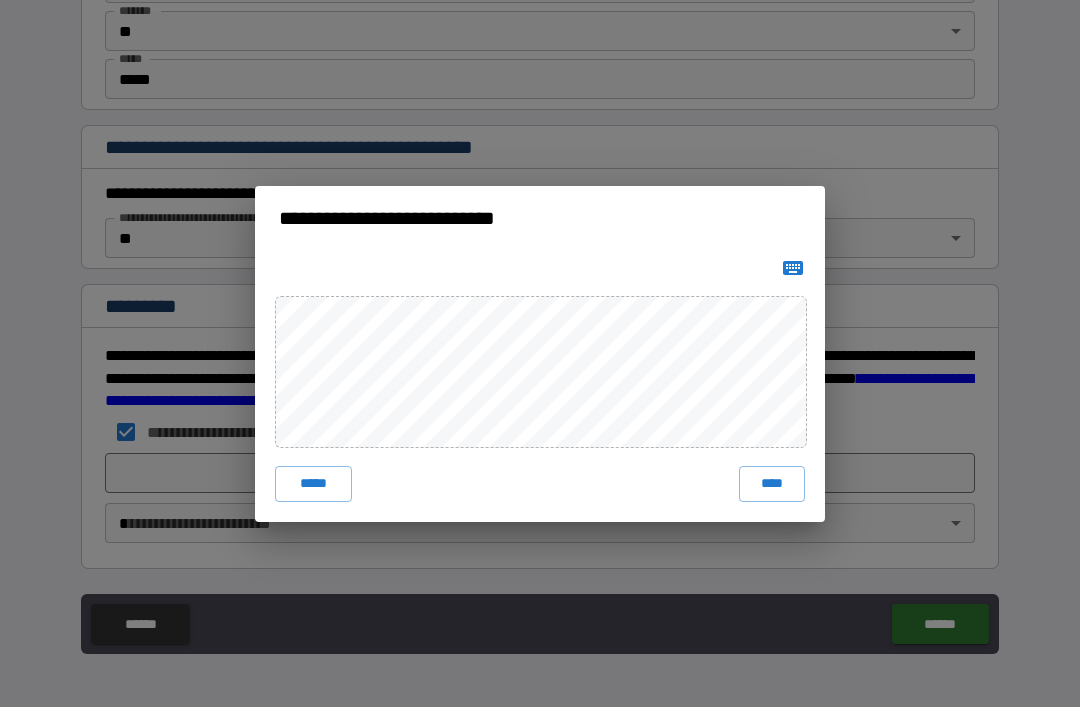 click on "****" at bounding box center [772, 484] 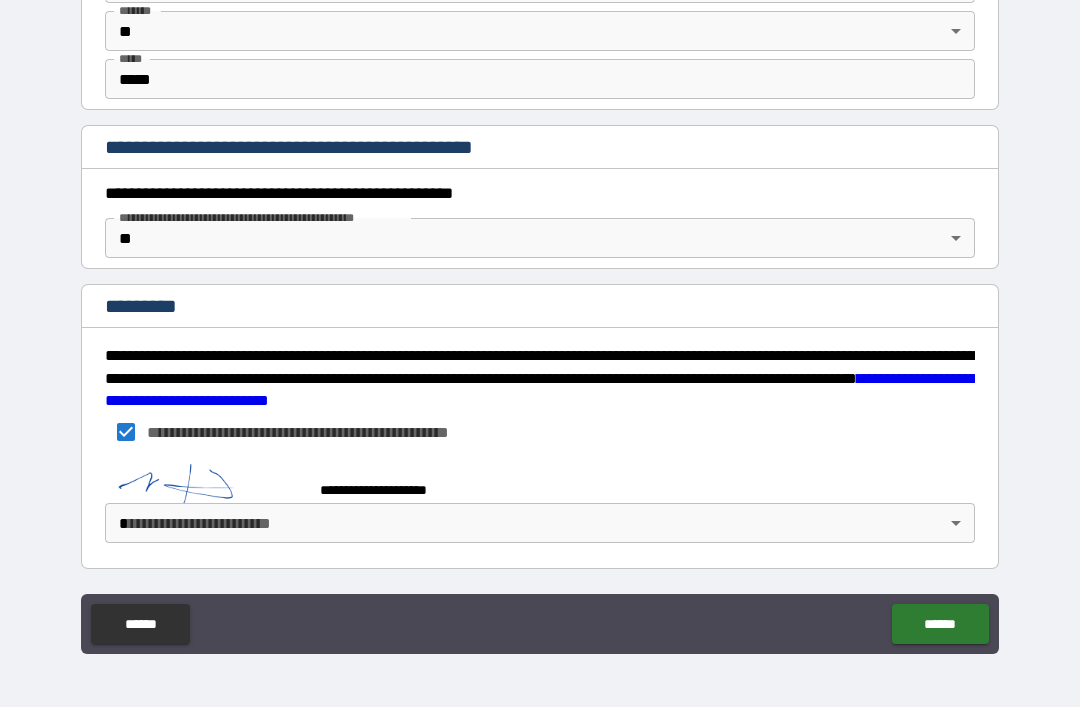 scroll, scrollTop: 2065, scrollLeft: 0, axis: vertical 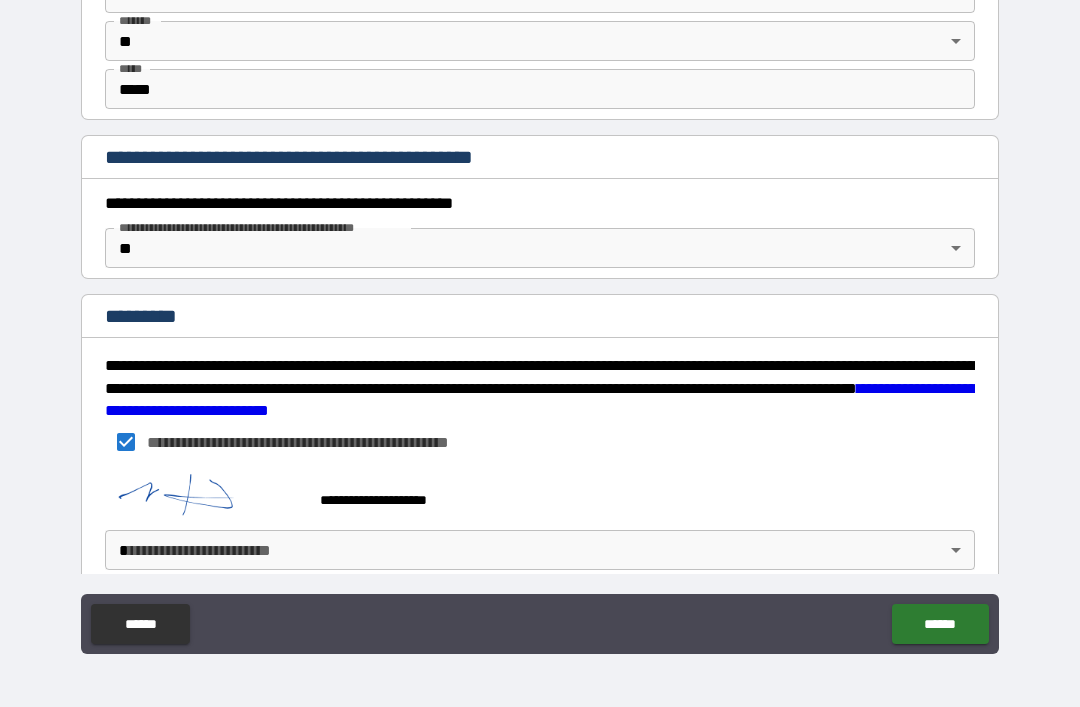 click on "**********" at bounding box center (540, 321) 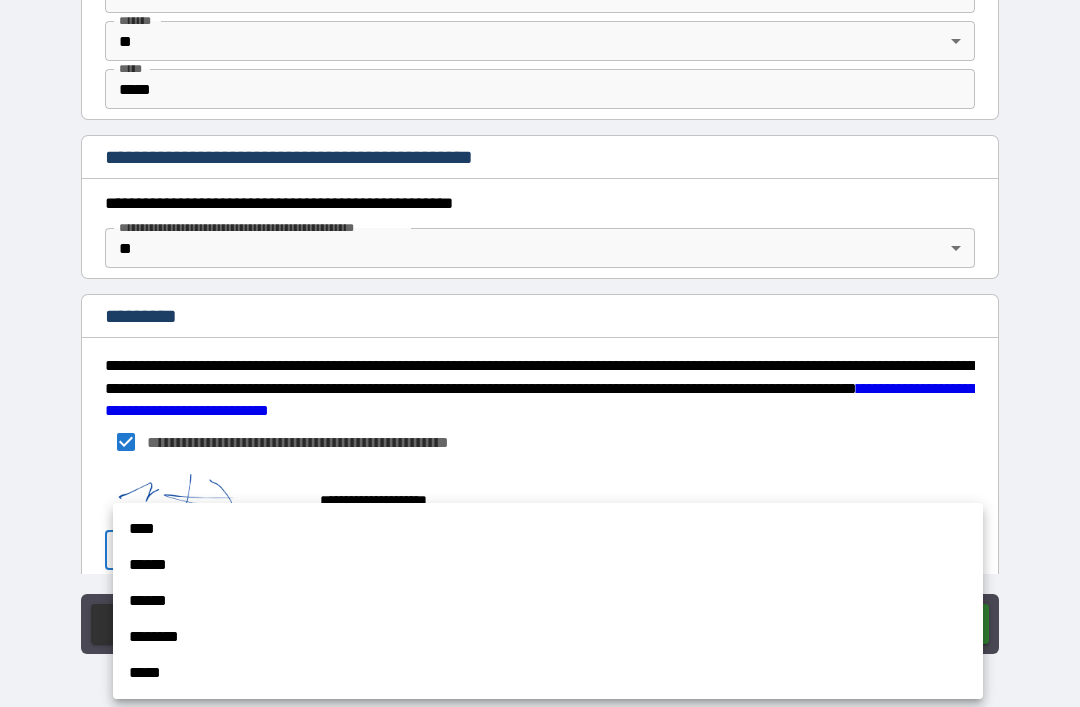 click on "******" at bounding box center [548, 565] 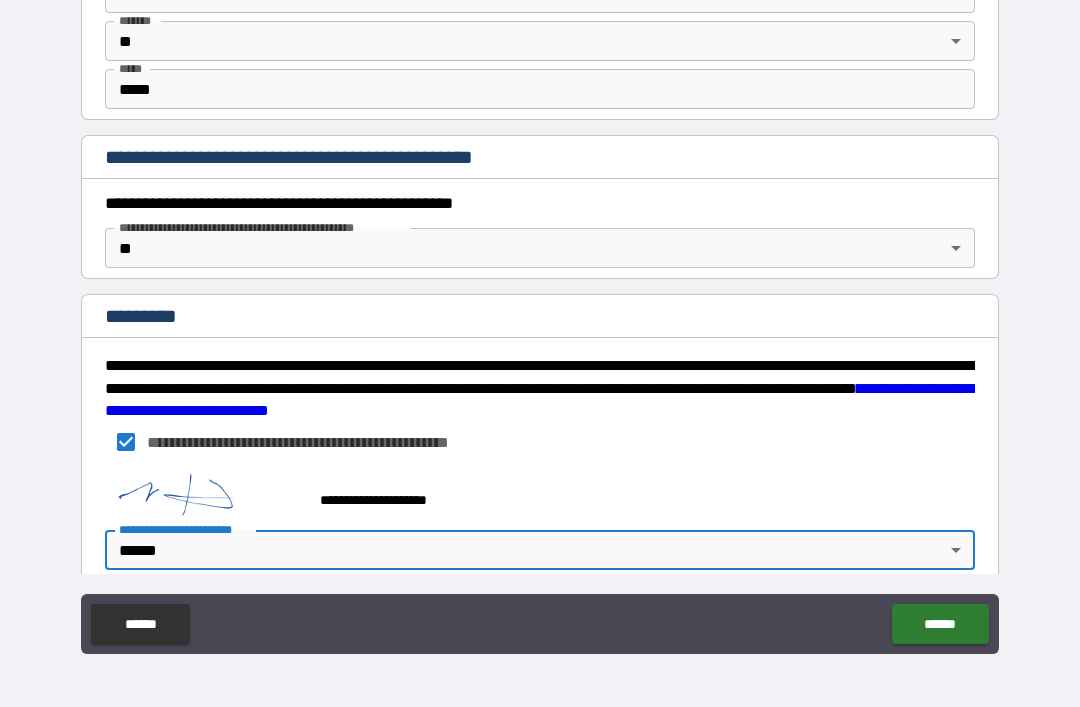 click on "******" at bounding box center [940, 624] 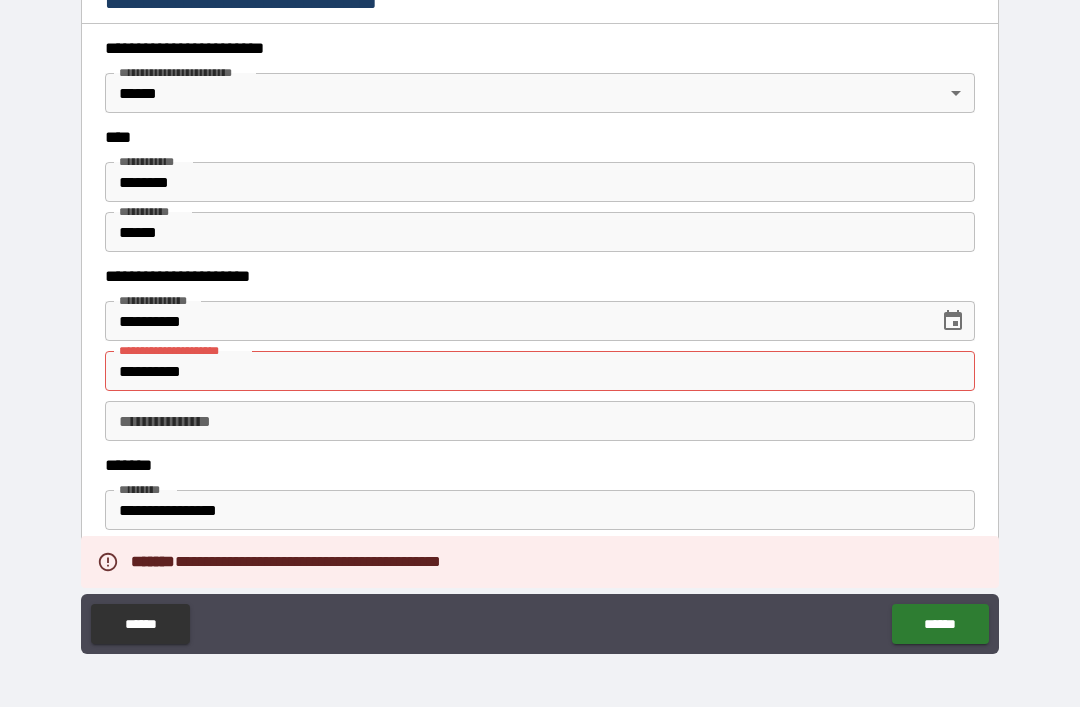 scroll, scrollTop: 921, scrollLeft: 0, axis: vertical 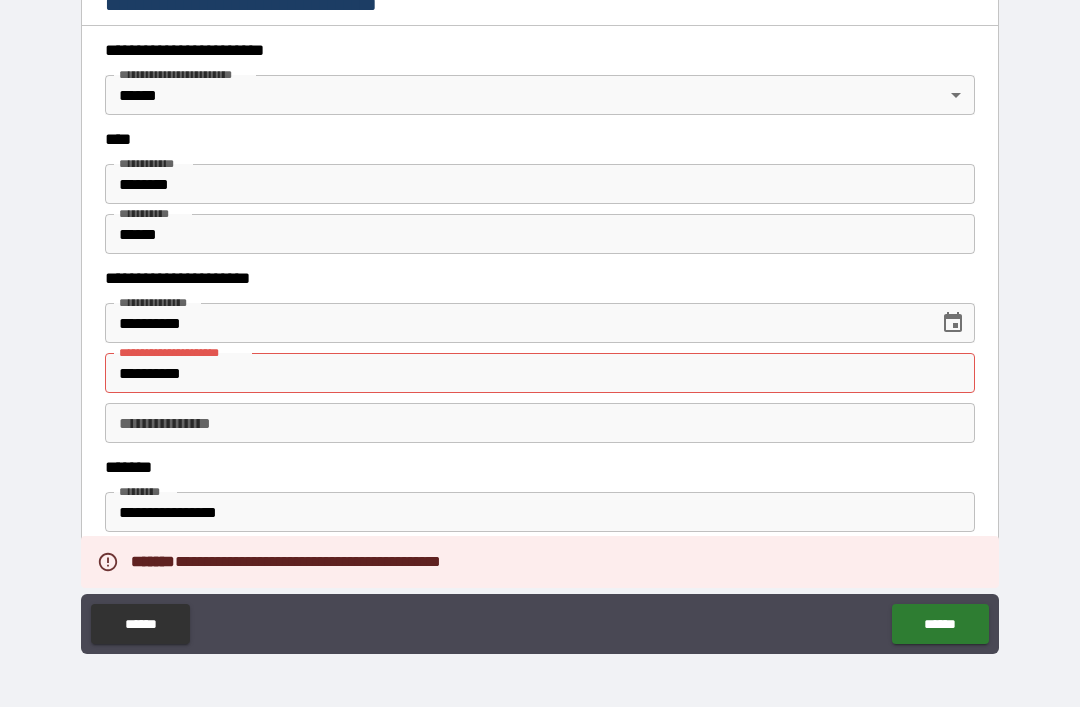 click on "**********" at bounding box center [540, 373] 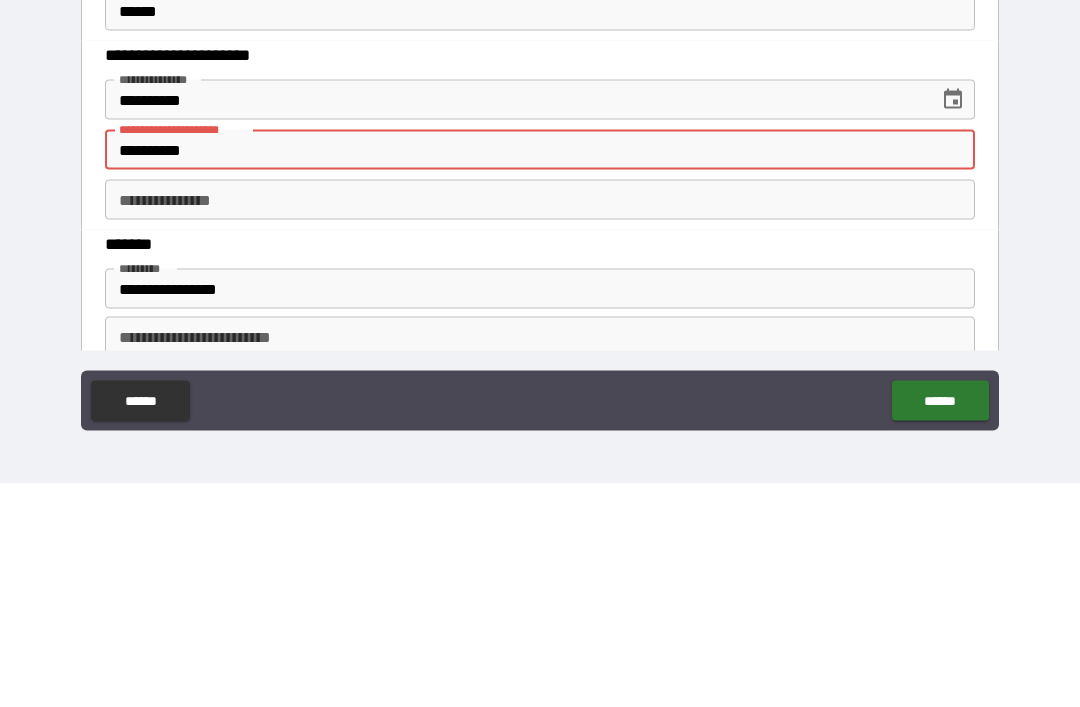 type on "**********" 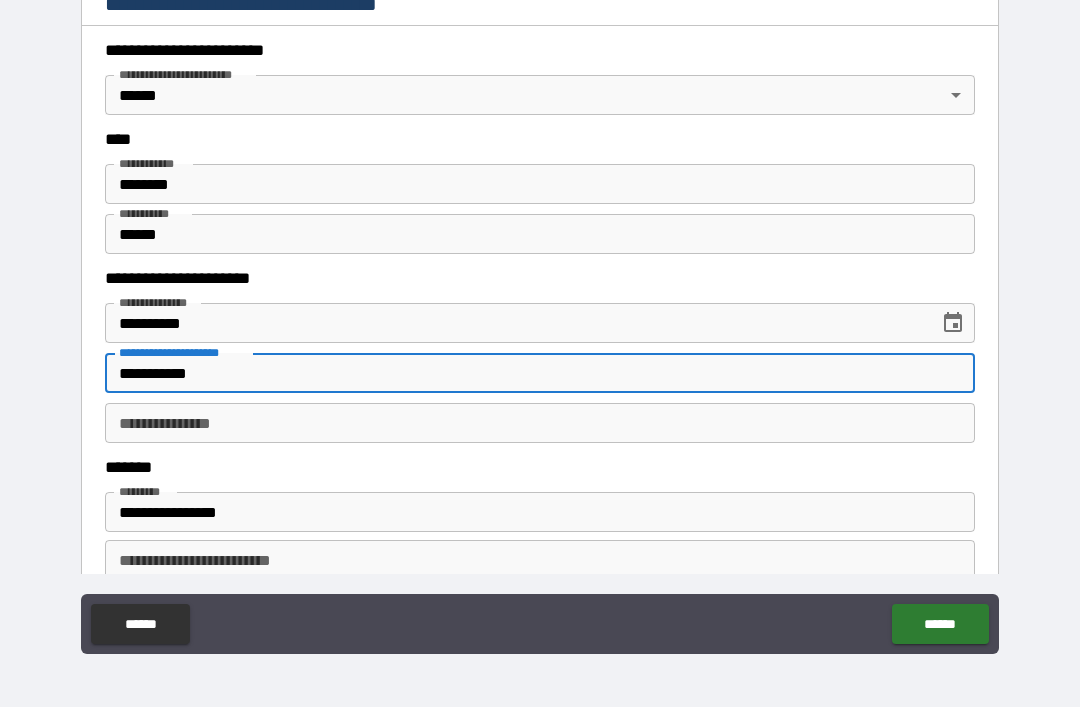 click on "******" at bounding box center [940, 624] 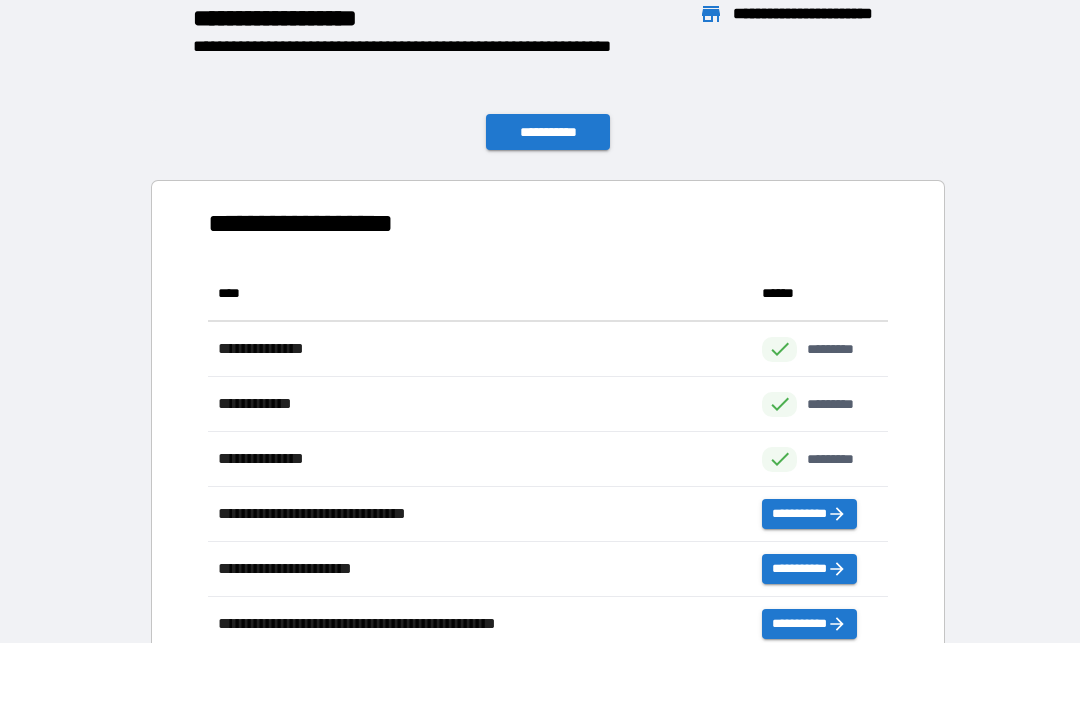 scroll, scrollTop: 1, scrollLeft: 1, axis: both 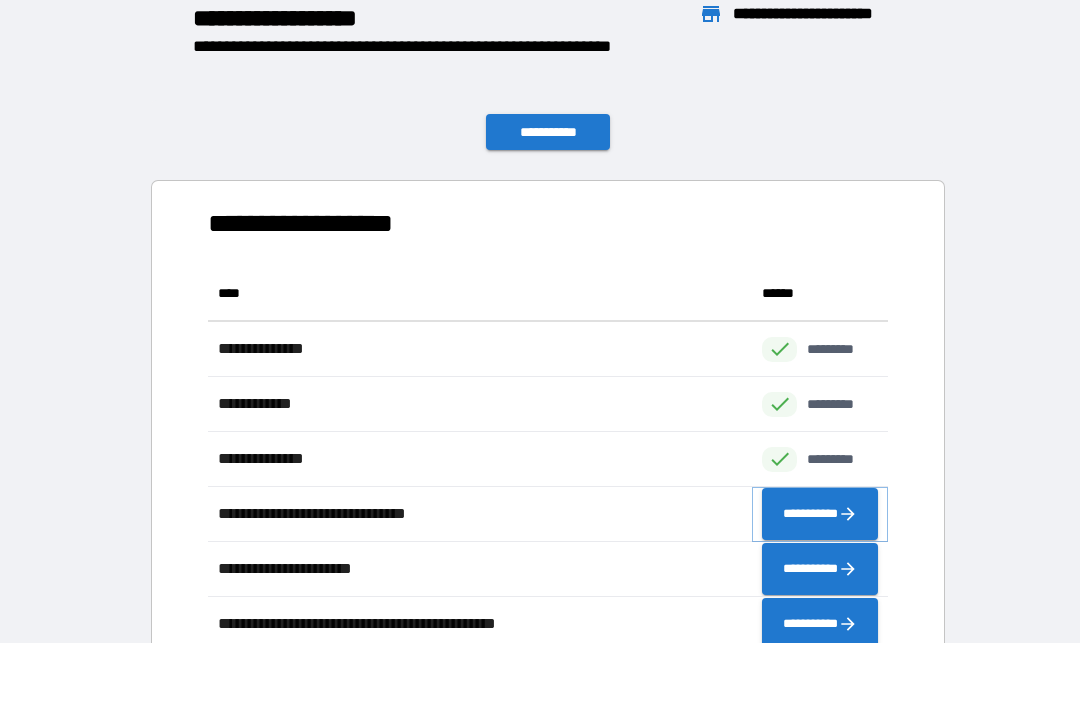 click on "**********" at bounding box center (820, 514) 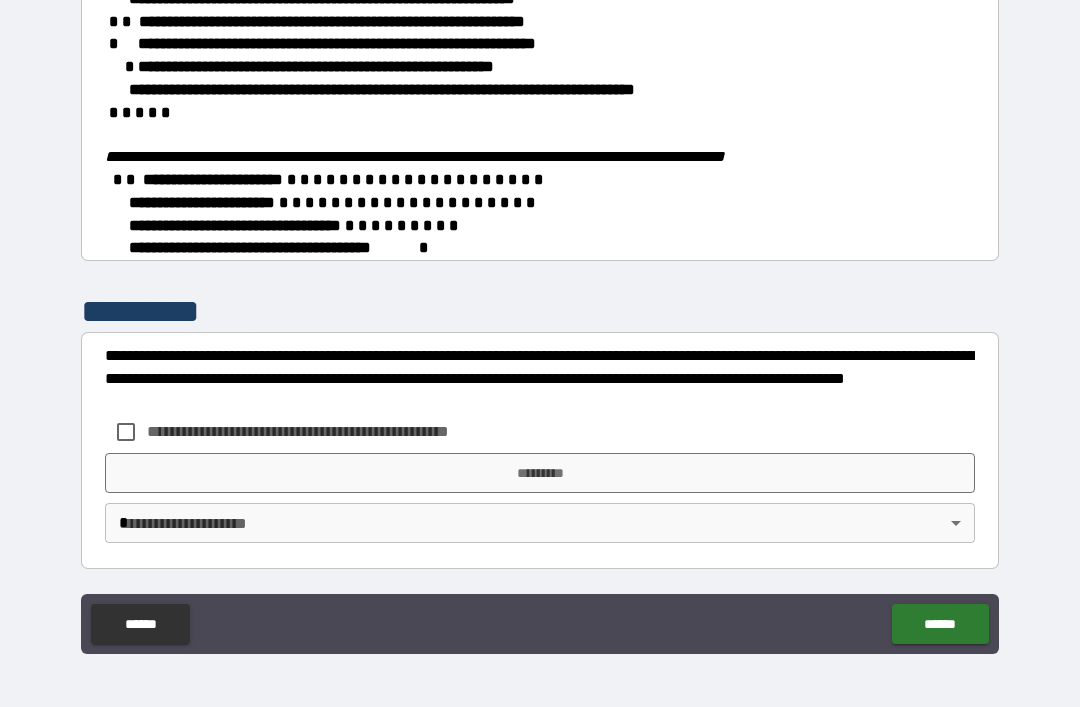 scroll, scrollTop: 488, scrollLeft: 0, axis: vertical 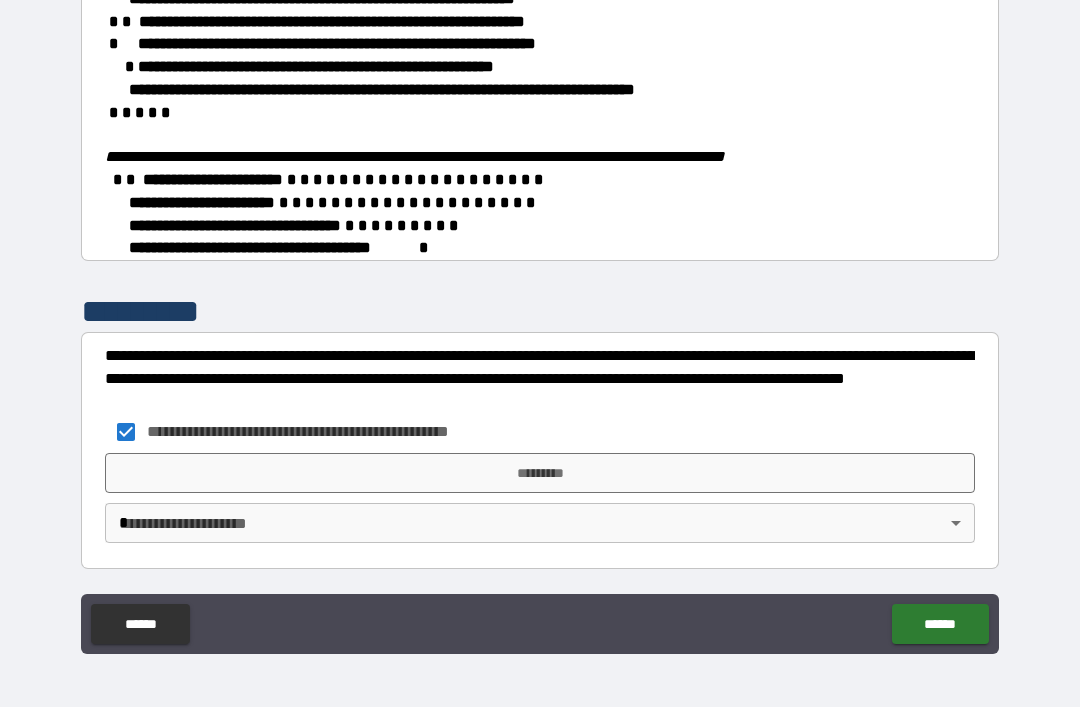 click on "*********" at bounding box center [540, 473] 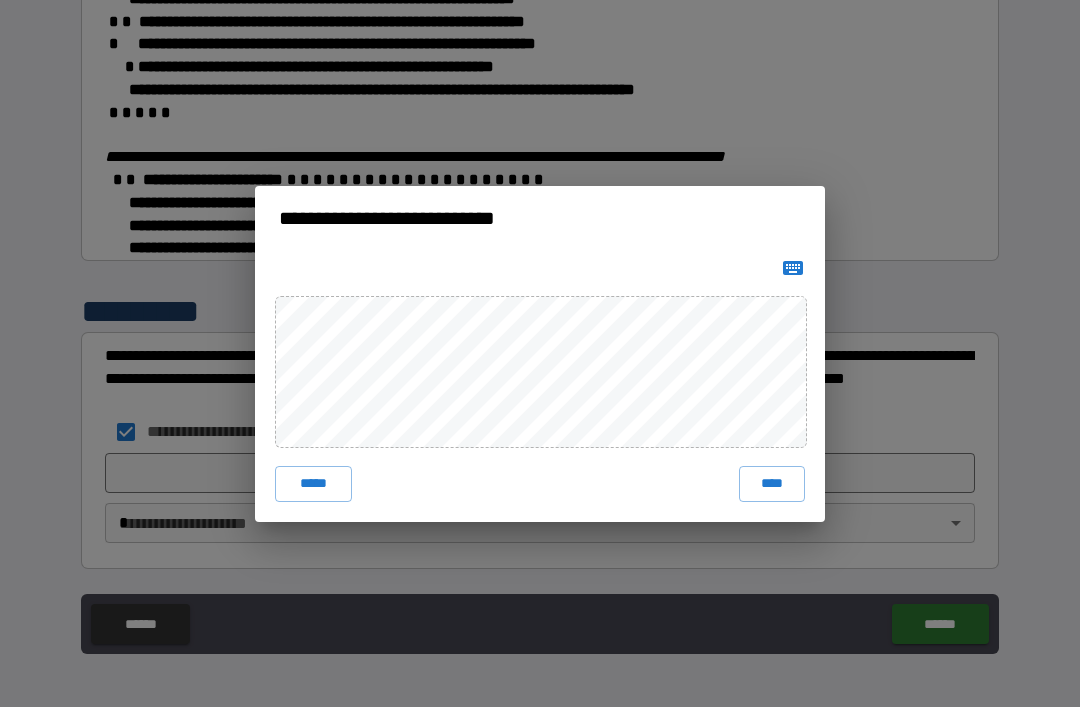 click on "****" at bounding box center (772, 484) 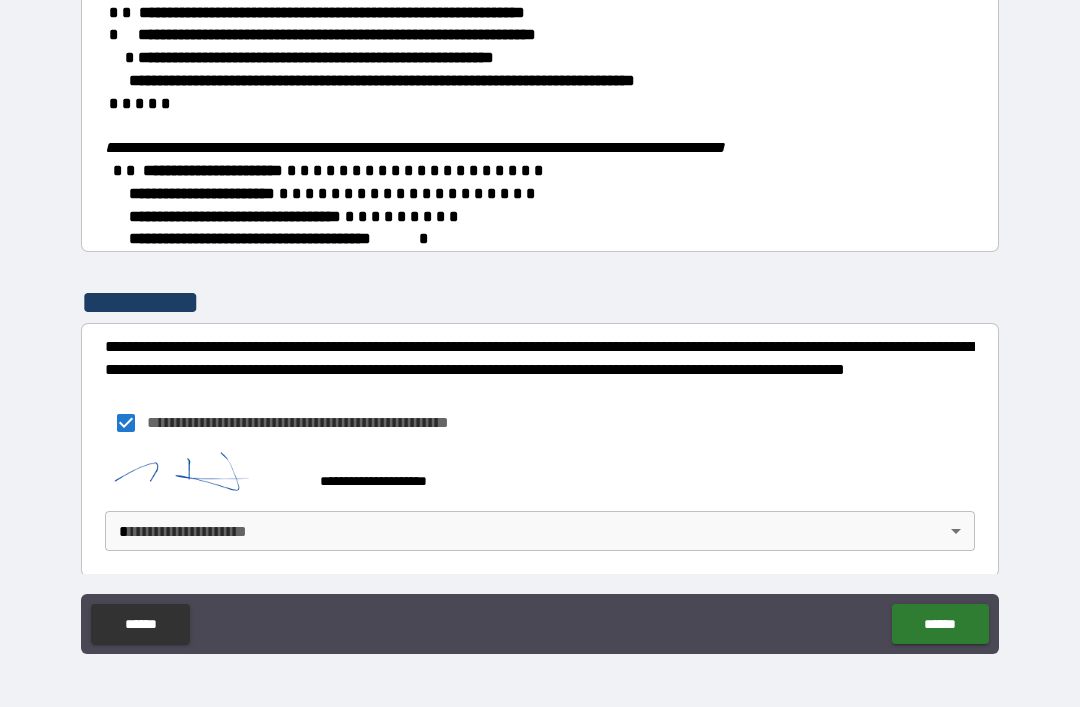 click on "**********" at bounding box center [540, 321] 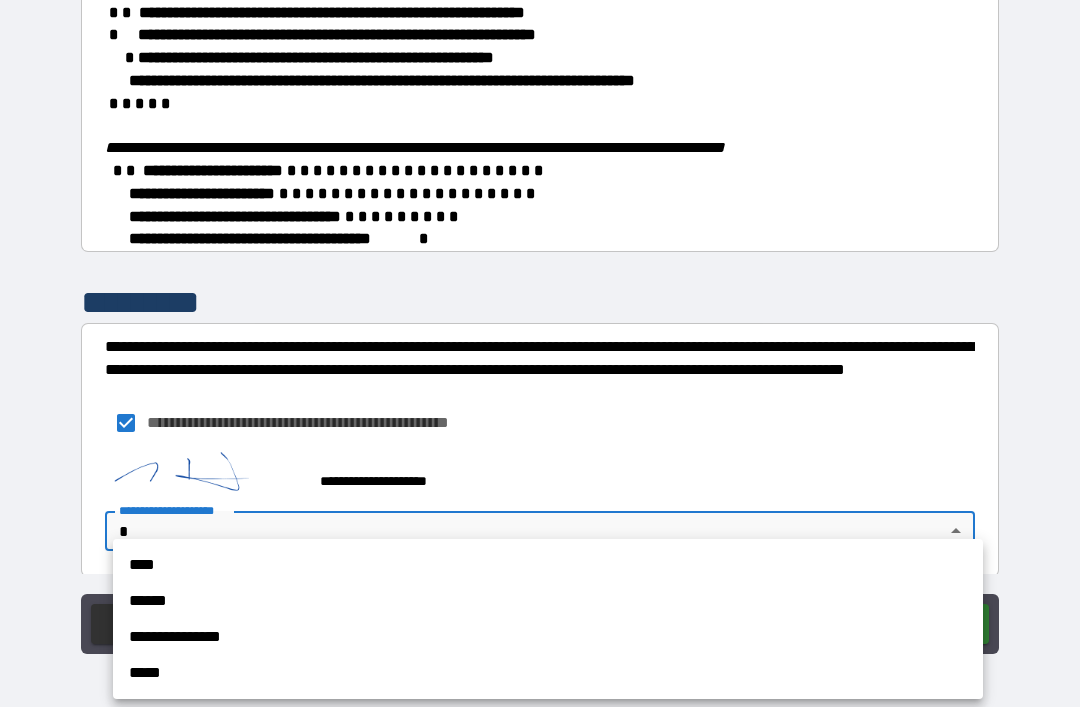 click on "**********" at bounding box center (548, 637) 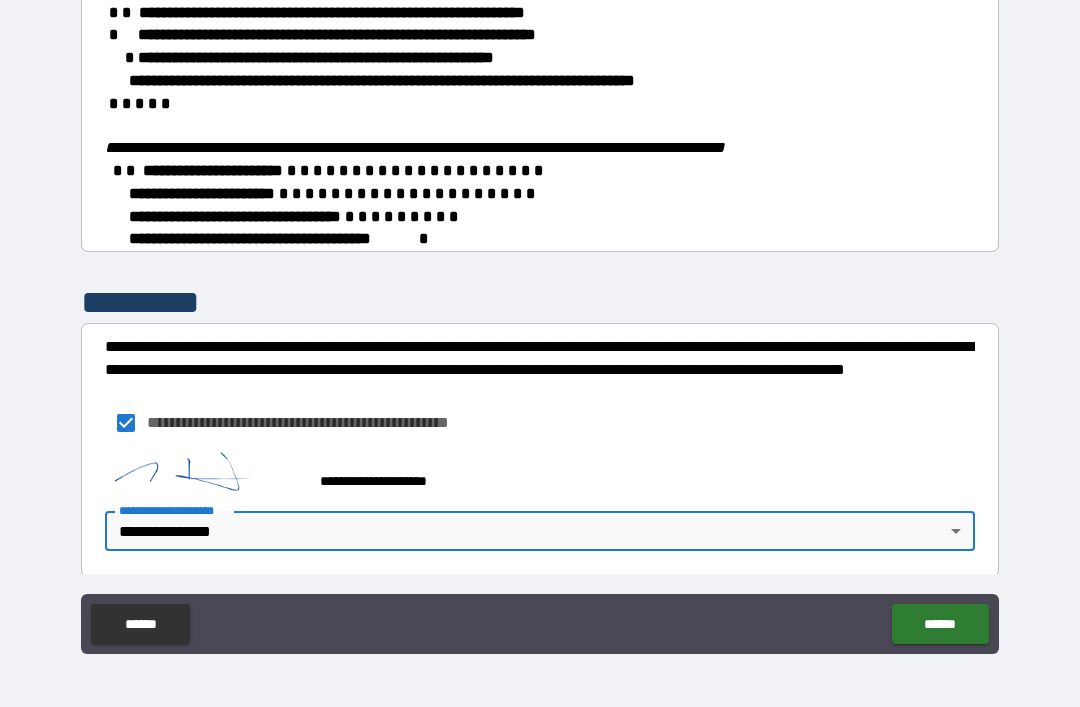 click on "******" at bounding box center [940, 624] 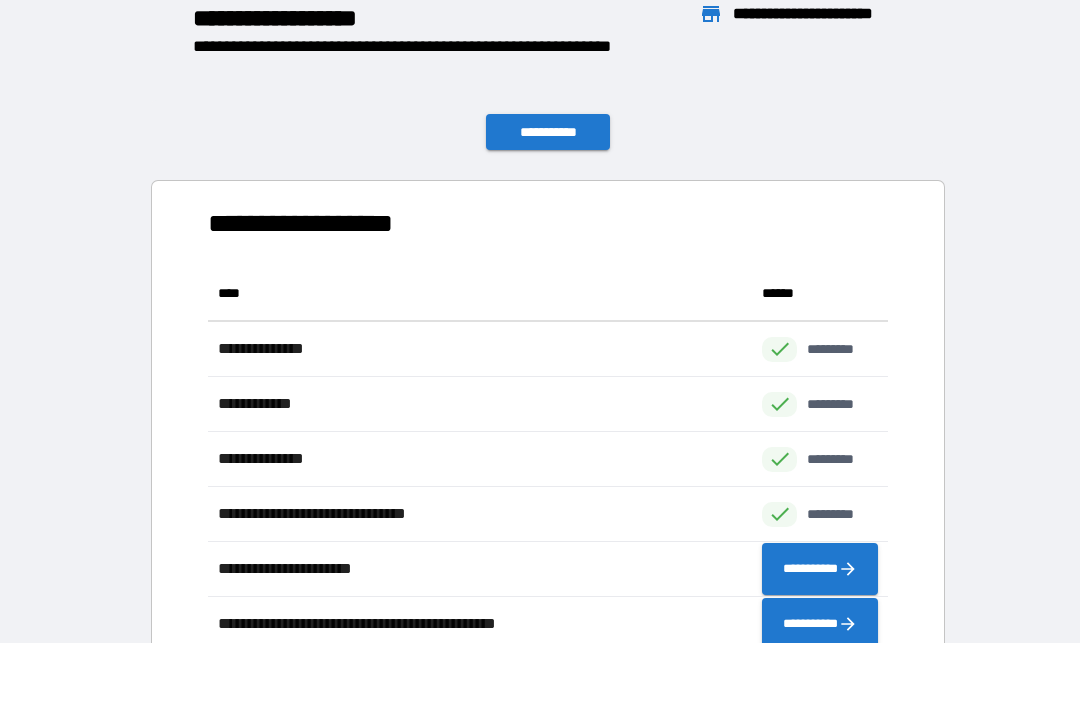 scroll, scrollTop: 386, scrollLeft: 680, axis: both 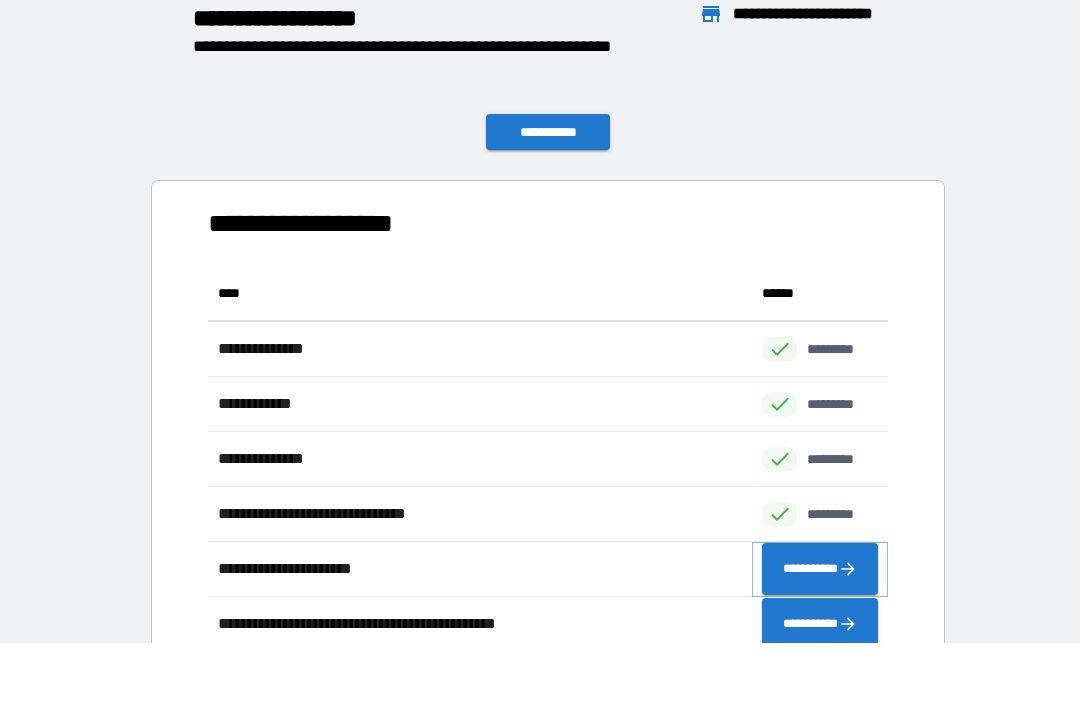 click on "**********" at bounding box center (820, 569) 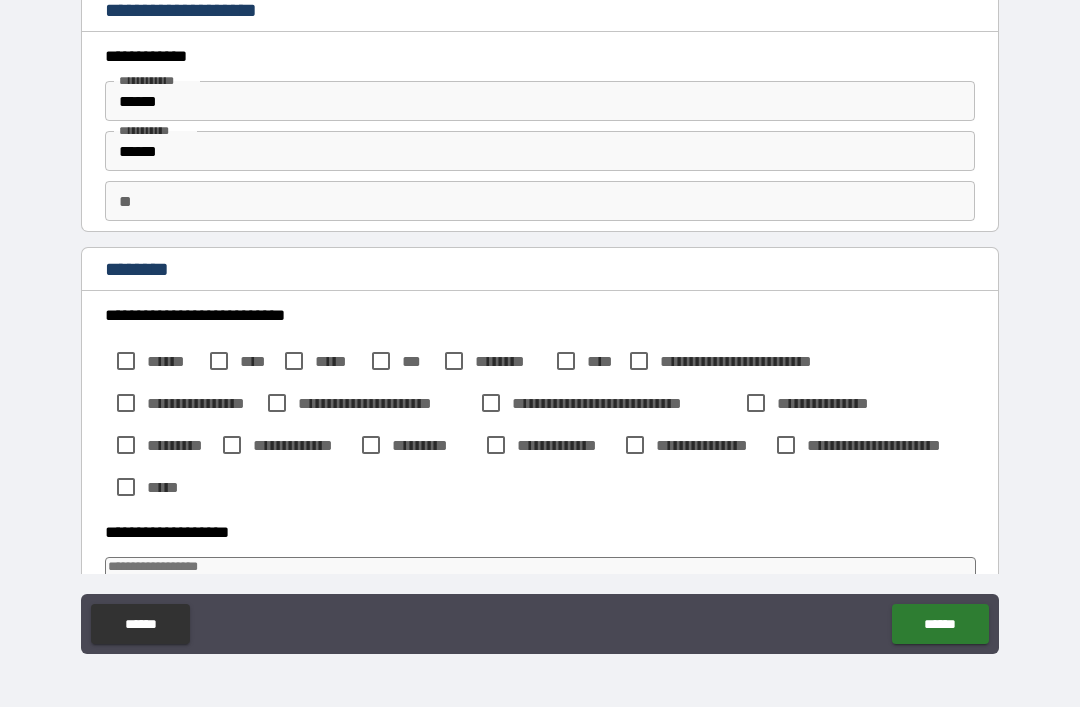 type on "*" 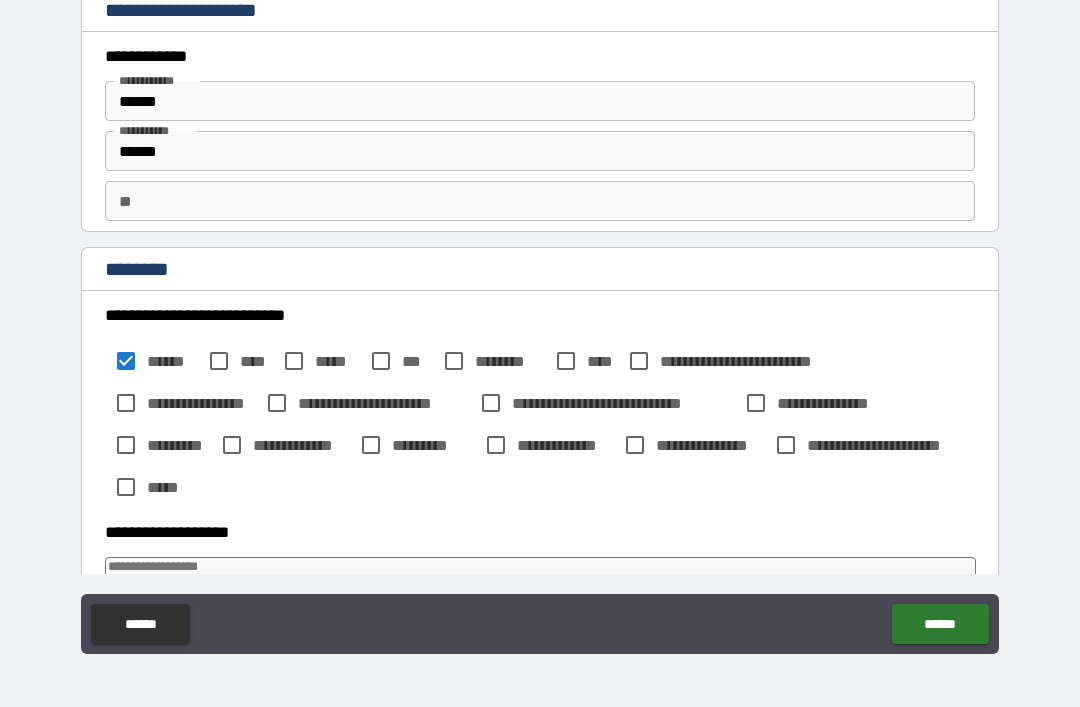 type on "*" 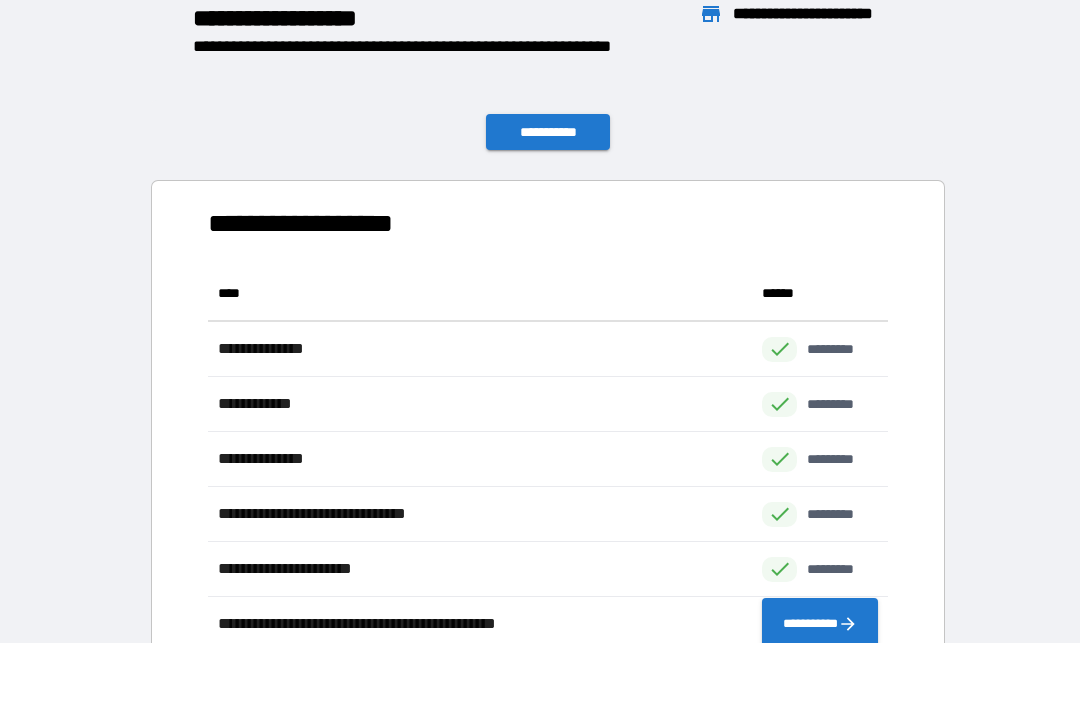 scroll, scrollTop: 1, scrollLeft: 1, axis: both 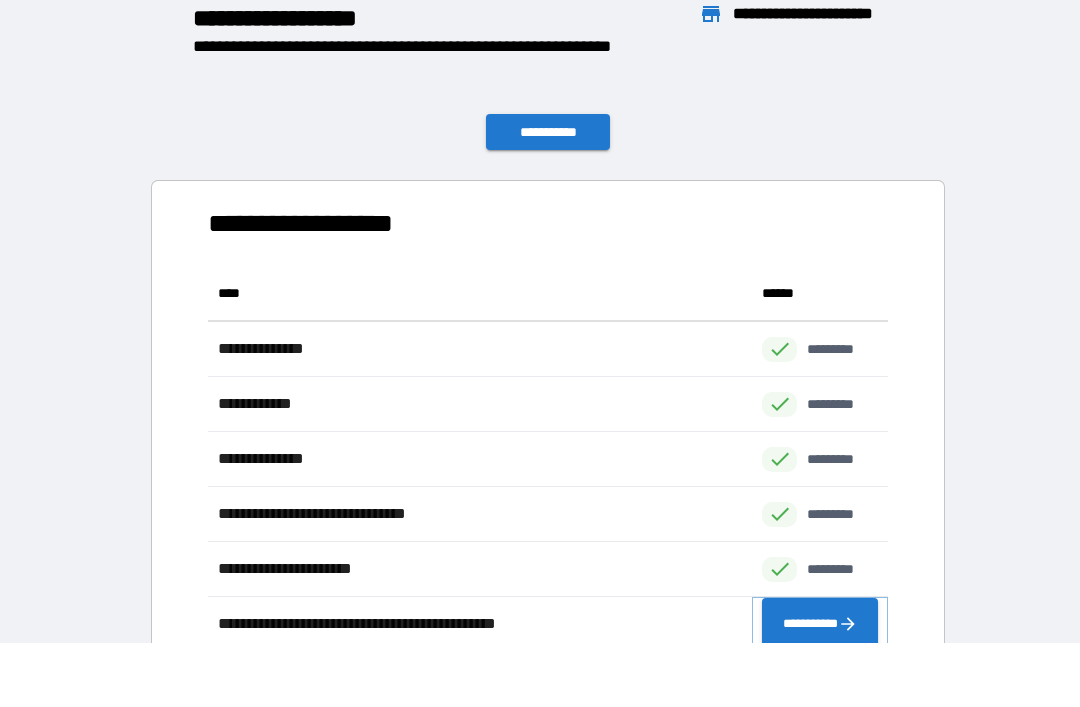 click on "**********" at bounding box center [820, 624] 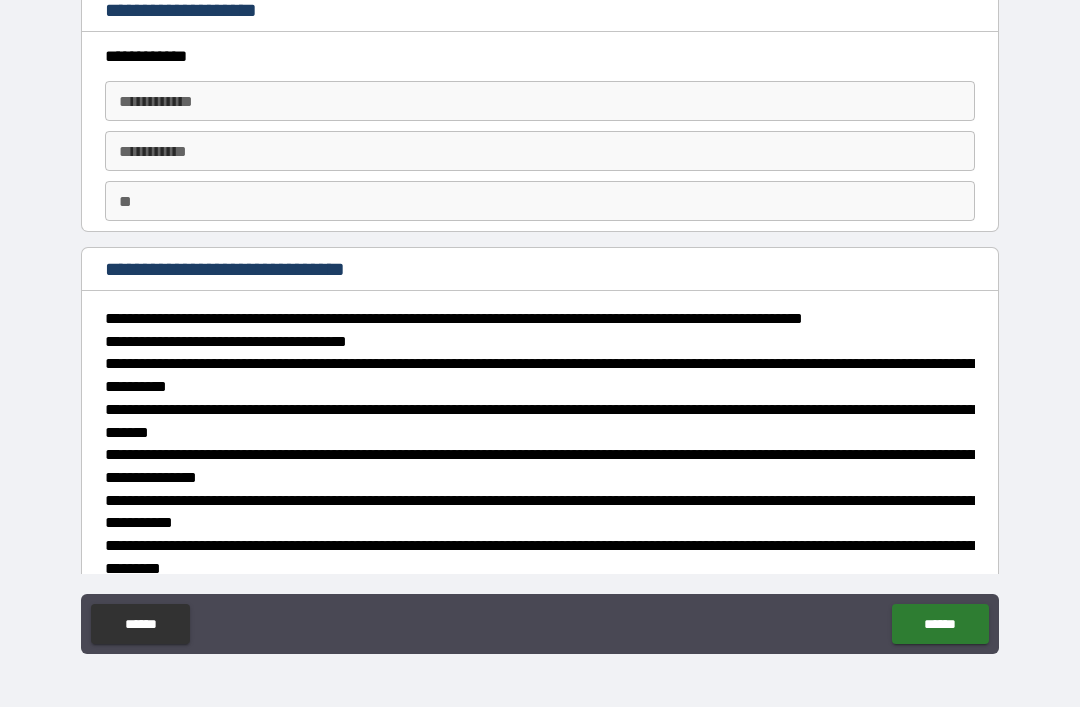 type on "*" 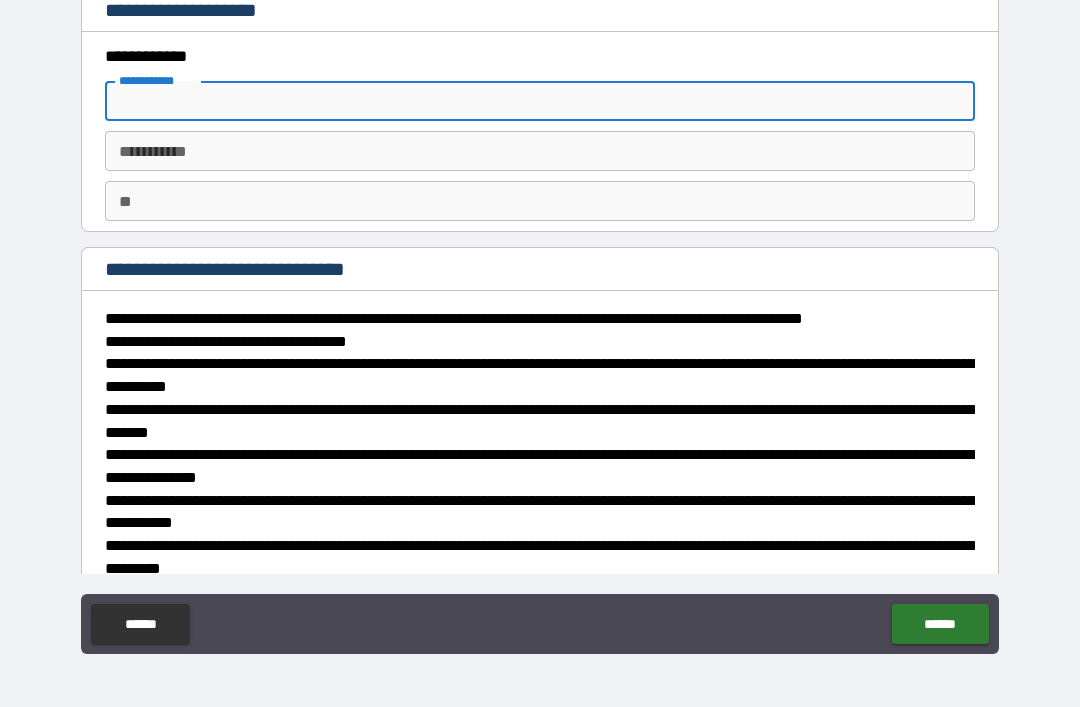 type on "*" 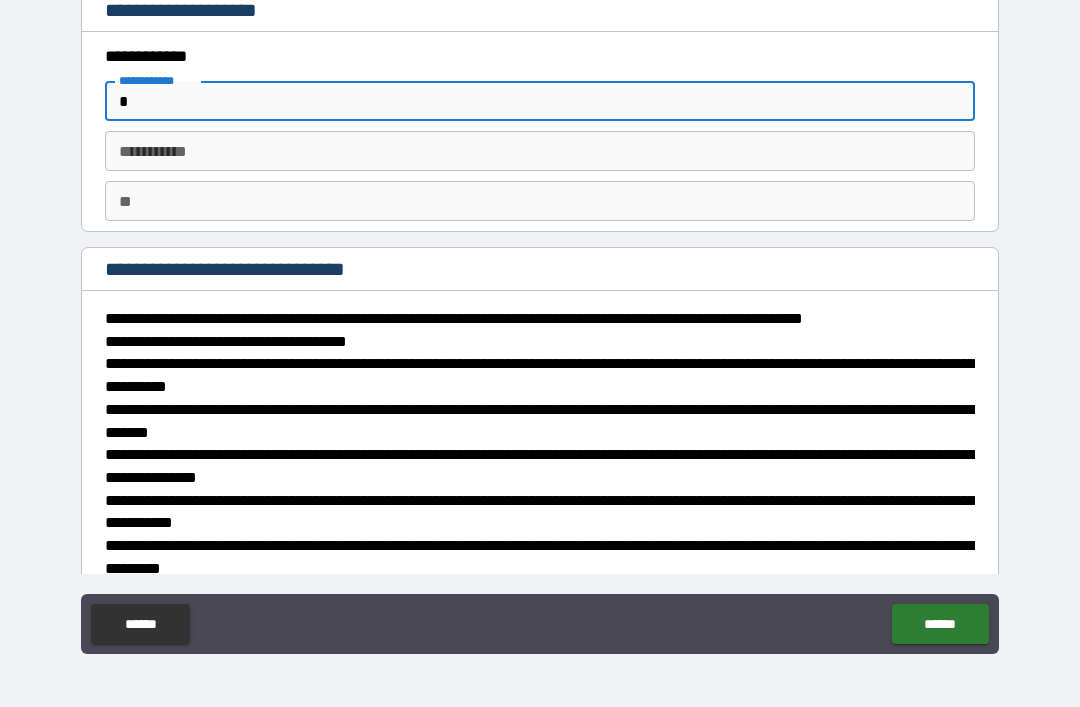 type on "*" 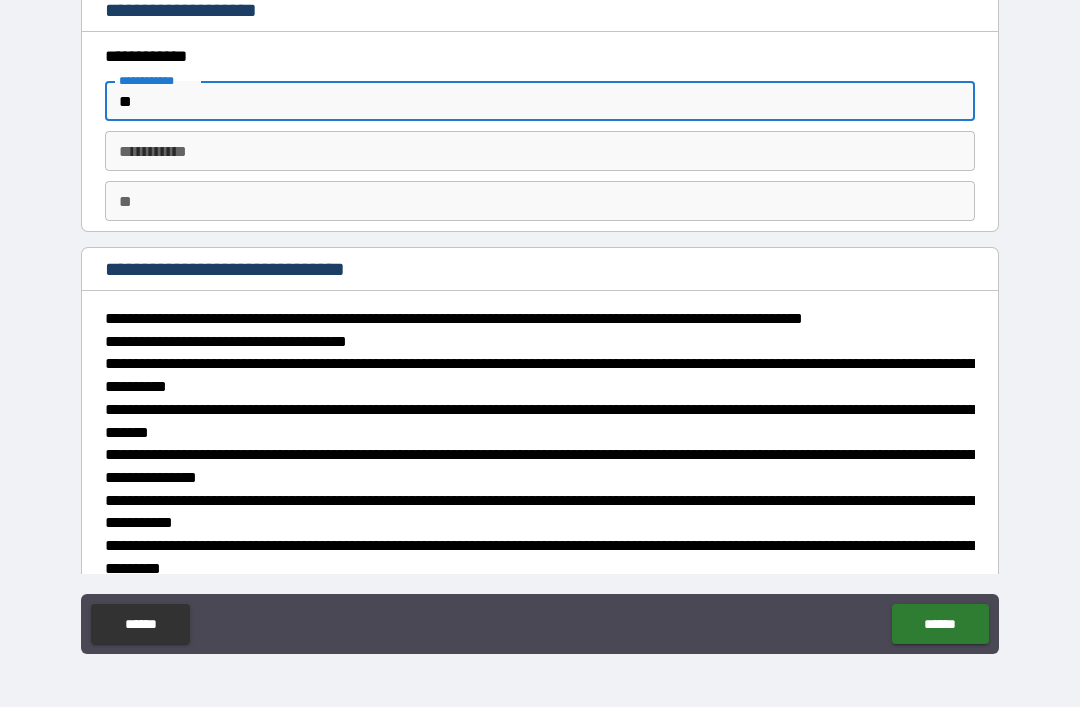 type on "*" 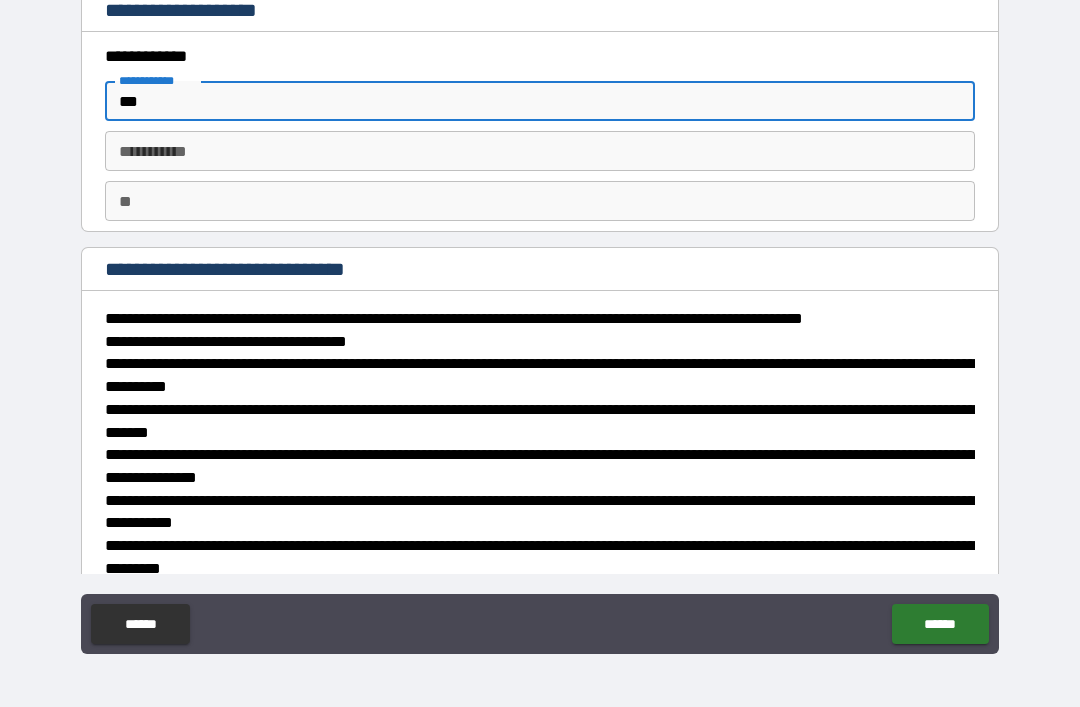 type on "*" 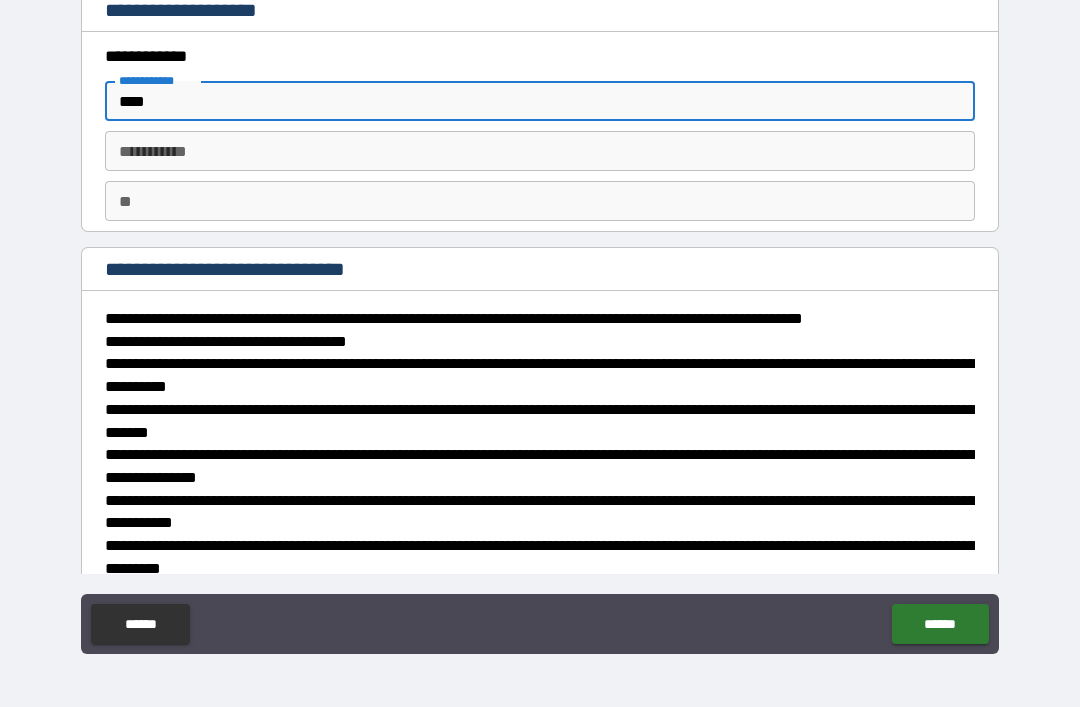 type on "*" 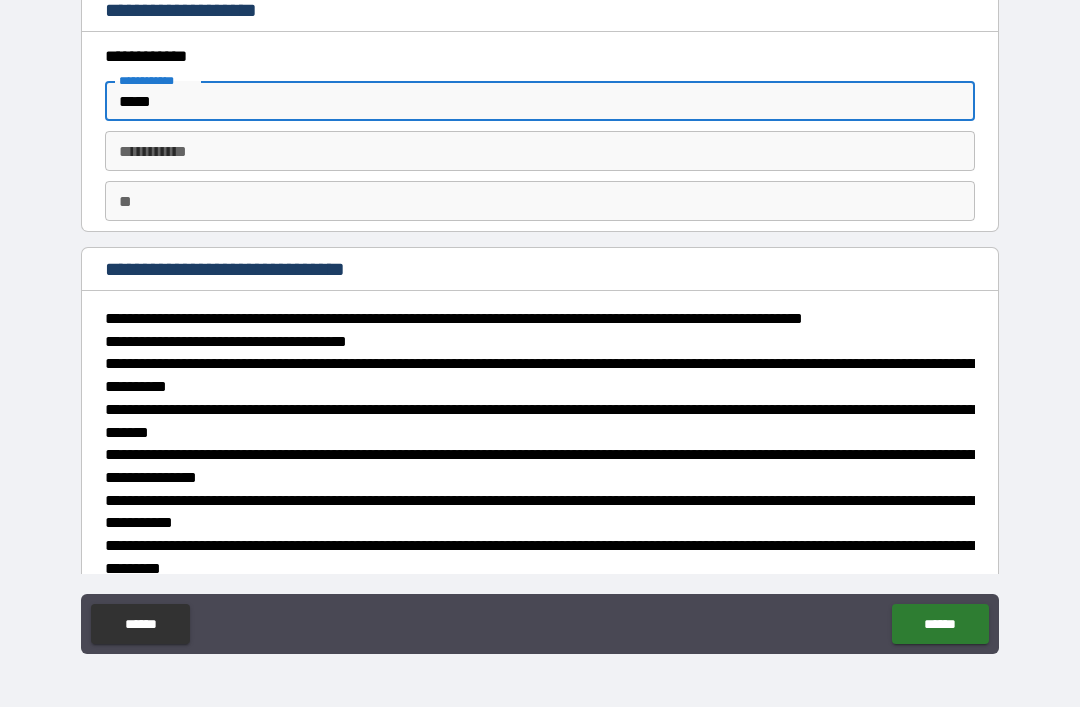 type on "*" 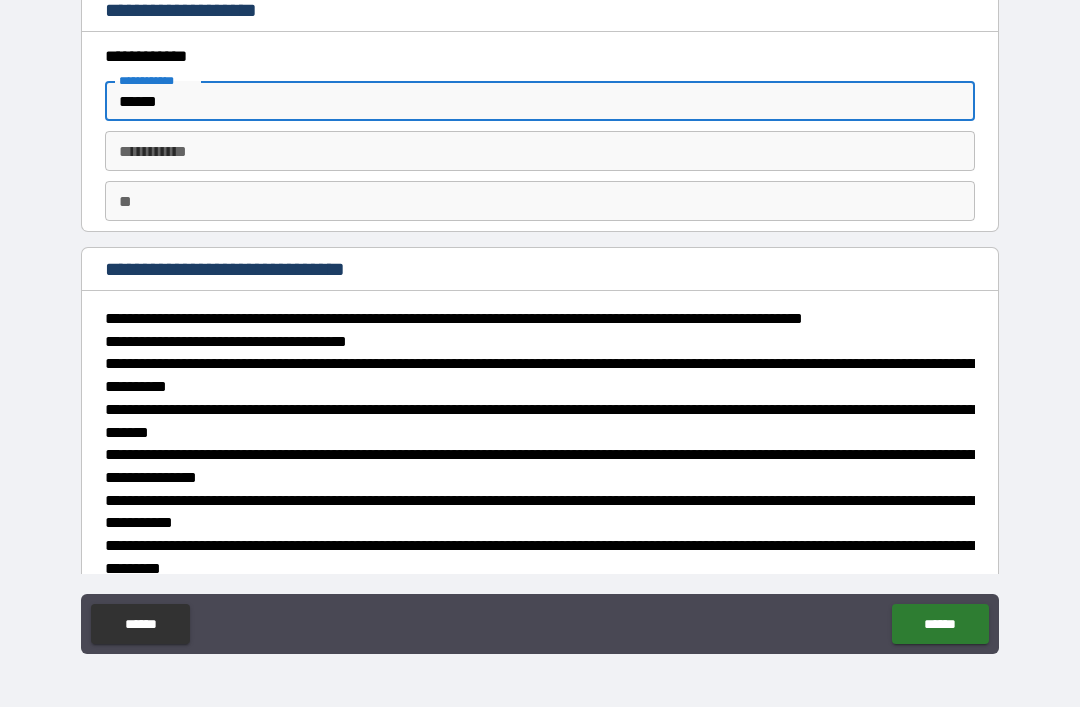 type on "*" 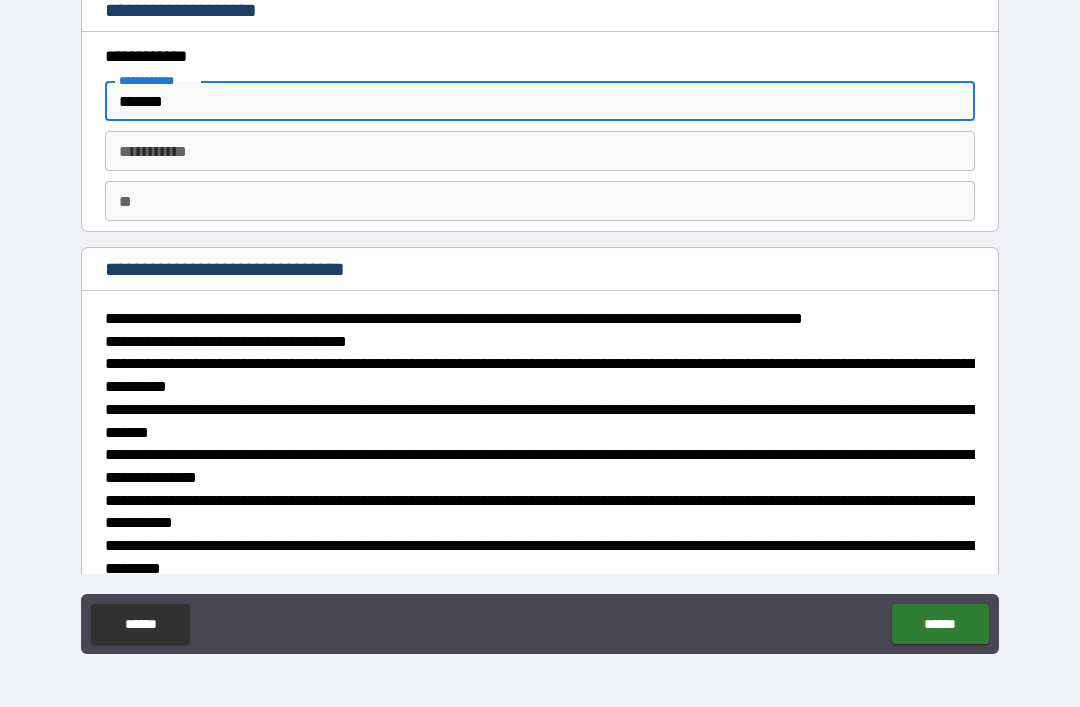 type on "*" 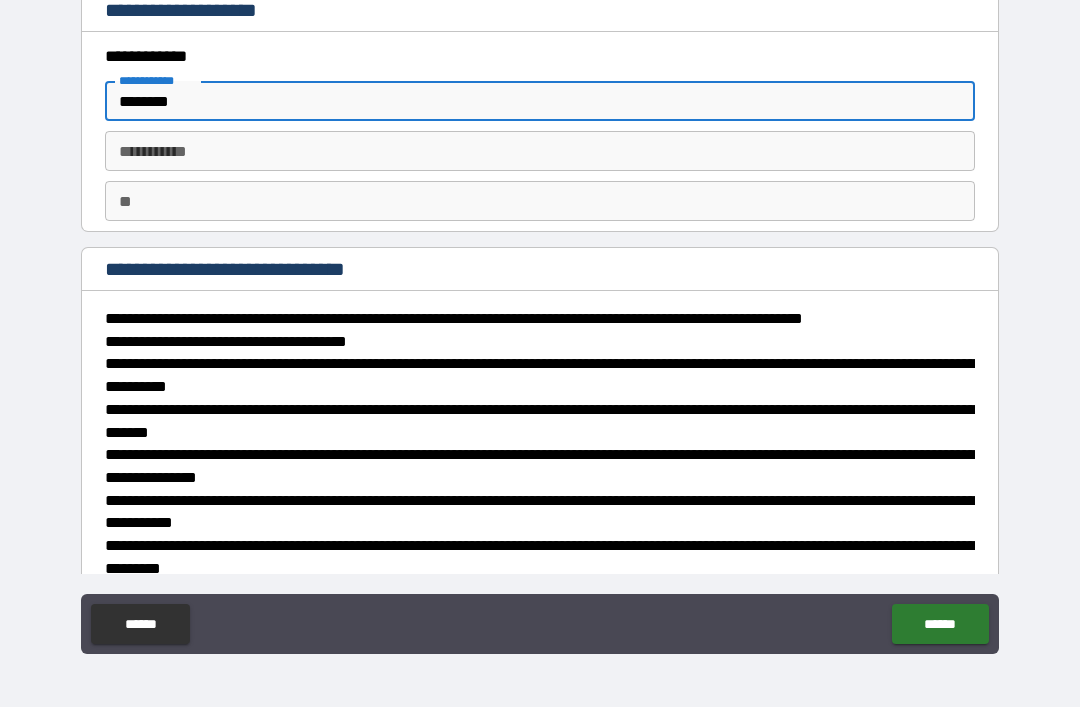 type on "*" 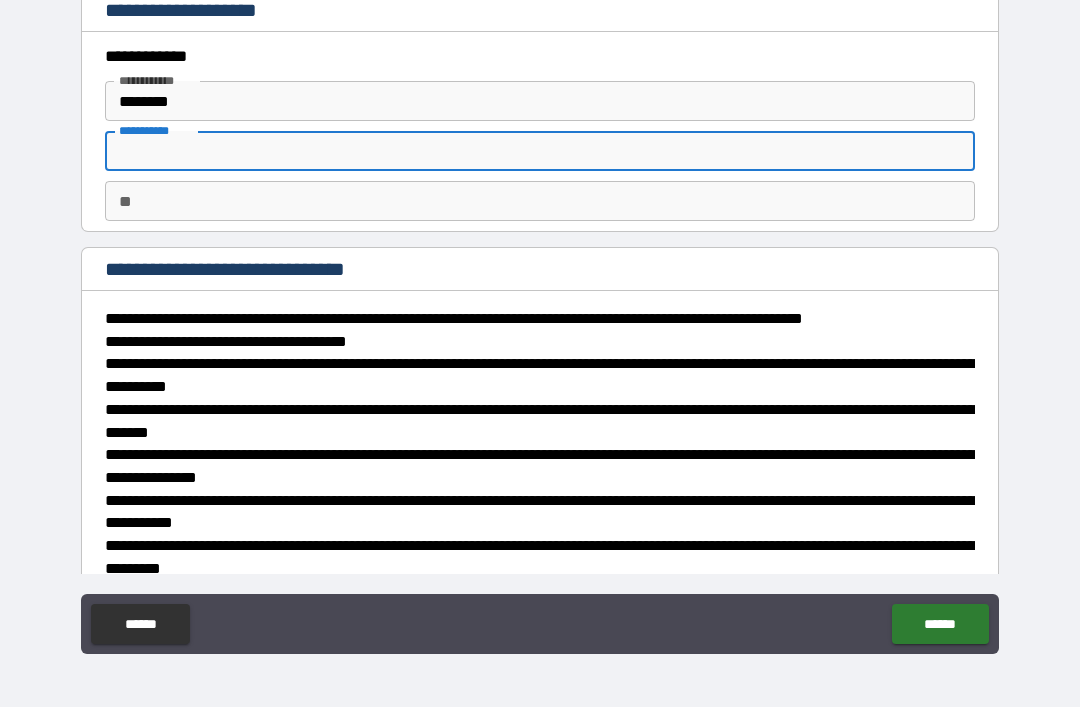type on "*" 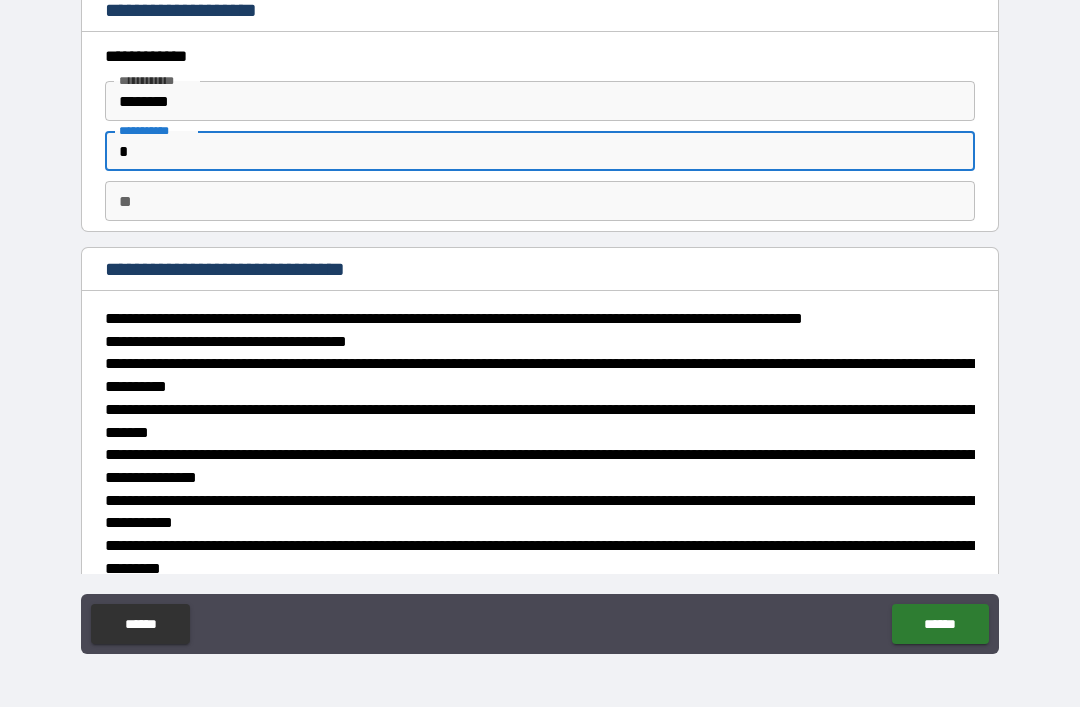 type on "**" 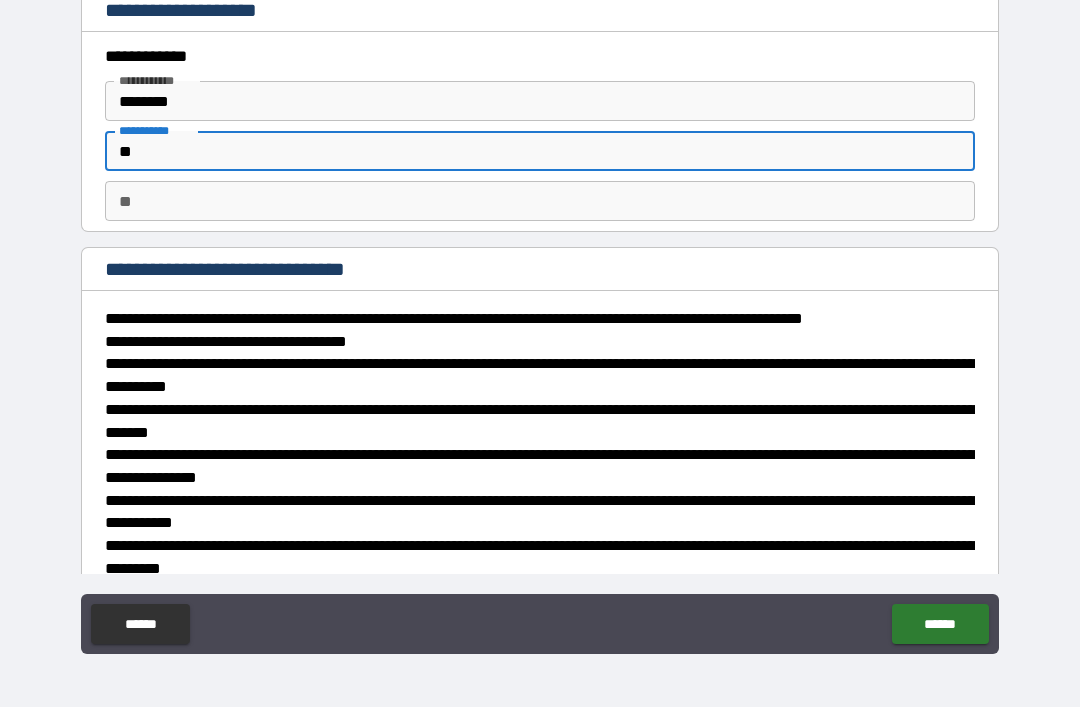 type on "*" 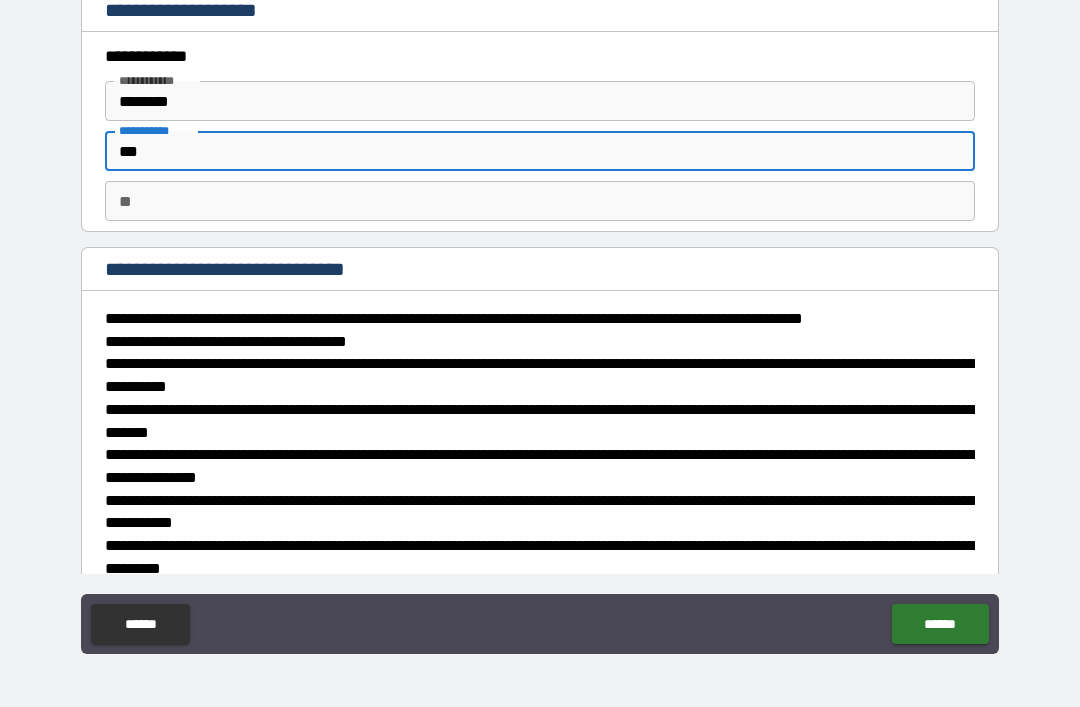 type on "*" 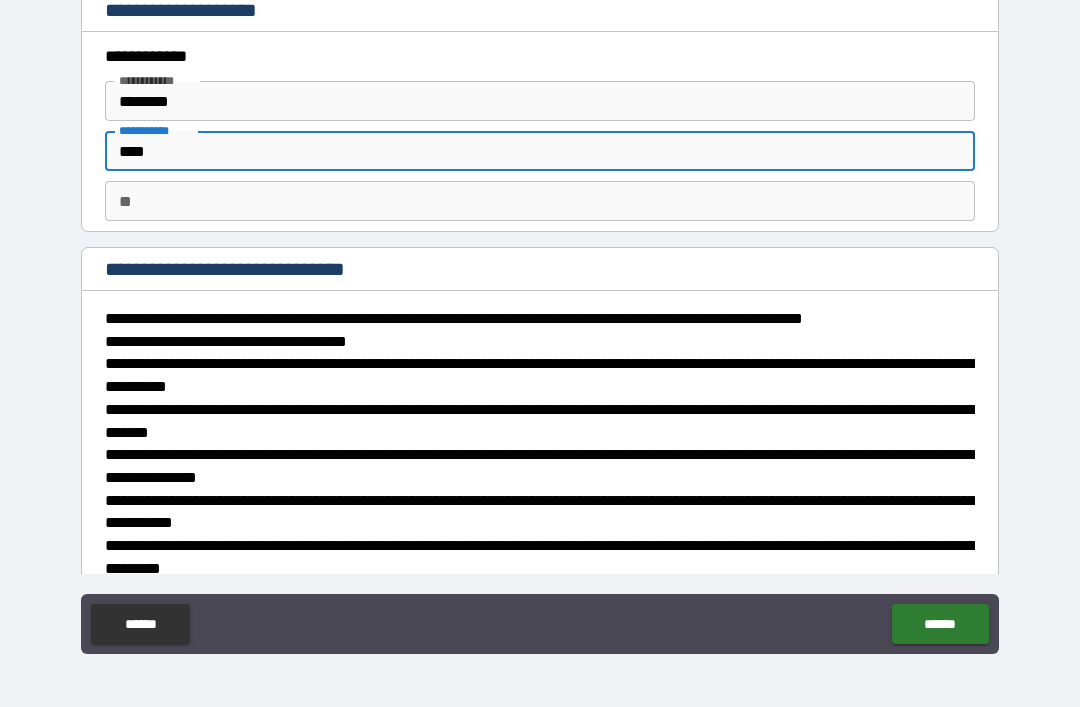 type on "*" 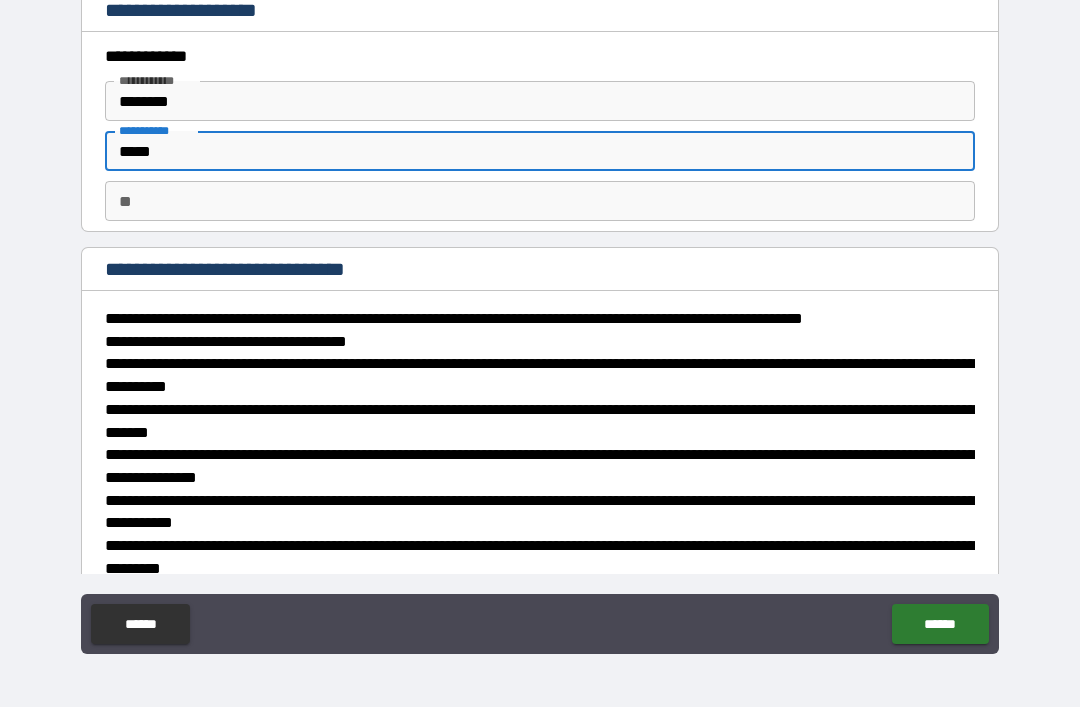 type on "*" 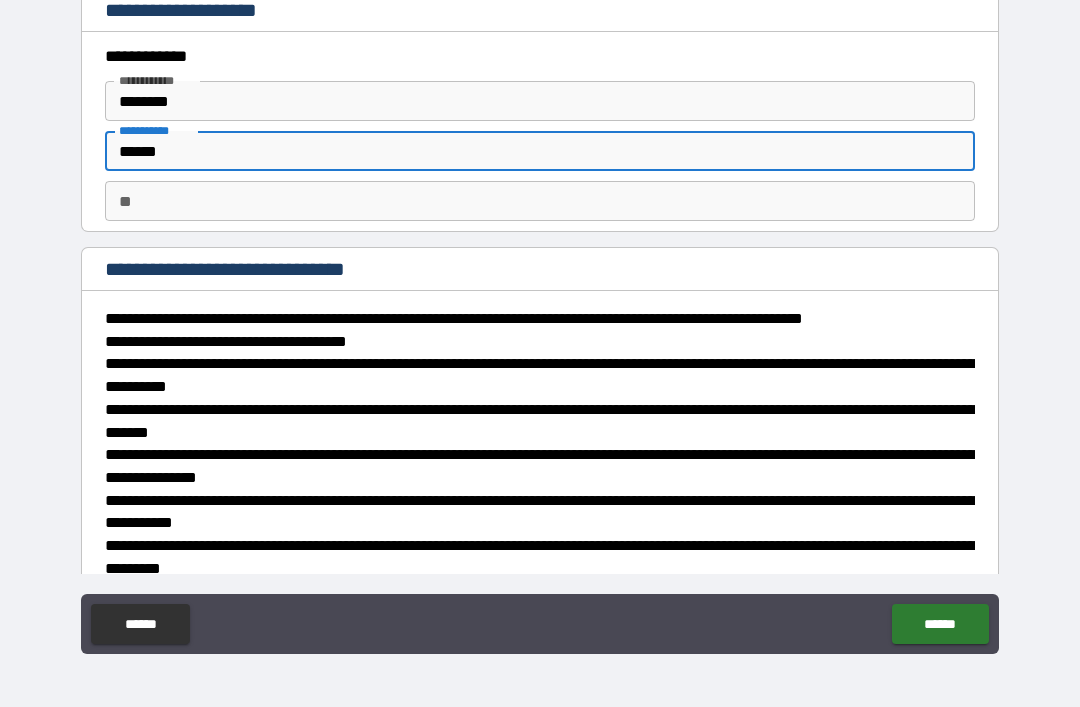 type on "*" 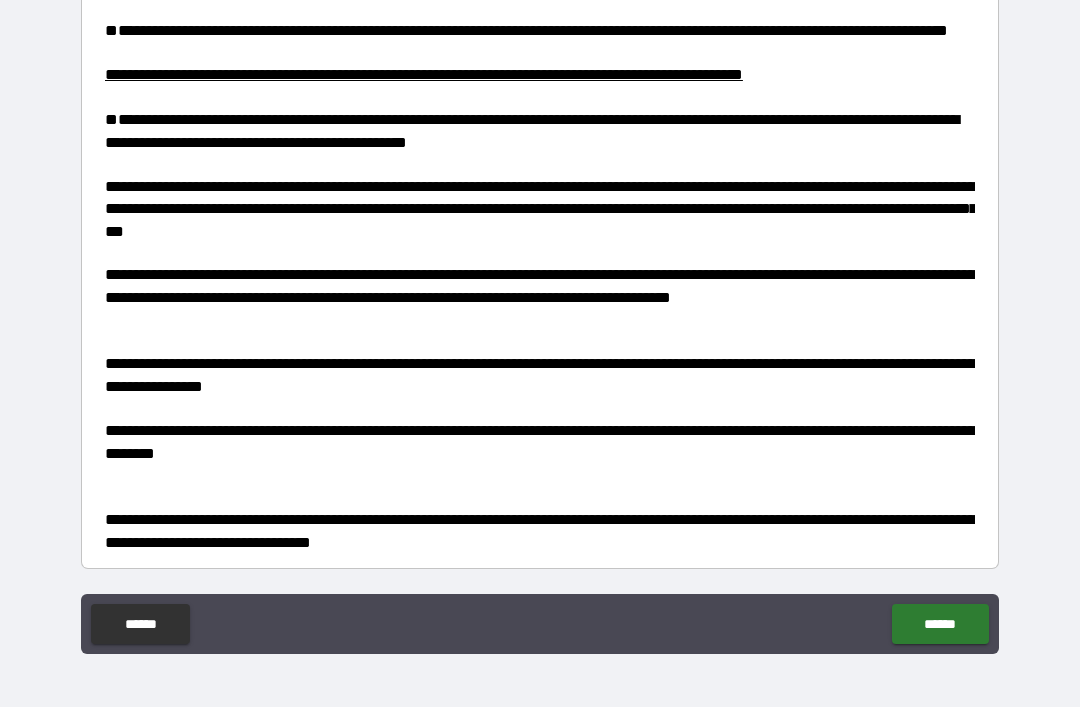 scroll, scrollTop: 4029, scrollLeft: 0, axis: vertical 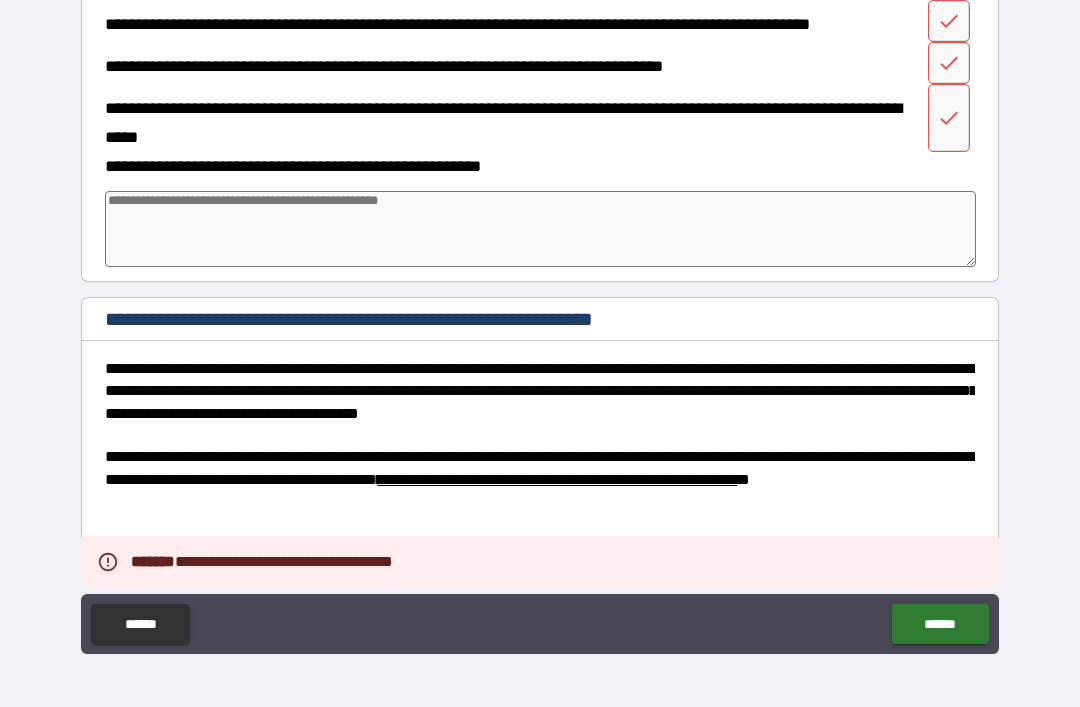 click at bounding box center (949, 21) 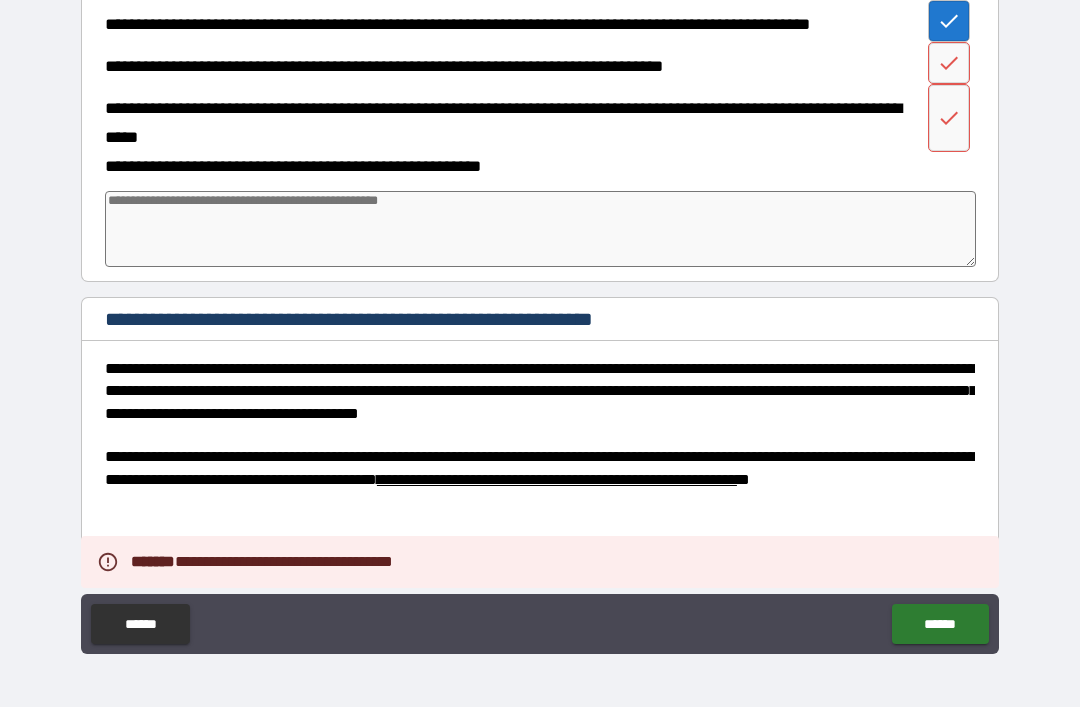 click at bounding box center (949, 118) 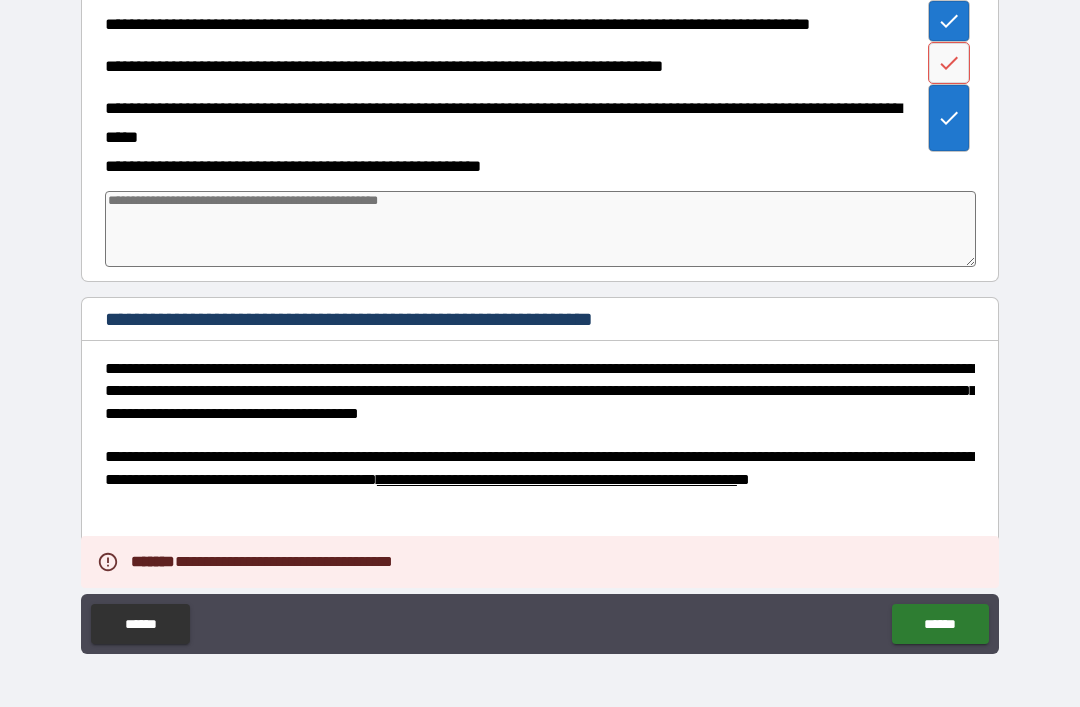 click at bounding box center (949, 118) 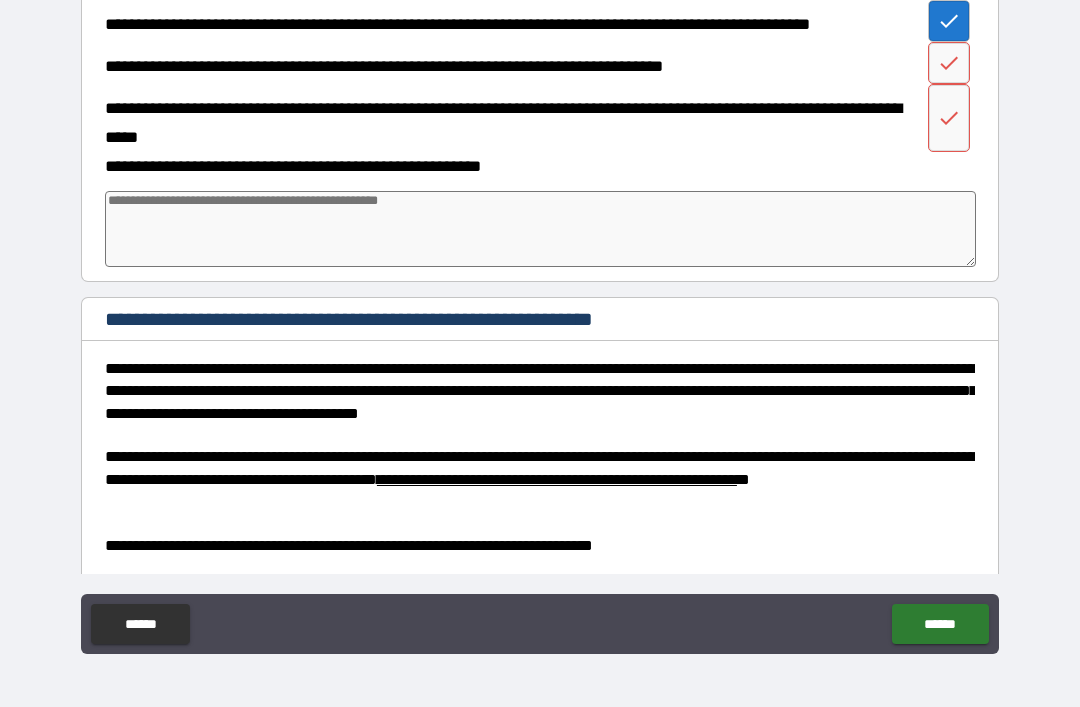 click at bounding box center [949, 118] 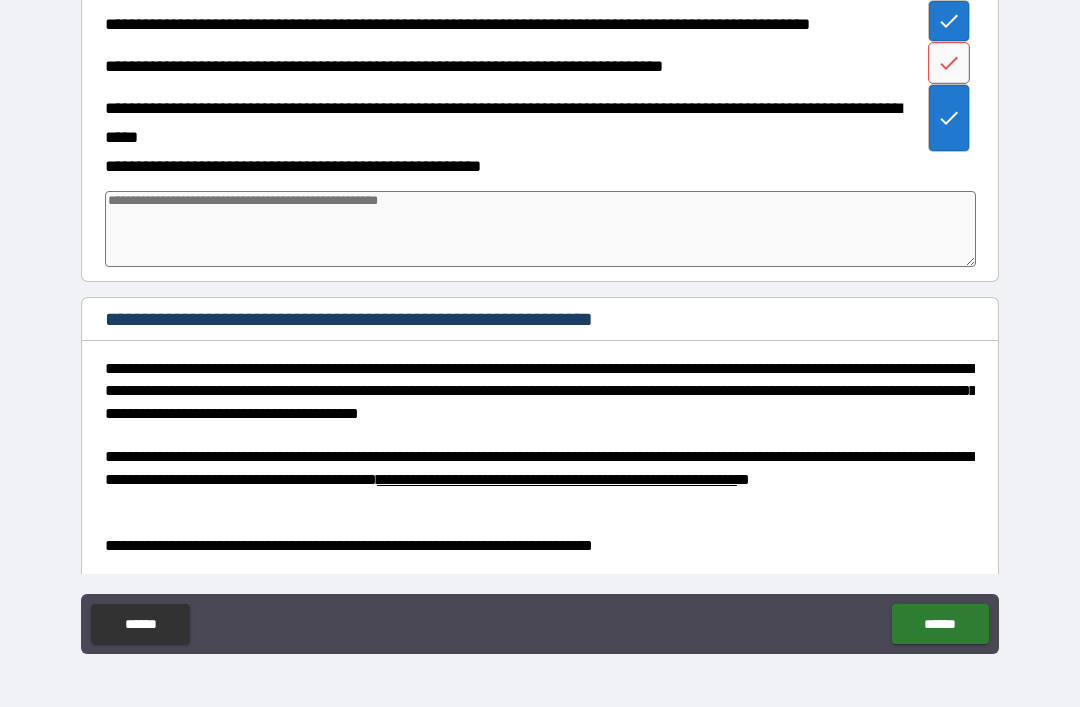 click 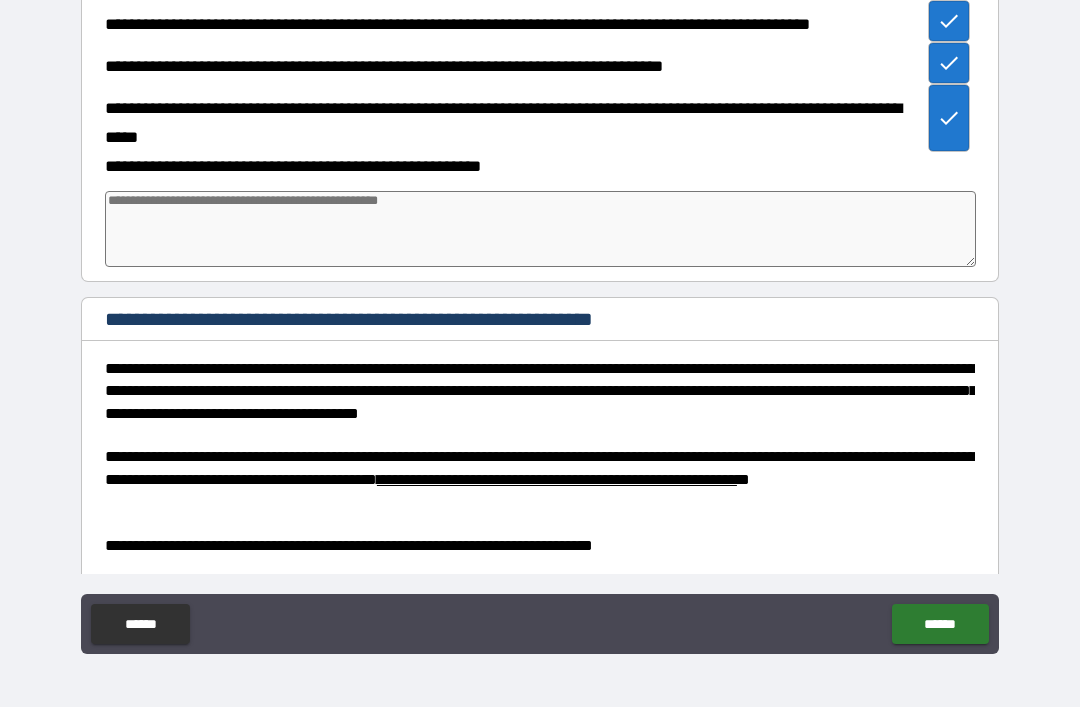 type on "*" 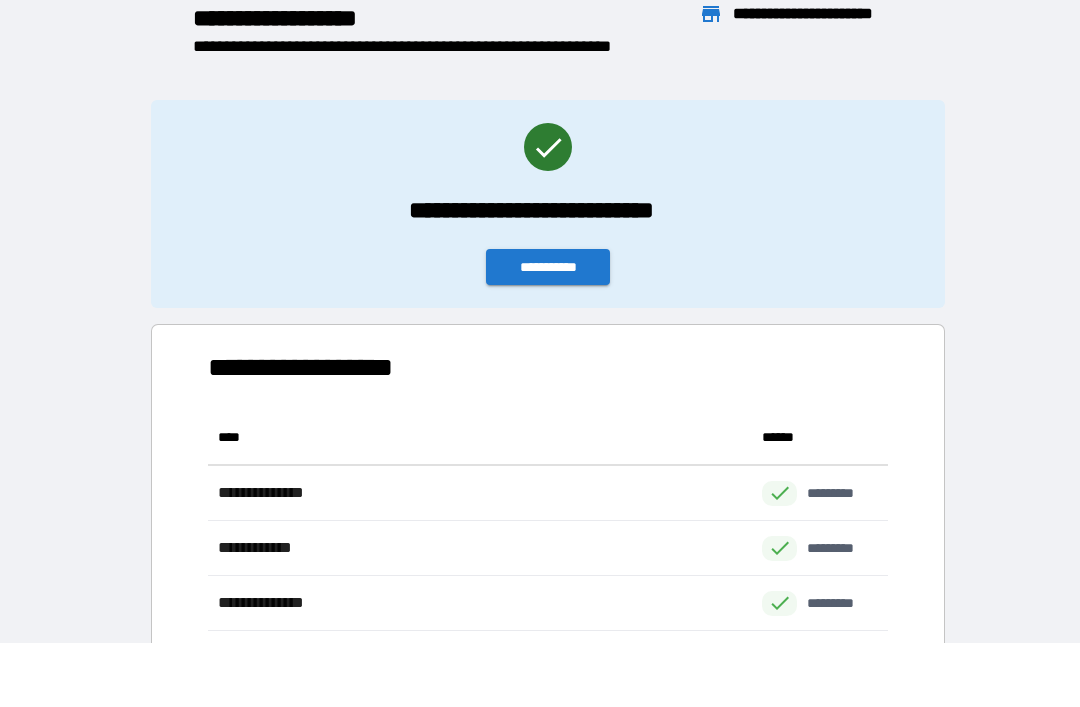 scroll, scrollTop: 1, scrollLeft: 1, axis: both 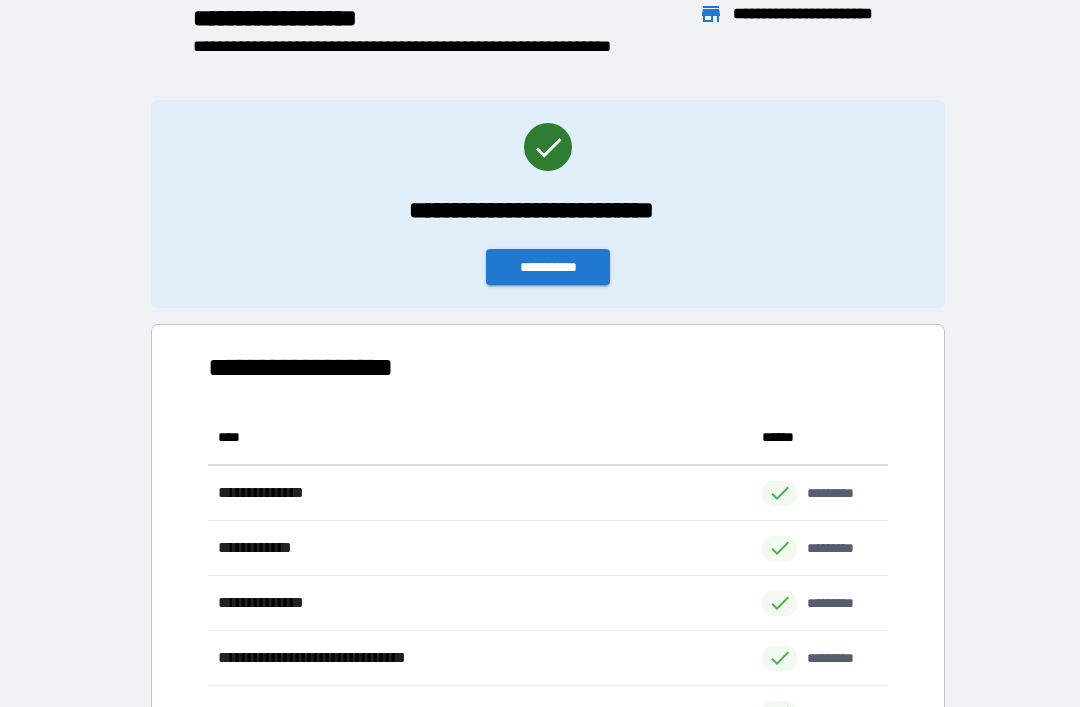 click on "**********" at bounding box center (548, 267) 